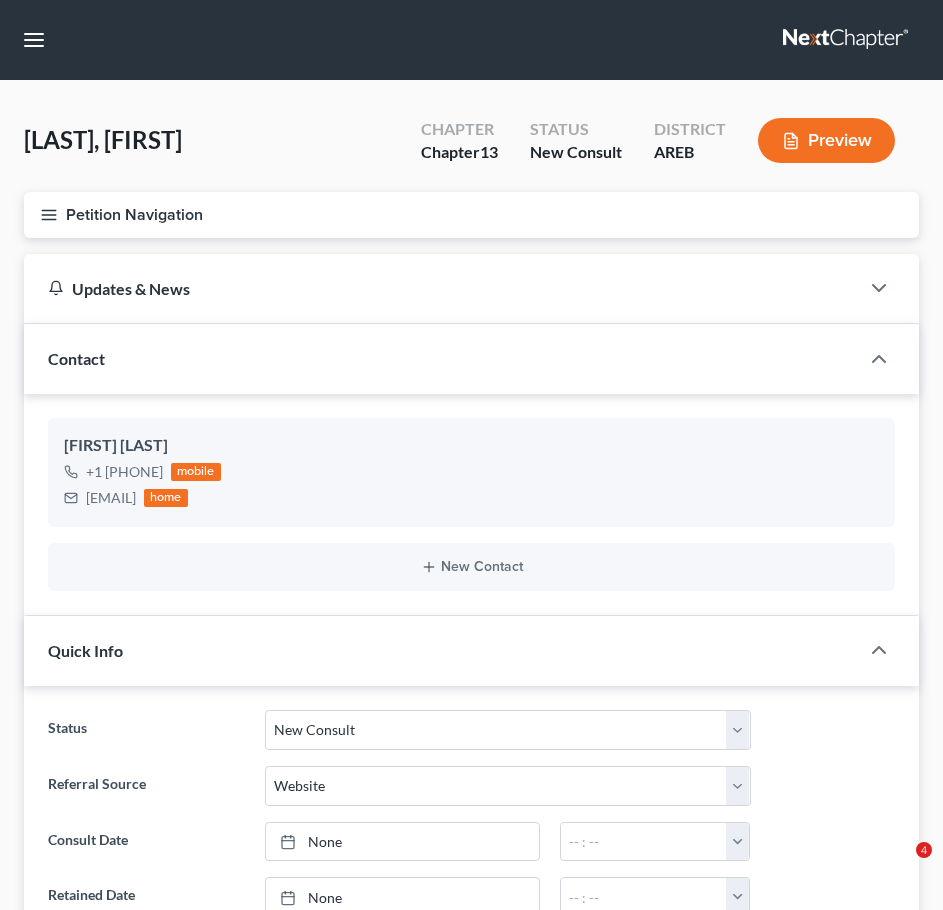 select on "5" 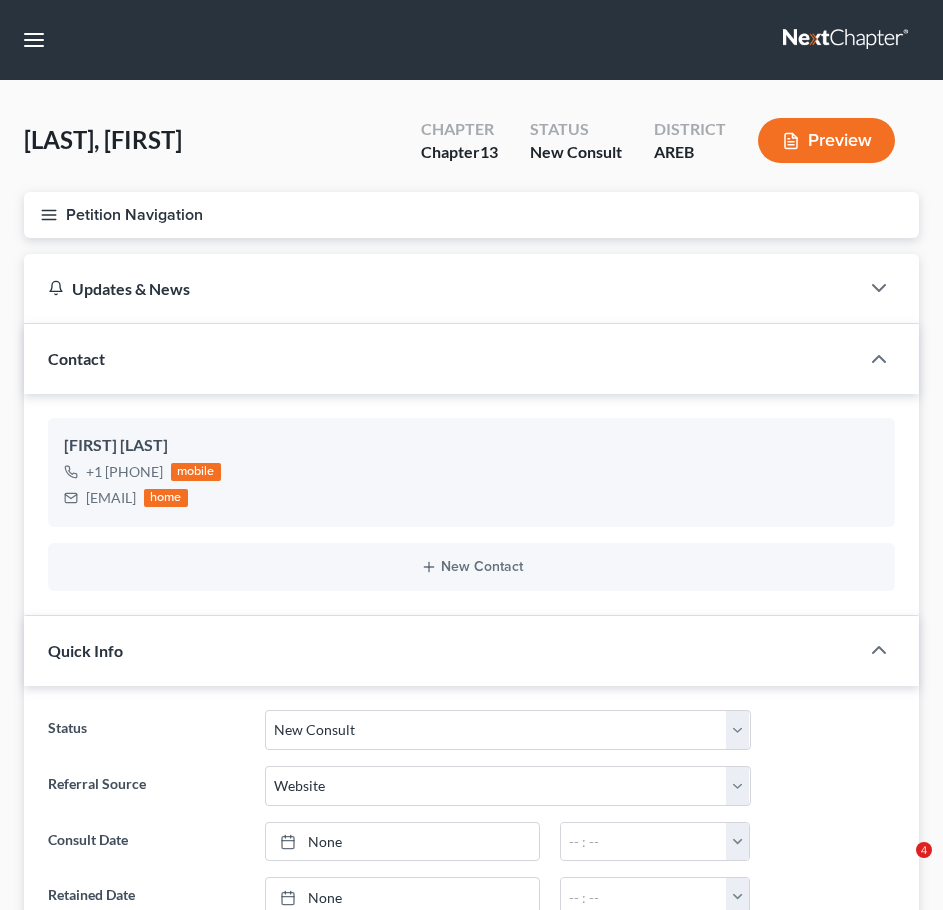 scroll, scrollTop: 0, scrollLeft: 0, axis: both 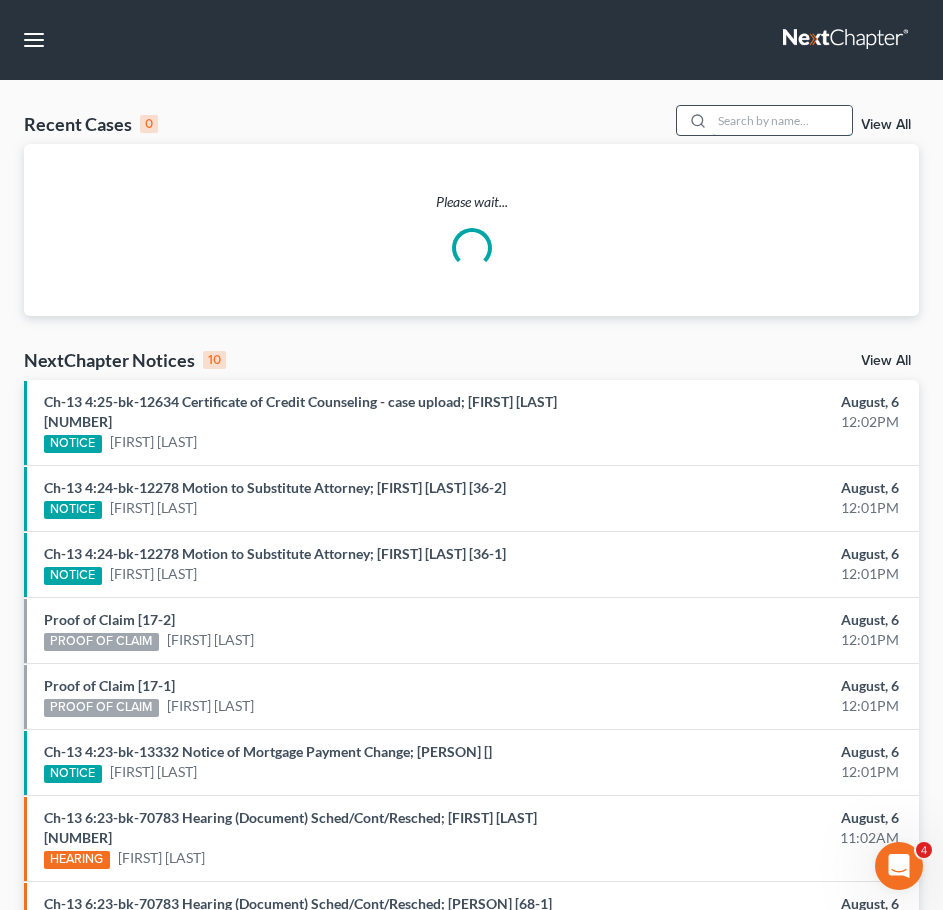 click at bounding box center [782, 120] 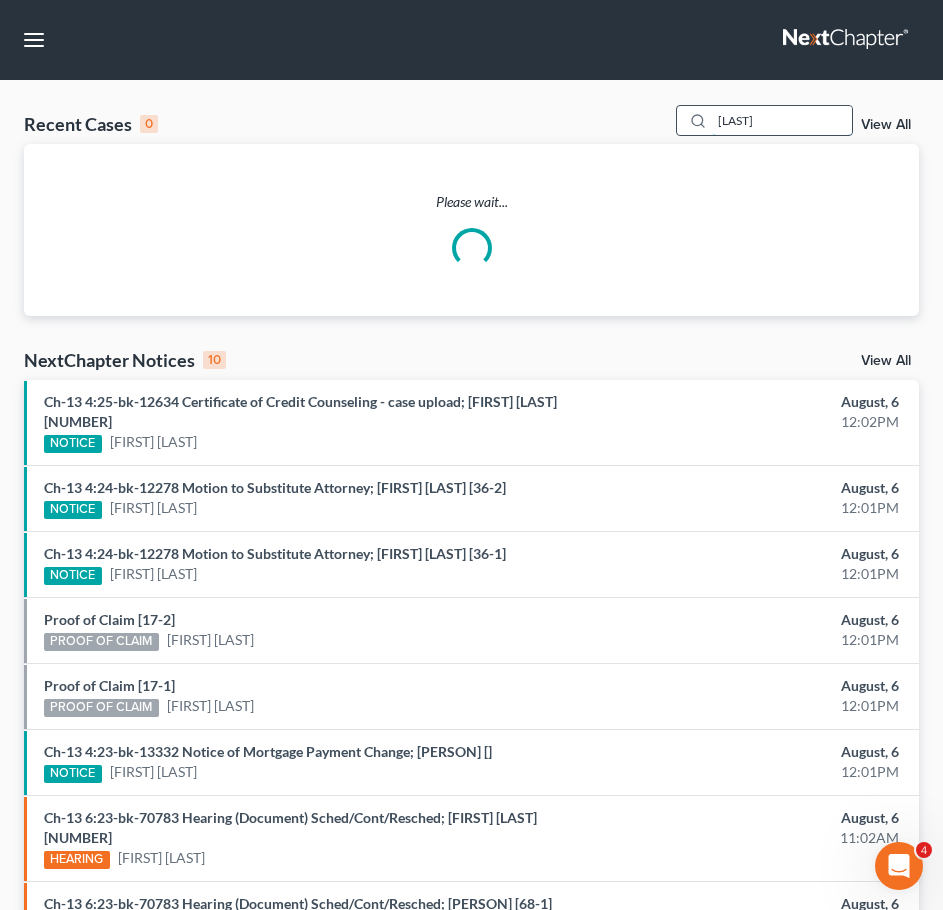 type on "[LAST]" 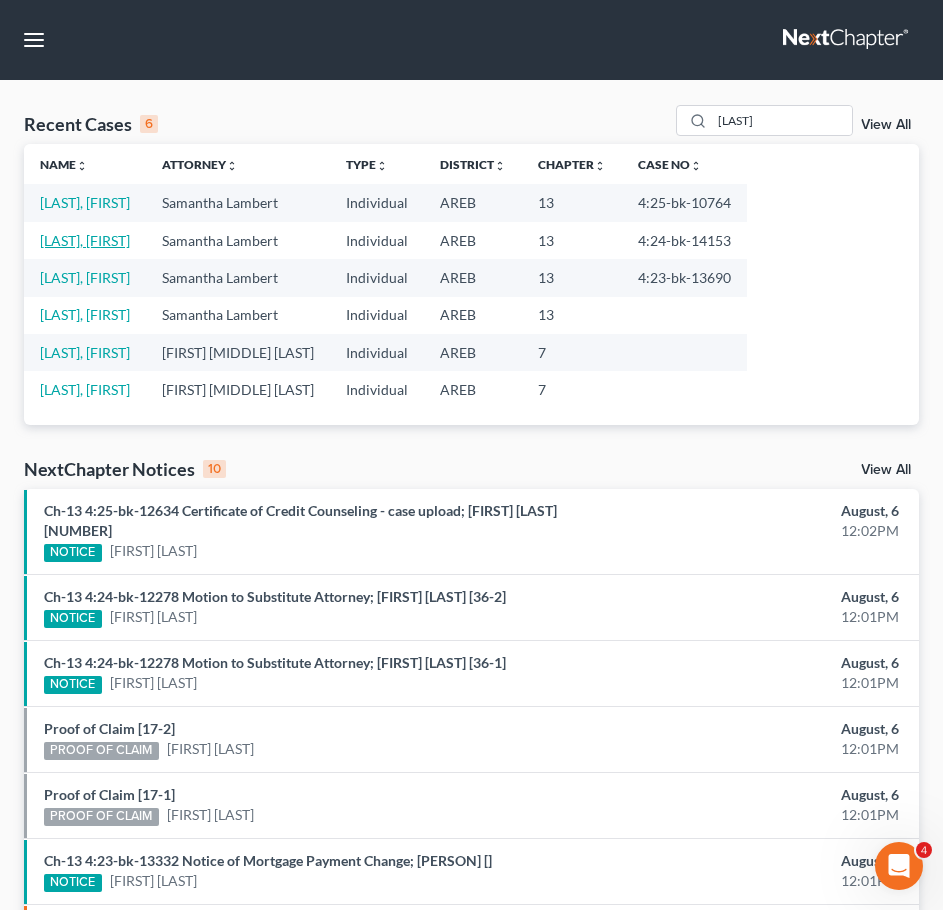 click on "[LAST], [FIRST]" at bounding box center (85, 240) 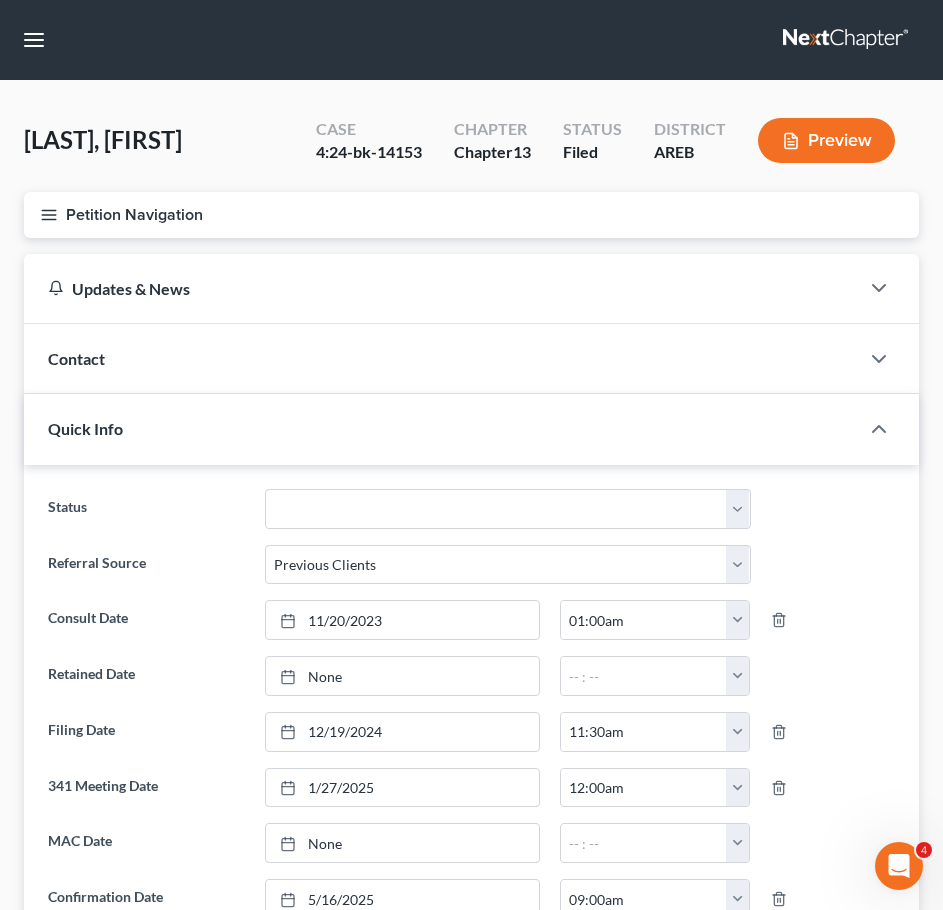 click 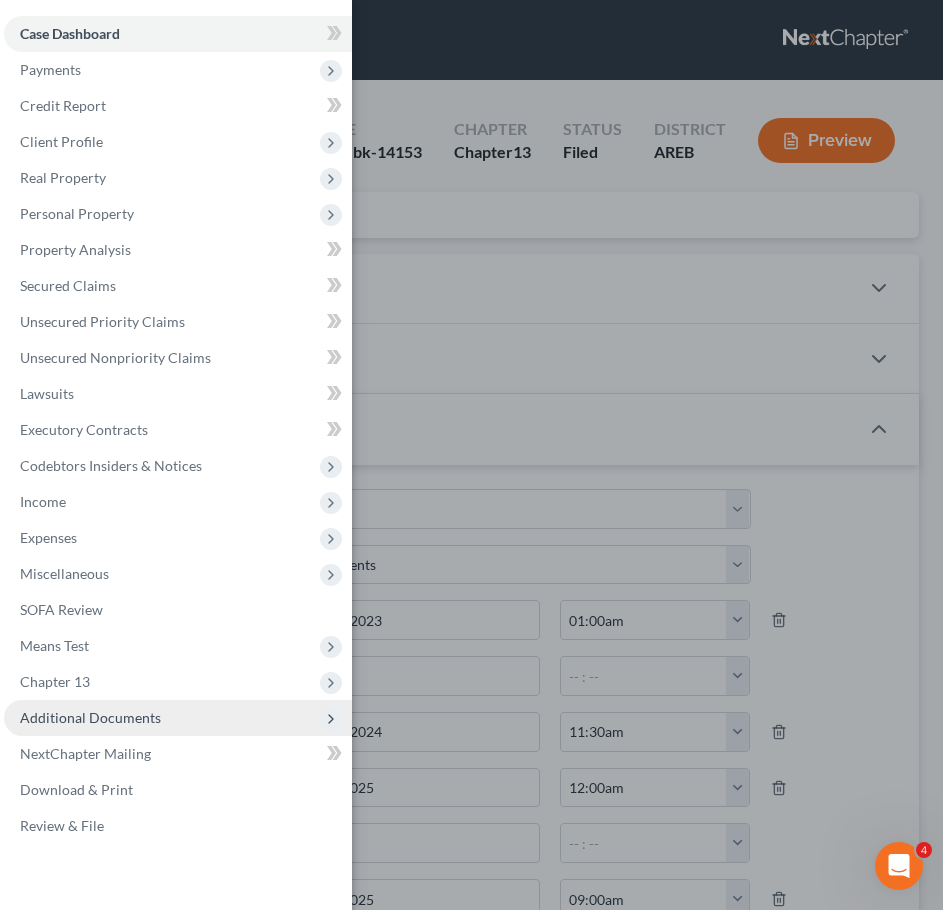 click on "Additional Documents" at bounding box center [90, 717] 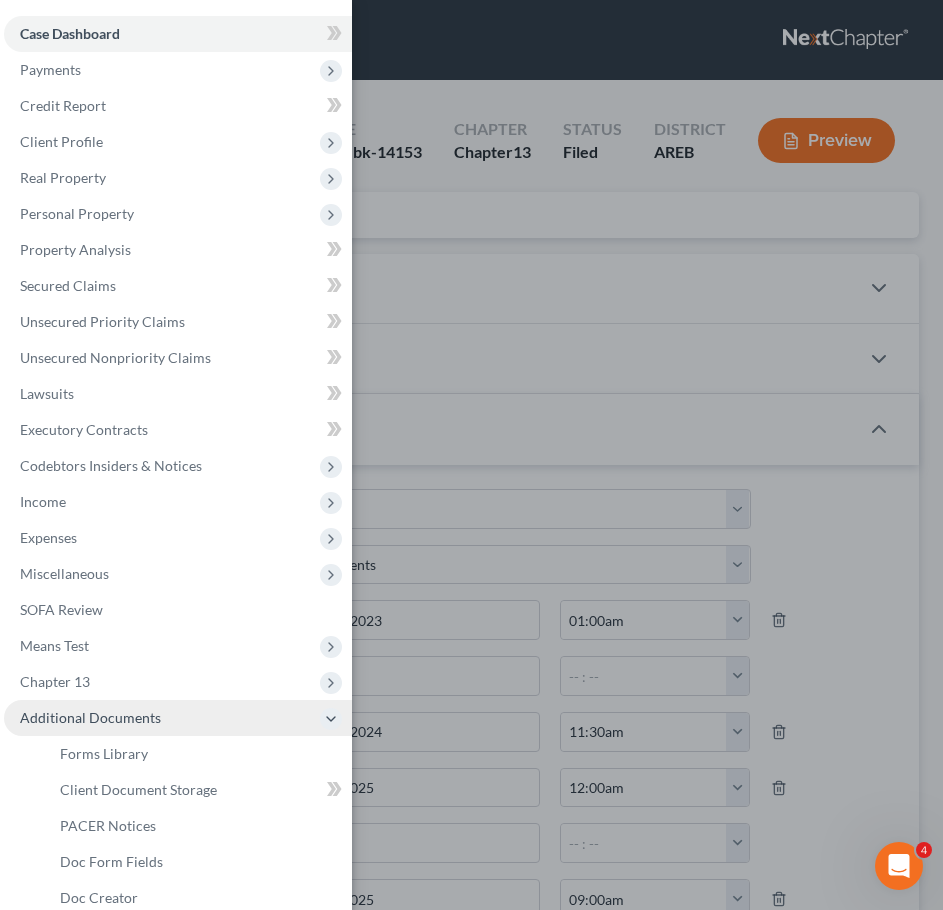 scroll, scrollTop: 224, scrollLeft: 0, axis: vertical 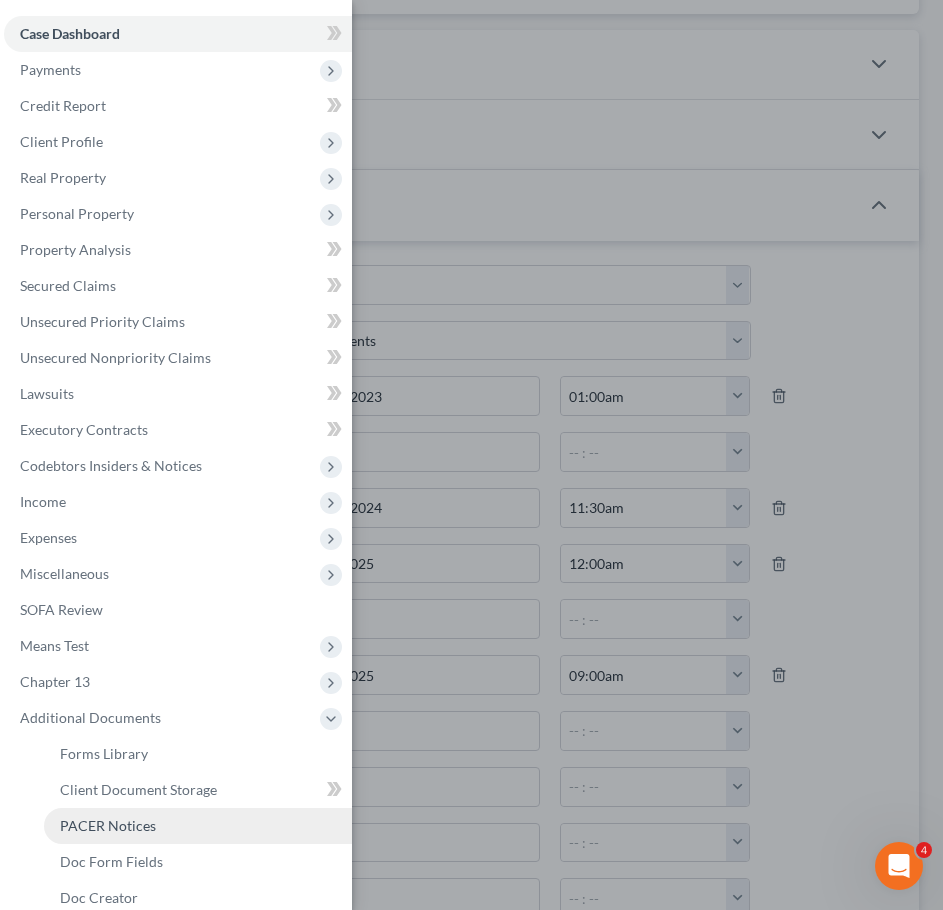 click on "PACER Notices" at bounding box center (198, 826) 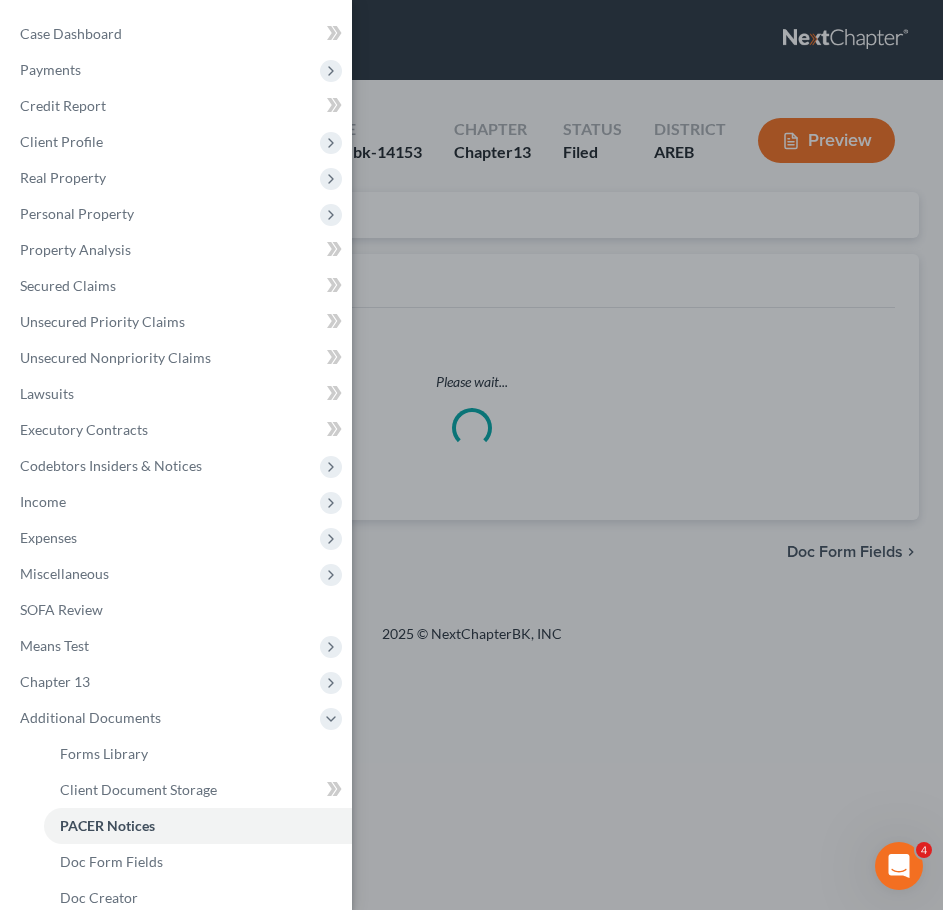 scroll, scrollTop: 0, scrollLeft: 0, axis: both 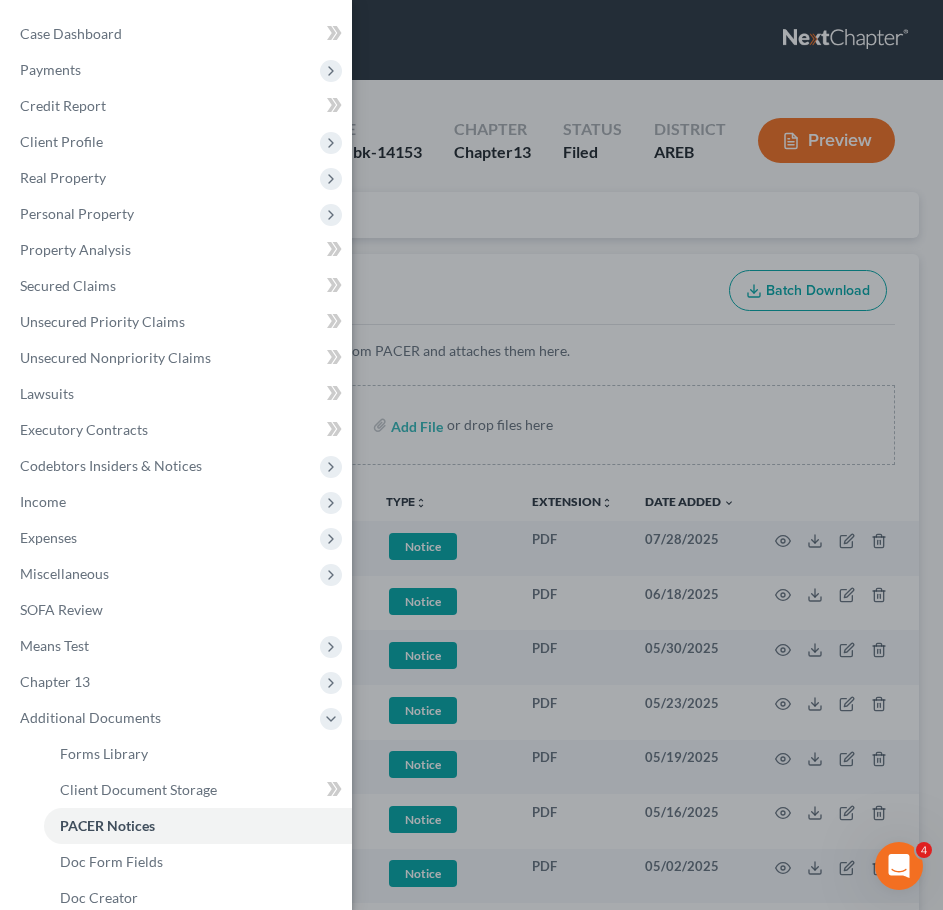 click on "Case Dashboard
Payments
Invoices
Payments
Payments
Credit Report
Client Profile" at bounding box center [471, 455] 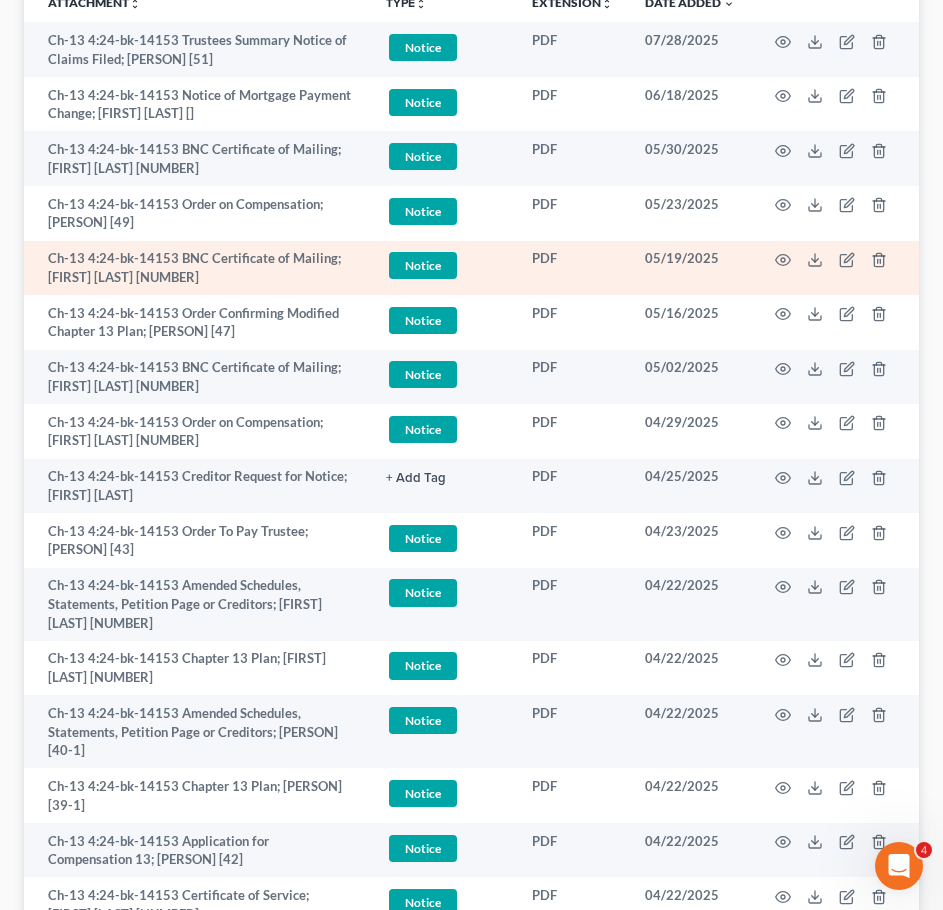 scroll, scrollTop: 0, scrollLeft: 0, axis: both 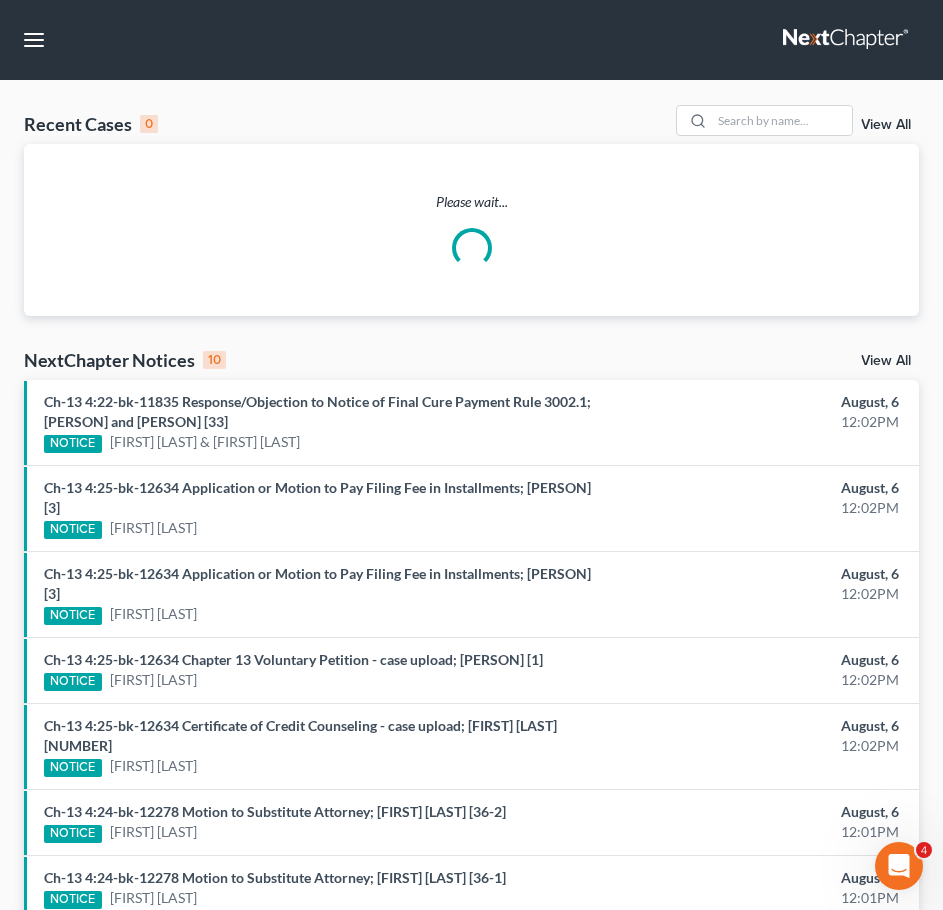 click on "Recent Cases 0         View All
NextChapter Notices 10 View All
Ch-13 4:22-bk-11835 Response/Objection to Notice of Final Cure Payment Rule 3002.1; [FIRST] [LAST] and [FIRST] [LAST] [NUMBER] NOTICE [FIRST] [LAST] & [FIRST] [LAST] [DATE] [TIME] Ch-13 4:25-bk-12634 Application or Motion to Pay Filing Fee in Installments; [FIRST] [LAST] [NUMBER] NOTICE [FIRST] [LAST] [DATE] [TIME] Ch-13 4:25-bk-12634 Application or Motion to Pay Filing Fee in Installments; [FIRST] [LAST] [NUMBER] NOTICE [FIRST] [LAST] [DATE] [TIME] Ch-13 4:25-bk-12634 Chapter 13 Voluntary Petition - case upload; [FIRST] [LAST] [NUMBER] NOTICE [FIRST] [LAST] [DATE] [TIME] Ch-13 4:25-bk-12634 Certificate of Credit Counseling - case upload; [FIRST] [LAST] [NUMBER] NOTICE [FIRST] [LAST] [DATE] [TIME] Ch-13 4:24-bk-12278 Motion to Substitute Attorney; [FIRST] [LAST] [NUMBER] NOTICE [FIRST] [LAST] [DATE] [TIME] NOTICE" at bounding box center (471, 1123) 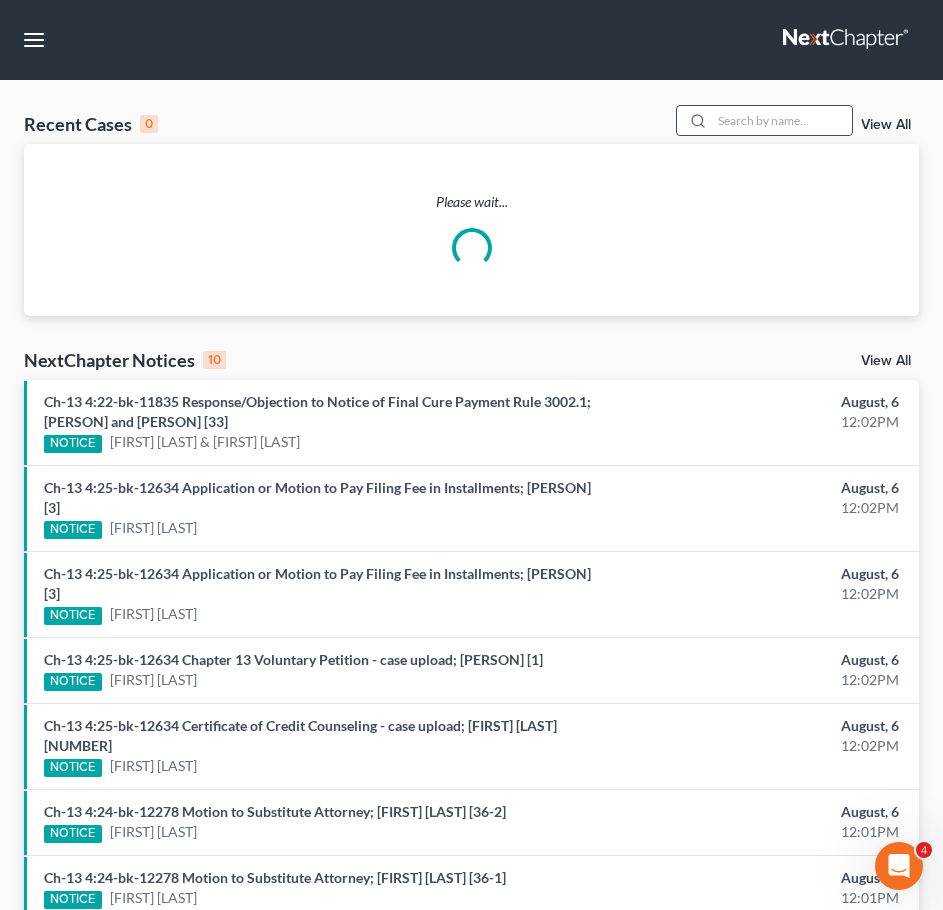click at bounding box center (765, 120) 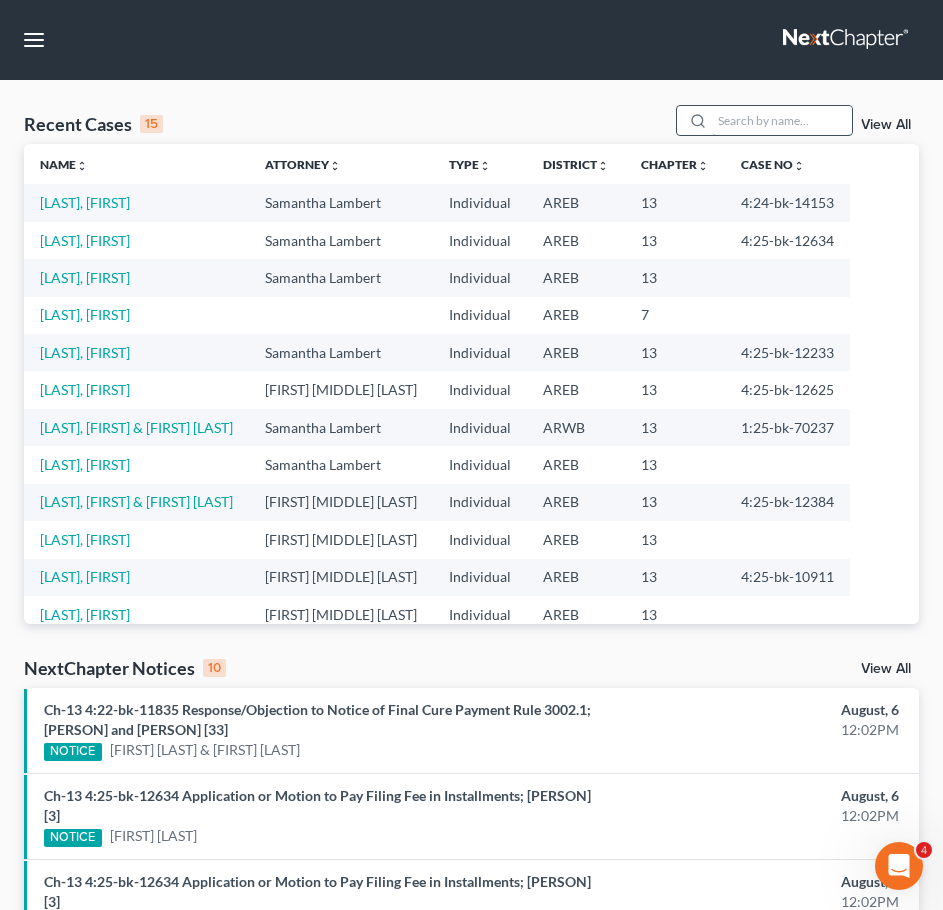 click at bounding box center (782, 120) 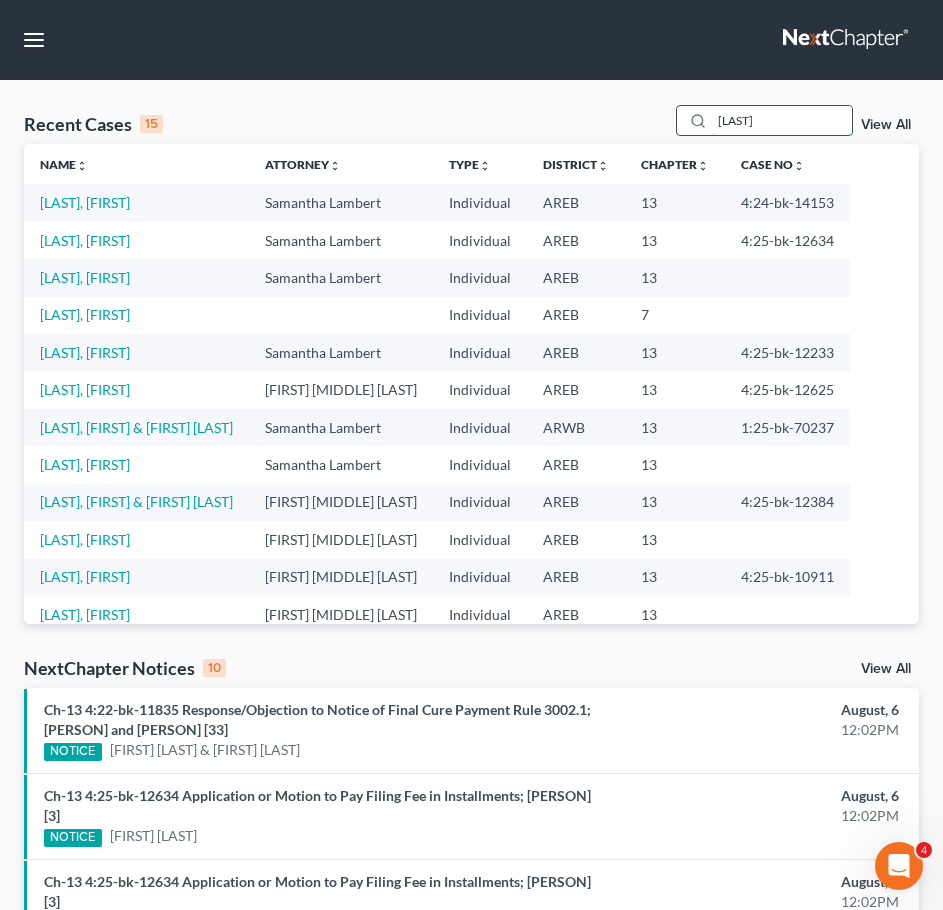 type on "[LAST]" 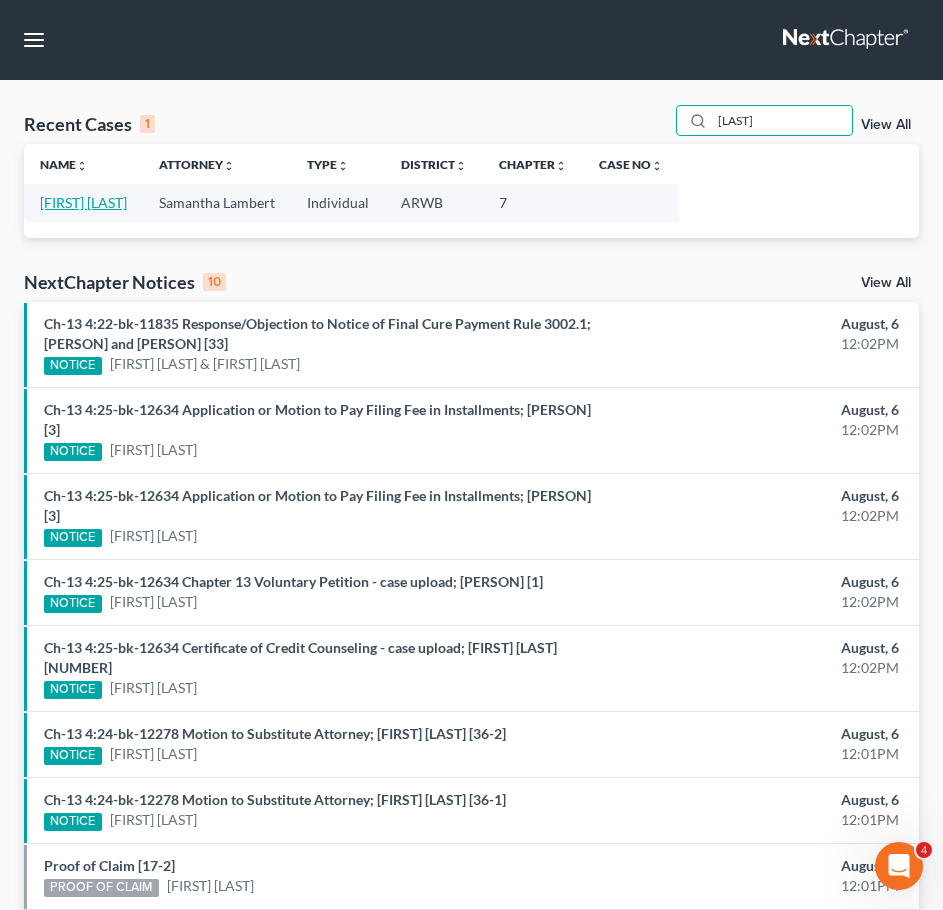 click on "[FIRST] [LAST]" at bounding box center [83, 202] 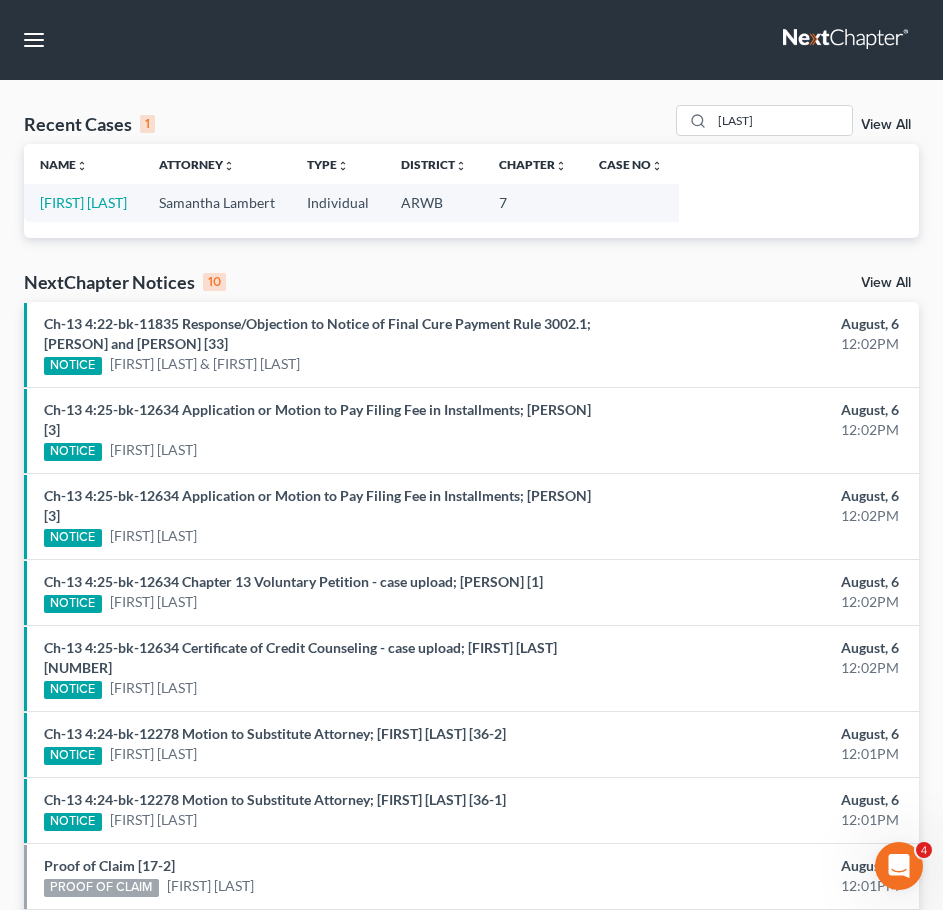 select on "8" 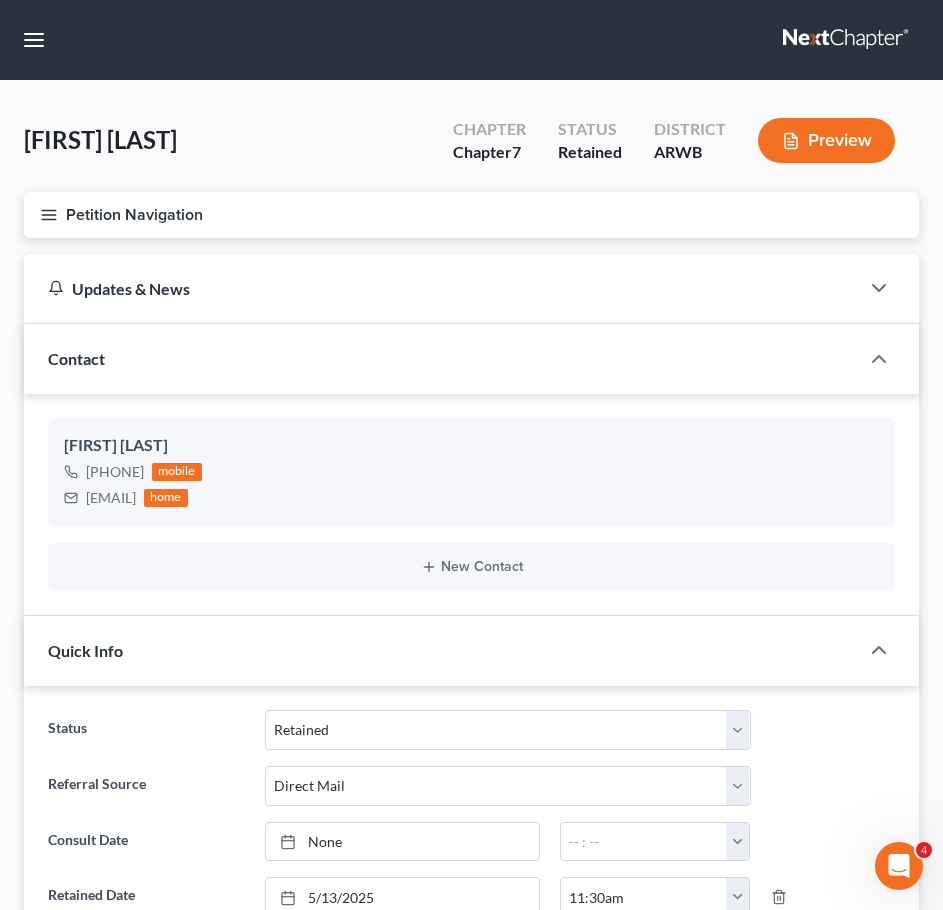 click on "Petition Navigation" at bounding box center (471, 215) 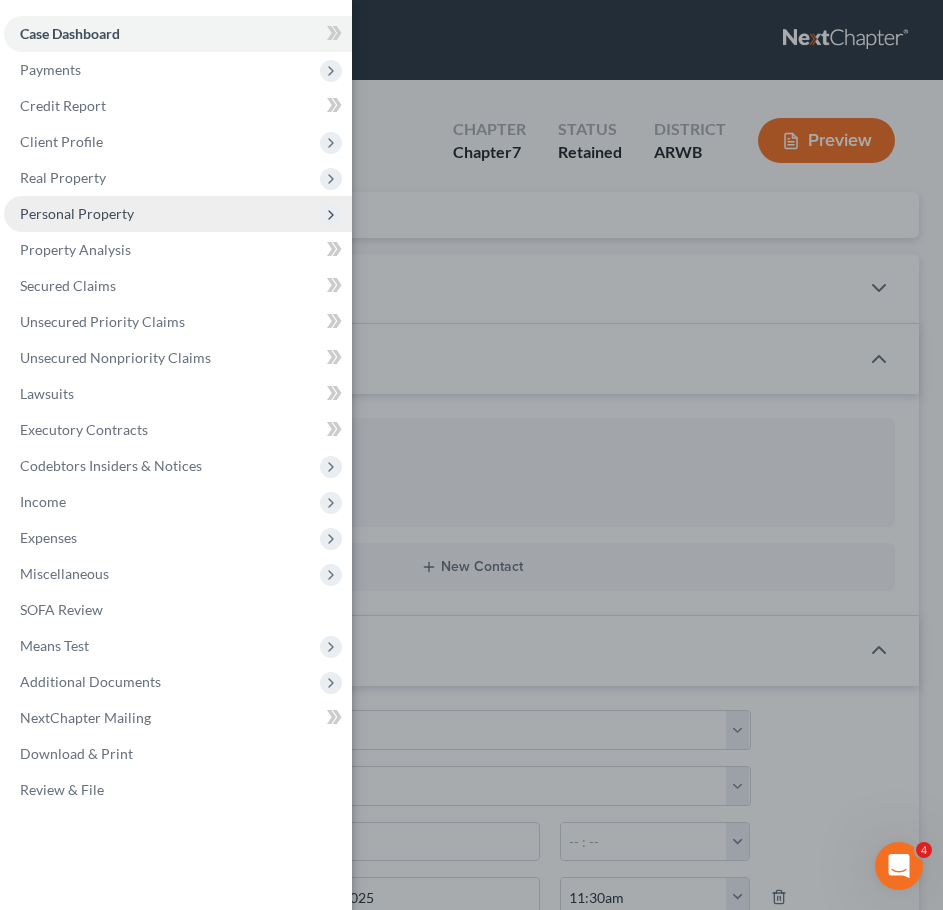 click on "Personal Property" at bounding box center (77, 213) 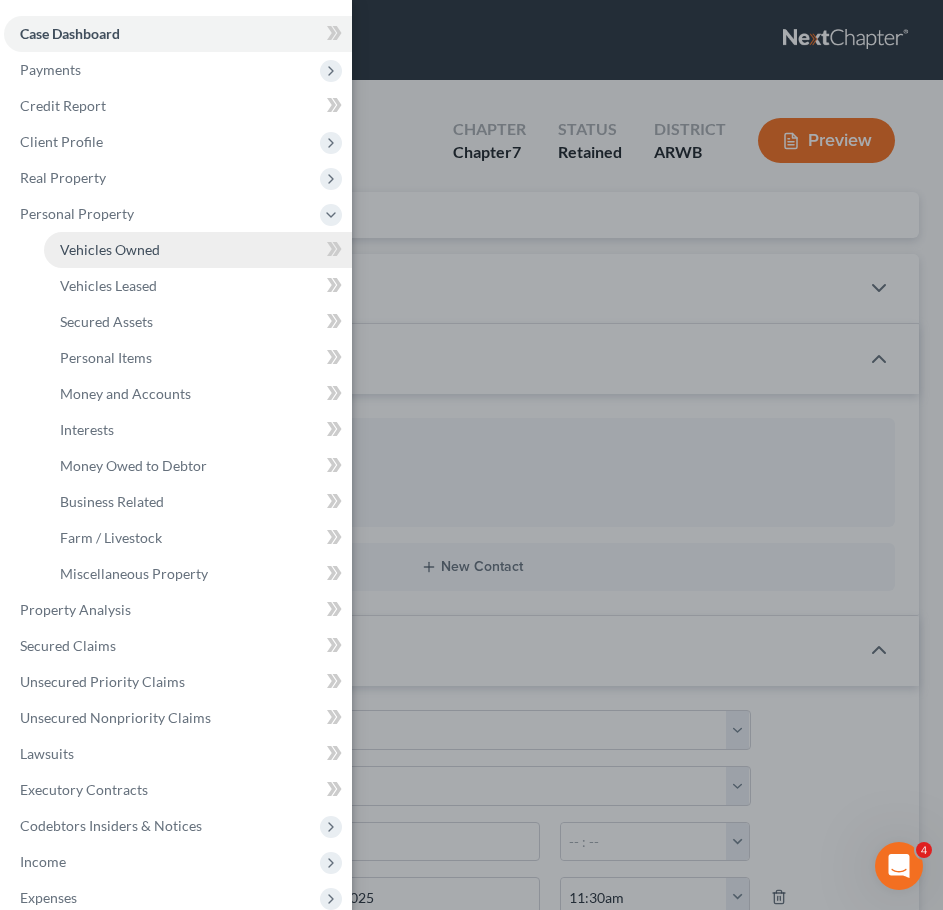 click on "Vehicles Owned" at bounding box center (110, 249) 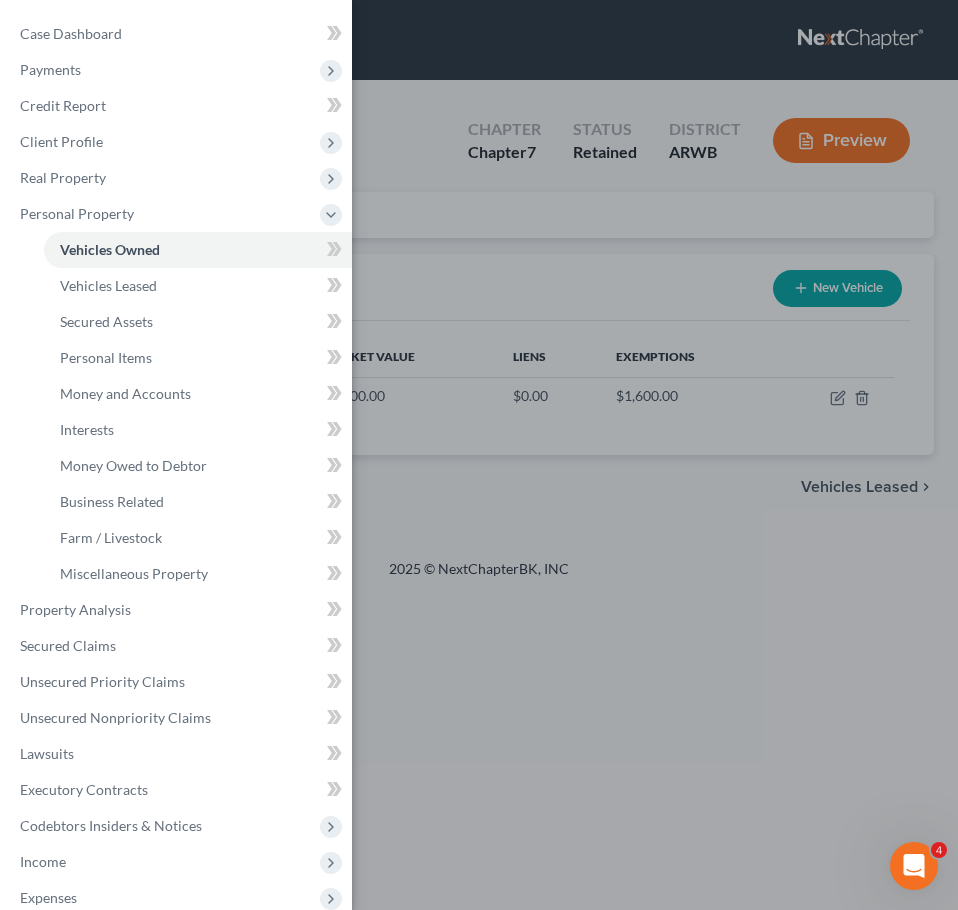 click on "Case Dashboard
Payments
Invoices
Payments
Payments
Credit Report
Client Profile" at bounding box center [479, 455] 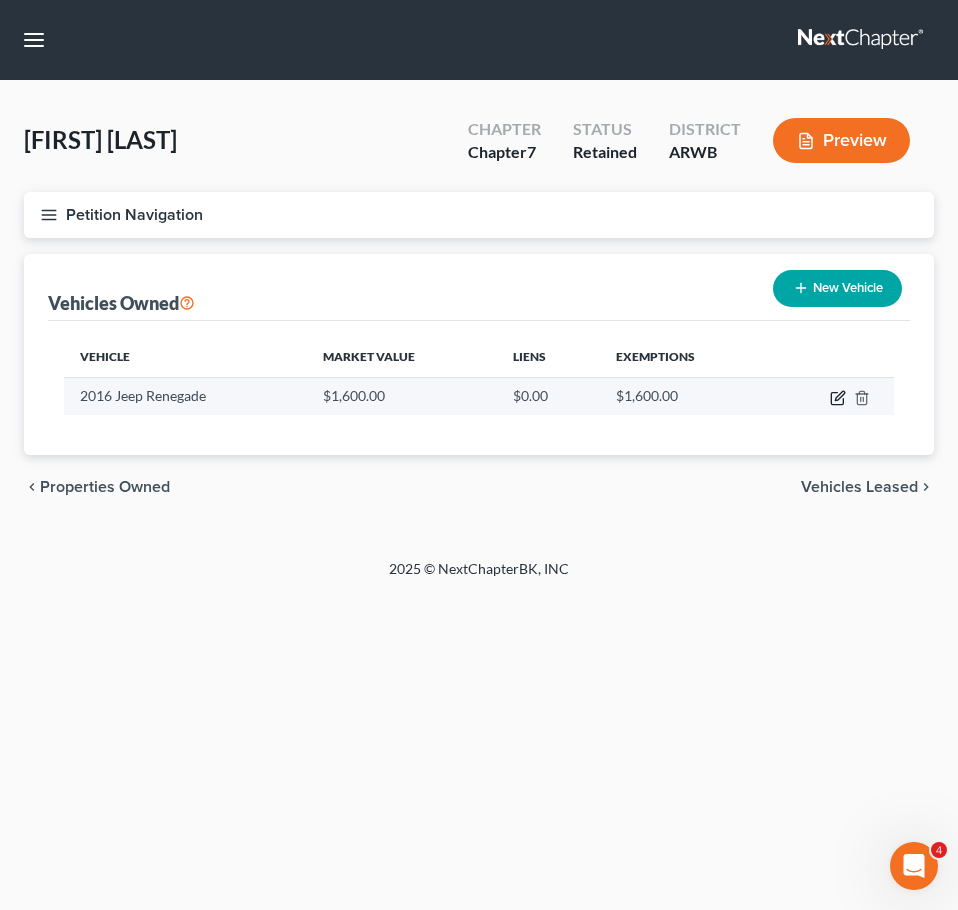 click 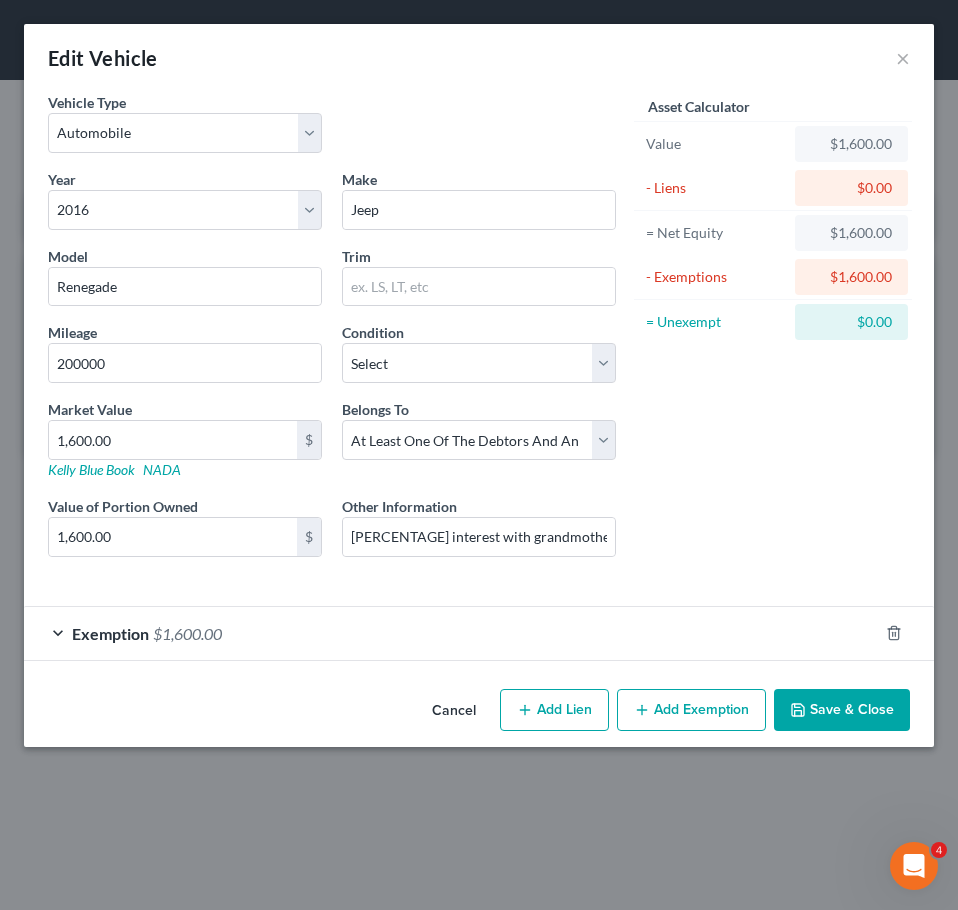 click on "Cancel" at bounding box center (454, 711) 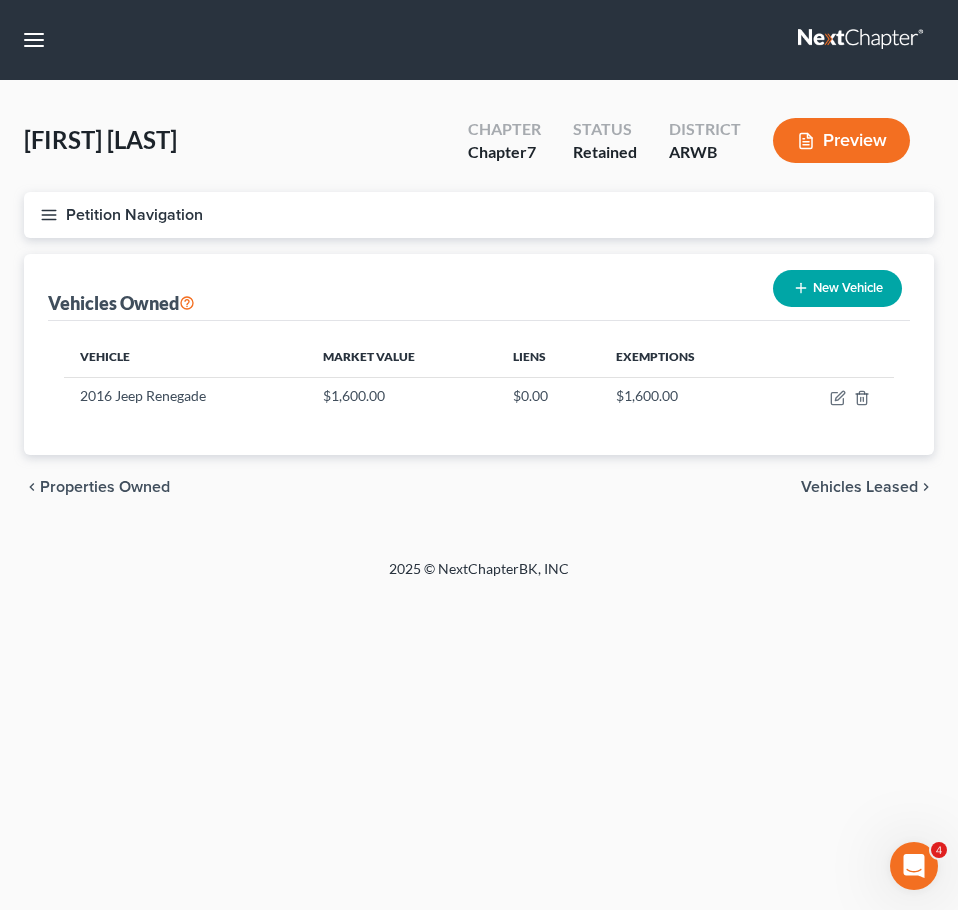 click on "Vehicles Leased" at bounding box center [859, 487] 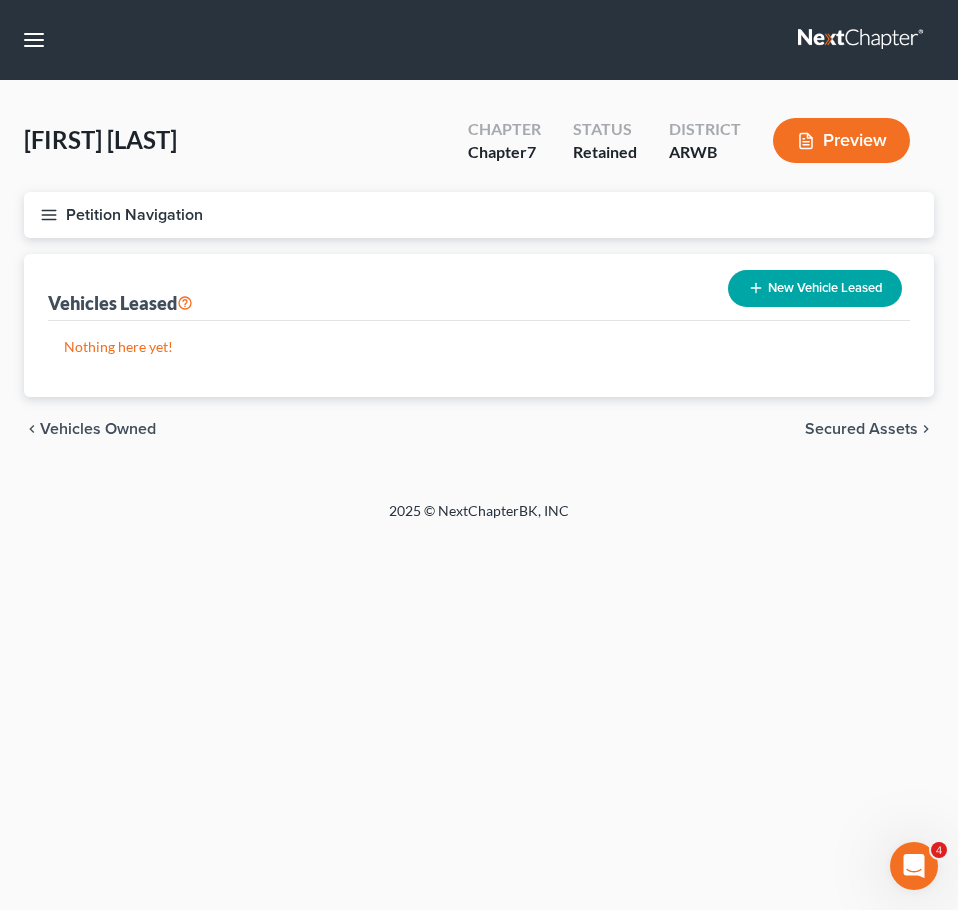 click on "Secured Assets" at bounding box center (861, 429) 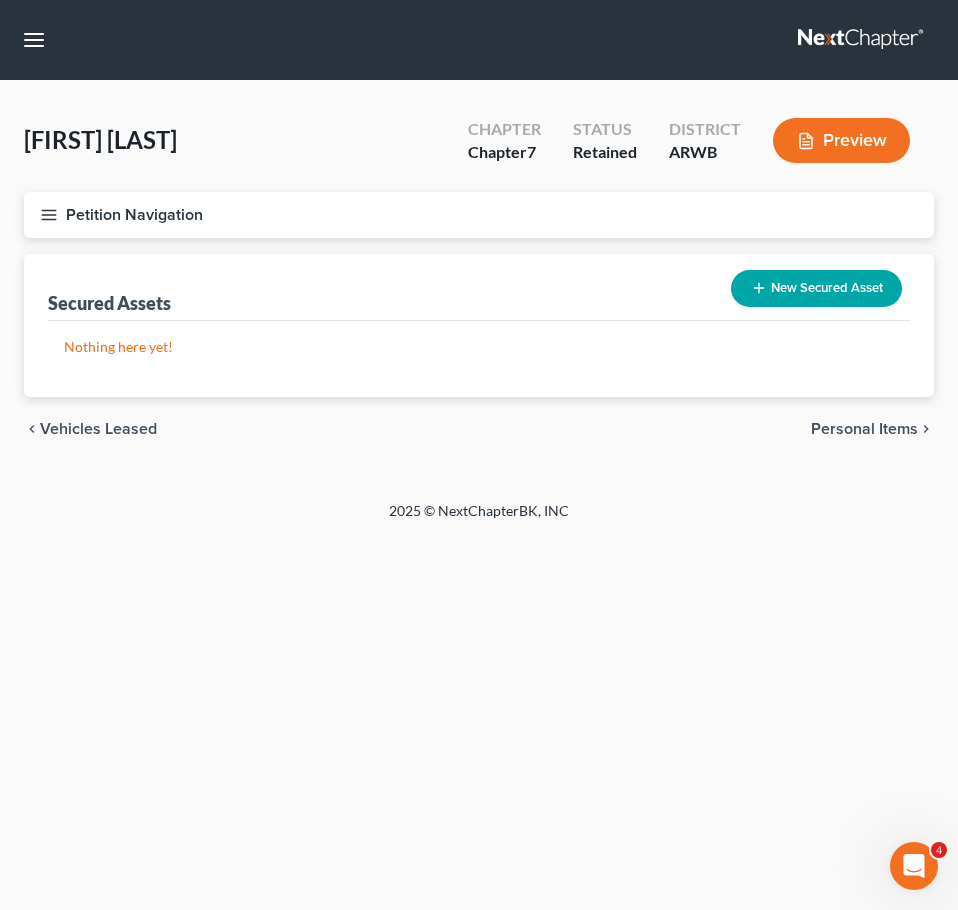 click 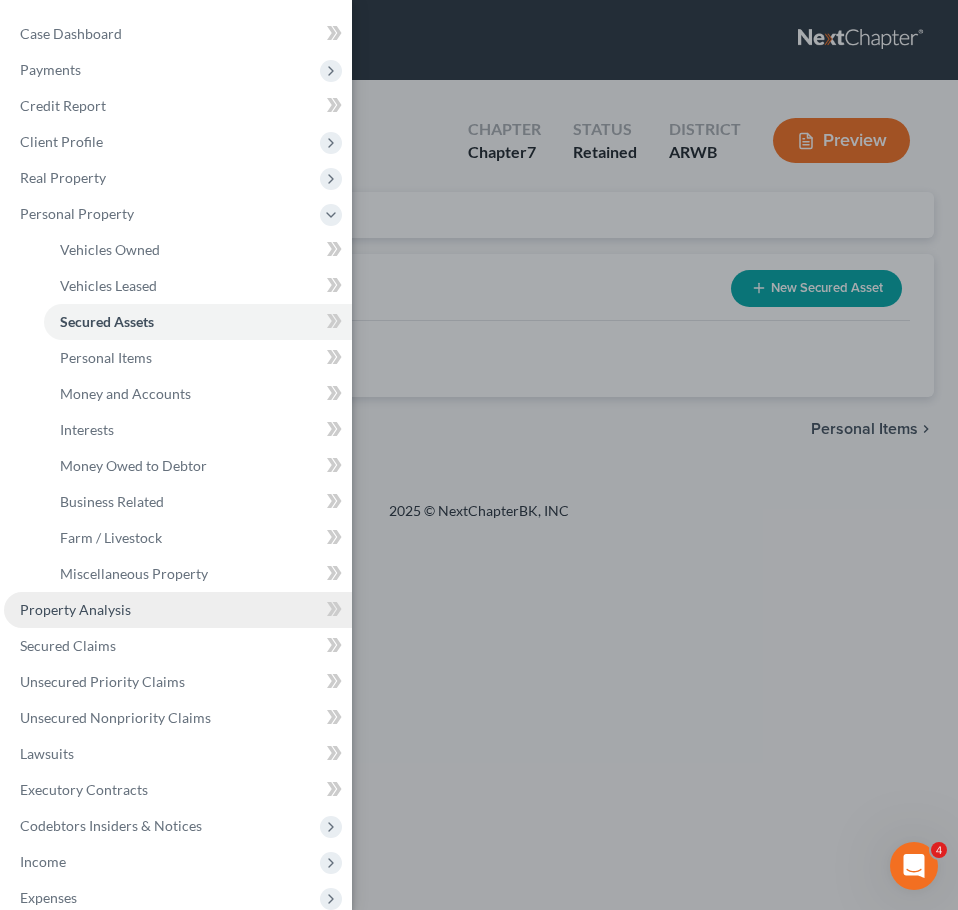 click on "Property Analysis" at bounding box center (75, 609) 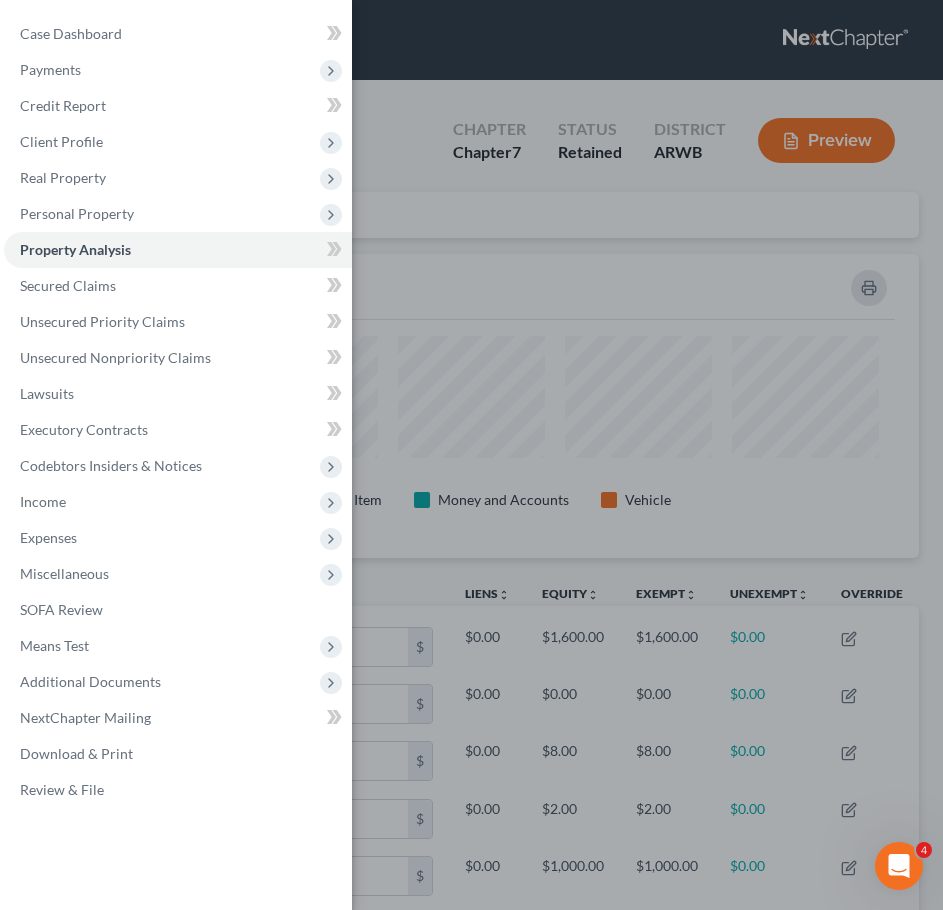 scroll, scrollTop: 999696, scrollLeft: 999105, axis: both 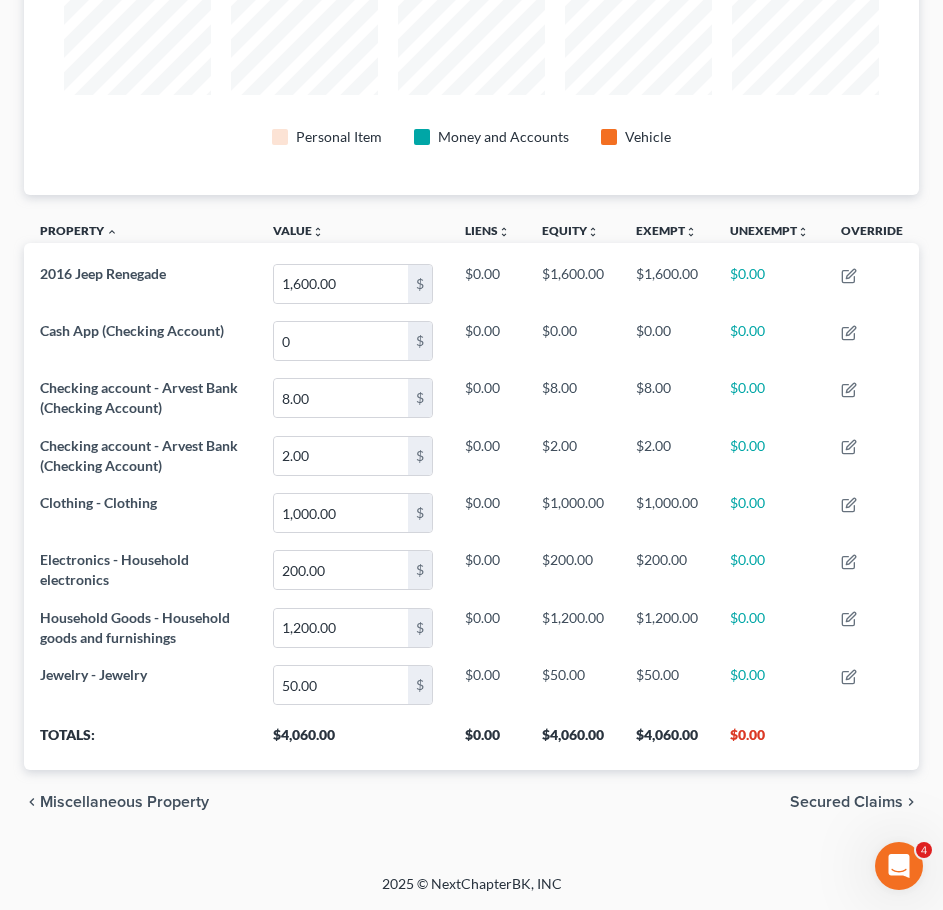 click on "Secured Claims" at bounding box center (846, 802) 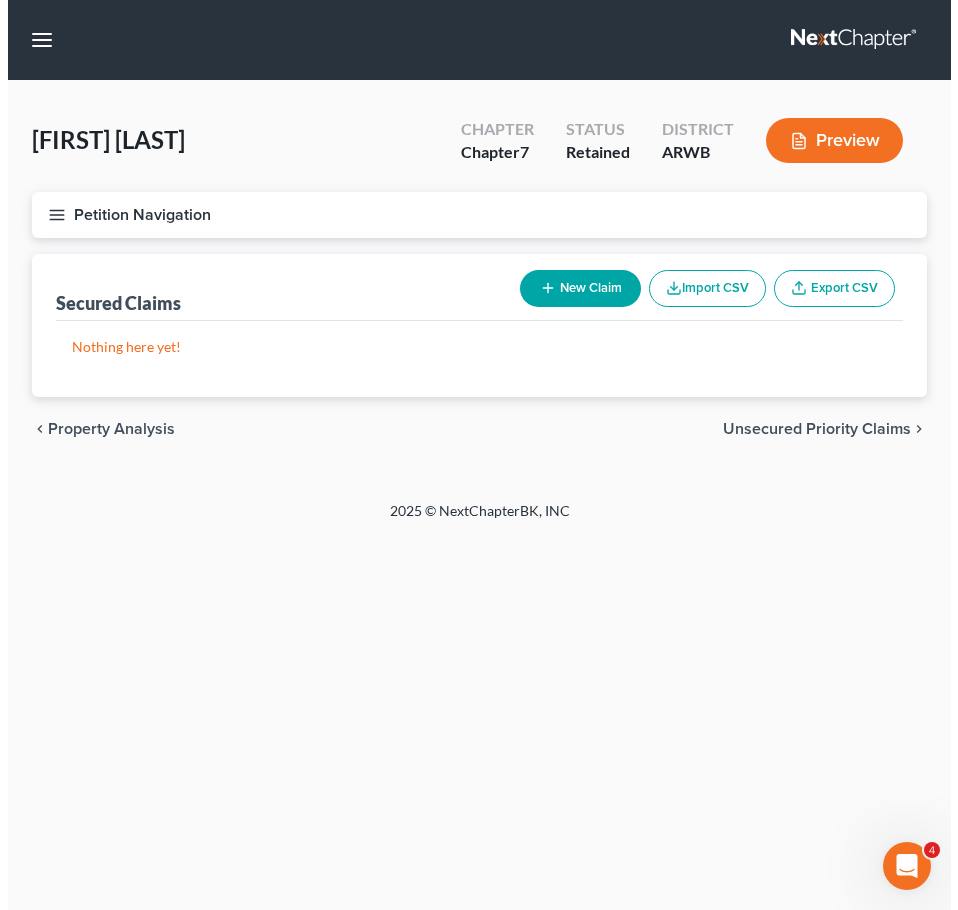 scroll, scrollTop: 0, scrollLeft: 0, axis: both 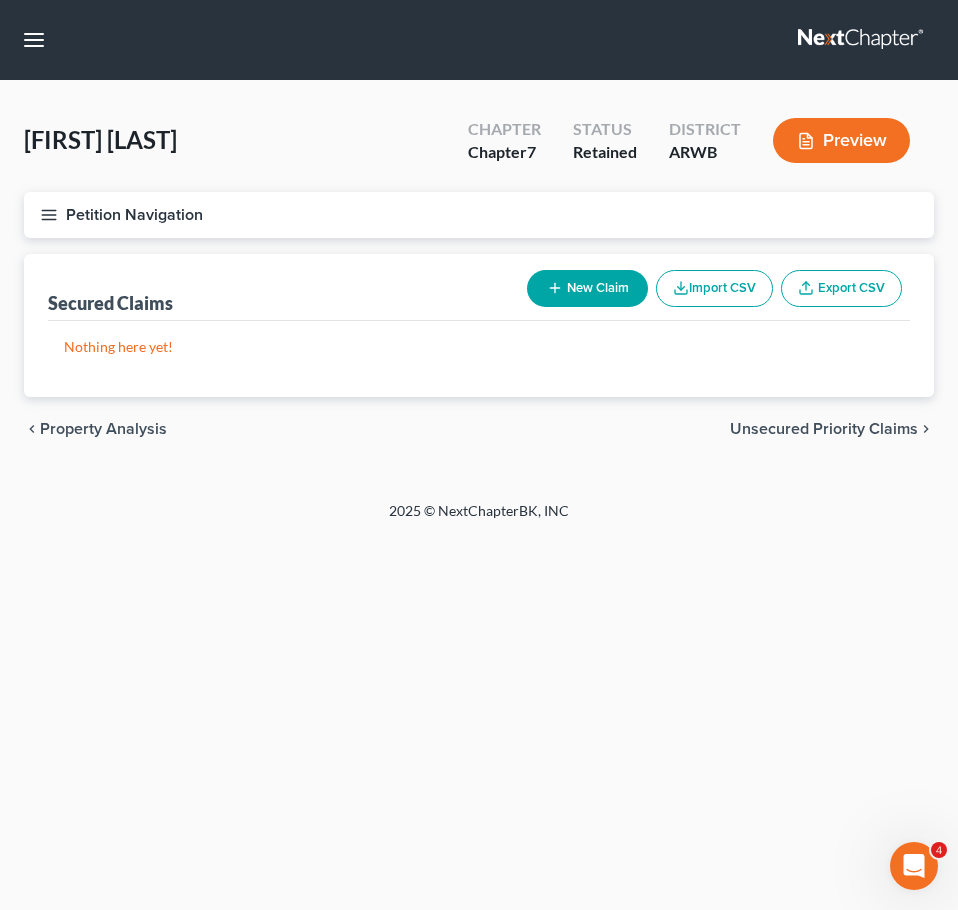 click 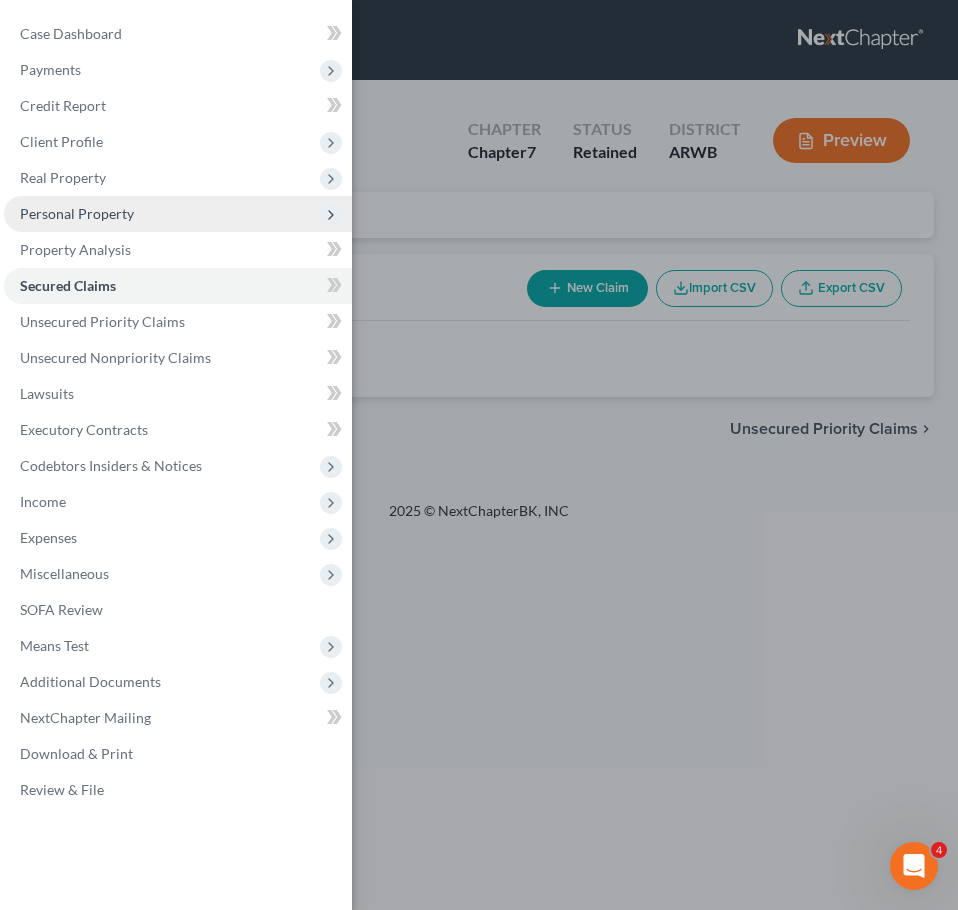 click on "Personal Property" at bounding box center [77, 213] 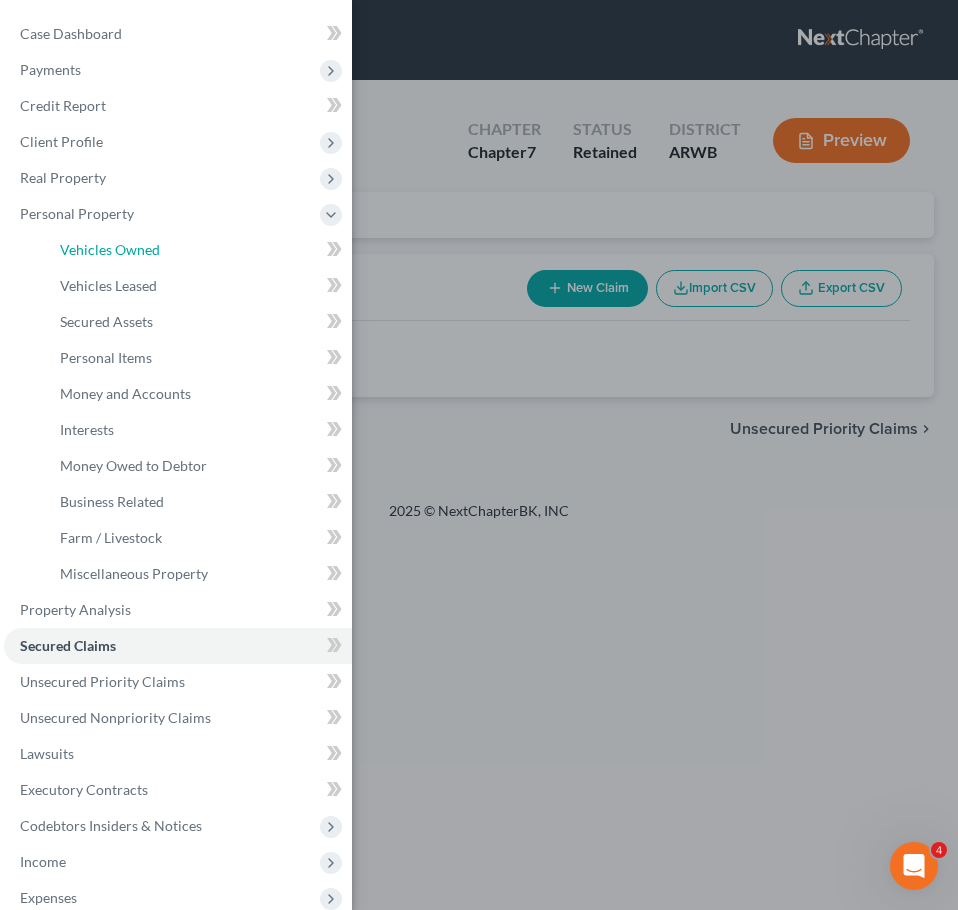 click on "Vehicles Owned" at bounding box center [110, 249] 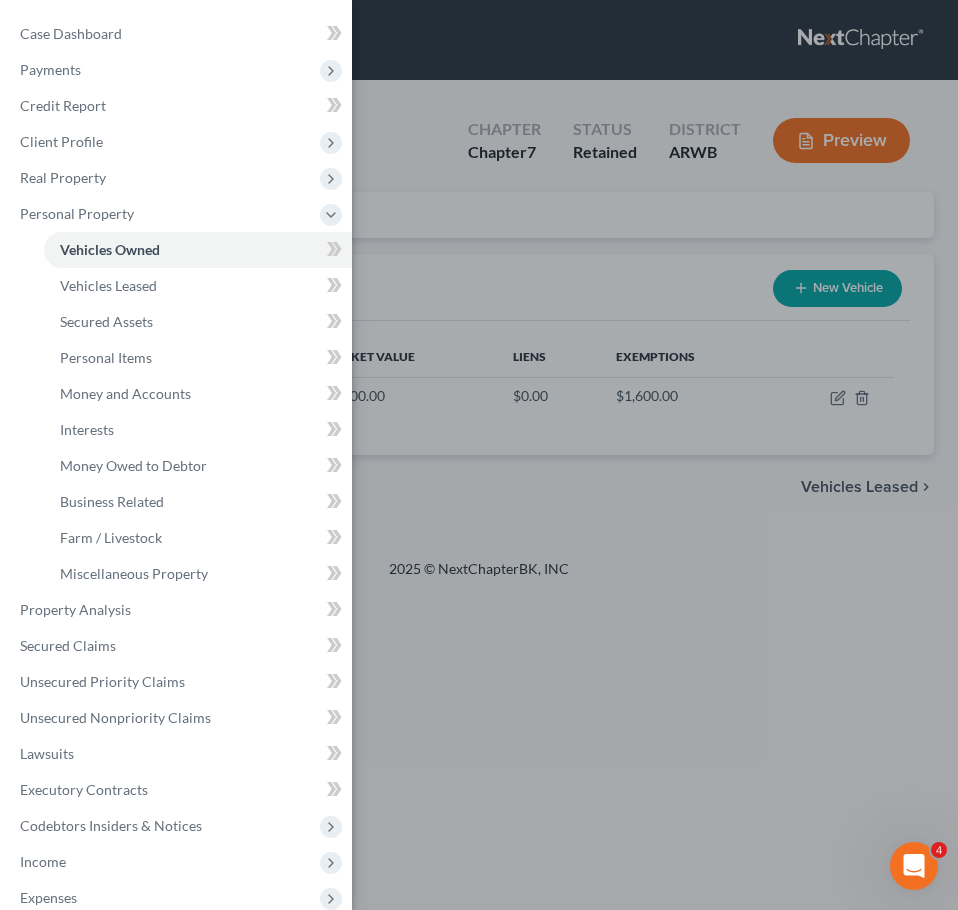click on "Case Dashboard
Payments
Invoices
Payments
Payments
Credit Report
Client Profile" at bounding box center [479, 455] 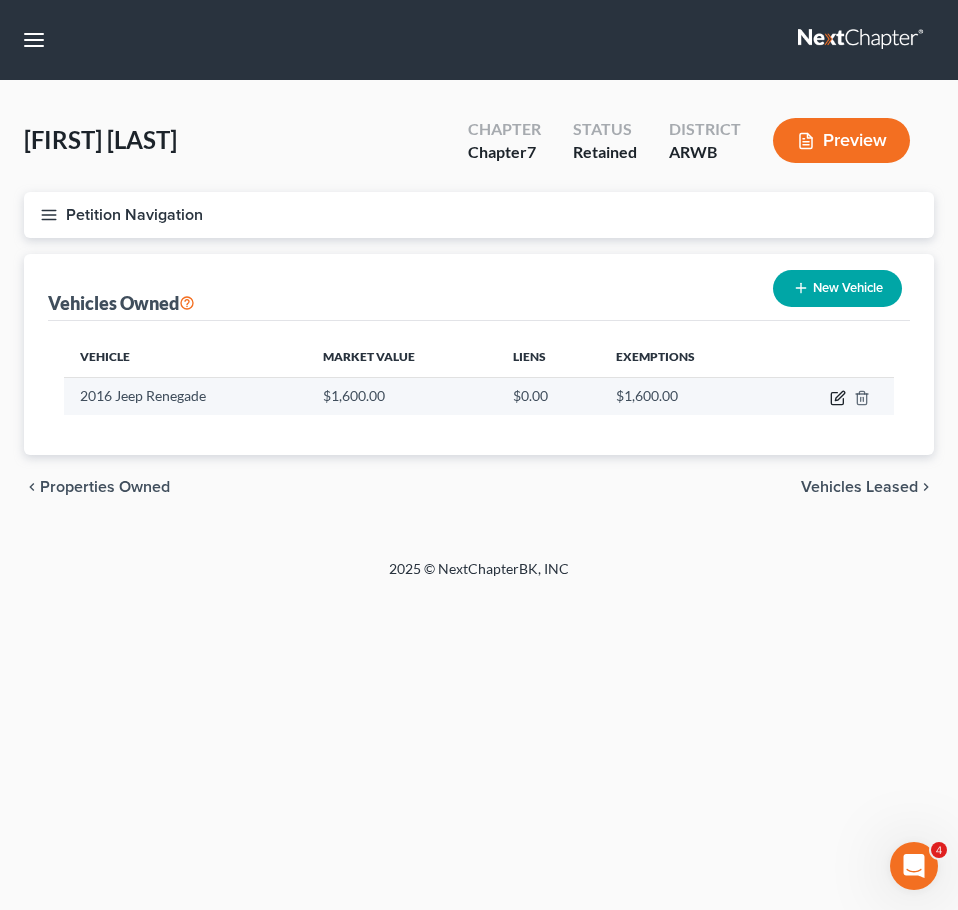 click 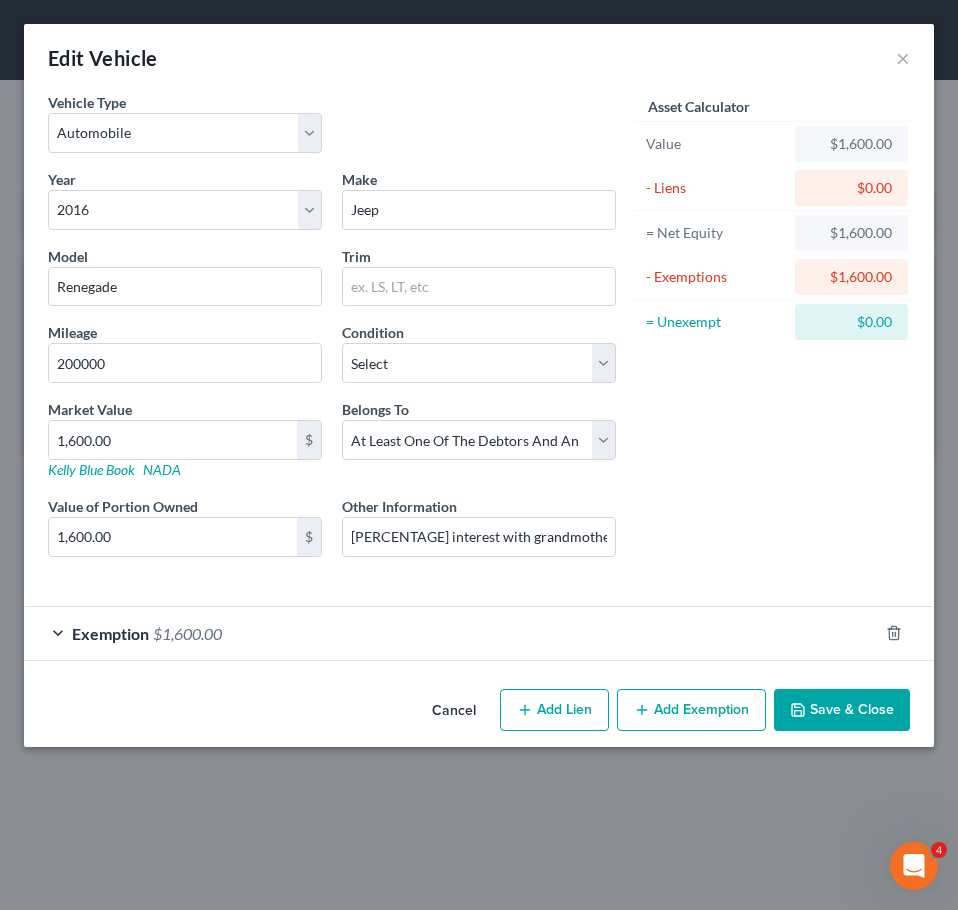 click on "Exemption $1,600.00" at bounding box center (451, 633) 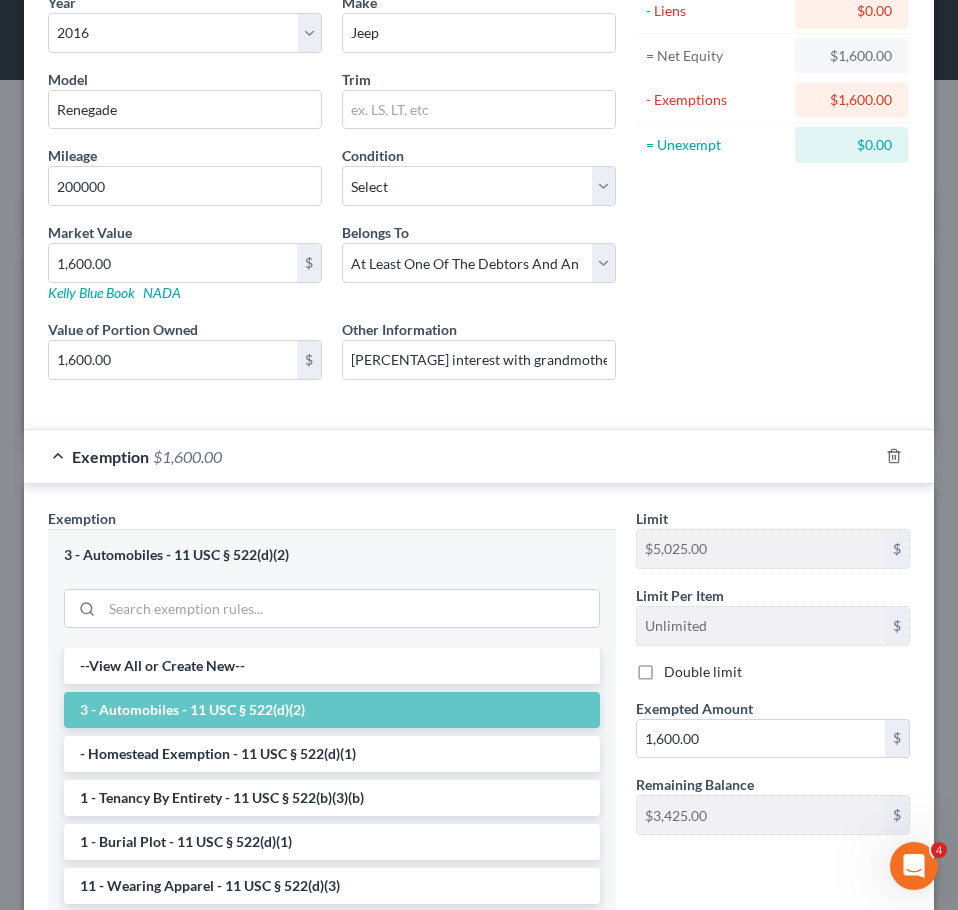 scroll, scrollTop: 178, scrollLeft: 0, axis: vertical 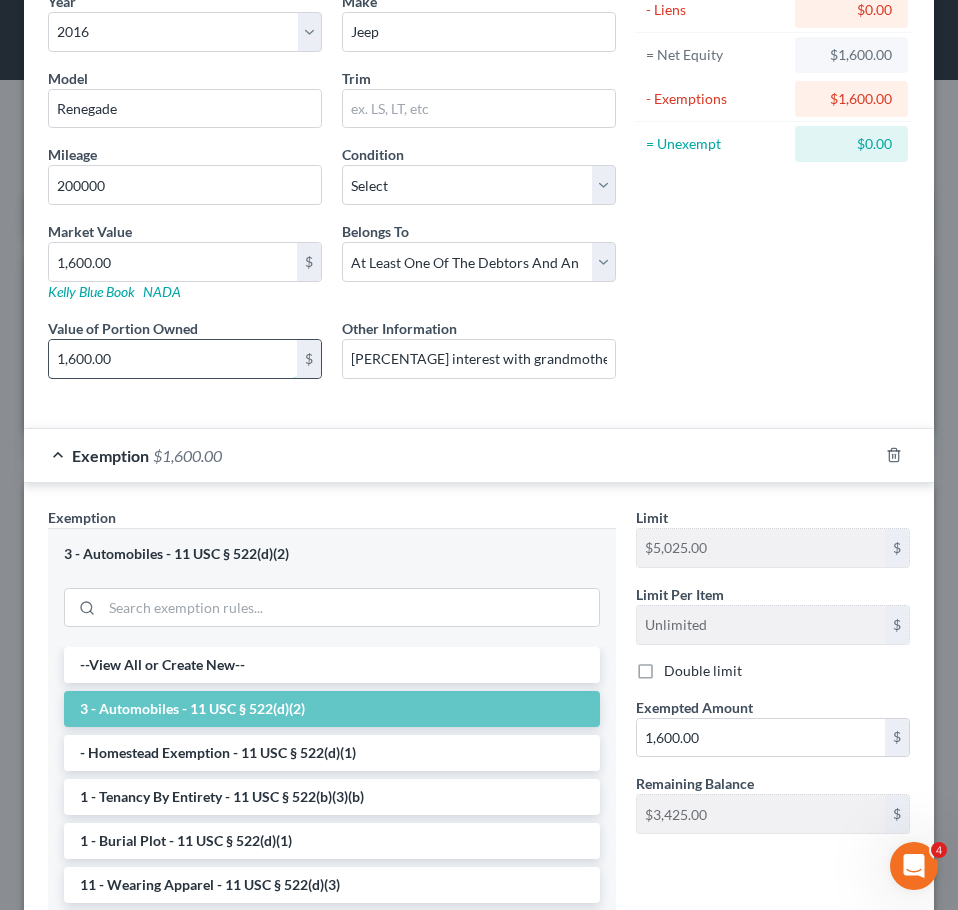 click on "1,600.00" at bounding box center [173, 359] 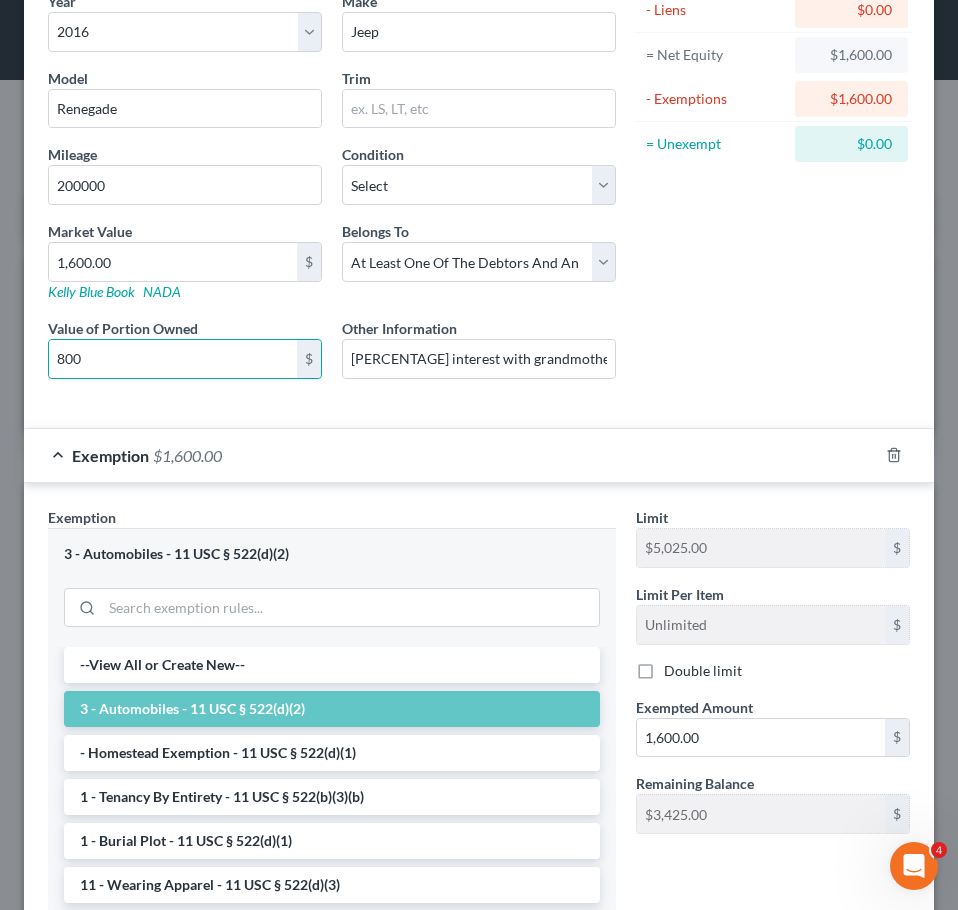 click on "Asset Calculator Value $[NUMBER] - Liens $[NUMBER] = Net Equity $[NUMBER] - Exemptions $[NUMBER] = Unexempt $[NUMBER]" at bounding box center [773, 163] 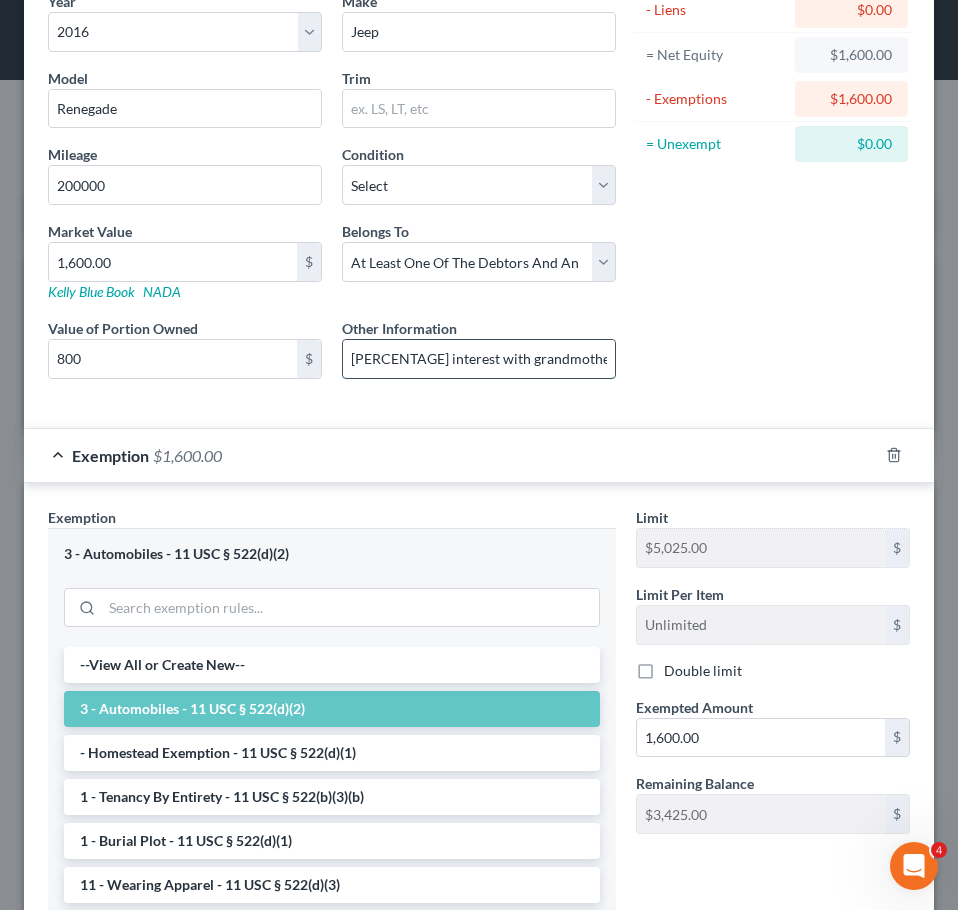 click on "[PERCENTAGE] interest with grandmother in total value of [CURRENCY][AMOUNT]" at bounding box center [479, 359] 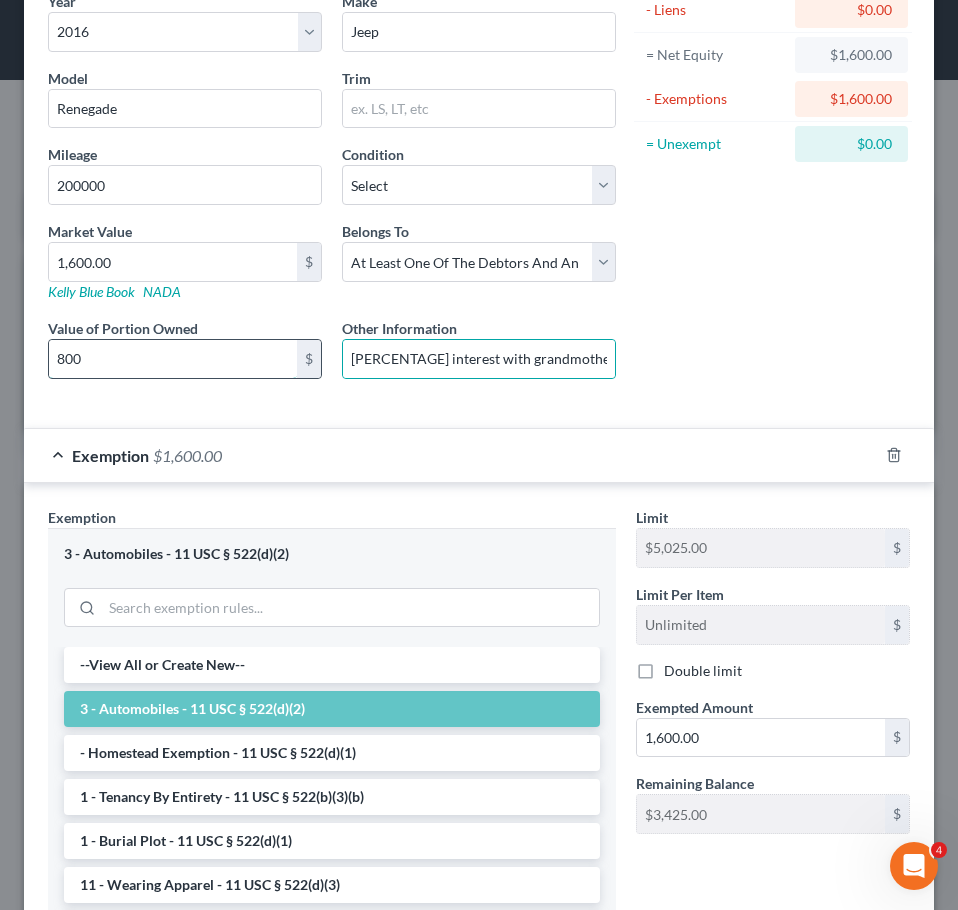 click on "800" at bounding box center [173, 359] 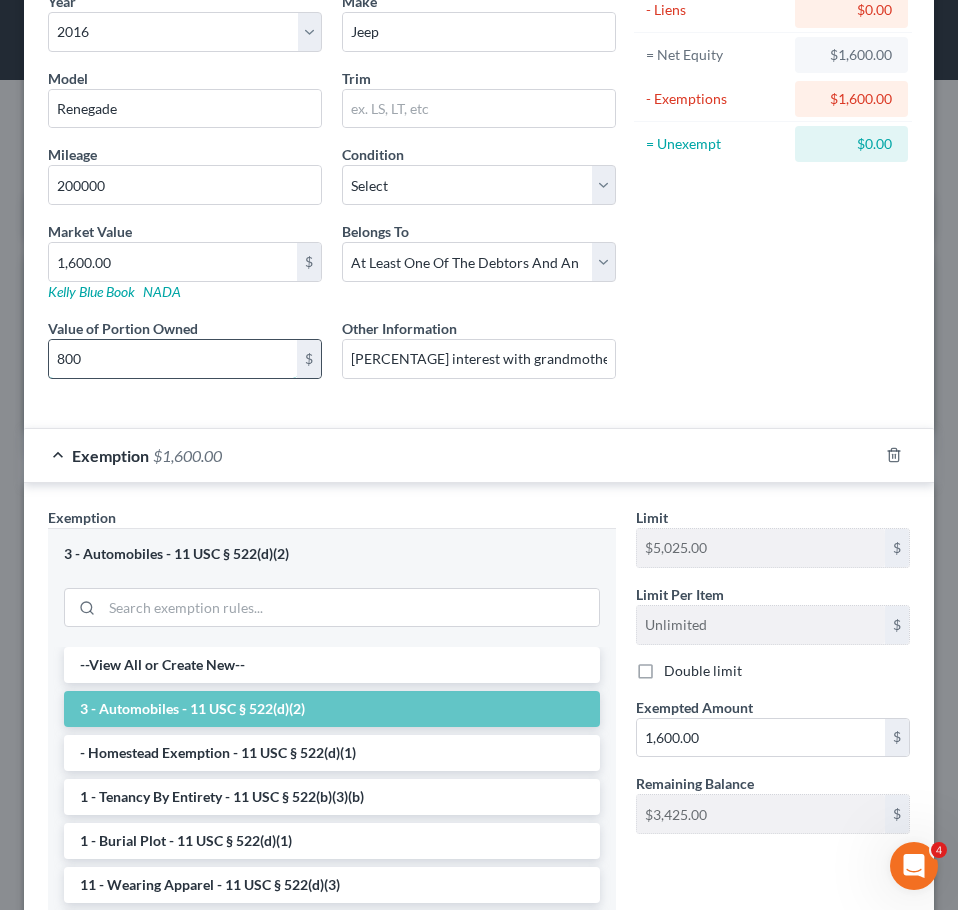type on "6" 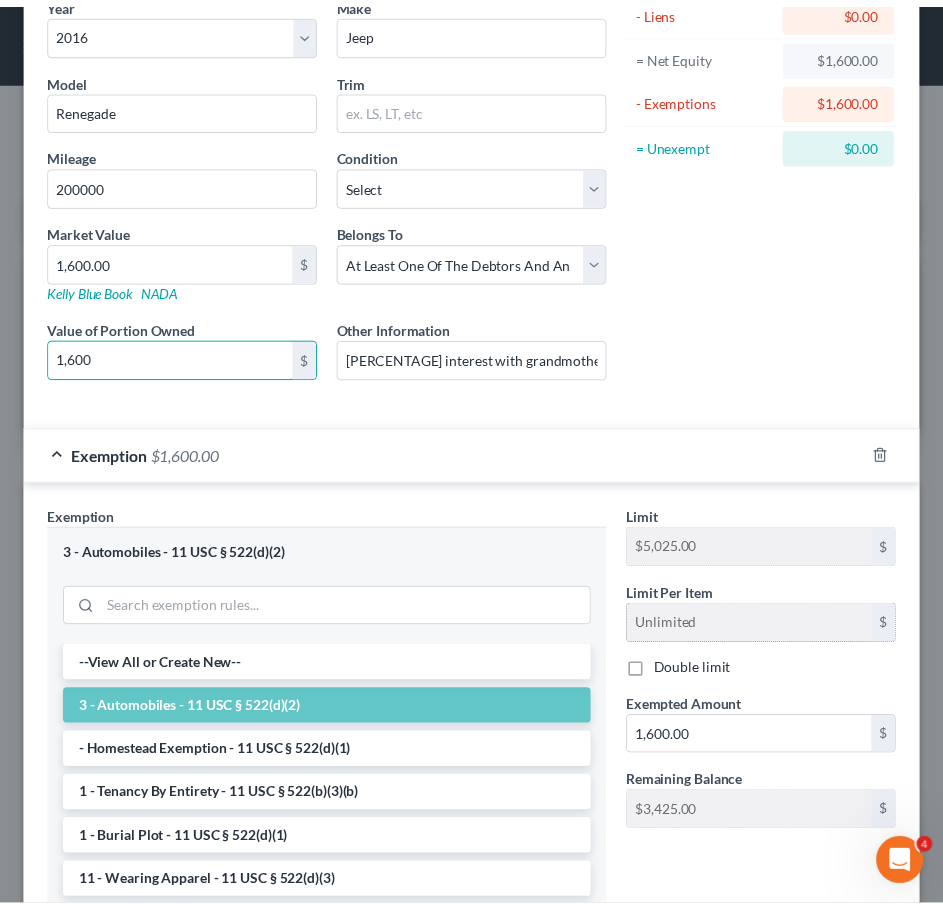 scroll, scrollTop: 378, scrollLeft: 0, axis: vertical 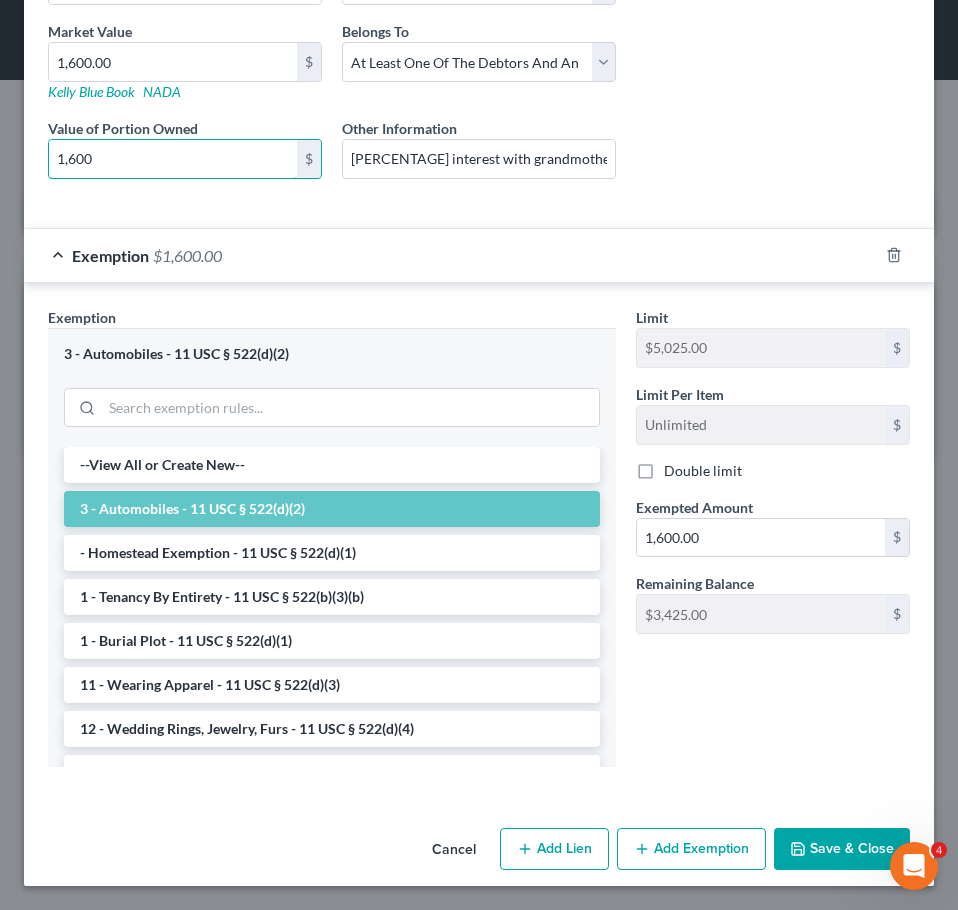 type on "1,600" 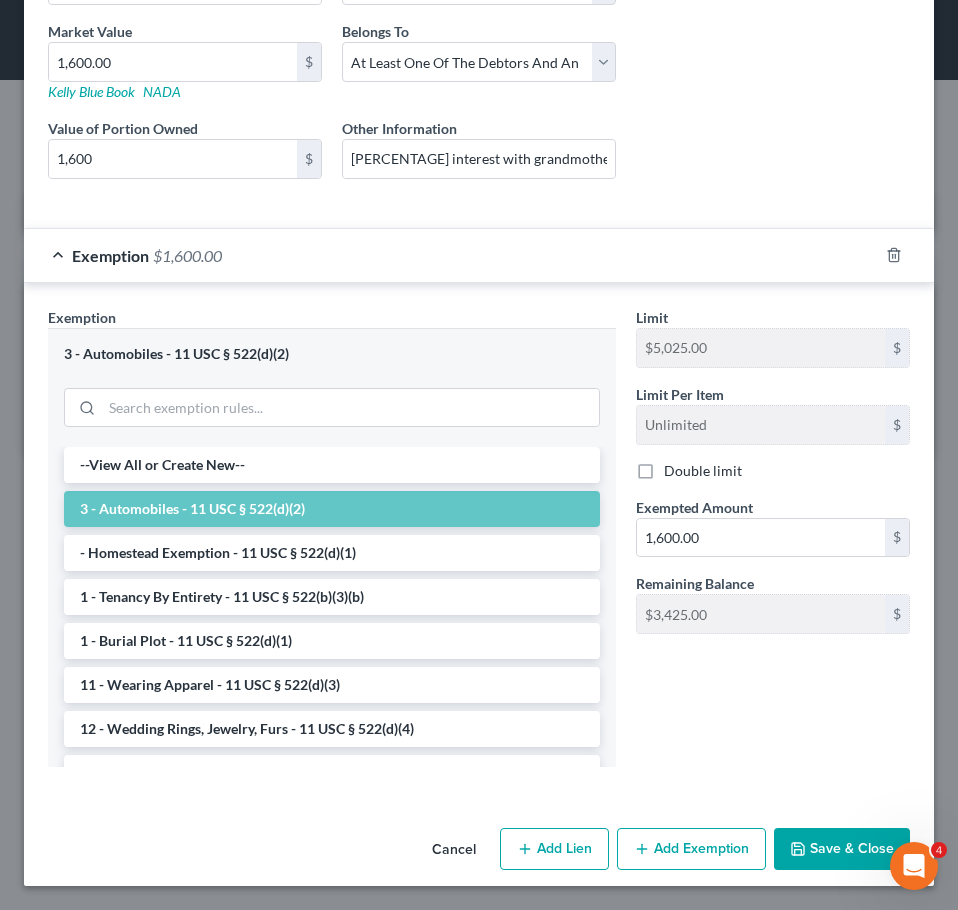 click on "Save & Close" at bounding box center [842, 849] 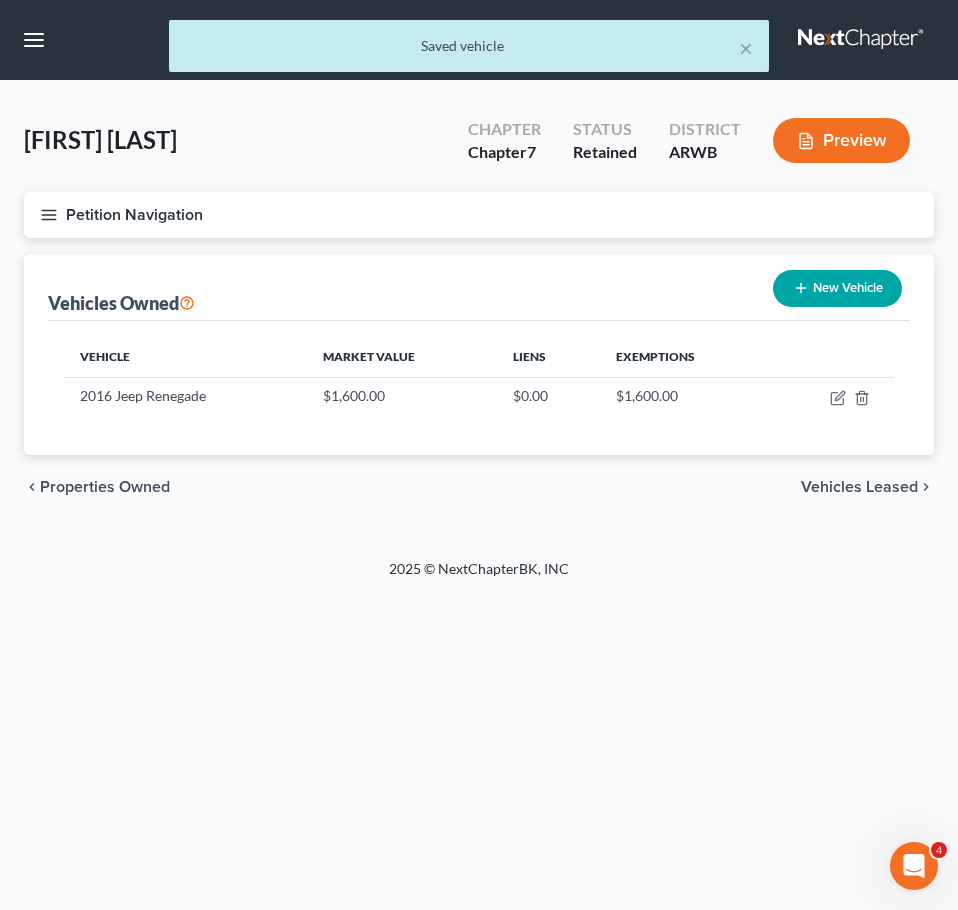 click on "chevron_left
Properties Owned
Vehicles Leased
chevron_right" at bounding box center (479, 487) 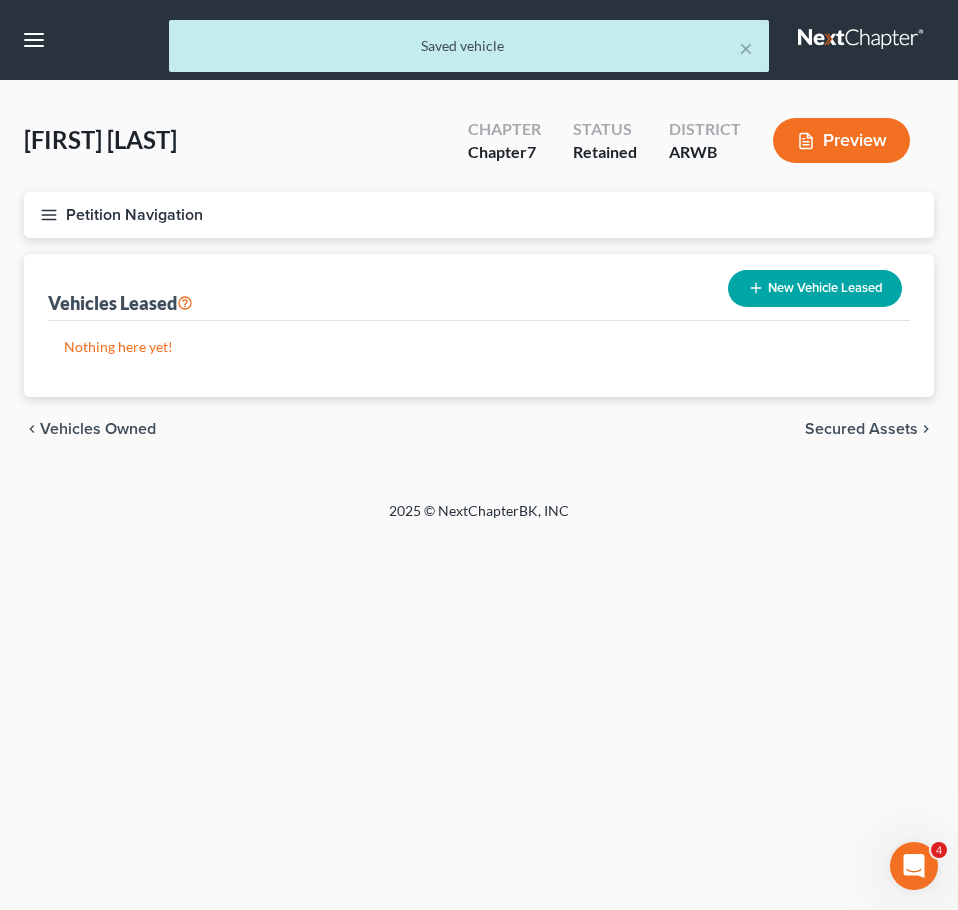 click on "Secured Assets" at bounding box center (861, 429) 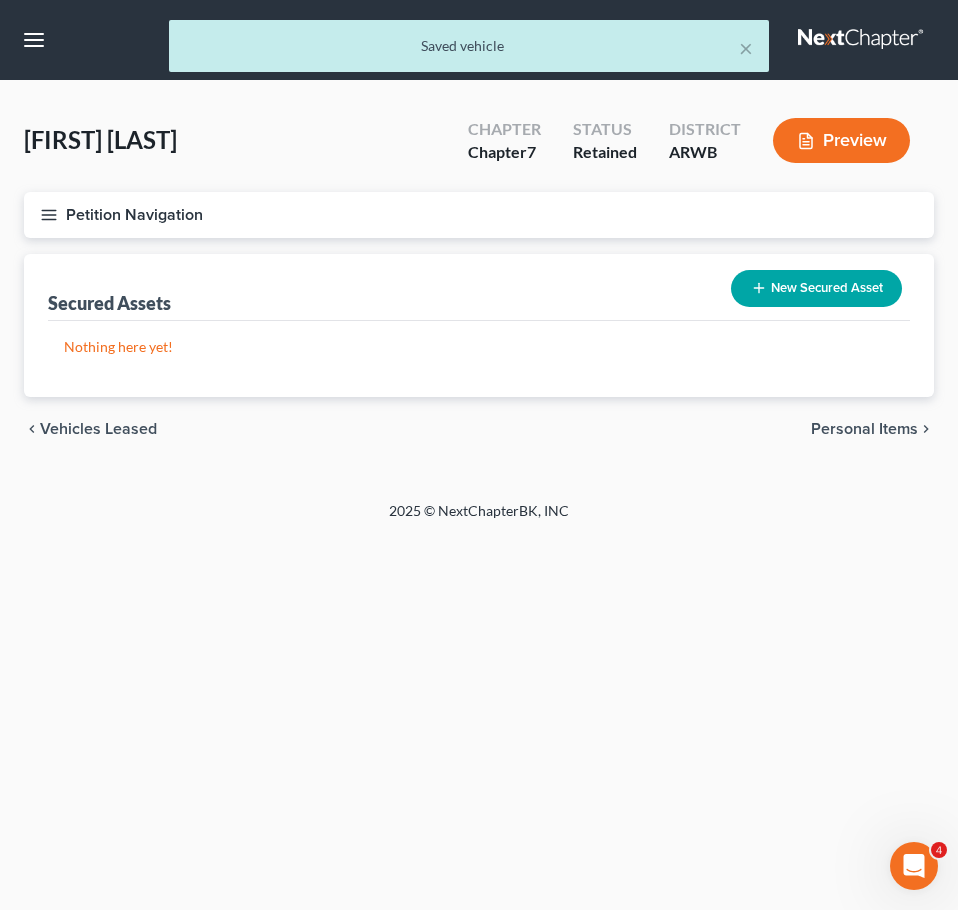 click on "Personal Items" at bounding box center [864, 429] 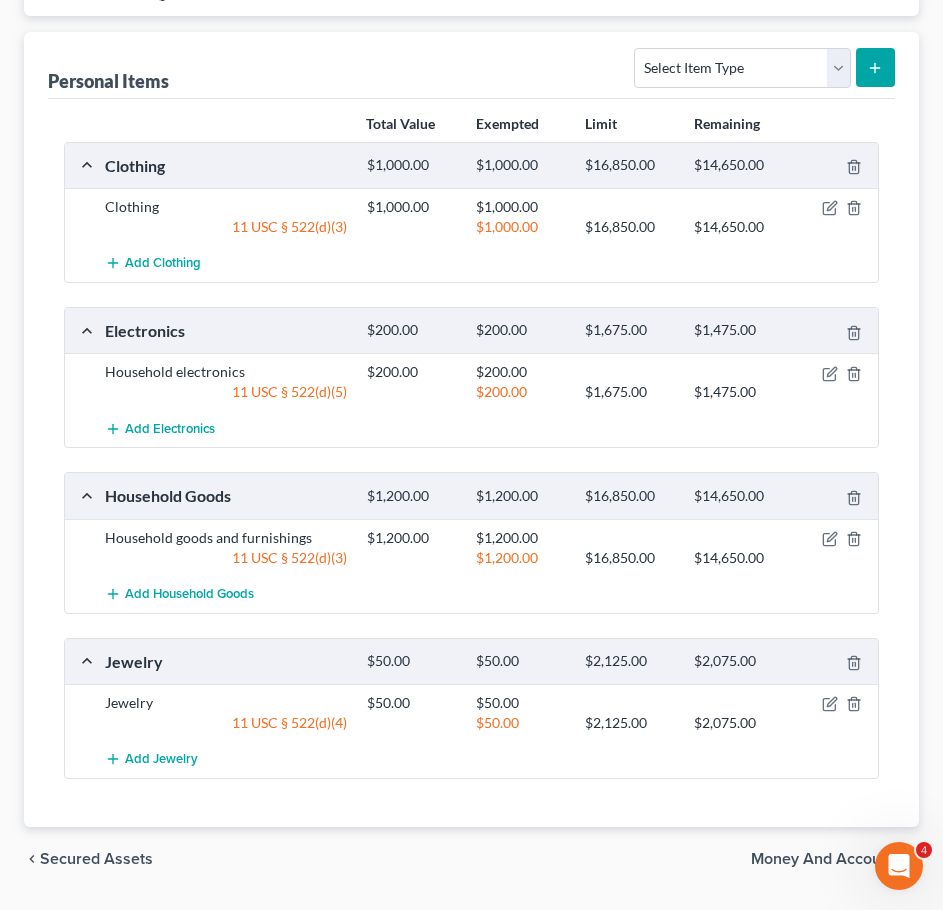 scroll, scrollTop: 279, scrollLeft: 0, axis: vertical 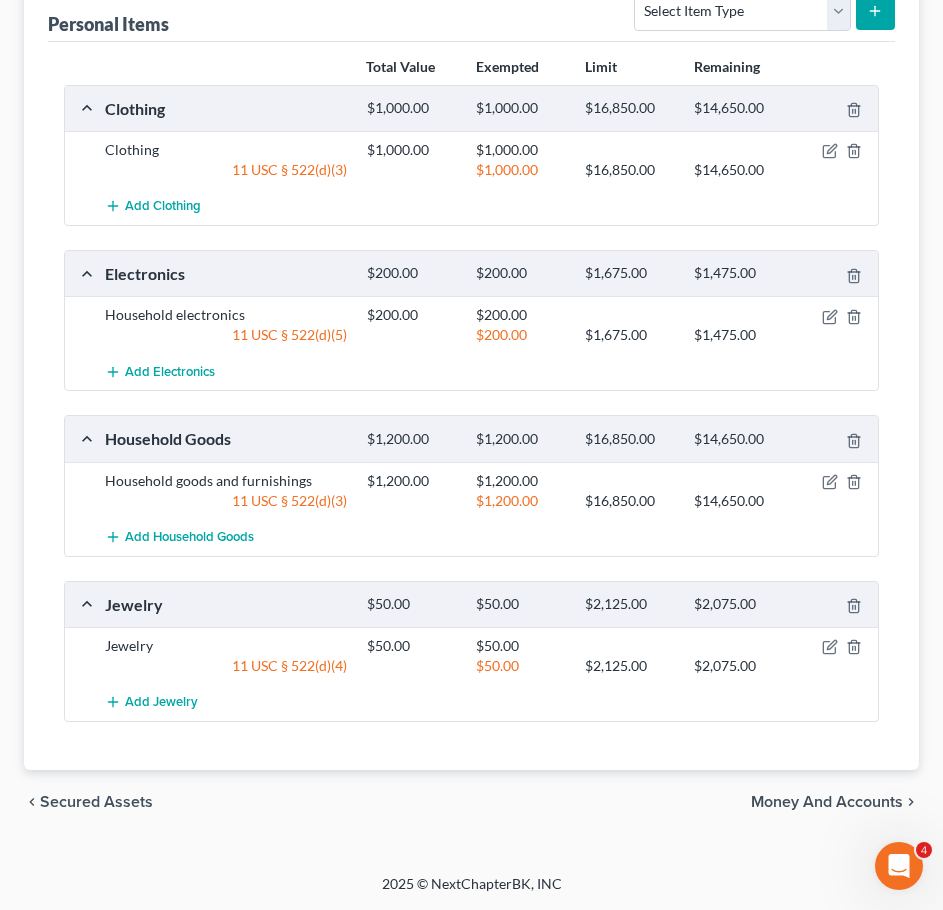 click on "Money and Accounts" at bounding box center [827, 802] 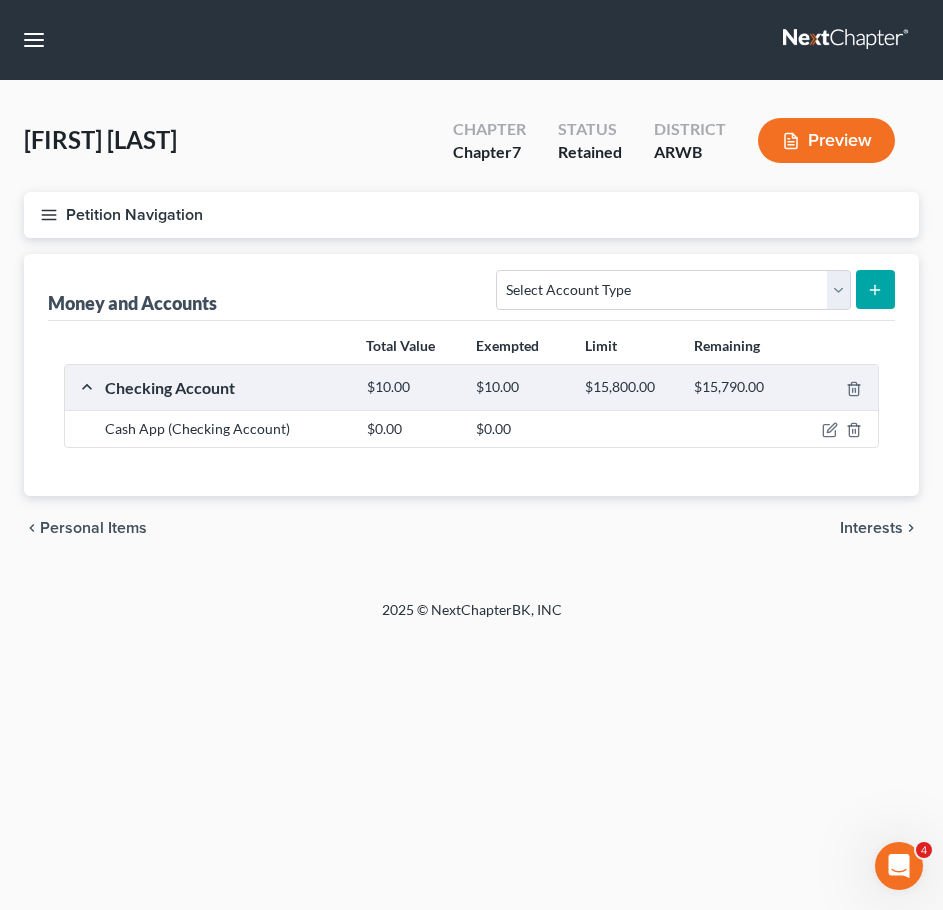 scroll, scrollTop: 0, scrollLeft: 0, axis: both 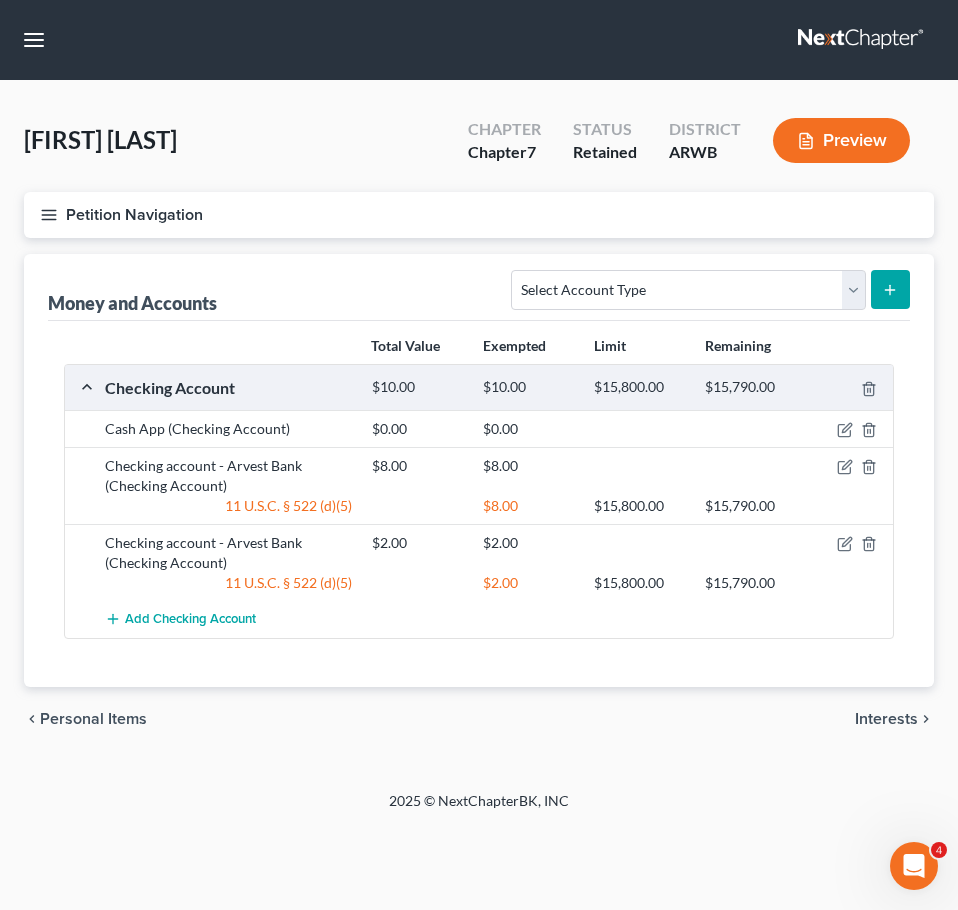 click on "Interests" at bounding box center [886, 719] 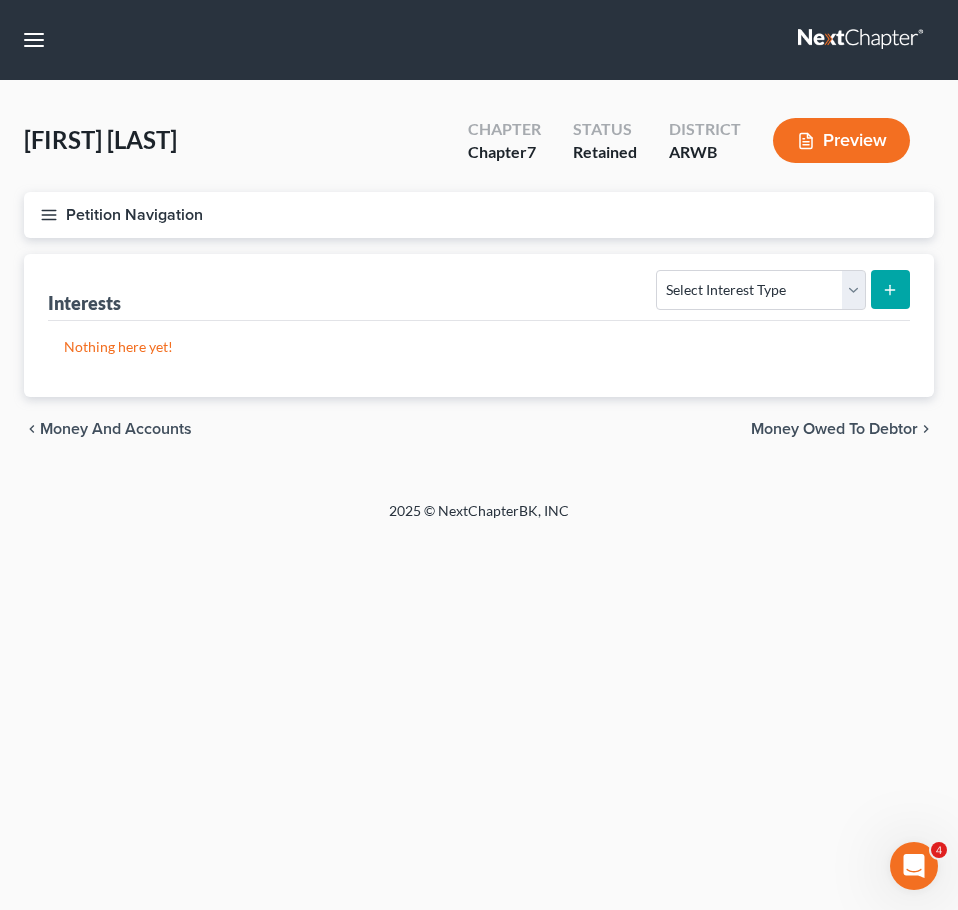 click on "Money Owed to Debtor" at bounding box center [834, 429] 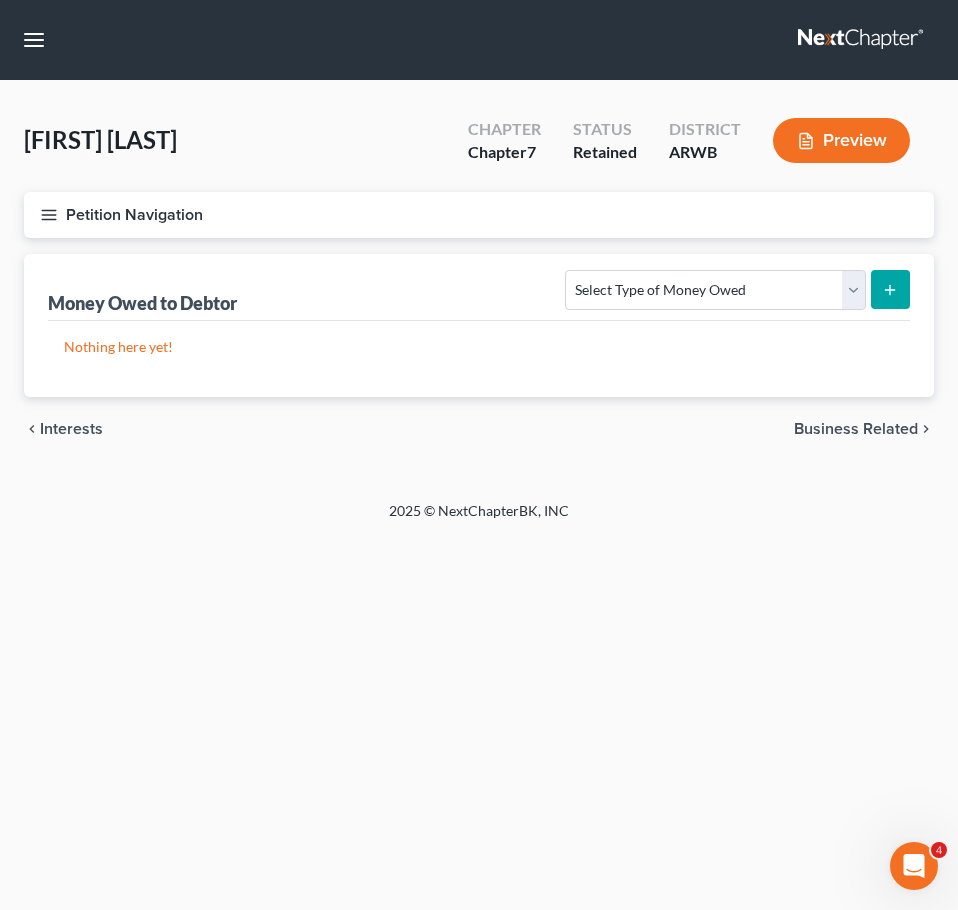 click on "Business Related" at bounding box center (856, 429) 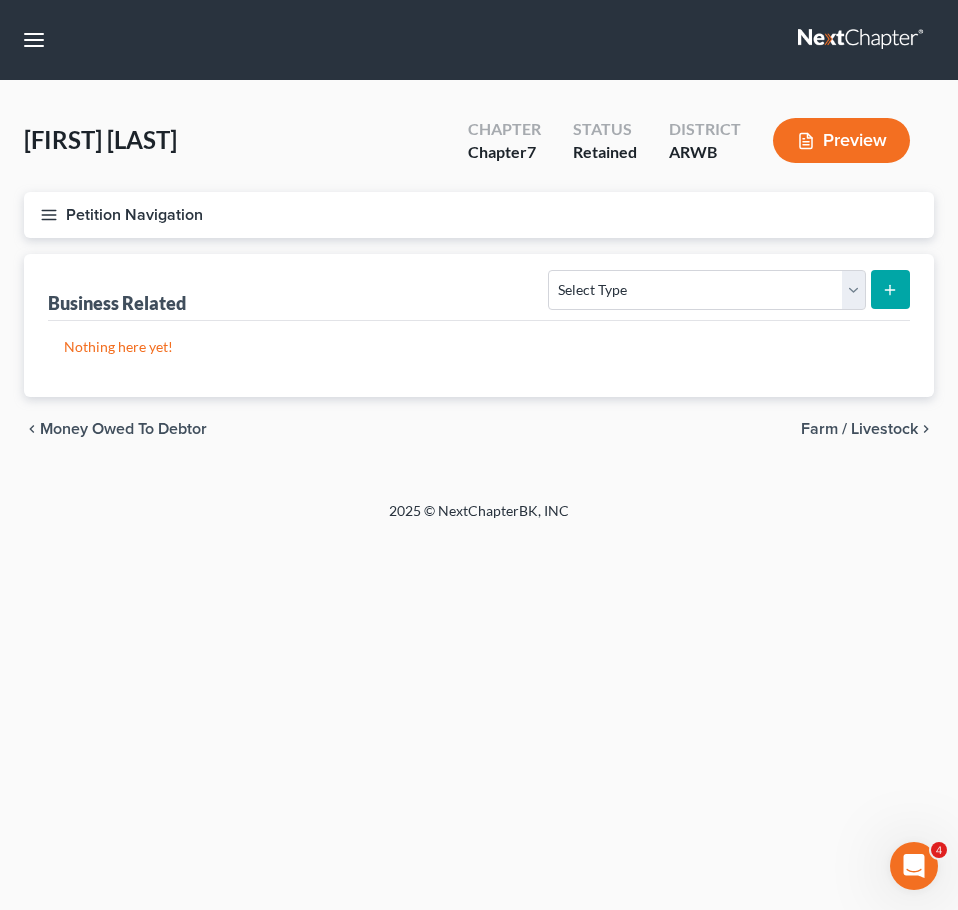click on "Farm / Livestock" at bounding box center [859, 429] 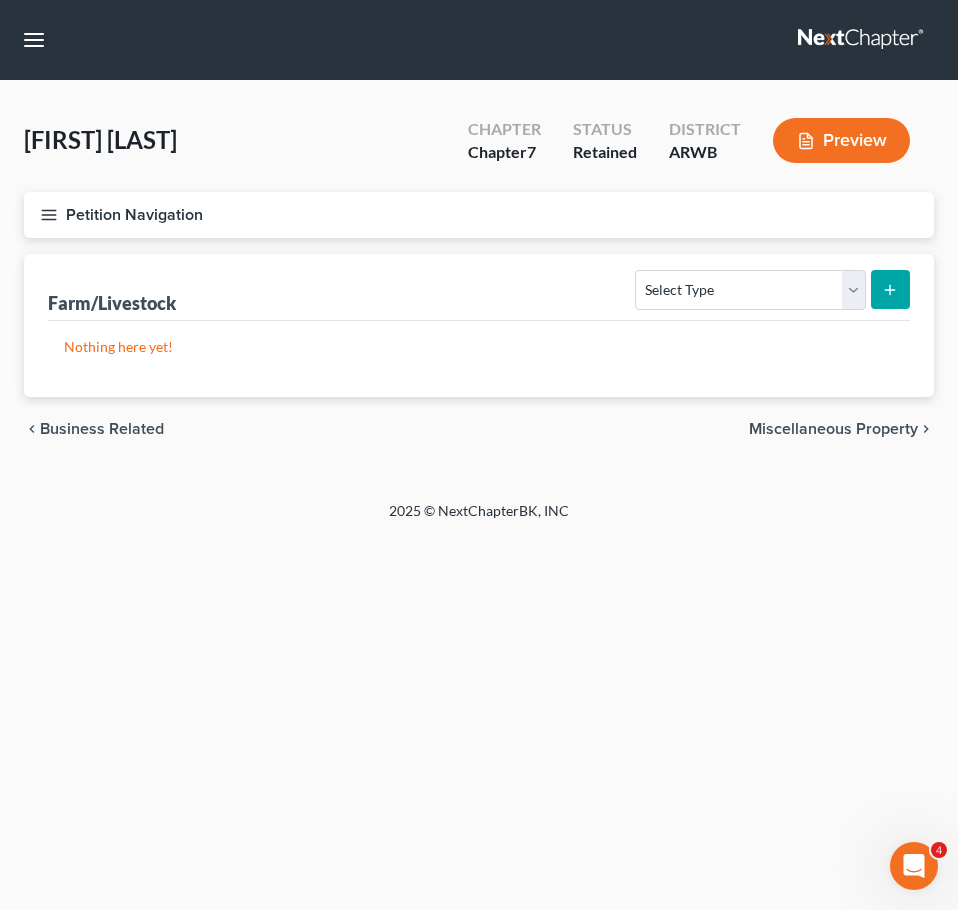 click on "Miscellaneous Property" at bounding box center [833, 429] 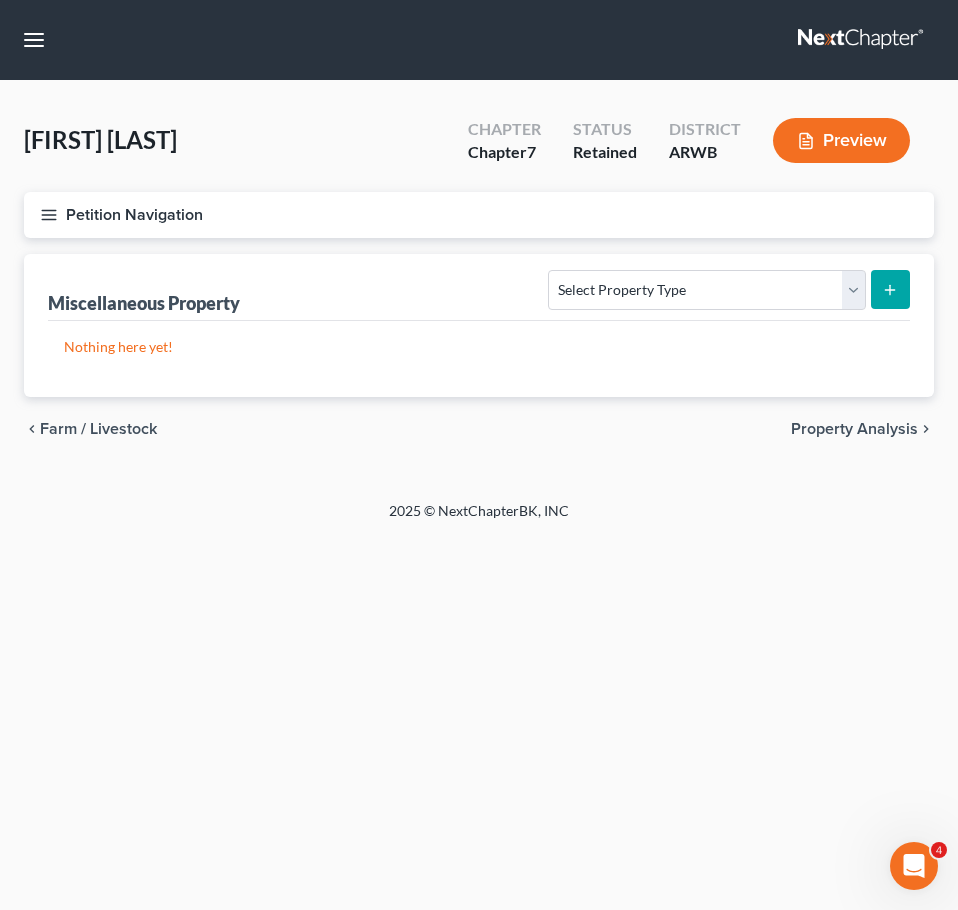 click on "Property Analysis" at bounding box center (854, 429) 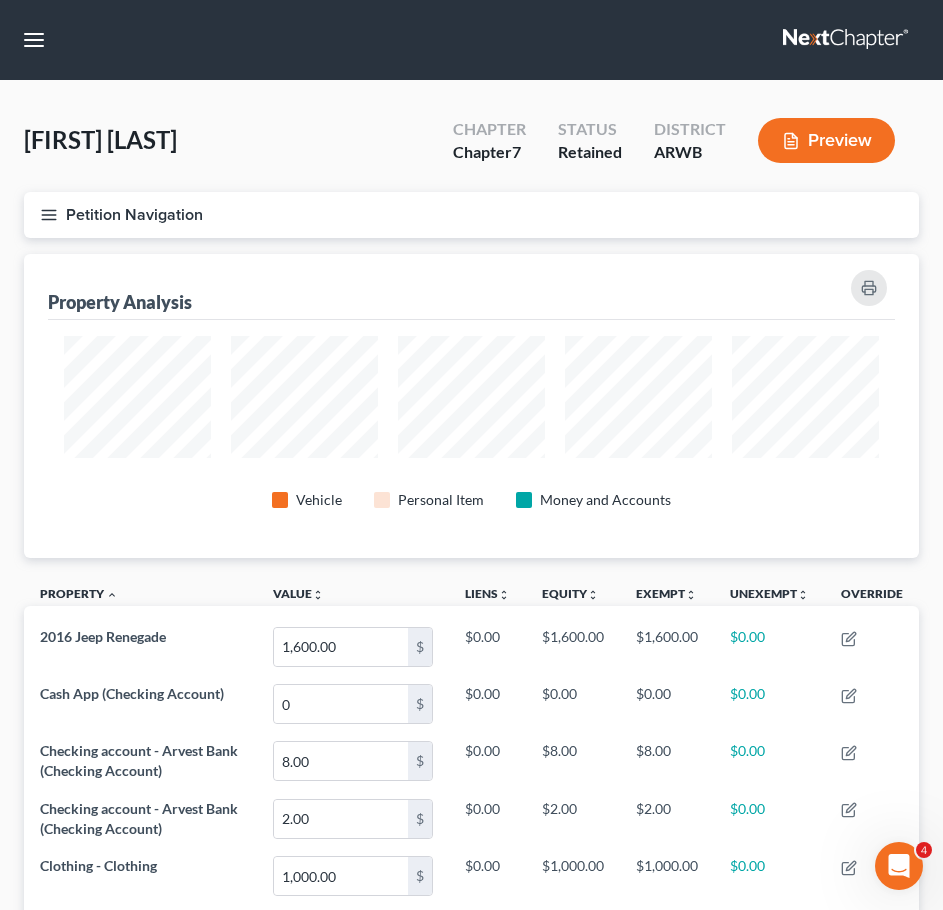 scroll, scrollTop: 999696, scrollLeft: 999105, axis: both 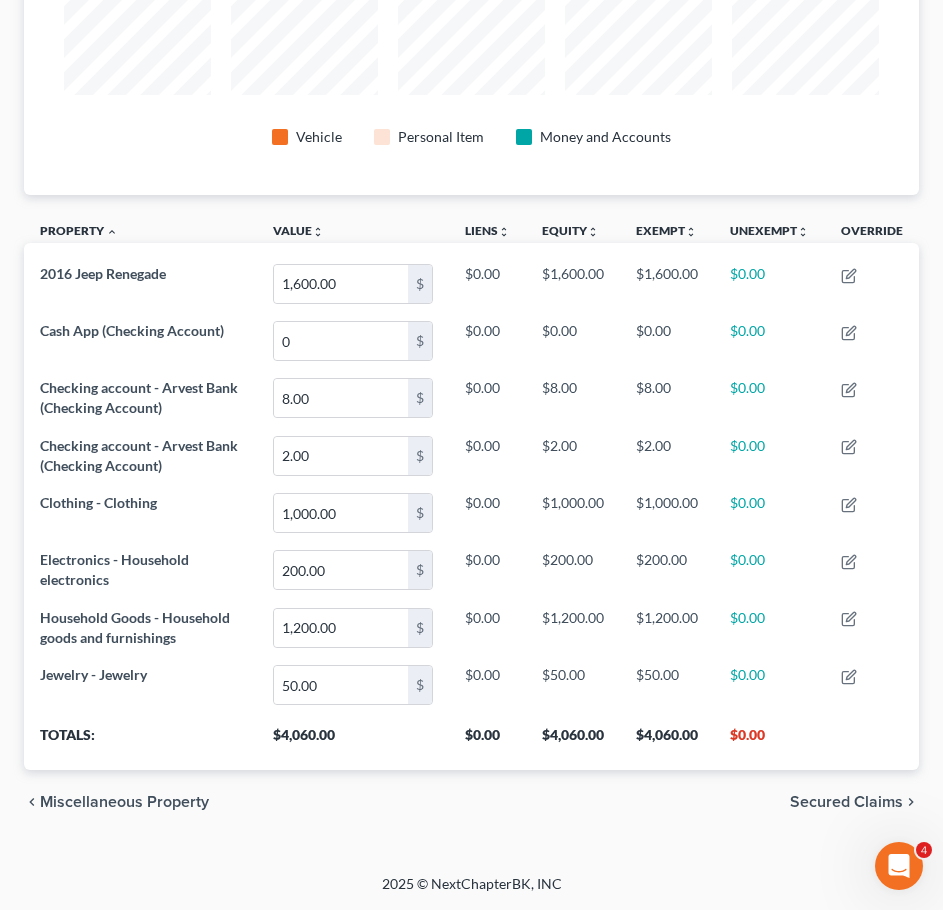 click on "Secured Claims" at bounding box center (846, 802) 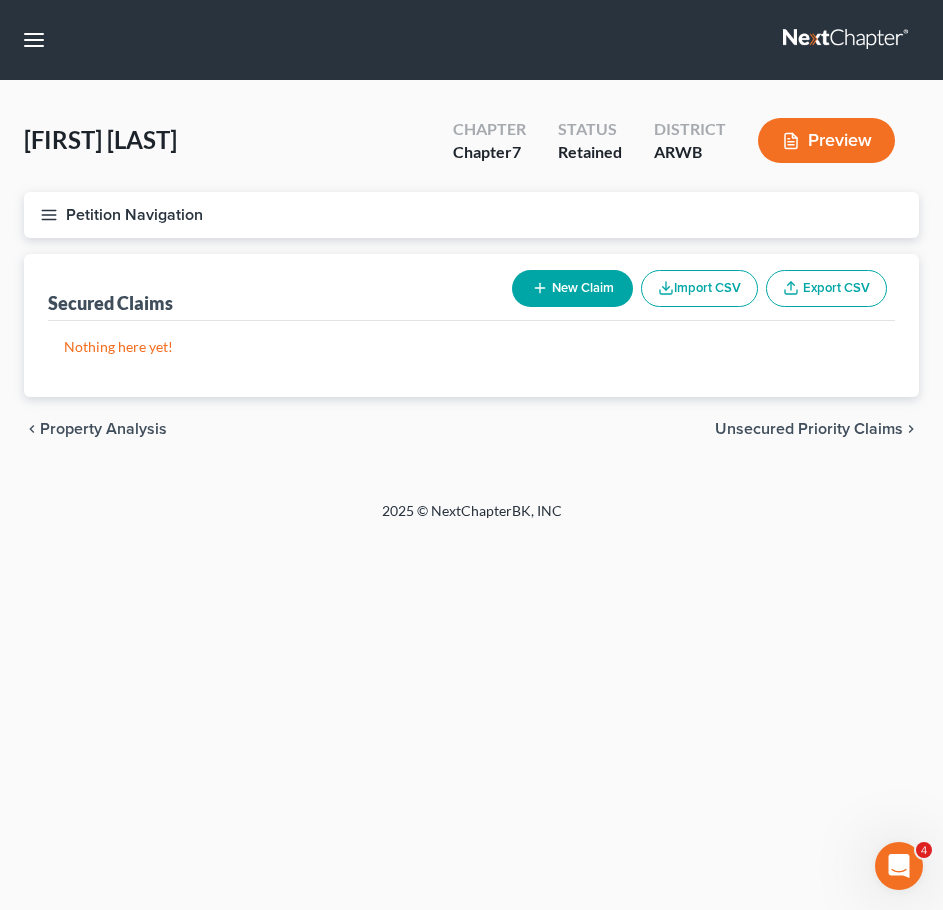 scroll, scrollTop: 0, scrollLeft: 0, axis: both 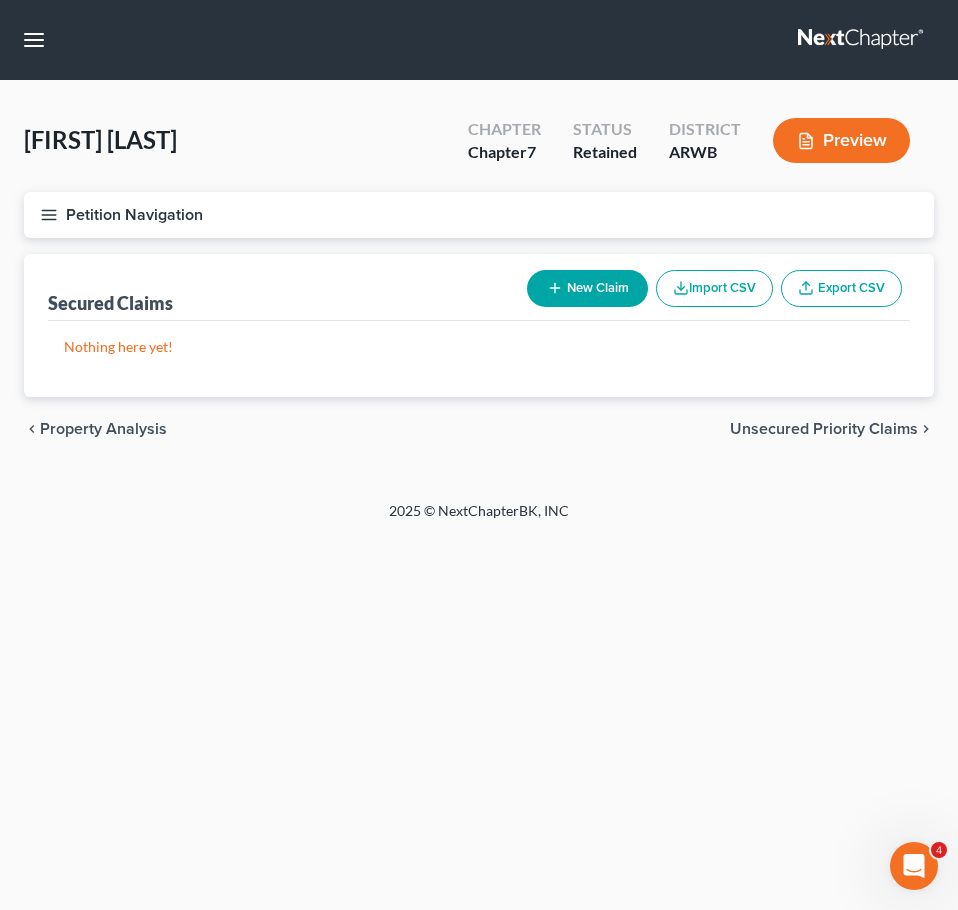click on "chevron_left
Property Analysis
Unsecured Priority Claims
chevron_right" at bounding box center [479, 429] 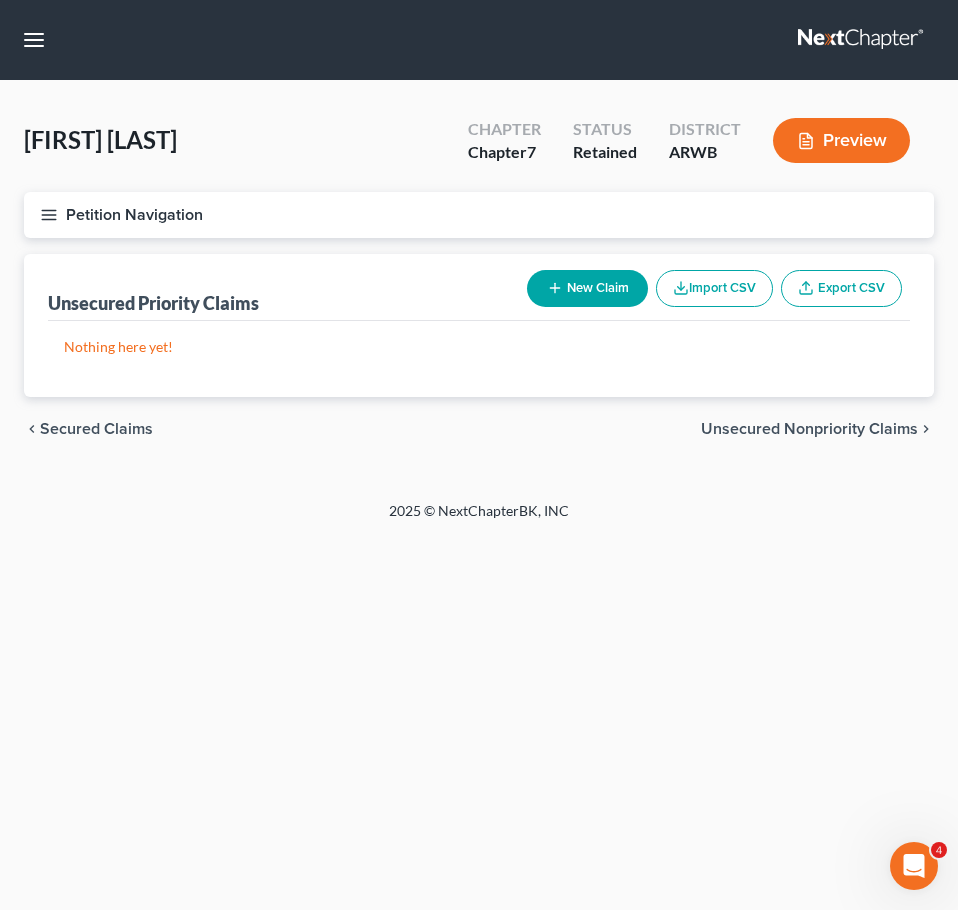 click on "Unsecured Nonpriority Claims" at bounding box center (809, 429) 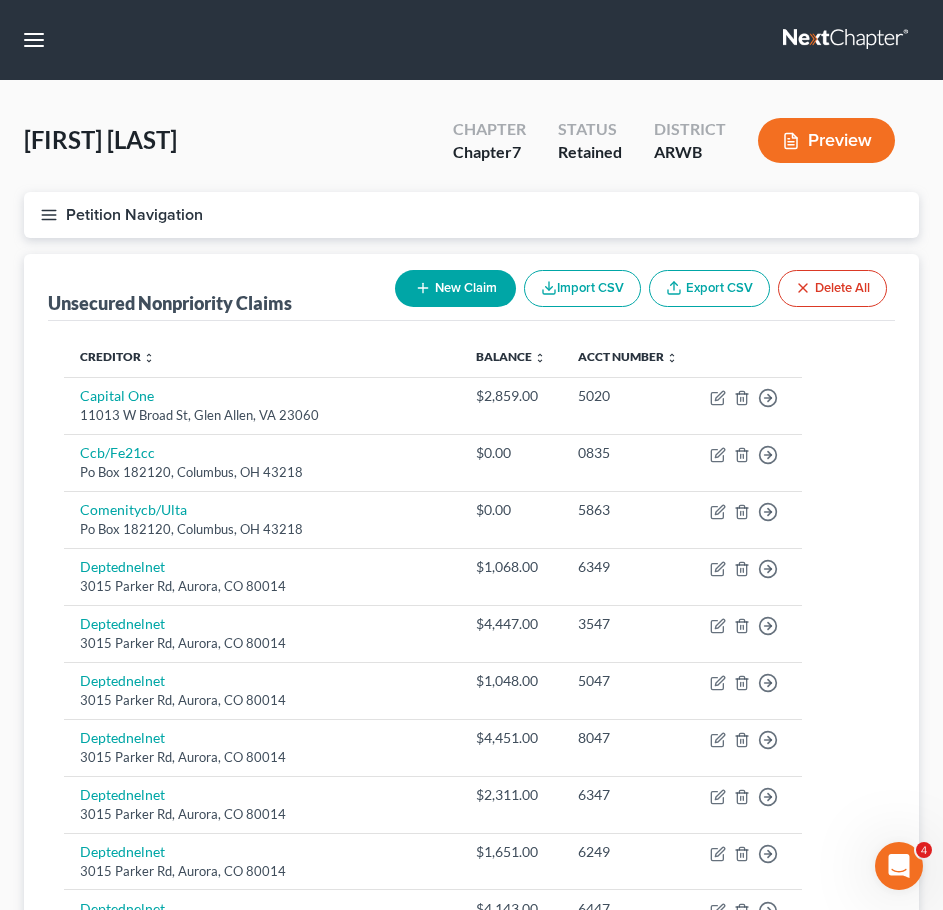 scroll, scrollTop: 538, scrollLeft: 0, axis: vertical 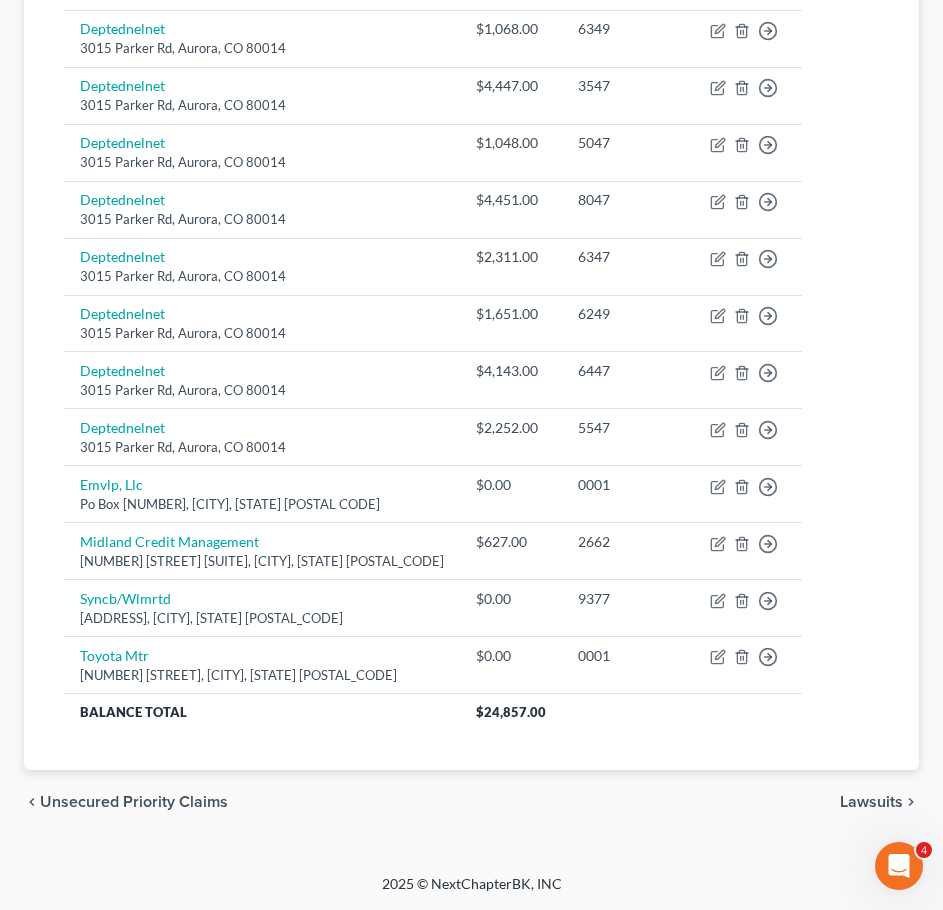 click on "Lawsuits" at bounding box center [871, 802] 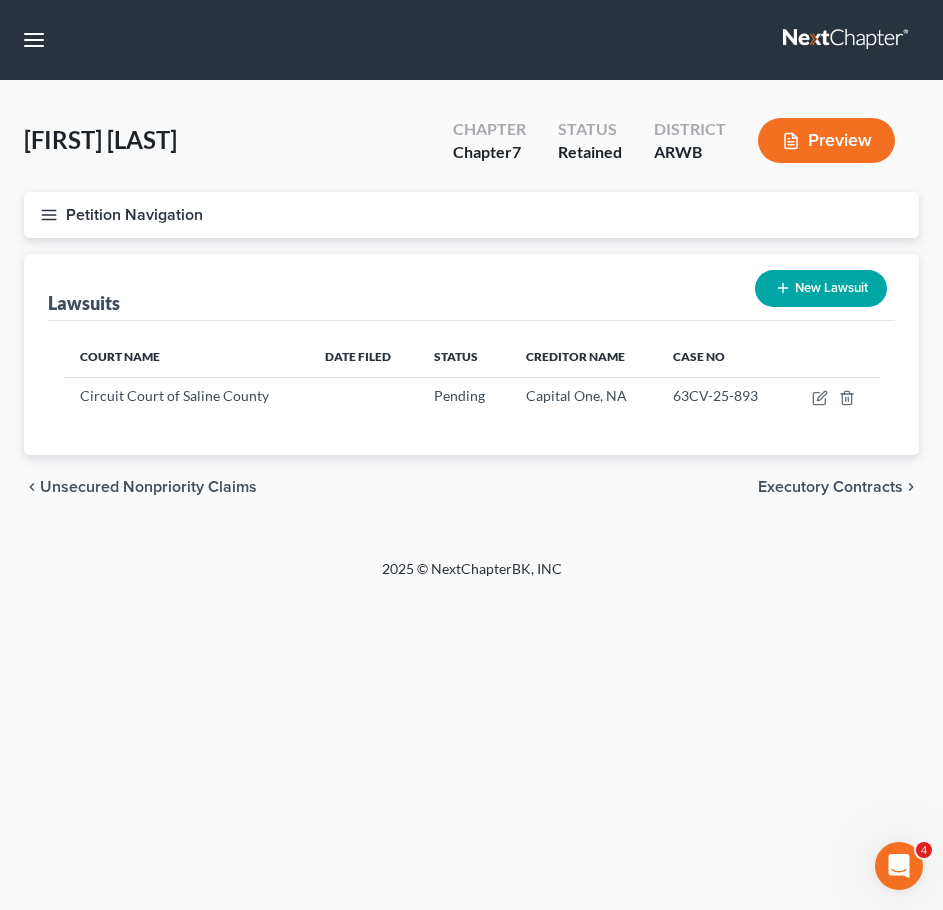 scroll, scrollTop: 0, scrollLeft: 0, axis: both 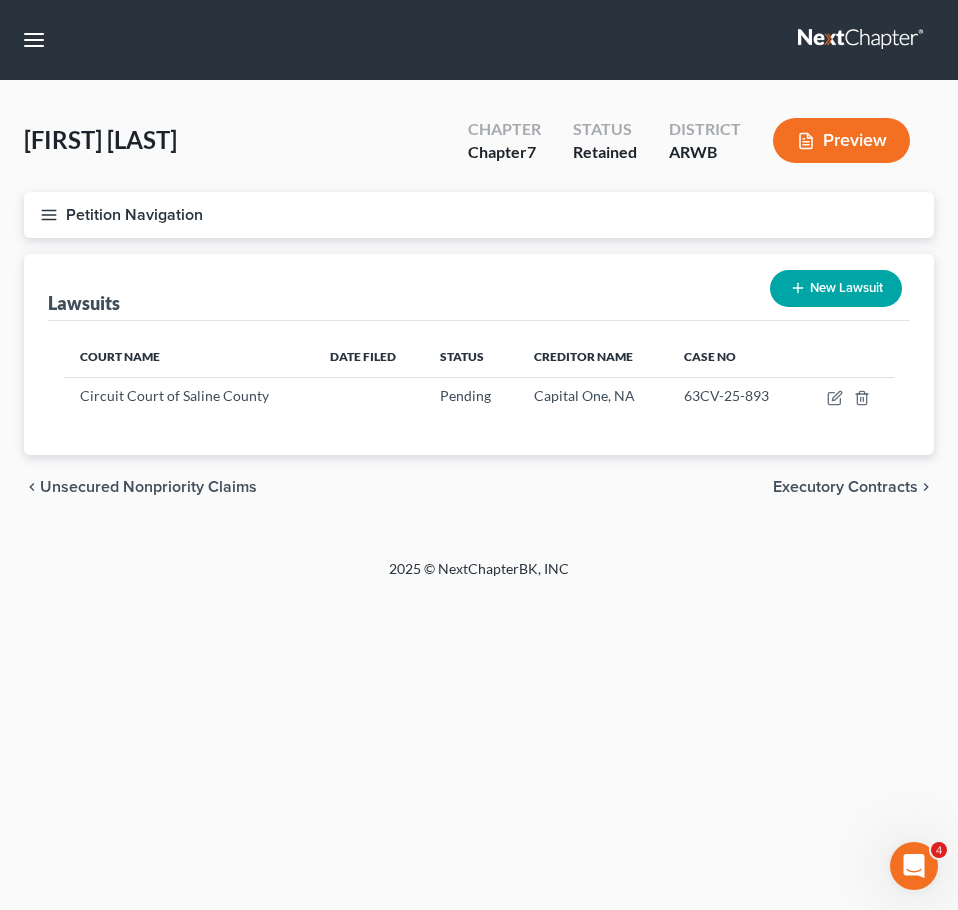 click on "Executory Contracts" at bounding box center [845, 487] 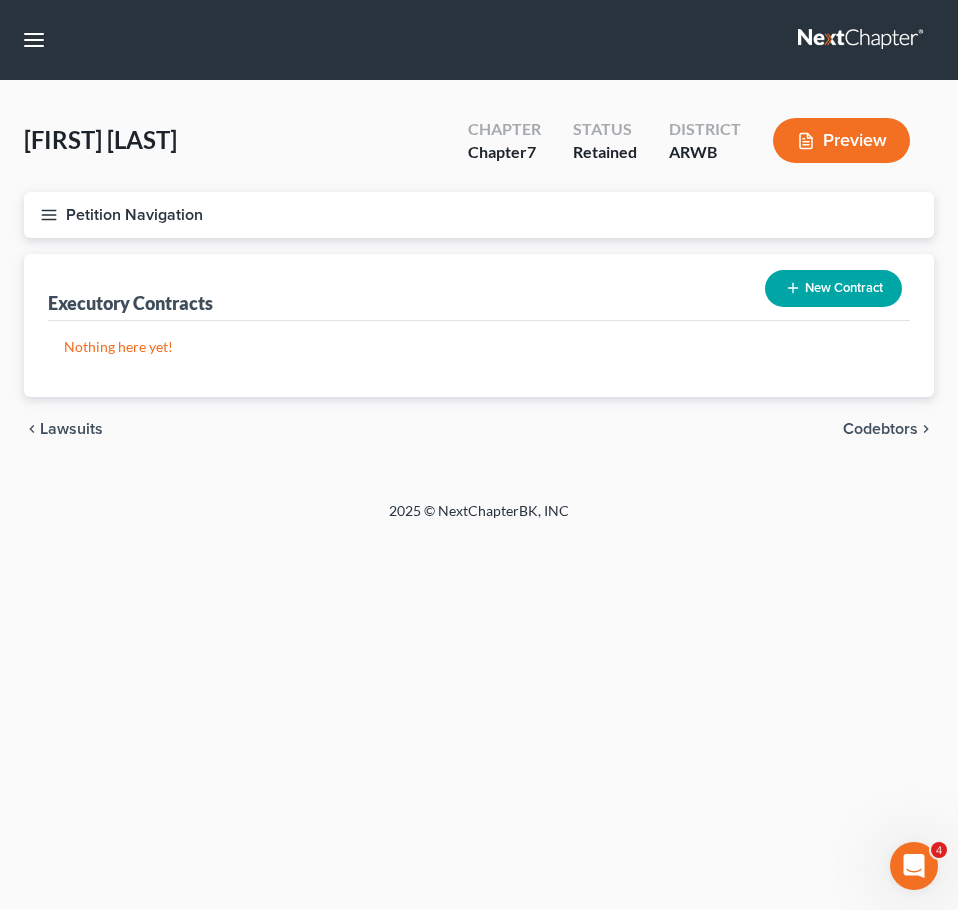 click on "Codebtors" at bounding box center (880, 429) 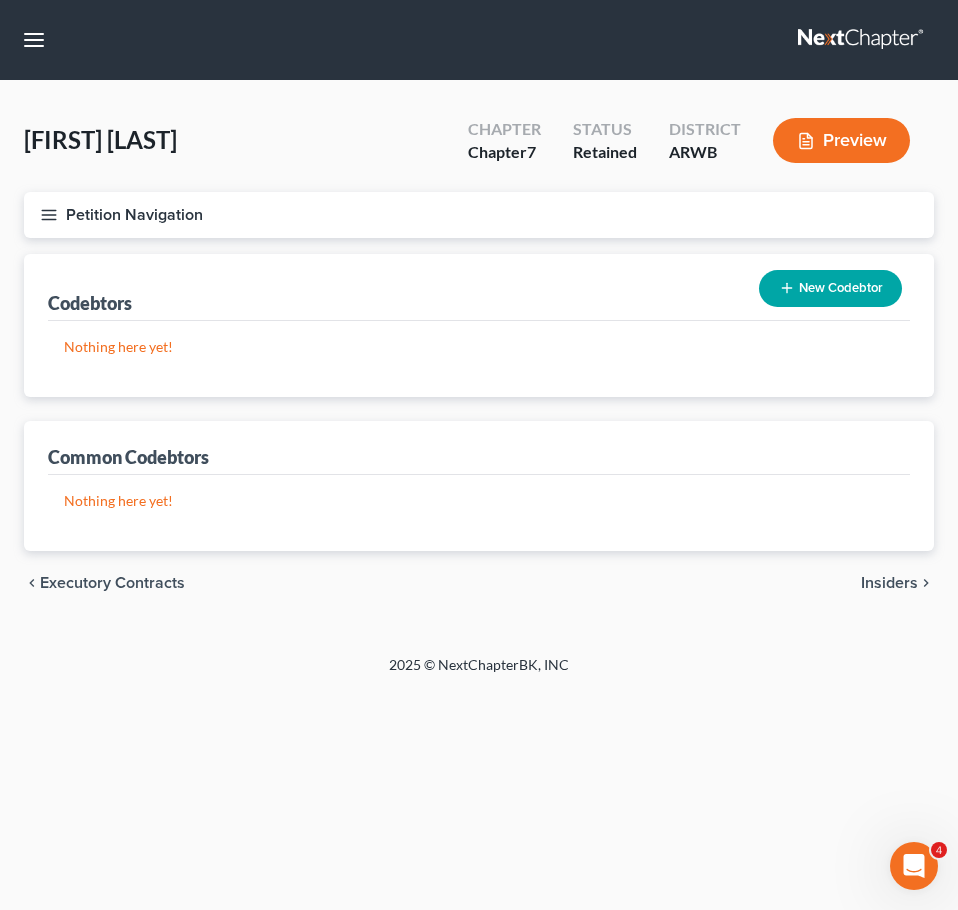 click on "chevron_left
Executory Contracts
Insiders
chevron_right" at bounding box center (479, 583) 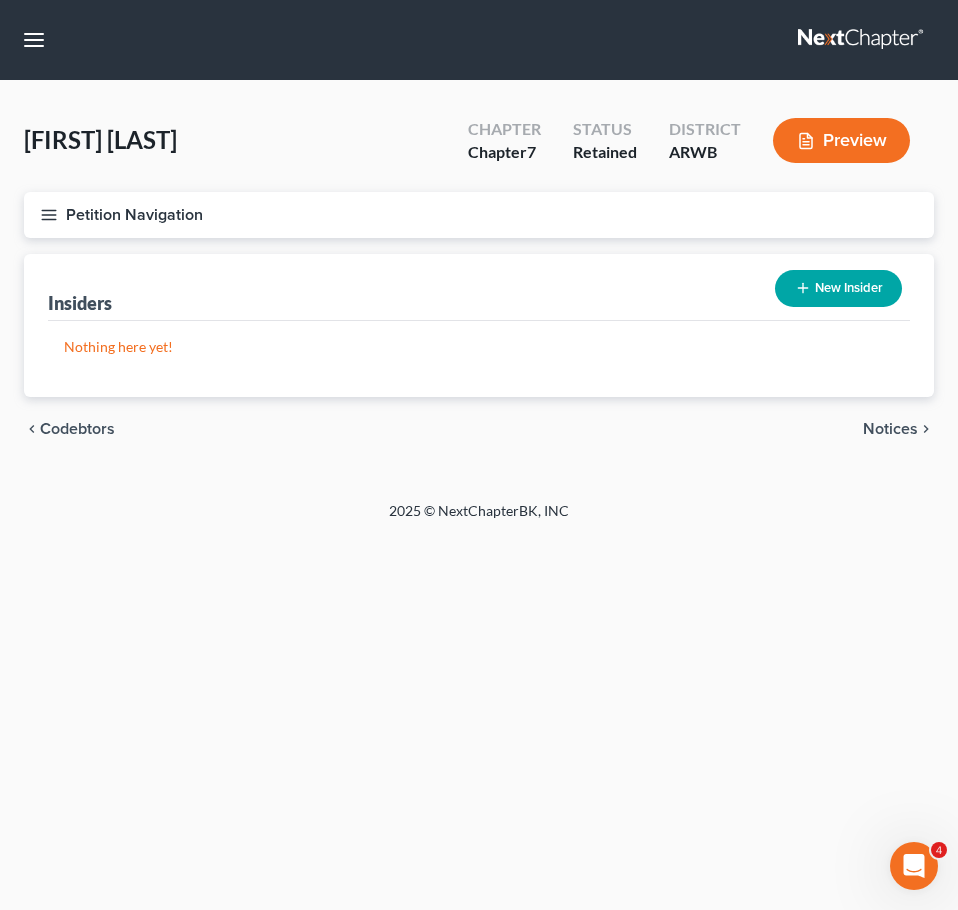 click on "Notices" at bounding box center (890, 429) 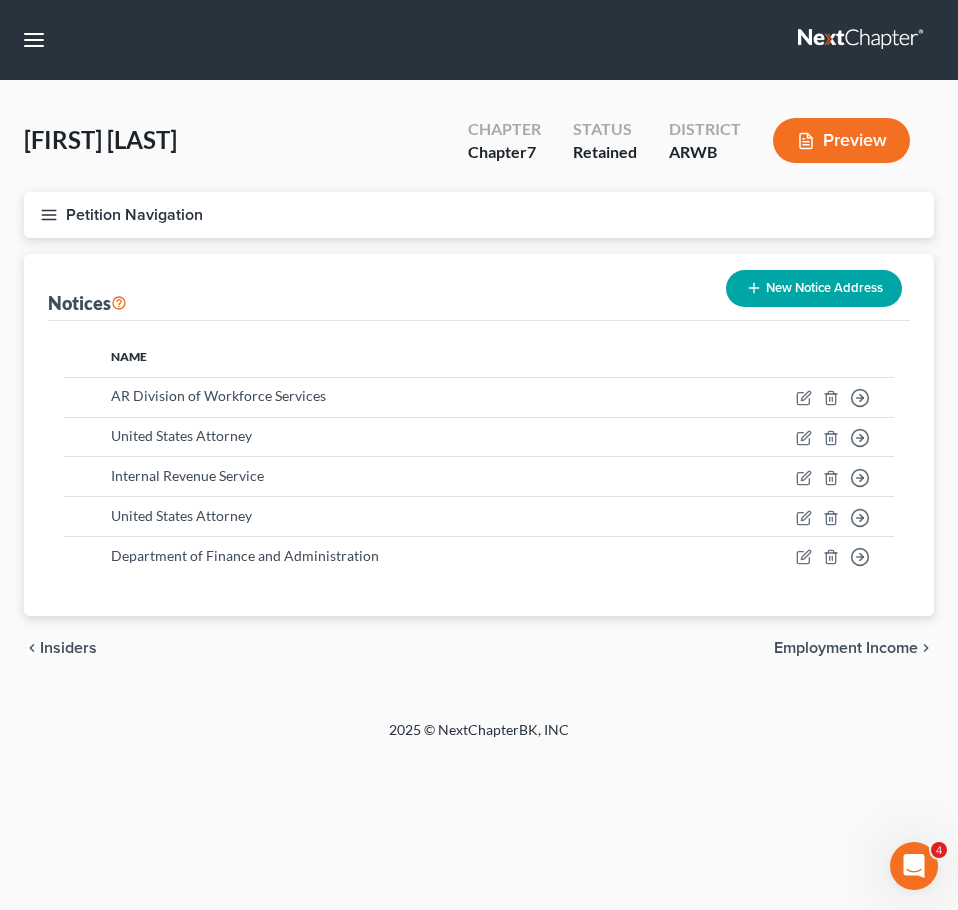 click on "Employment Income" at bounding box center (846, 648) 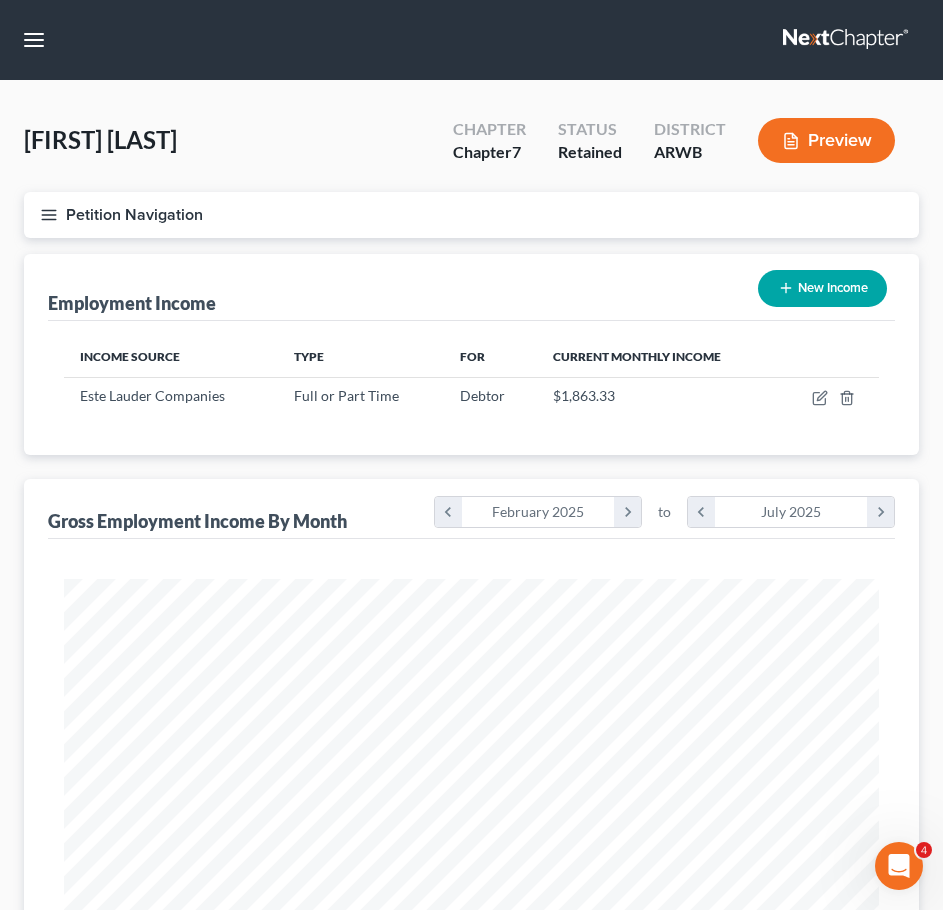 scroll, scrollTop: 999593, scrollLeft: 999145, axis: both 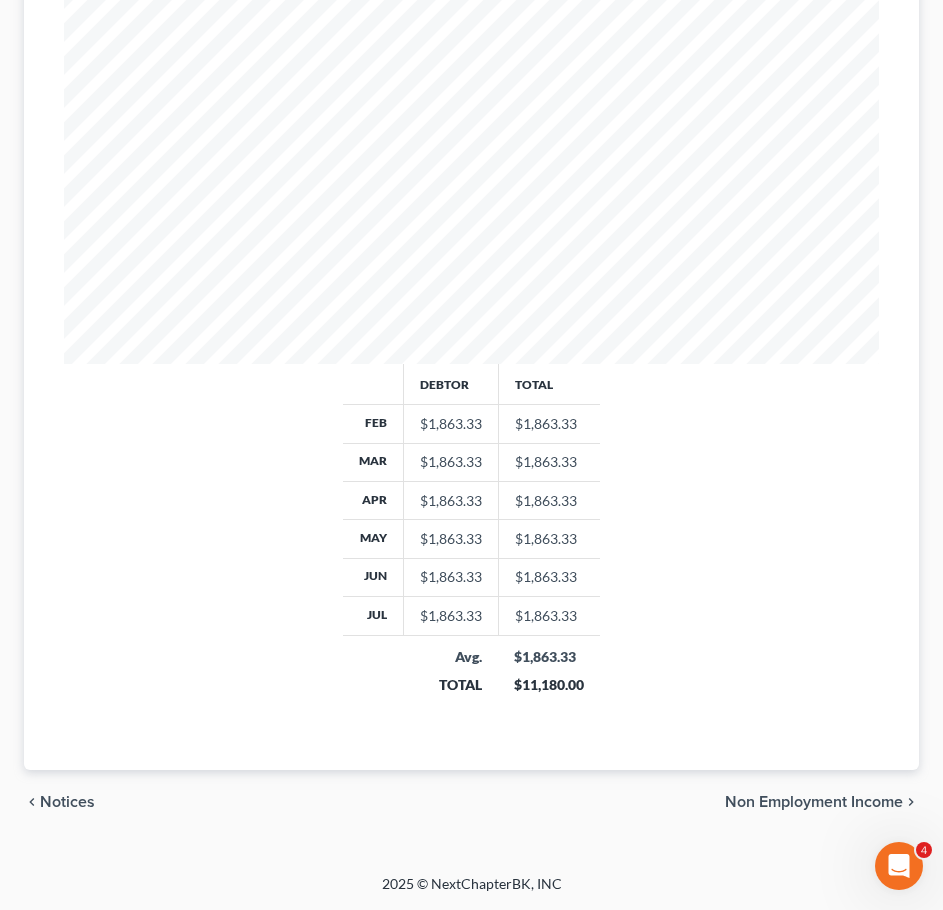 click on "Non Employment Income" at bounding box center (814, 802) 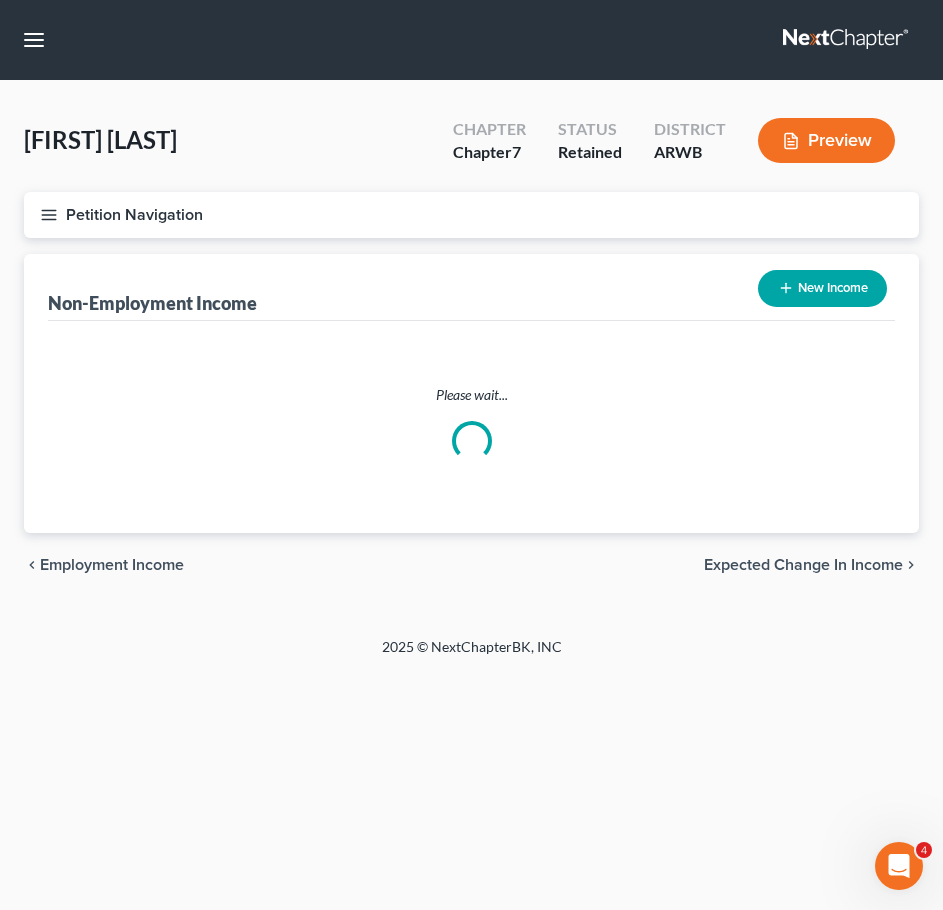 scroll, scrollTop: 0, scrollLeft: 0, axis: both 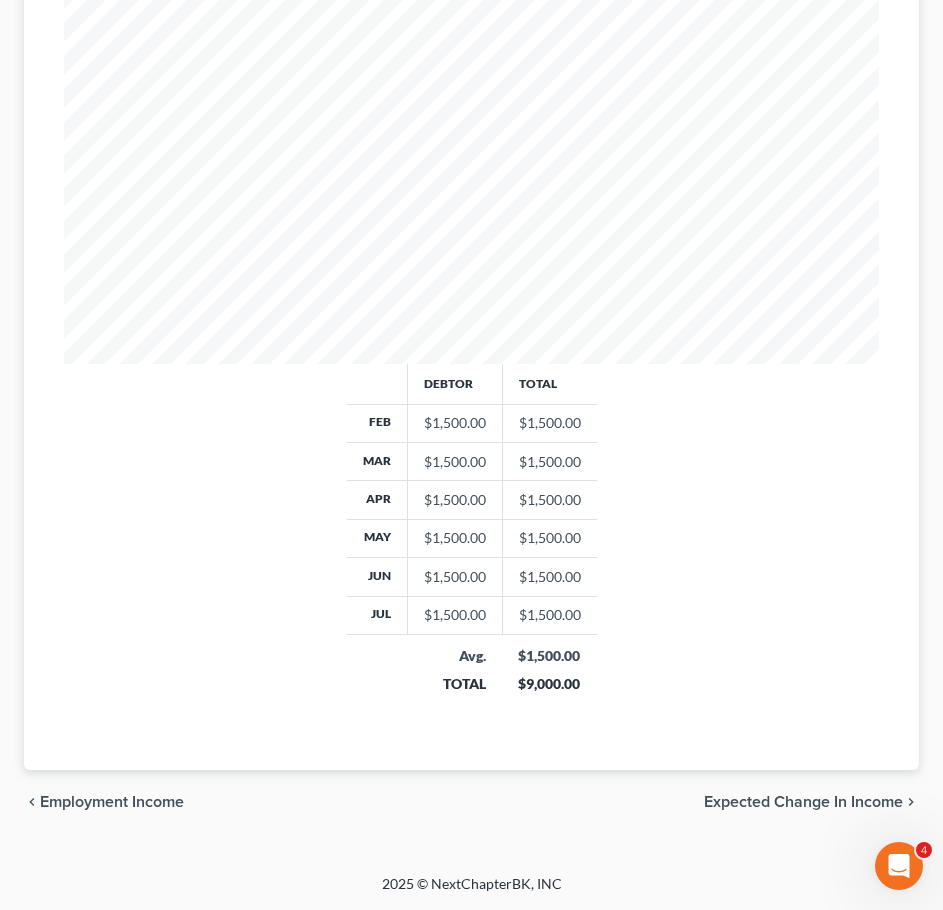 click on "chevron_left
Employment Income
Expected Change in Income
chevron_right" at bounding box center (471, 802) 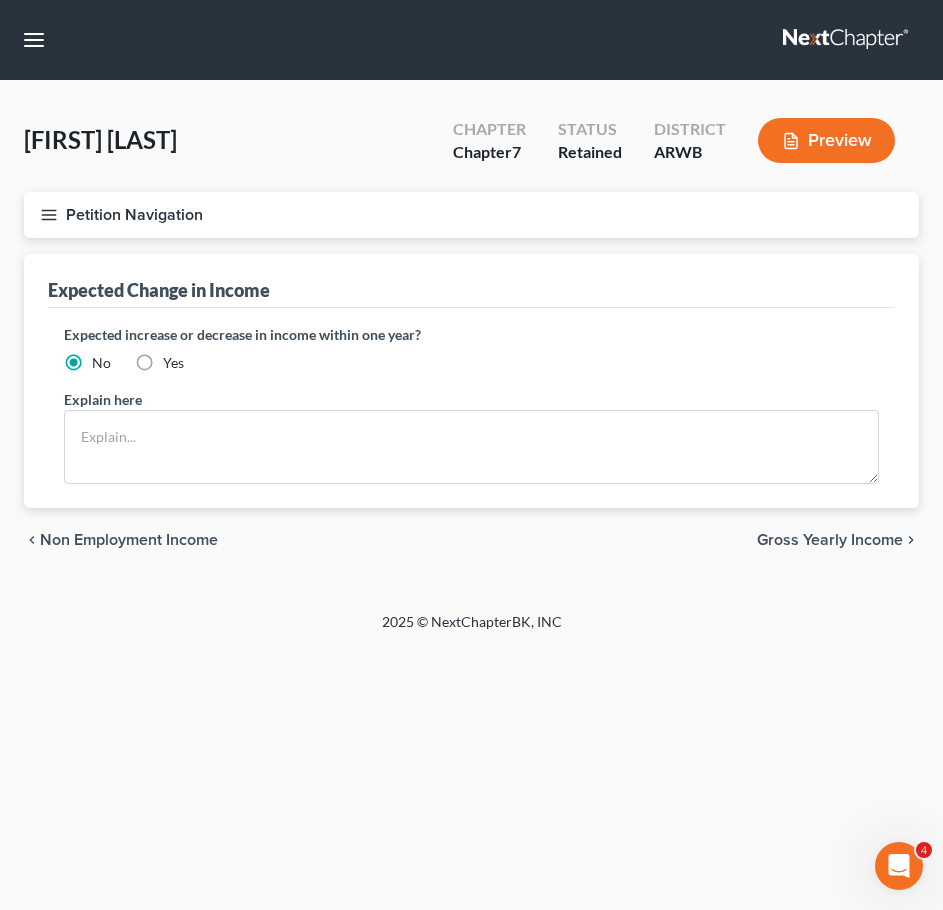 scroll, scrollTop: 0, scrollLeft: 0, axis: both 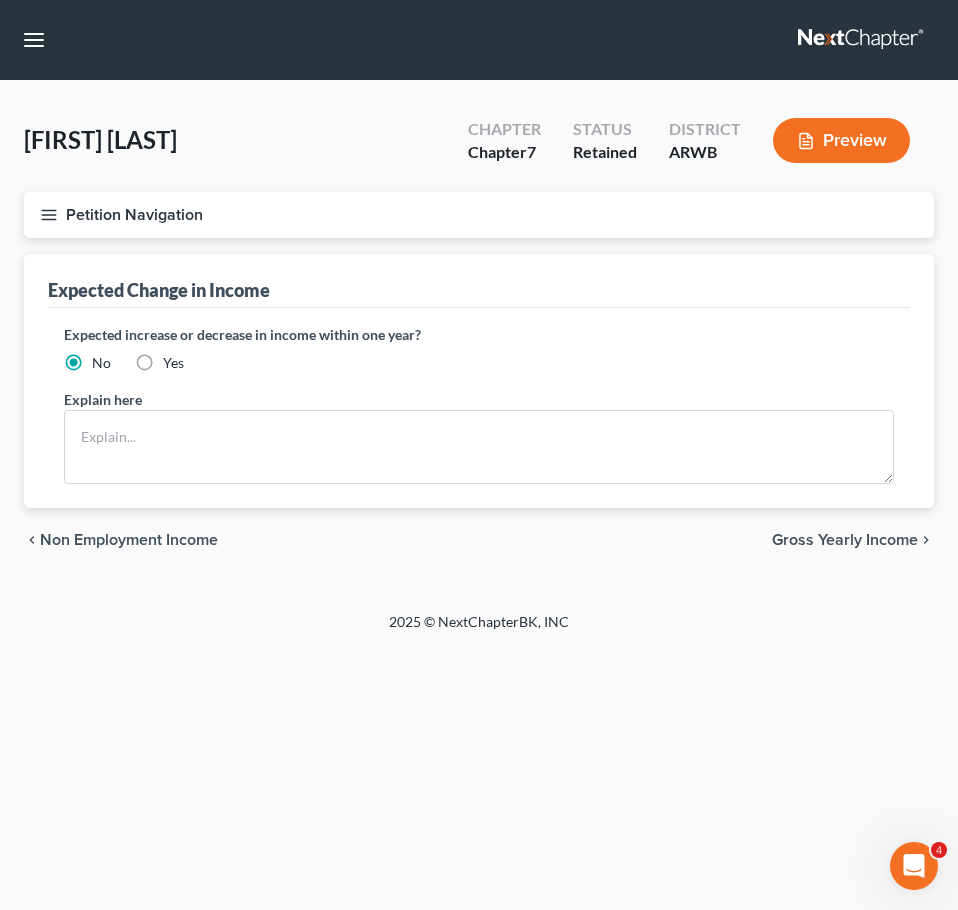 click on "Gross Yearly Income" at bounding box center (845, 540) 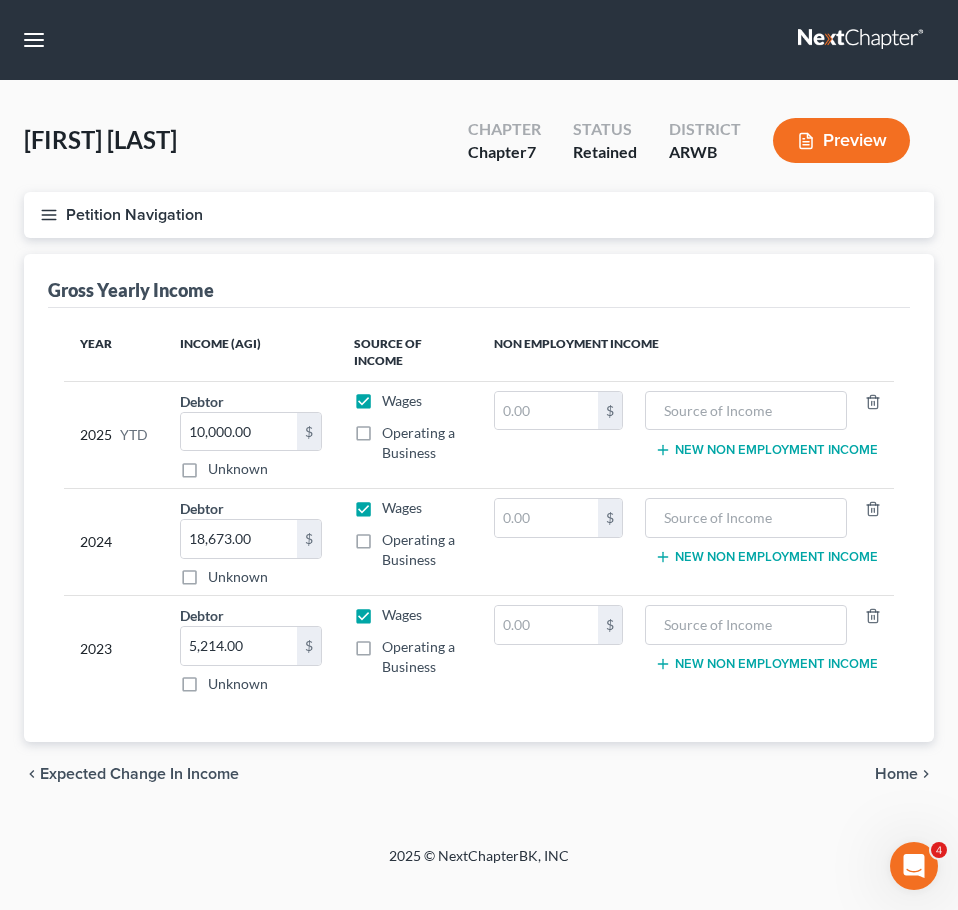 click on "Home" at bounding box center [896, 774] 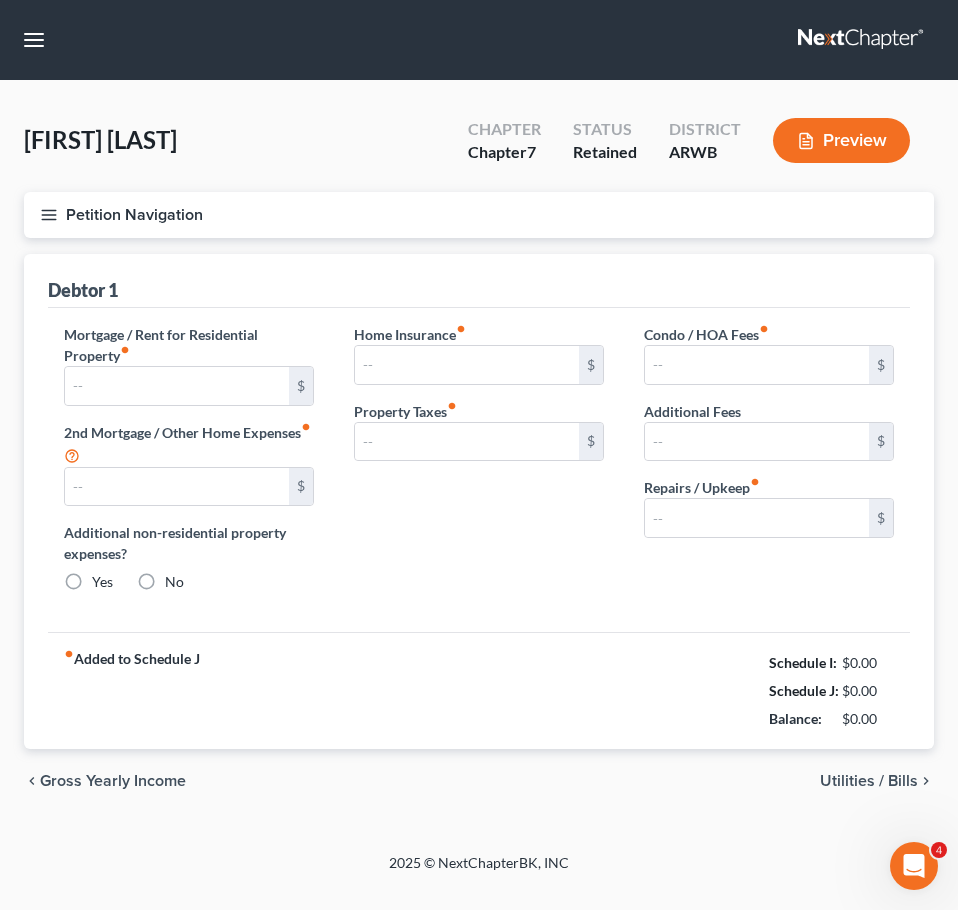 type on "1,150.00" 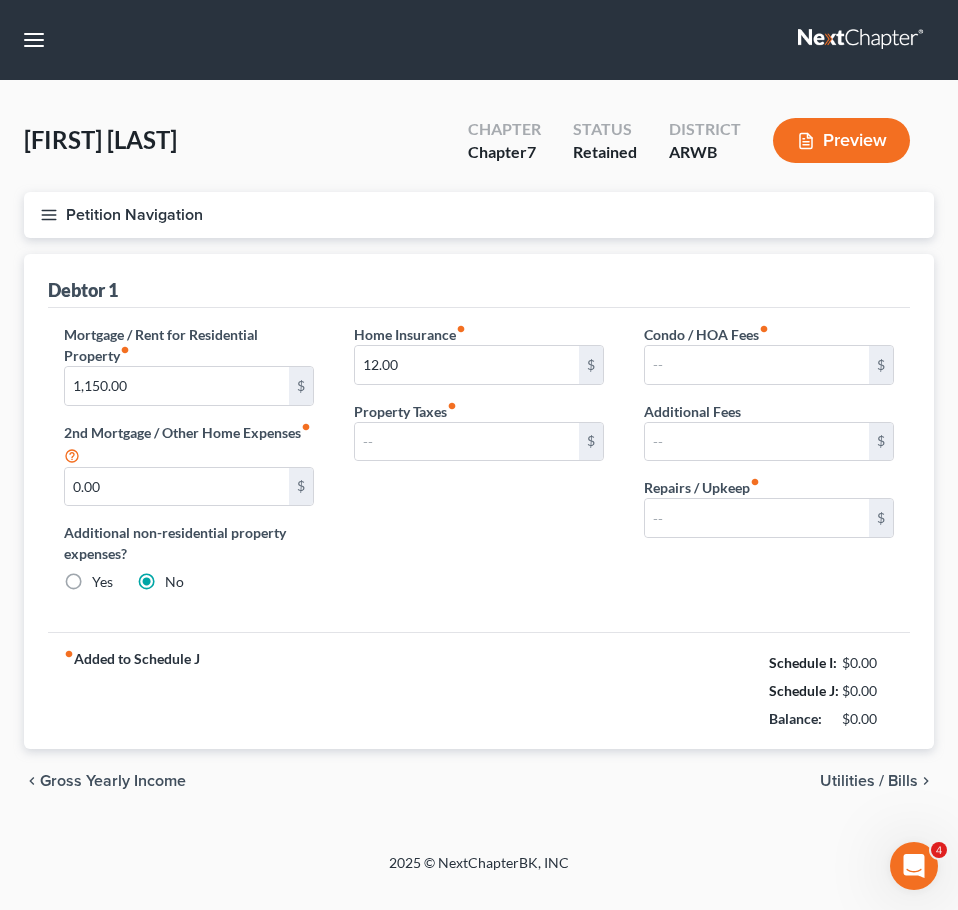 type on "0.00" 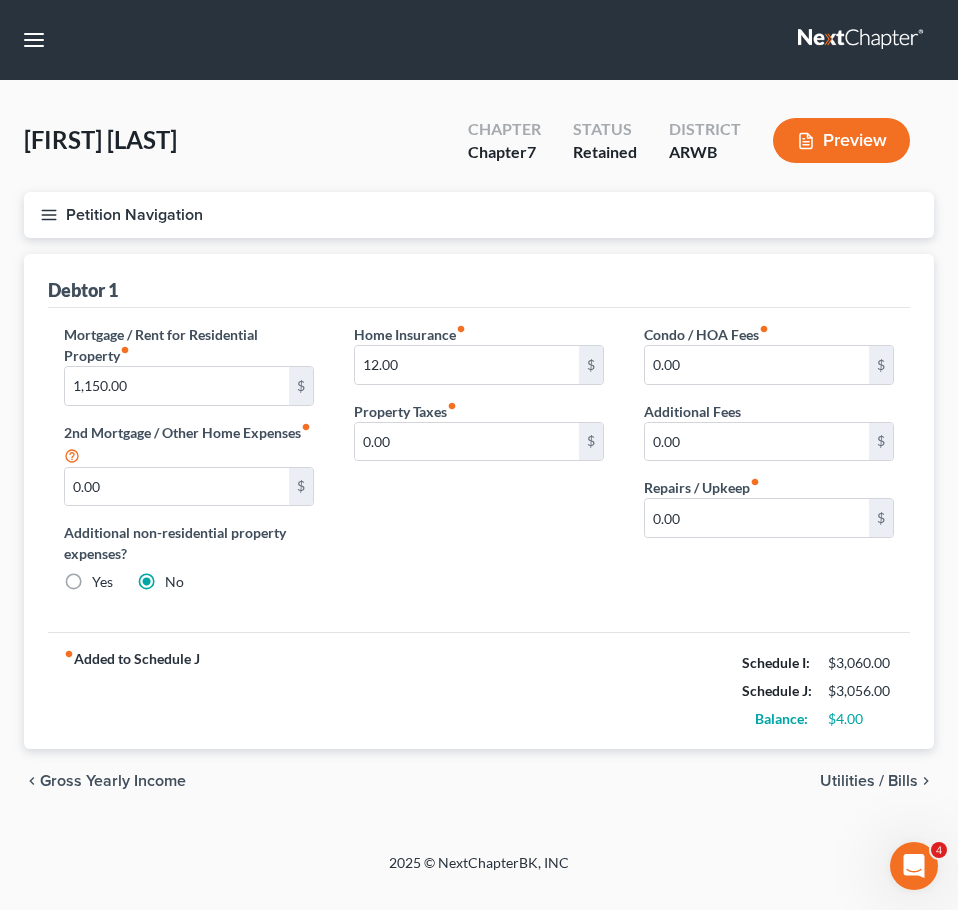 click on "Utilities / Bills" at bounding box center (869, 781) 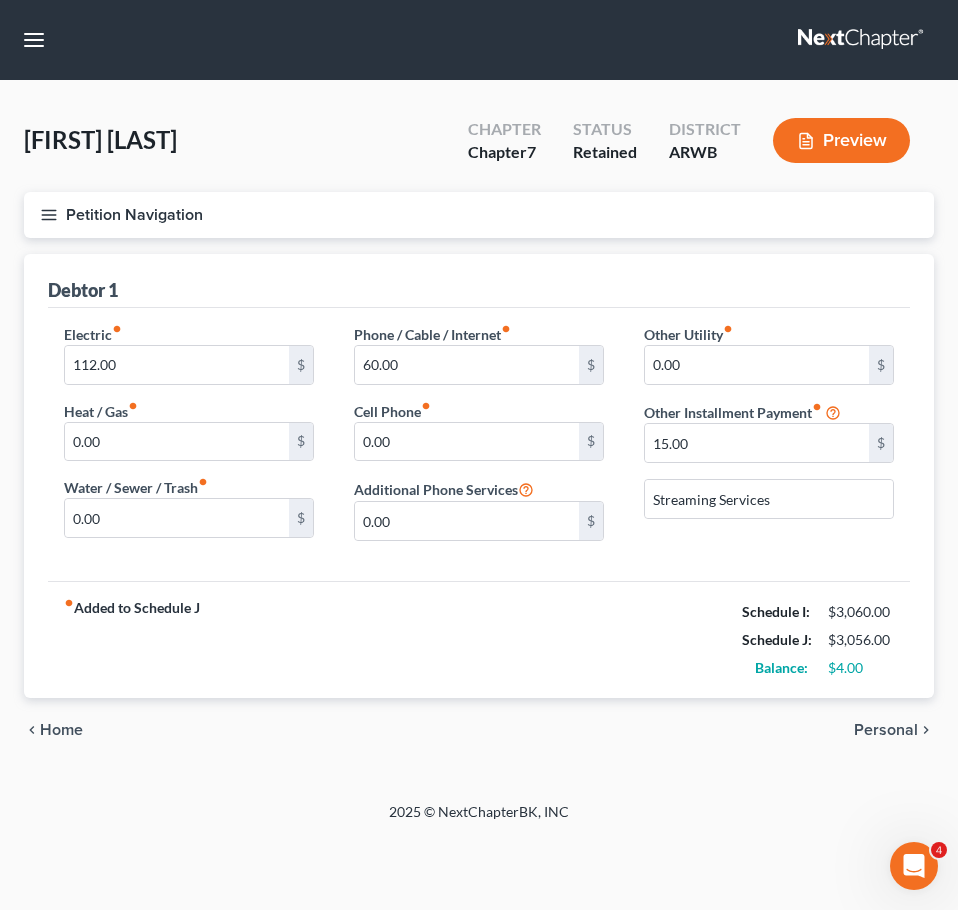 click on "Personal" at bounding box center (886, 730) 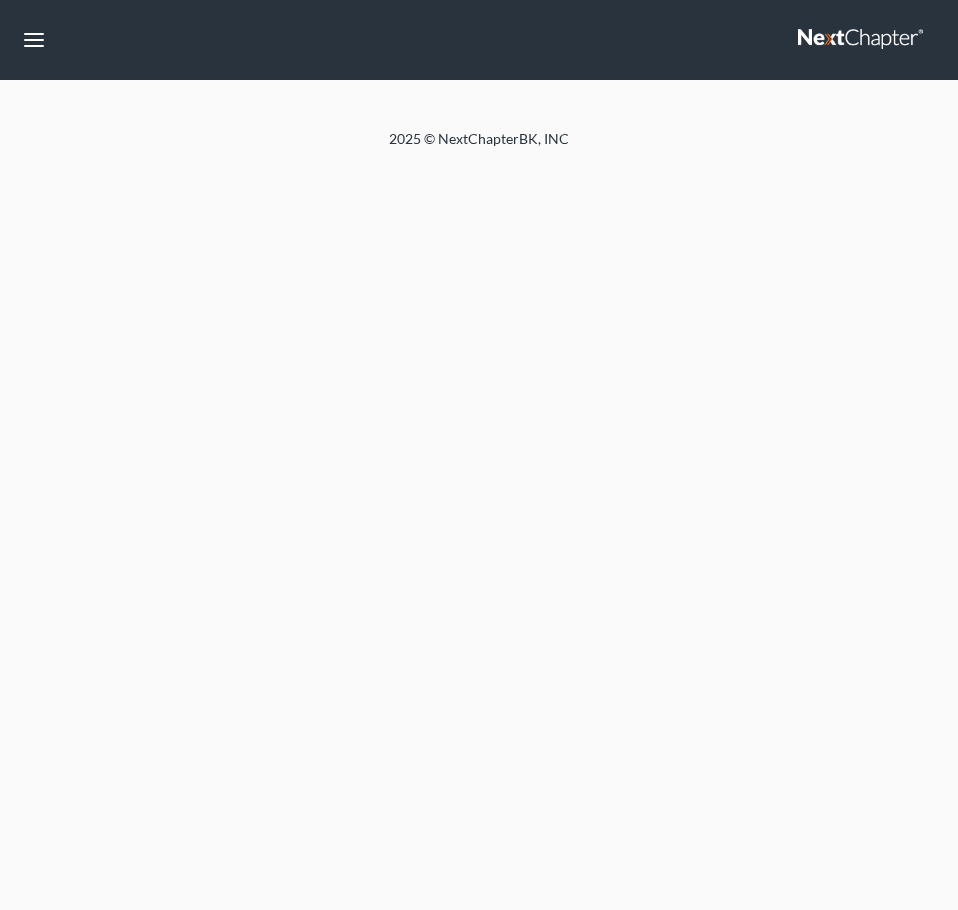 scroll, scrollTop: 0, scrollLeft: 0, axis: both 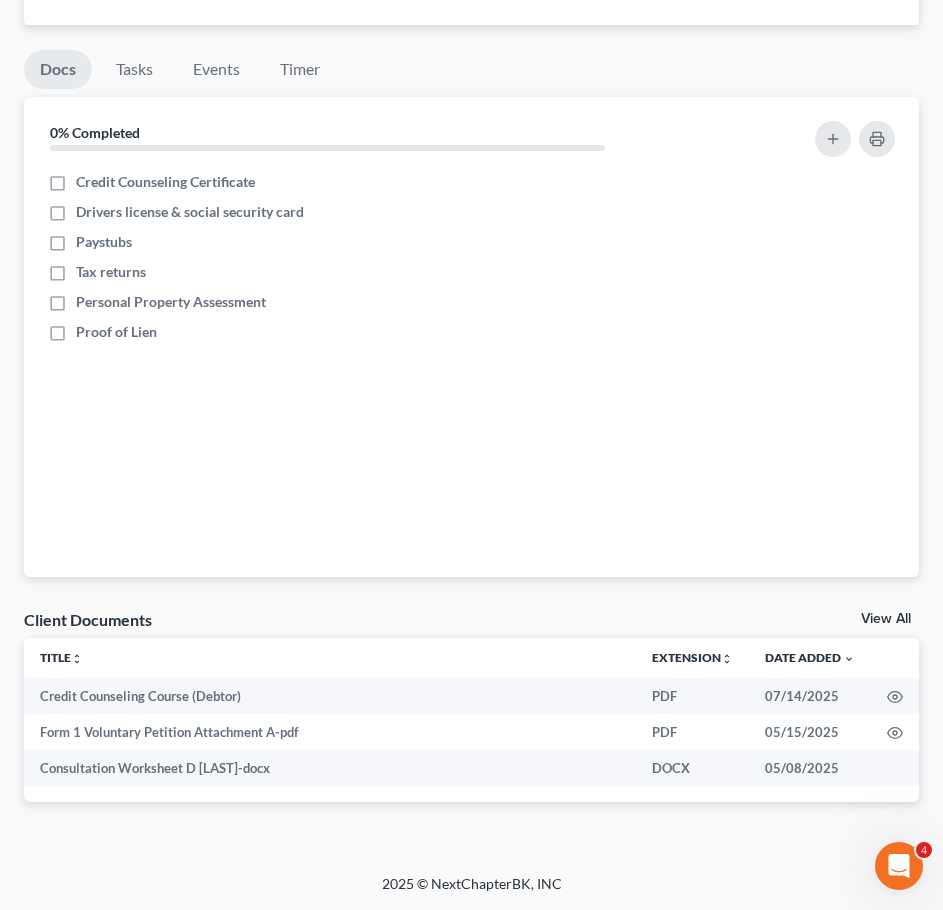 click on "View All" at bounding box center (886, 619) 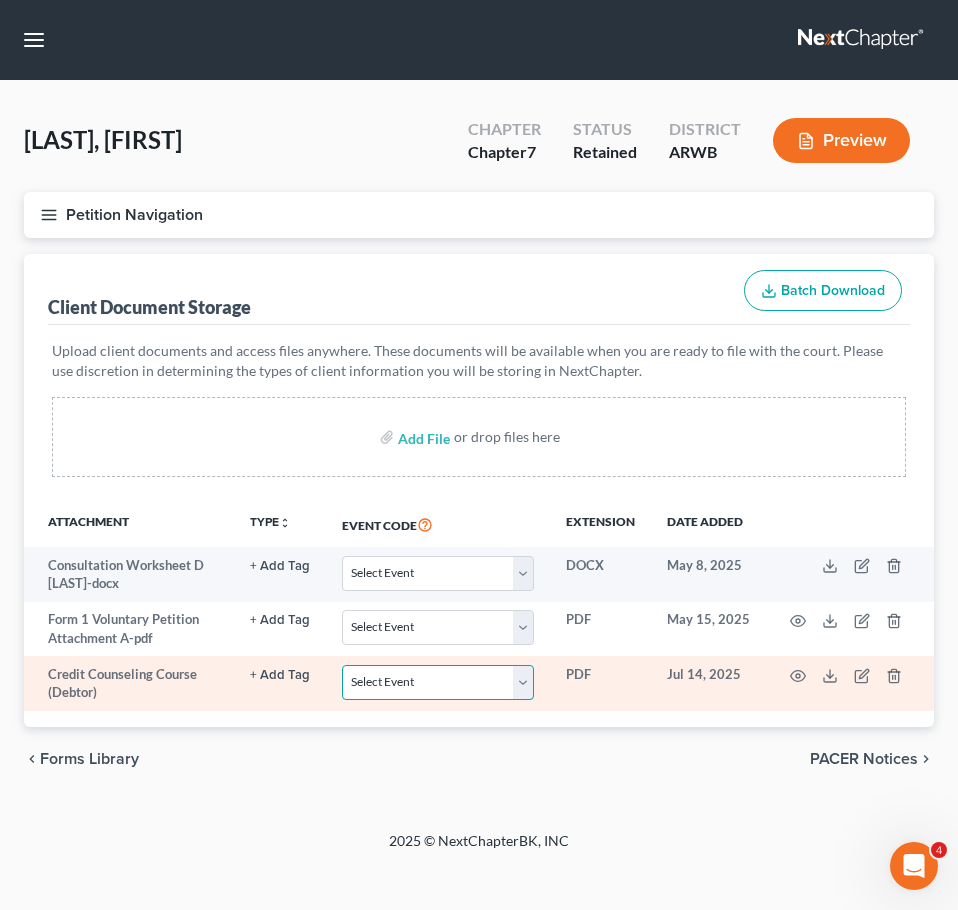 click on "Select Event Certificate of Credit Counseling - Debtor Certificate of Credit Counseling - Joint Debtor Chapter 13 Plan" at bounding box center (438, 682) 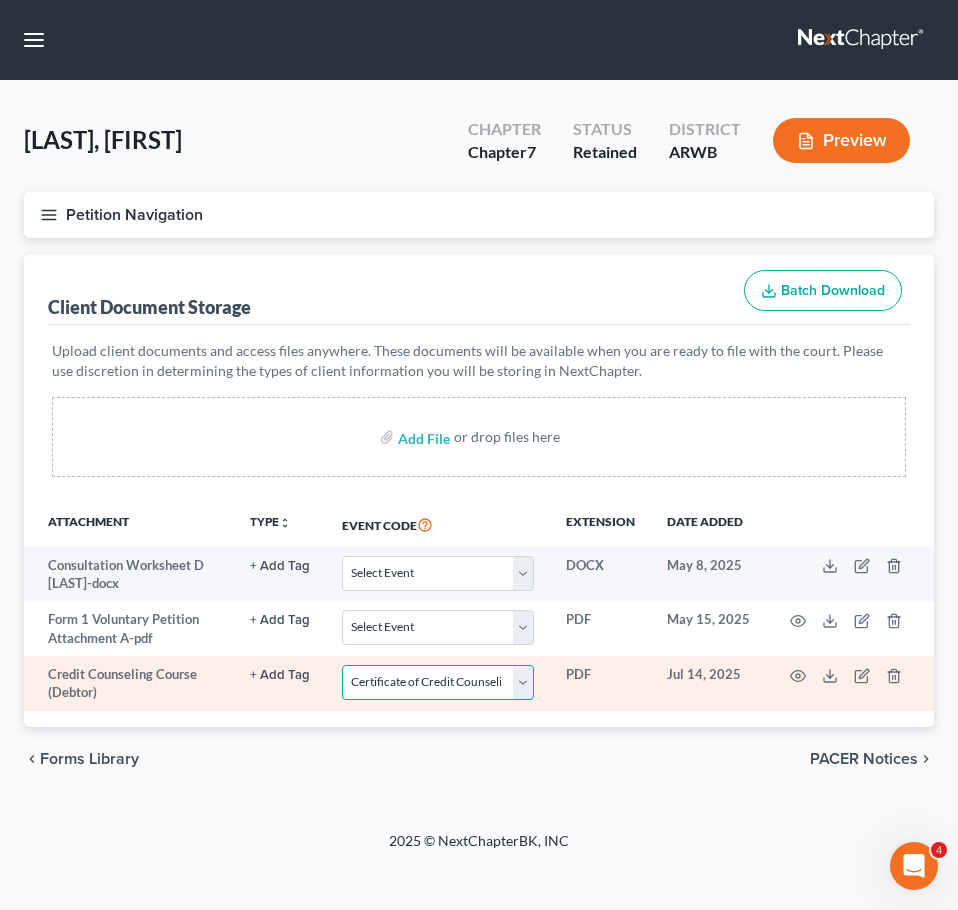 click on "Select Event Certificate of Credit Counseling - Debtor Certificate of Credit Counseling - Joint Debtor Chapter 13 Plan" at bounding box center [438, 682] 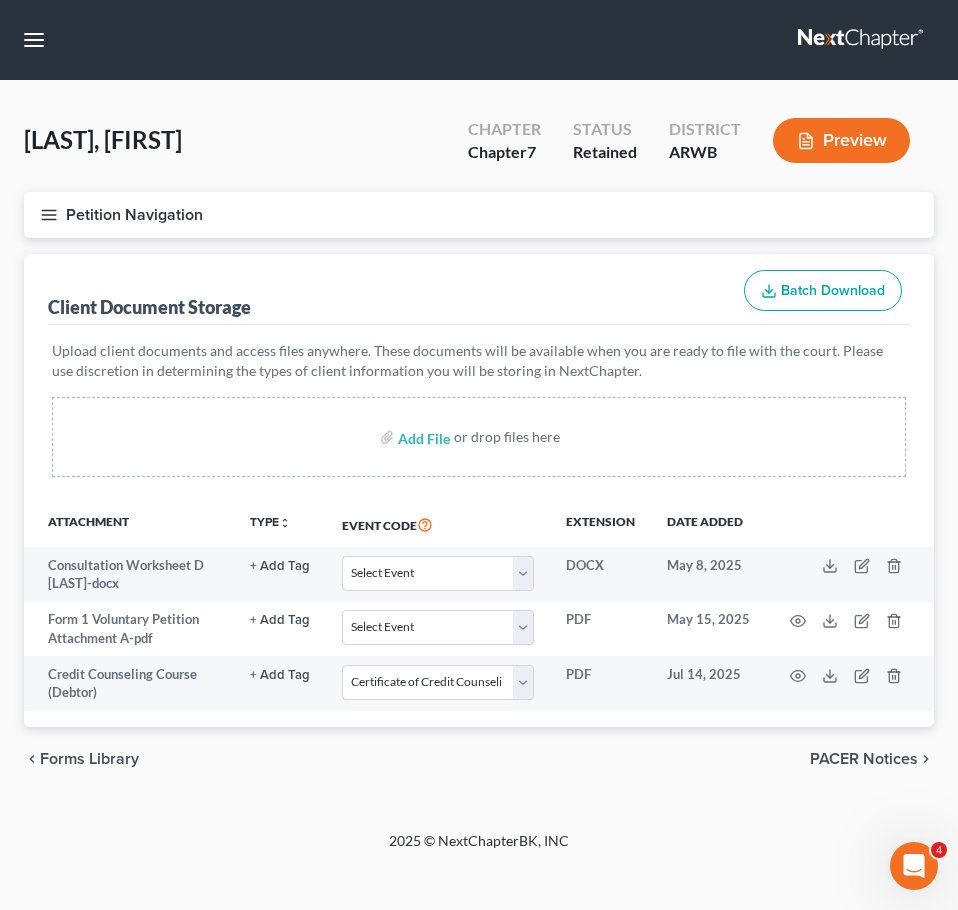click on "Petition Navigation" at bounding box center (479, 215) 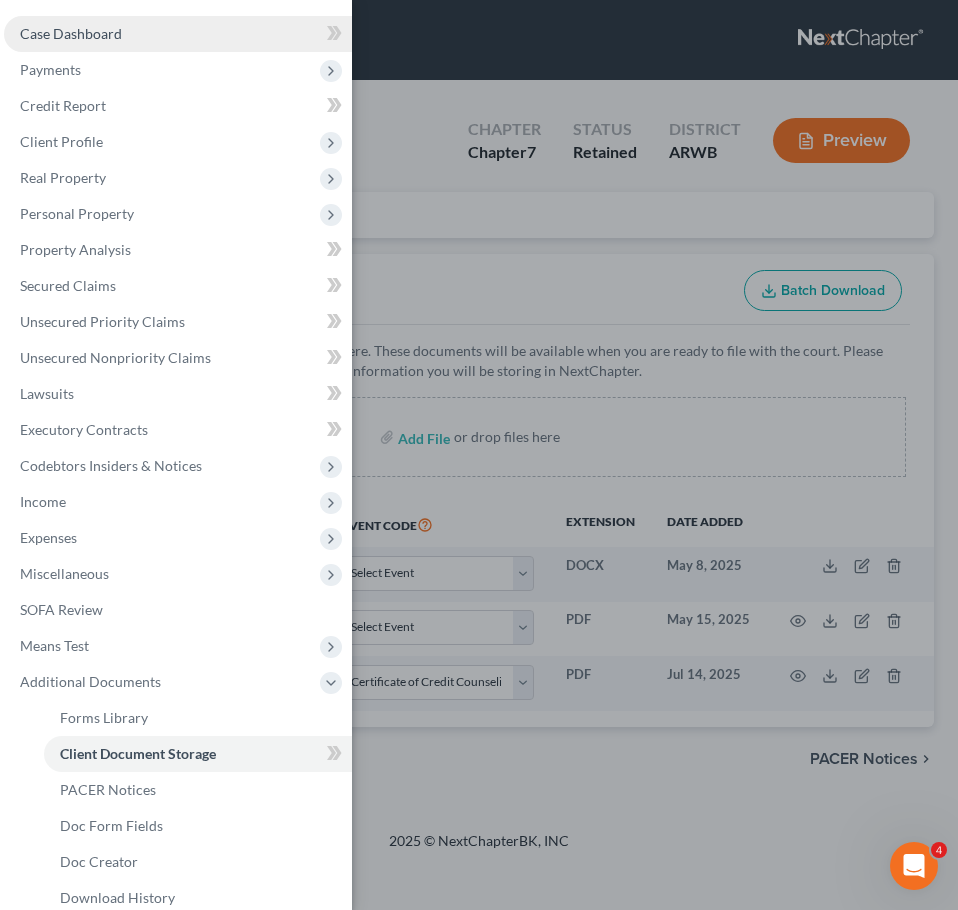 click on "Case Dashboard" at bounding box center [71, 33] 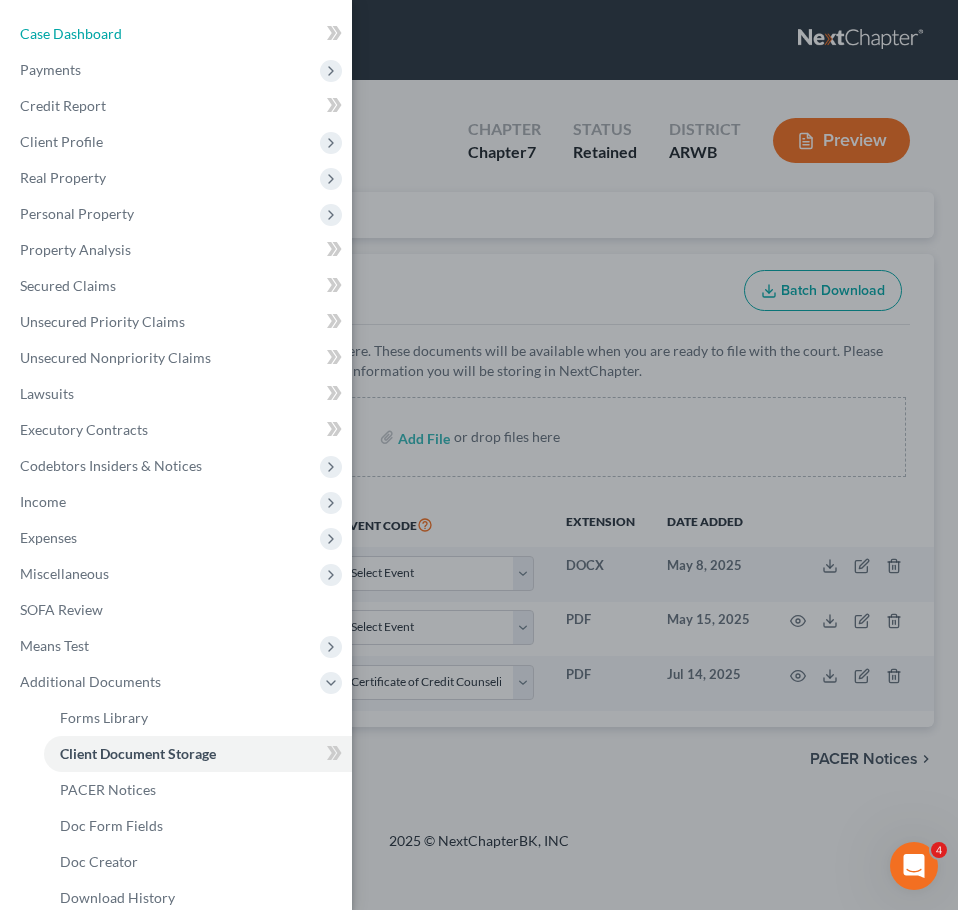 select on "8" 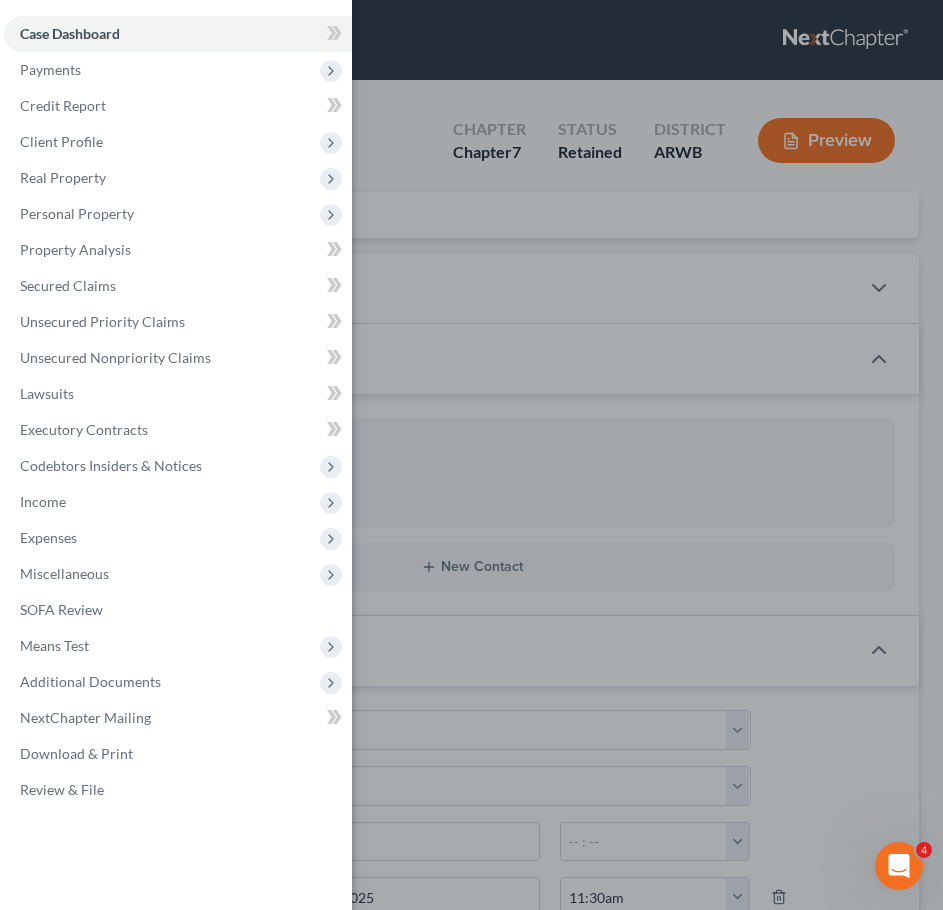 click on "Case Dashboard
Payments
Invoices
Payments
Payments
Credit Report
Client Profile" at bounding box center [471, 455] 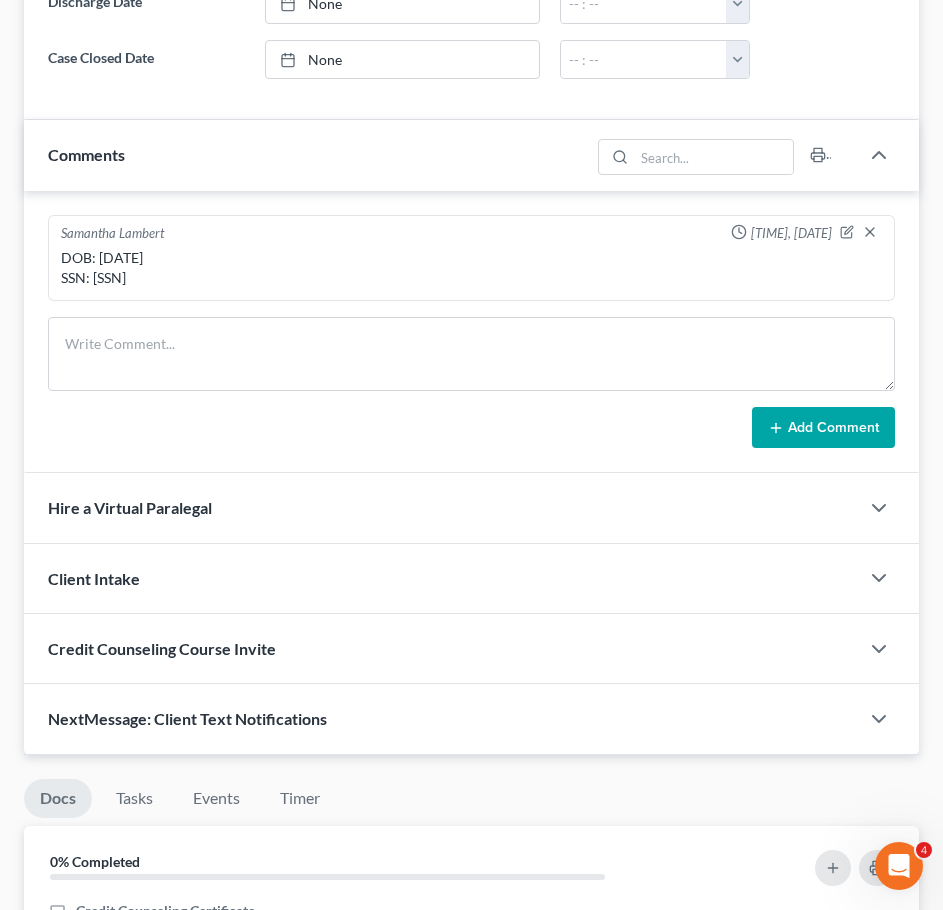 scroll, scrollTop: 1319, scrollLeft: 0, axis: vertical 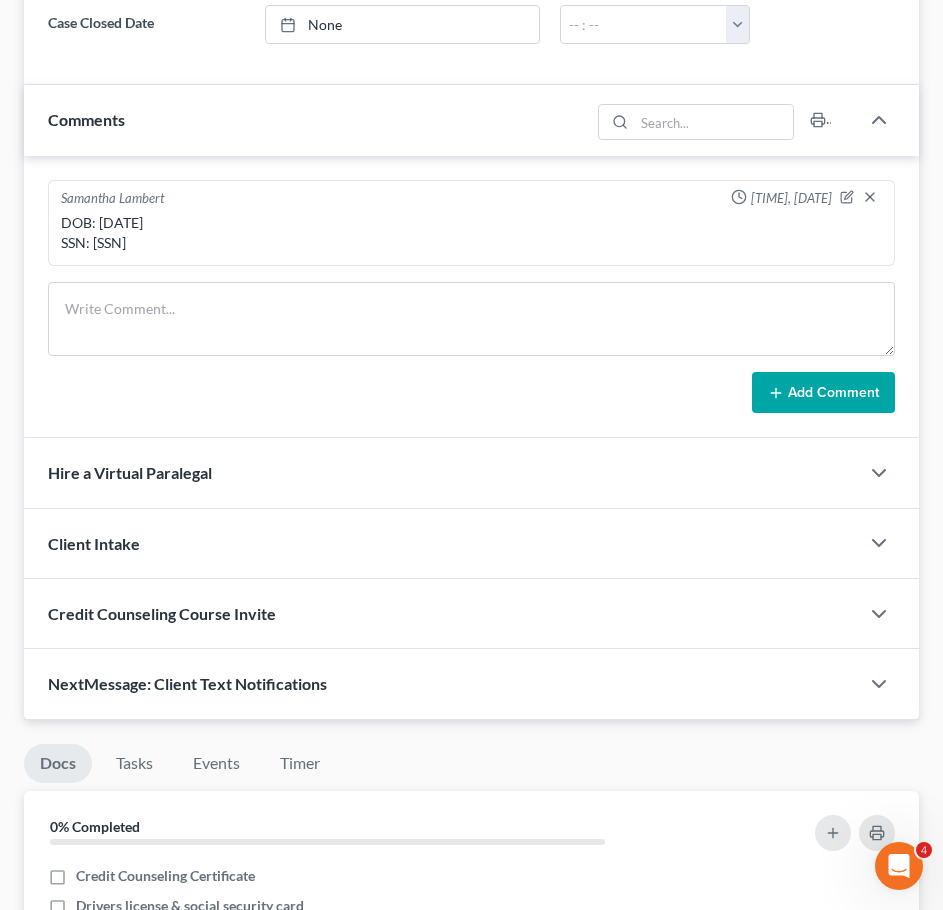drag, startPoint x: 182, startPoint y: 246, endPoint x: 93, endPoint y: 242, distance: 89.08984 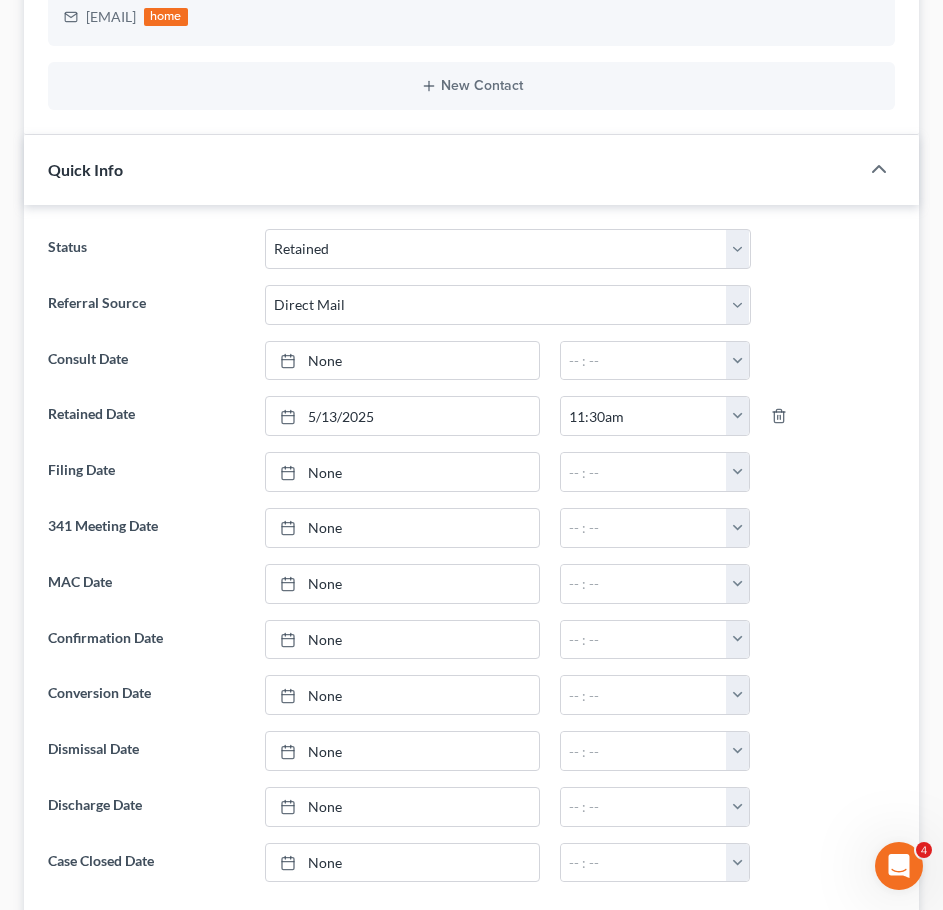 scroll, scrollTop: 0, scrollLeft: 0, axis: both 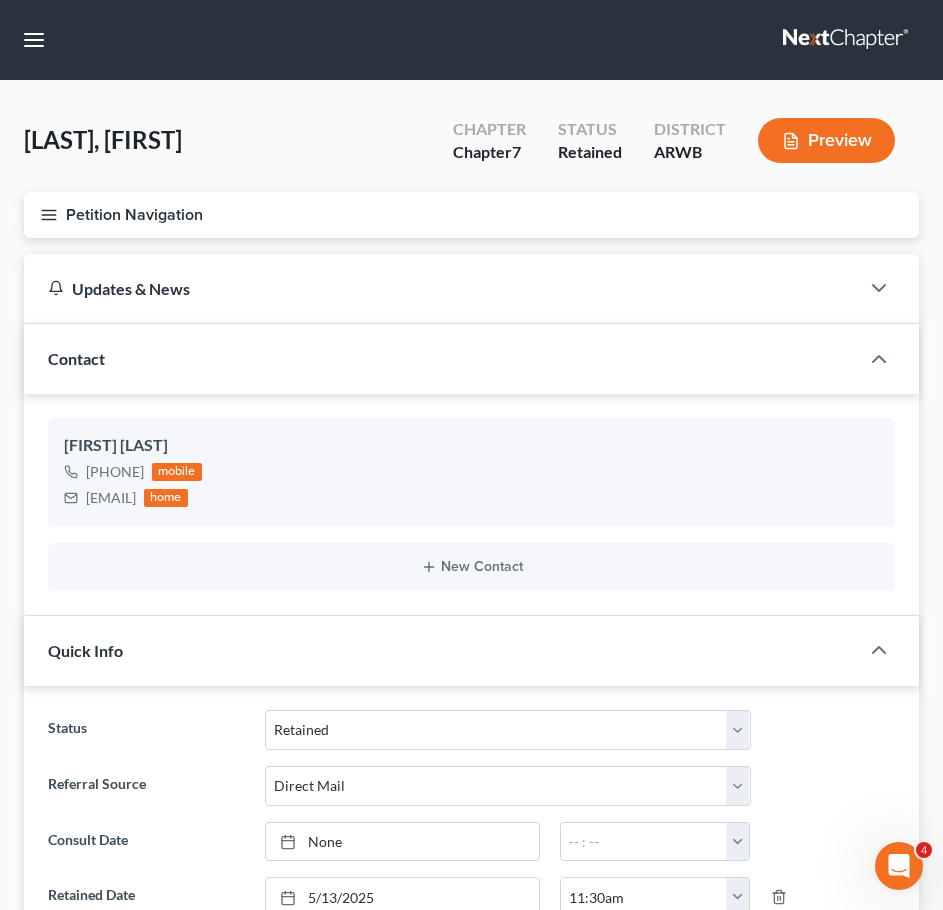 click 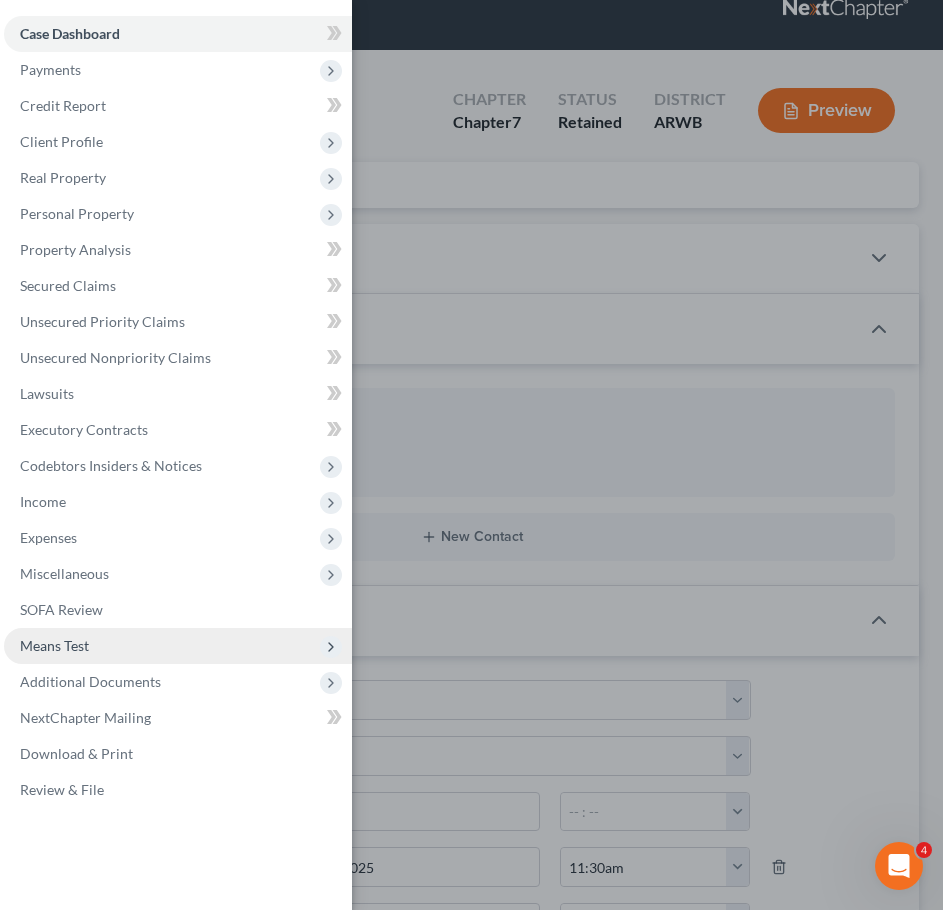 scroll, scrollTop: 32, scrollLeft: 0, axis: vertical 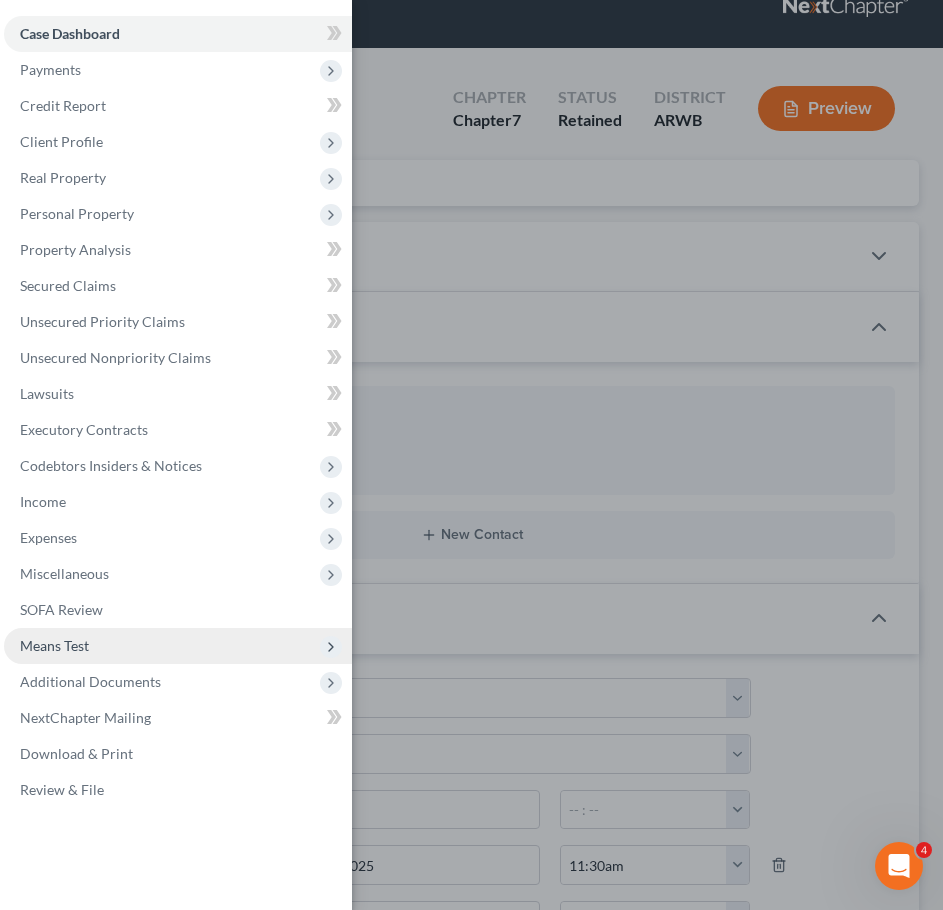 click on "Means Test" at bounding box center [178, 646] 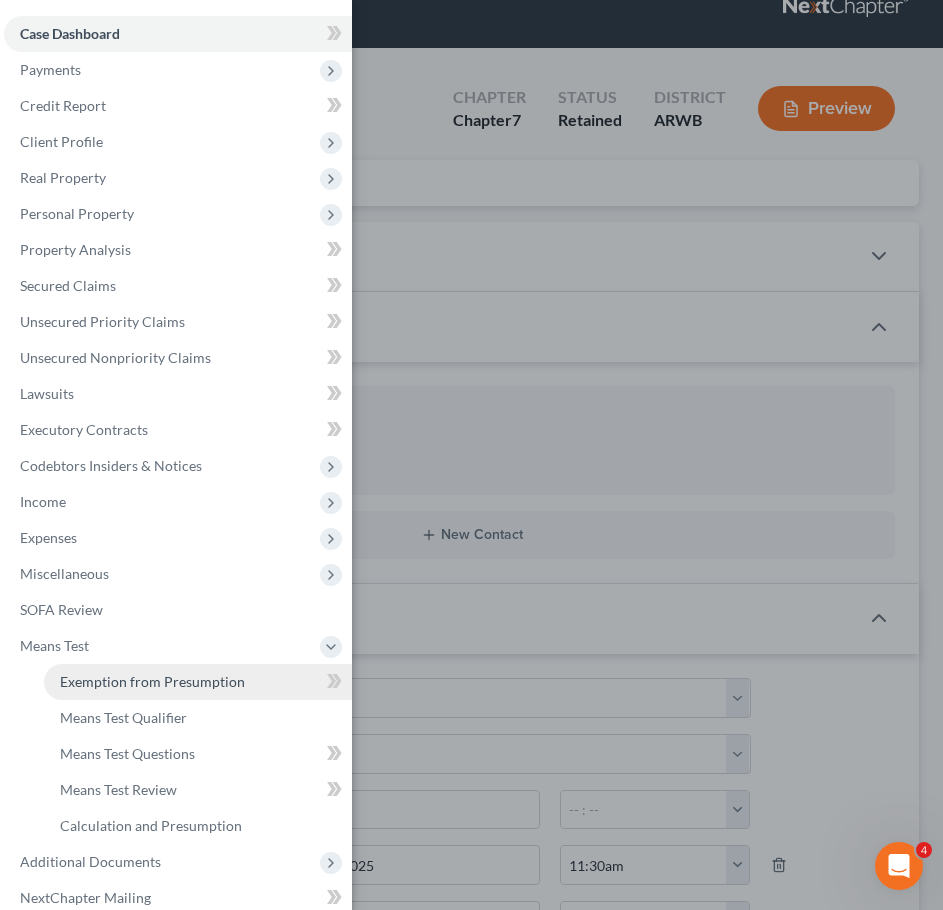 click on "Exemption from Presumption" at bounding box center (152, 681) 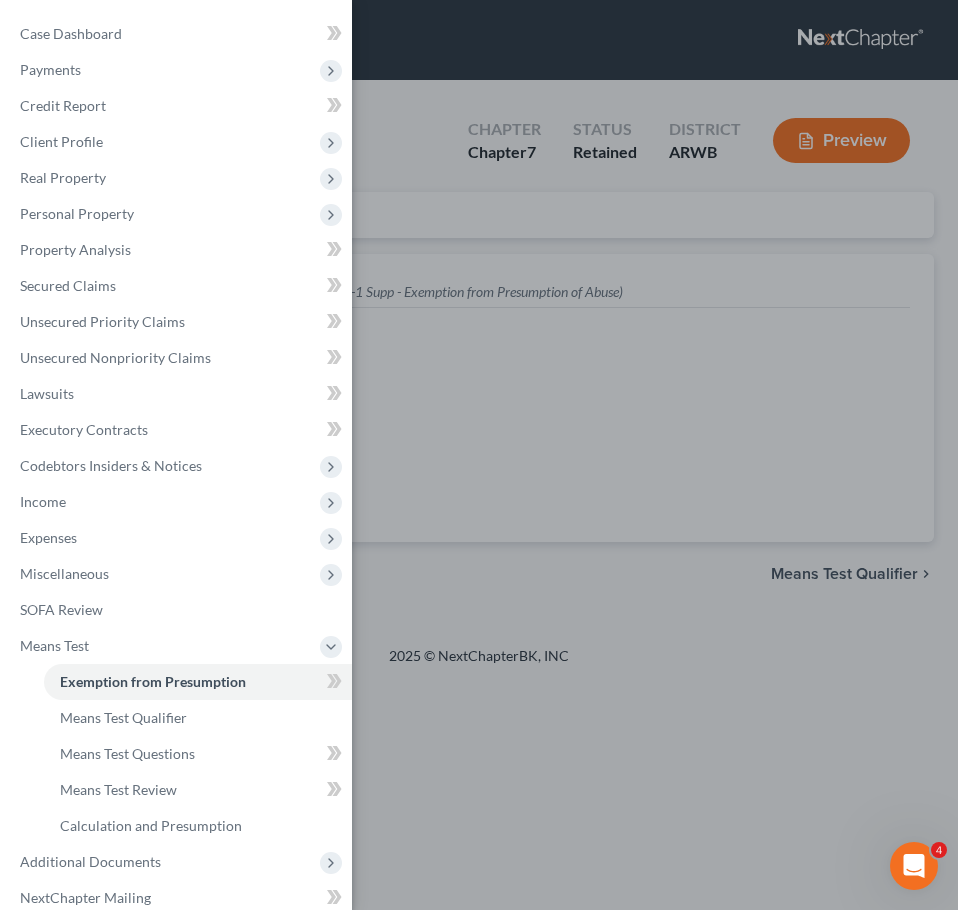 click on "Case Dashboard
Payments
Invoices
Payments
Payments
Credit Report
Client Profile" at bounding box center [479, 455] 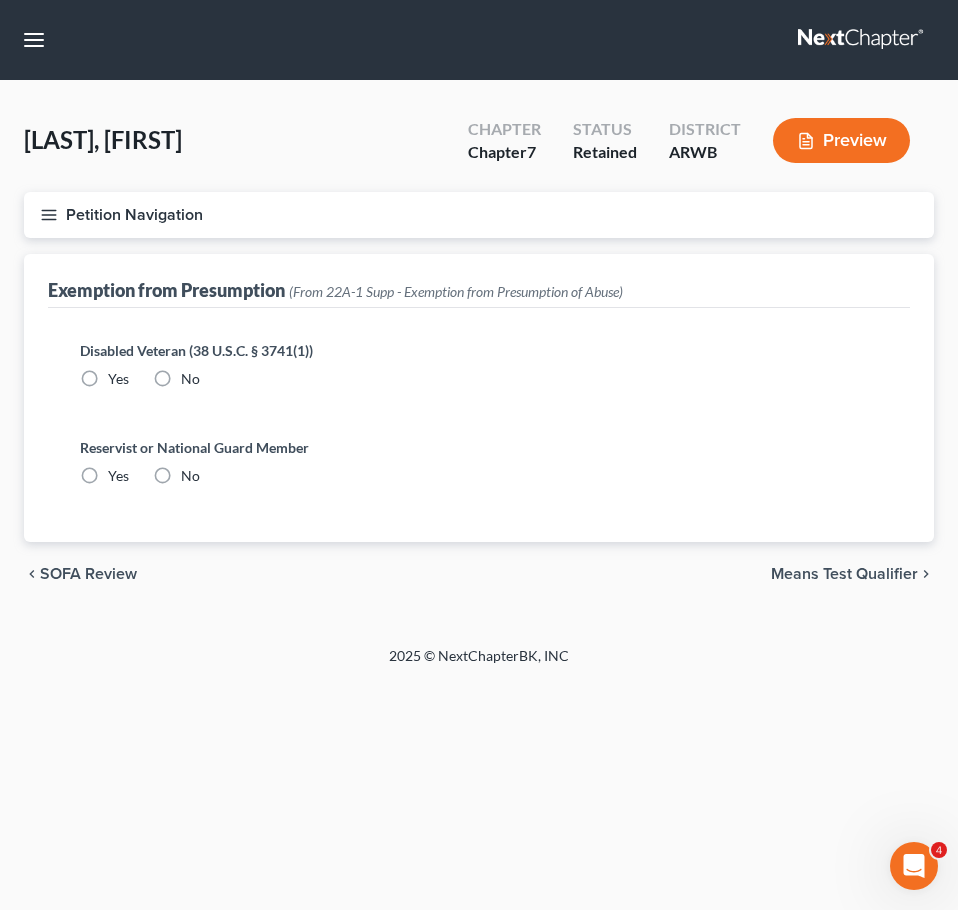 click on "Means Test Qualifier" at bounding box center [844, 574] 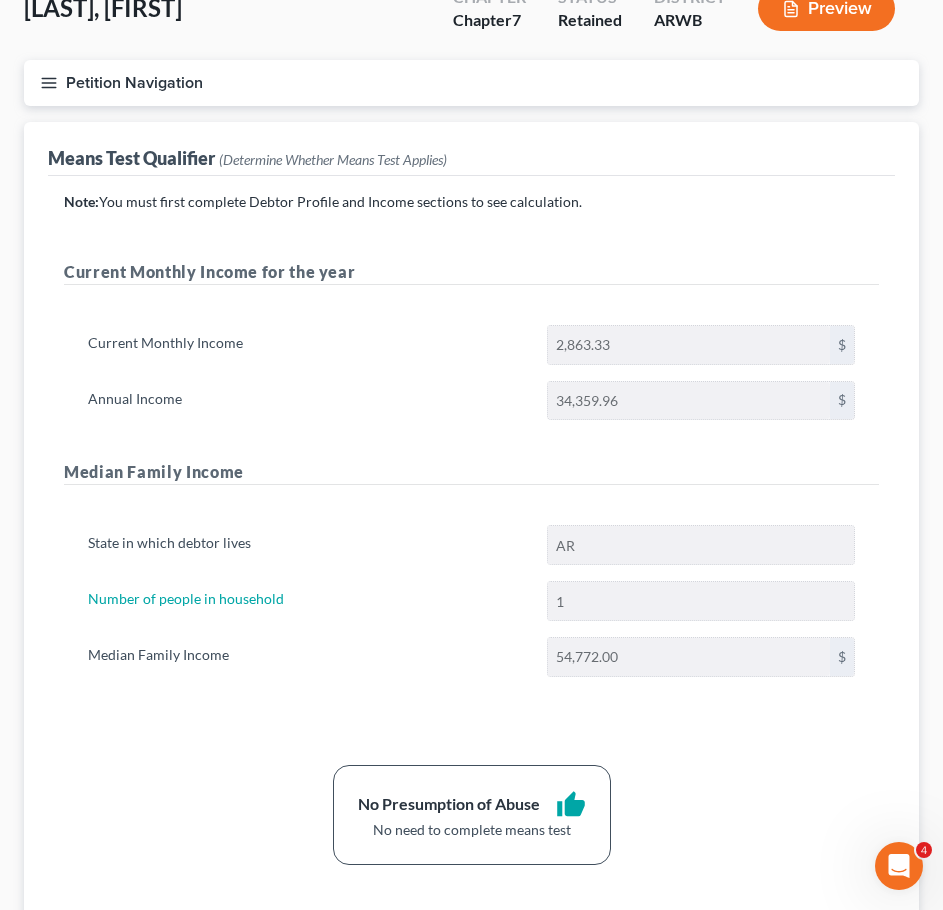 scroll, scrollTop: 0, scrollLeft: 0, axis: both 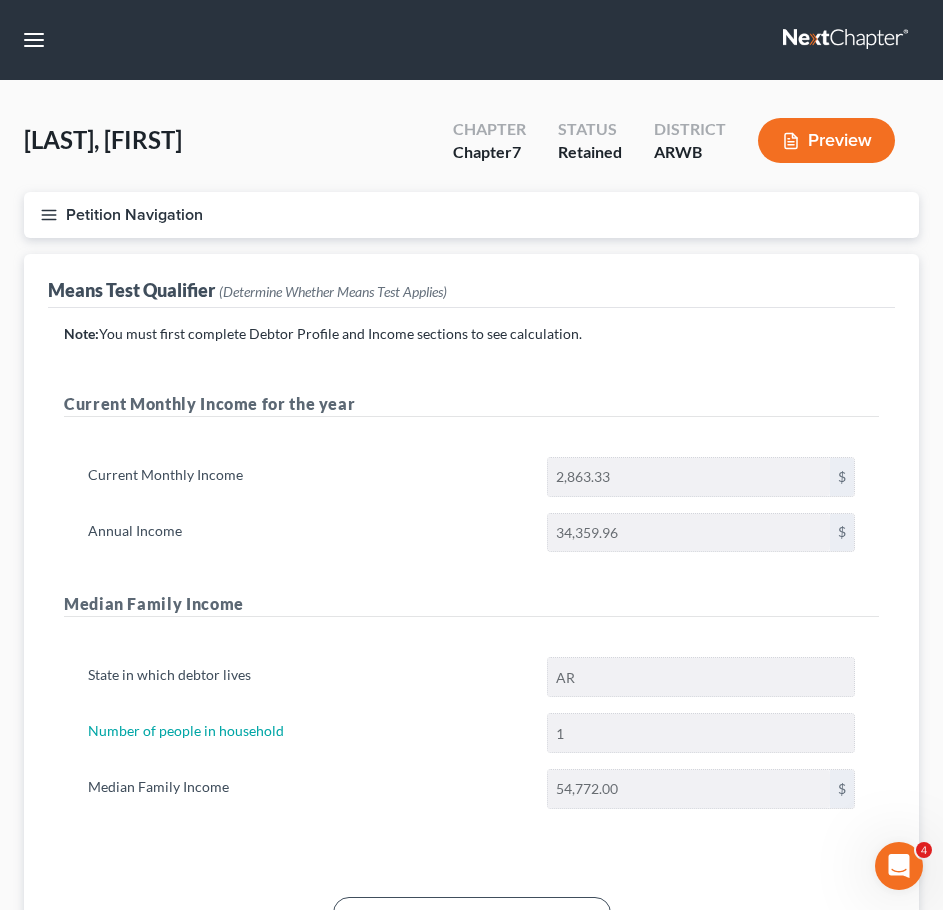 click 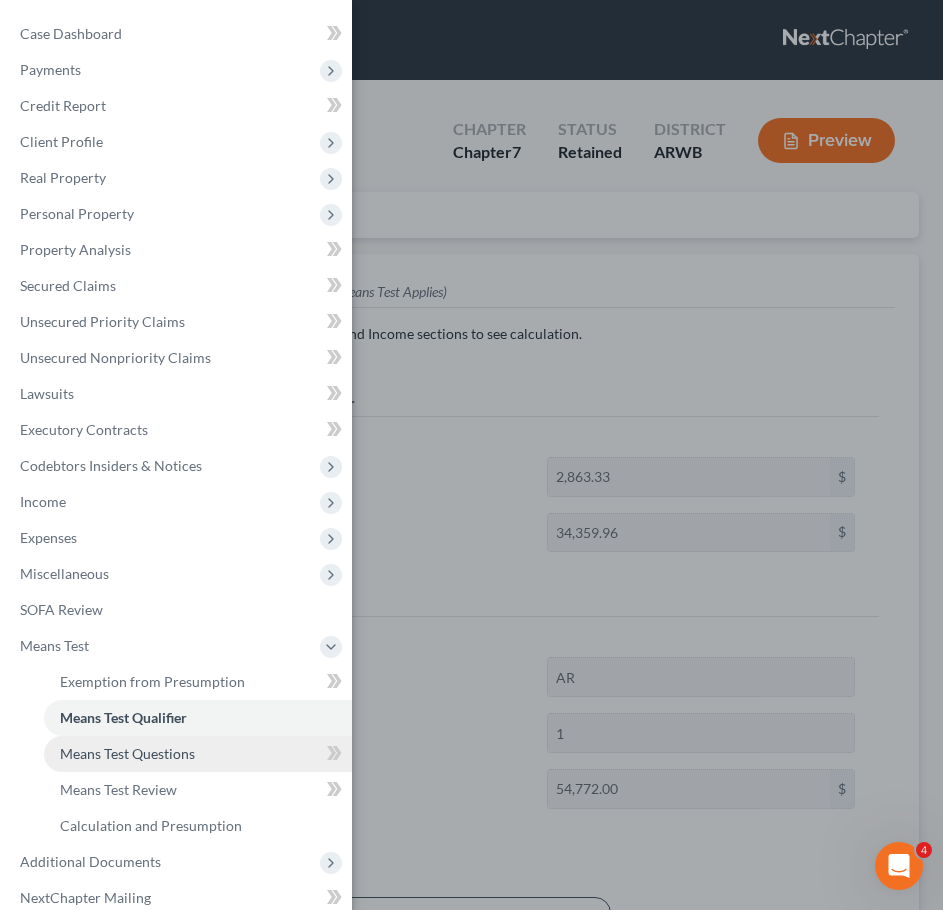 scroll, scrollTop: 94, scrollLeft: 0, axis: vertical 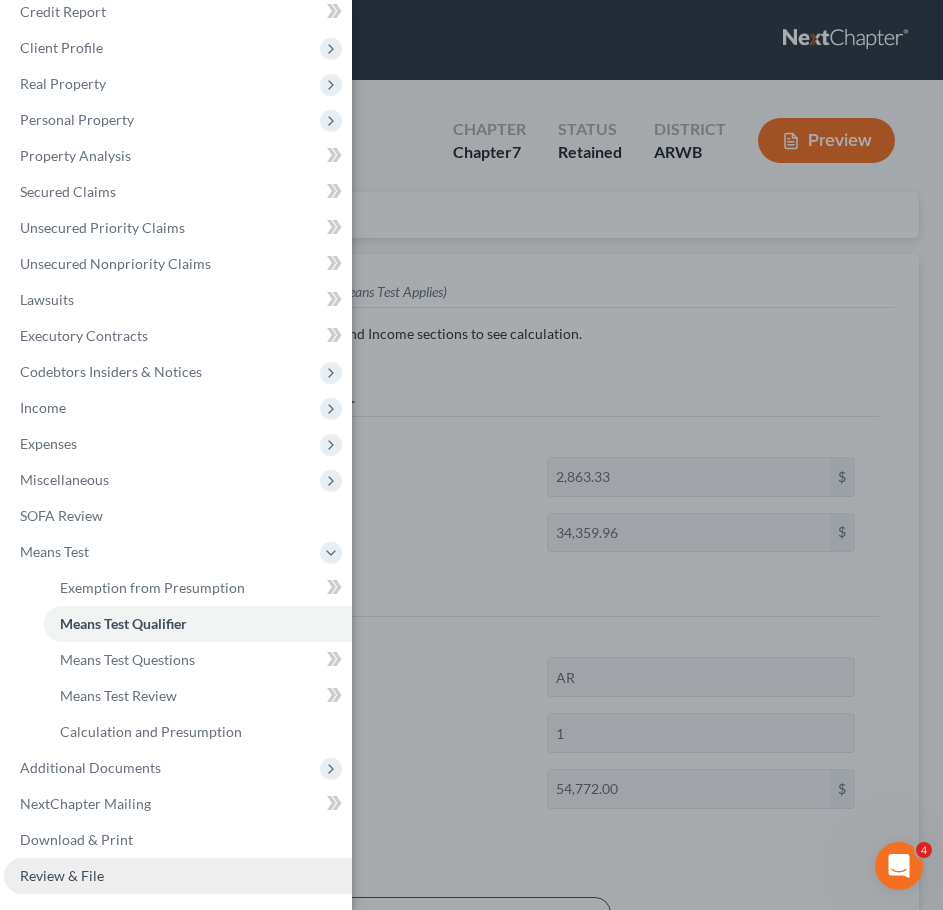 click on "Review & File" at bounding box center (178, 876) 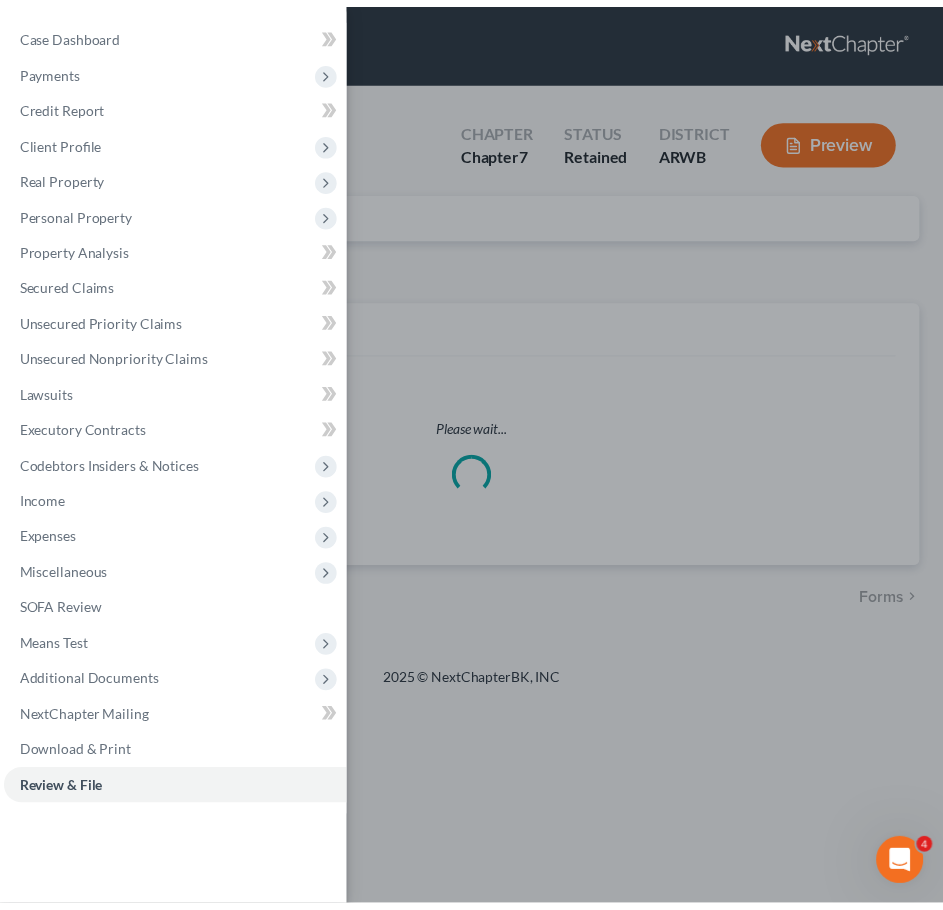scroll, scrollTop: 0, scrollLeft: 0, axis: both 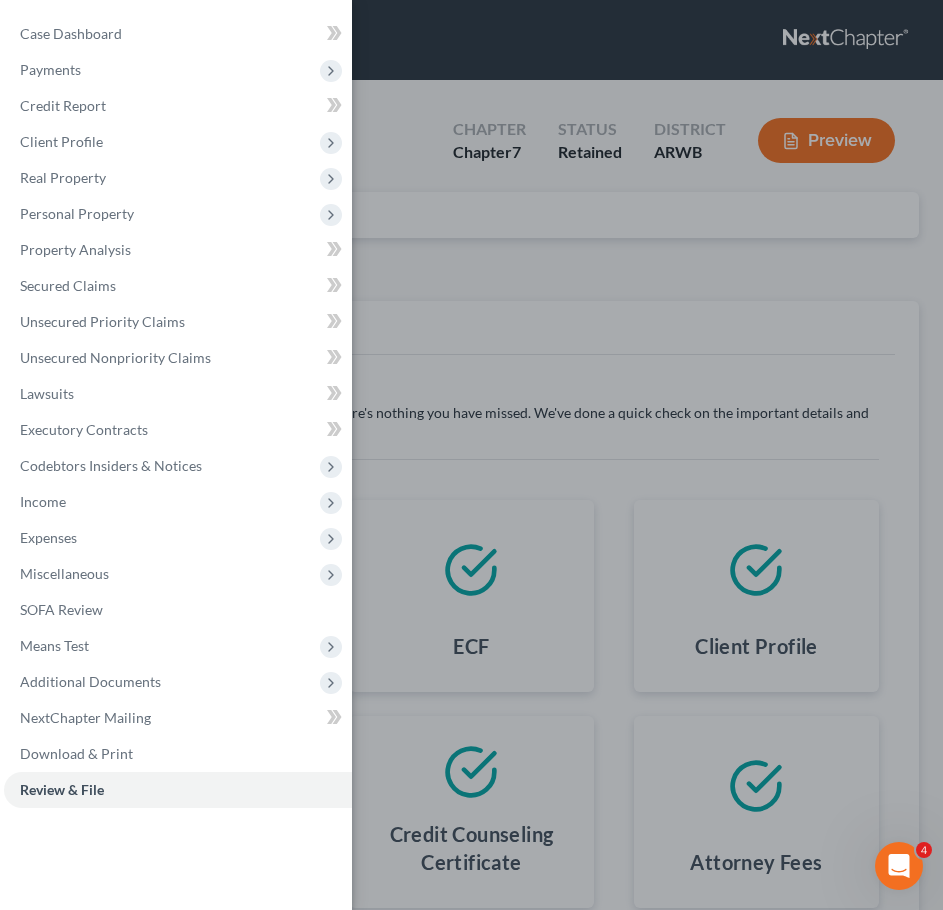 click on "Case Dashboard
Payments
Invoices
Payments
Payments
Credit Report
Client Profile" at bounding box center [471, 455] 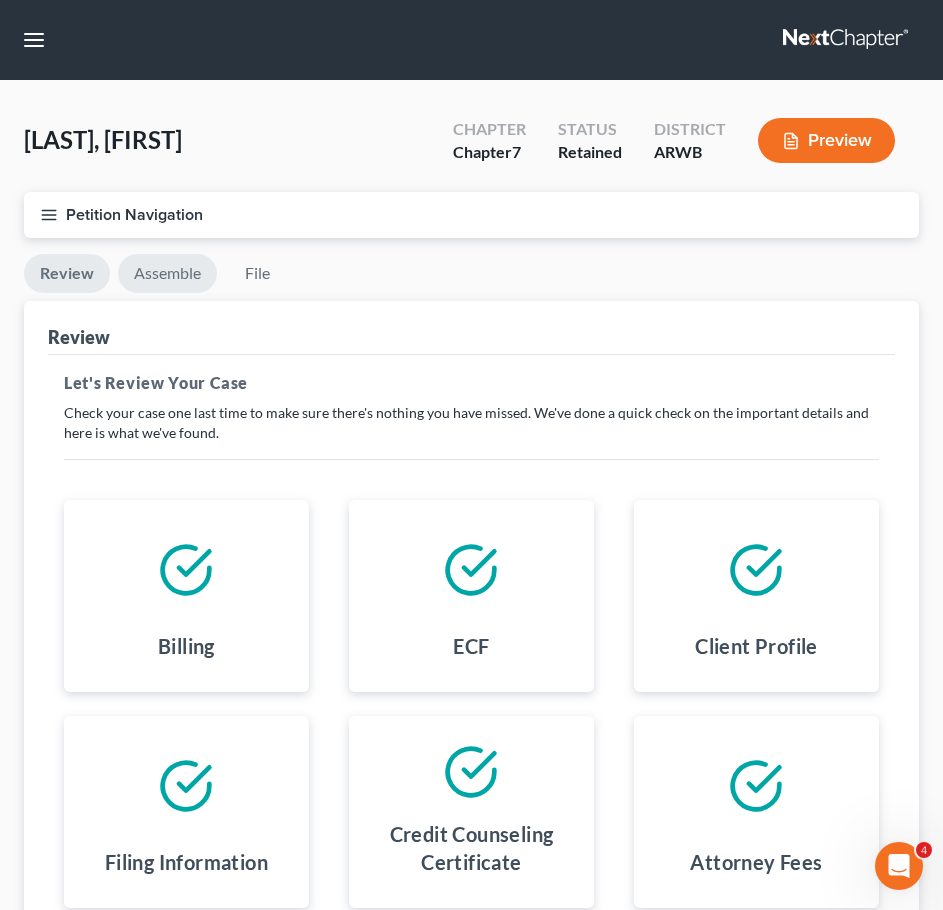 click on "Assemble" at bounding box center (167, 273) 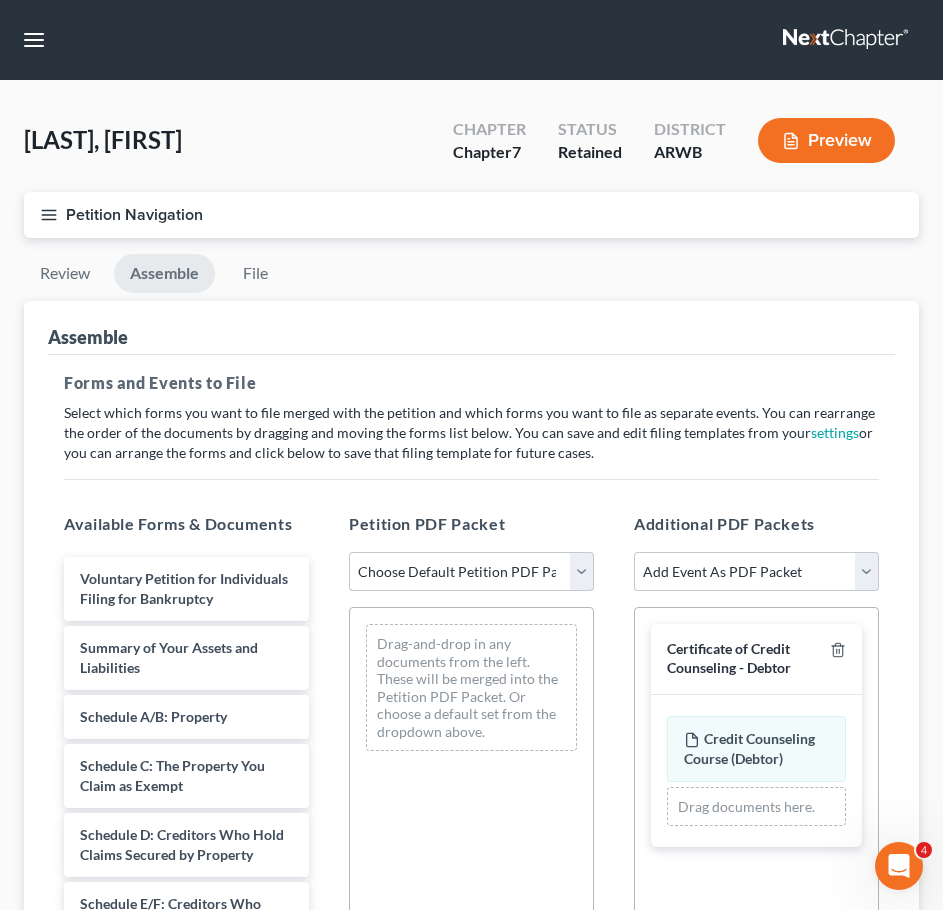 click on "Choose Default Petition PDF Packet Complete Bankruptcy Petition (all forms and schedules) Emergency Filing (Voluntary Petition and Creditor List Only)" at bounding box center [471, 572] 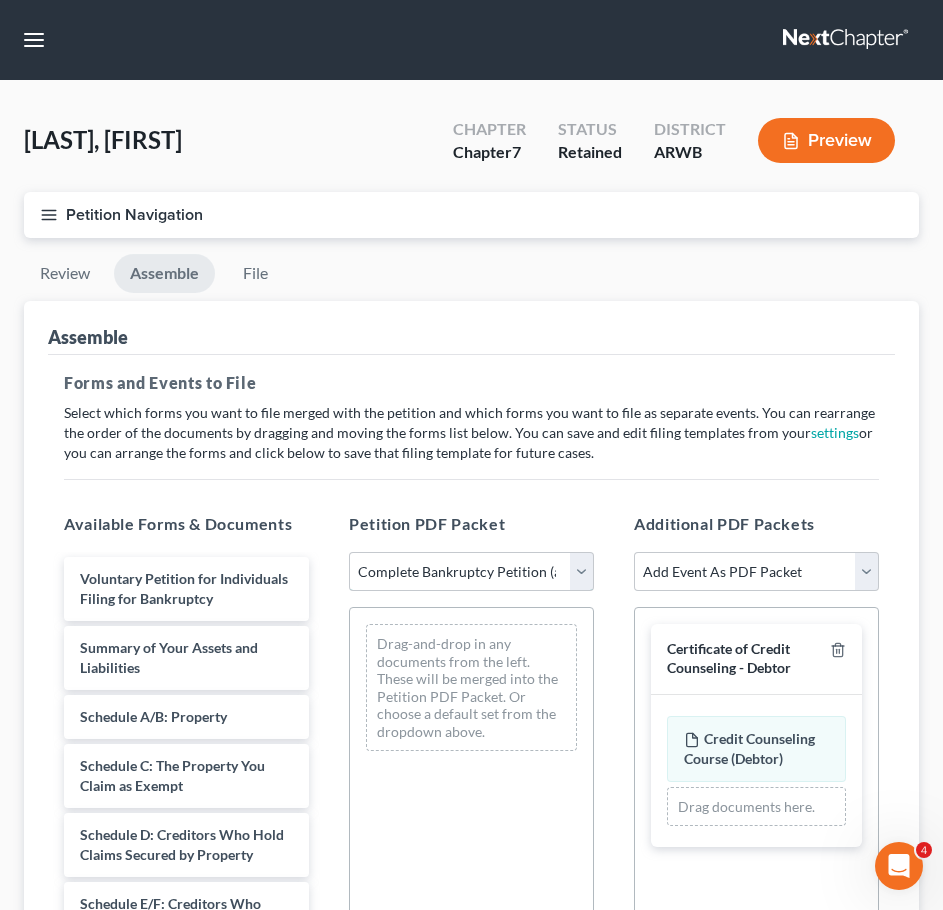click on "Choose Default Petition PDF Packet Complete Bankruptcy Petition (all forms and schedules) Emergency Filing (Voluntary Petition and Creditor List Only)" at bounding box center (471, 572) 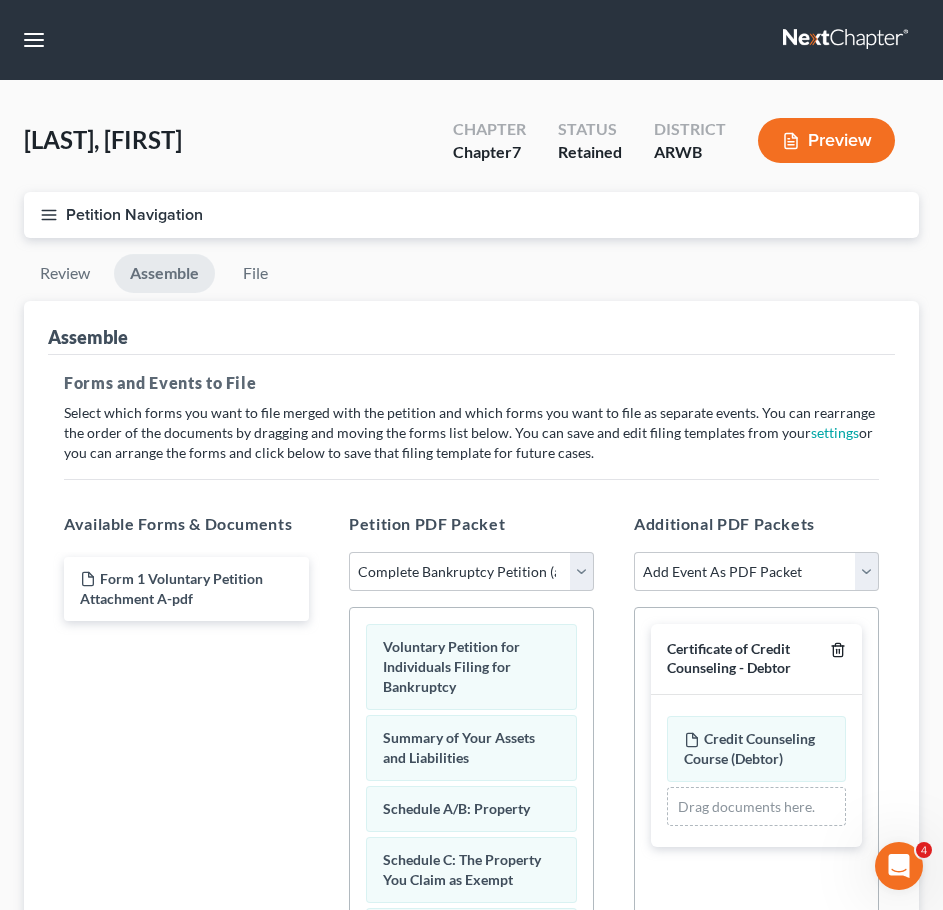 click 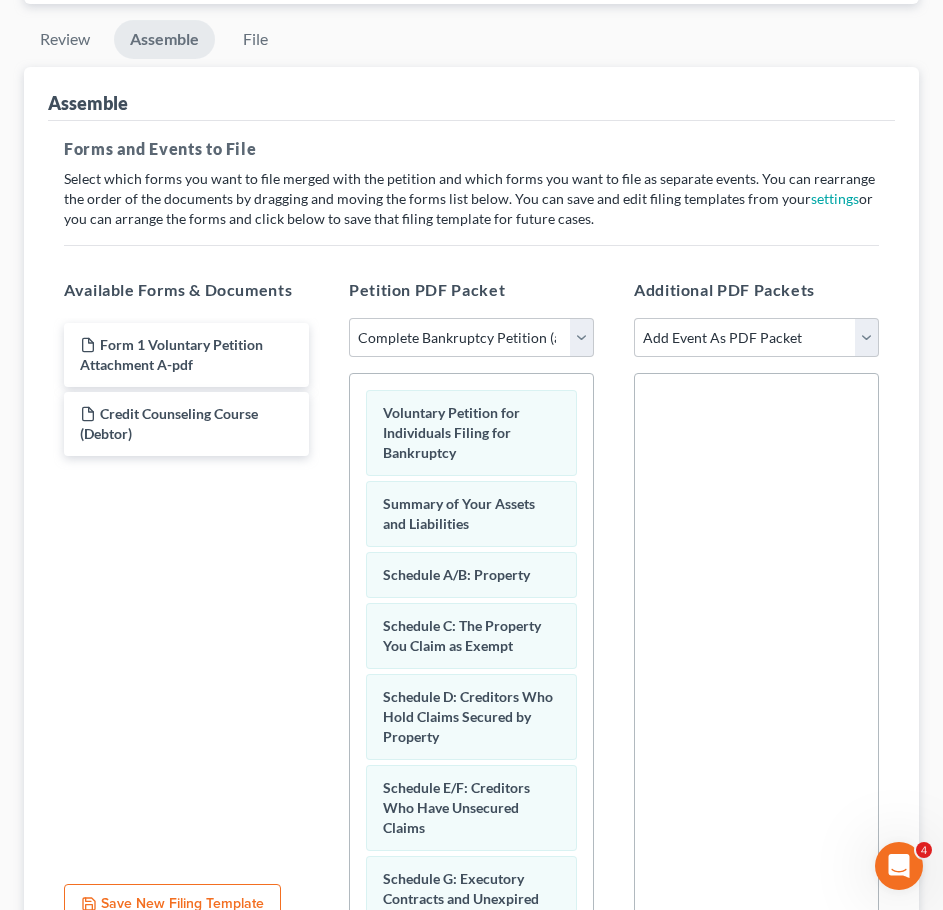 scroll, scrollTop: 238, scrollLeft: 0, axis: vertical 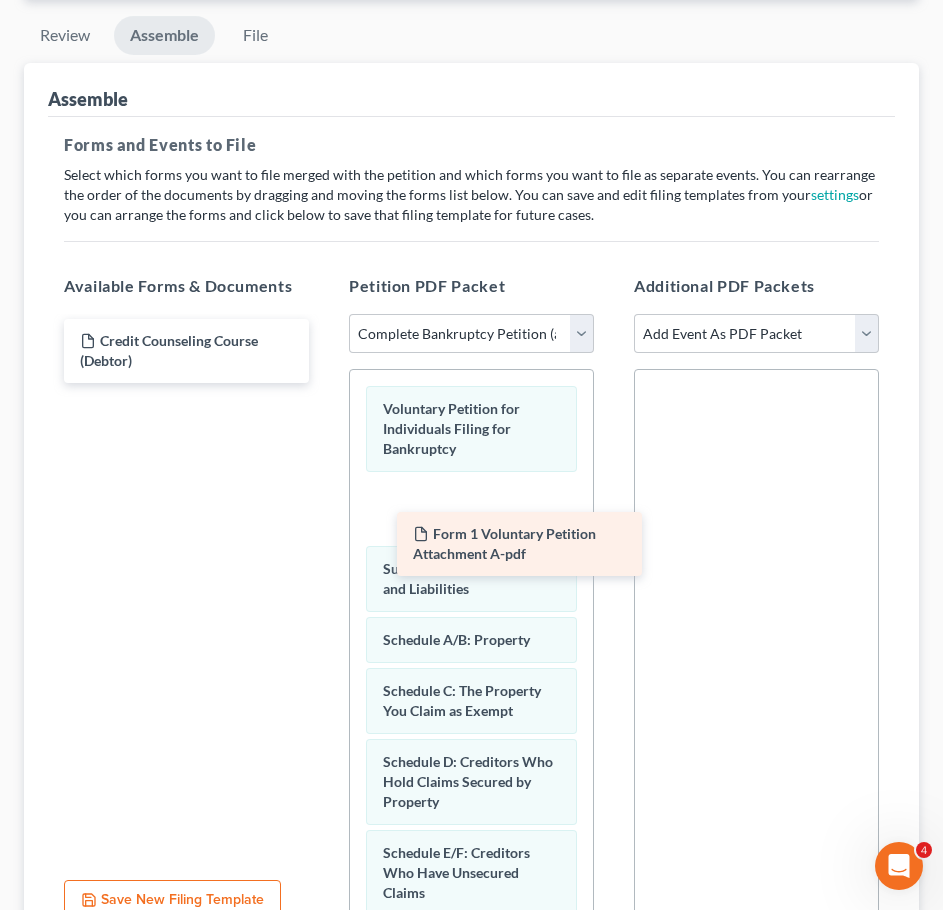 drag, startPoint x: 233, startPoint y: 352, endPoint x: 508, endPoint y: 504, distance: 314.2117 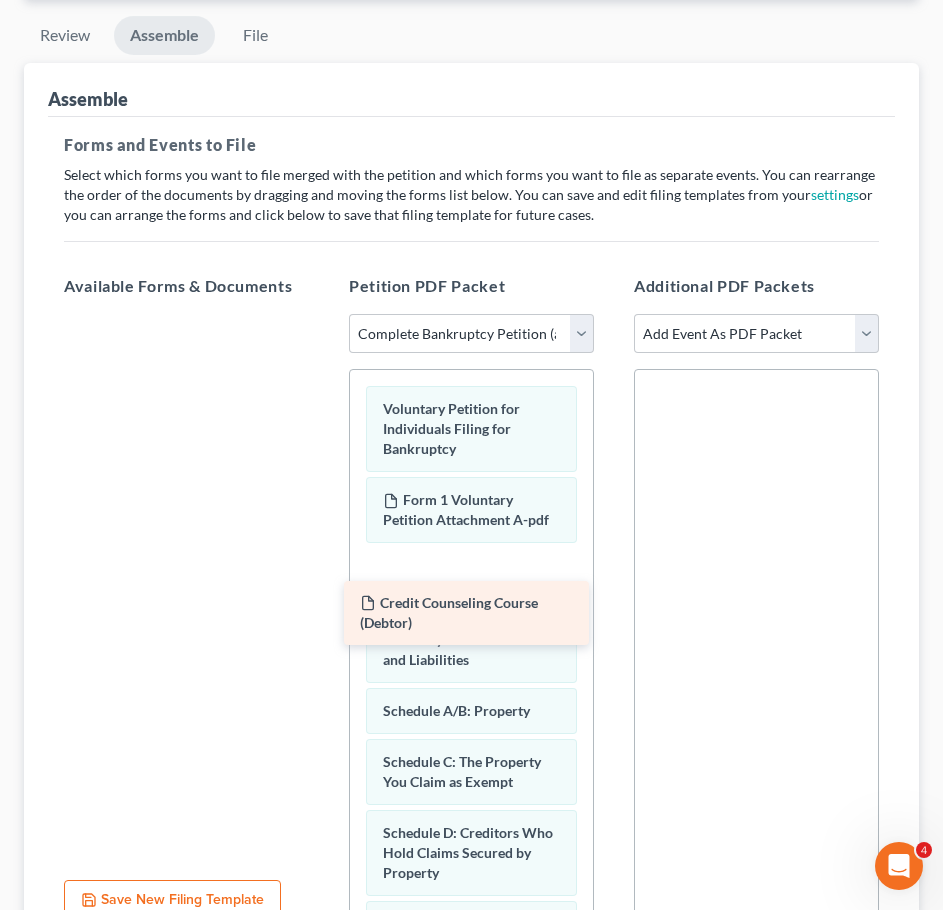 drag, startPoint x: 238, startPoint y: 368, endPoint x: 514, endPoint y: 621, distance: 374.41287 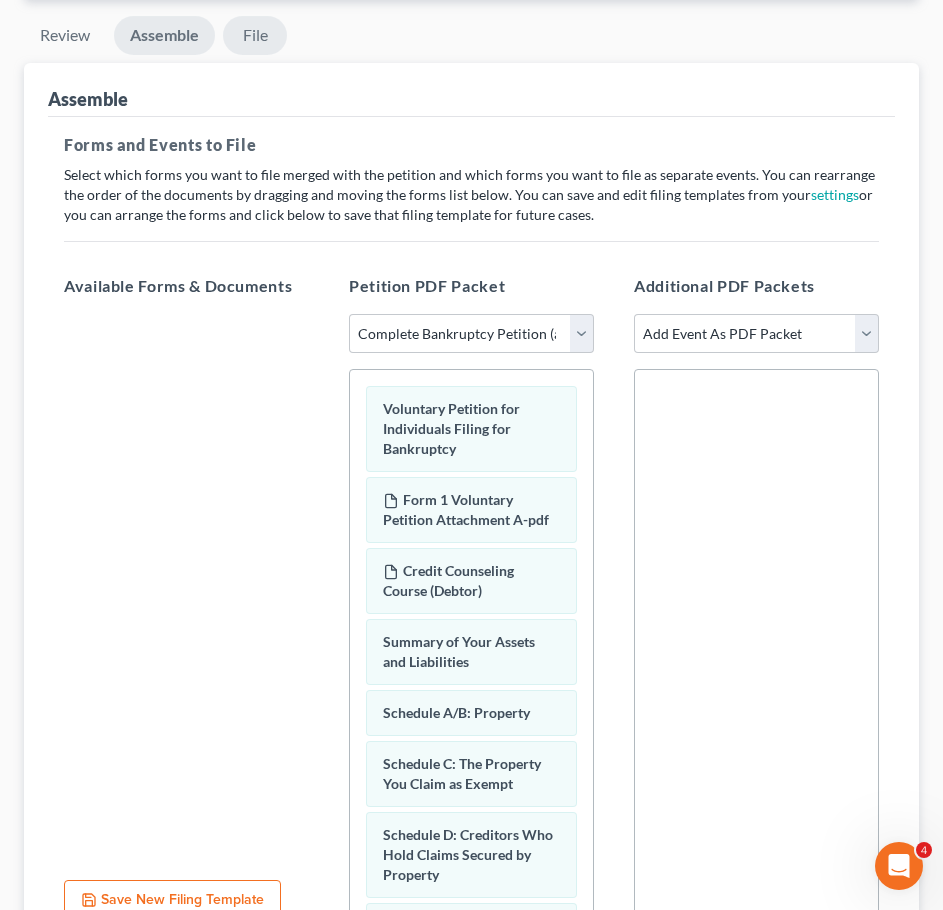 click on "File" at bounding box center (255, 35) 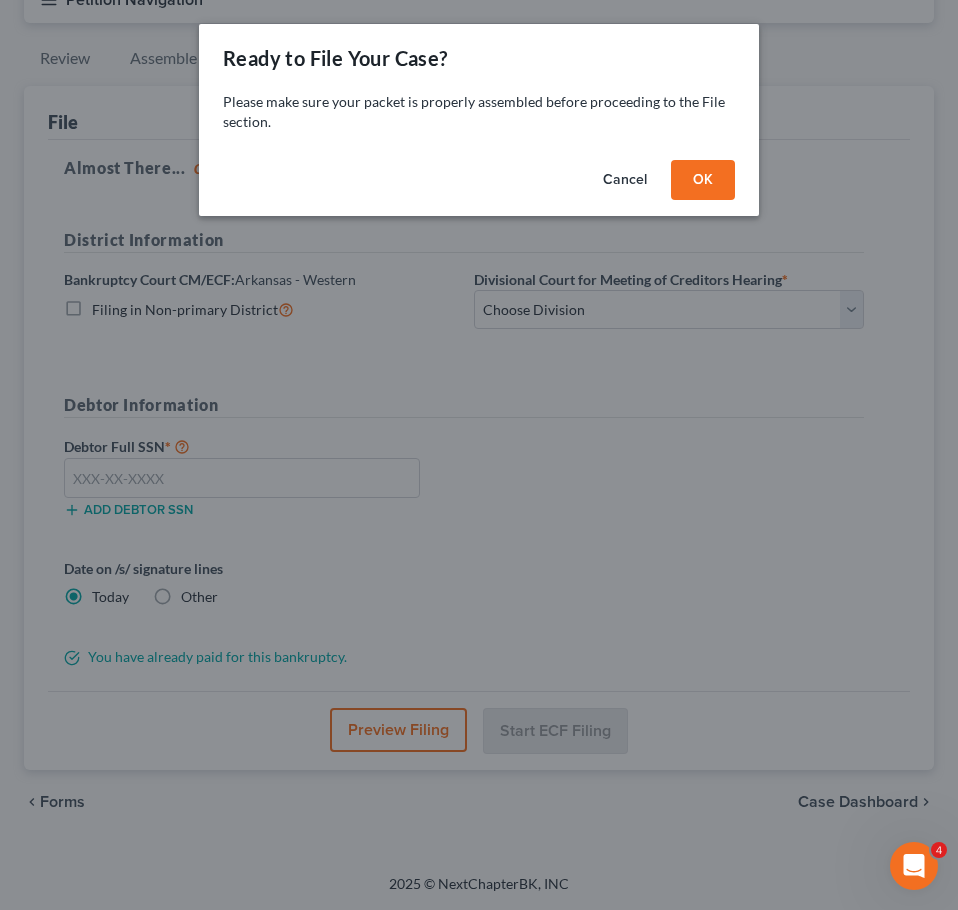 click on "OK" at bounding box center (703, 180) 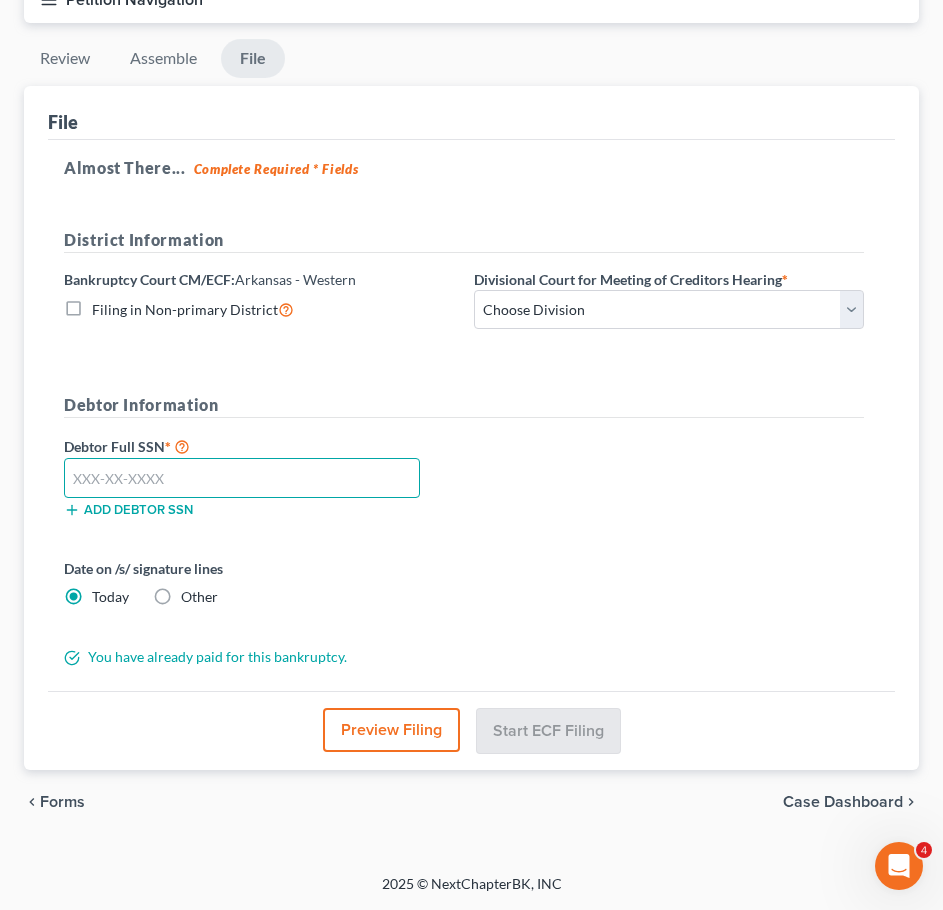 click at bounding box center [242, 478] 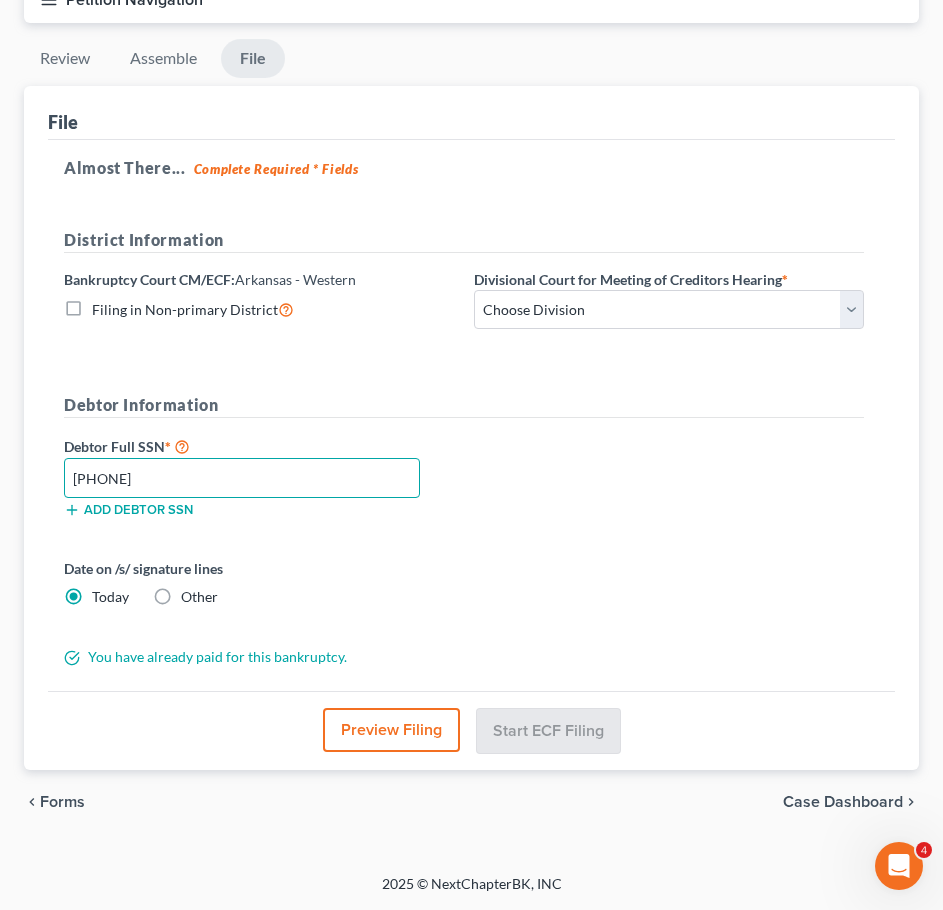 type on "429-93-2047" 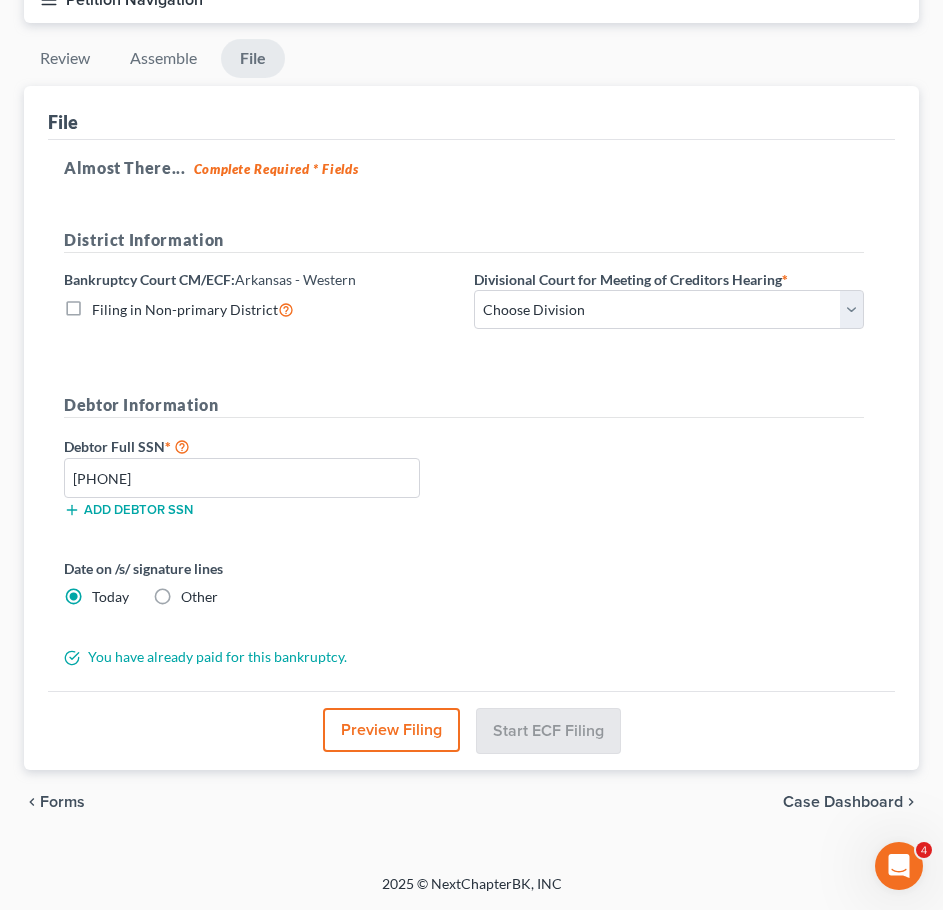 click on "Divisional Court for Meeting of Creditors Hearing  *" at bounding box center [631, 279] 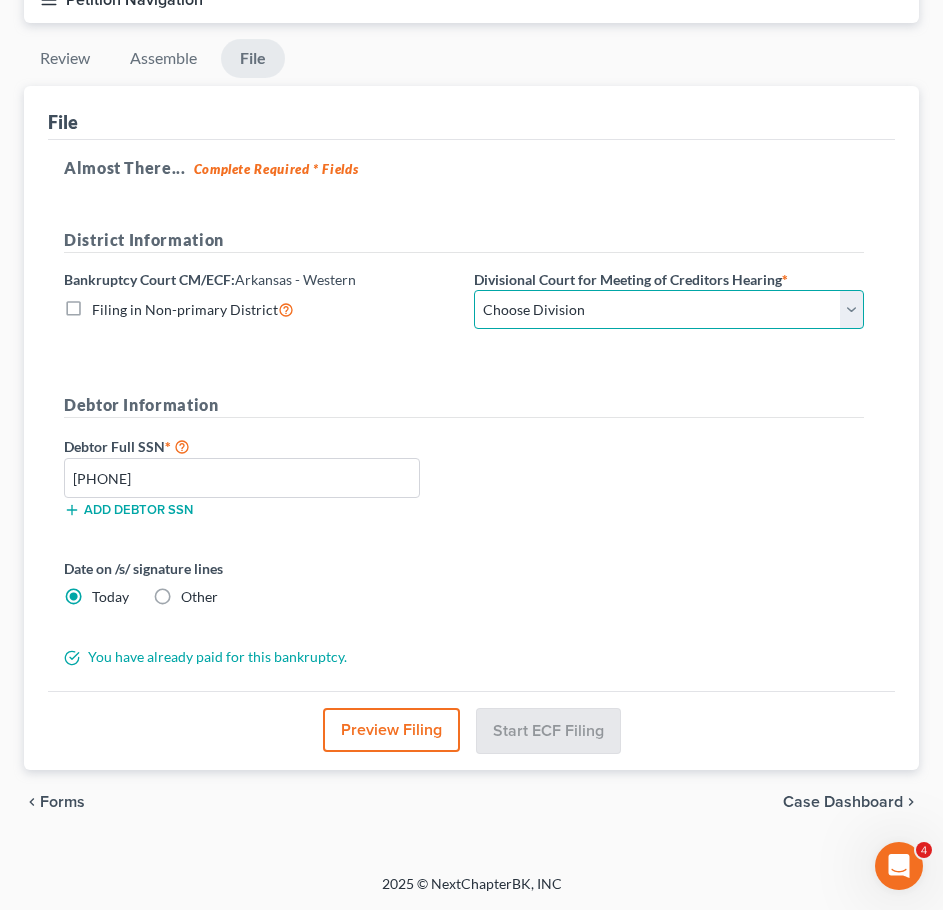 click on "Choose Division El Dorado Fayetteville Fort Smith Harrison Hot Springs Texarkana" at bounding box center [669, 310] 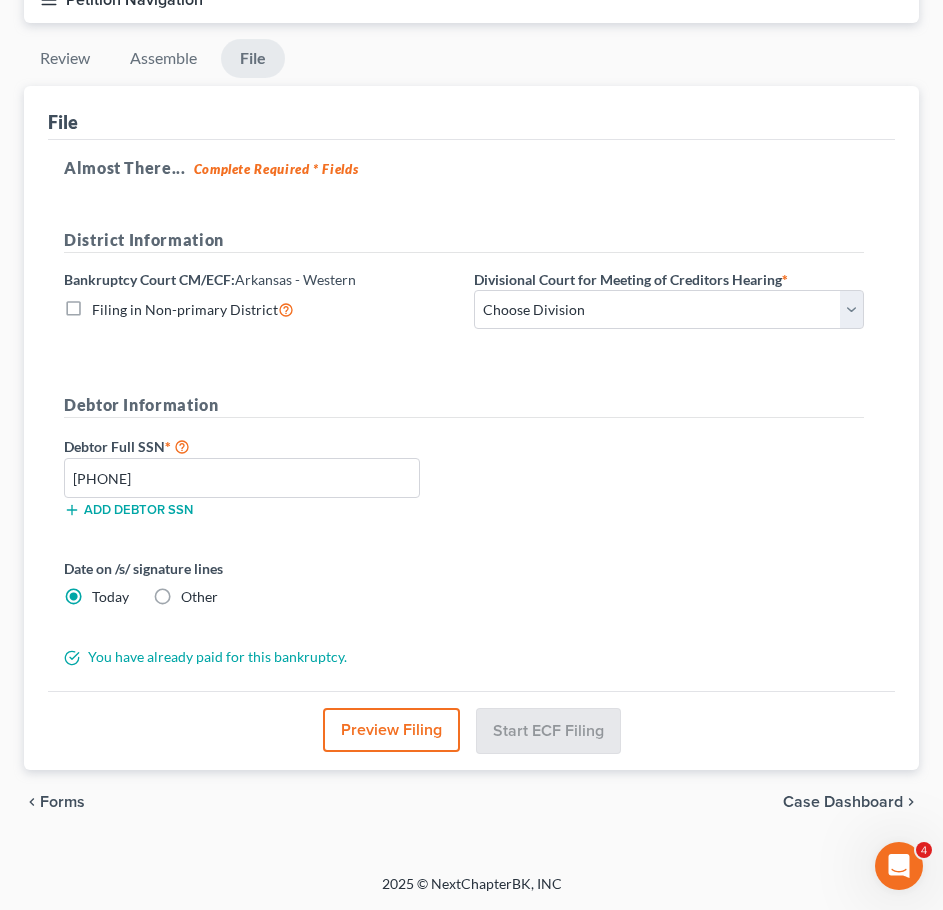 click on "Almost There... Complete Required * Fields District Information Bankruptcy Court CM/ECF:  Arkansas - Western Filing in Non-primary District  Divisional Court for Meeting of Creditors Hearing  * Choose Division El Dorado Fayetteville Fort Smith Harrison Hot Springs Texarkana Debtor Information Debtor Full SSN  *   429-93-2047 Add debtor SSN Date on /s/ signature lines Today Other You have already paid for this bankruptcy." at bounding box center (471, 416) 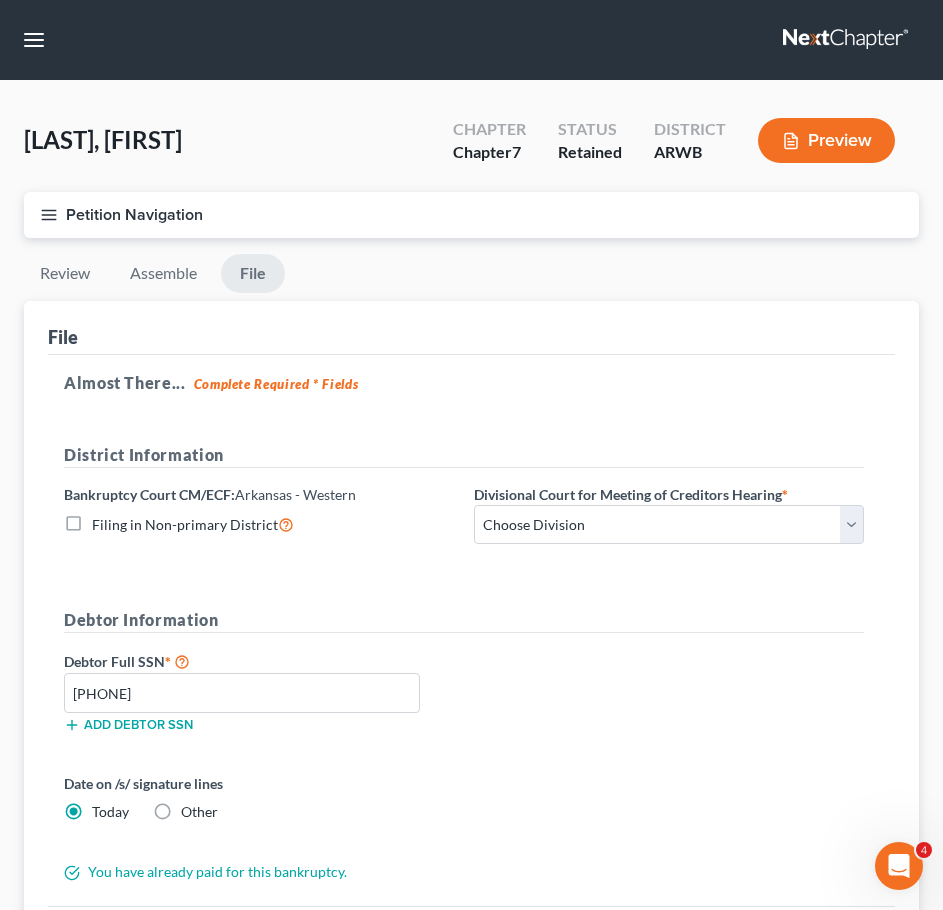 click 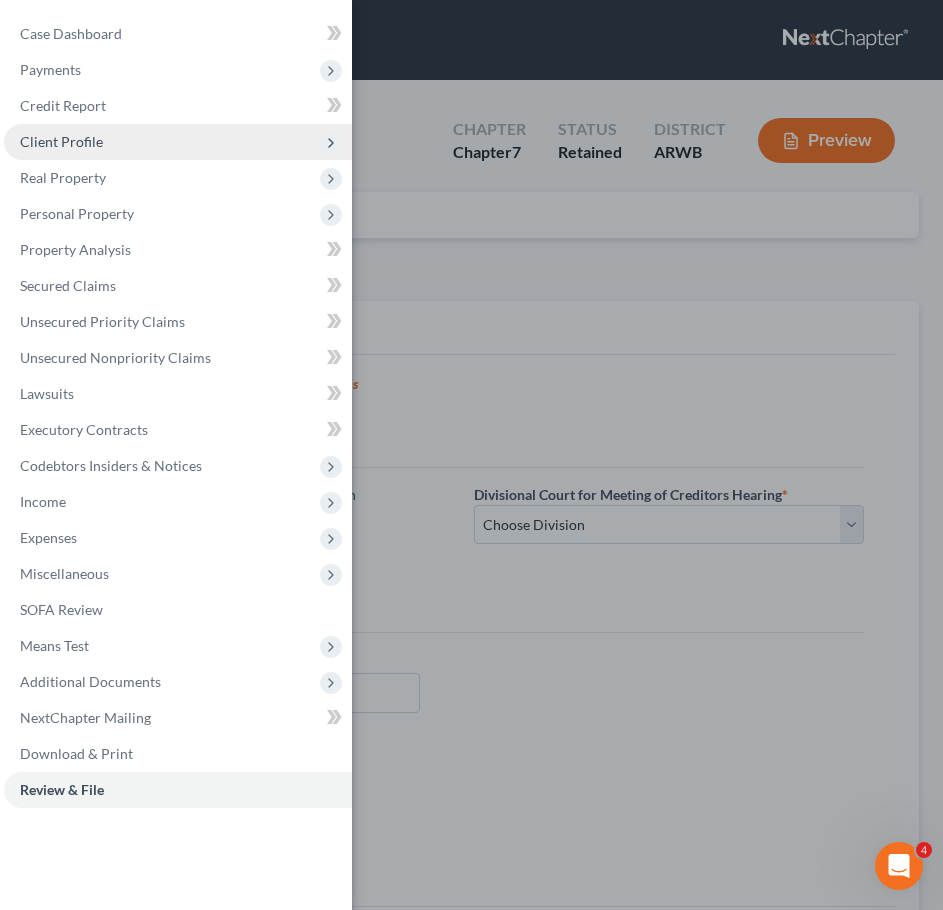 click on "Client Profile" at bounding box center [61, 141] 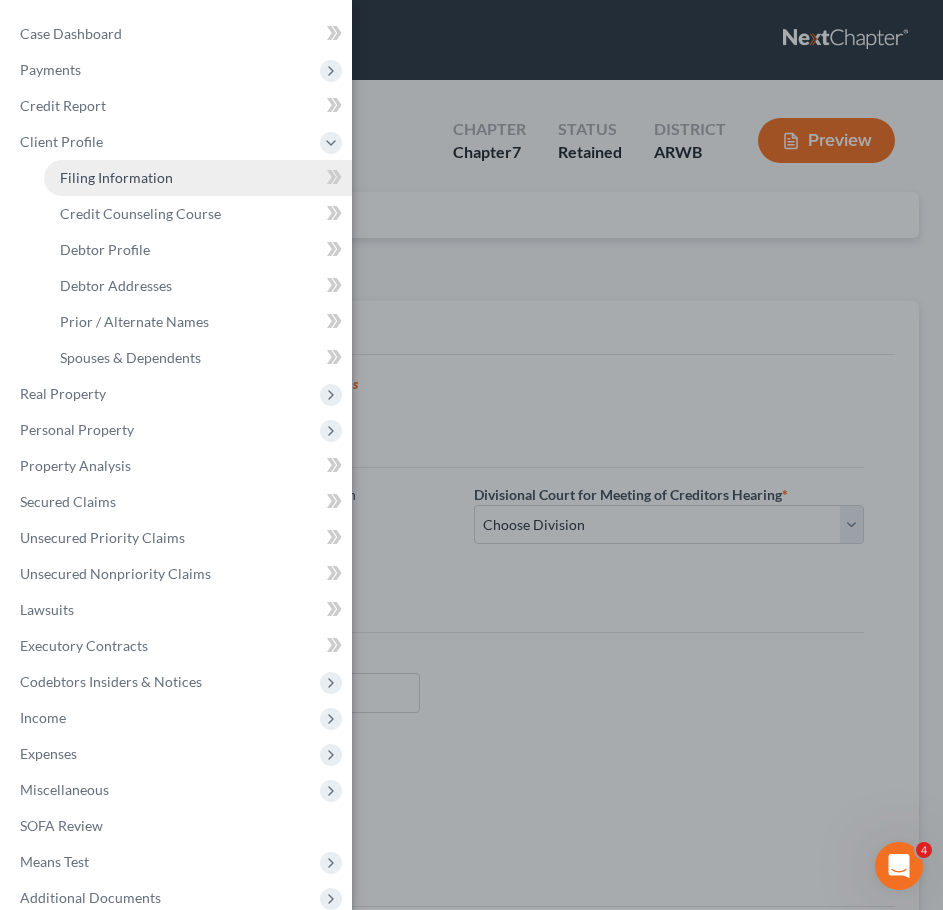 click on "Filing Information" at bounding box center (116, 177) 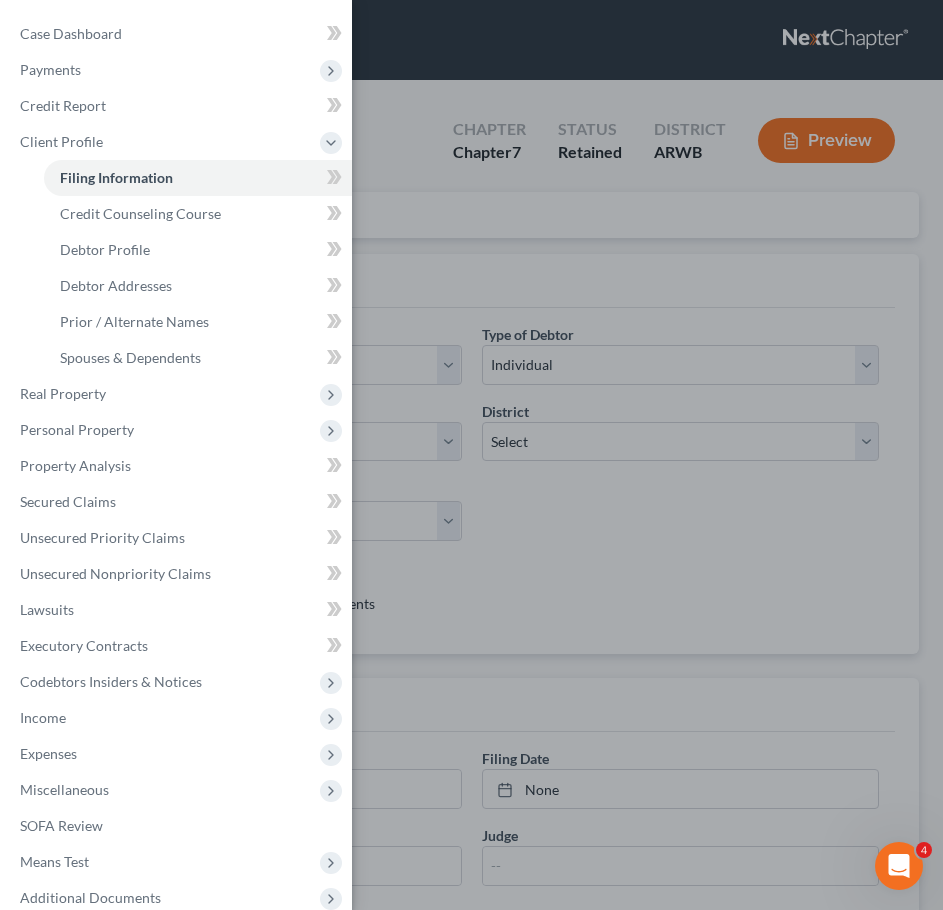 click on "Case Dashboard
Payments
Invoices
Payments
Payments
Credit Report
Client Profile" at bounding box center (471, 455) 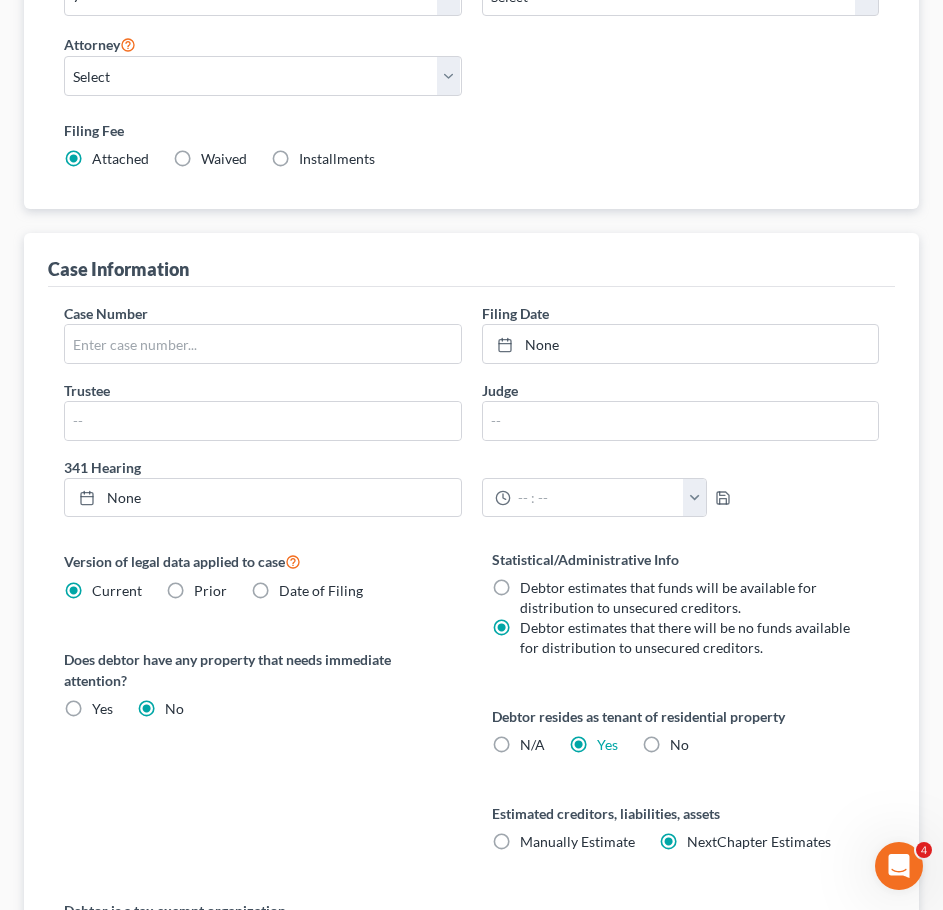 scroll, scrollTop: 769, scrollLeft: 0, axis: vertical 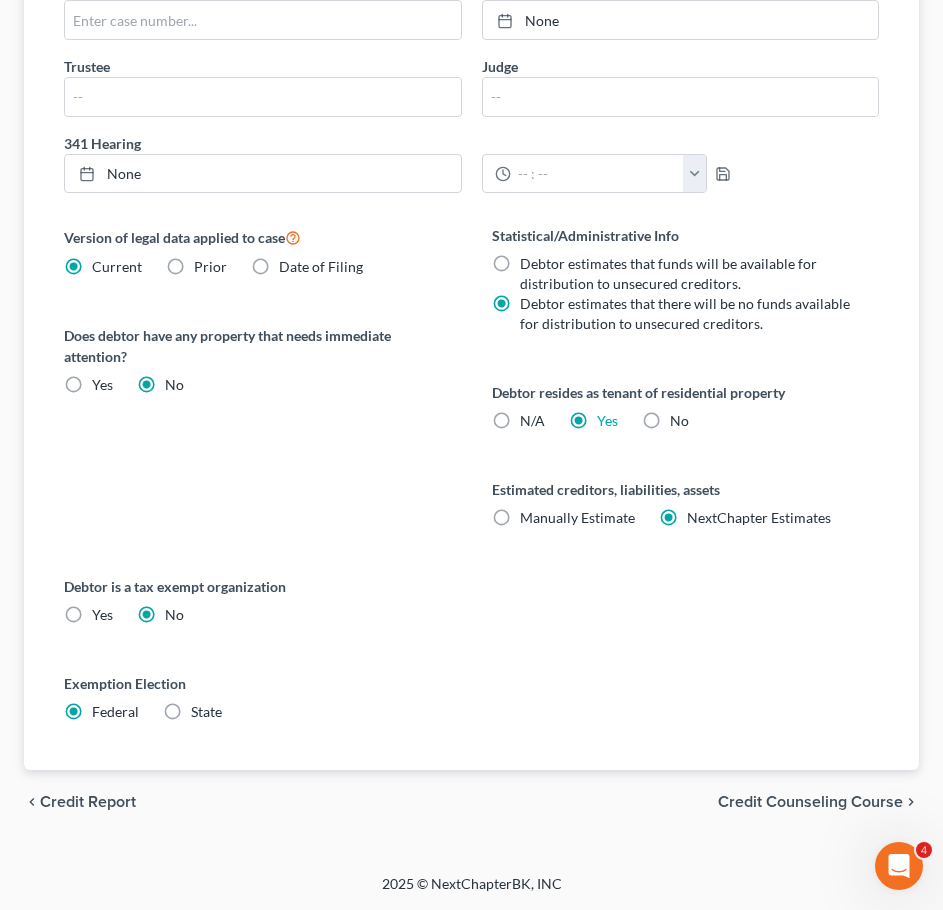 click on "Credit Counseling Course" at bounding box center (810, 802) 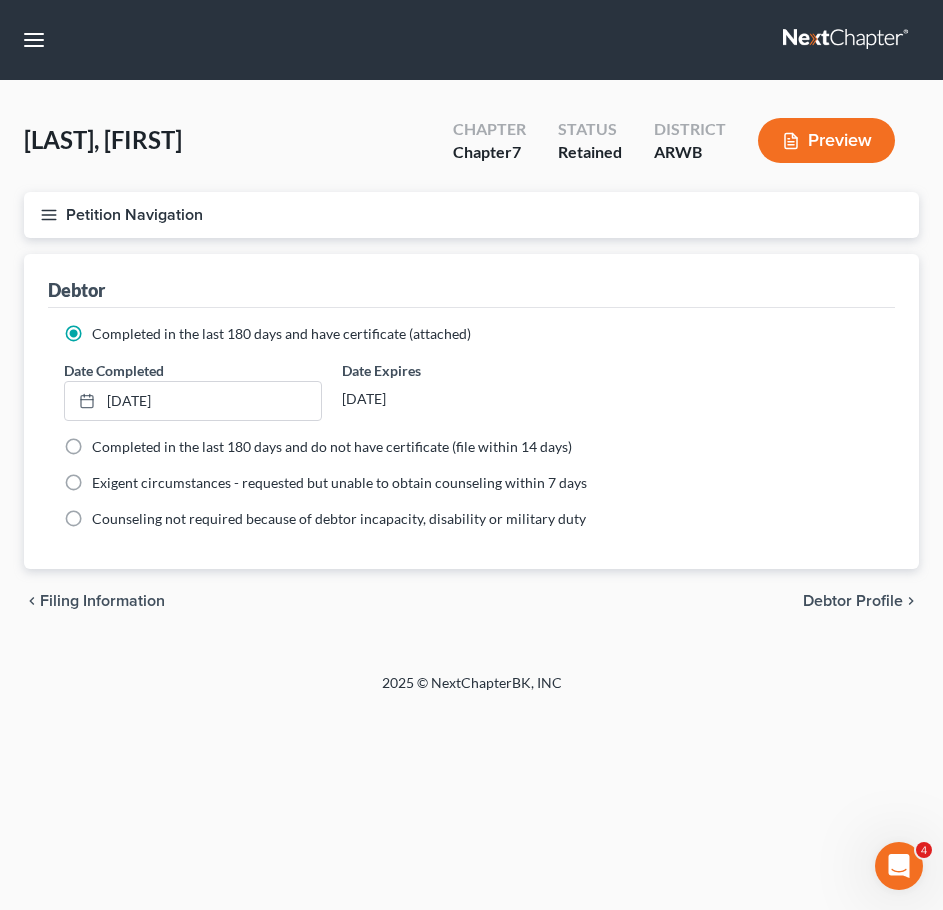 scroll, scrollTop: 0, scrollLeft: 0, axis: both 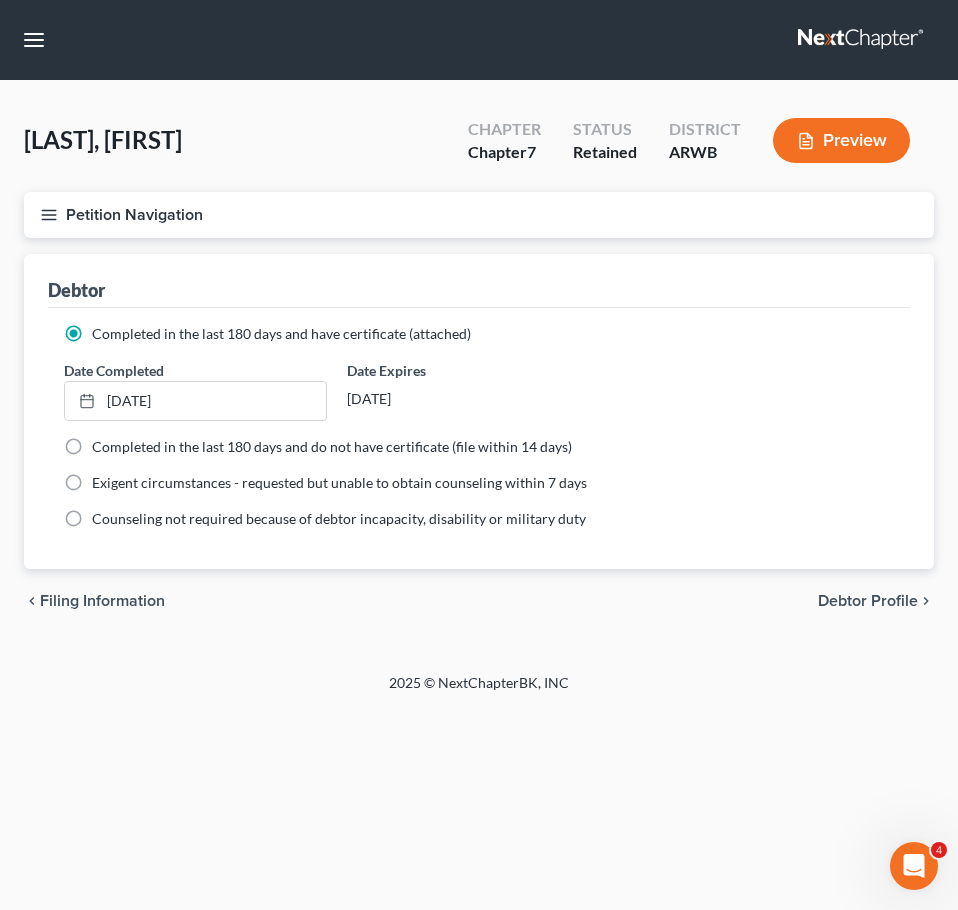 click on "Debtor Profile" at bounding box center (868, 601) 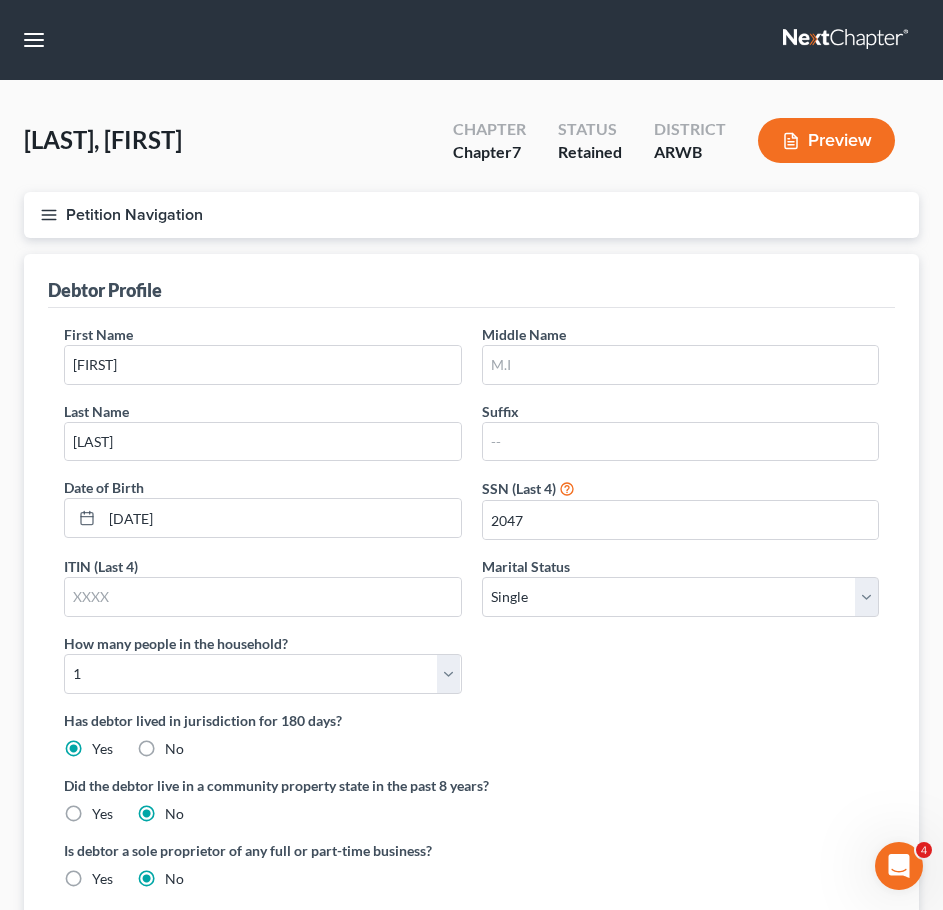 scroll, scrollTop: 326, scrollLeft: 0, axis: vertical 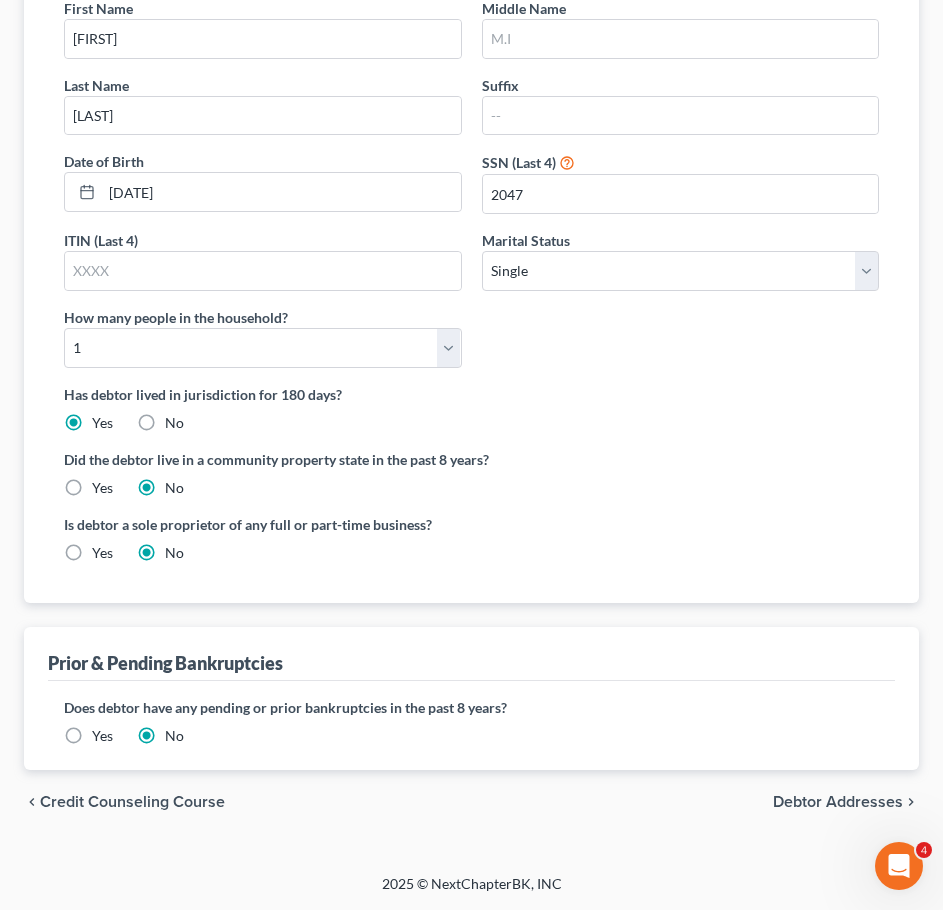 click on "Debtor Addresses" at bounding box center (838, 802) 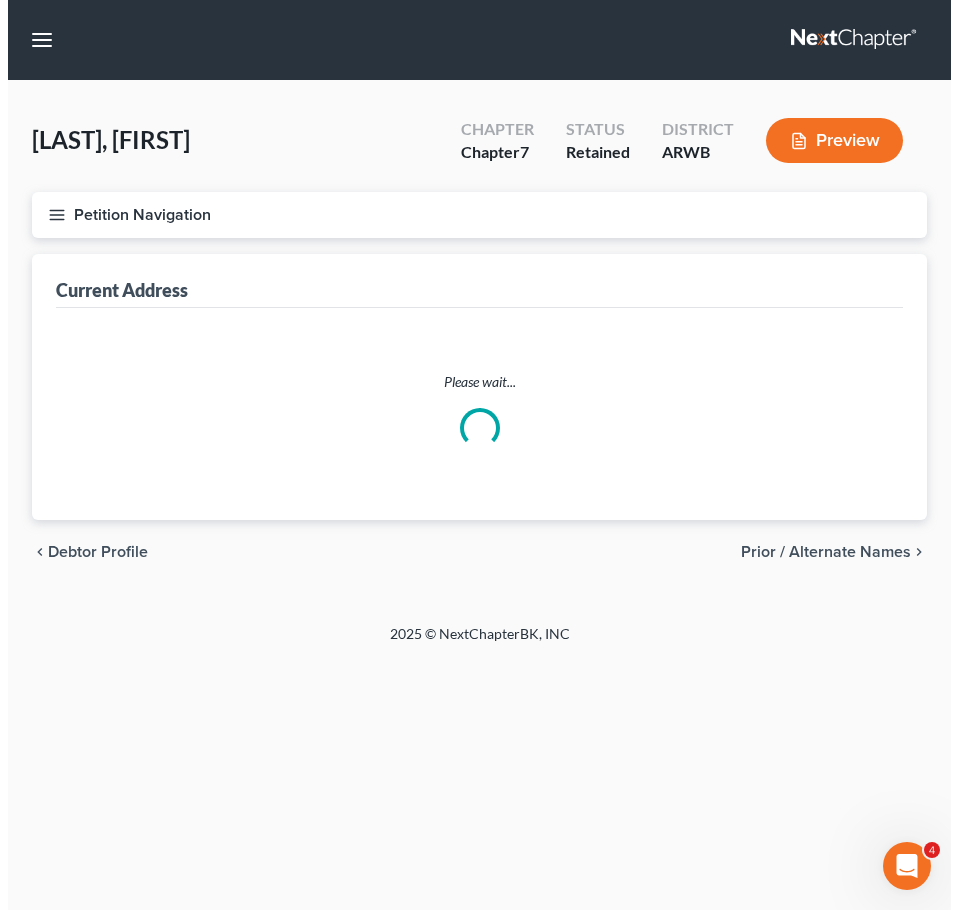 scroll, scrollTop: 0, scrollLeft: 0, axis: both 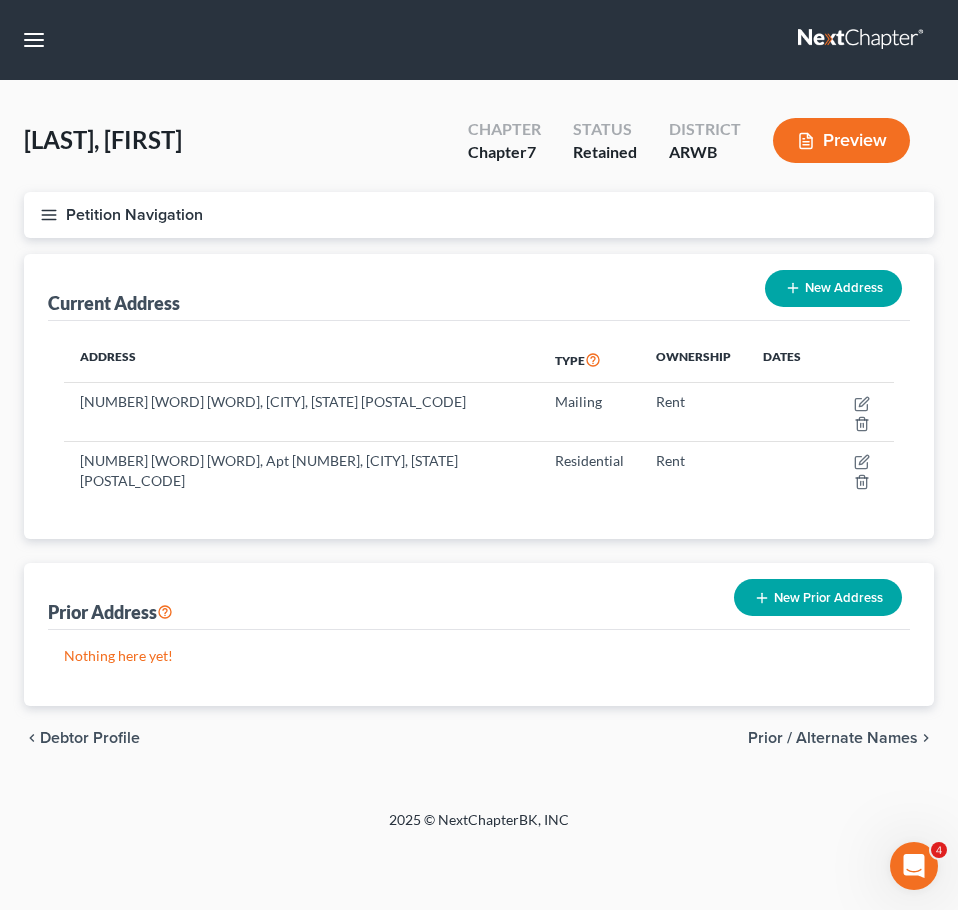 click 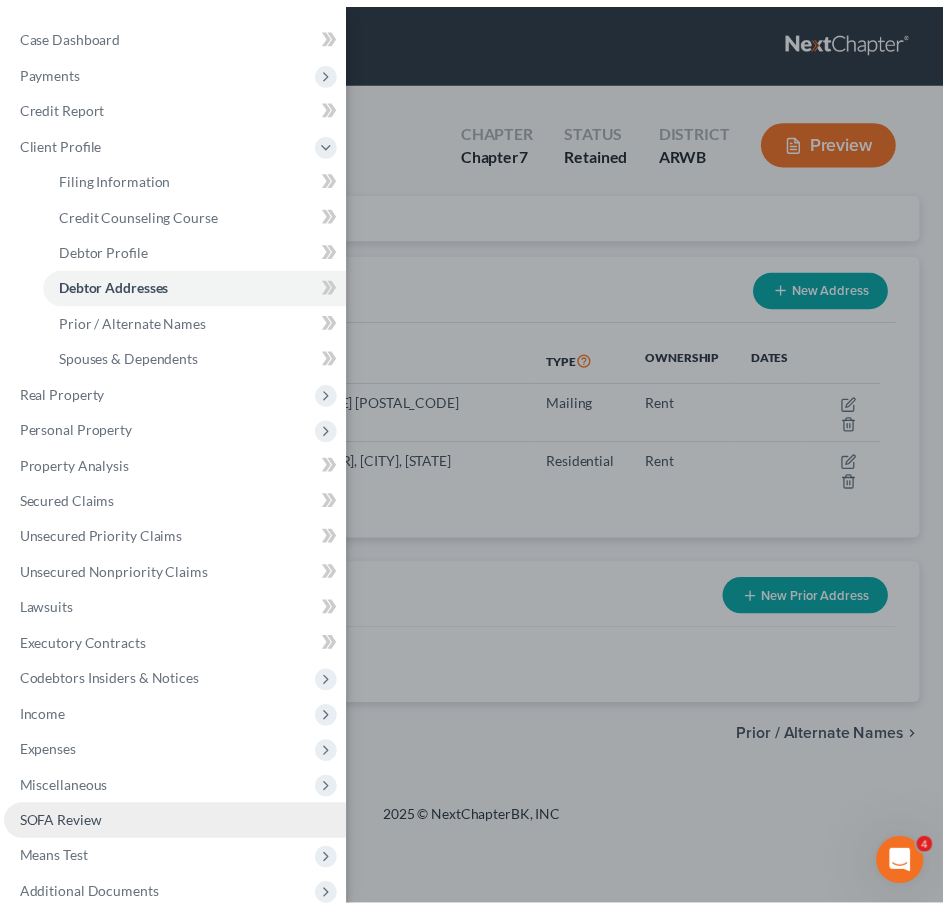 scroll, scrollTop: 130, scrollLeft: 0, axis: vertical 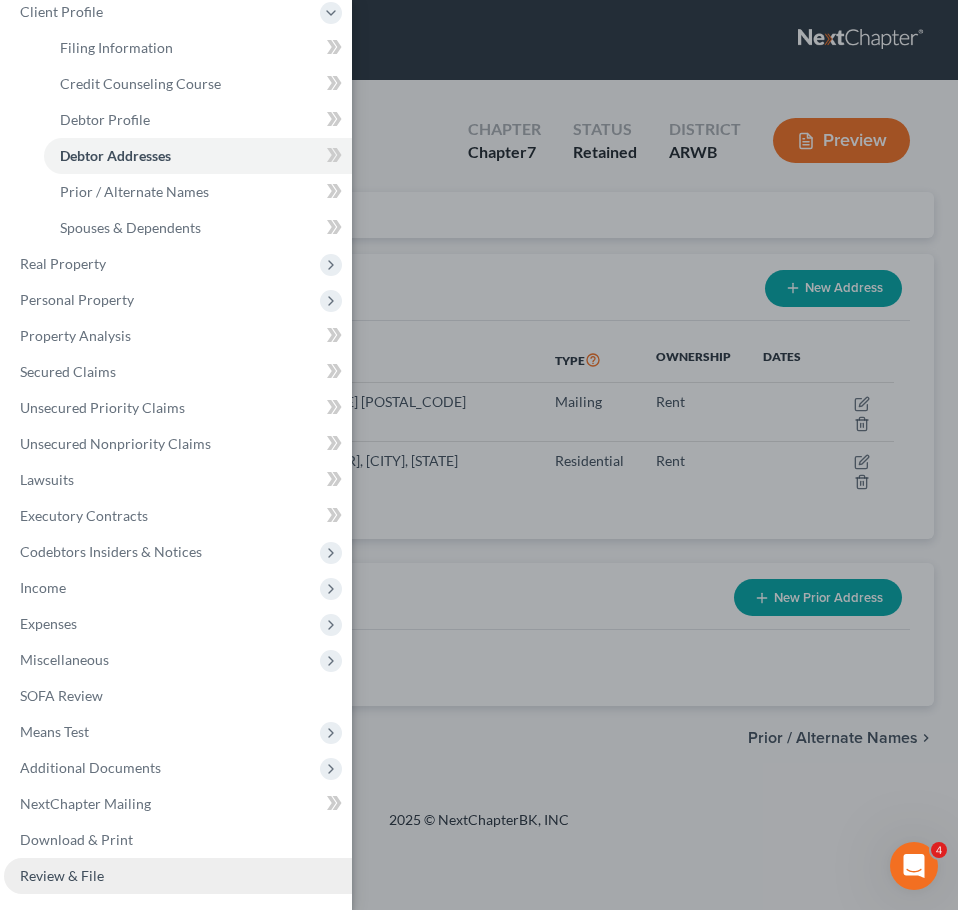 click on "Review & File" at bounding box center [178, 876] 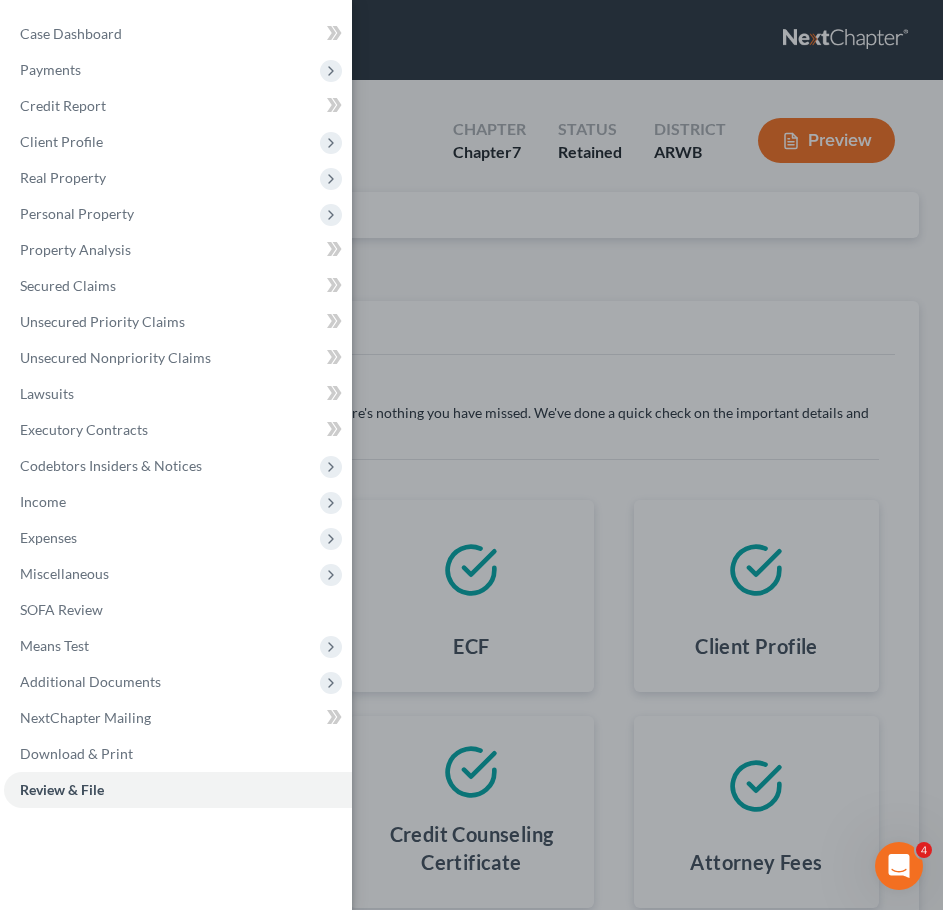 scroll, scrollTop: 0, scrollLeft: 0, axis: both 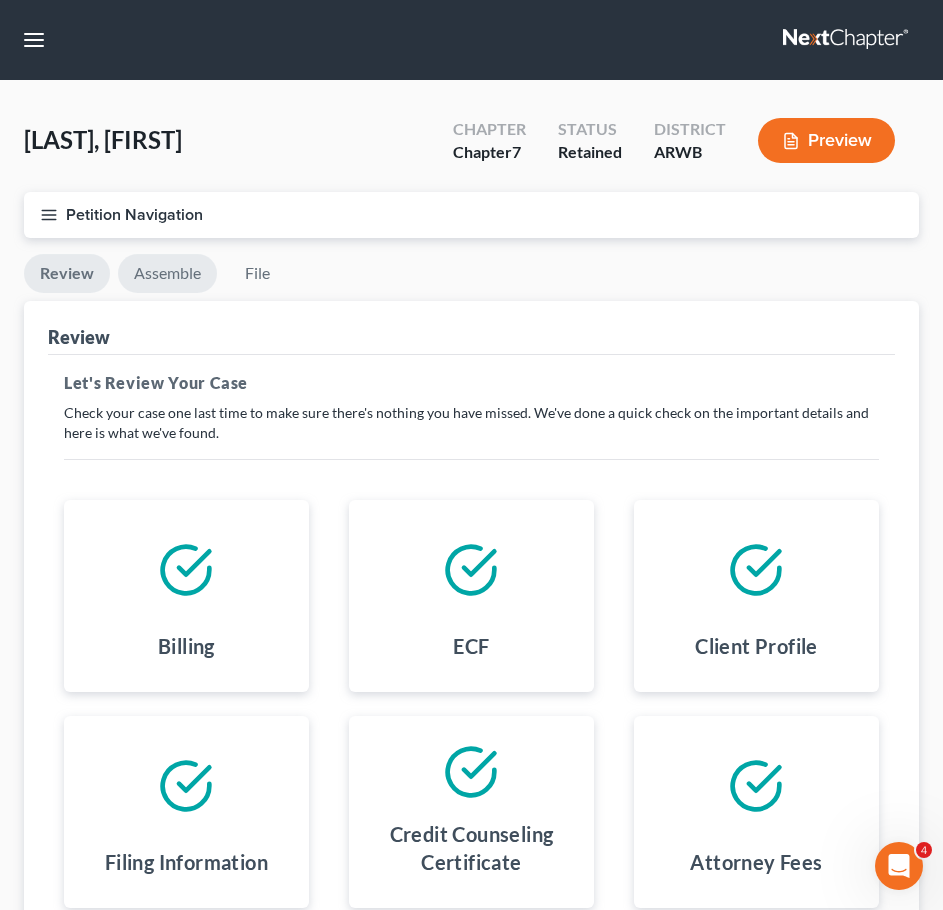 click on "Assemble" at bounding box center (167, 273) 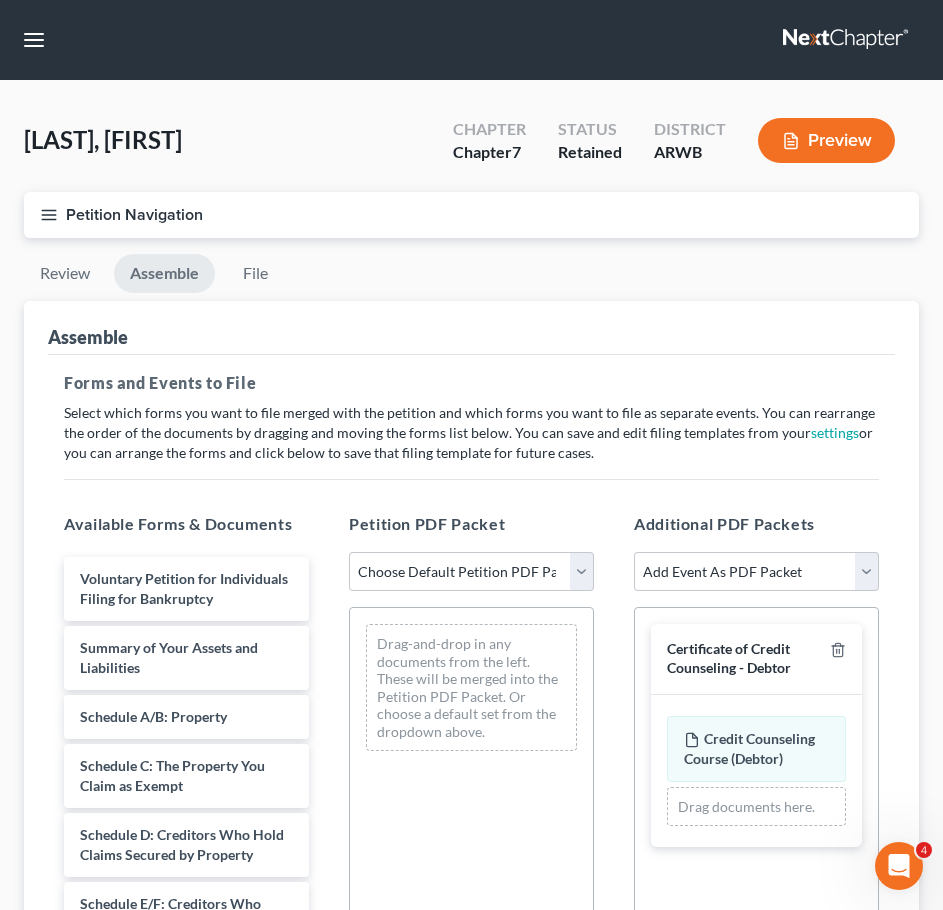 click on "Petition PDF Packet     Choose Default Petition PDF Packet Complete Bankruptcy Petition (all forms and schedules) Emergency Filing (Voluntary Petition and Creditor List Only) Drag-and-drop in any documents from the left. These will be merged into the Petition PDF Packet. Or choose a default set from the dropdown above." at bounding box center (471, 835) 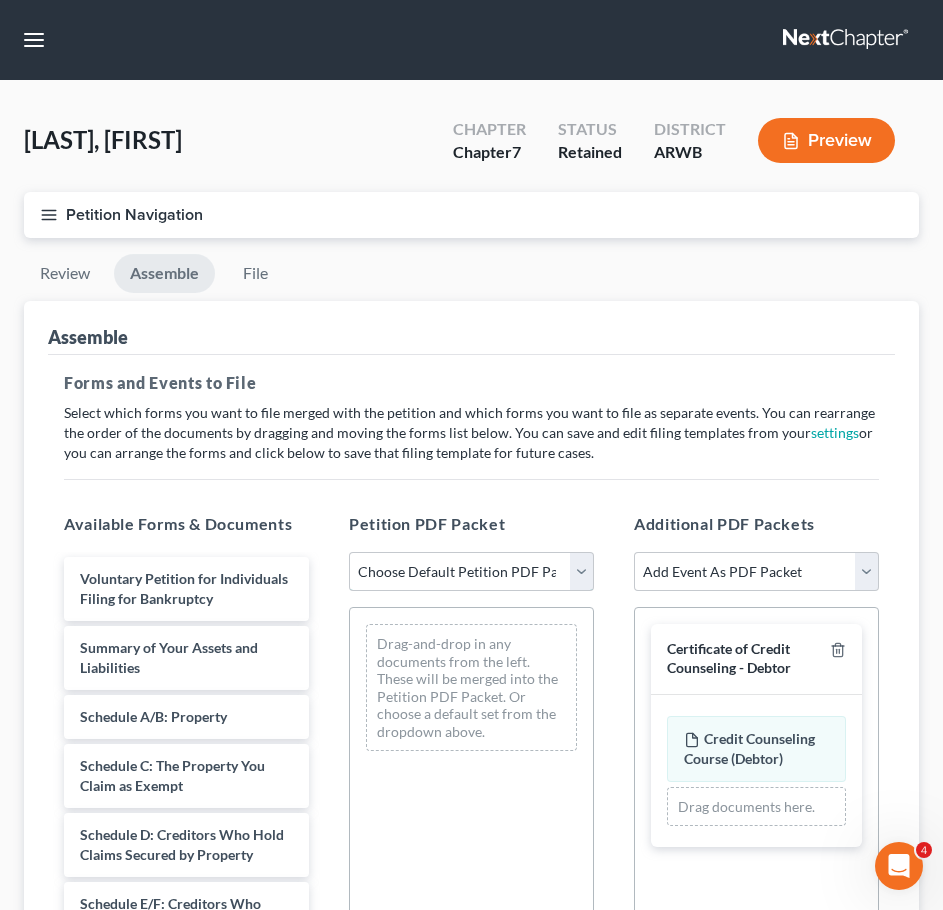 click on "Choose Default Petition PDF Packet Complete Bankruptcy Petition (all forms and schedules) Emergency Filing (Voluntary Petition and Creditor List Only)" at bounding box center [471, 572] 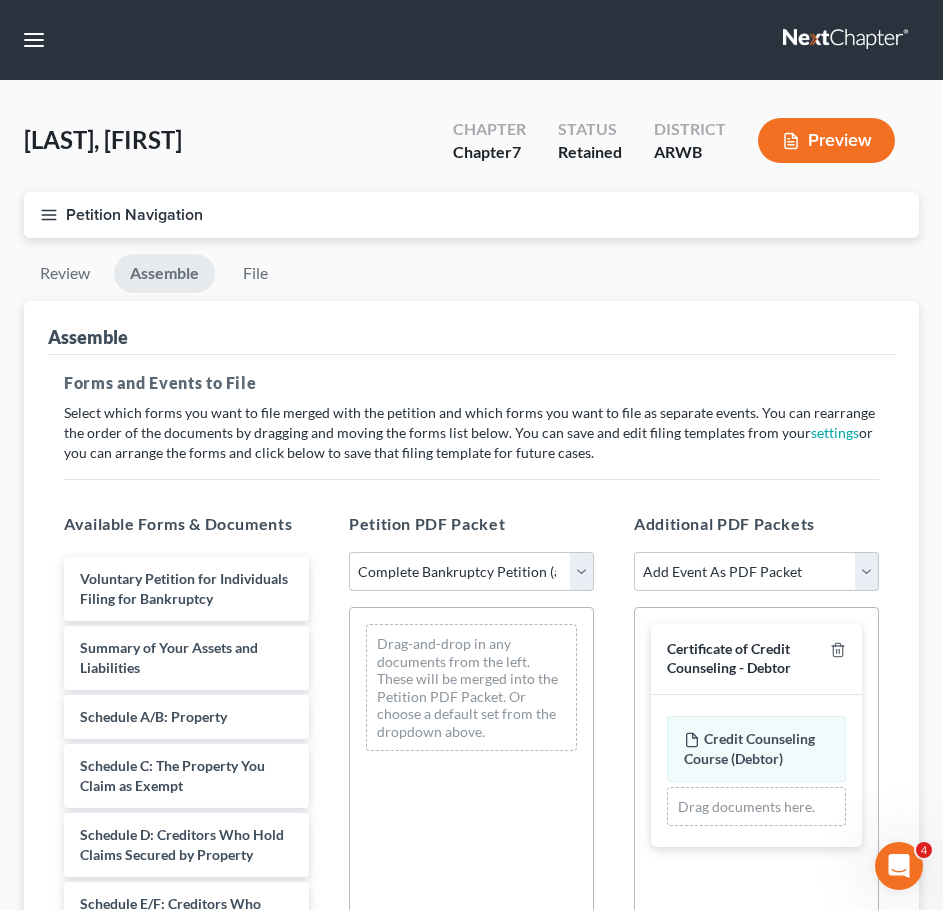 click on "Choose Default Petition PDF Packet Complete Bankruptcy Petition (all forms and schedules) Emergency Filing (Voluntary Petition and Creditor List Only)" at bounding box center (471, 572) 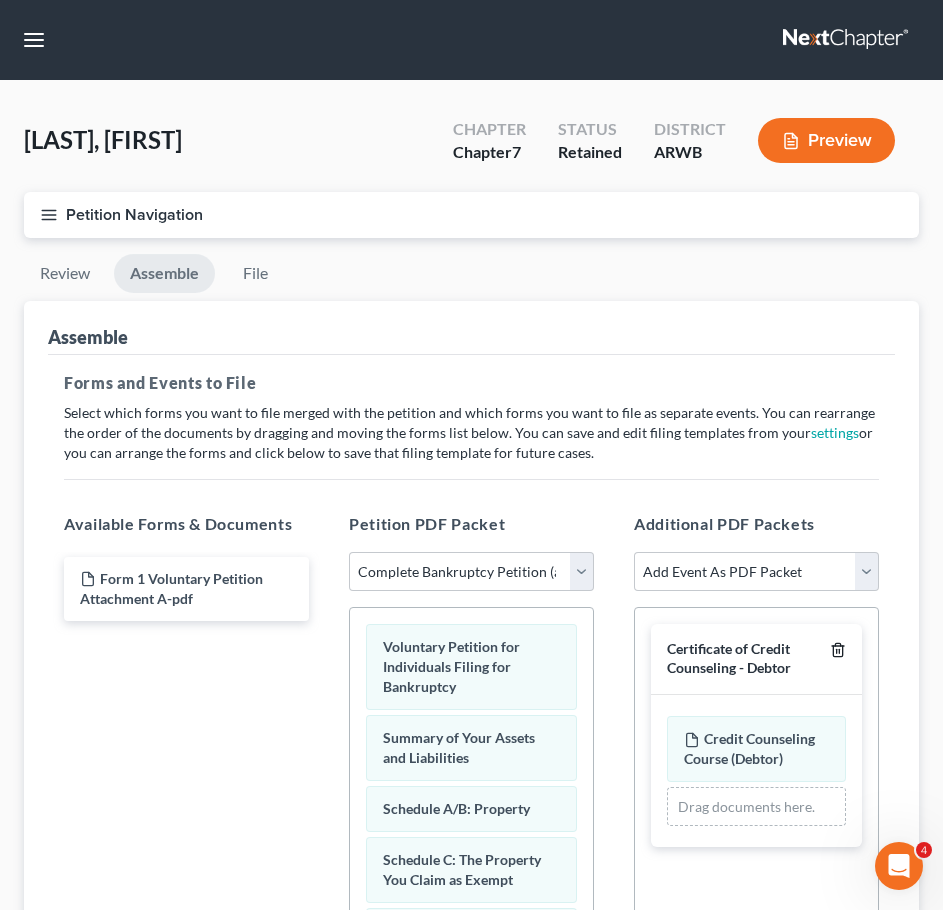 click 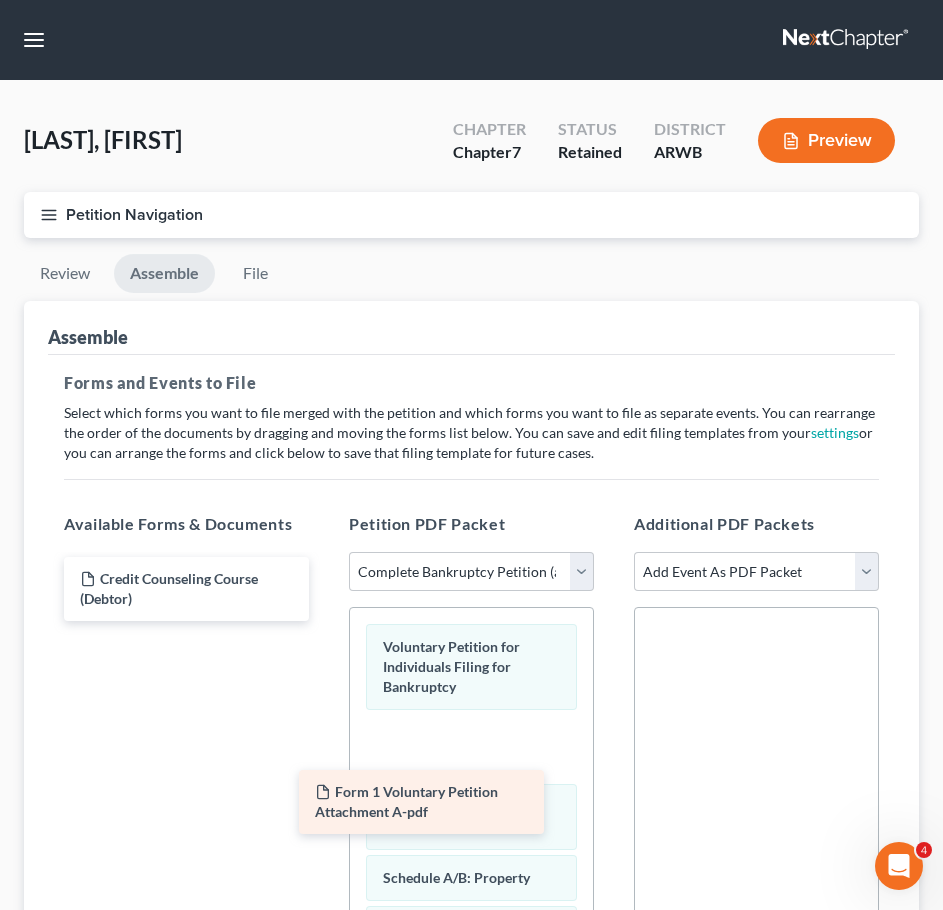 drag, startPoint x: 240, startPoint y: 585, endPoint x: 501, endPoint y: 735, distance: 301.03323 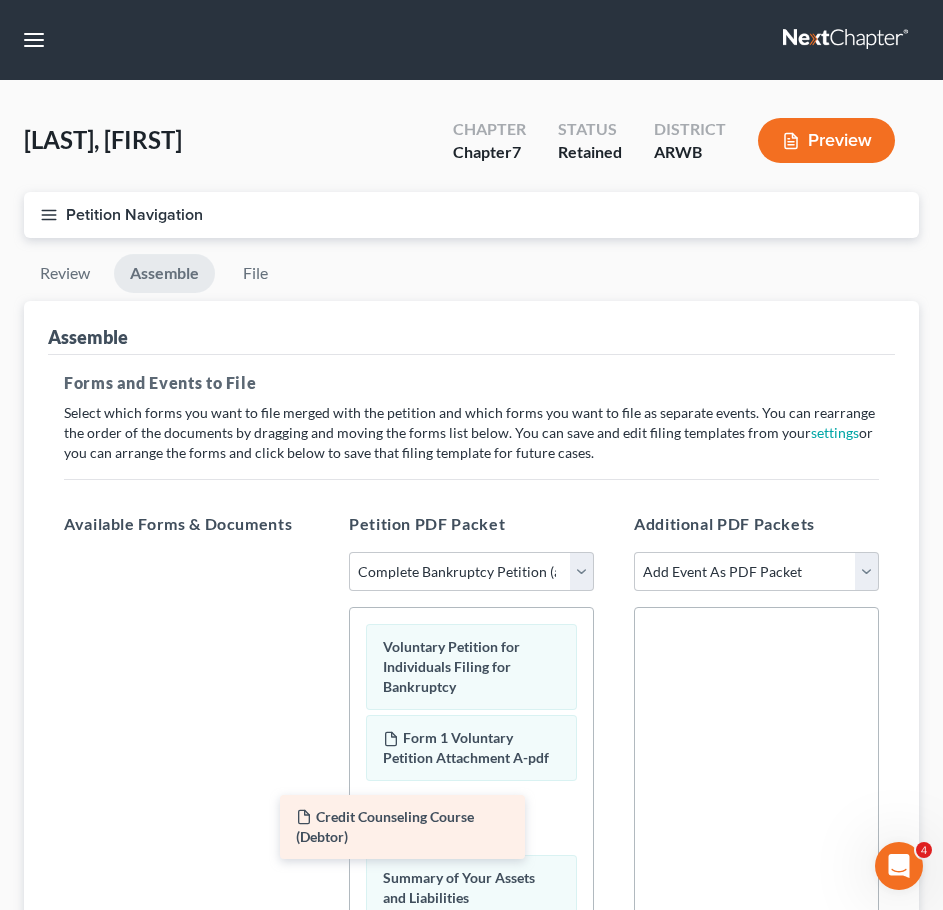 drag, startPoint x: 223, startPoint y: 589, endPoint x: 439, endPoint y: 823, distance: 318.4525 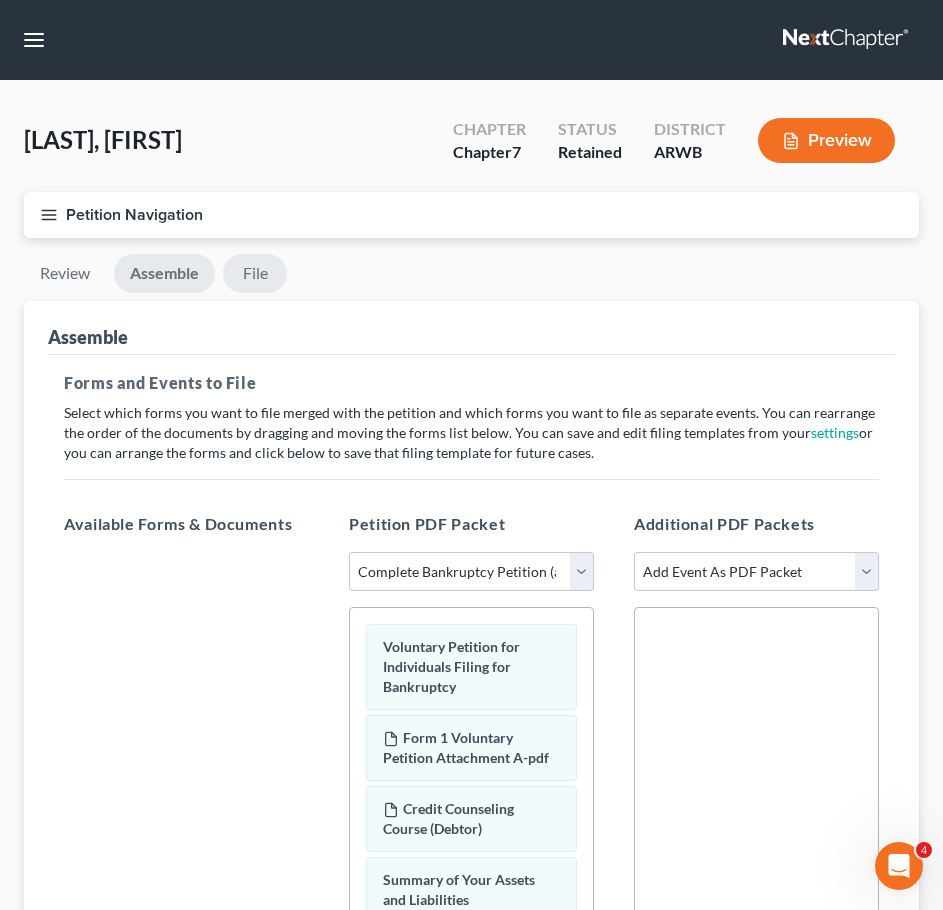 click on "File" at bounding box center [255, 273] 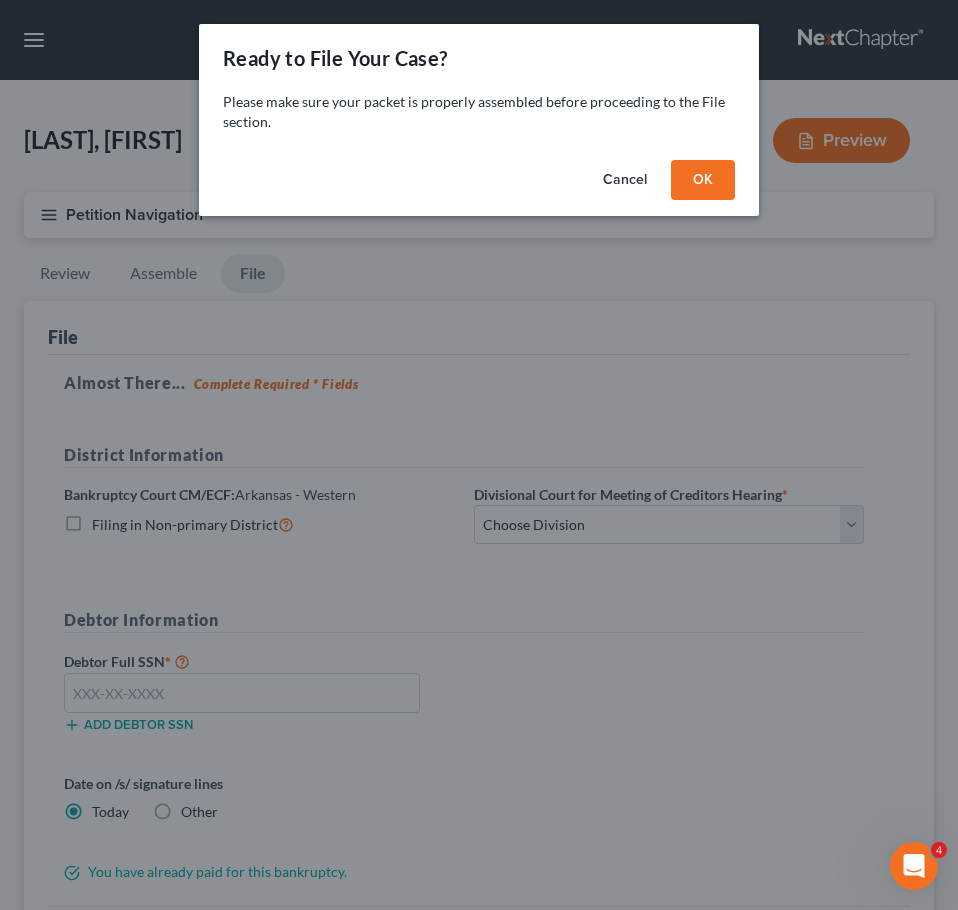 click on "OK" at bounding box center (703, 180) 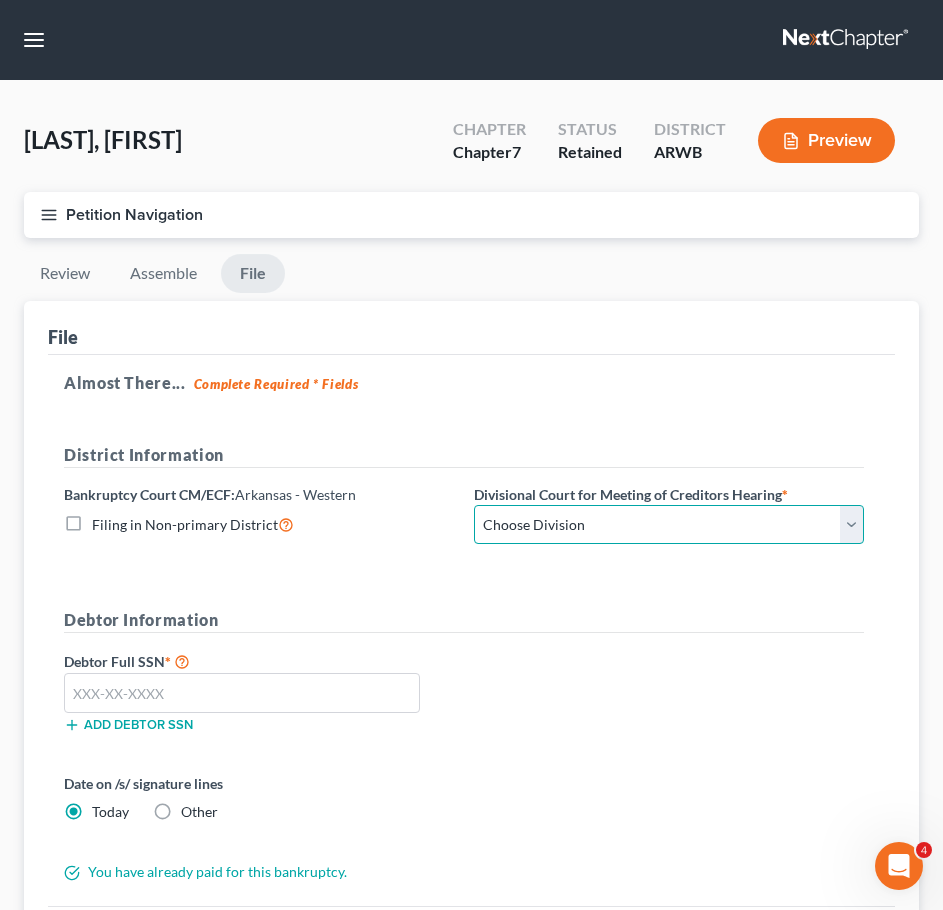 click on "Choose Division El Dorado Fayetteville Fort Smith Harrison Hot Springs Texarkana" at bounding box center [669, 525] 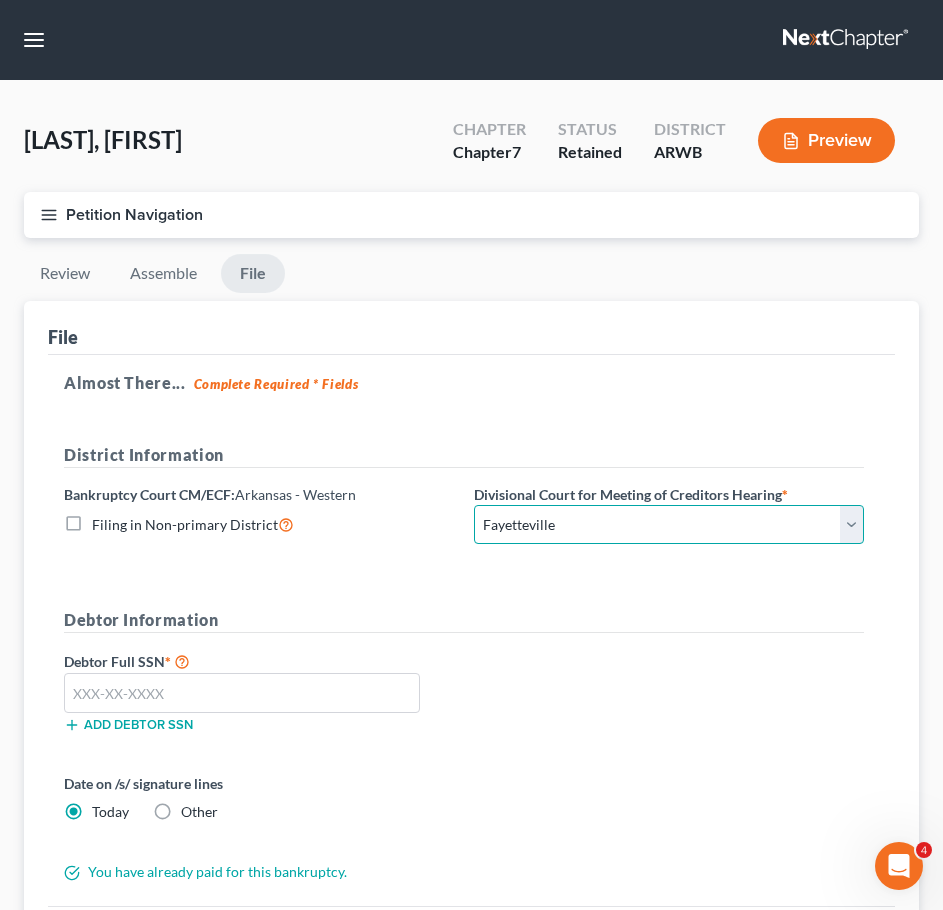 click on "Choose Division El Dorado Fayetteville Fort Smith Harrison Hot Springs Texarkana" at bounding box center [669, 525] 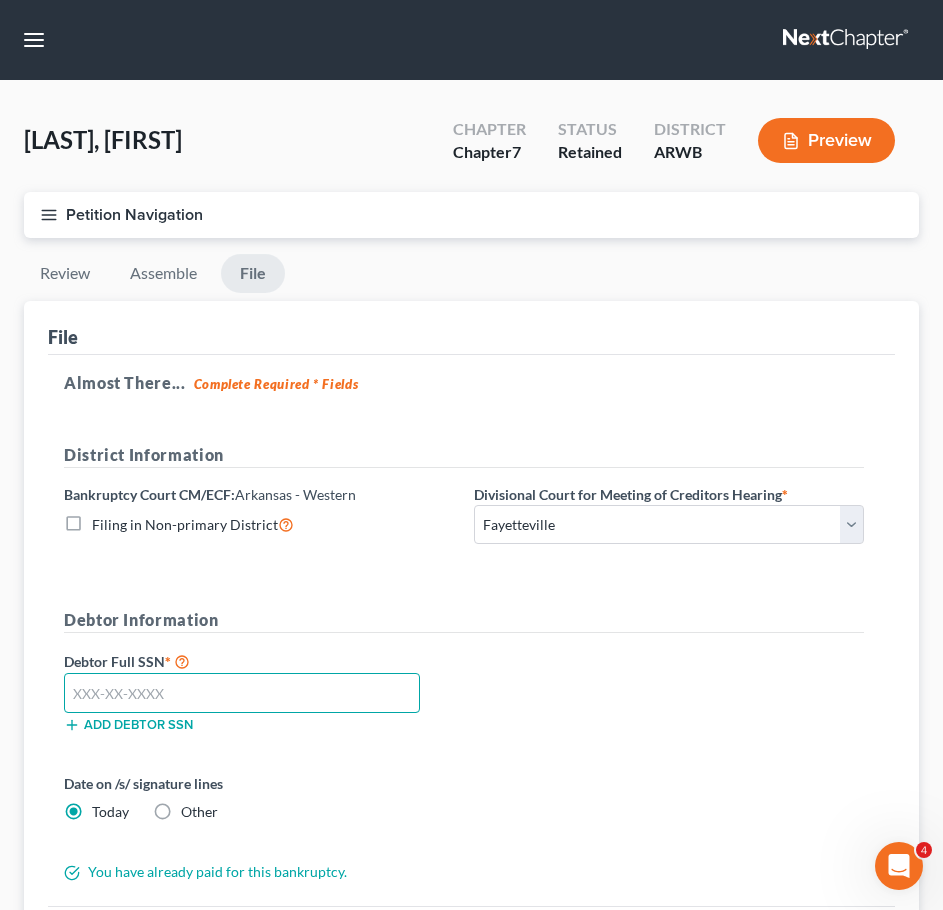 click at bounding box center [242, 693] 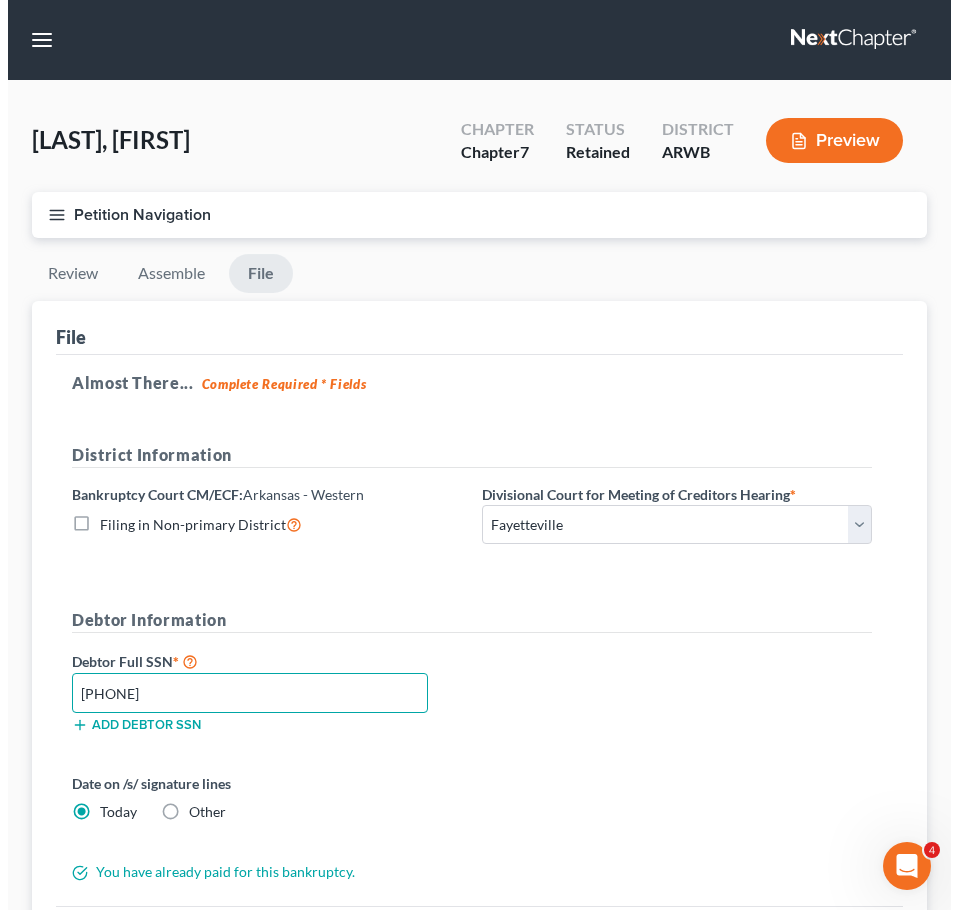scroll, scrollTop: 213, scrollLeft: 0, axis: vertical 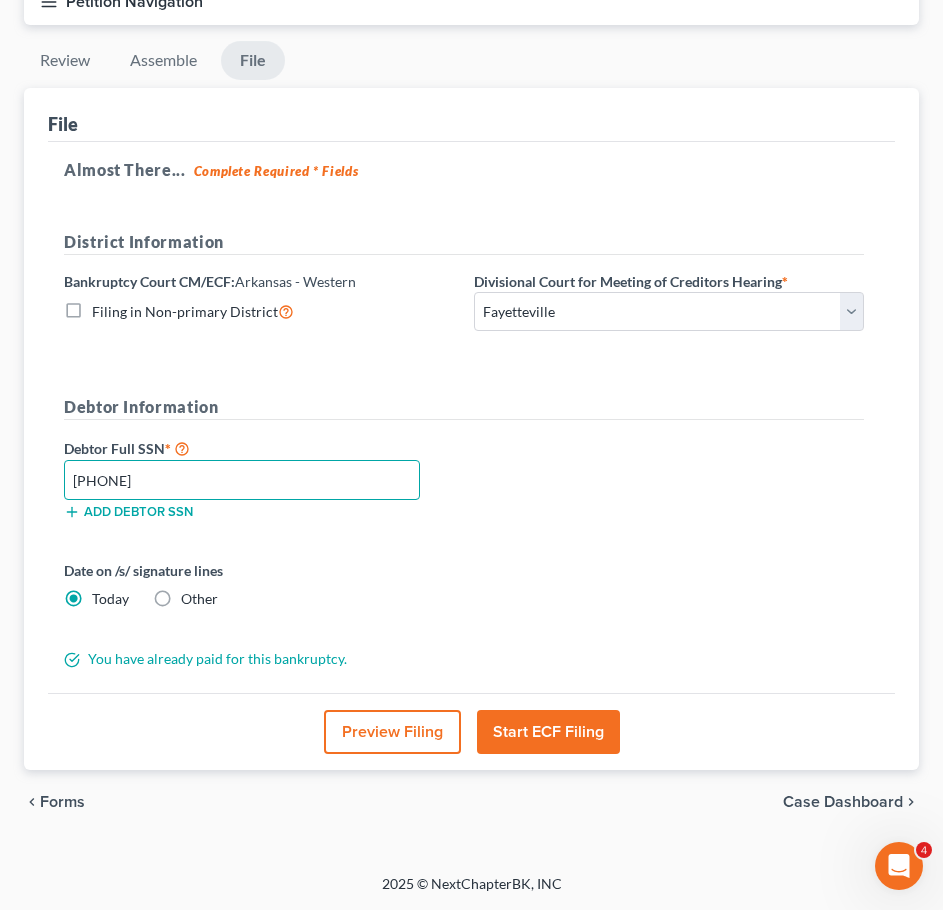 type on "429-93-2047" 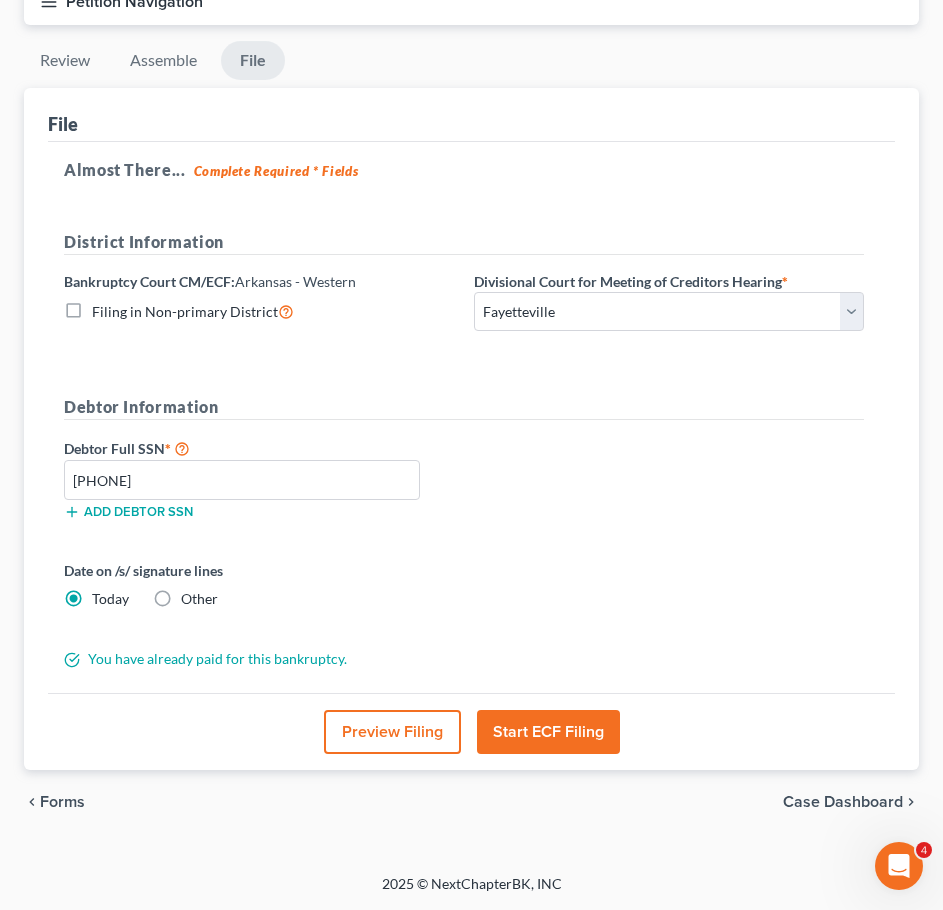 click on "Start ECF Filing" at bounding box center [548, 732] 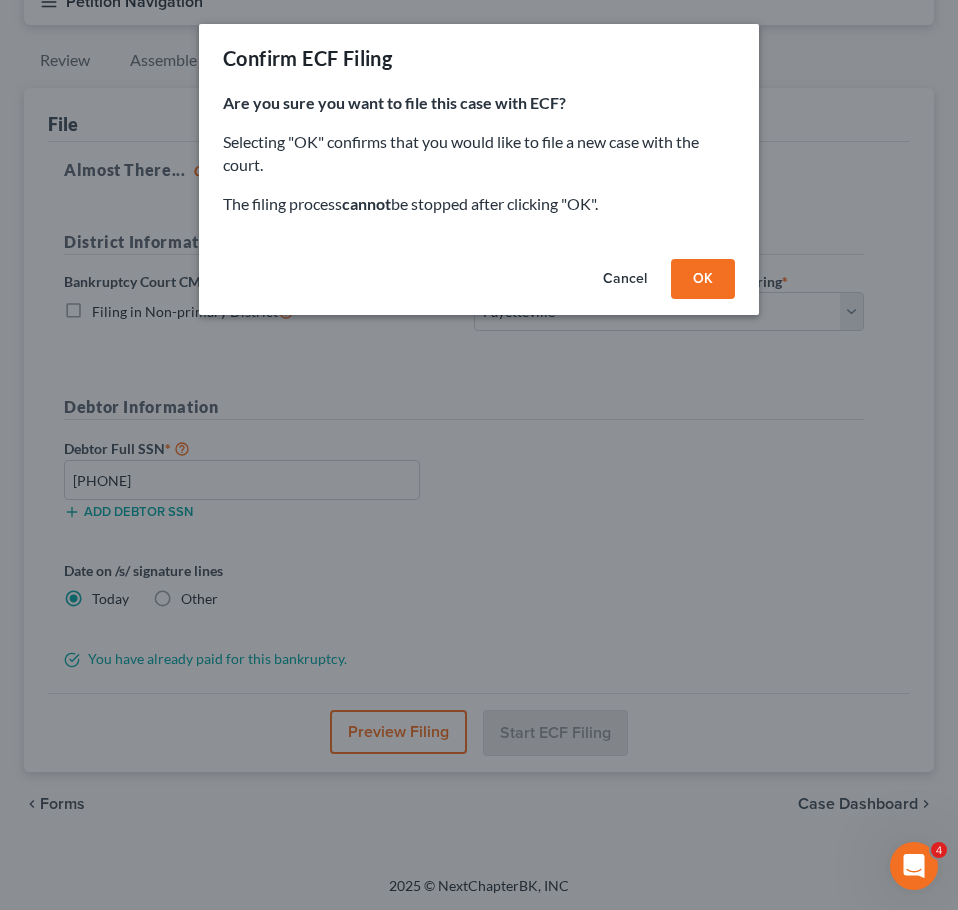 click on "OK" at bounding box center [703, 279] 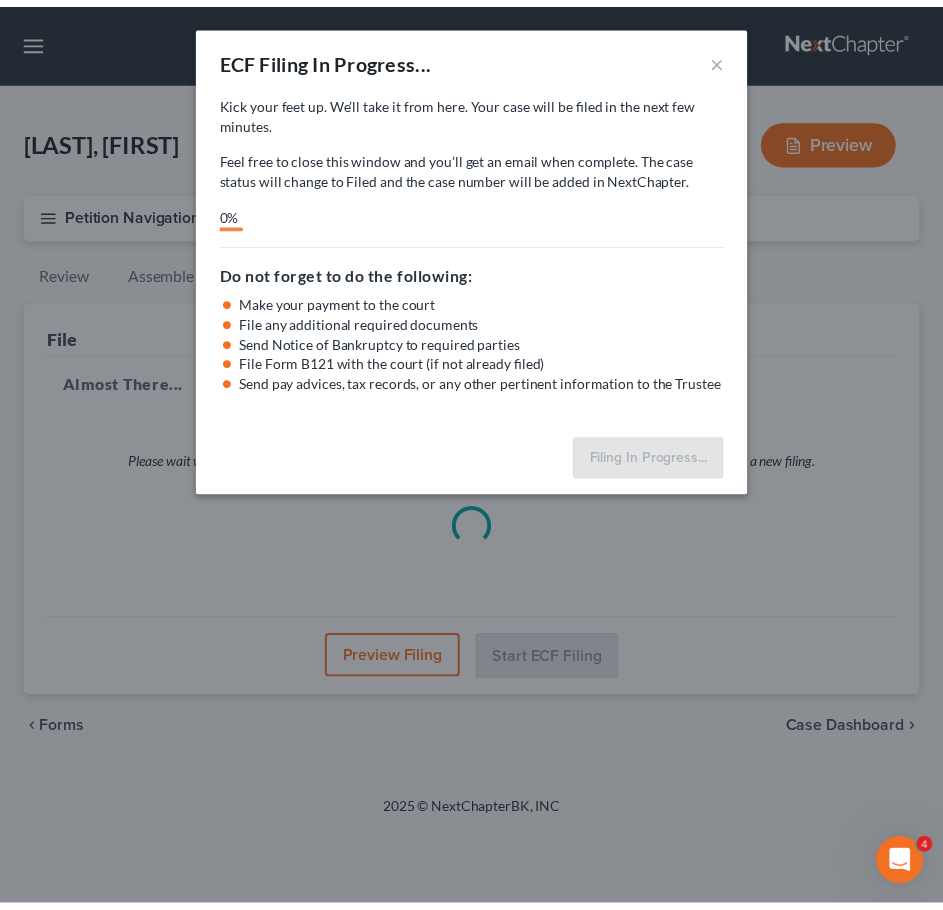 scroll, scrollTop: 0, scrollLeft: 0, axis: both 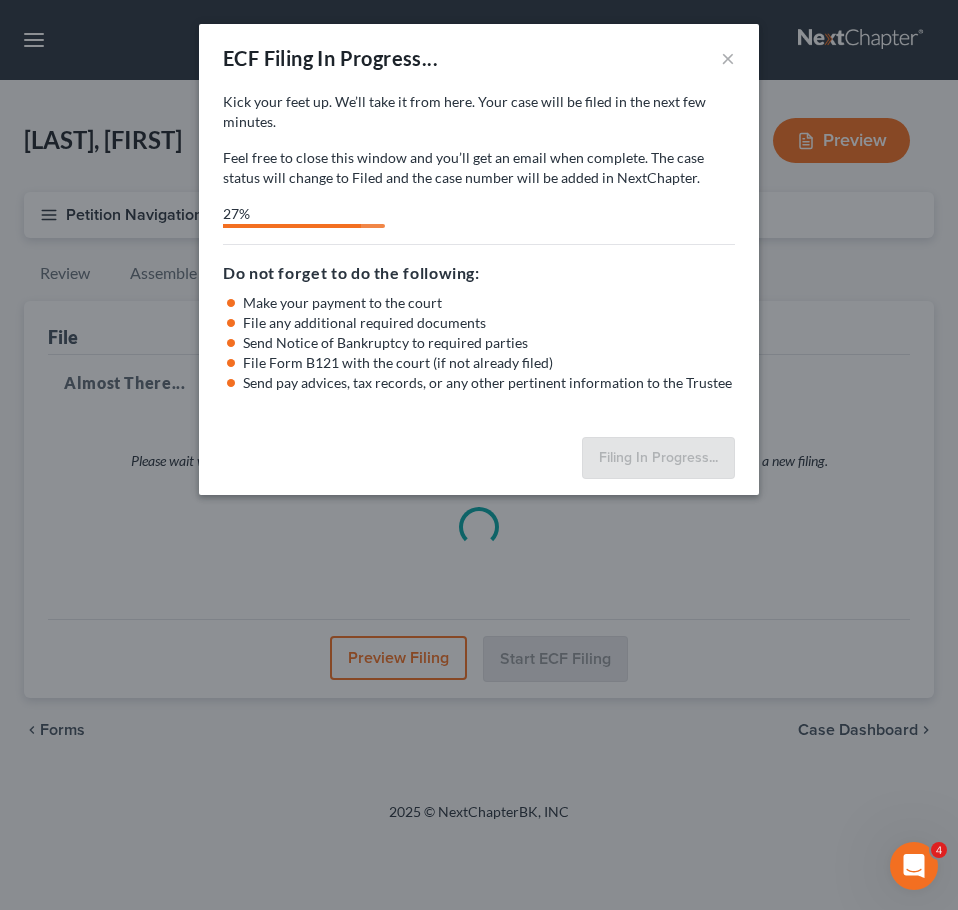 select on "1" 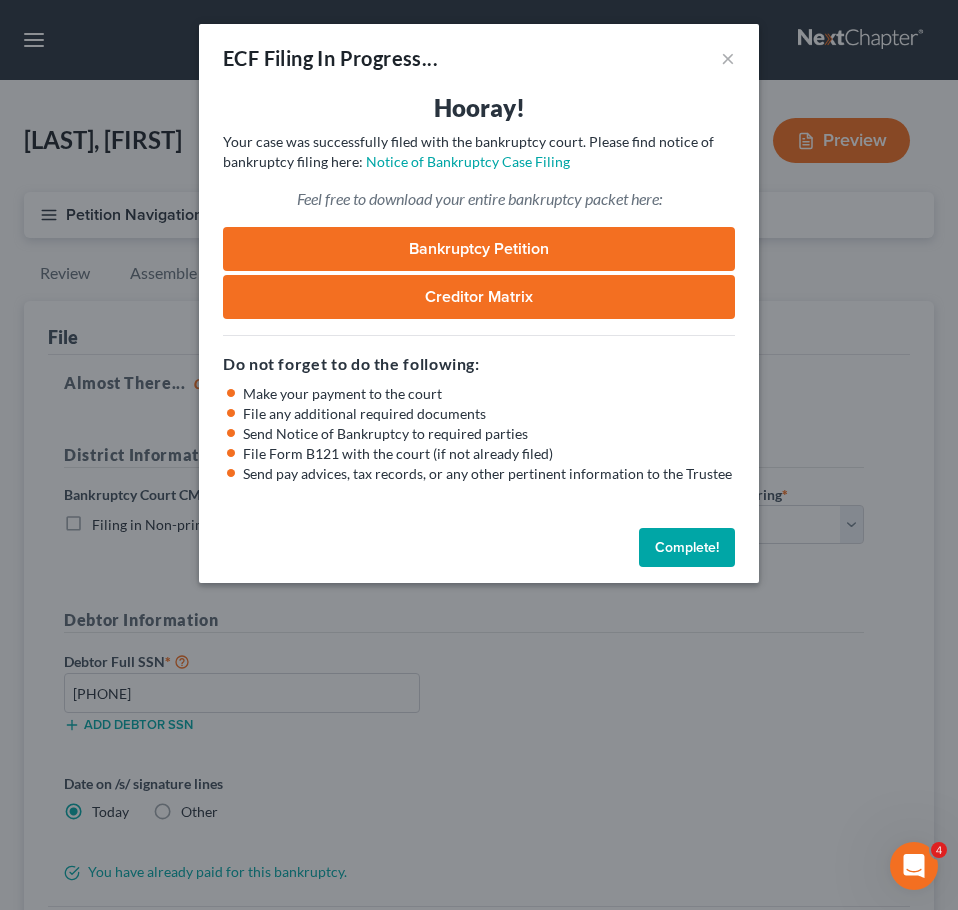 click on "Complete!" at bounding box center (687, 548) 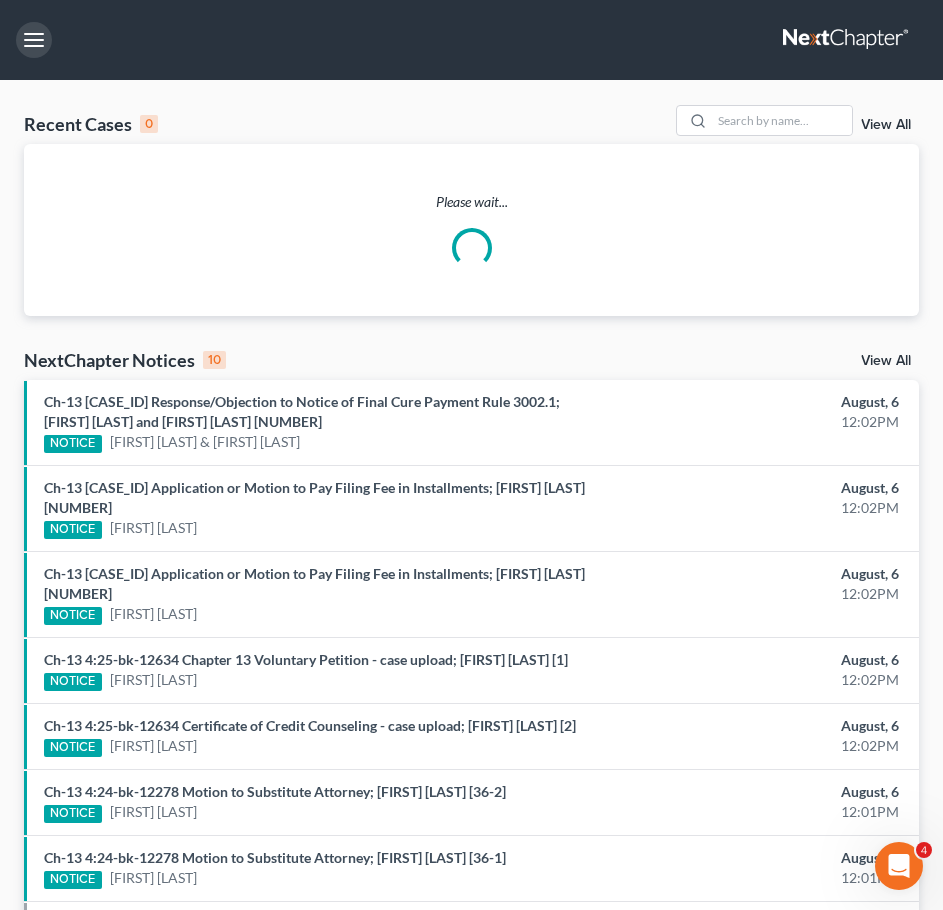 click at bounding box center (34, 40) 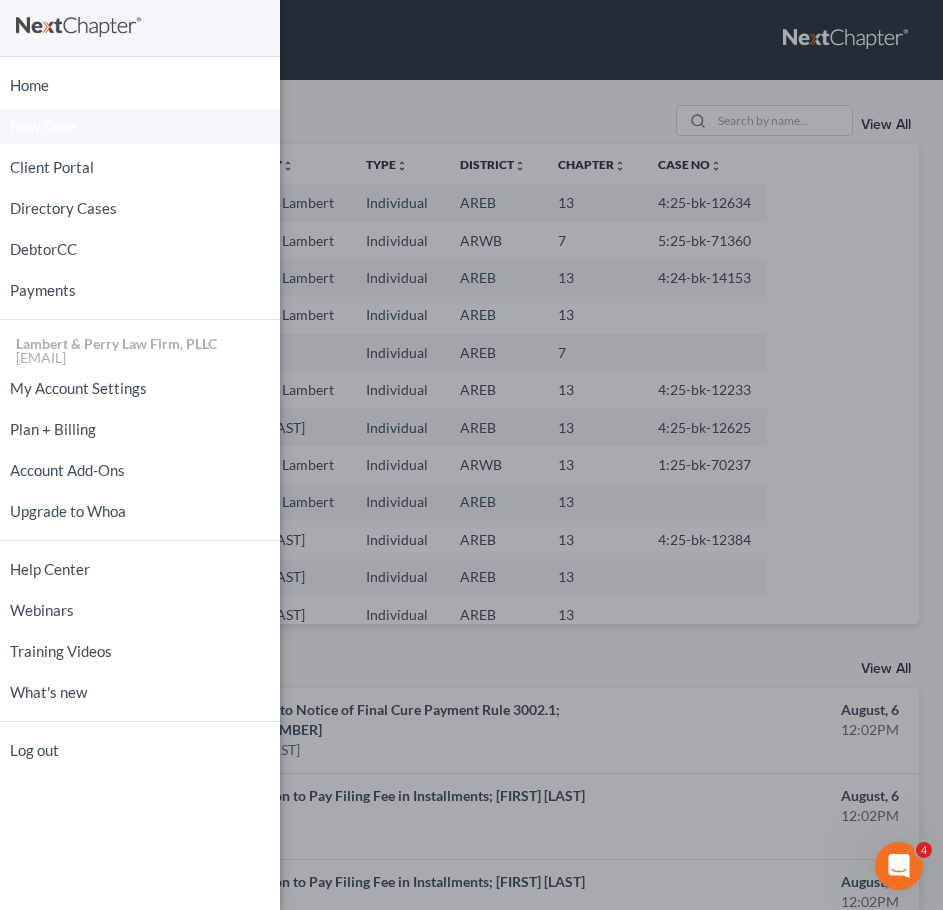 click on "New Case" at bounding box center [43, 126] 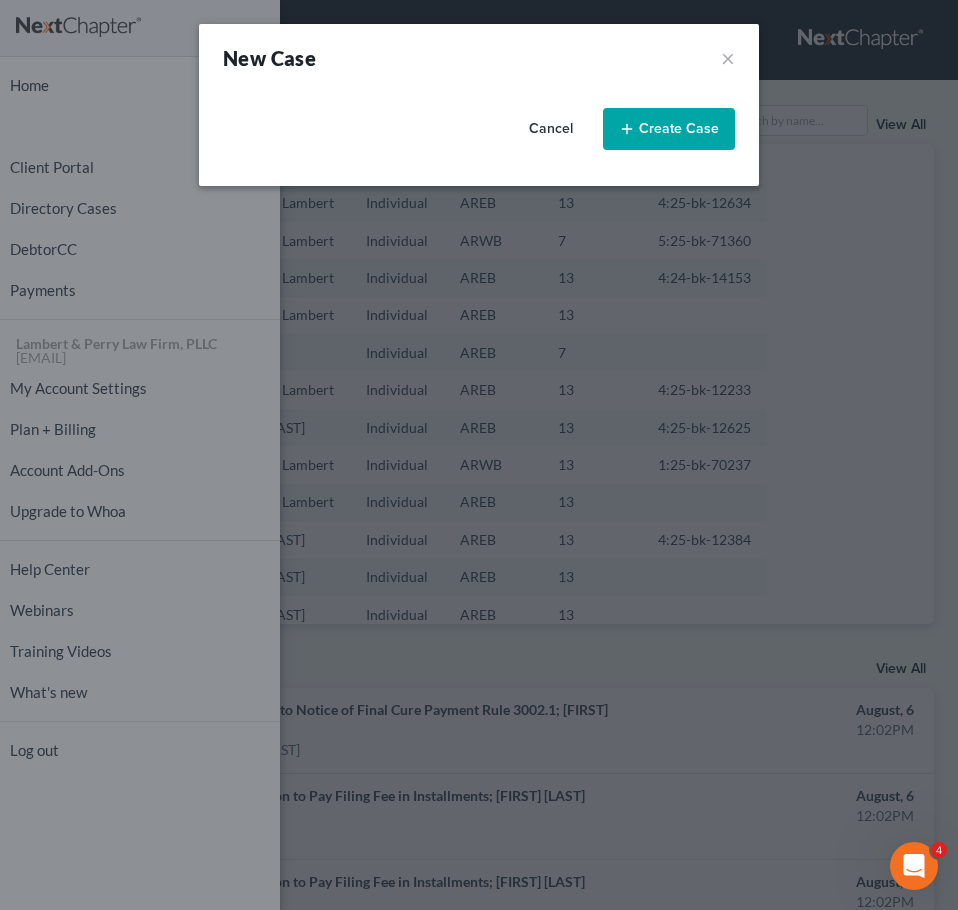 select on "5" 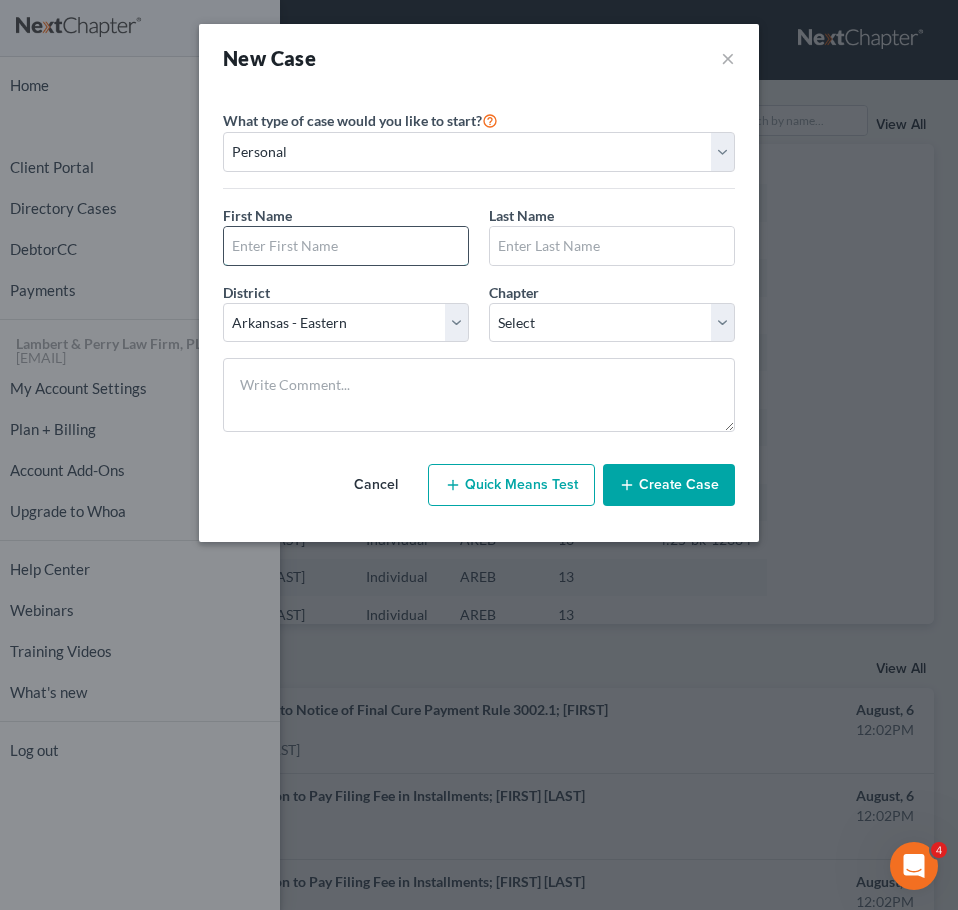 click at bounding box center (346, 246) 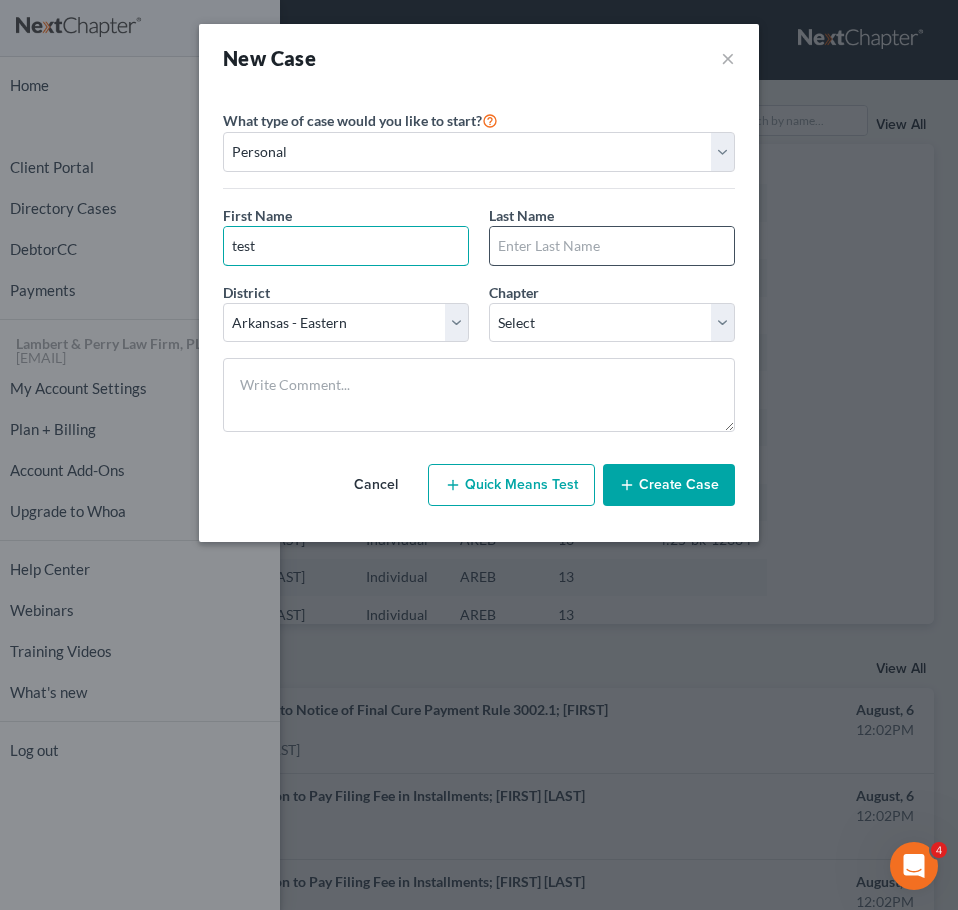 type on "test" 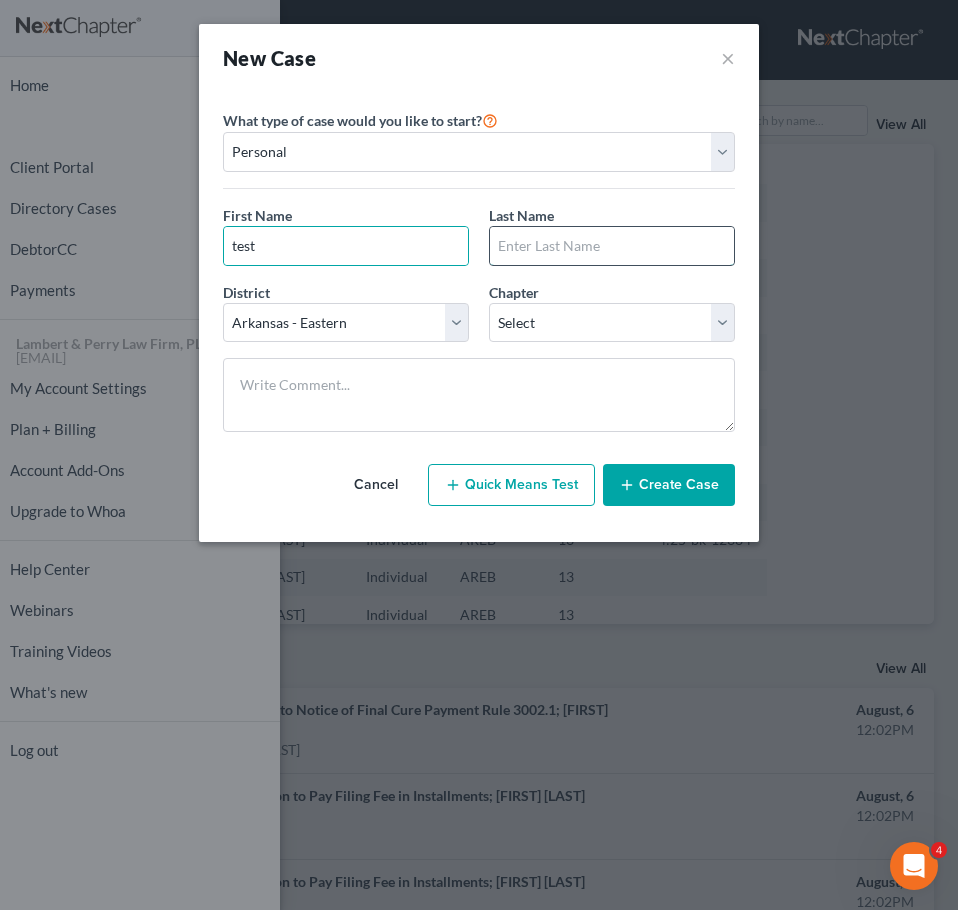 click at bounding box center [612, 246] 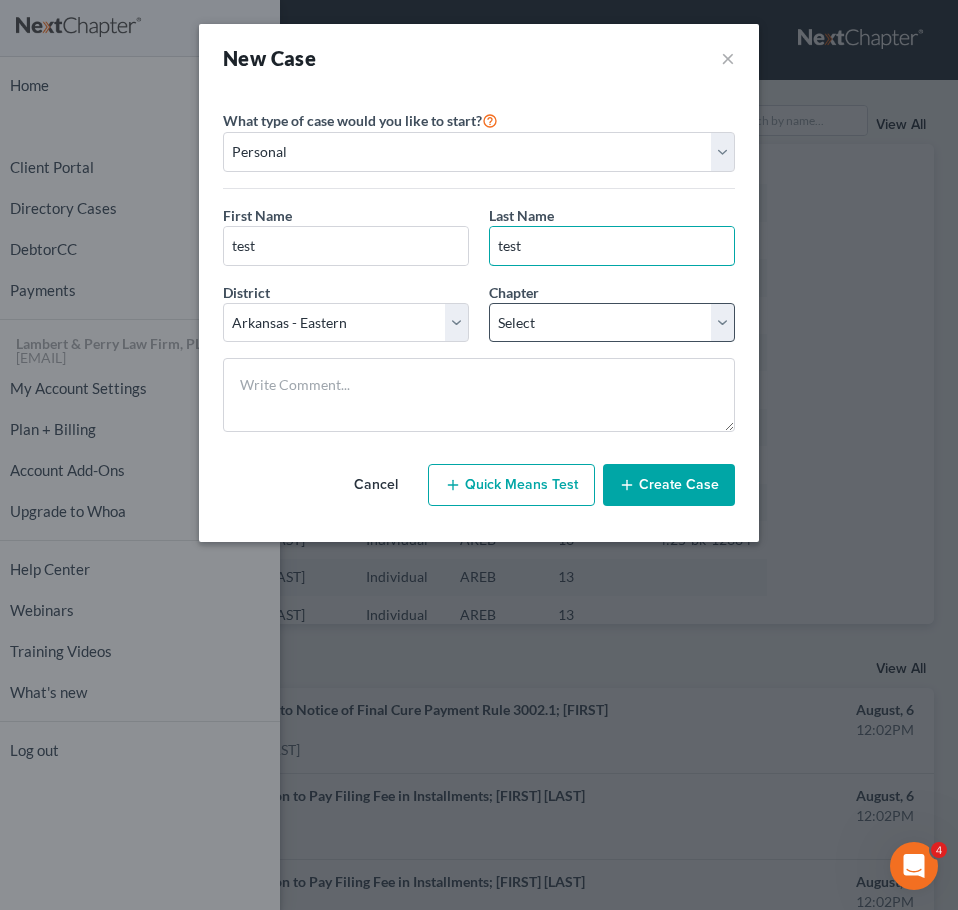 type on "test" 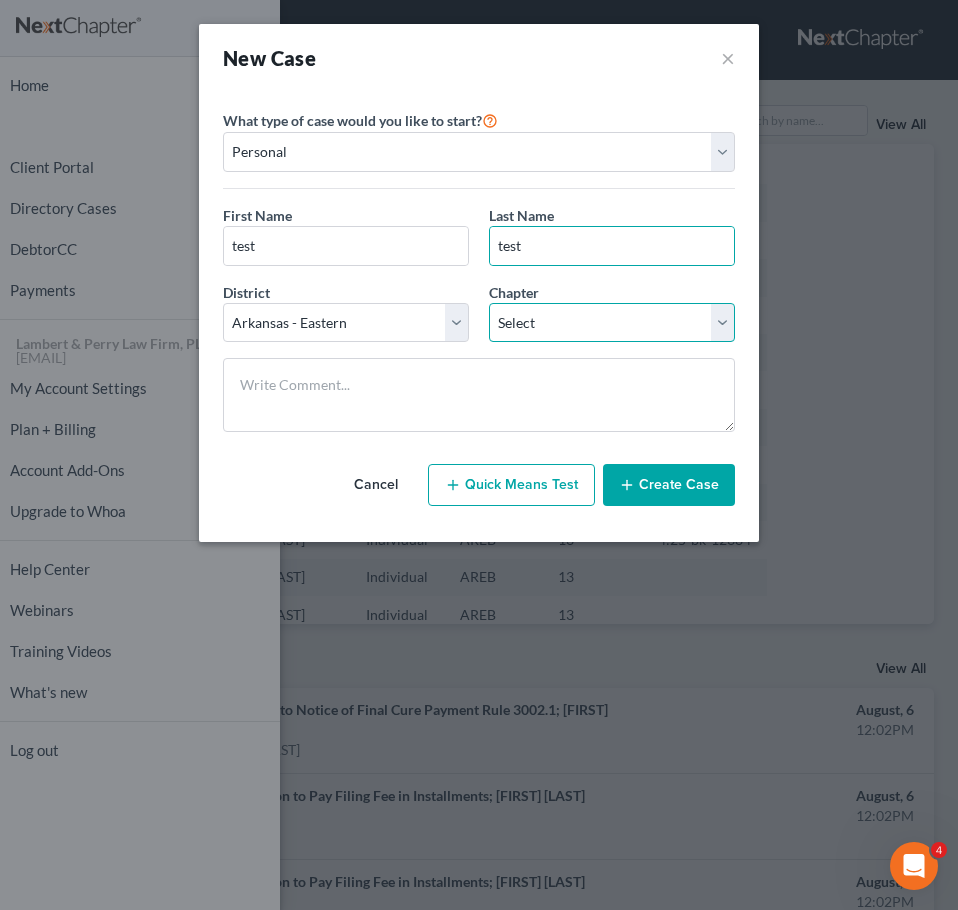 click on "Select 7 11 12 13" at bounding box center (612, 323) 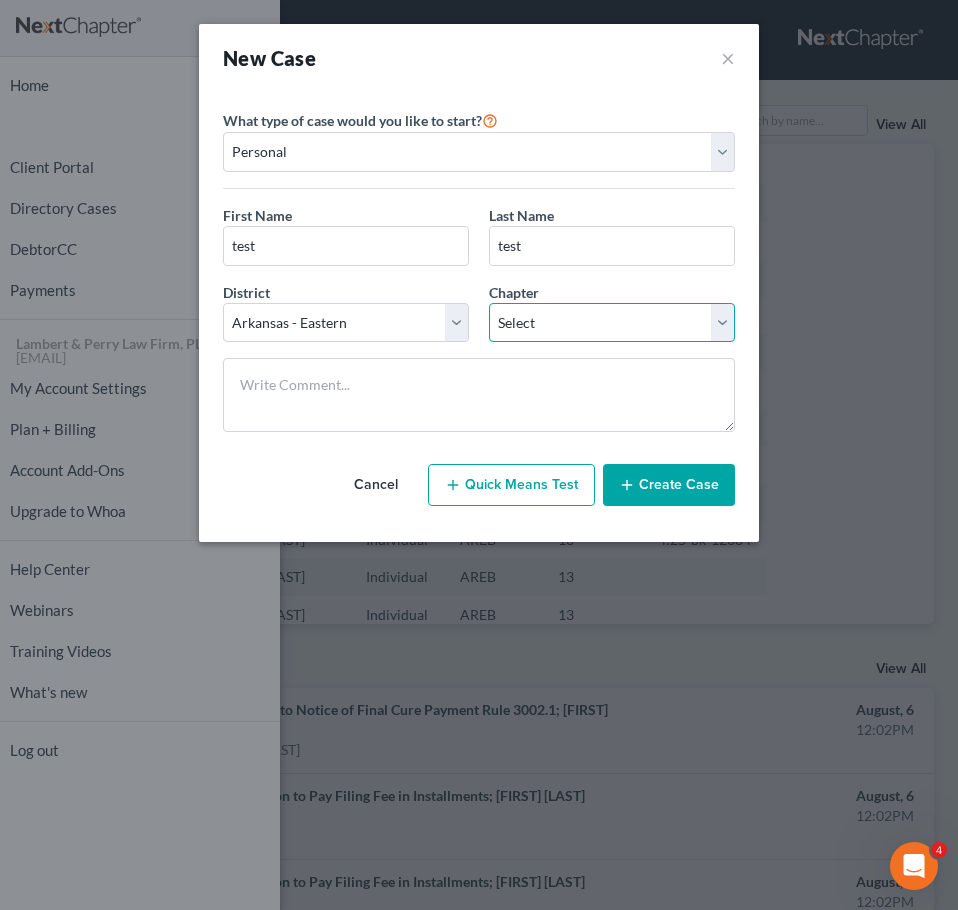 select on "3" 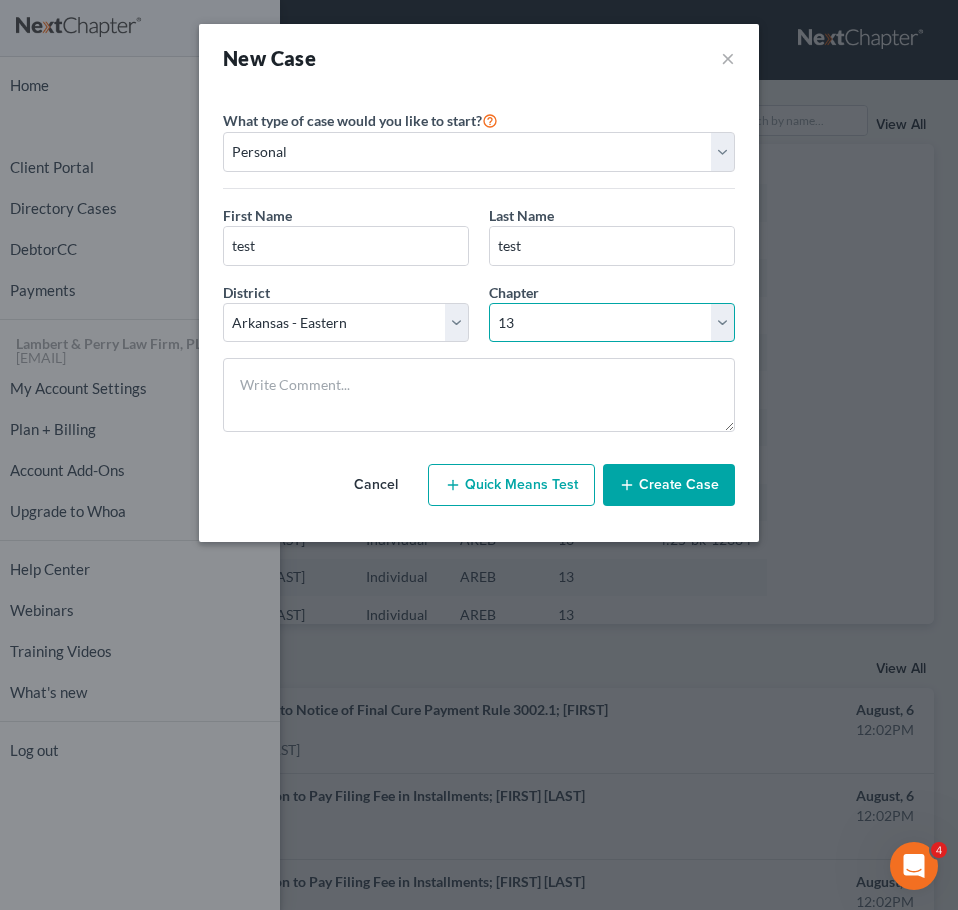 click on "Select 7 11 12 13" at bounding box center [612, 323] 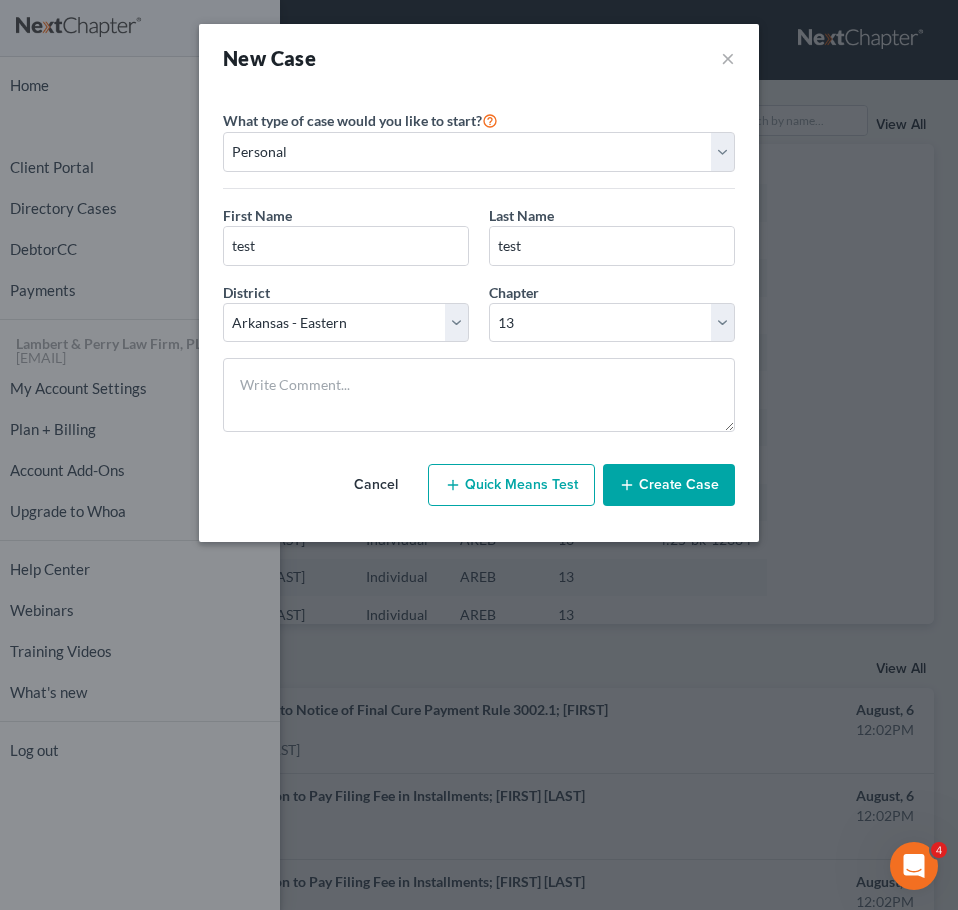 click on "Create Case" at bounding box center [669, 485] 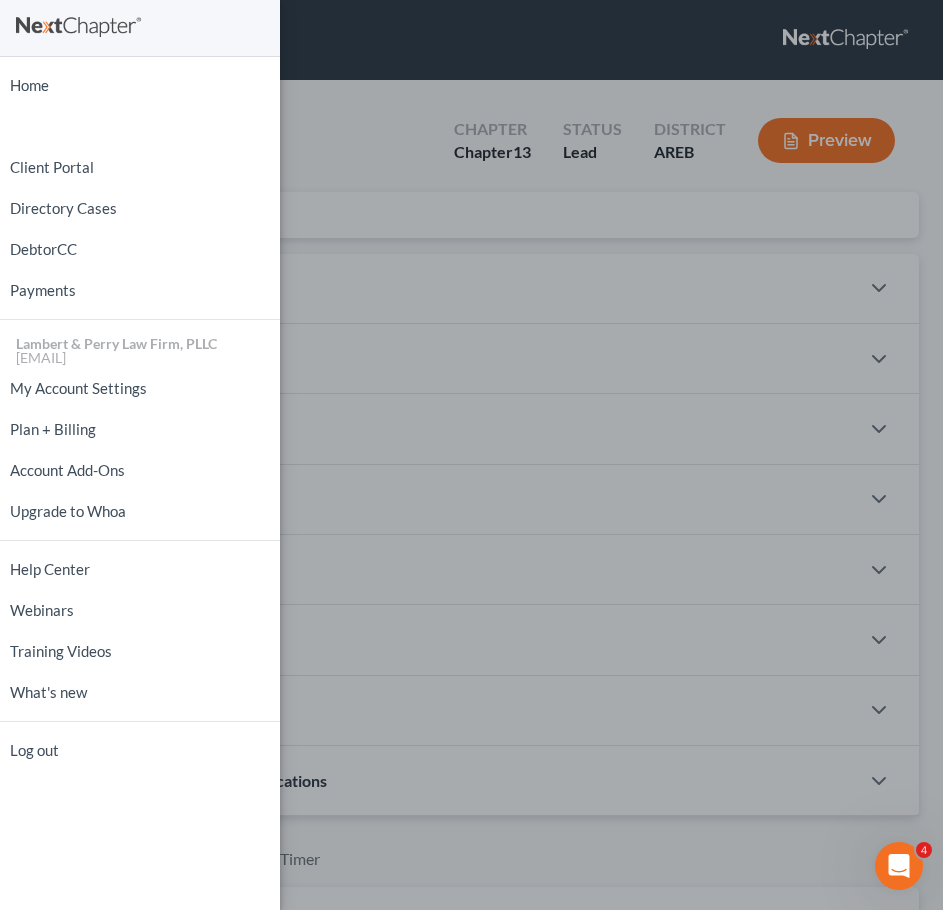 click on "Home New Case Client Portal Directory Cases DebtorCC Payments Lambert & Perry Law Firm, PLLC slambert@klplawfirm.net My Account Settings Plan + Billing Account Add-Ons Upgrade to Whoa Help Center Webinars Training Videos What's new Log out" at bounding box center (471, 455) 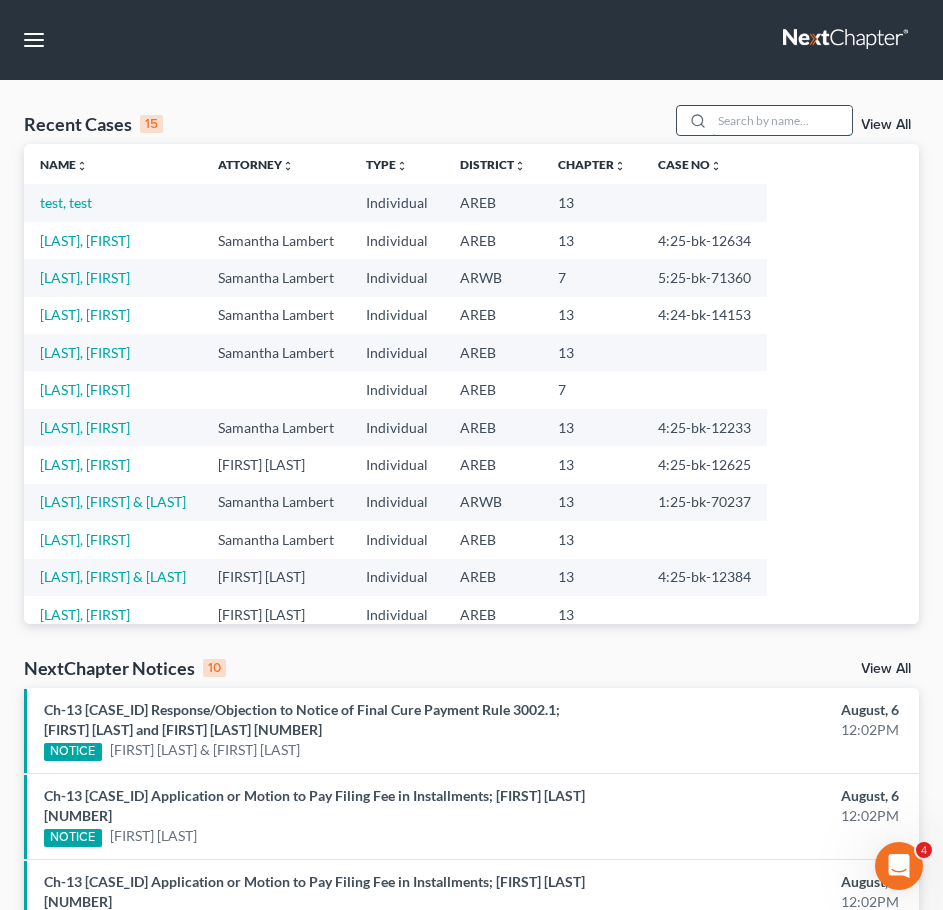 click at bounding box center (782, 120) 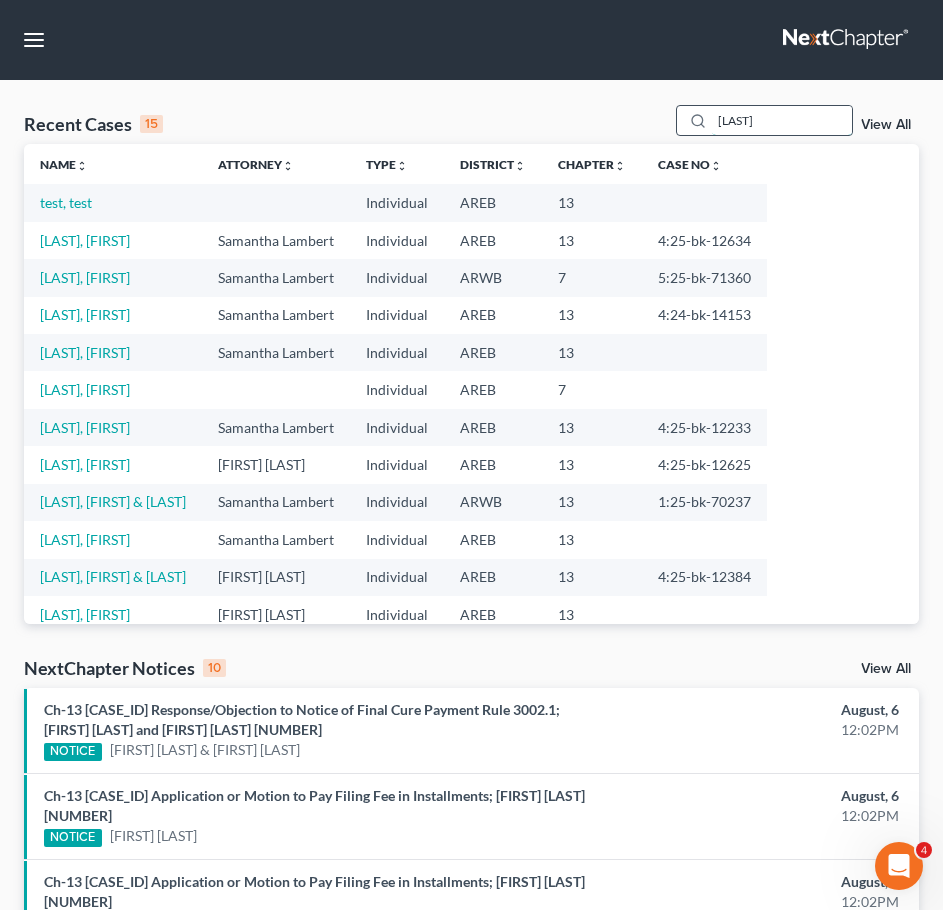 type on "moletz" 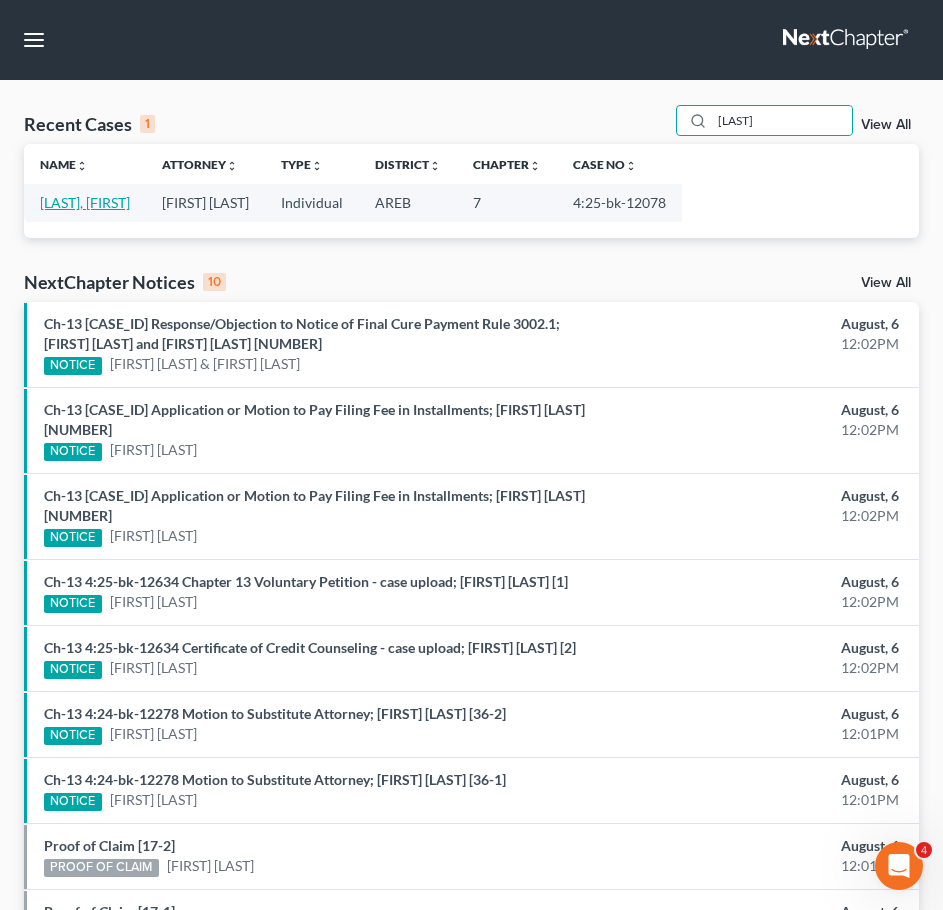 click on "Moletz, Brandon" at bounding box center [85, 202] 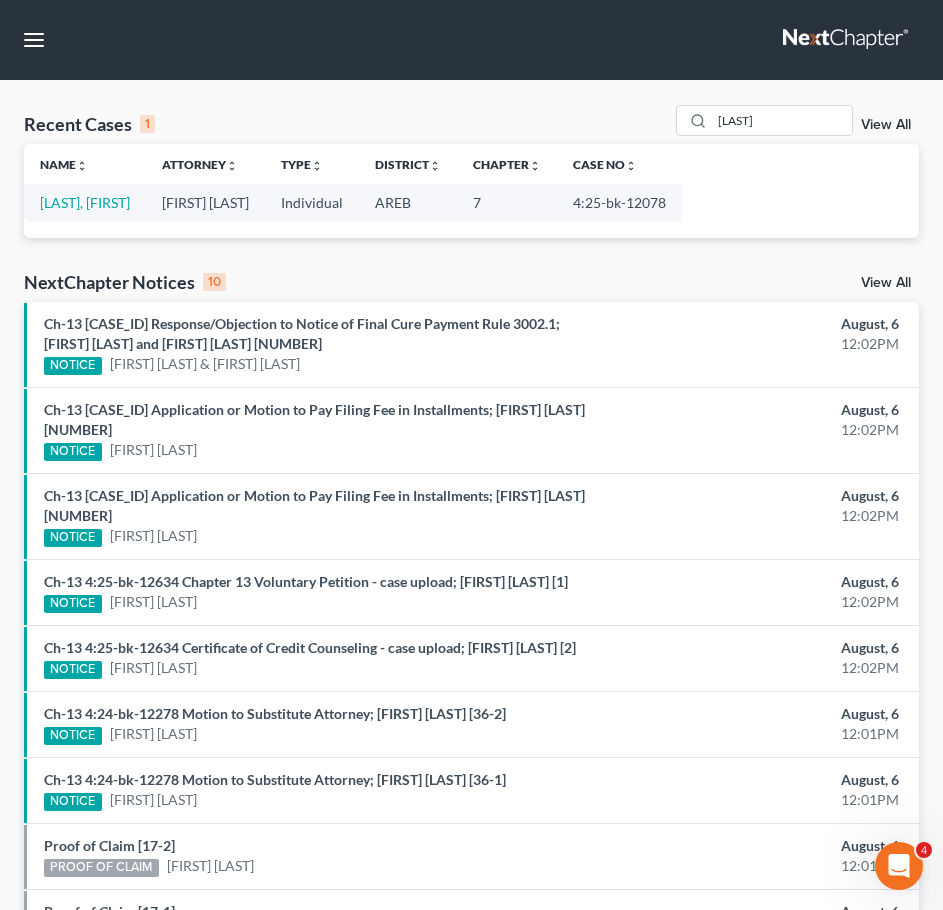 select on "6" 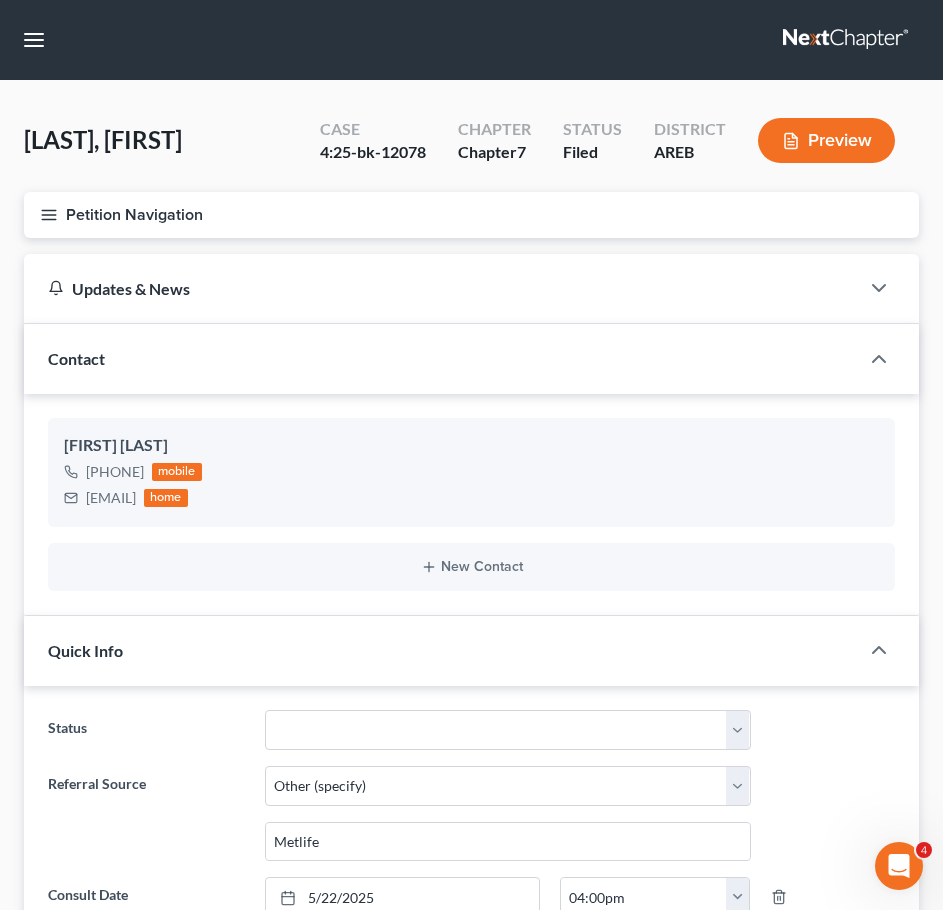 click 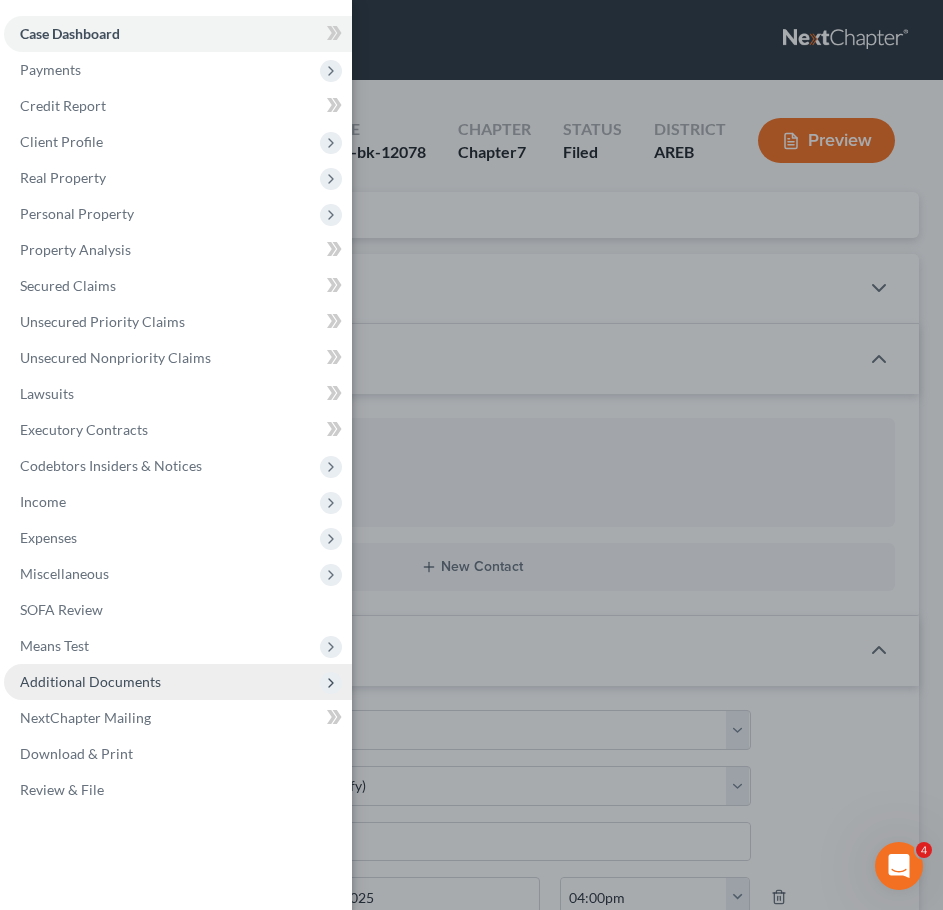 click on "Additional Documents" at bounding box center (178, 682) 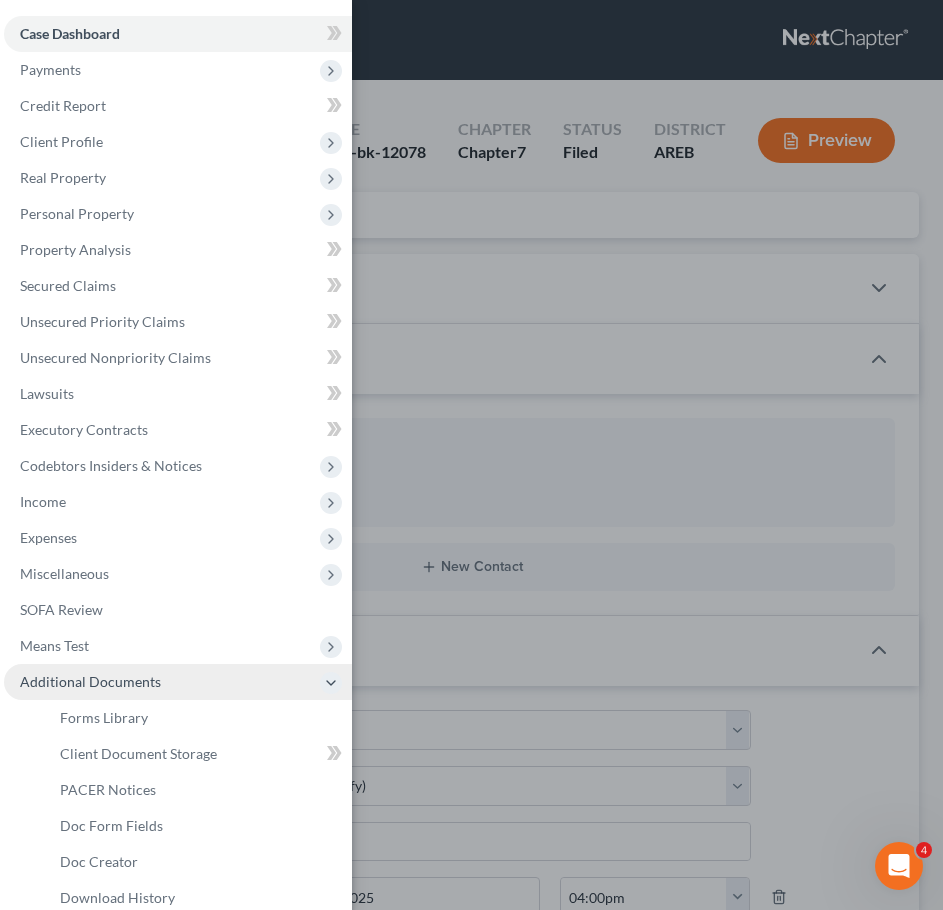 scroll, scrollTop: 130, scrollLeft: 0, axis: vertical 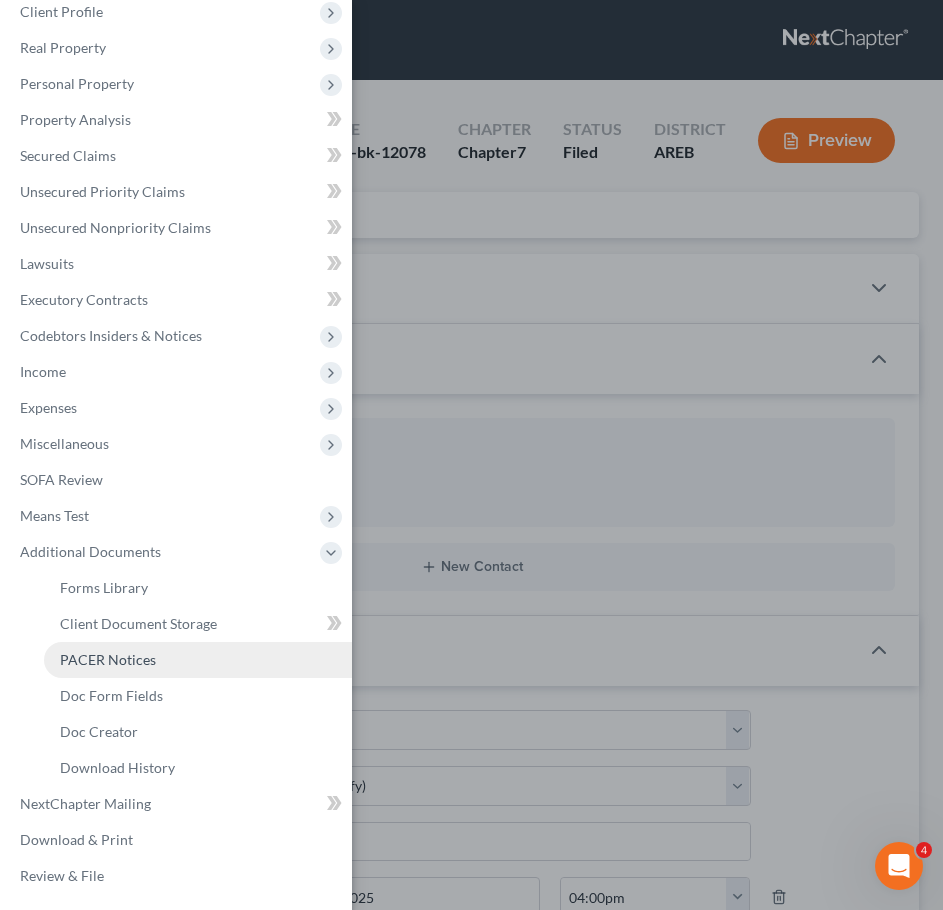 click on "PACER Notices" at bounding box center [108, 659] 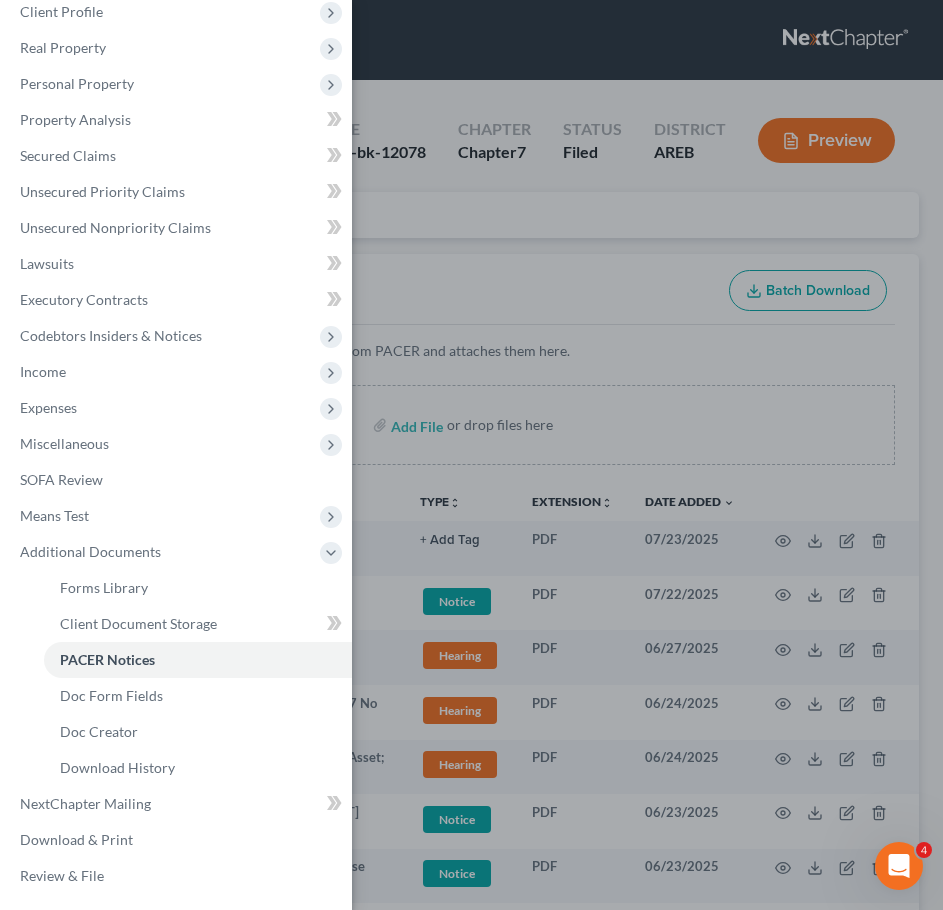 click on "Case Dashboard
Payments
Invoices
Payments
Payments
Credit Report
Client Profile" at bounding box center (471, 455) 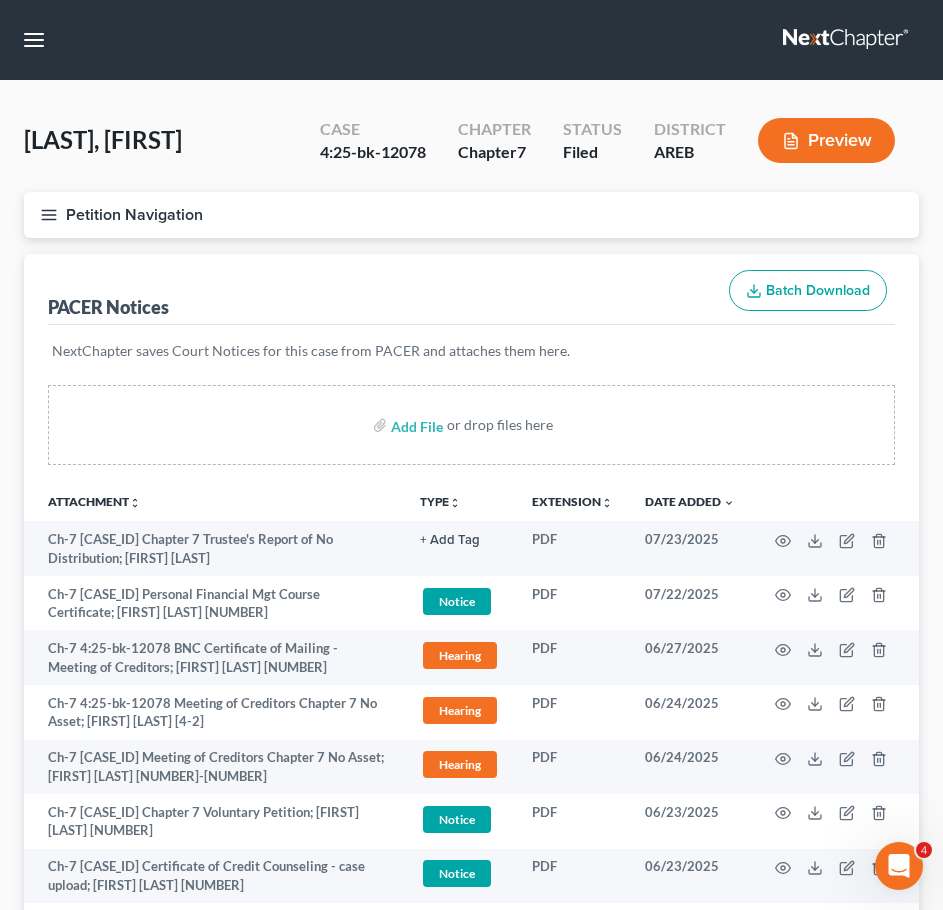 click 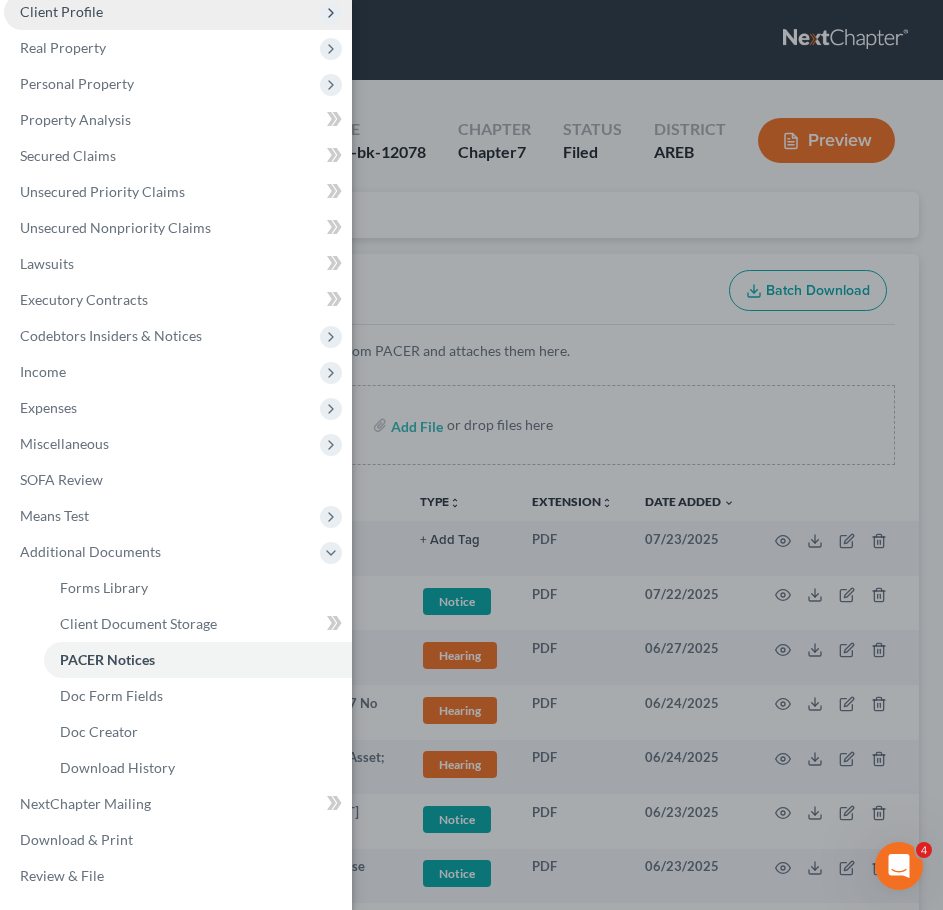 scroll, scrollTop: 0, scrollLeft: 0, axis: both 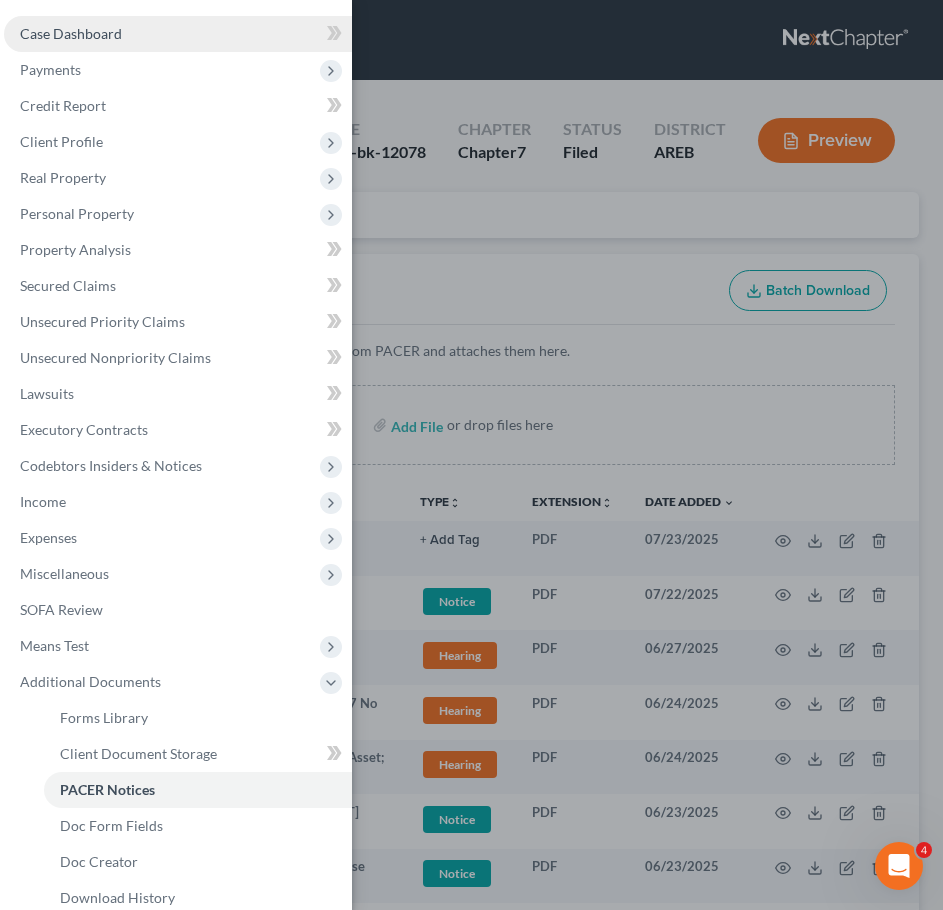click on "Case Dashboard" at bounding box center (71, 33) 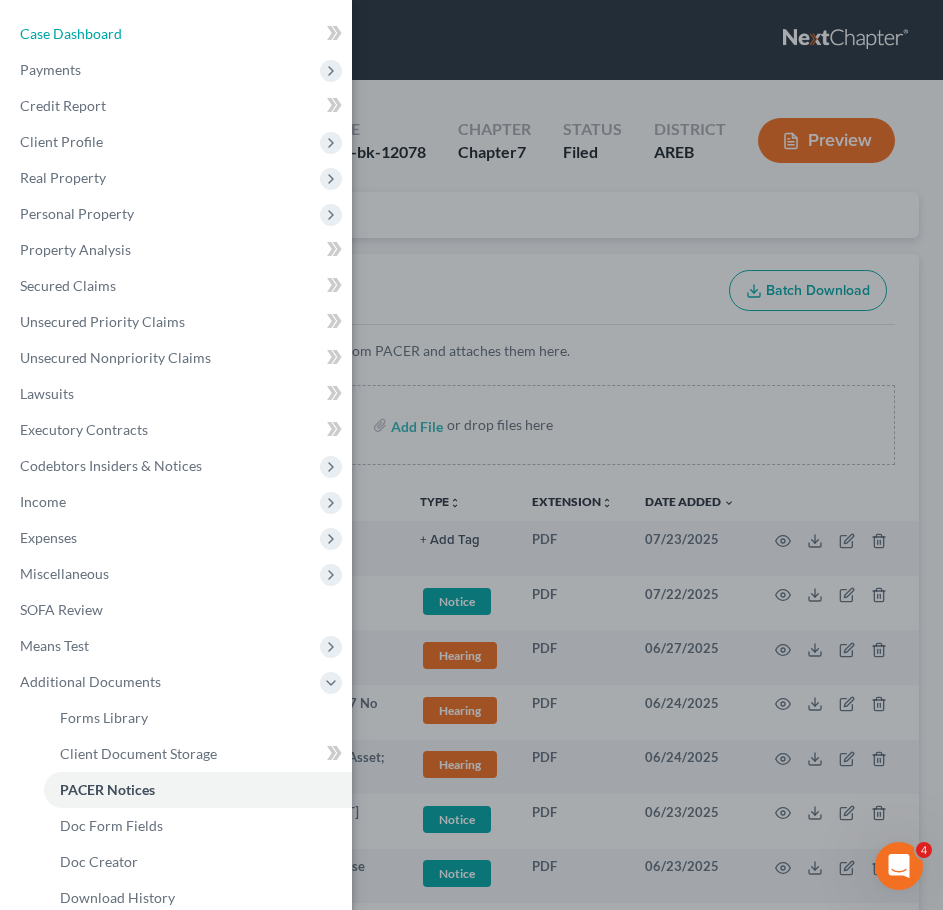 select on "6" 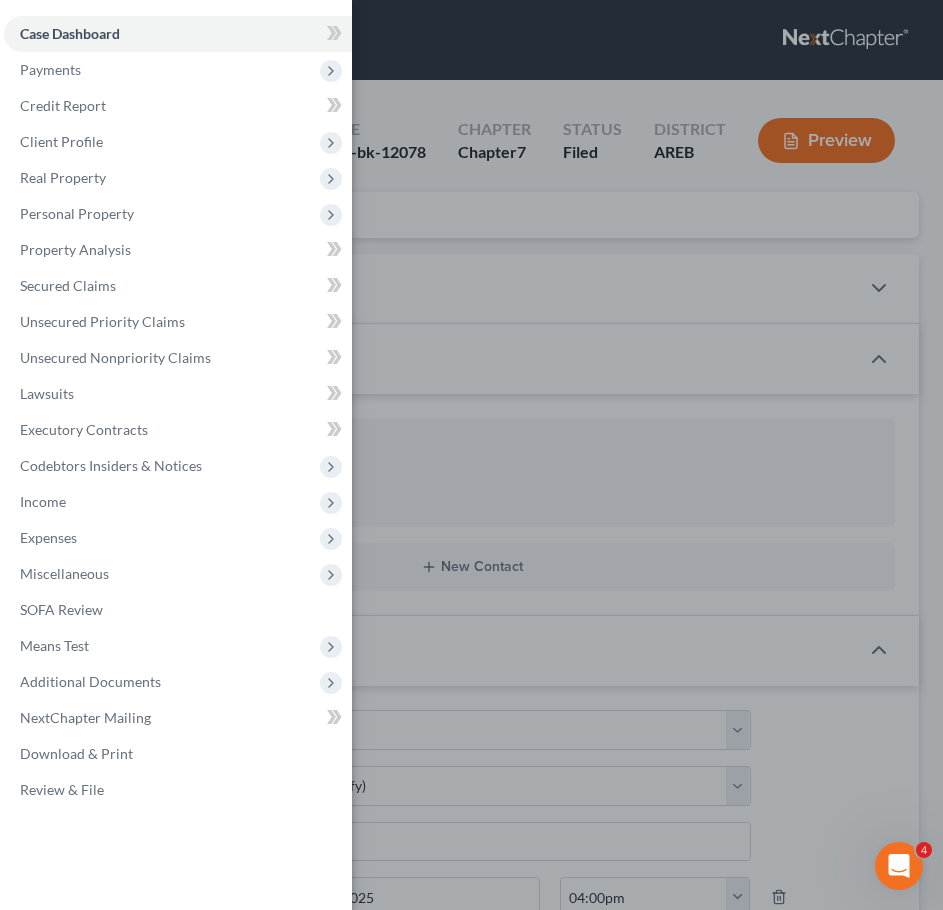 click on "Case Dashboard
Payments
Invoices
Payments
Payments
Credit Report
Client Profile" at bounding box center (471, 455) 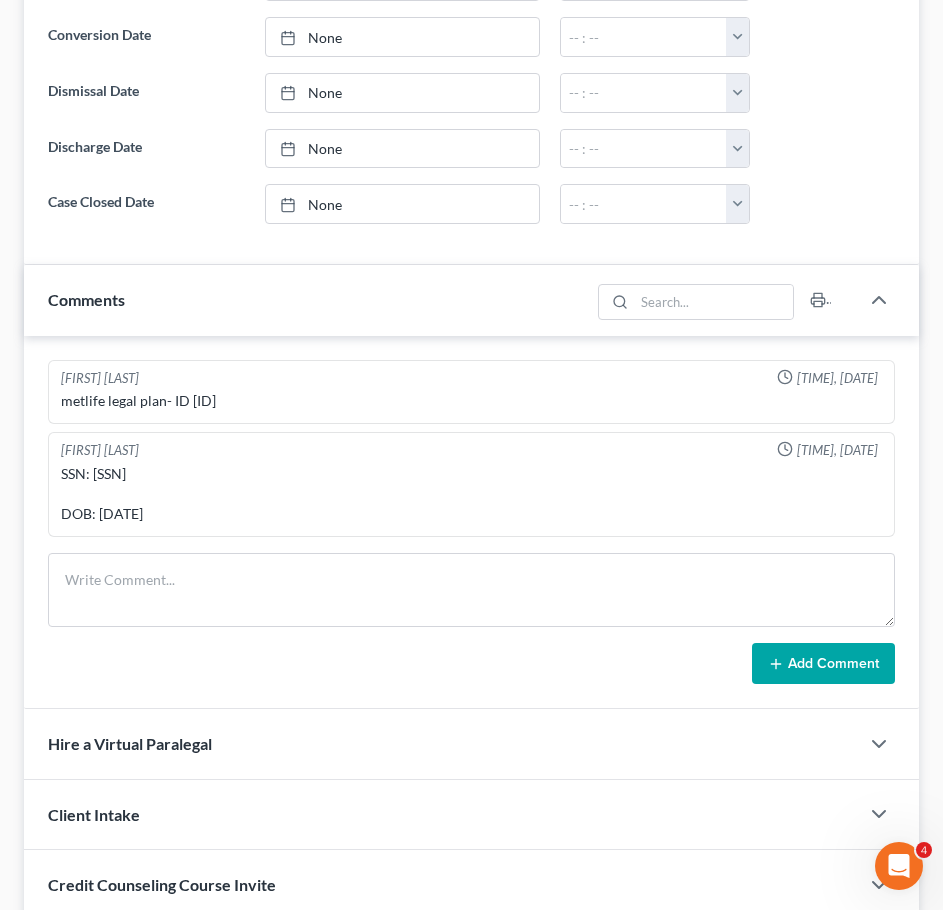 scroll, scrollTop: 1196, scrollLeft: 0, axis: vertical 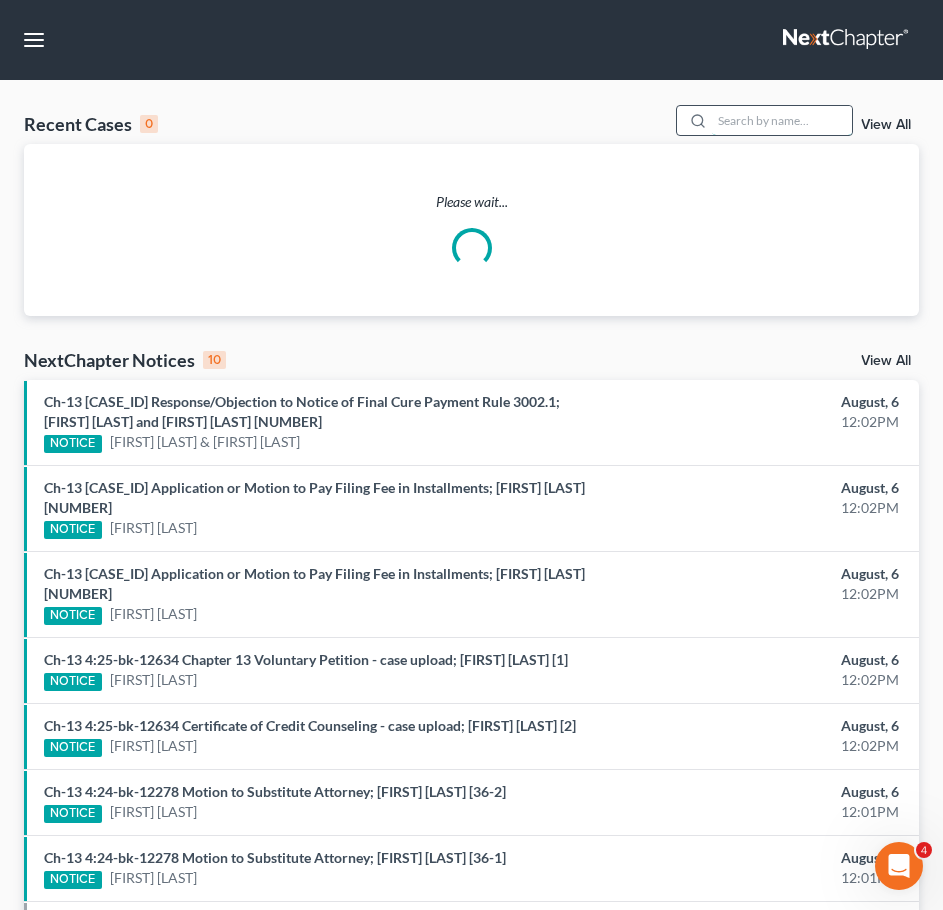 click at bounding box center [782, 120] 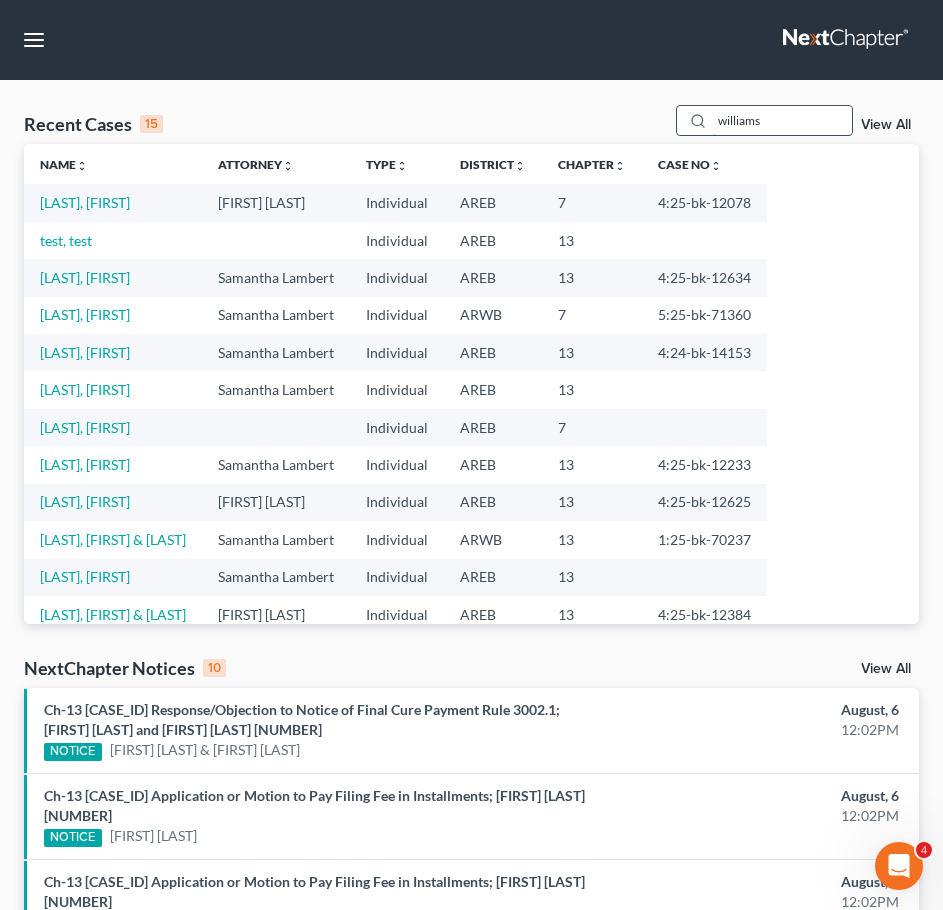 type on "williams" 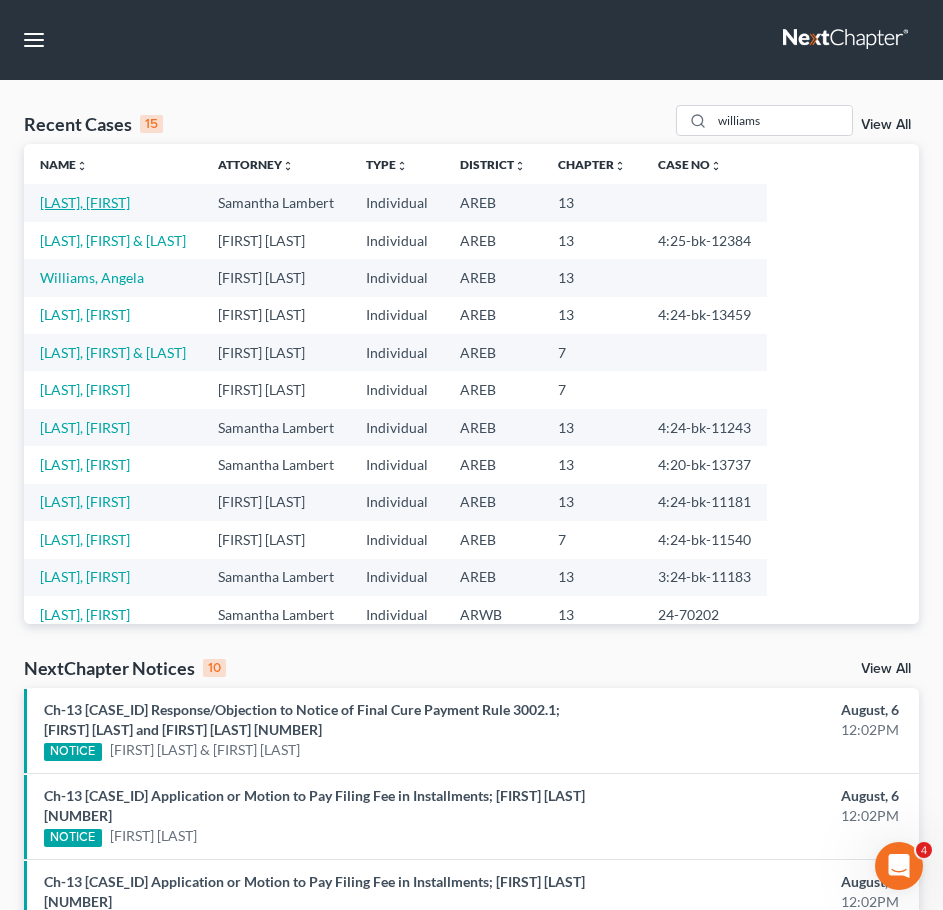 click on "[LAST], [FIRST]" at bounding box center [85, 202] 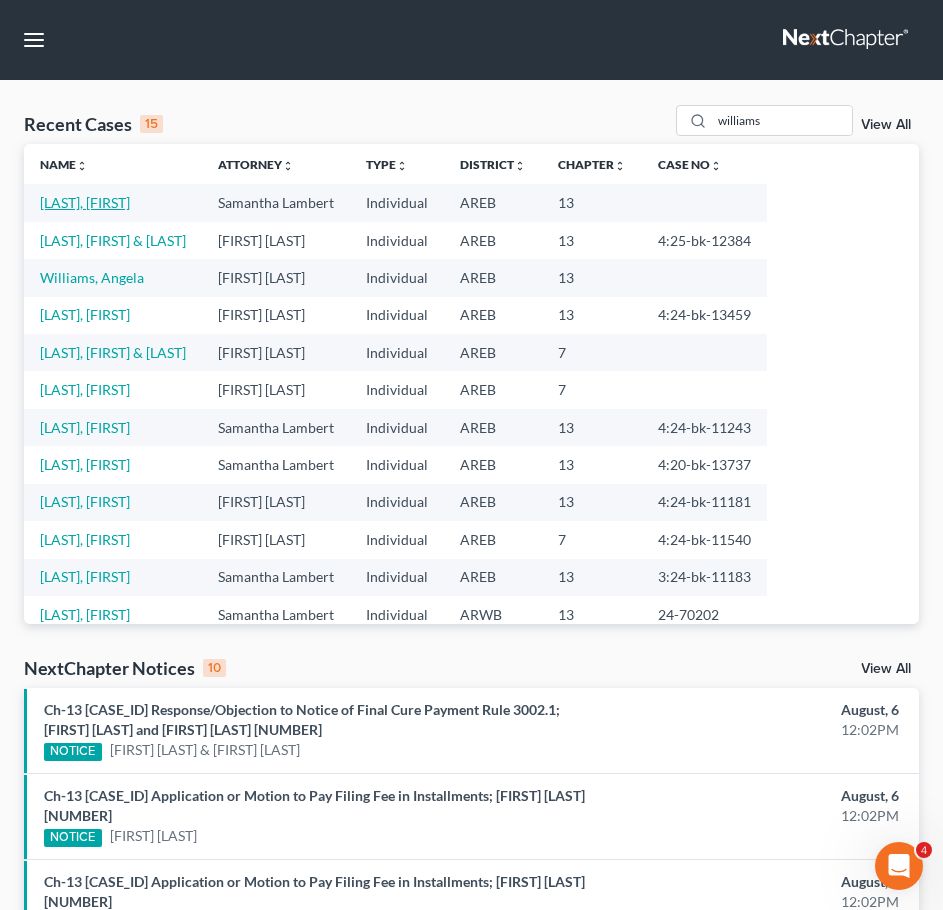 select on "8" 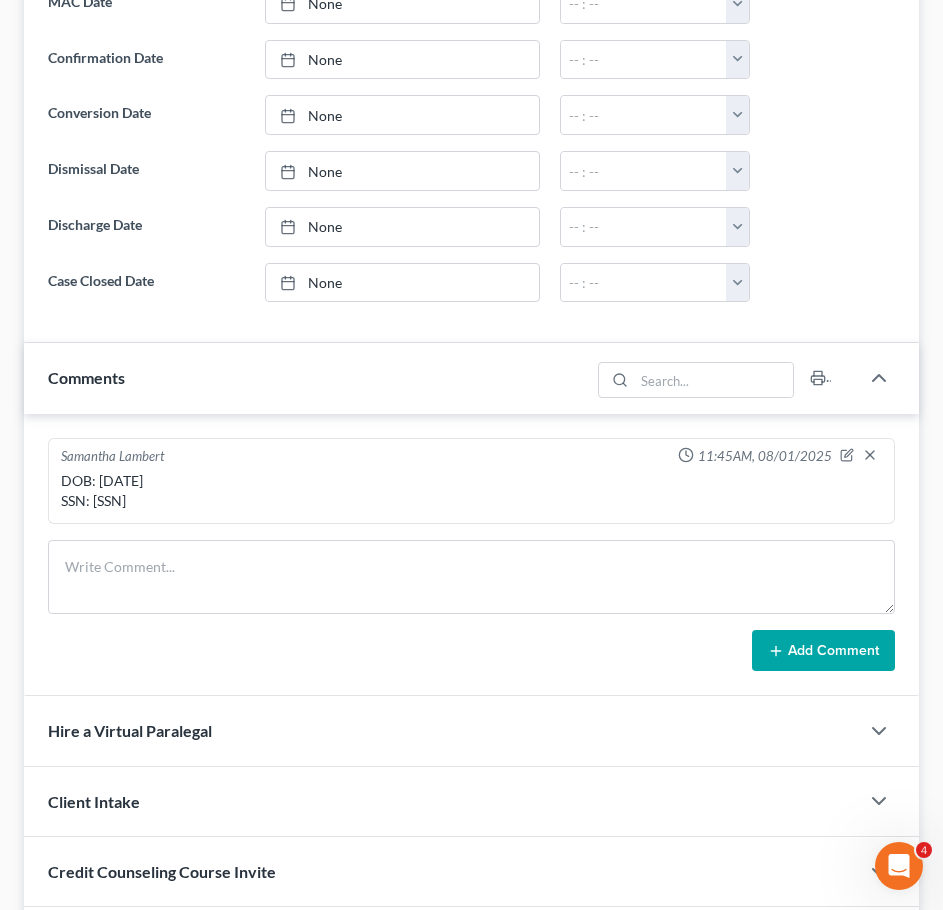 scroll, scrollTop: 1060, scrollLeft: 0, axis: vertical 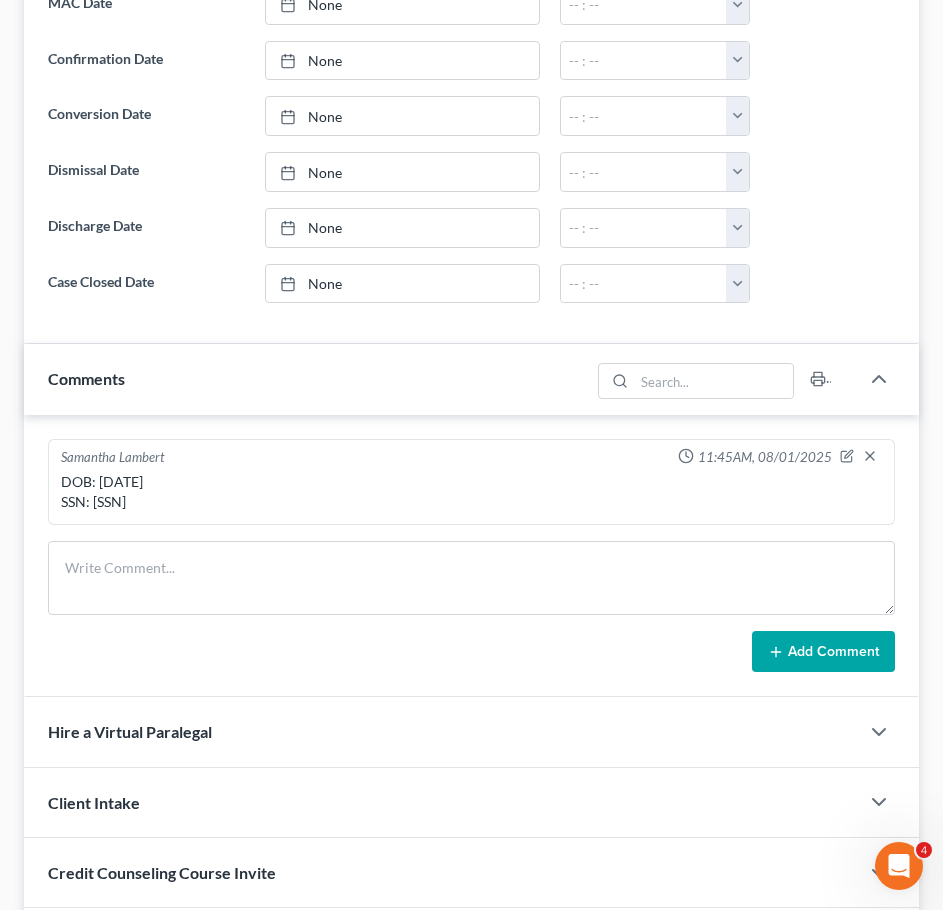 drag, startPoint x: 176, startPoint y: 495, endPoint x: 91, endPoint y: 499, distance: 85.09406 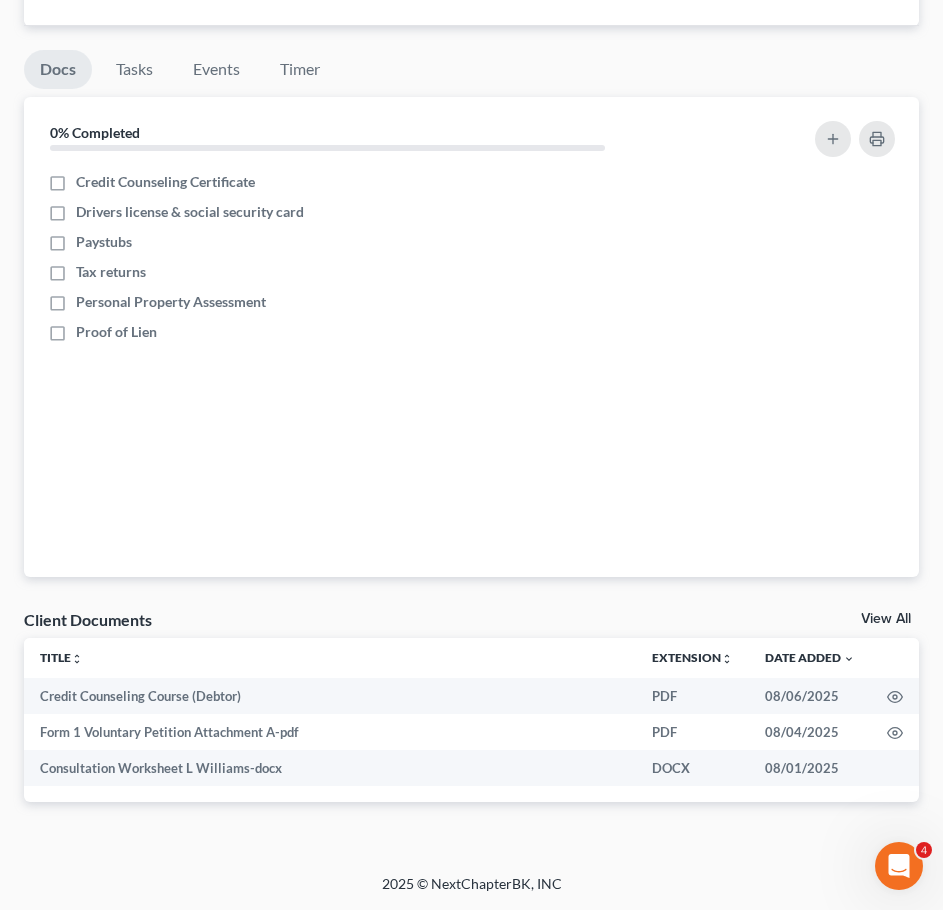 click on "View All" at bounding box center (886, 619) 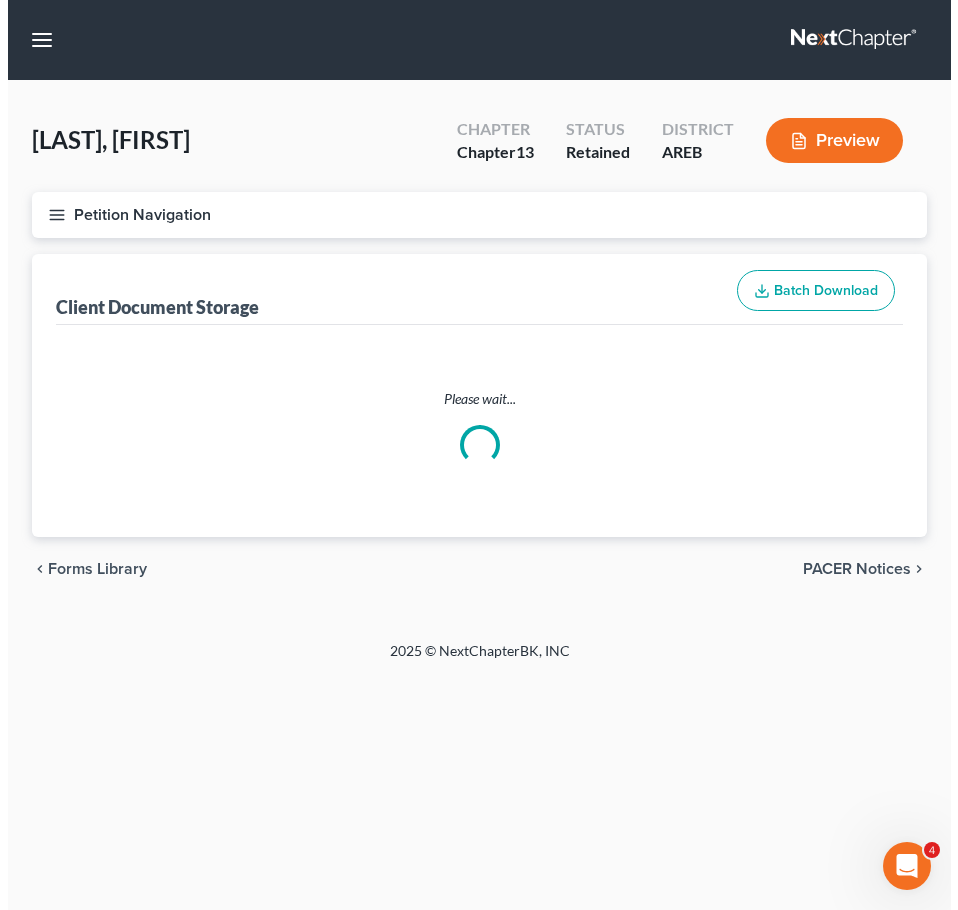 scroll, scrollTop: 0, scrollLeft: 0, axis: both 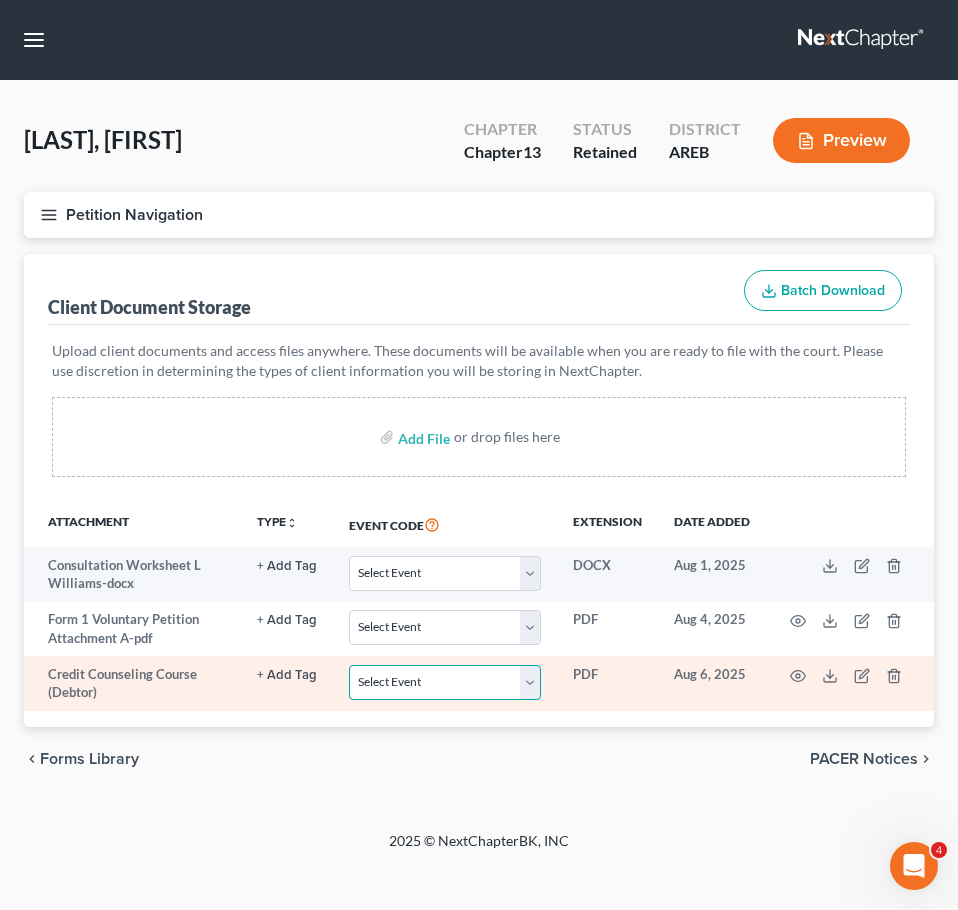 click on "Select Event Certificate of Credit Counseling - Debtor Certificate of Credit Counseling - Joint Debtor Chapter 13 Plan In Forma Pauperis/Waive Ch 7 Filing Fee Pay Filing Fee in Installments (Application / Motion)" at bounding box center (445, 682) 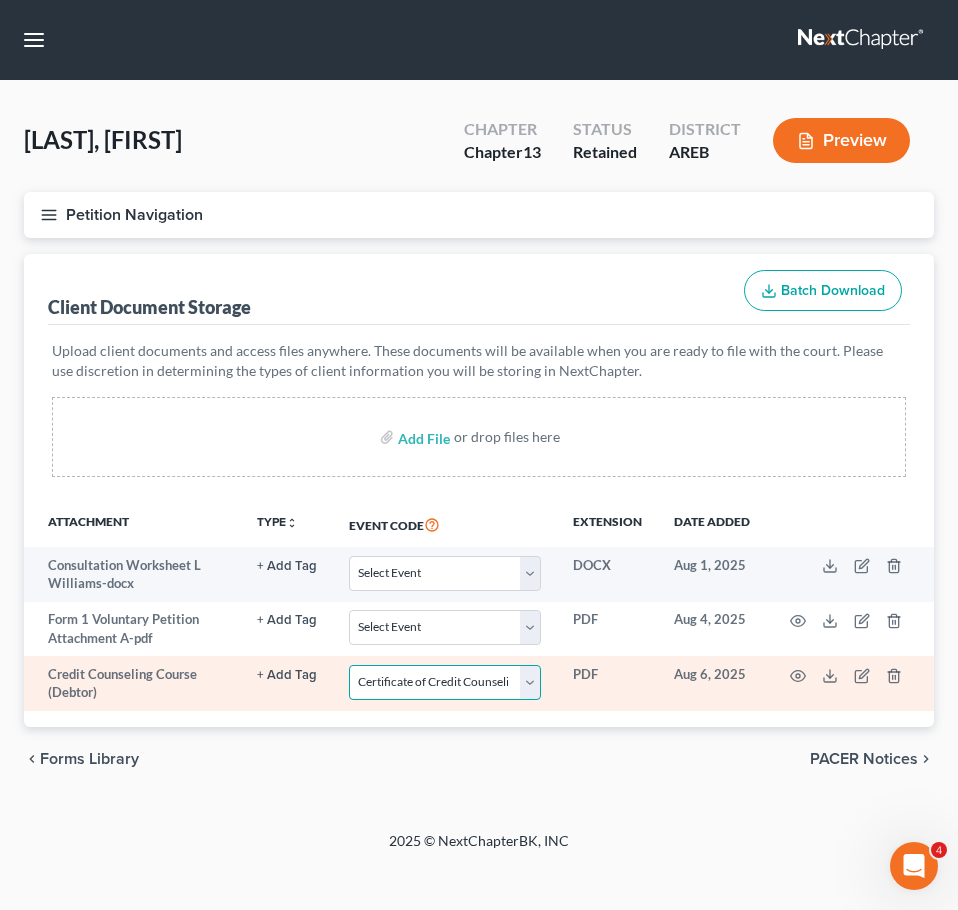 click on "Select Event Certificate of Credit Counseling - Debtor Certificate of Credit Counseling - Joint Debtor Chapter 13 Plan In Forma Pauperis/Waive Ch 7 Filing Fee Pay Filing Fee in Installments (Application / Motion)" at bounding box center (445, 682) 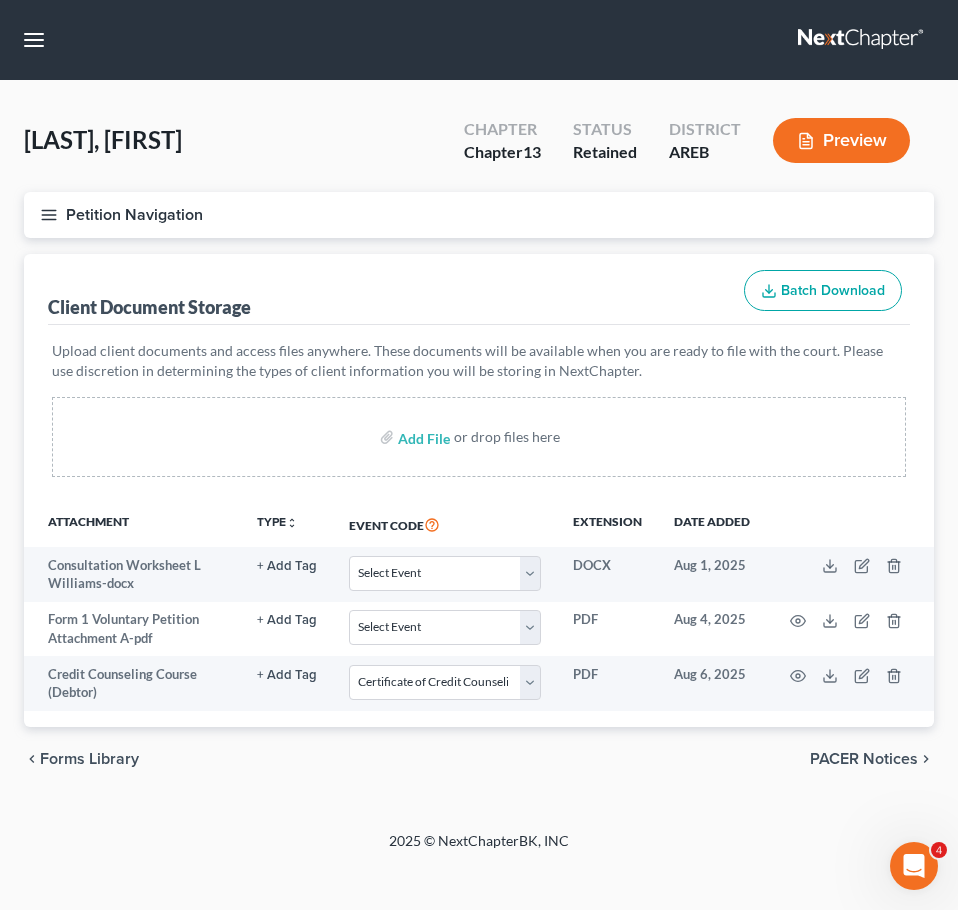 click 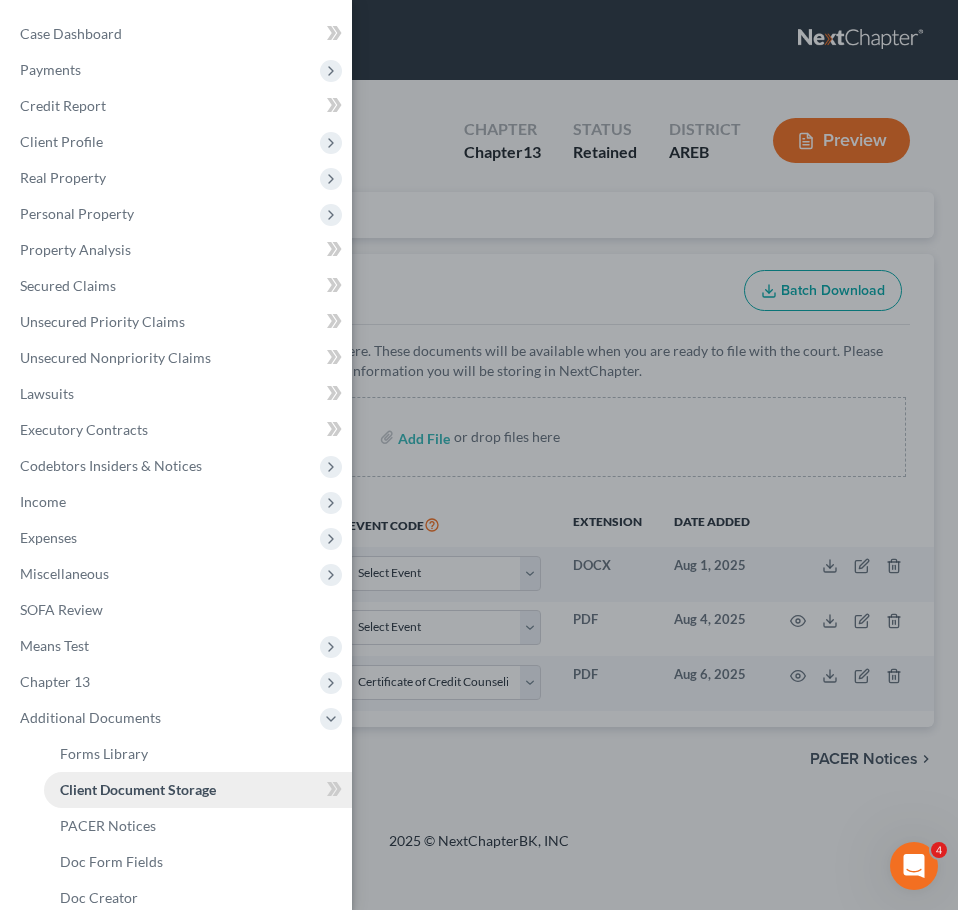 scroll, scrollTop: 166, scrollLeft: 0, axis: vertical 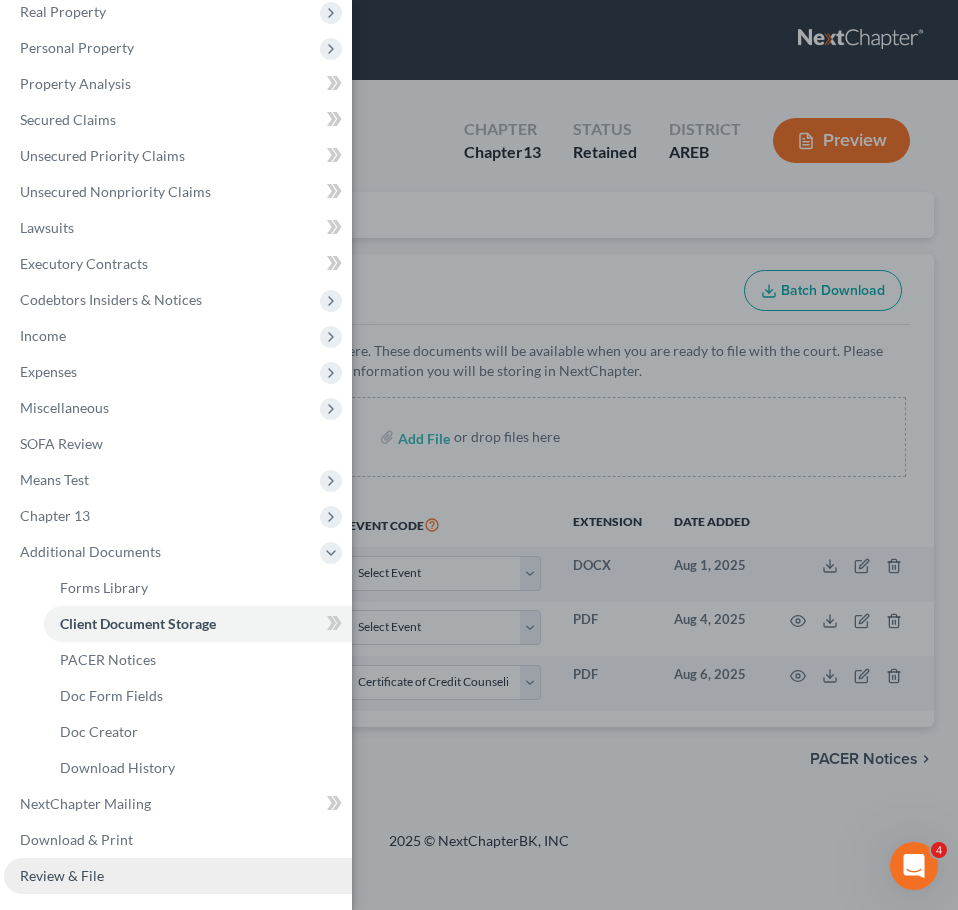 click on "Review & File" at bounding box center (178, 876) 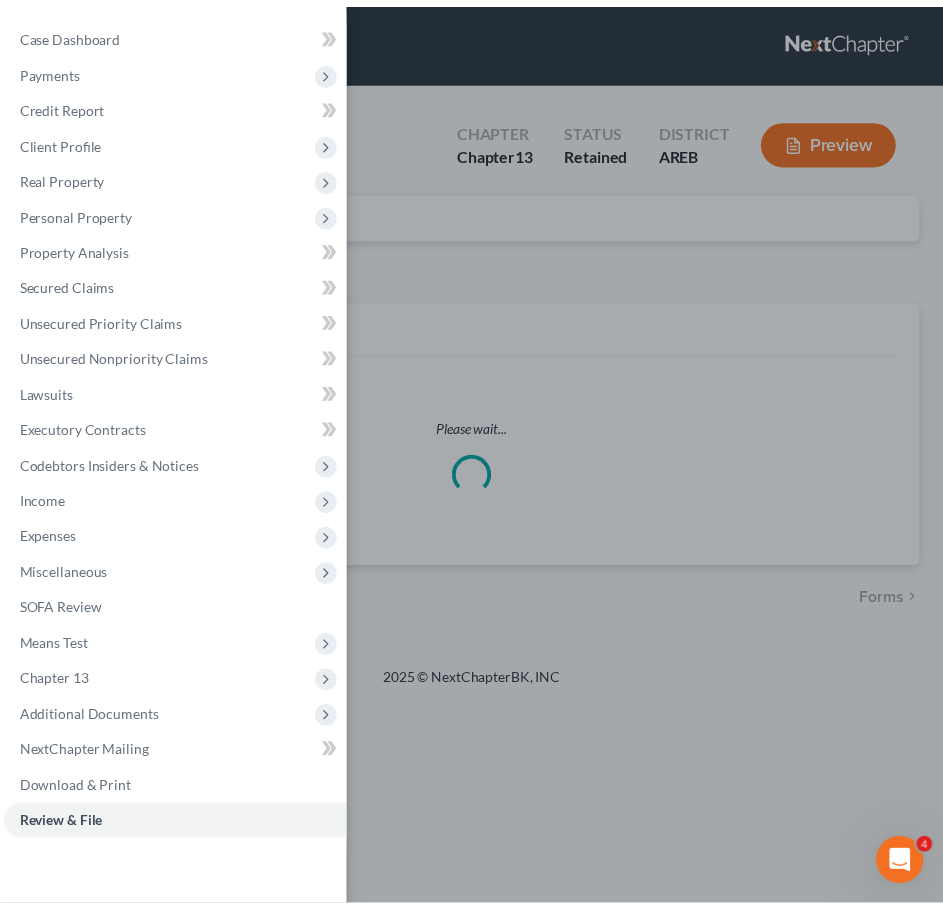 scroll, scrollTop: 0, scrollLeft: 0, axis: both 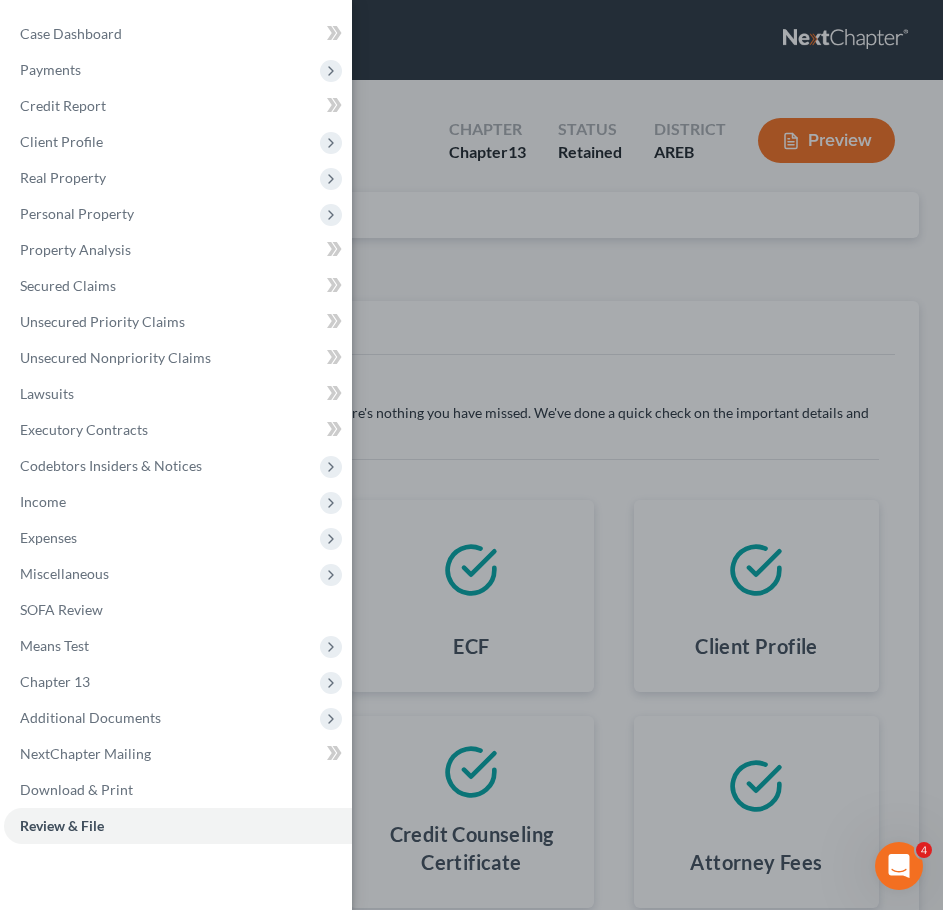 click on "Case Dashboard
Payments
Invoices
Payments
Payments
Credit Report
Client Profile" at bounding box center [471, 455] 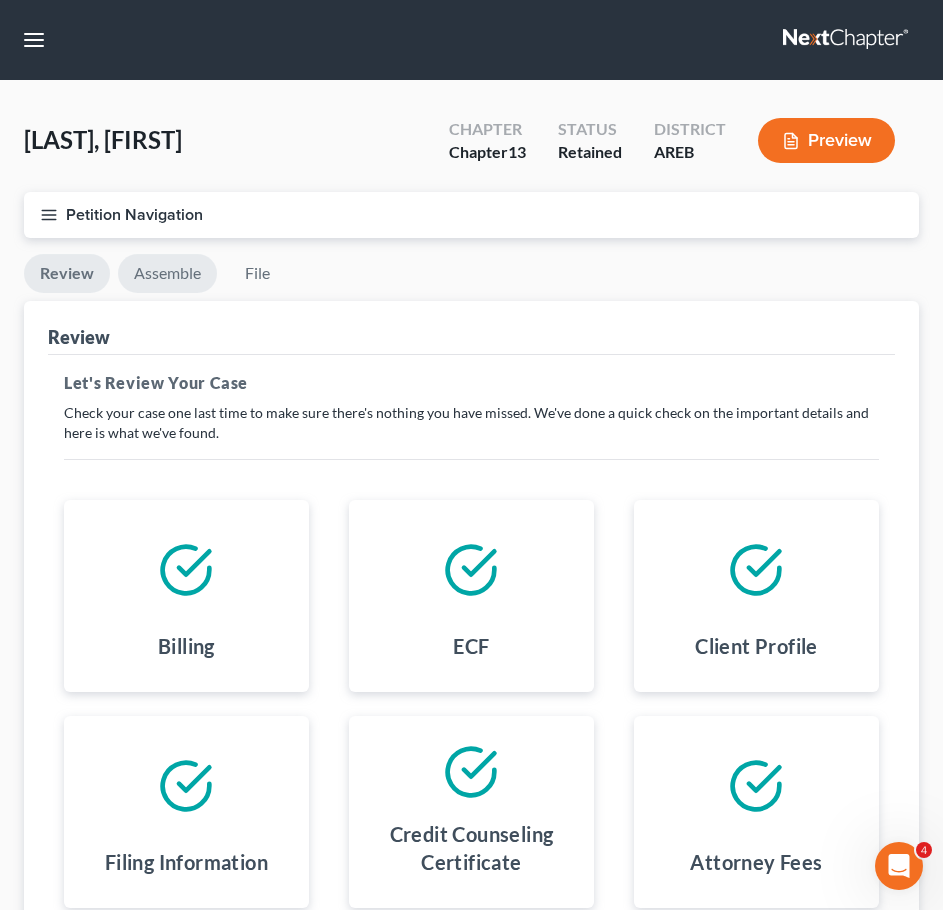 click on "Assemble" at bounding box center [167, 273] 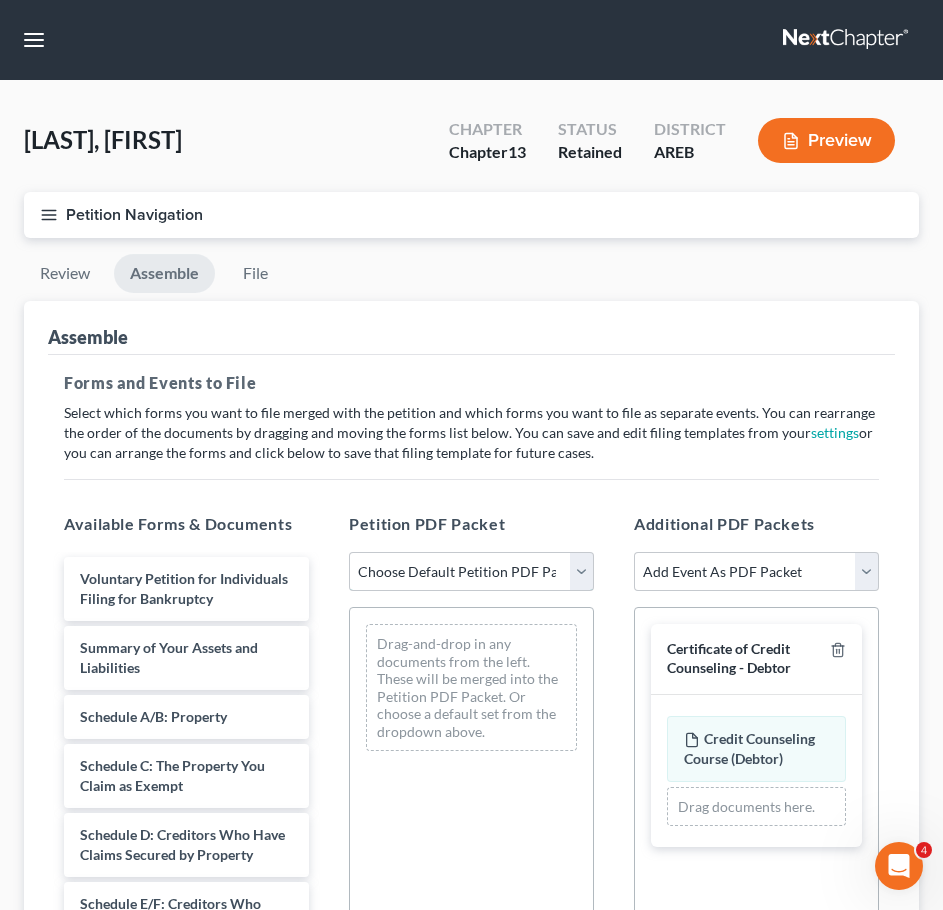 click on "Choose Default Petition PDF Packet Complete Bankruptcy Petition (all forms and schedules) Emergency Filing (Voluntary Petition and Creditor List Only)" at bounding box center (471, 572) 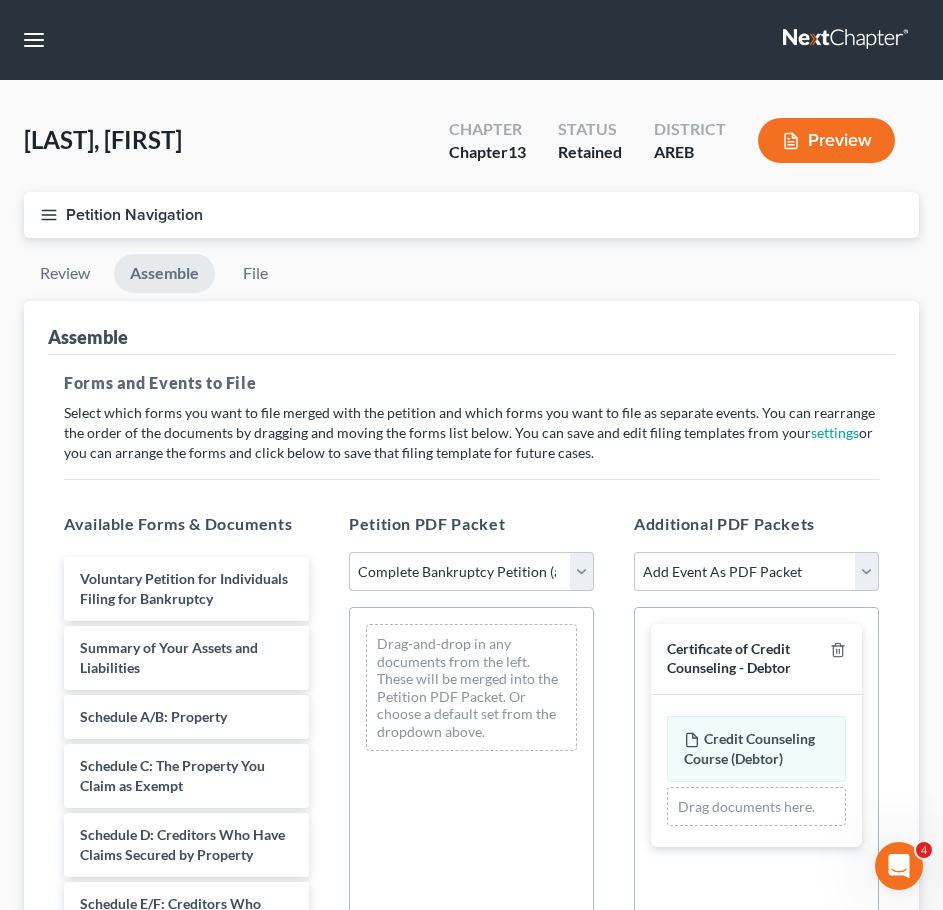click on "Choose Default Petition PDF Packet Complete Bankruptcy Petition (all forms and schedules) Emergency Filing (Voluntary Petition and Creditor List Only)" at bounding box center [471, 572] 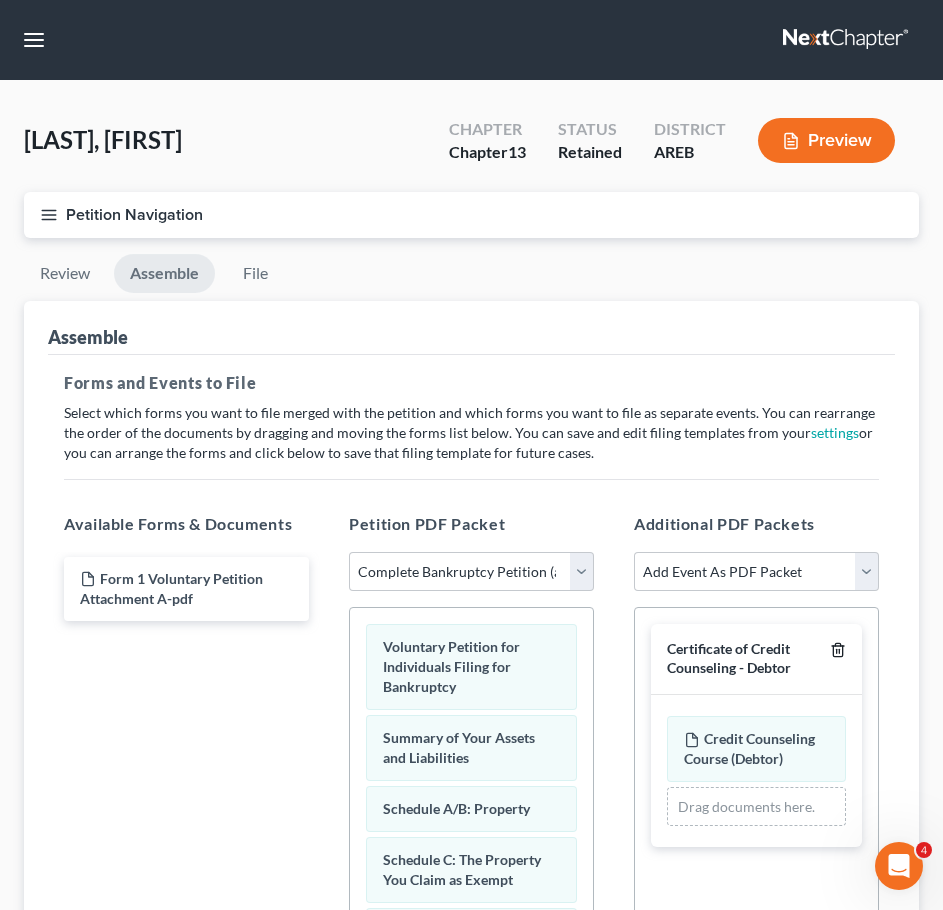 click 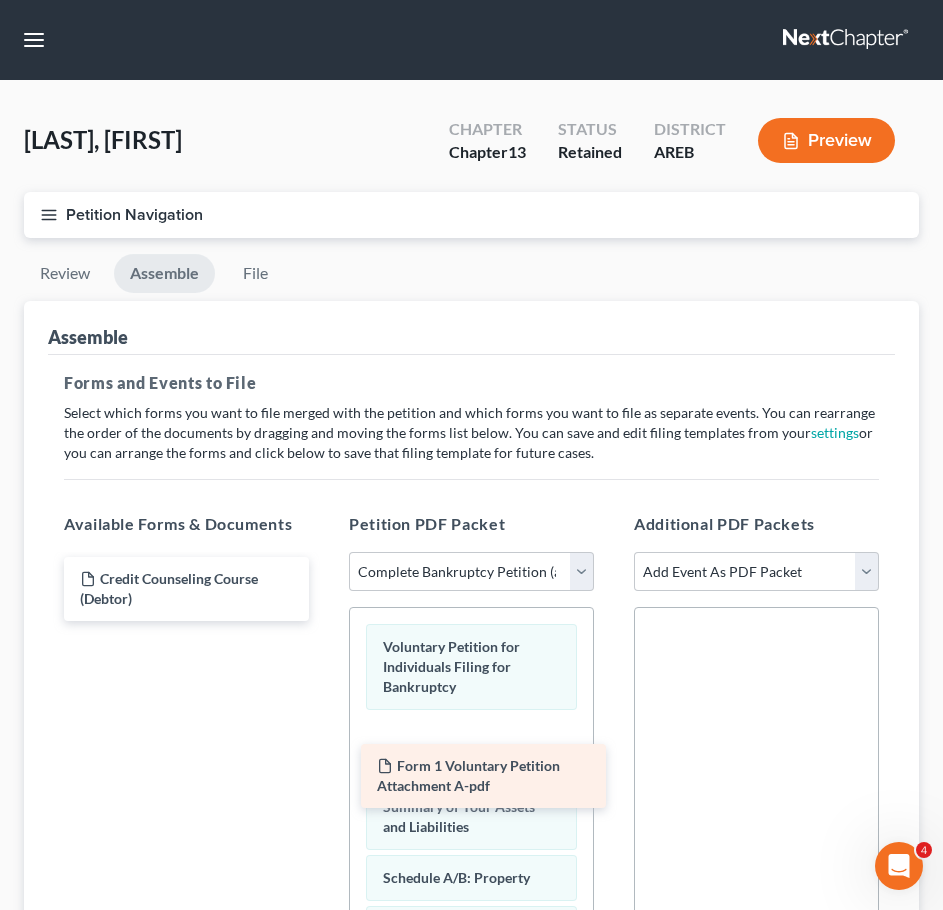 drag, startPoint x: 226, startPoint y: 583, endPoint x: 507, endPoint y: 719, distance: 312.18103 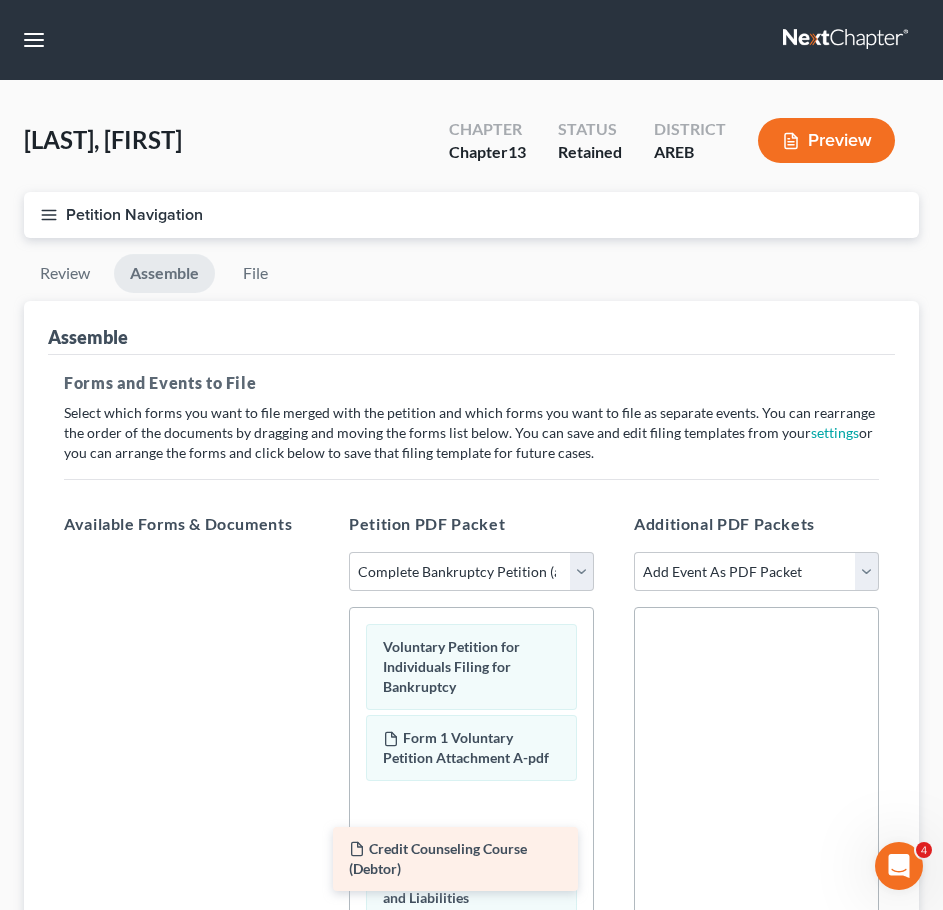 drag, startPoint x: 197, startPoint y: 568, endPoint x: 473, endPoint y: 800, distance: 360.5551 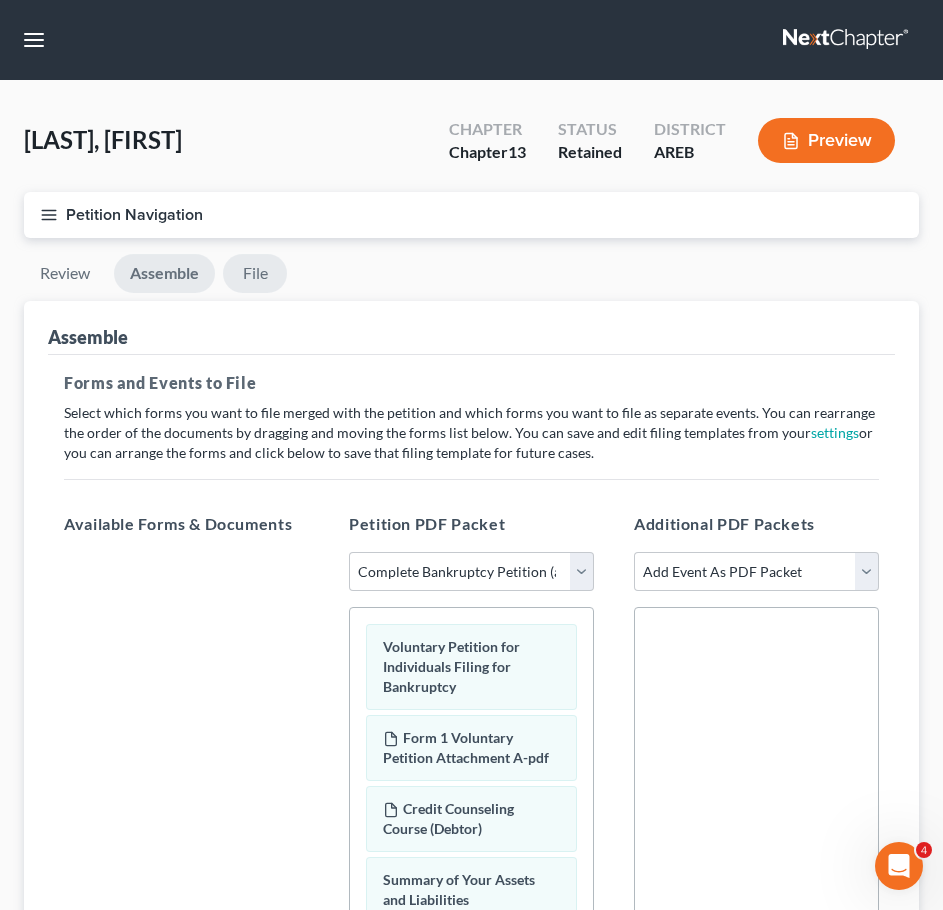click on "File" at bounding box center [255, 273] 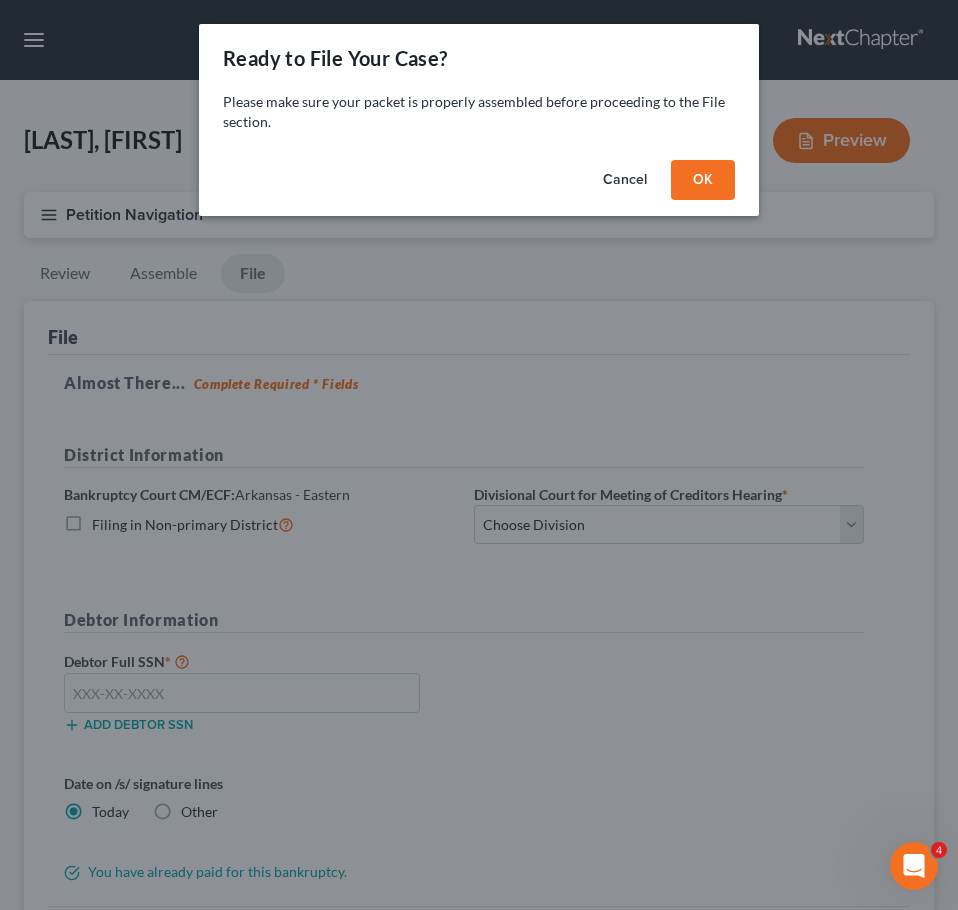 click on "OK" at bounding box center [703, 180] 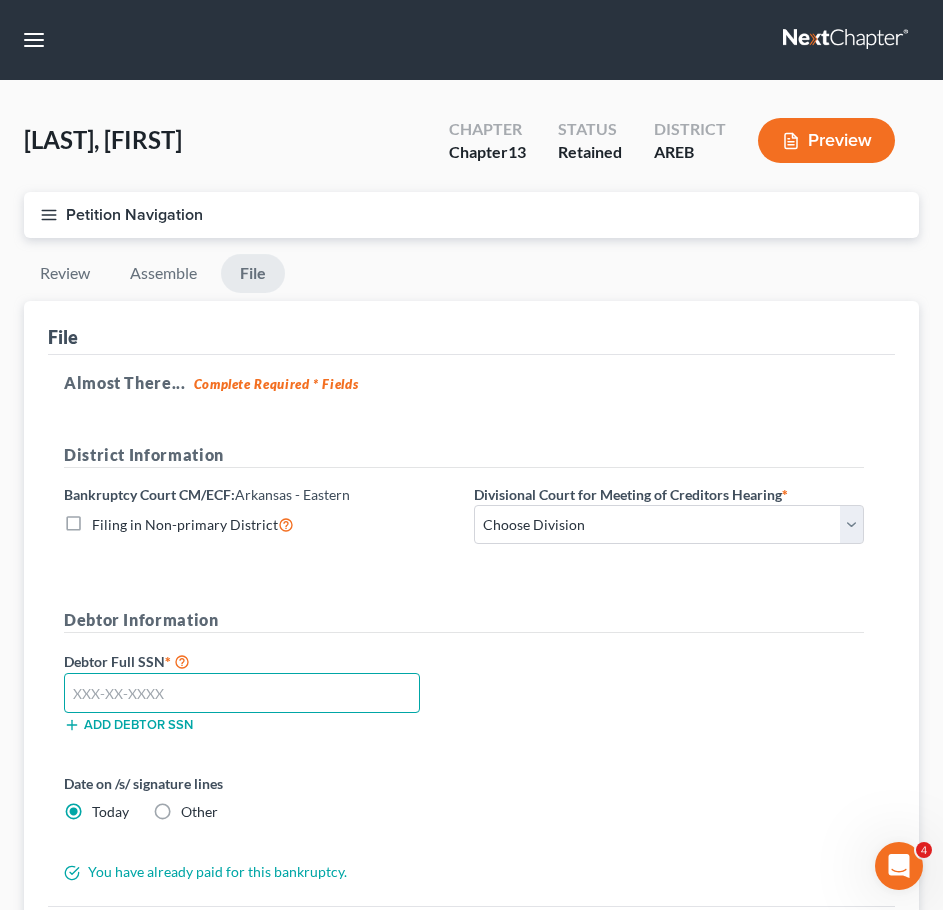 click at bounding box center (242, 693) 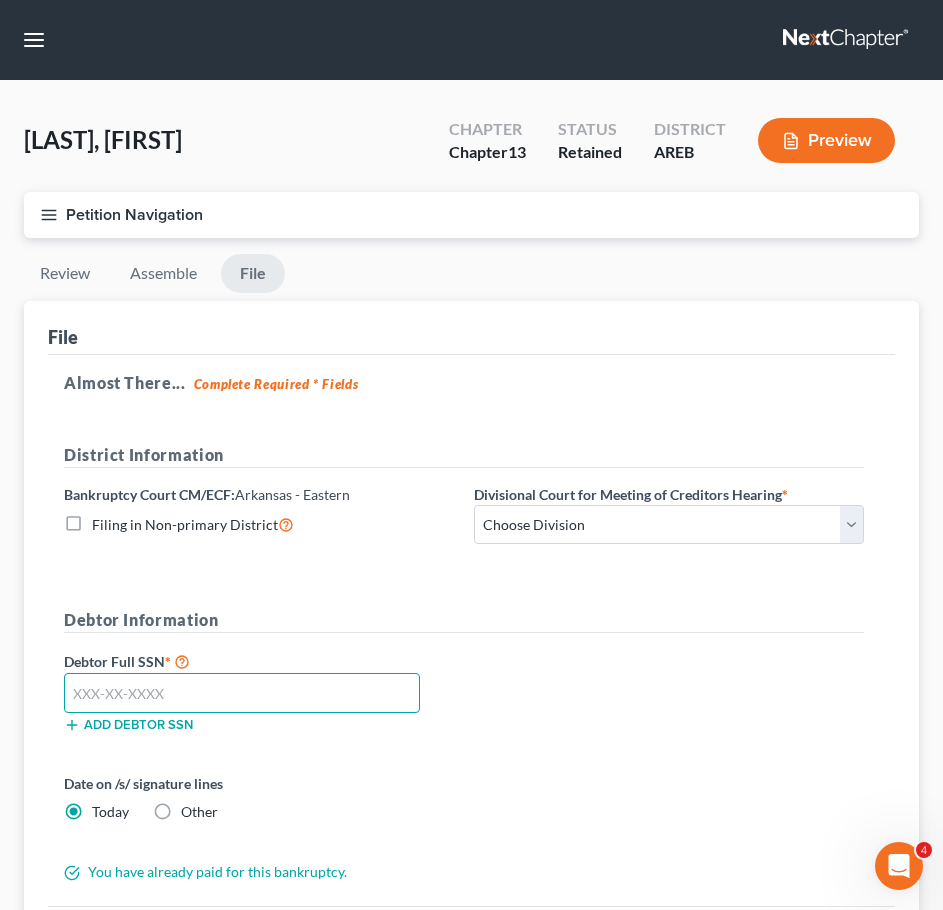 paste on "429-77-4615" 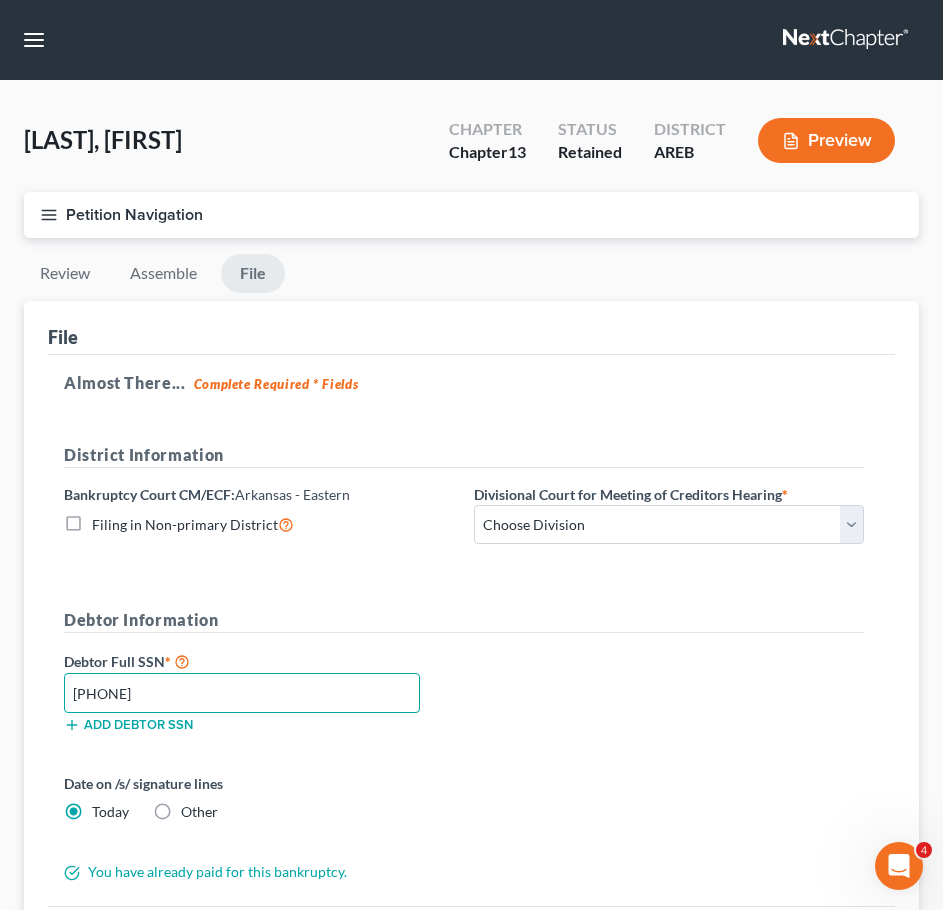 type on "429-77-4615" 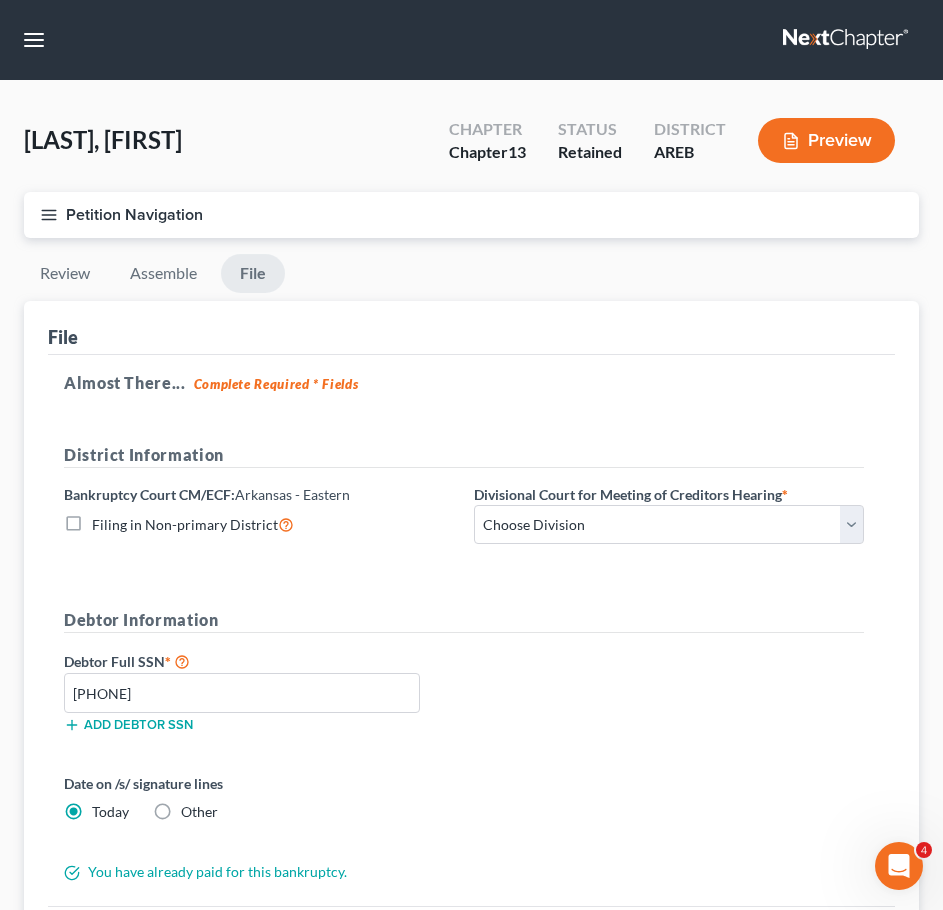 click on "Debtor Full SSN  *   429-77-4615 Add debtor SSN" at bounding box center [464, 699] 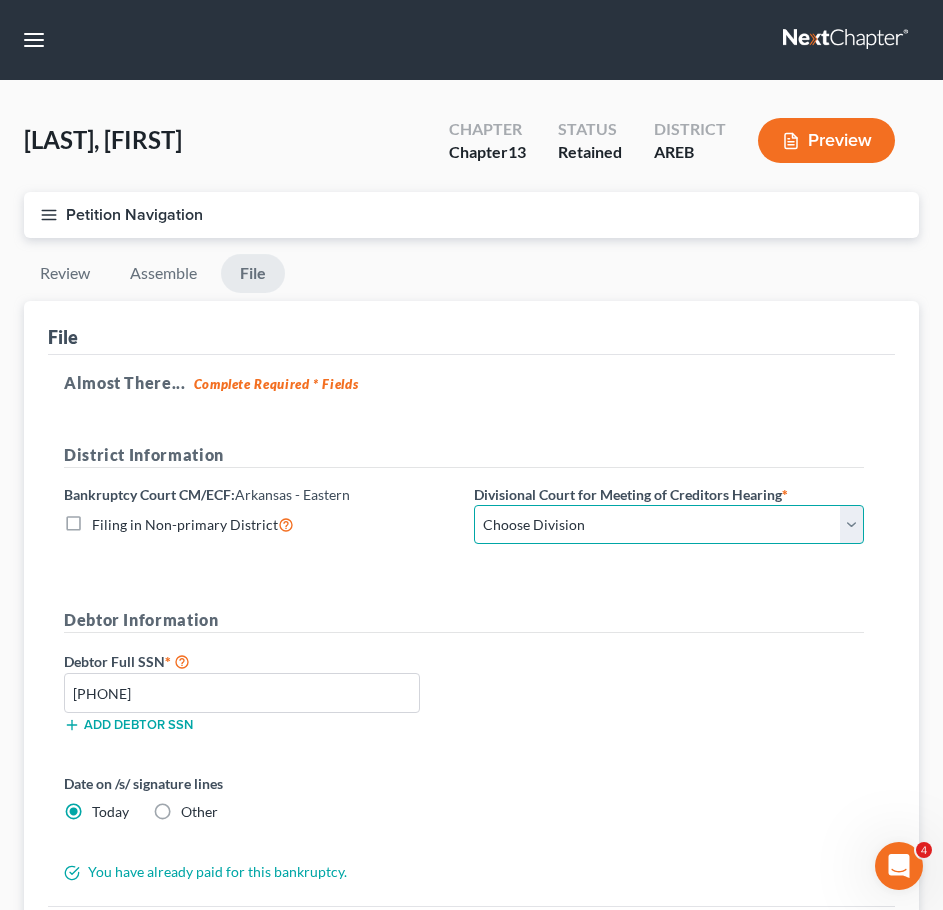 click on "Choose Division Delta Division Northern Division Central Division" at bounding box center [669, 525] 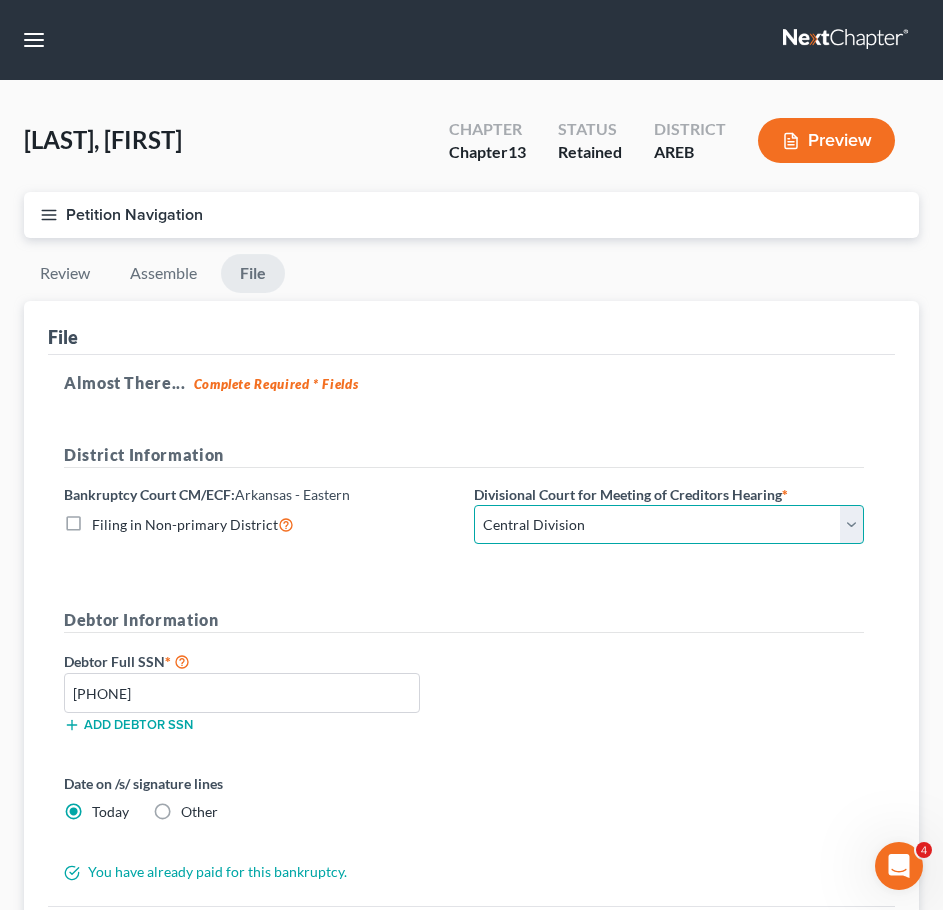 click on "Choose Division Delta Division Northern Division Central Division" at bounding box center (669, 525) 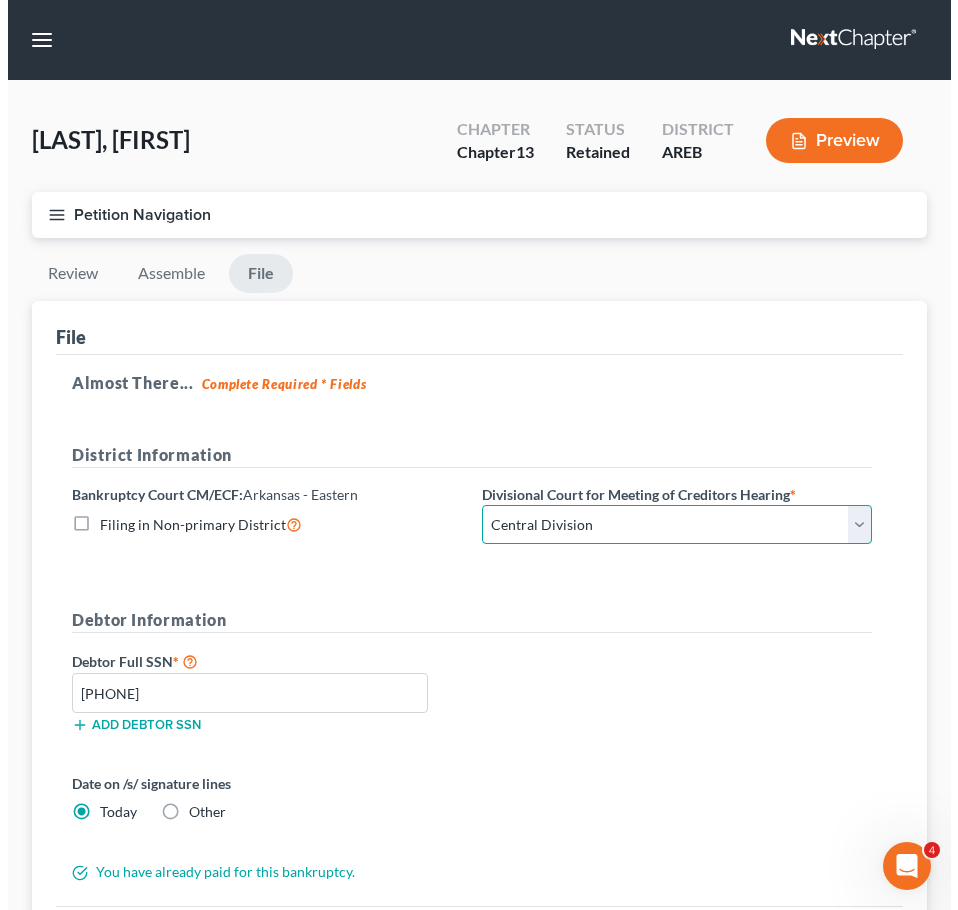 scroll, scrollTop: 213, scrollLeft: 0, axis: vertical 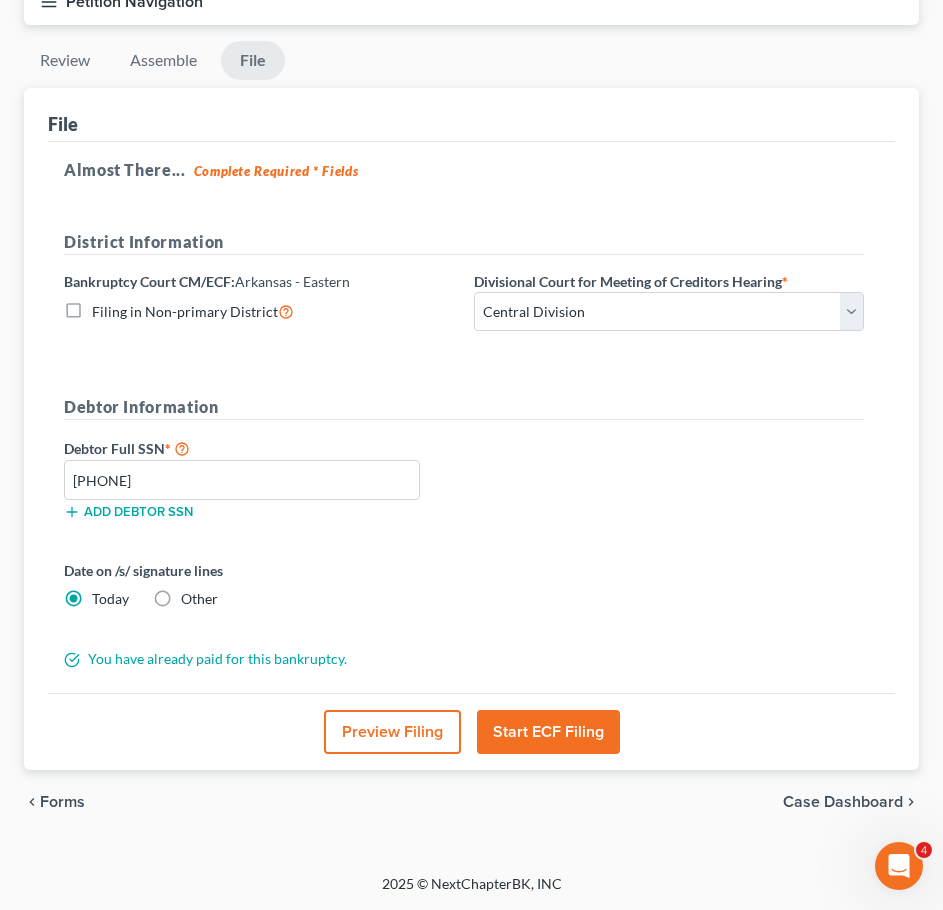 click on "Start ECF Filing" at bounding box center [548, 732] 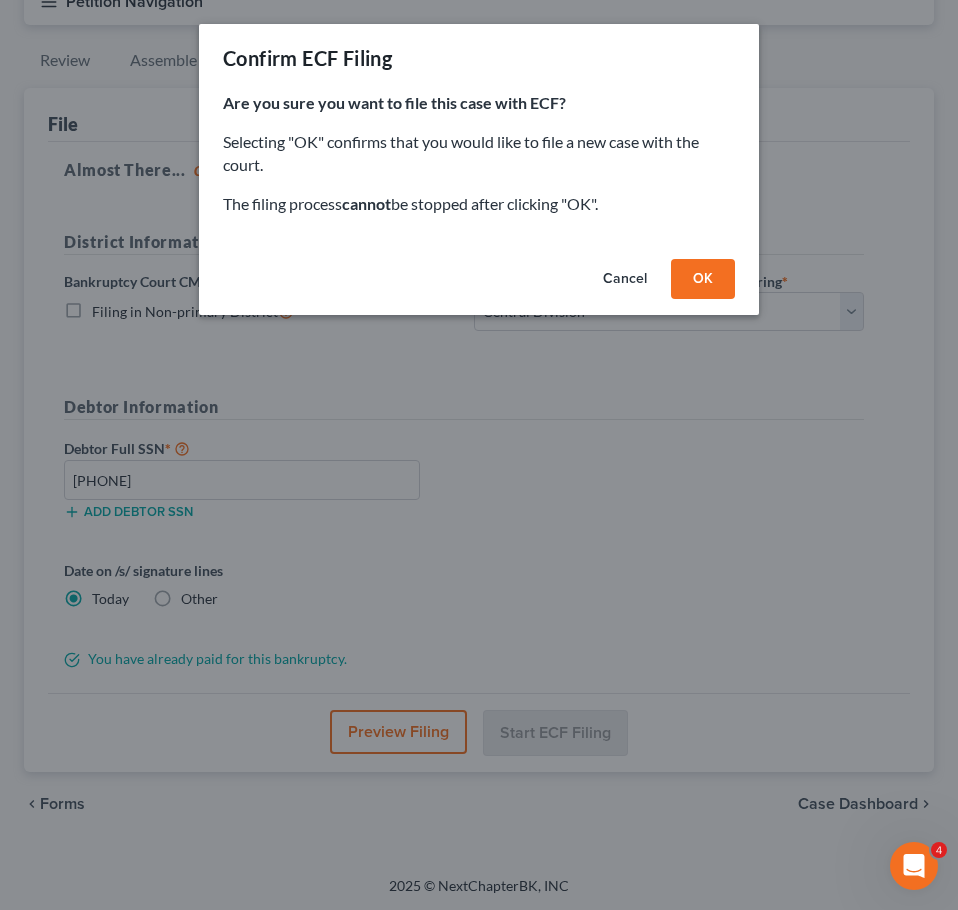 click on "OK" at bounding box center [703, 279] 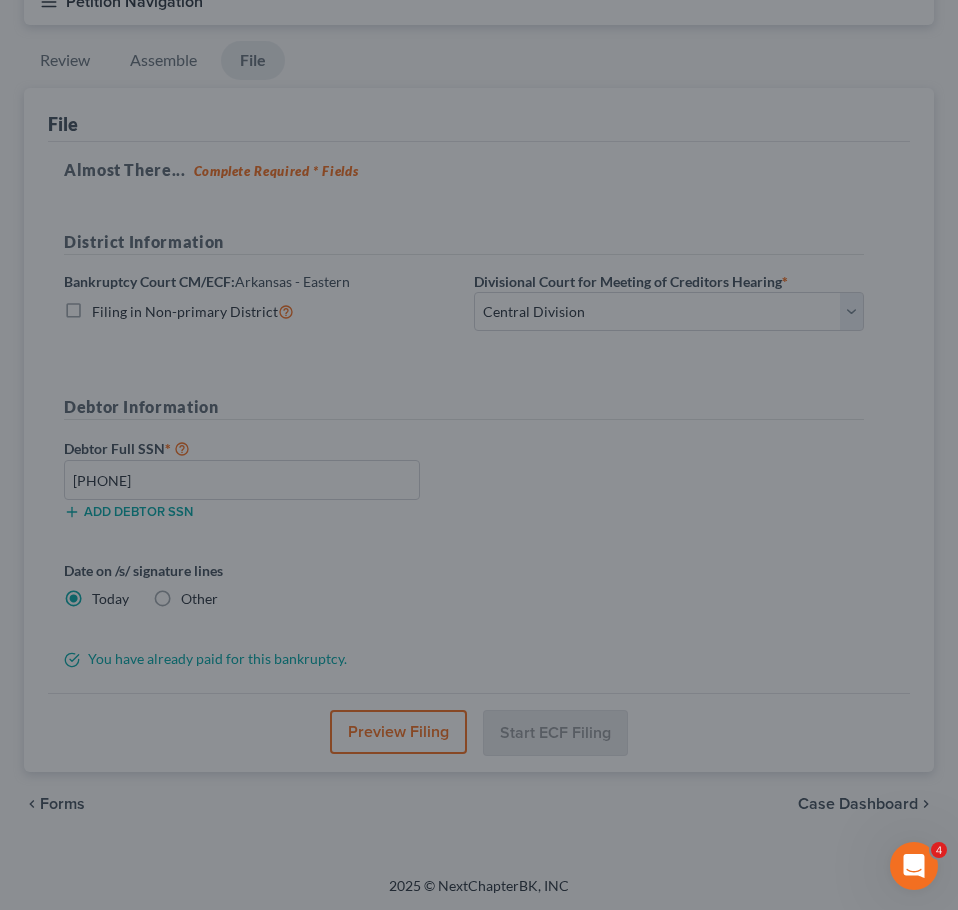 scroll, scrollTop: 0, scrollLeft: 0, axis: both 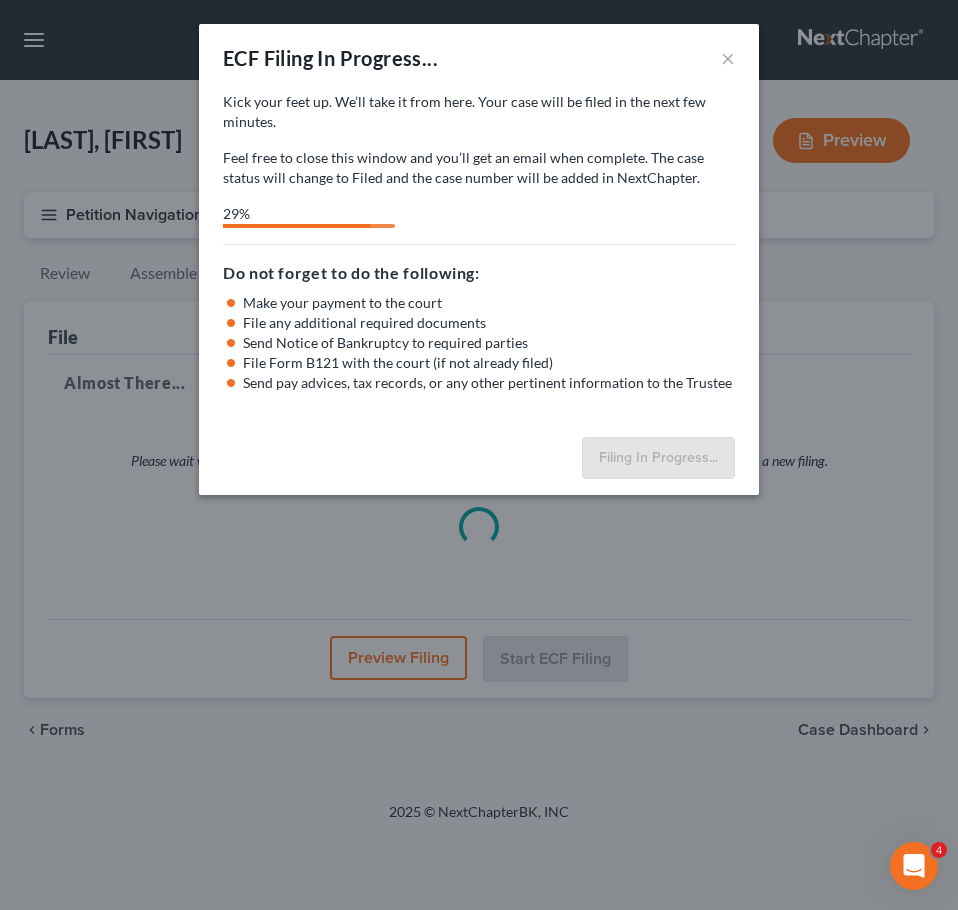 select on "2" 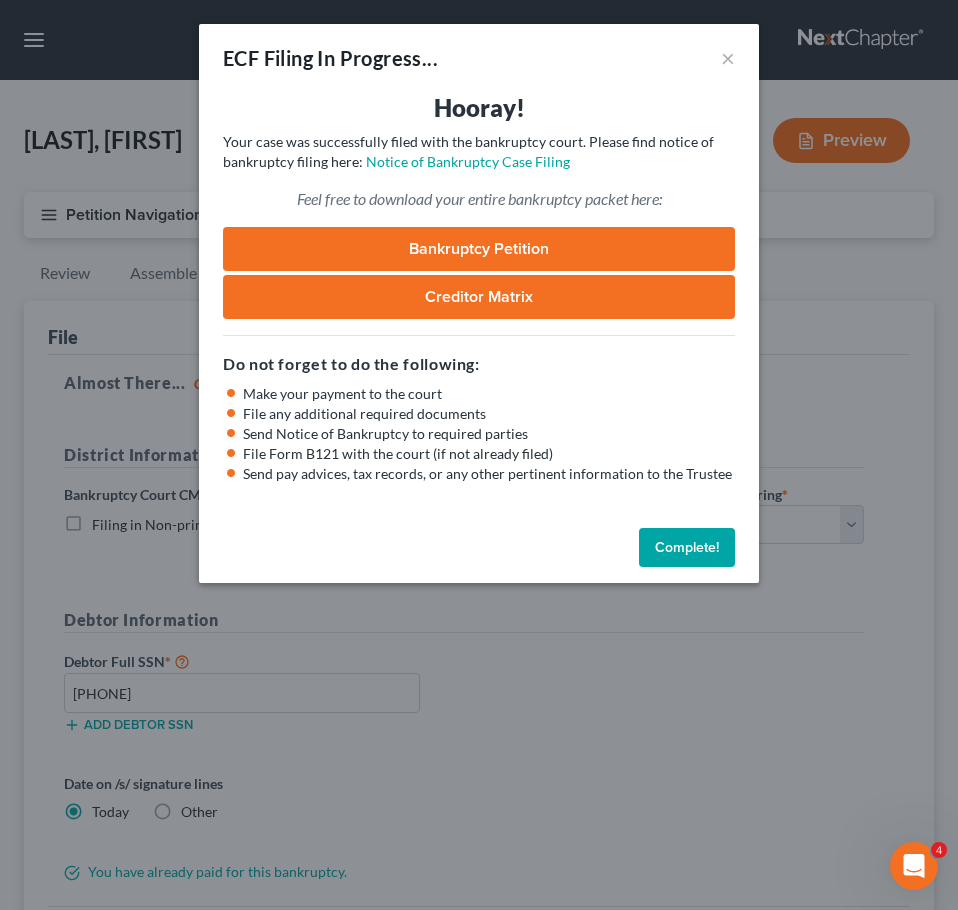 click on "Complete!" at bounding box center [687, 548] 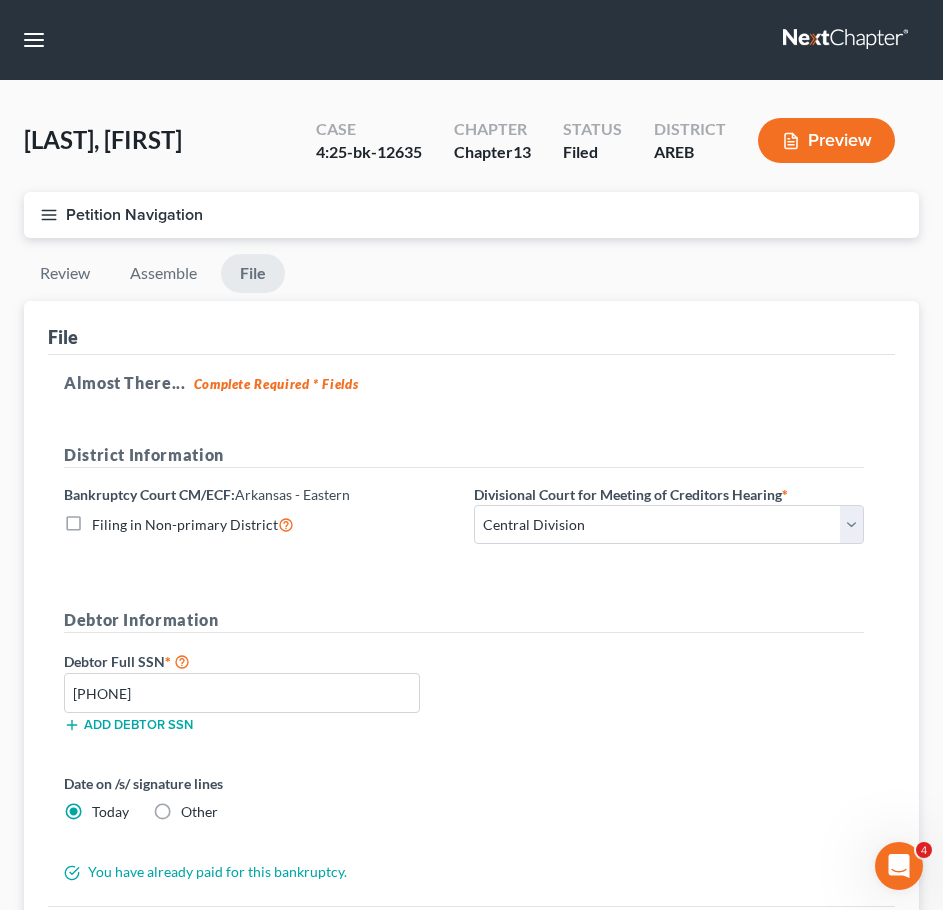 click on "Petition Navigation" at bounding box center (471, 215) 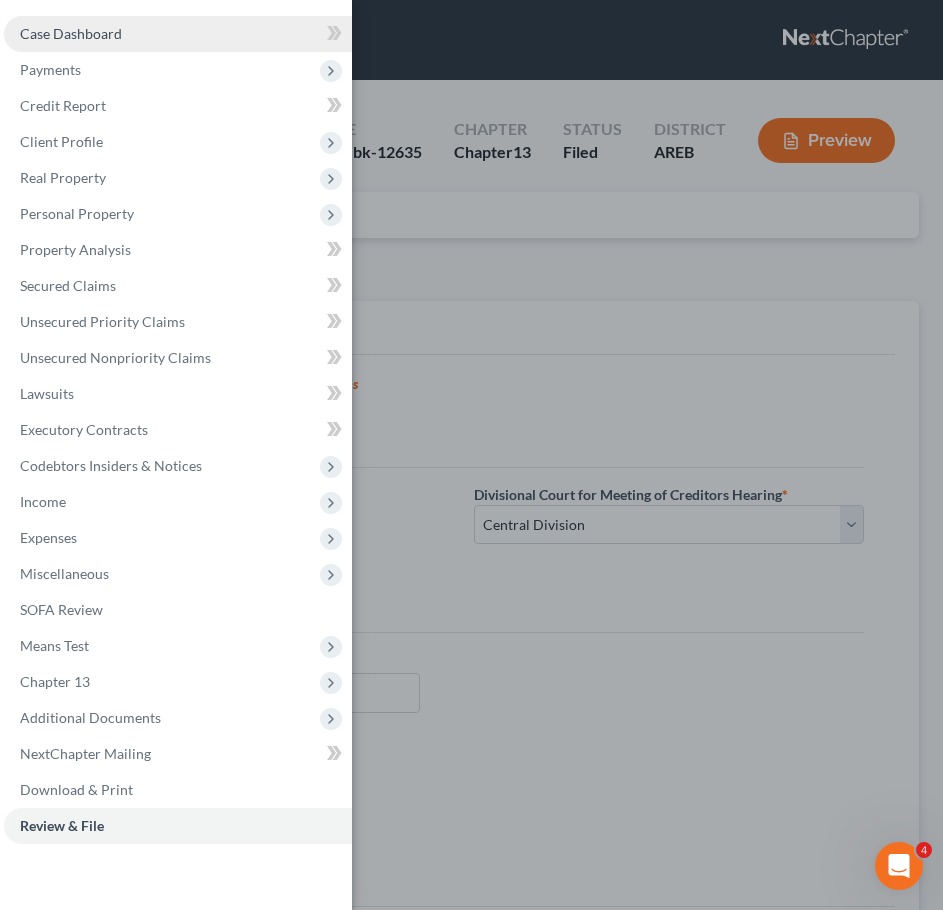 click on "Case Dashboard" at bounding box center [178, 34] 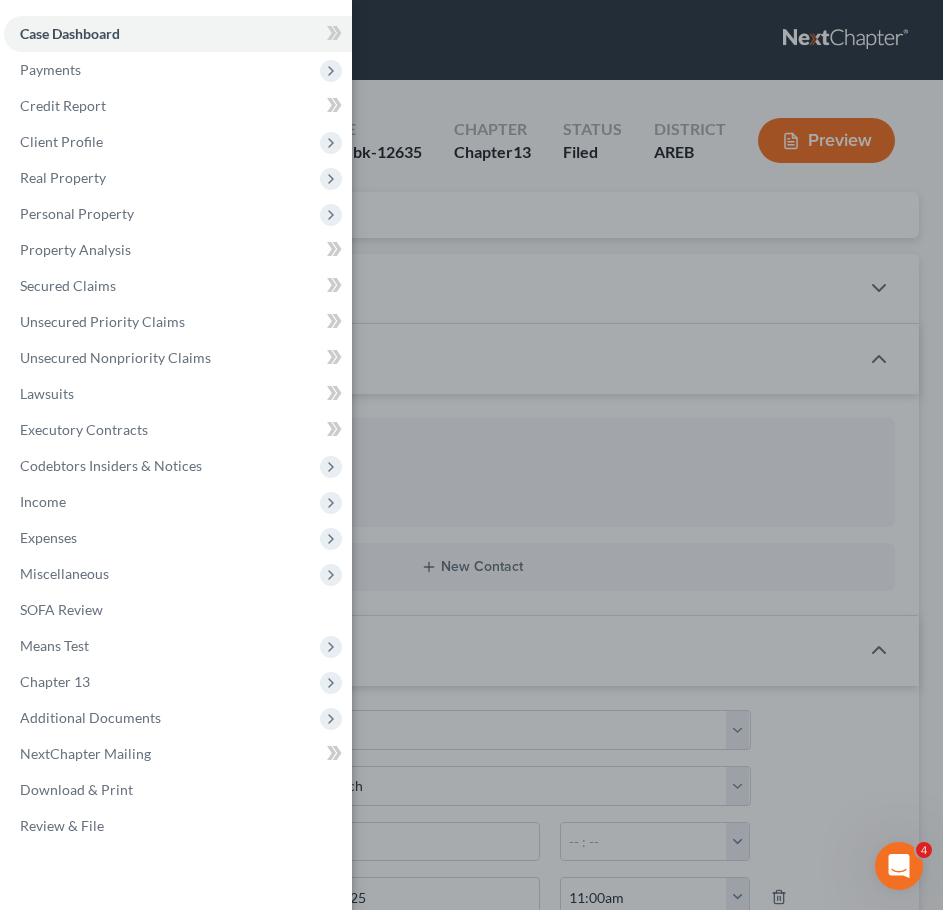 click on "Case Dashboard
Payments
Invoices
Payments
Payments
Credit Report
Client Profile" at bounding box center (471, 455) 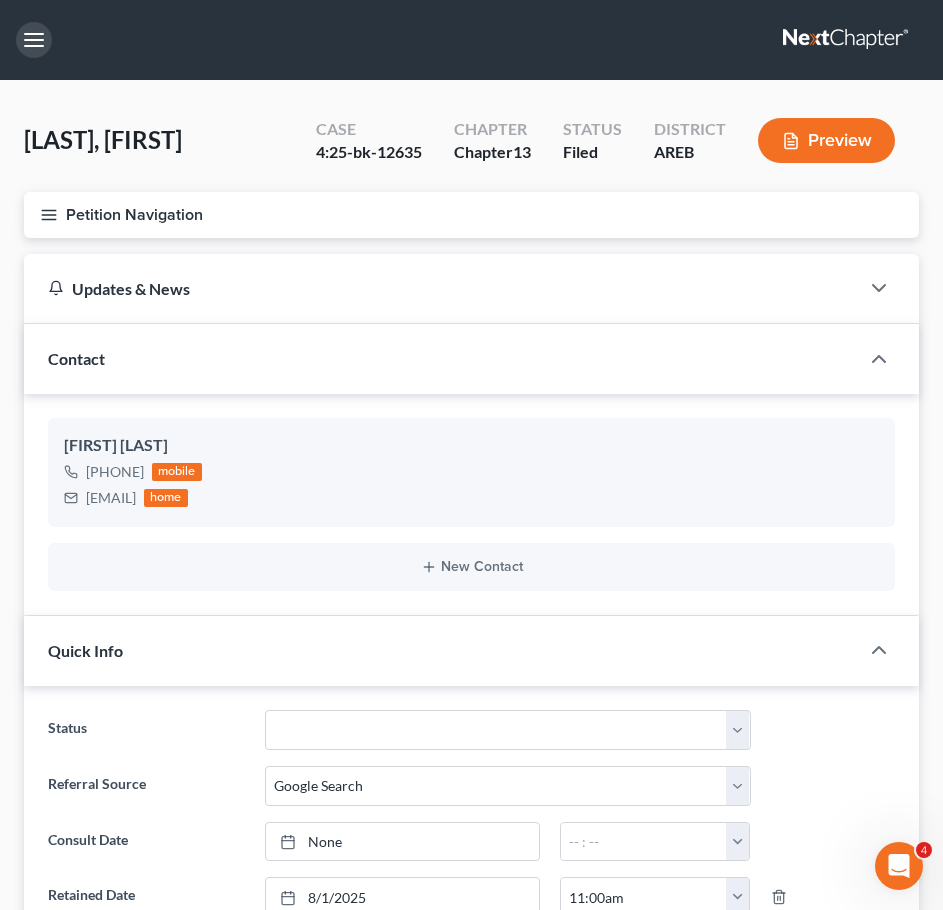 click at bounding box center (34, 40) 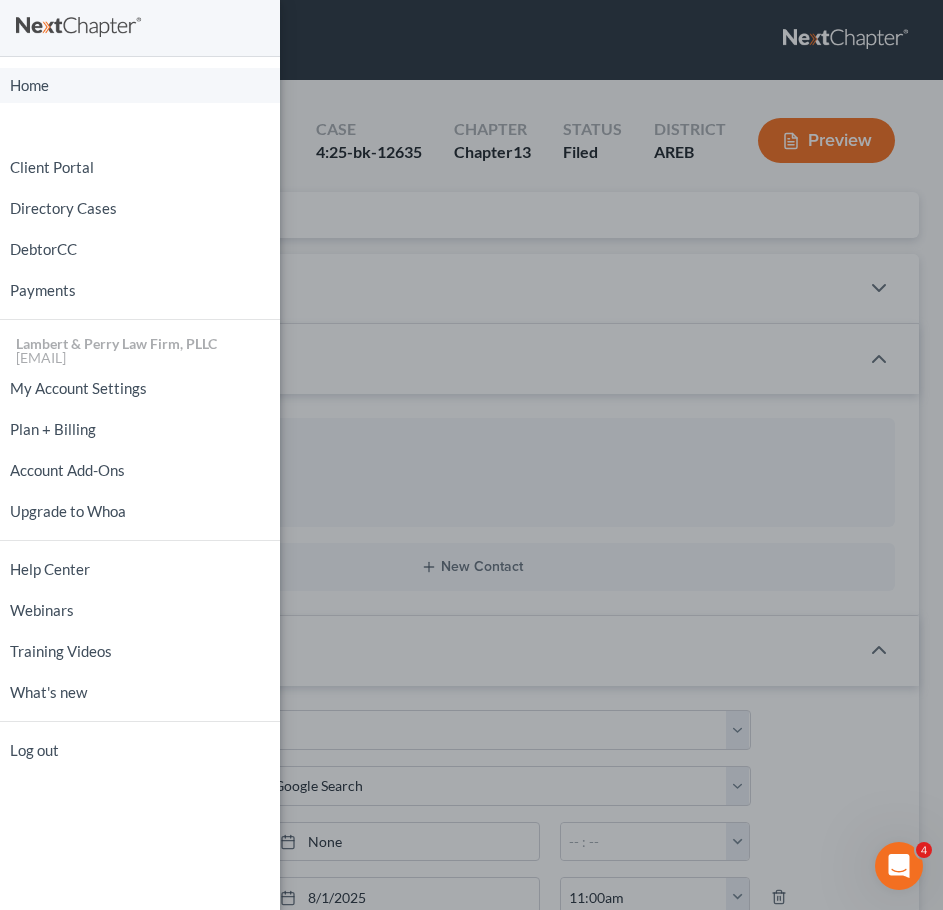 click on "Home" at bounding box center (140, 85) 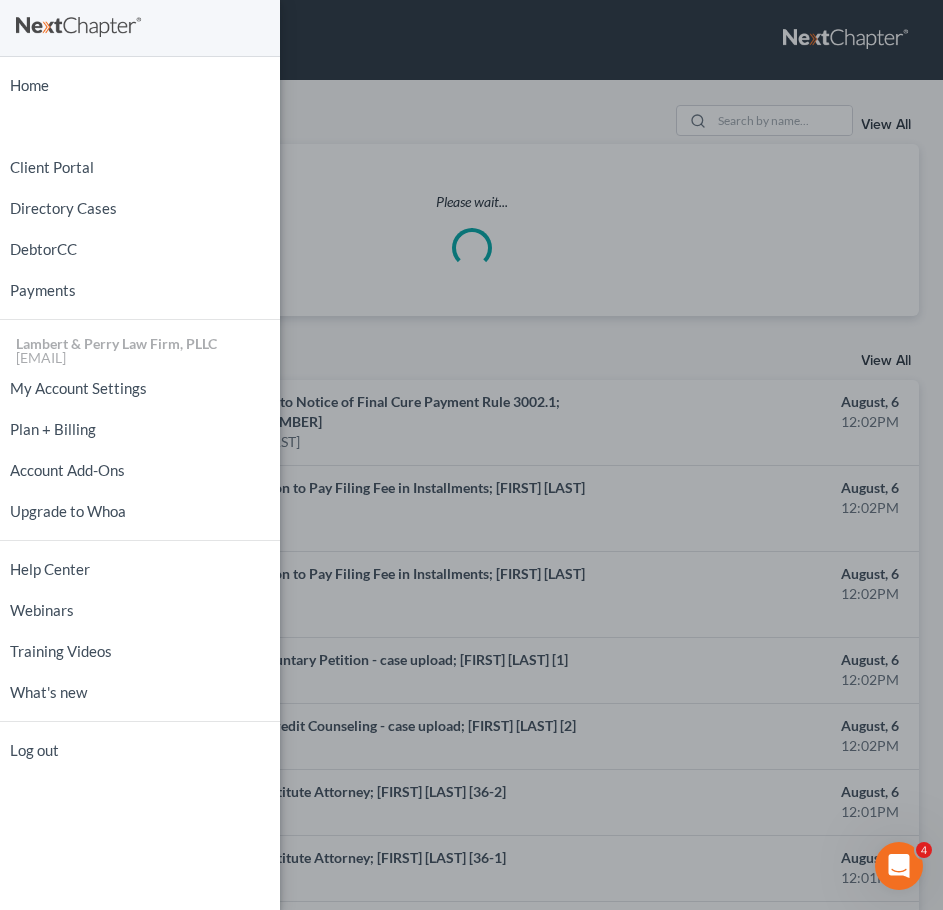 click on "Home New Case Client Portal Directory Cases DebtorCC Payments Lambert & Perry Law Firm, PLLC slambert@klplawfirm.net My Account Settings Plan + Billing Account Add-Ons Upgrade to Whoa Help Center Webinars Training Videos What's new Log out" at bounding box center [471, 455] 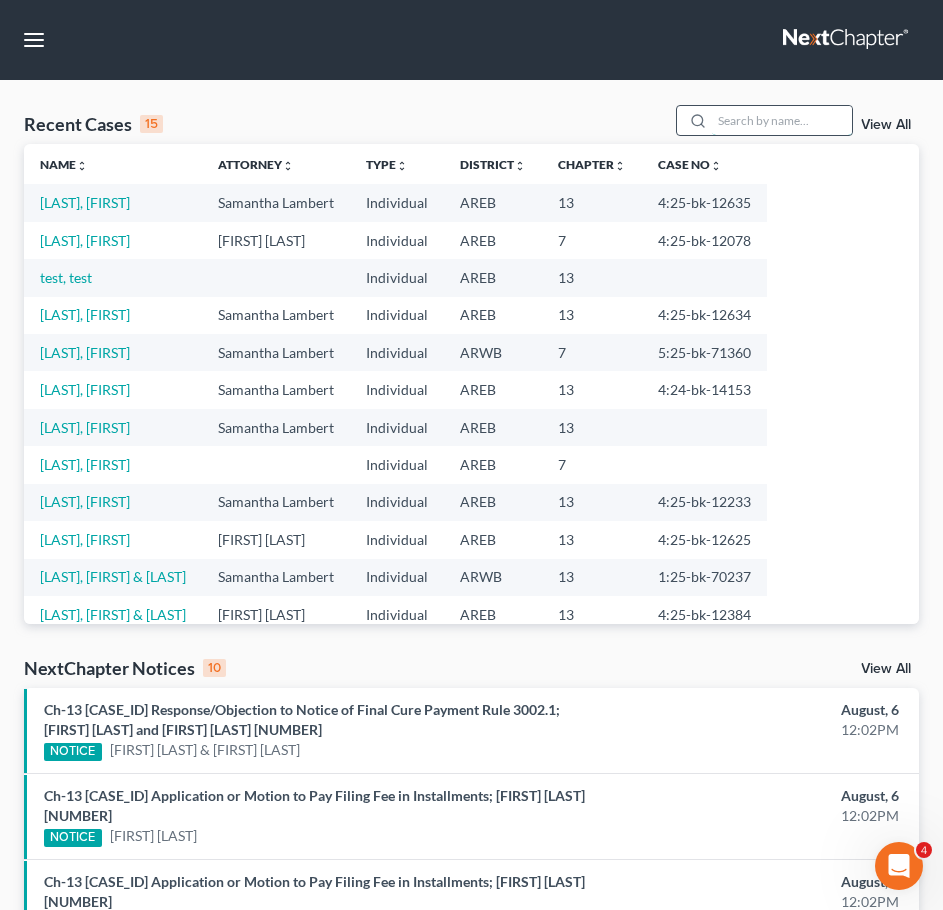 click at bounding box center (782, 120) 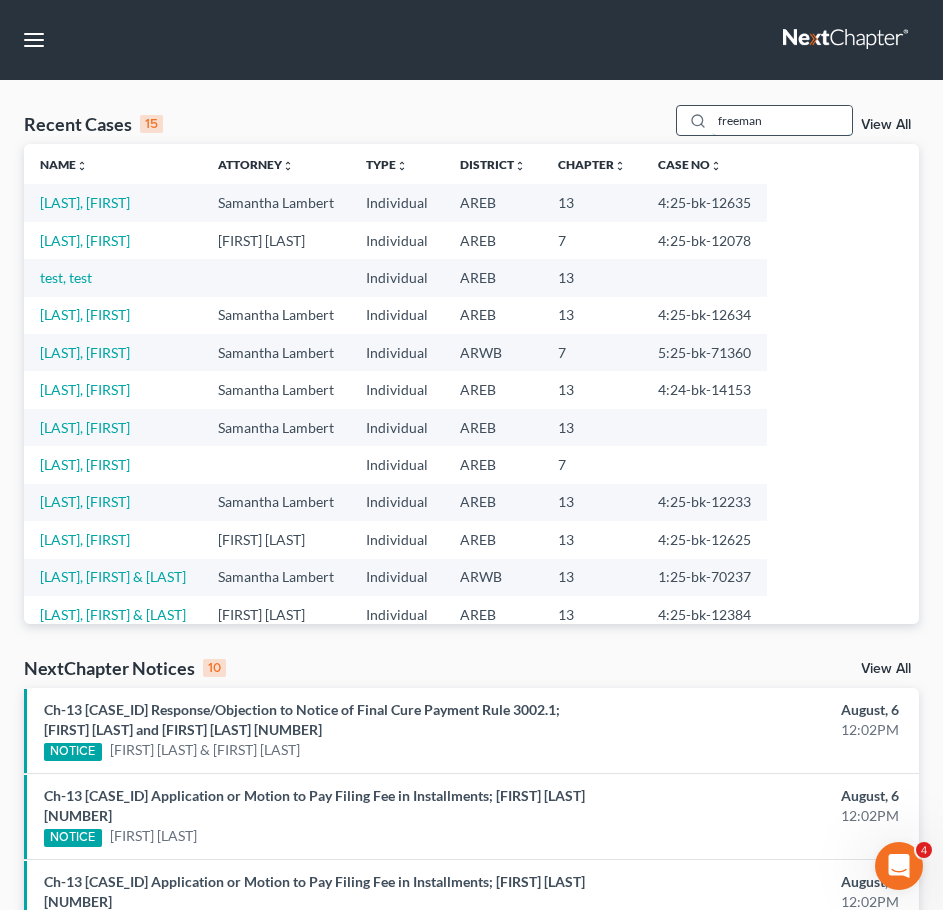 type on "freeman" 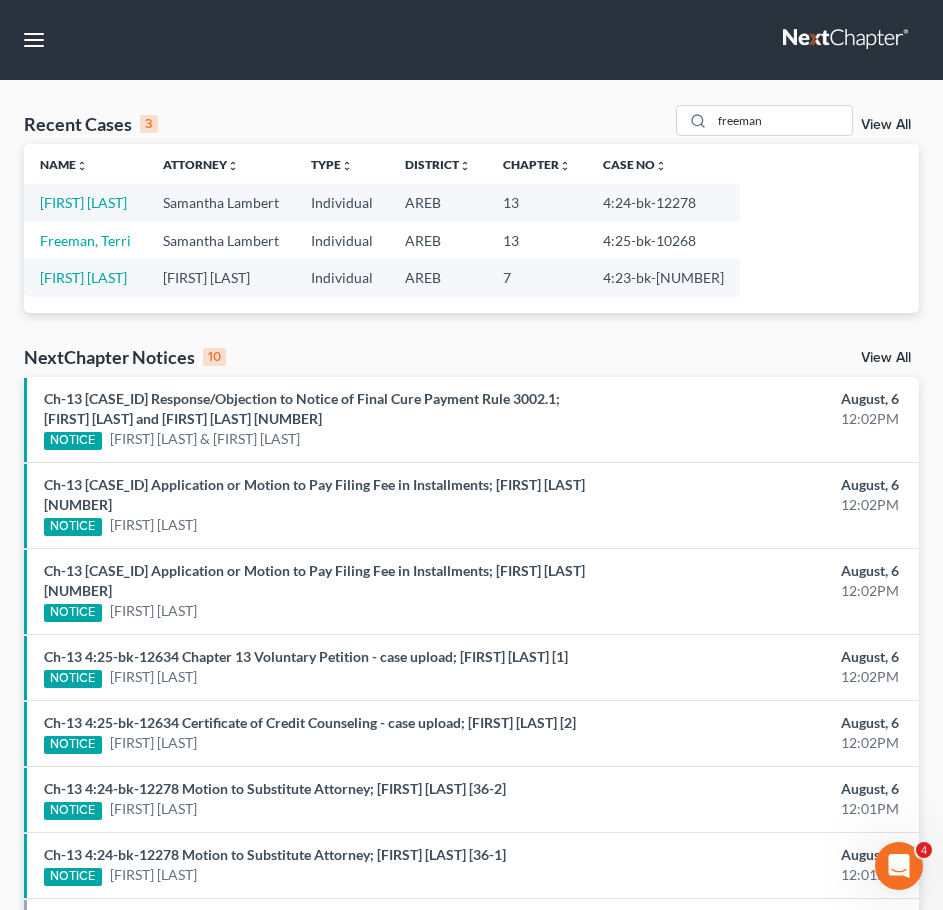 click on "Freeman, Candace" at bounding box center (85, 202) 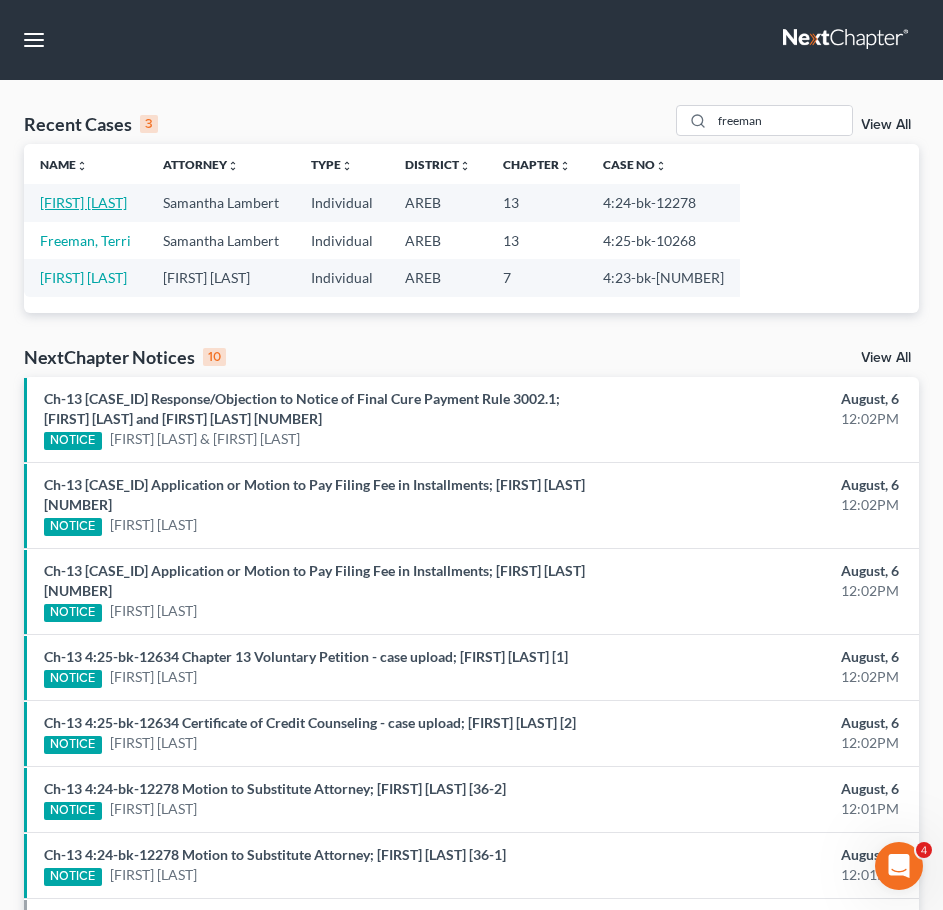 click on "Freeman, Candace" at bounding box center (83, 202) 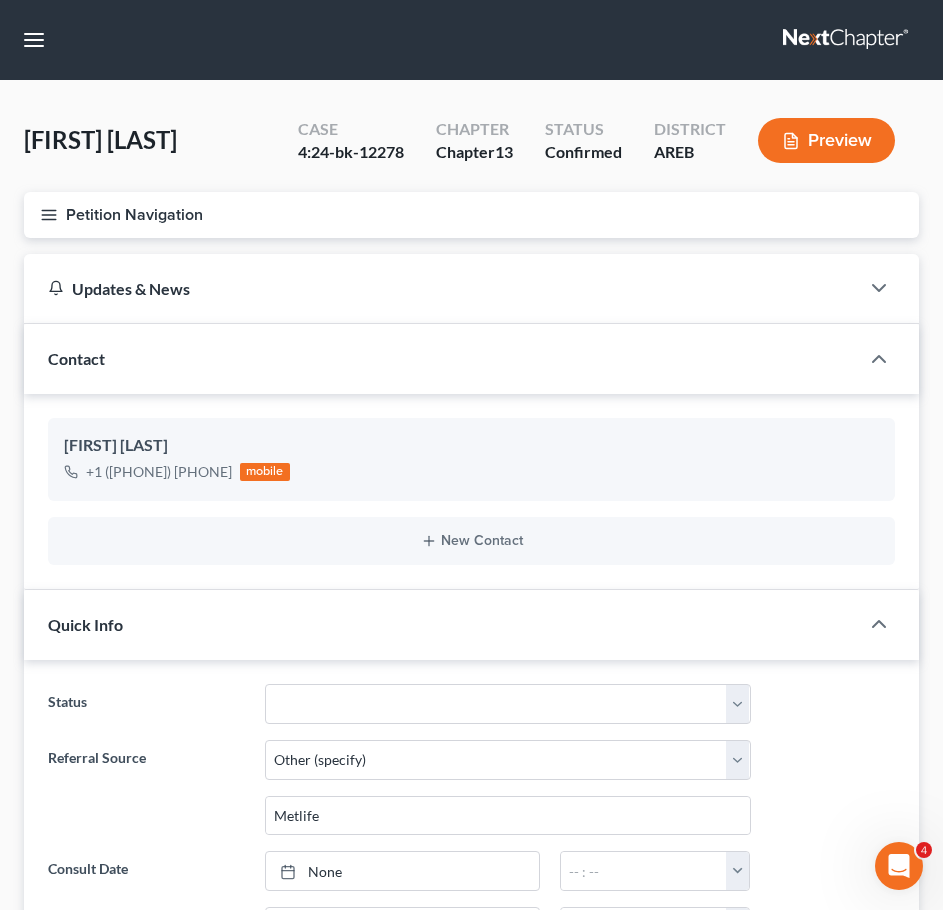 click 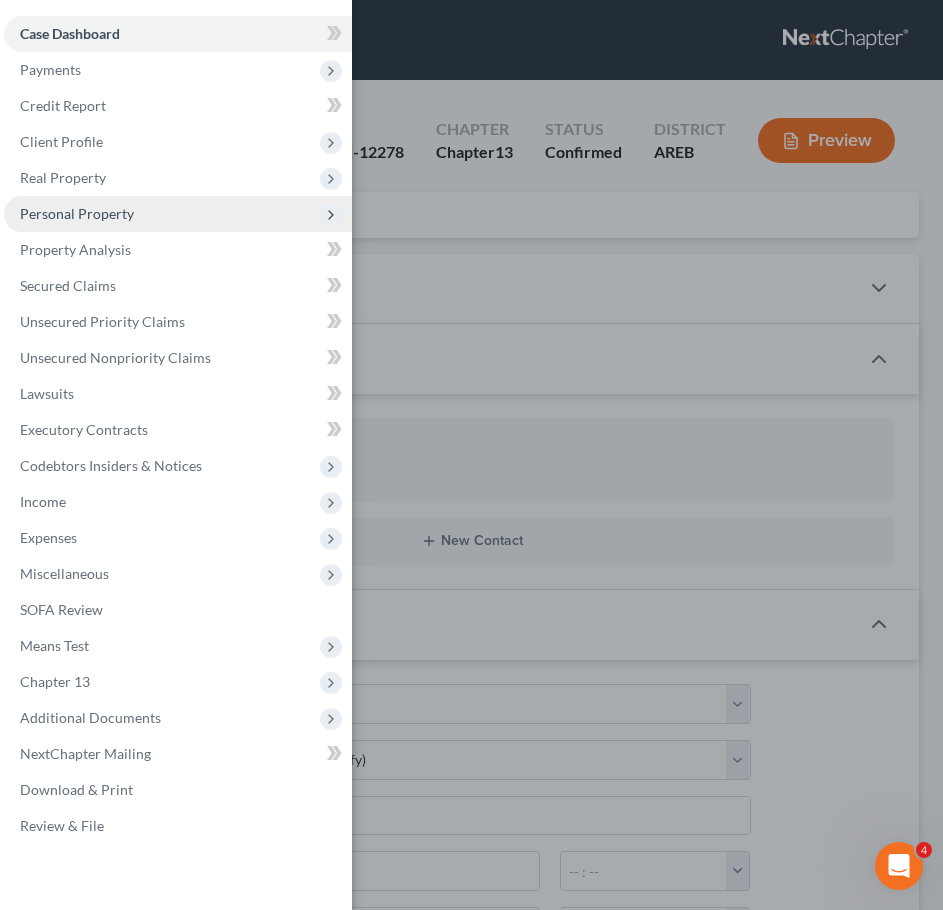 click on "Personal Property" at bounding box center [77, 213] 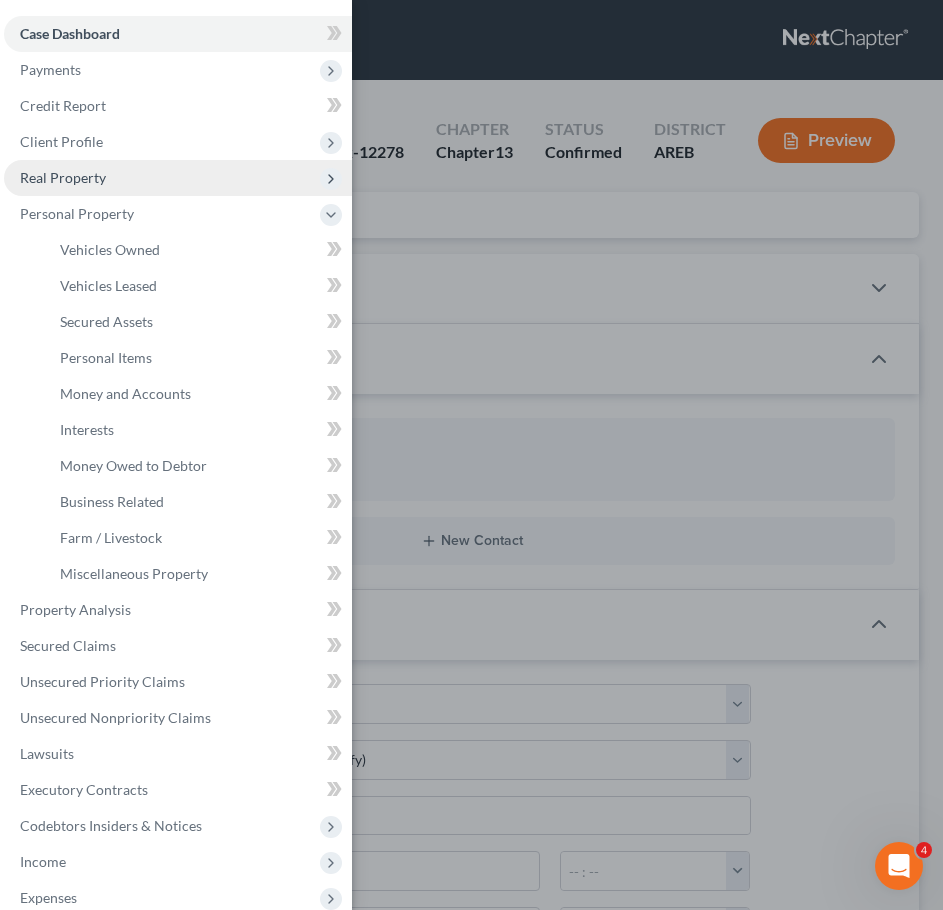 click on "Real Property" at bounding box center [178, 178] 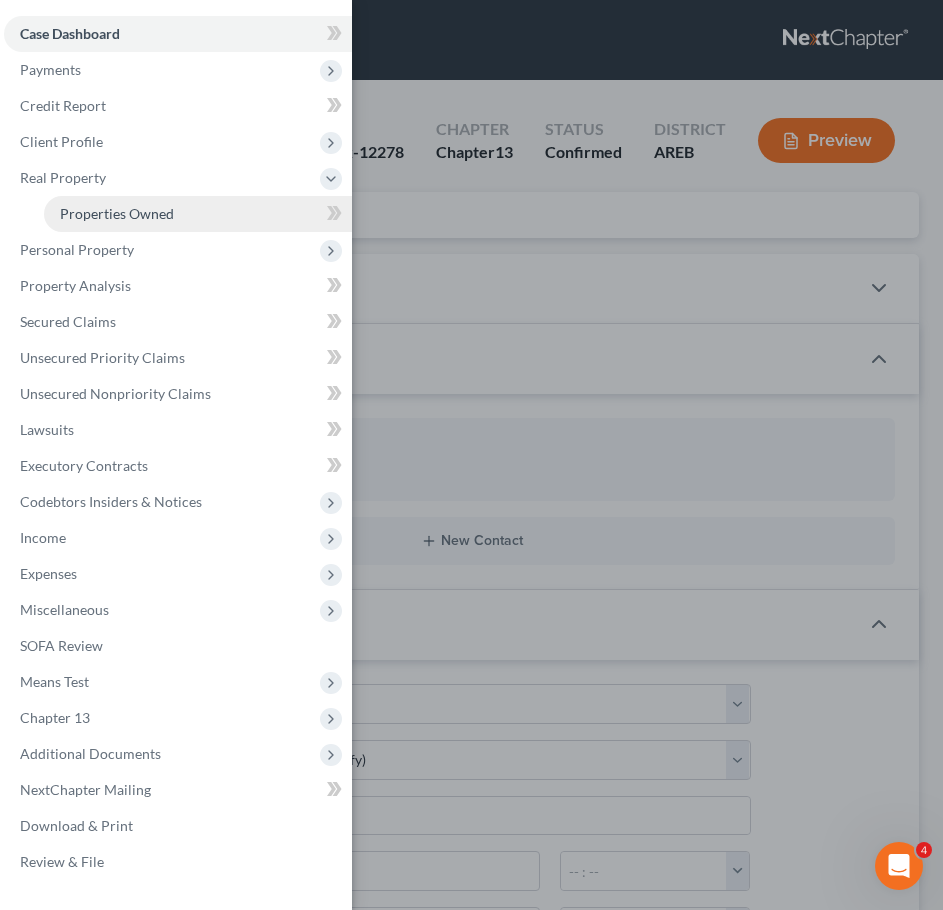 click on "Properties Owned" at bounding box center (198, 214) 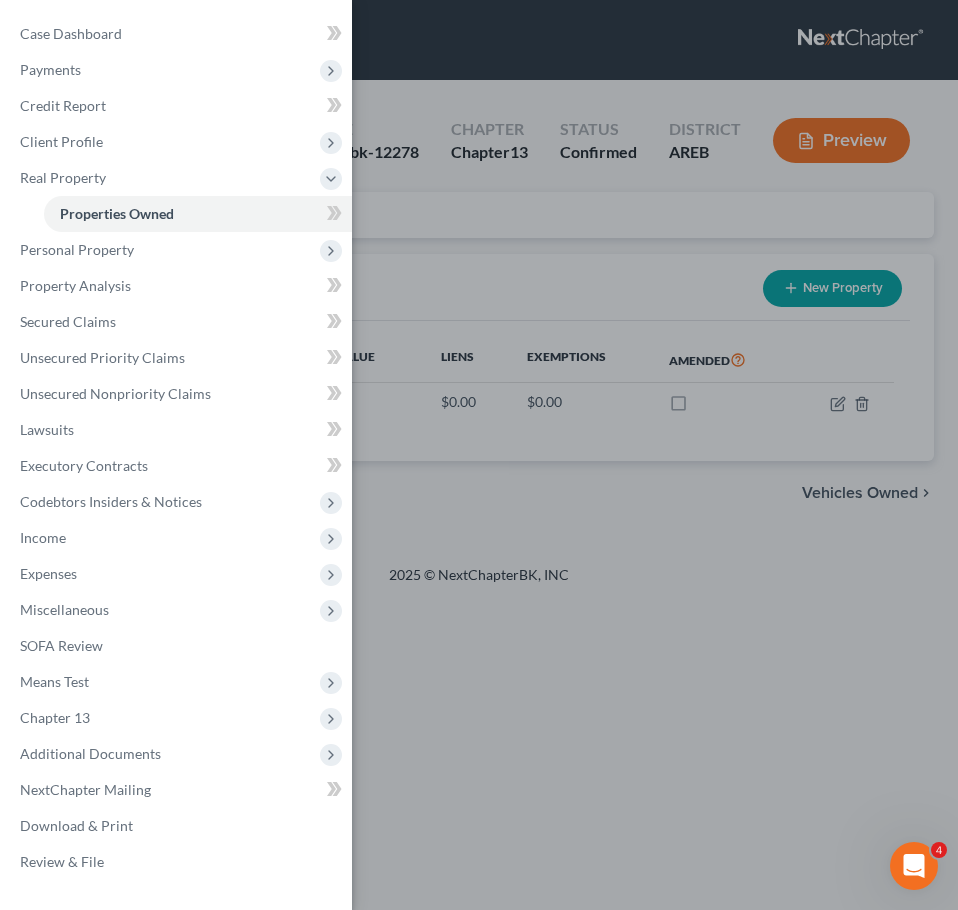 click on "Case Dashboard
Payments
Invoices
Payments
Payments
Credit Report
Client Profile" at bounding box center (479, 455) 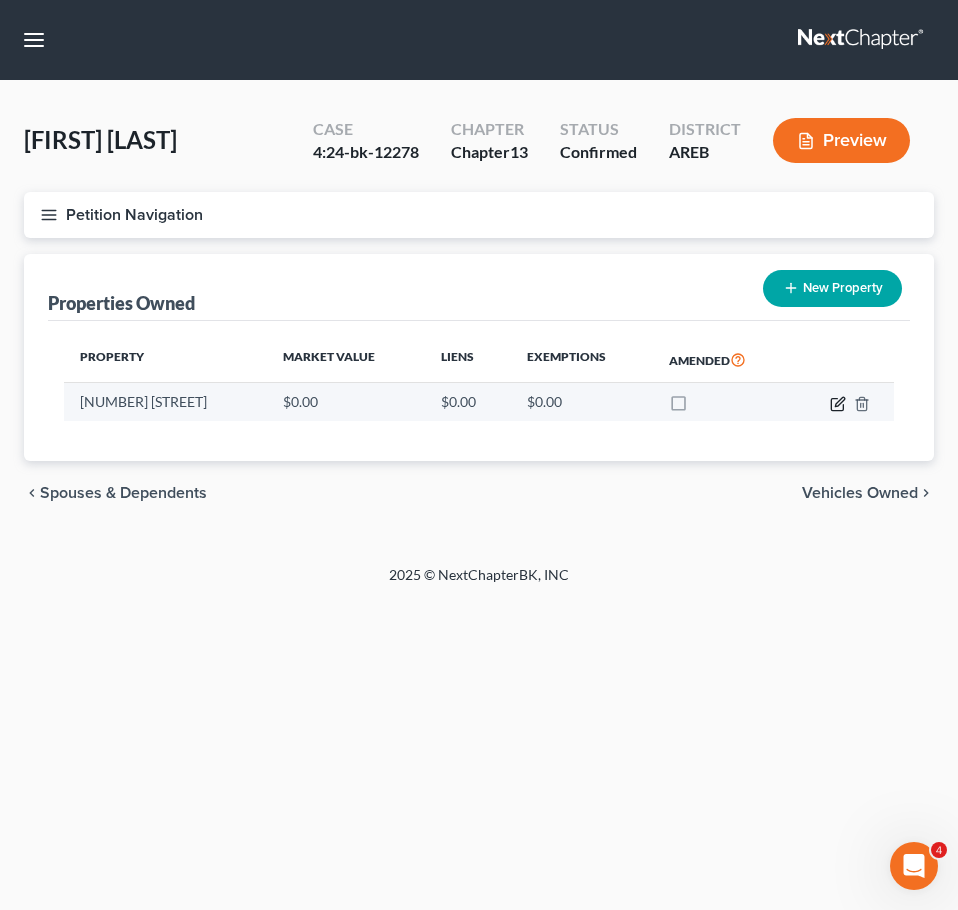 click 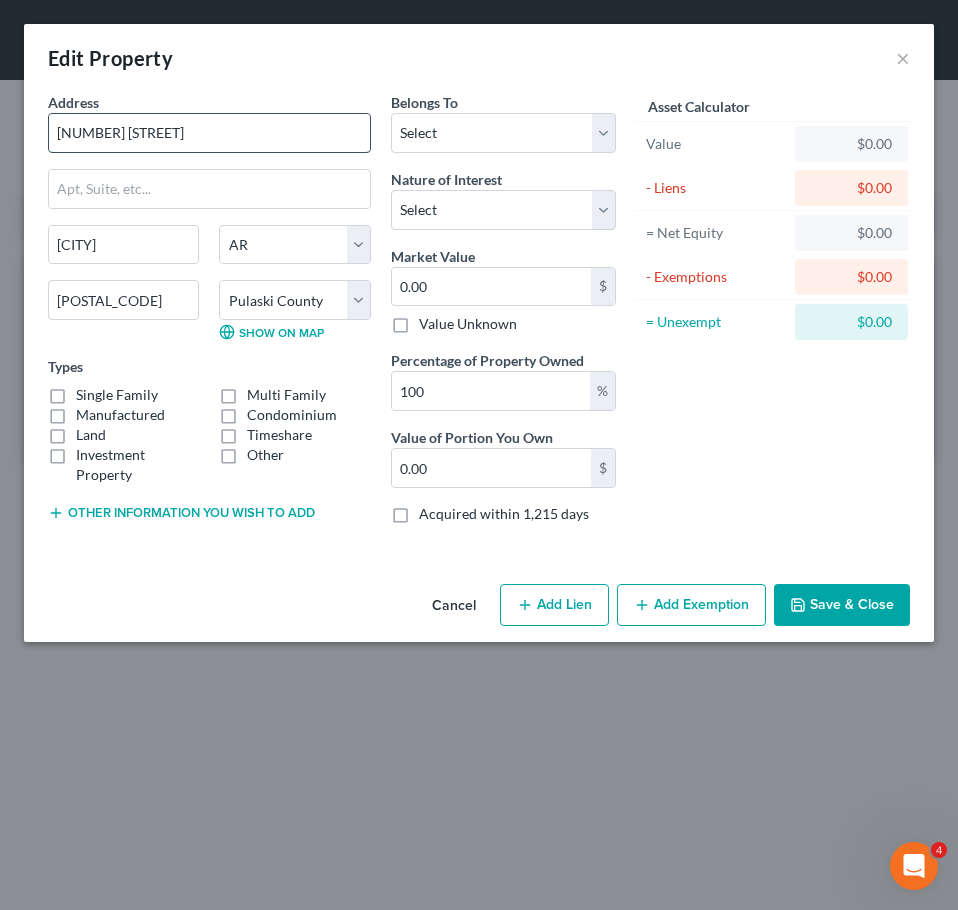 click on "108 Shale Cove" at bounding box center [209, 133] 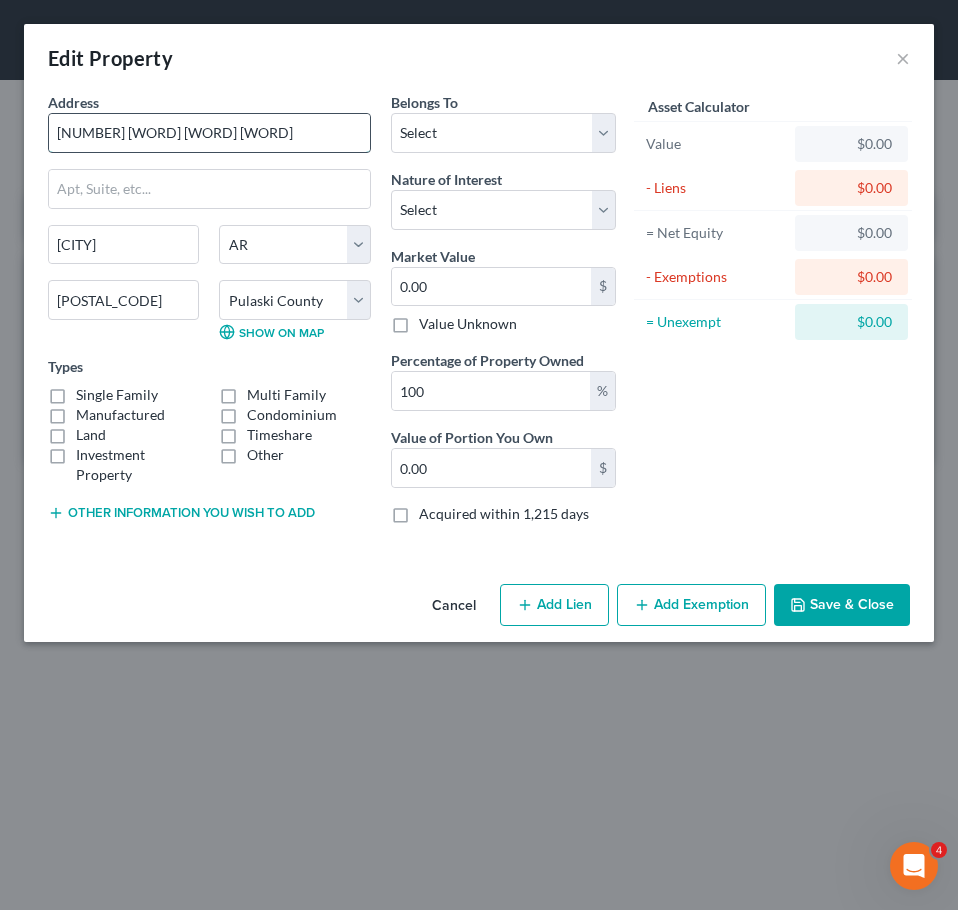 type on "13409 Faulkner Lake Rd" 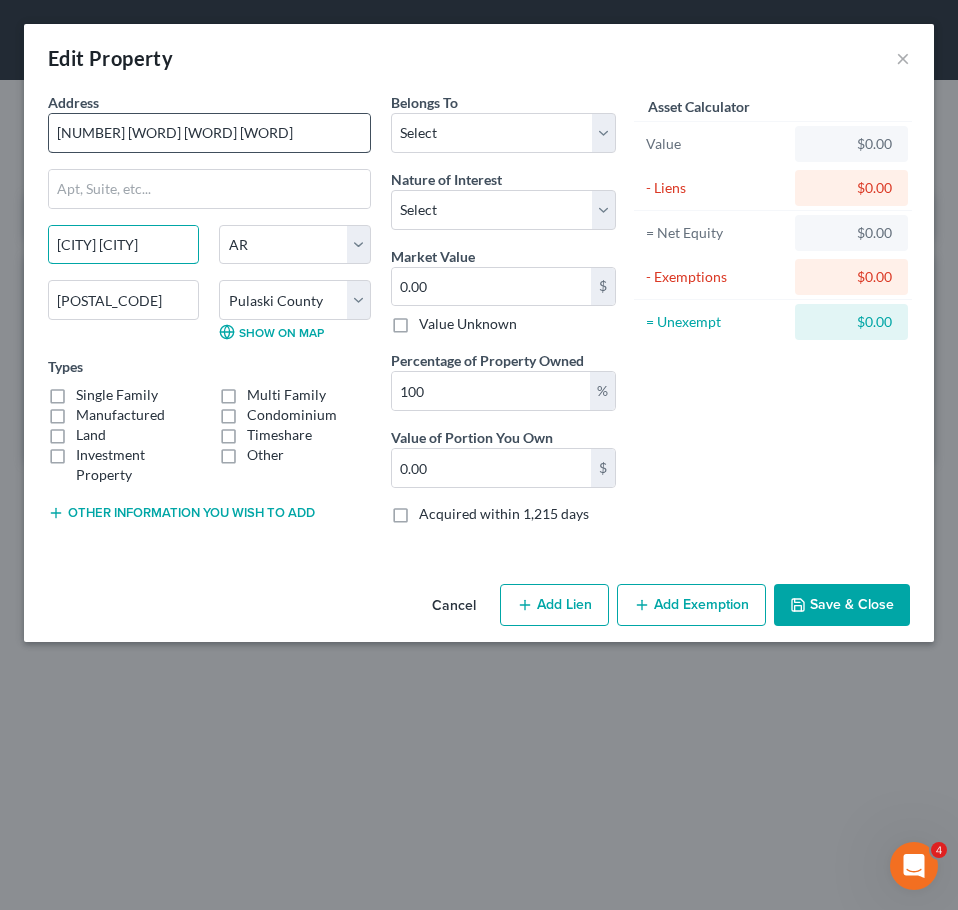 type on "North Little Rock" 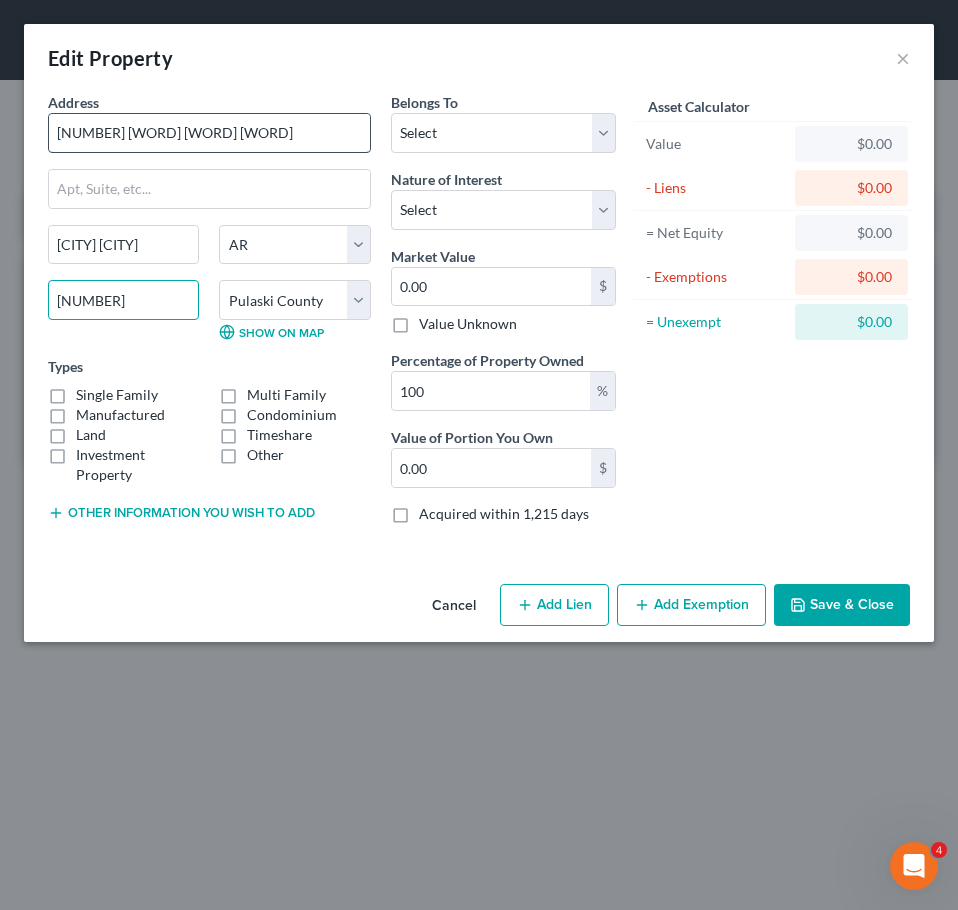 type on "72117" 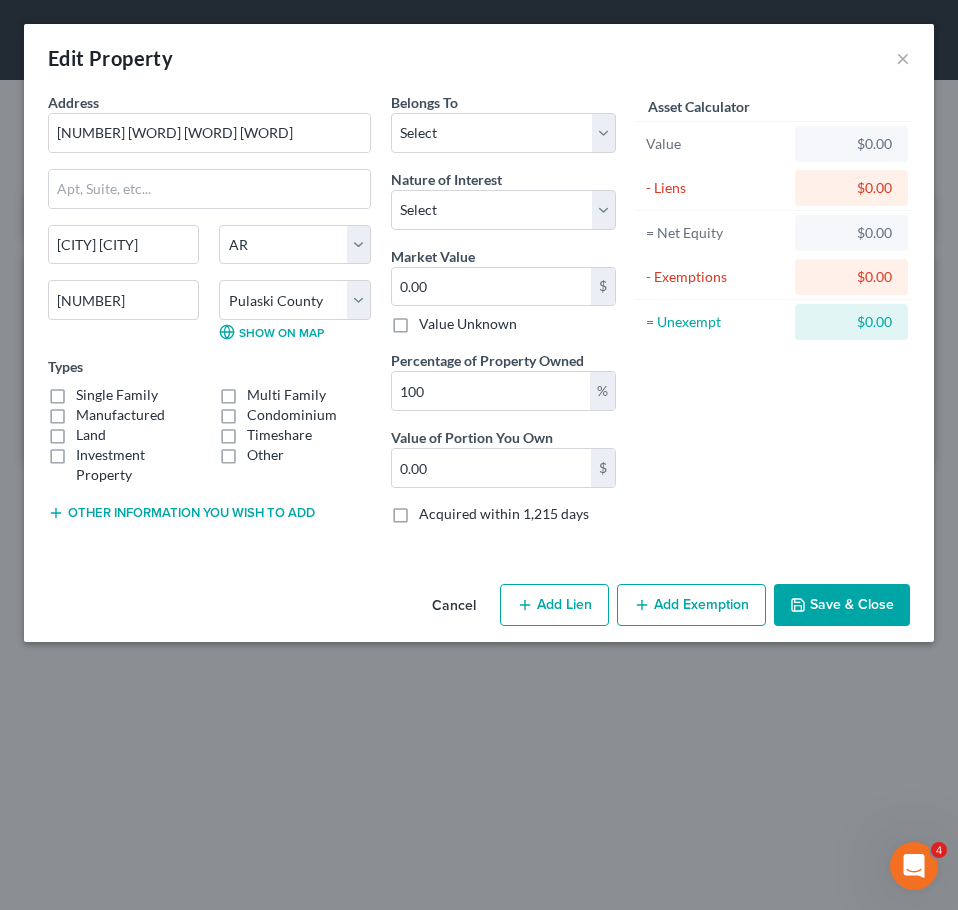 click on "Single Family" at bounding box center (117, 395) 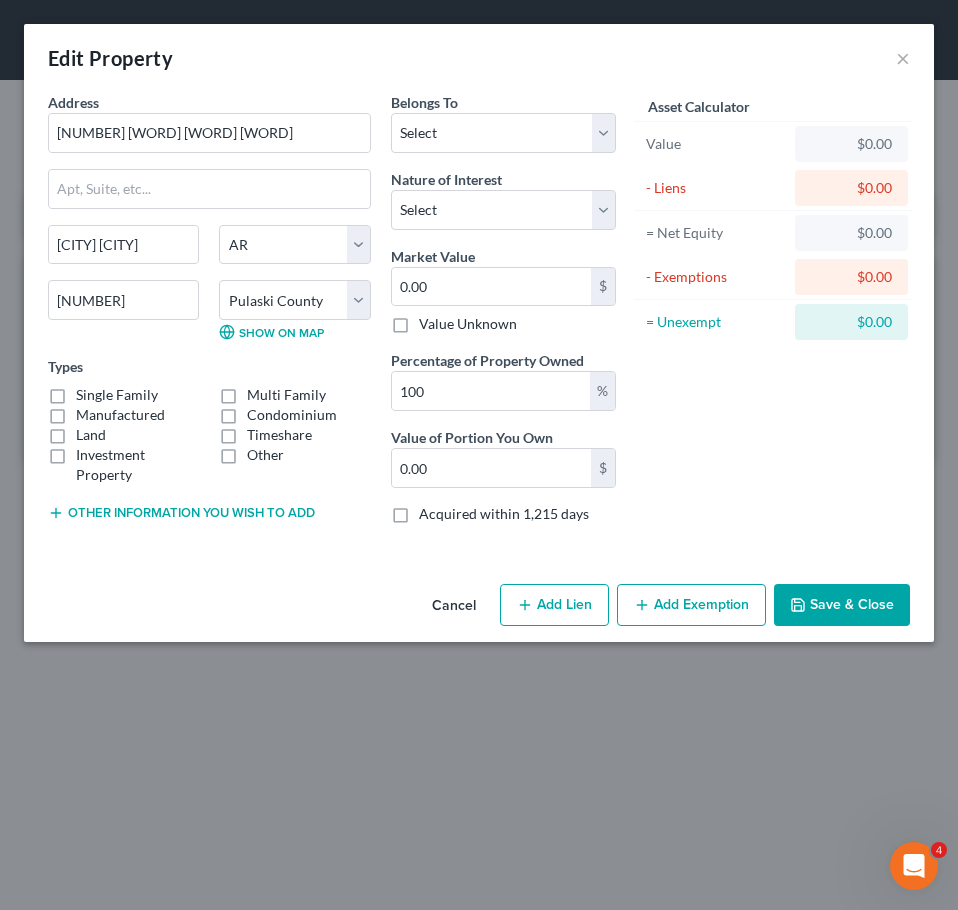 click on "Single Family" at bounding box center [90, 391] 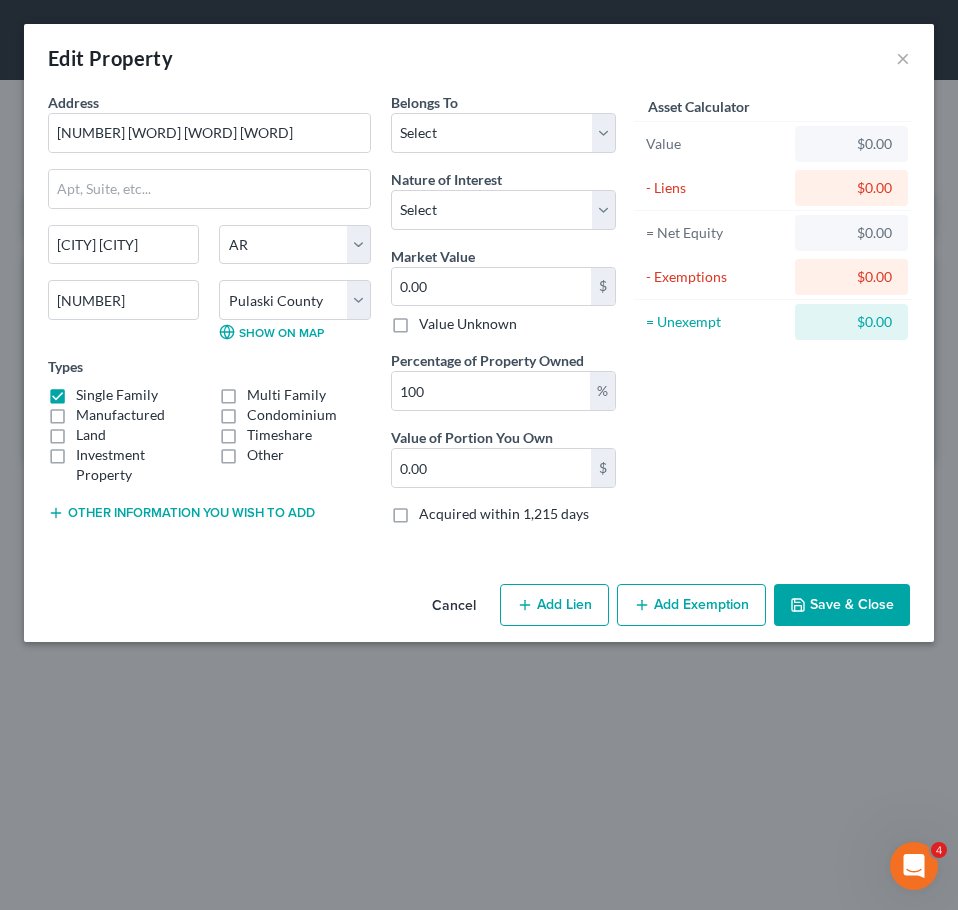click on "Other information you wish to add" at bounding box center (181, 513) 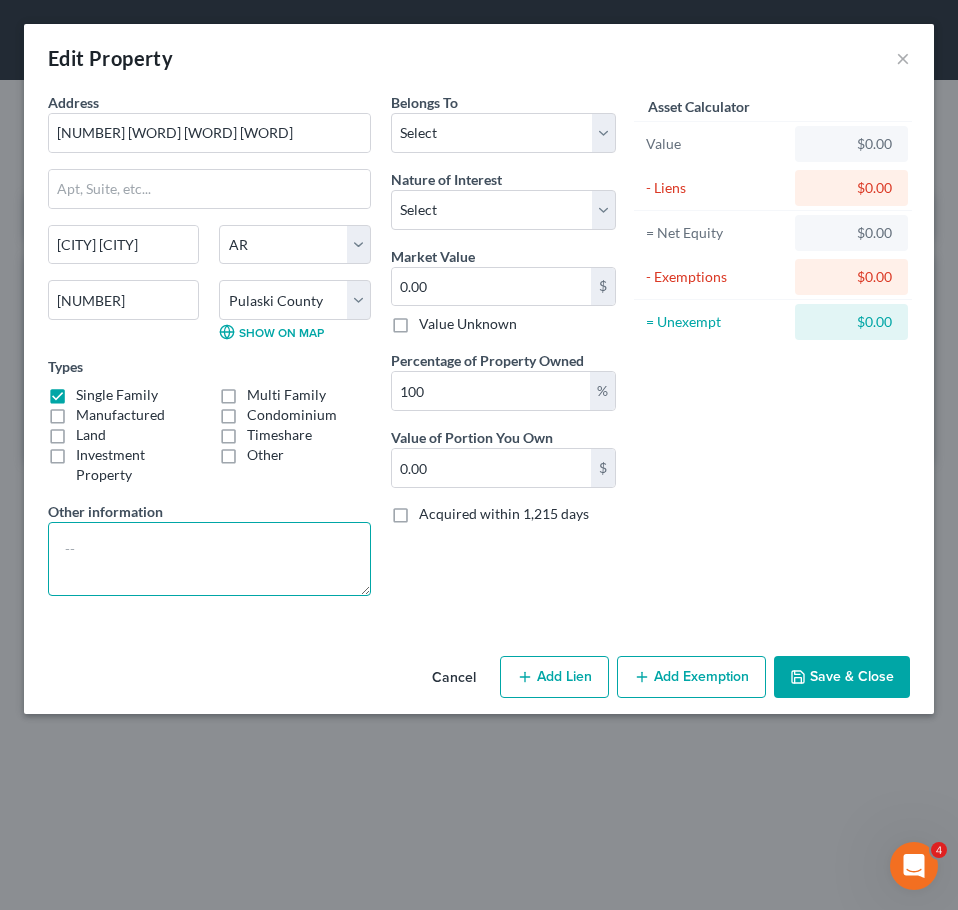 click at bounding box center [209, 559] 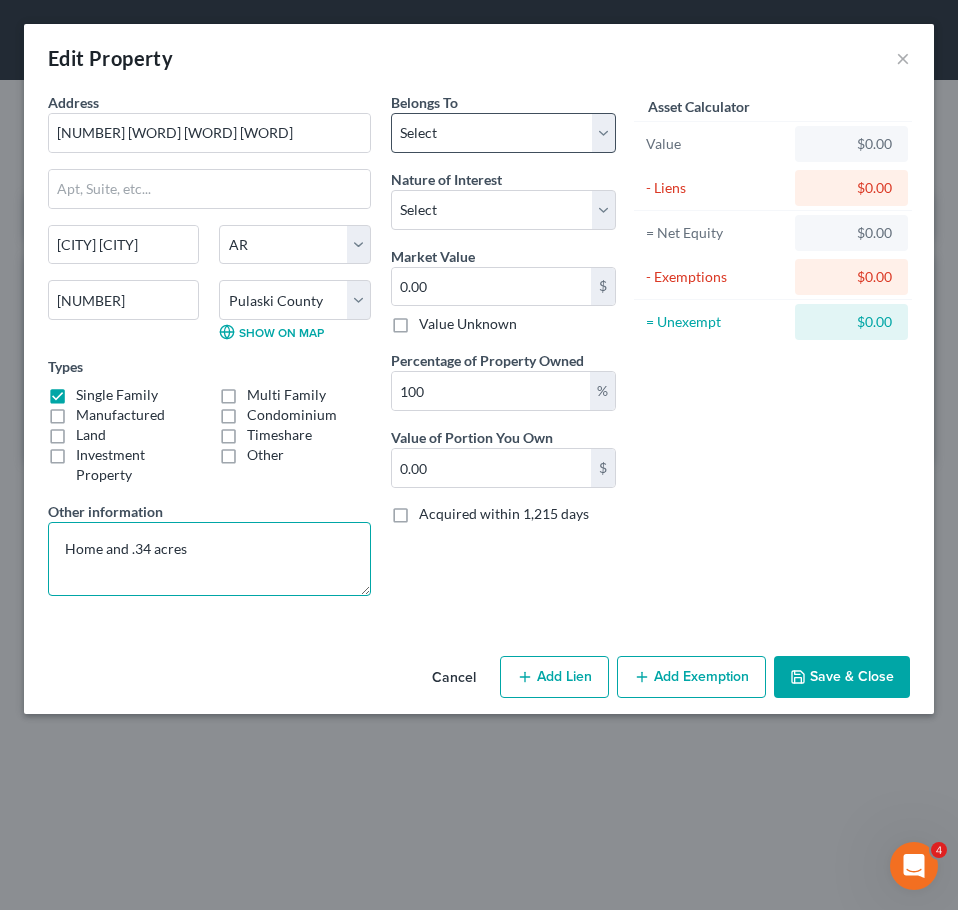 type on "Home and .34 acres" 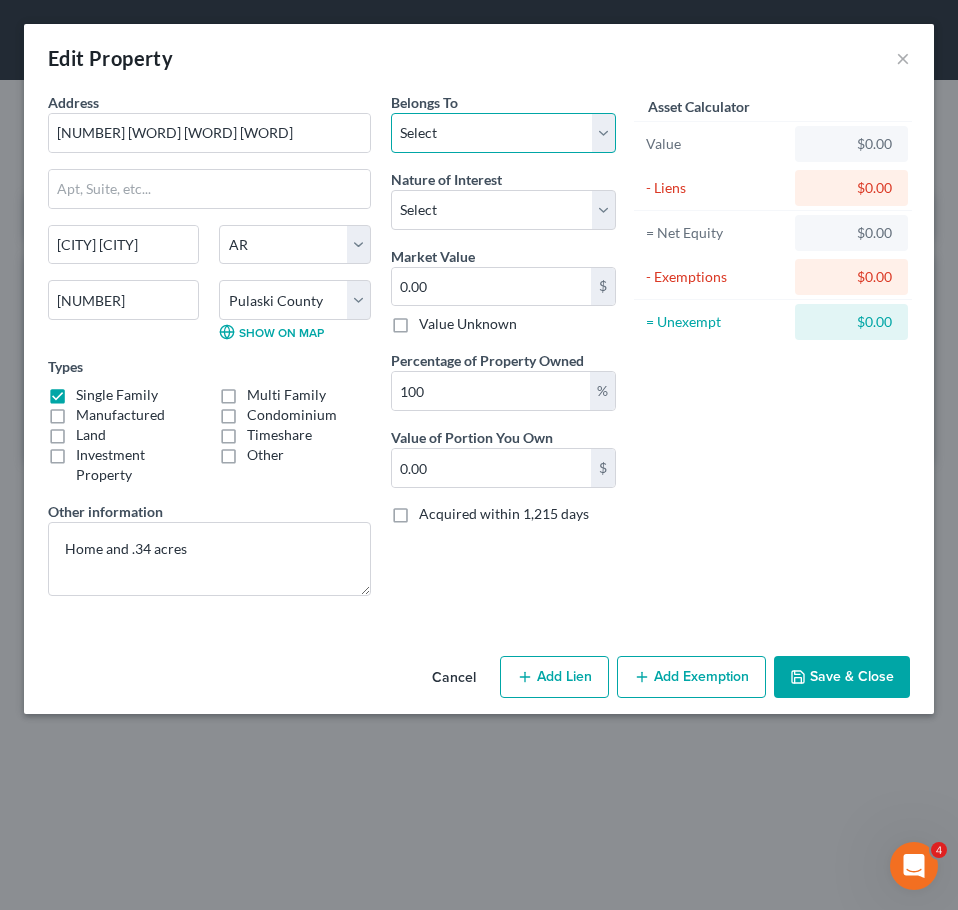 click on "Select Debtor 1 Only Debtor 2 Only Debtor 1 And Debtor 2 Only At Least One Of The Debtors And Another Community Property" at bounding box center [503, 133] 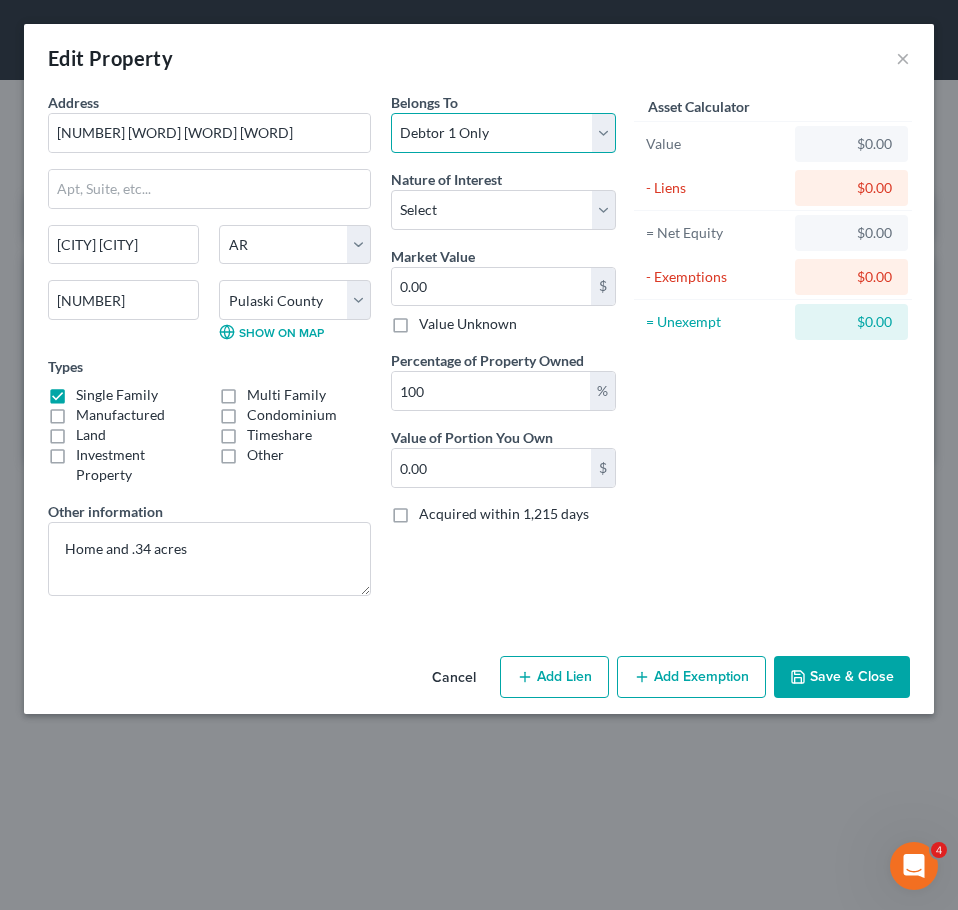click on "Select Debtor 1 Only Debtor 2 Only Debtor 1 And Debtor 2 Only At Least One Of The Debtors And Another Community Property" at bounding box center (503, 133) 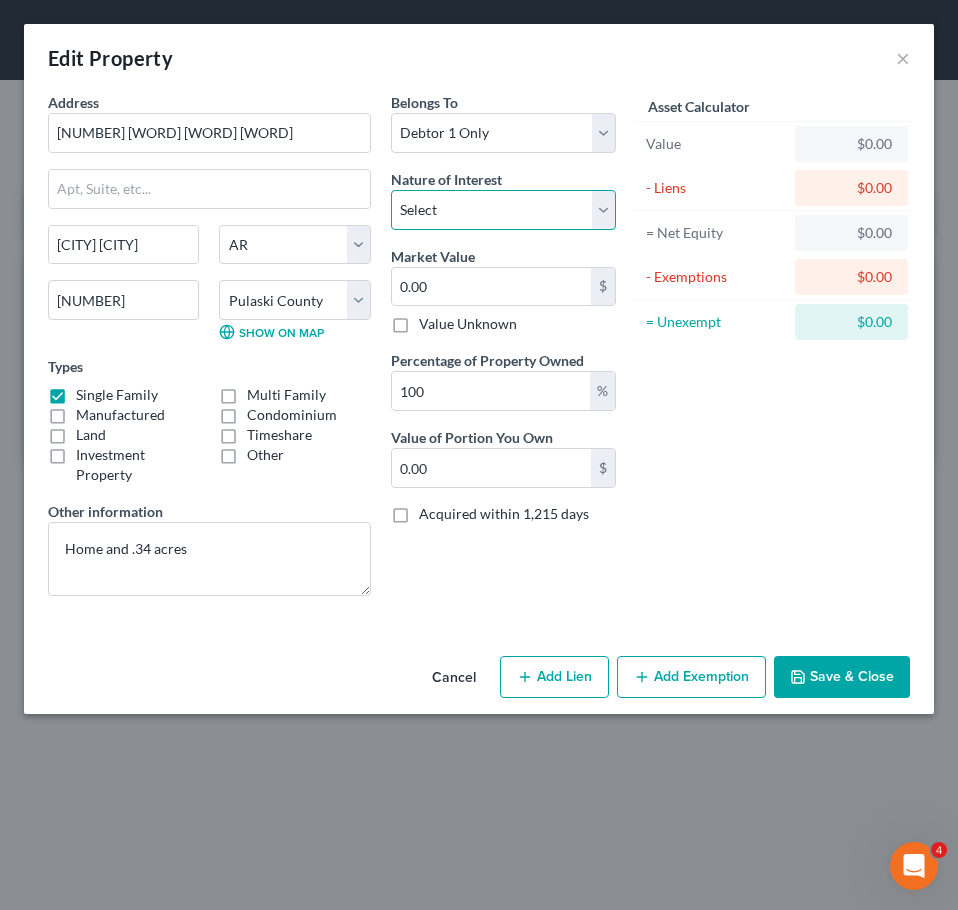 click on "Select Fee Simple Joint Tenant Life Estate Equitable Interest Future Interest Tenancy By The Entireties Tenants In Common Other" at bounding box center (503, 210) 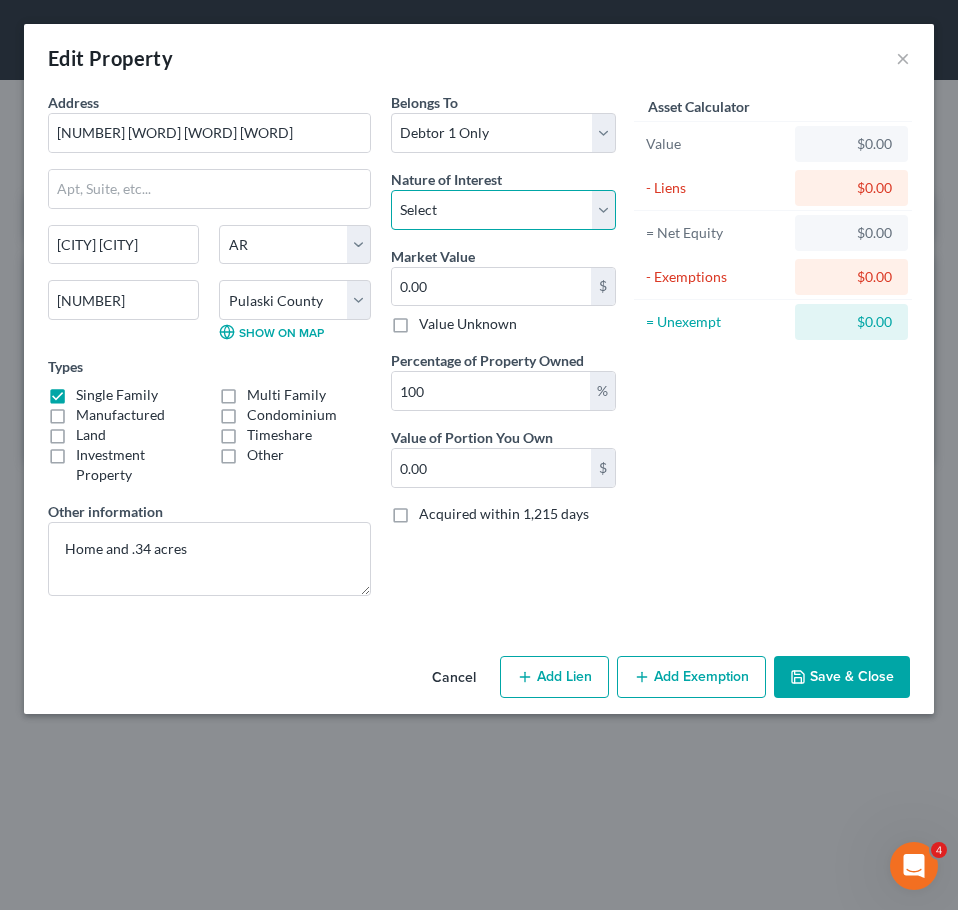 select on "0" 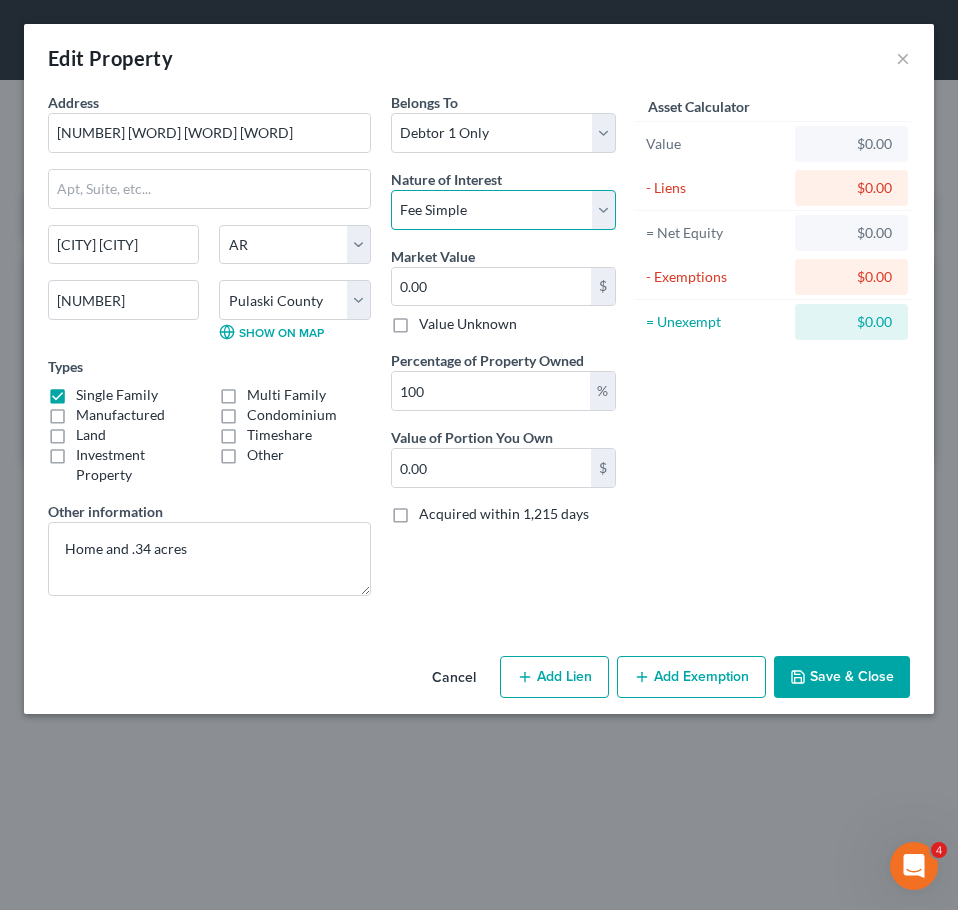 click on "Select Fee Simple Joint Tenant Life Estate Equitable Interest Future Interest Tenancy By The Entireties Tenants In Common Other" at bounding box center [503, 210] 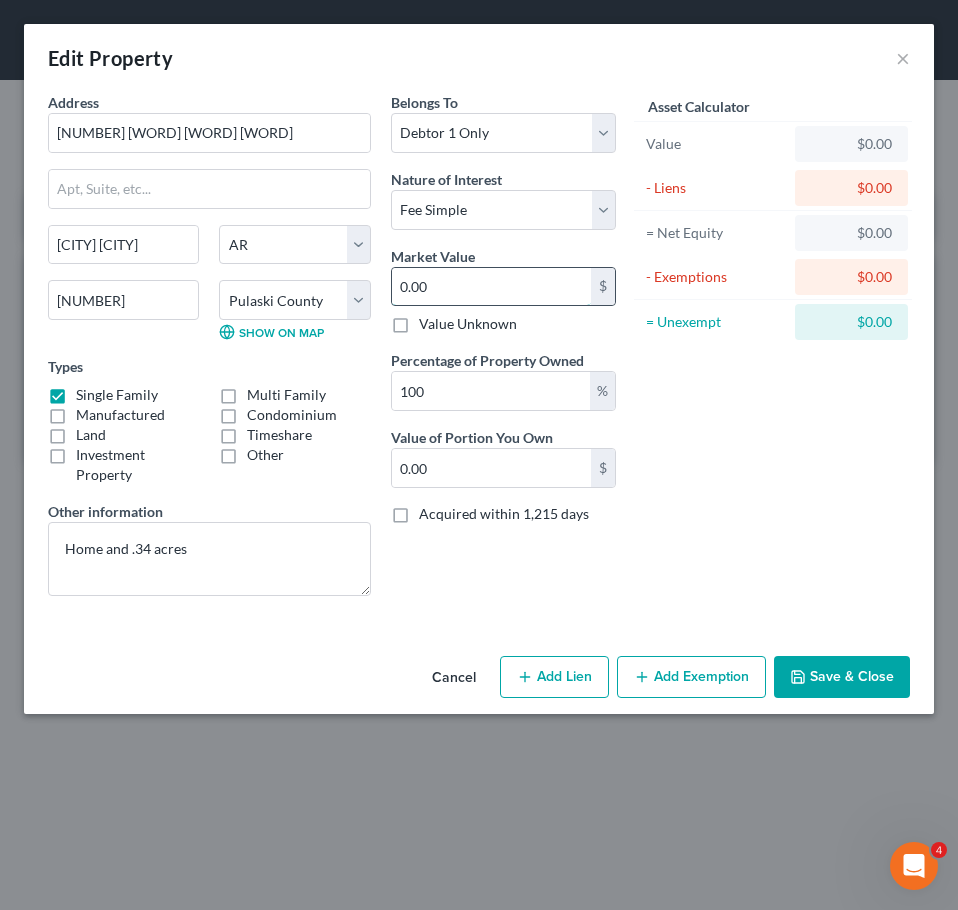 click on "0.00" at bounding box center [491, 287] 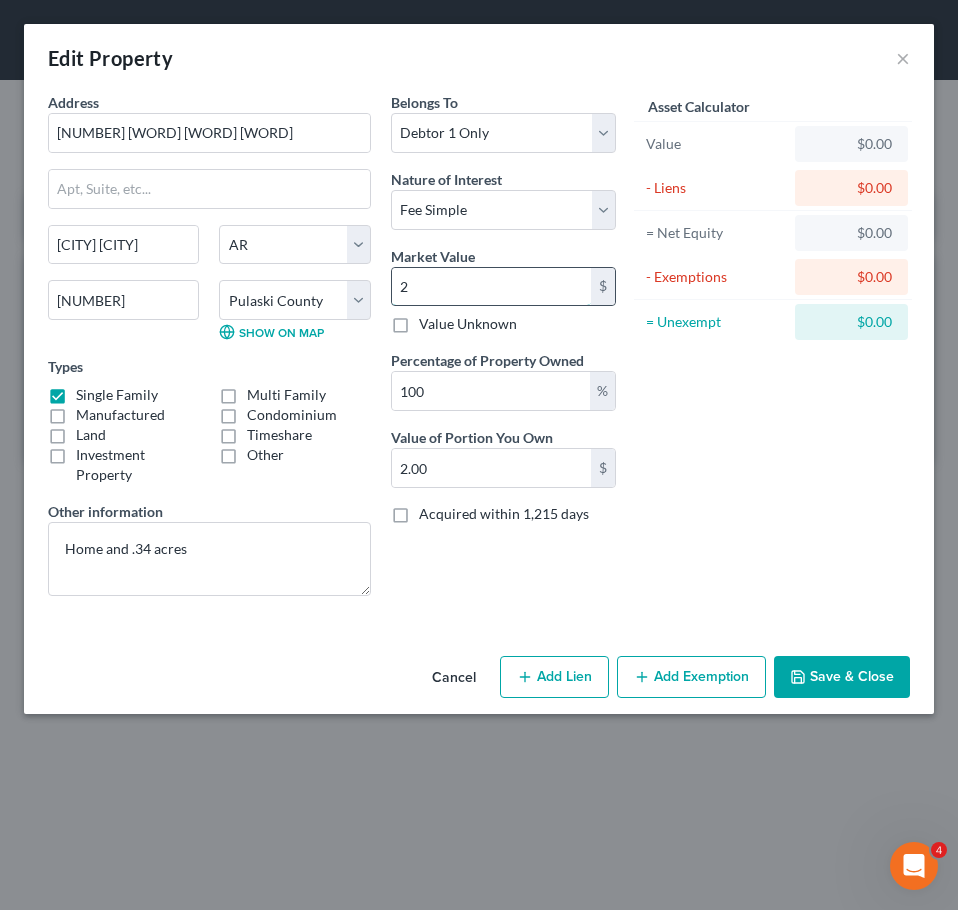 type on "25" 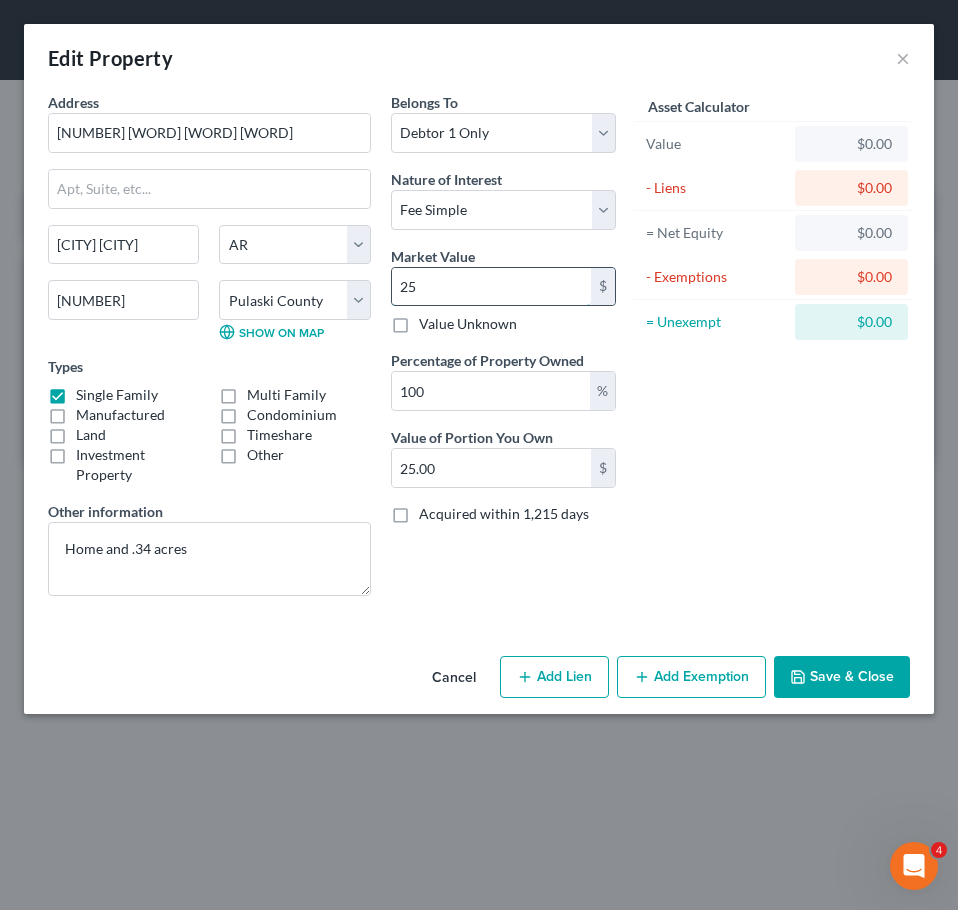 type on "250" 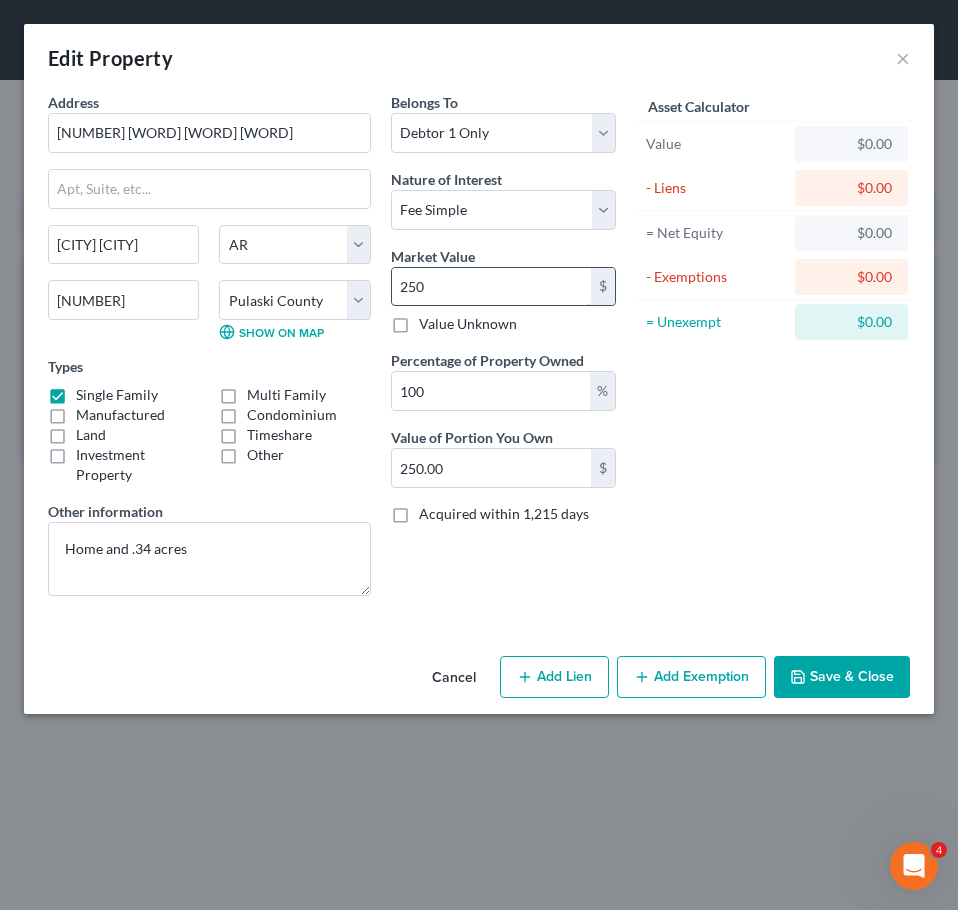 type on "2500" 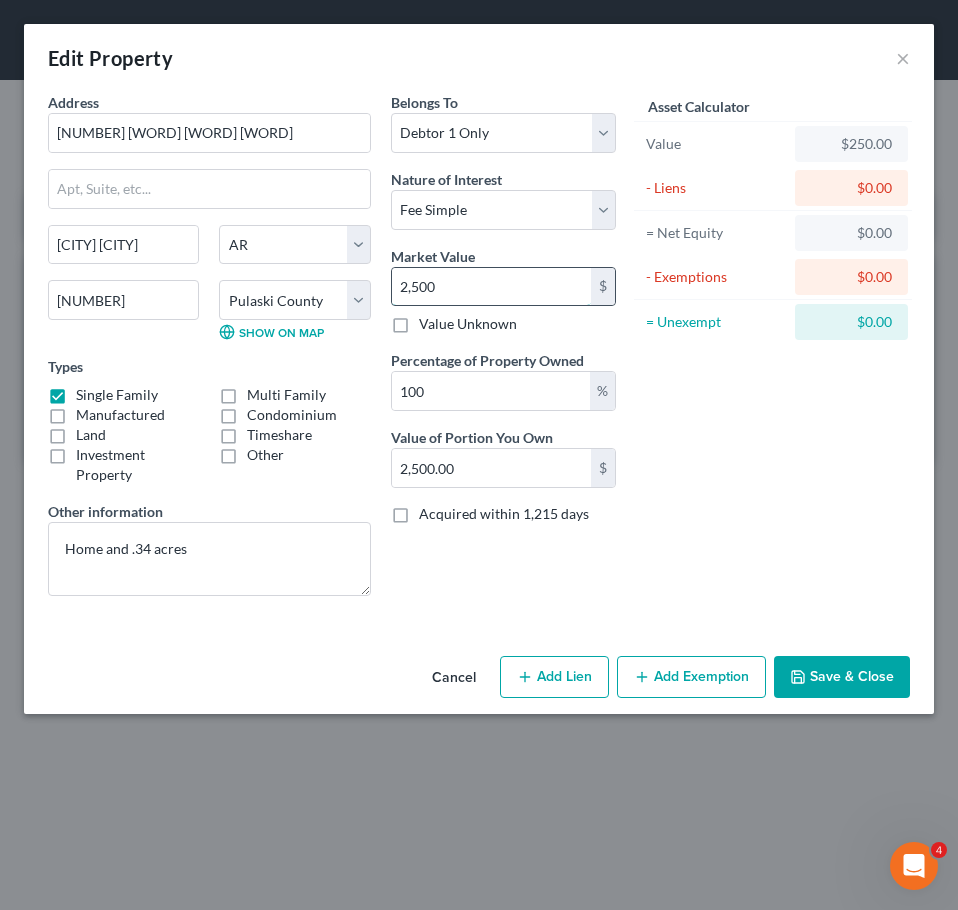 type on "2,5000" 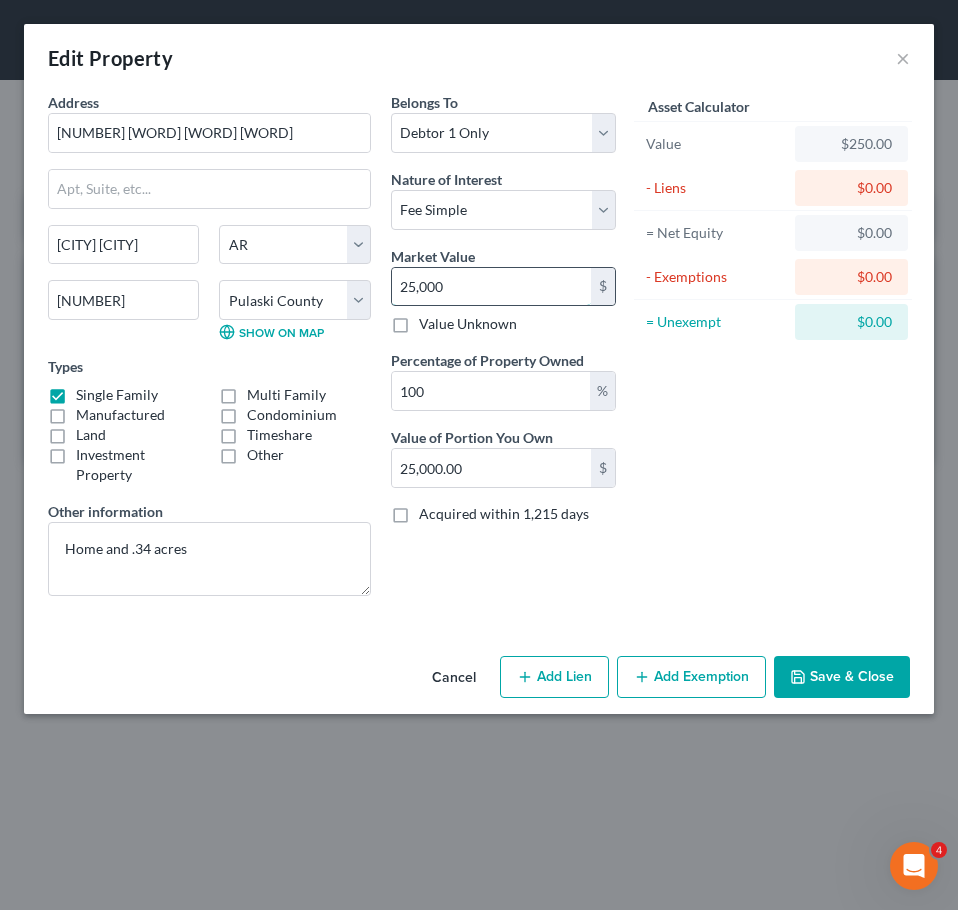 type on "25,0000" 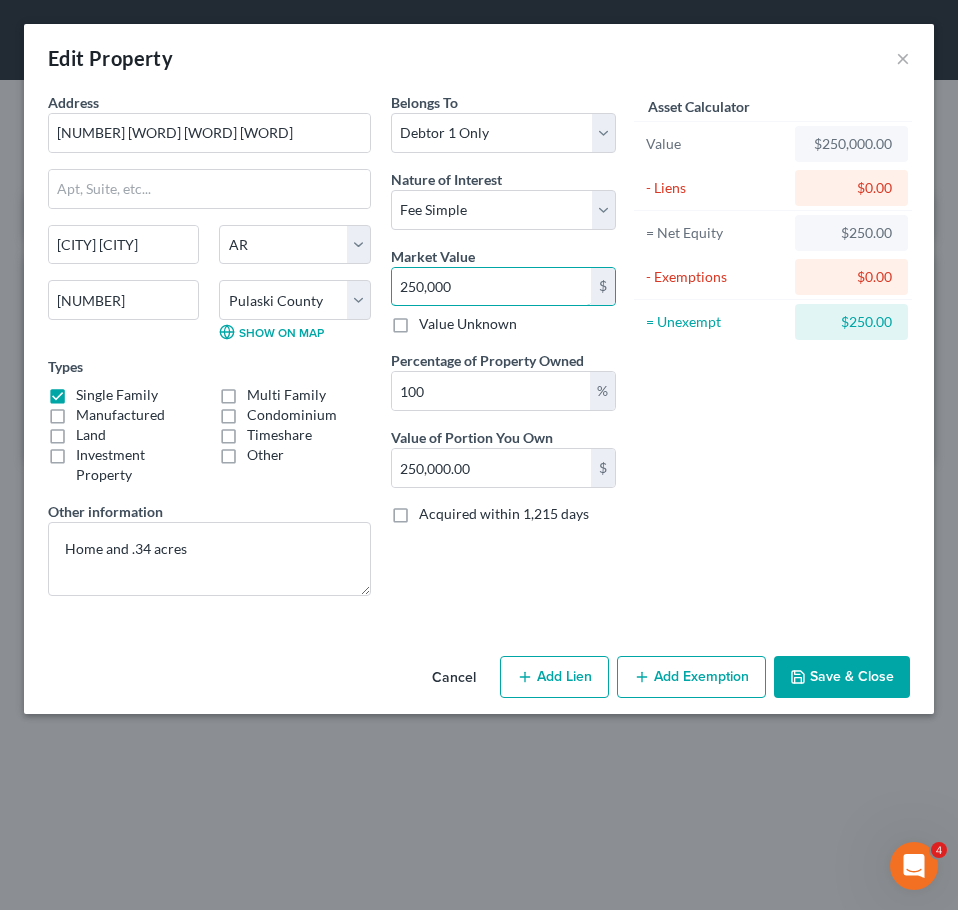 type on "250,000" 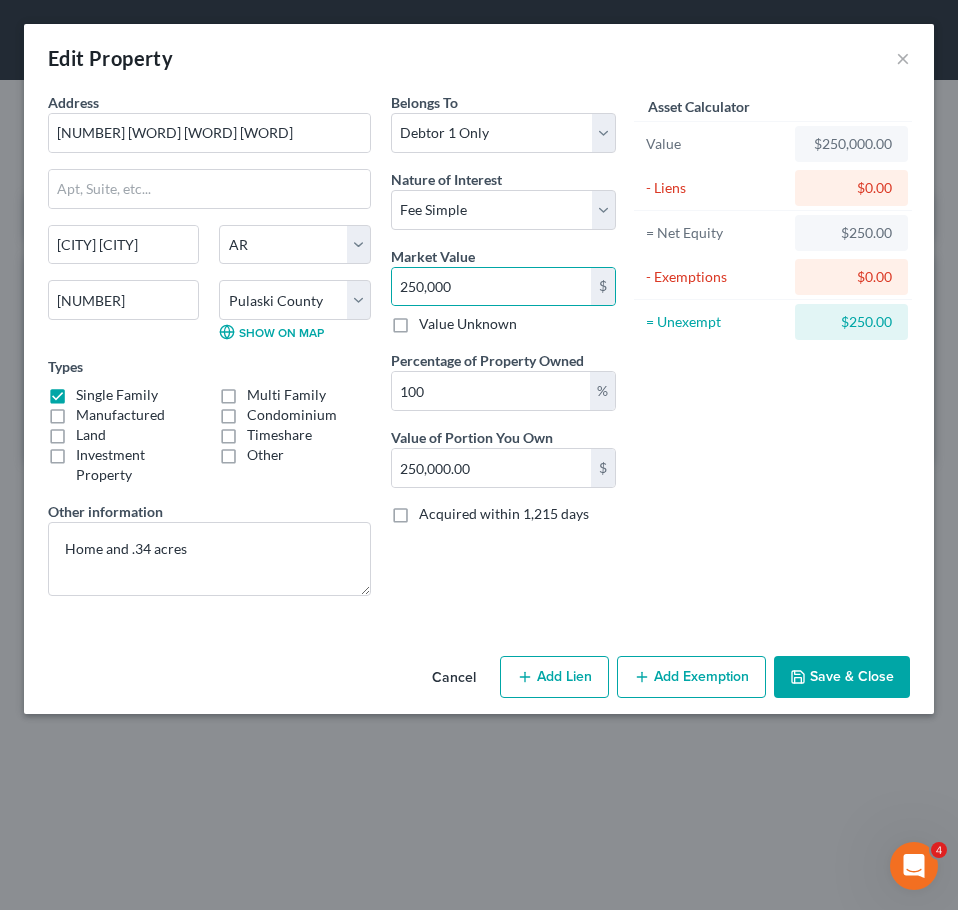 click on "Add Lien" at bounding box center (554, 677) 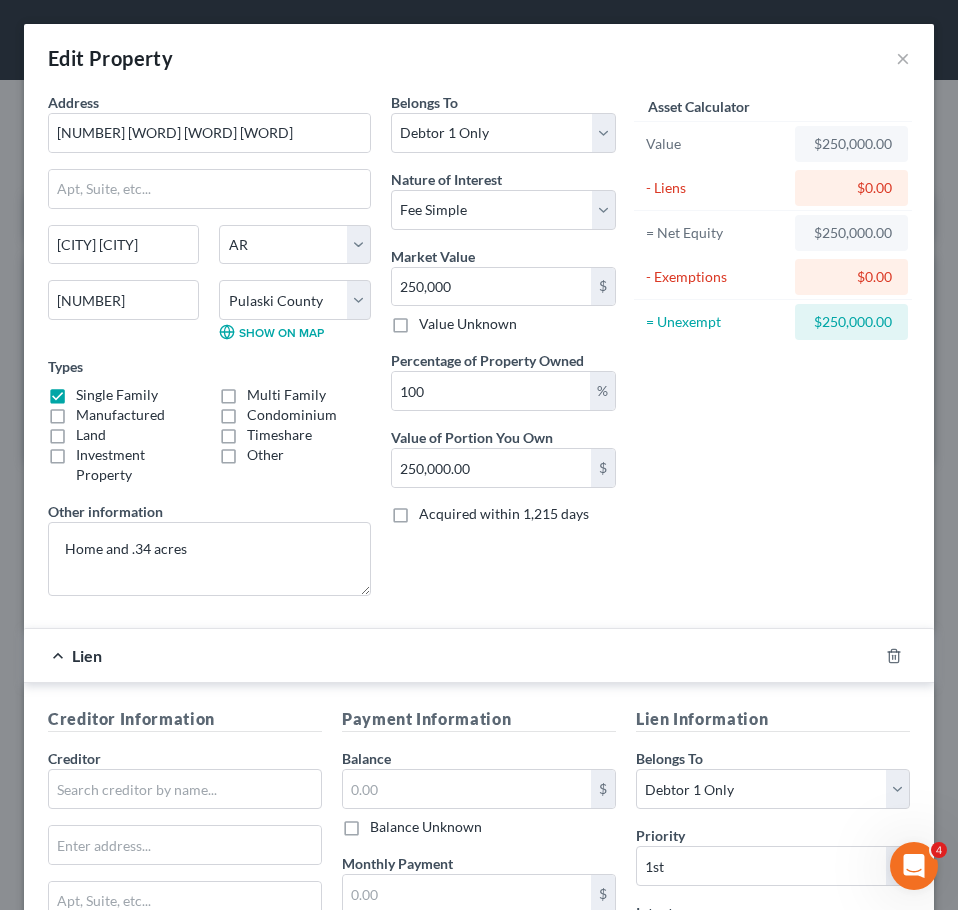 click on "Balance" at bounding box center [366, 758] 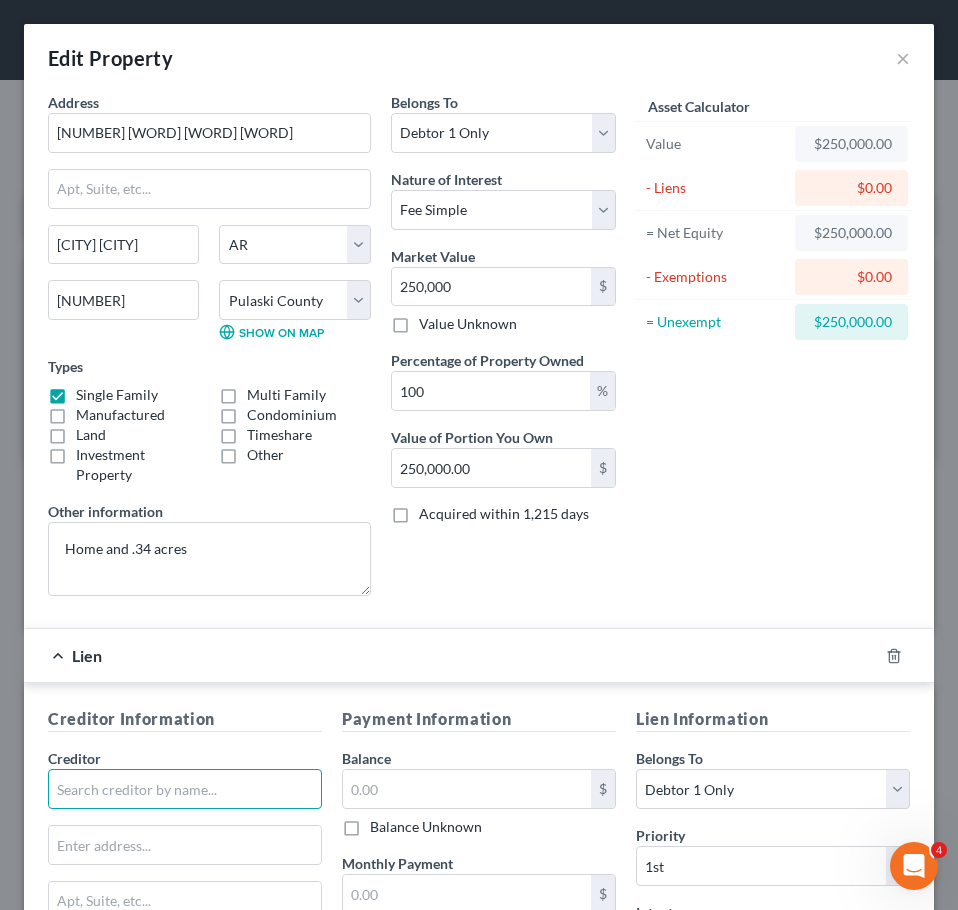 click at bounding box center (185, 789) 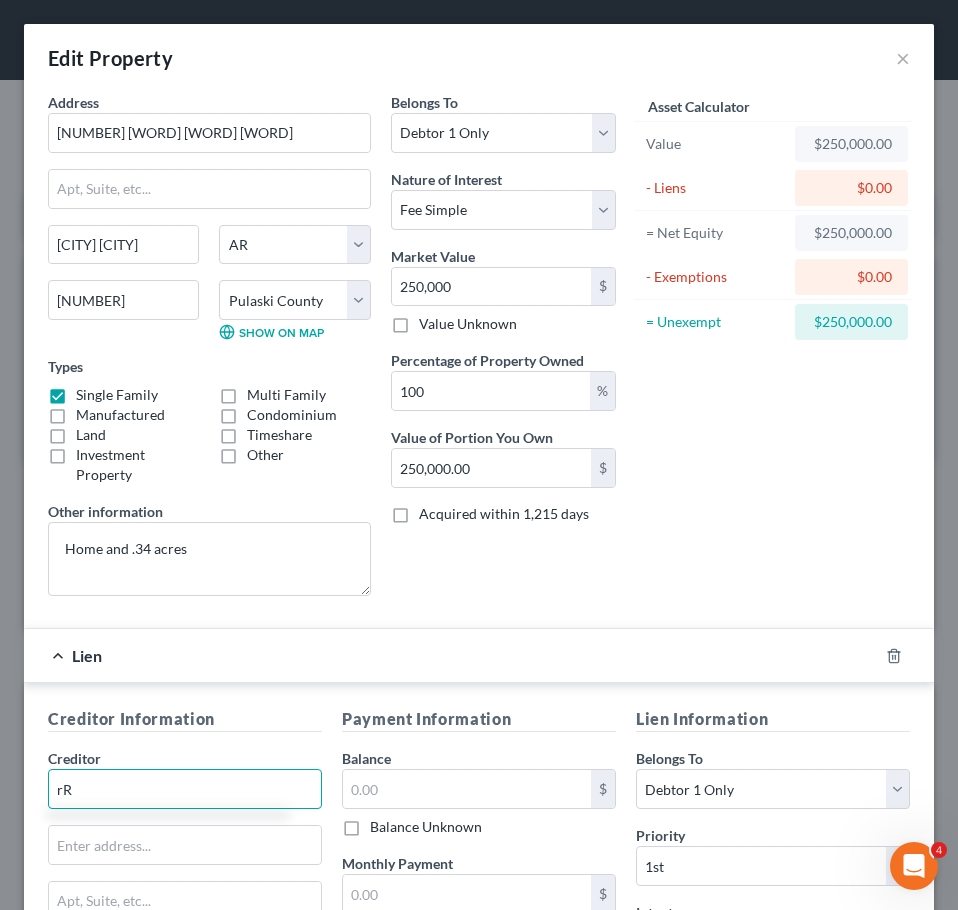 type on "r" 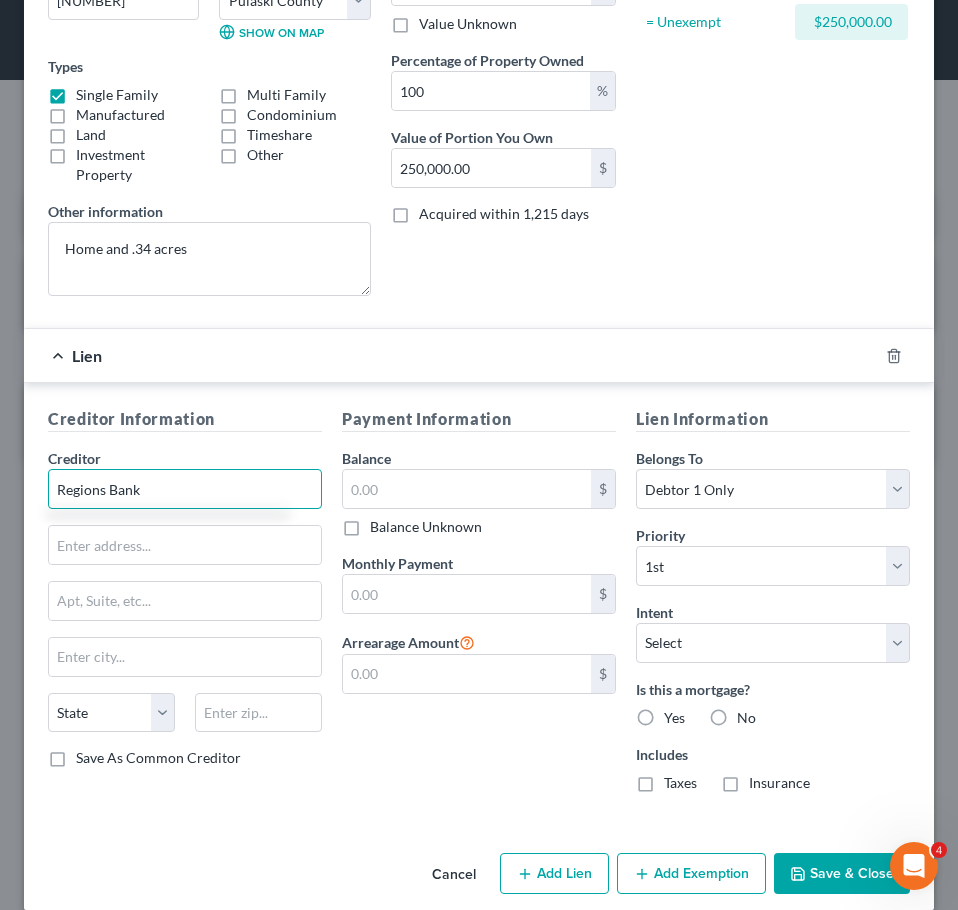 scroll, scrollTop: 324, scrollLeft: 0, axis: vertical 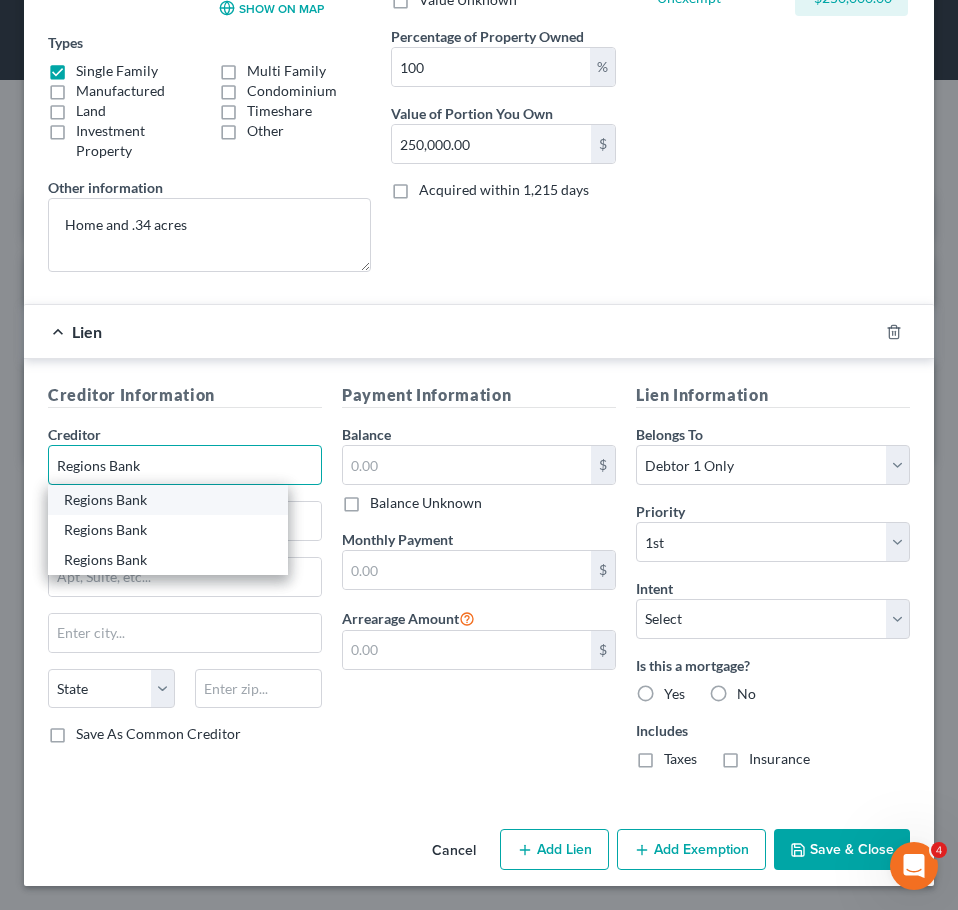 type on "Regions Bank" 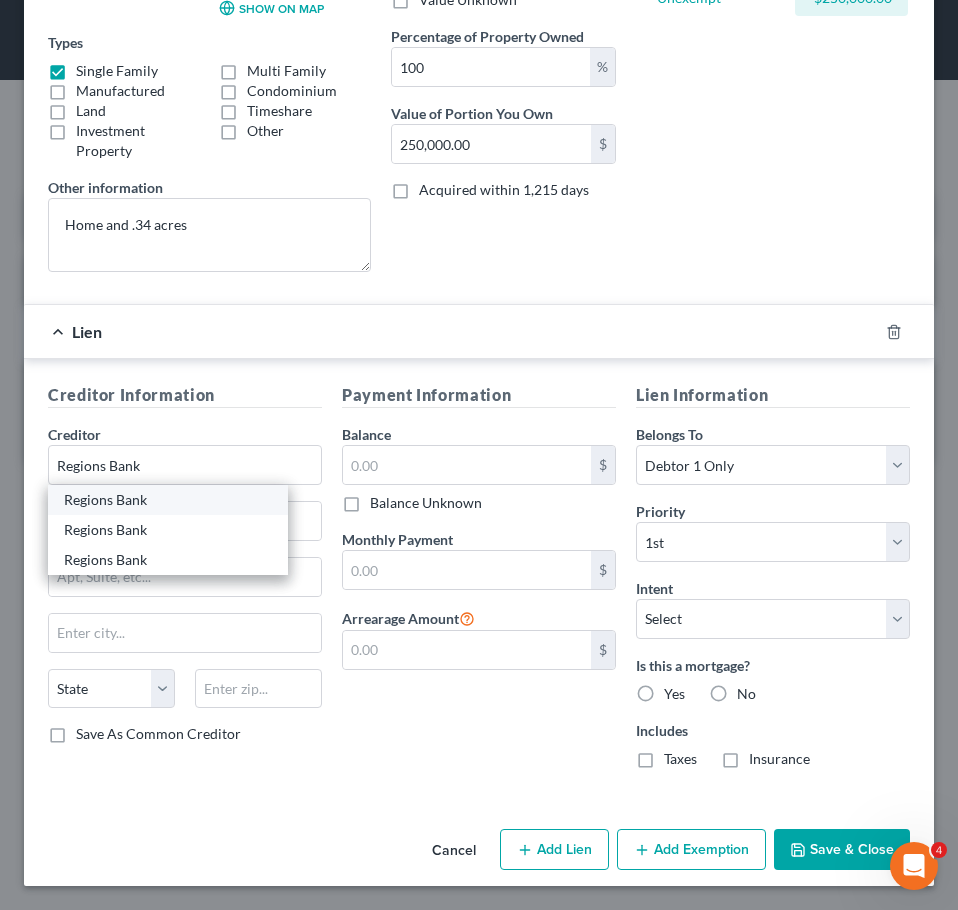 click on "Regions Bank" at bounding box center [168, 500] 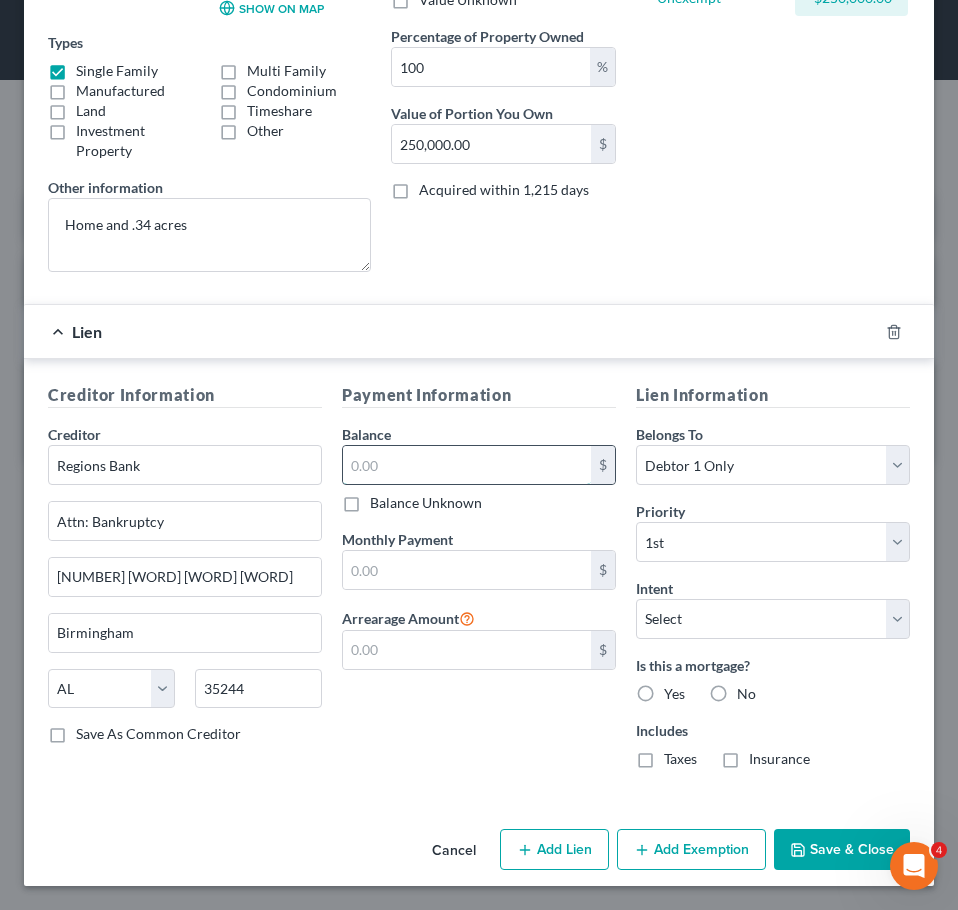 click at bounding box center (467, 465) 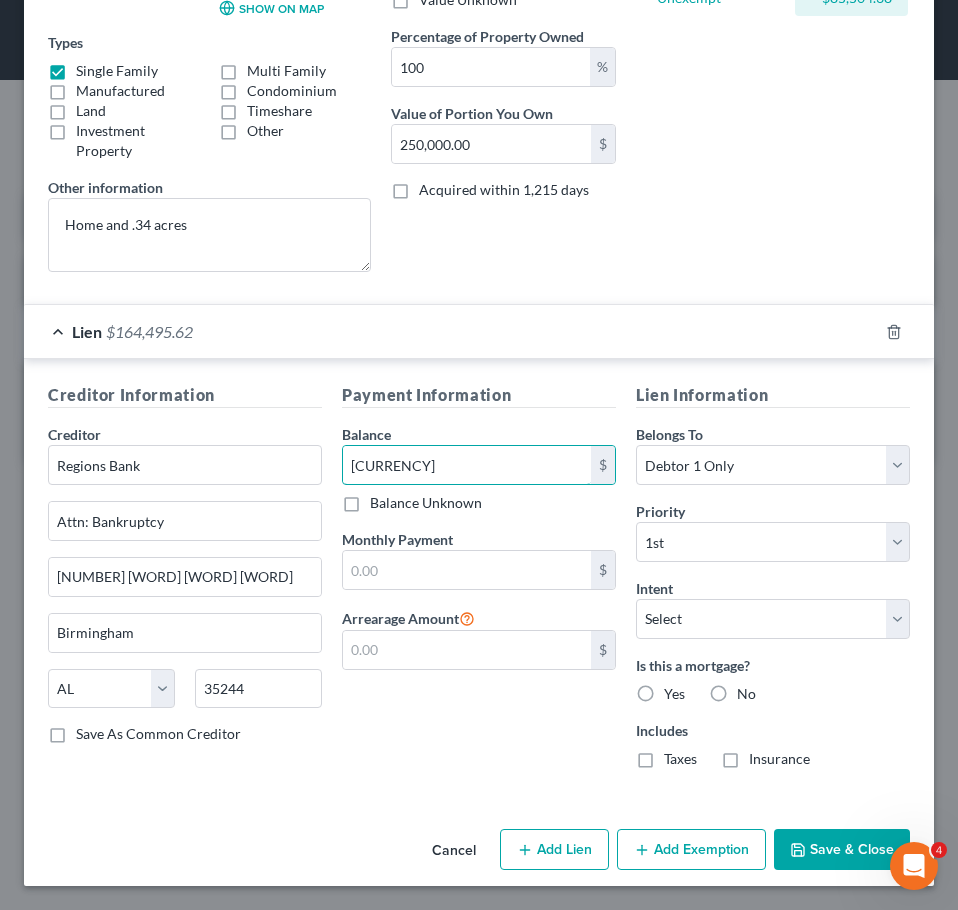 type on "164,495.62" 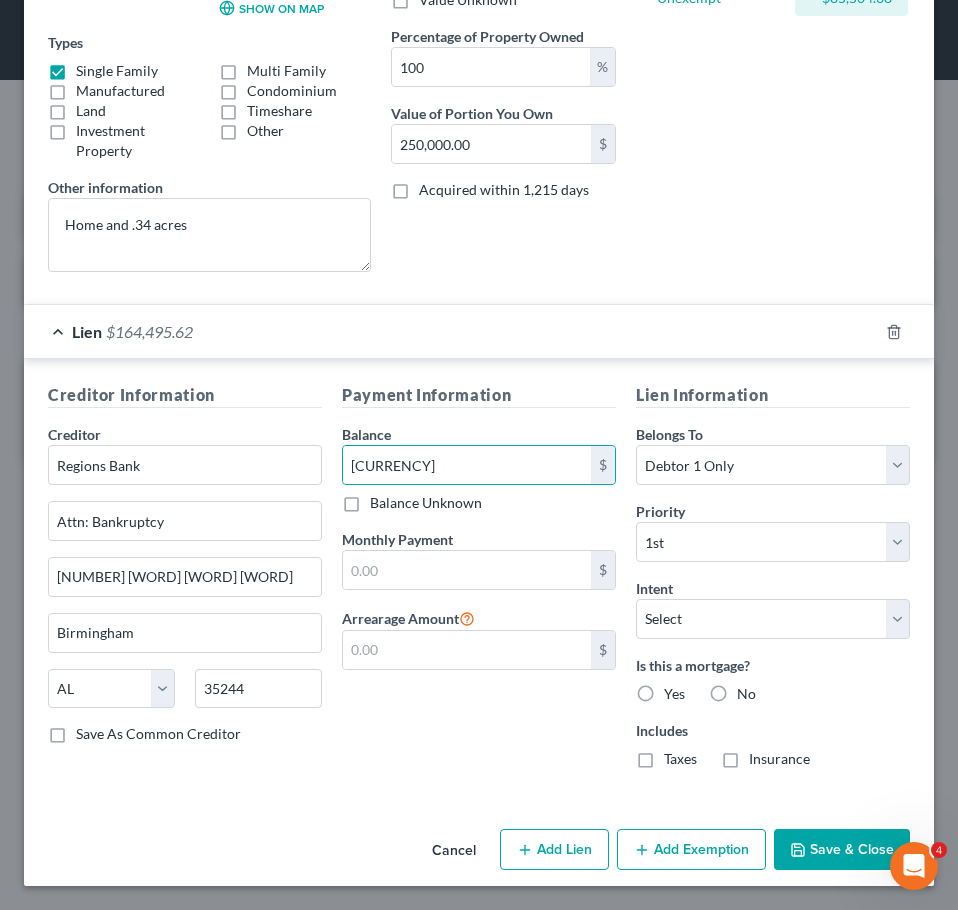click on "Yes" at bounding box center [674, 694] 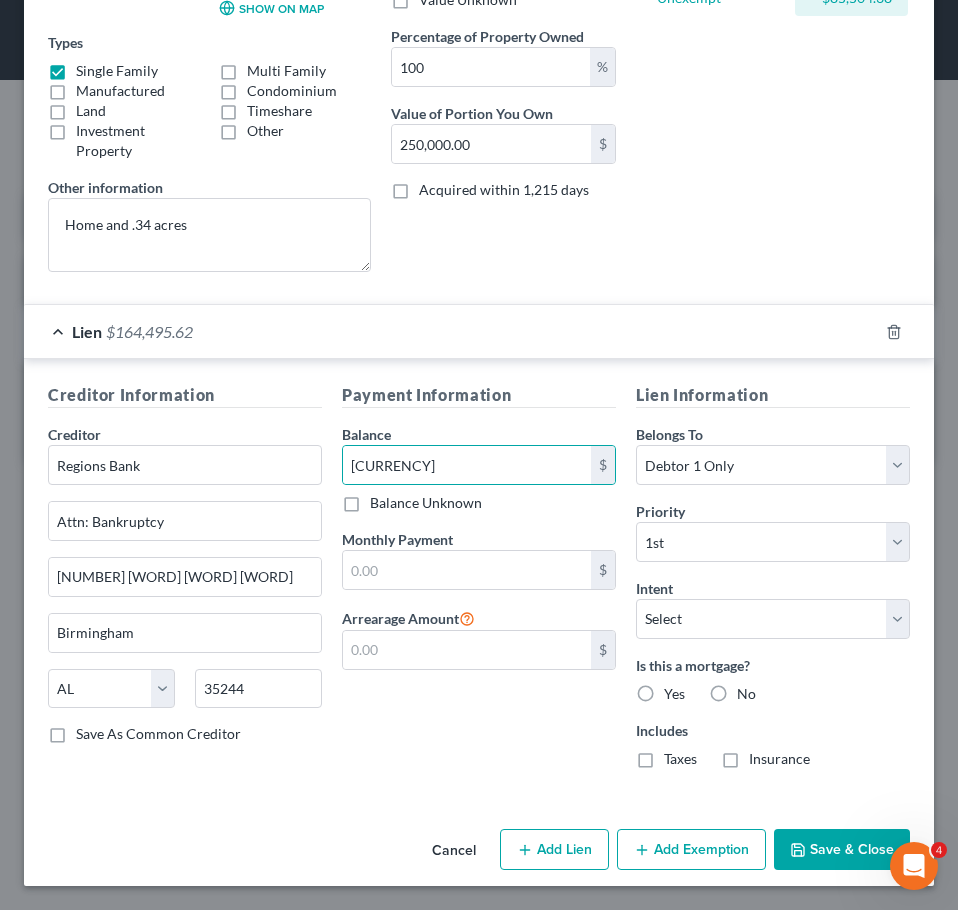 click on "Yes" at bounding box center [678, 690] 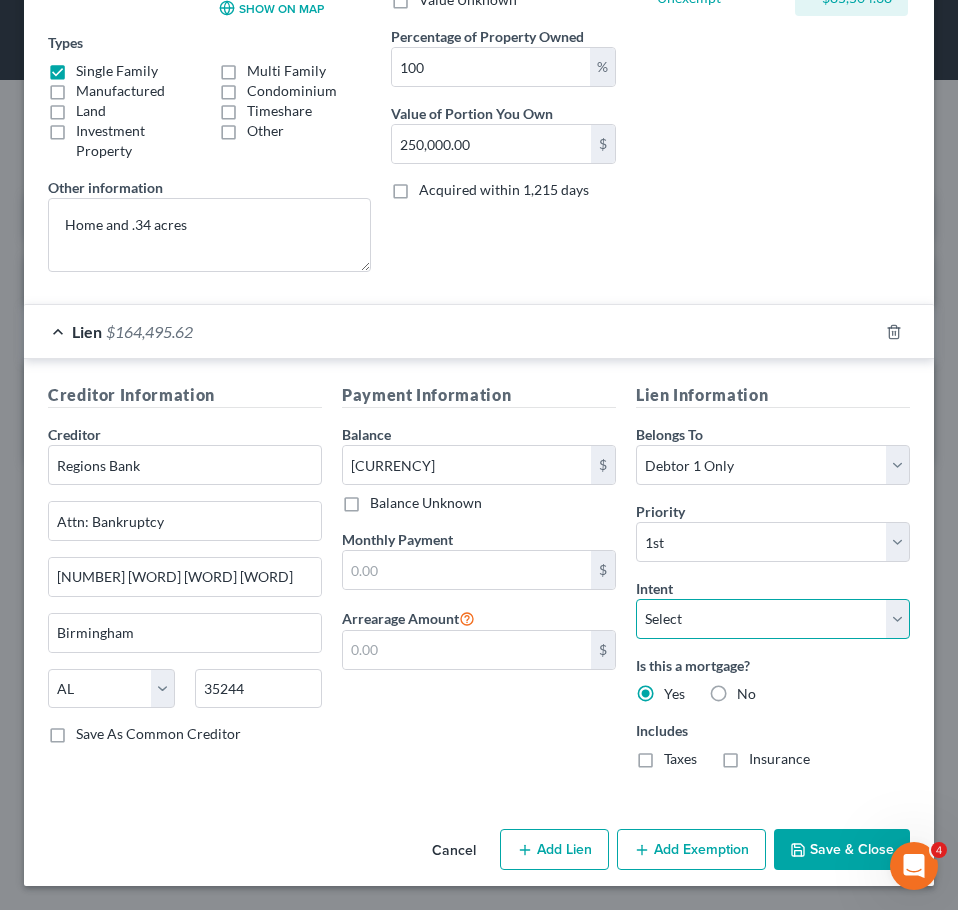 click on "Select Surrender Redeem Reaffirm Avoid Other" at bounding box center [773, 619] 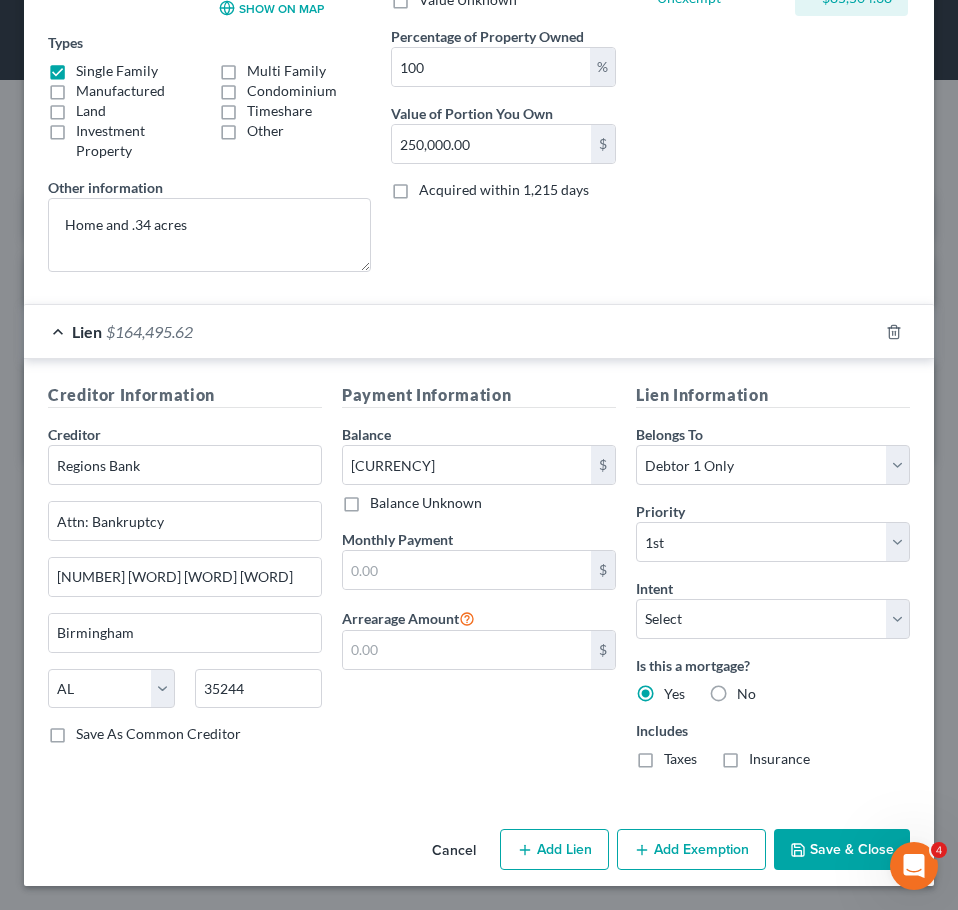 click on "Payment Information Balance
164,495.62 $
Balance Unknown
Balance Undetermined
164,495.62 $
Balance Unknown
Monthly Payment $ Arrearage Amount  $" at bounding box center [479, 583] 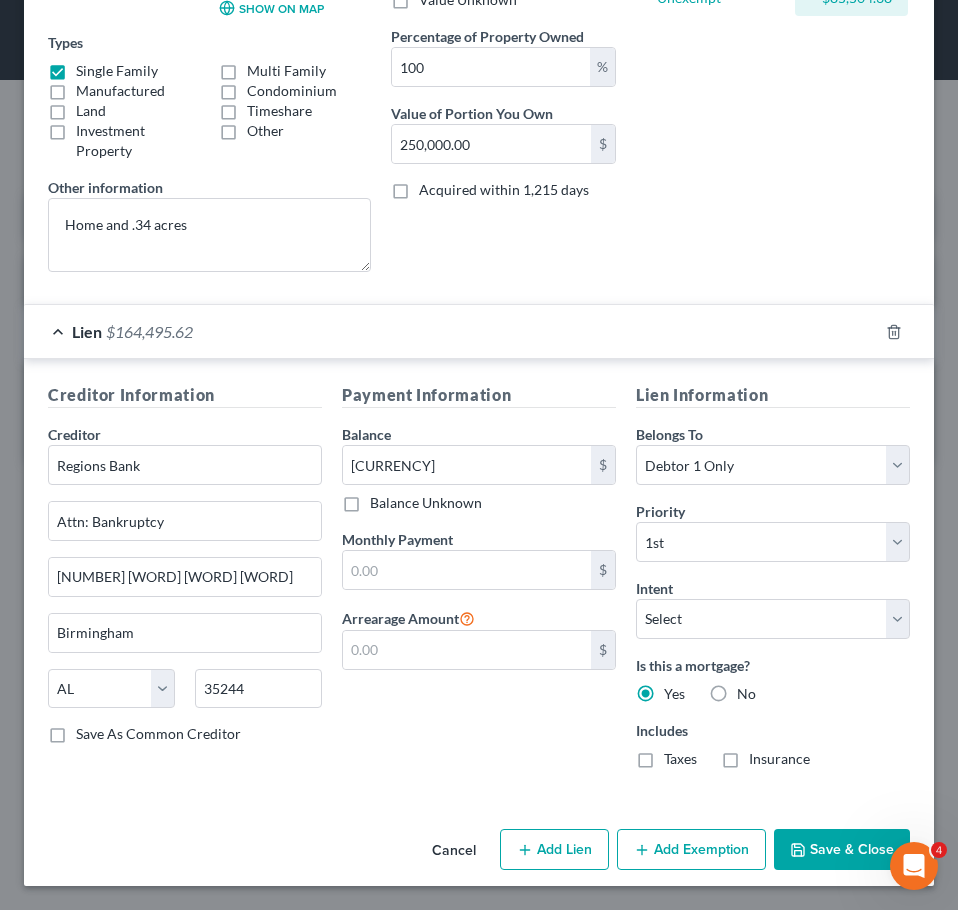 click on "Taxes" at bounding box center (680, 759) 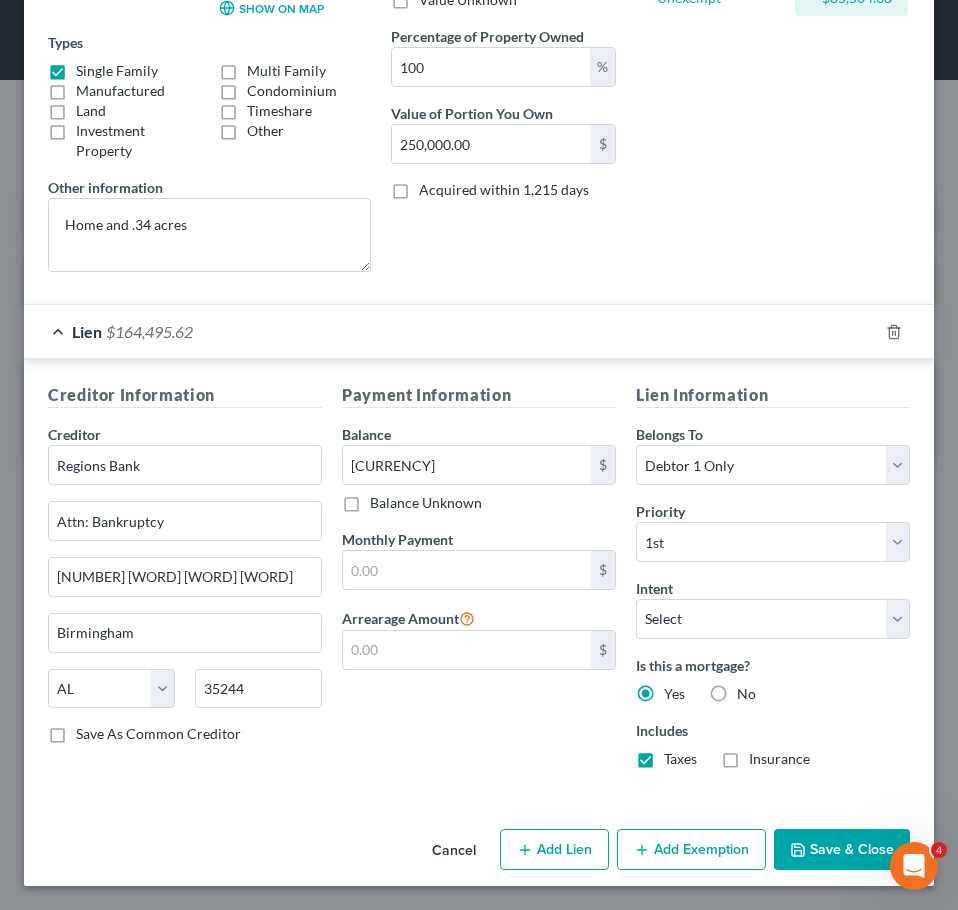 click on "Insurance" at bounding box center (779, 759) 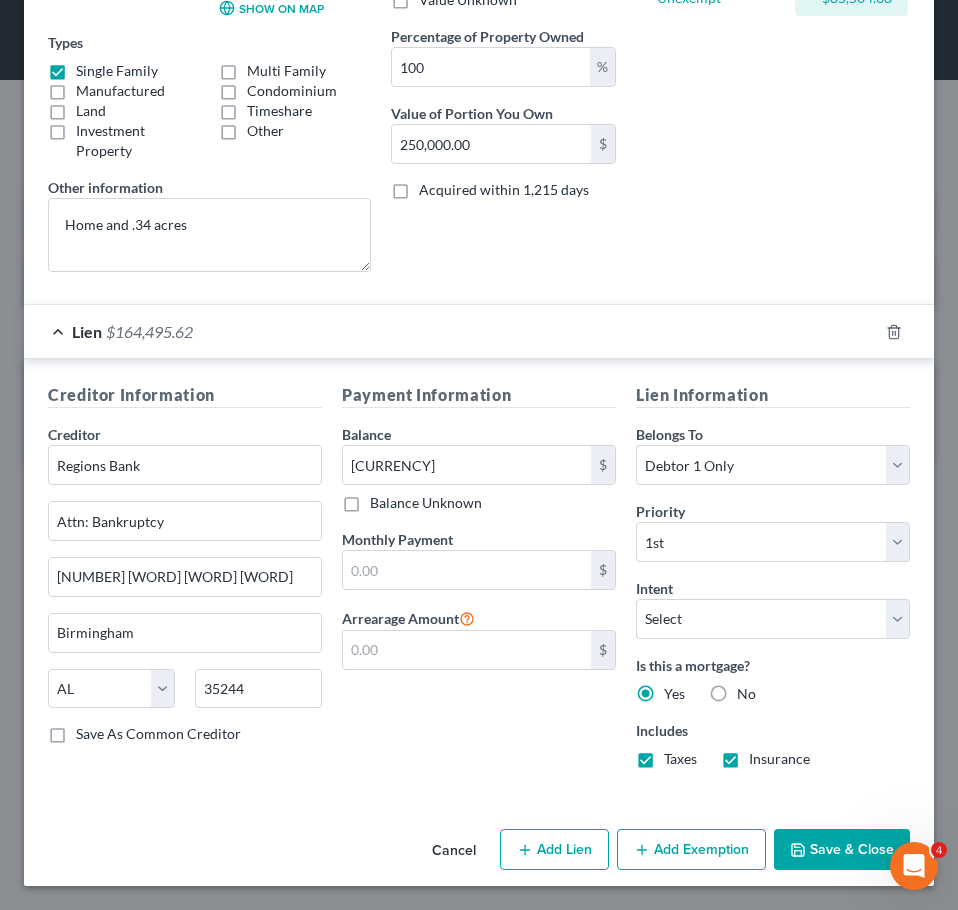 click on "Lien $164,495.62" at bounding box center (451, 331) 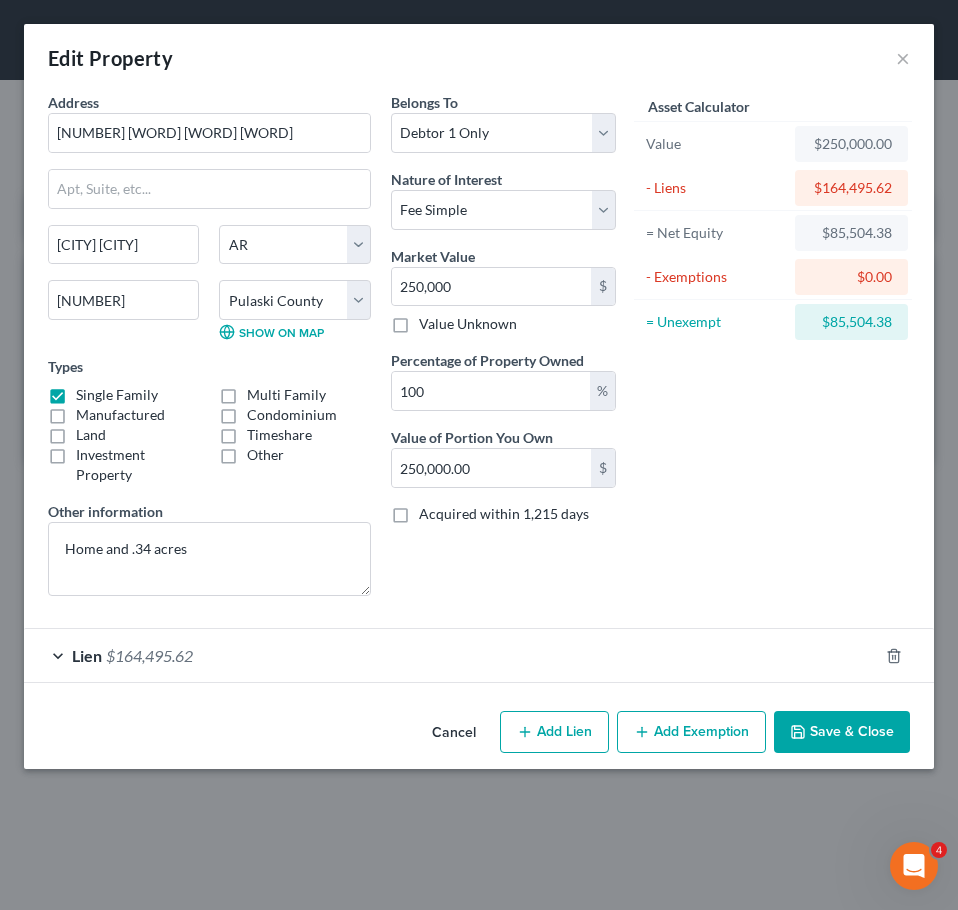 scroll, scrollTop: 0, scrollLeft: 0, axis: both 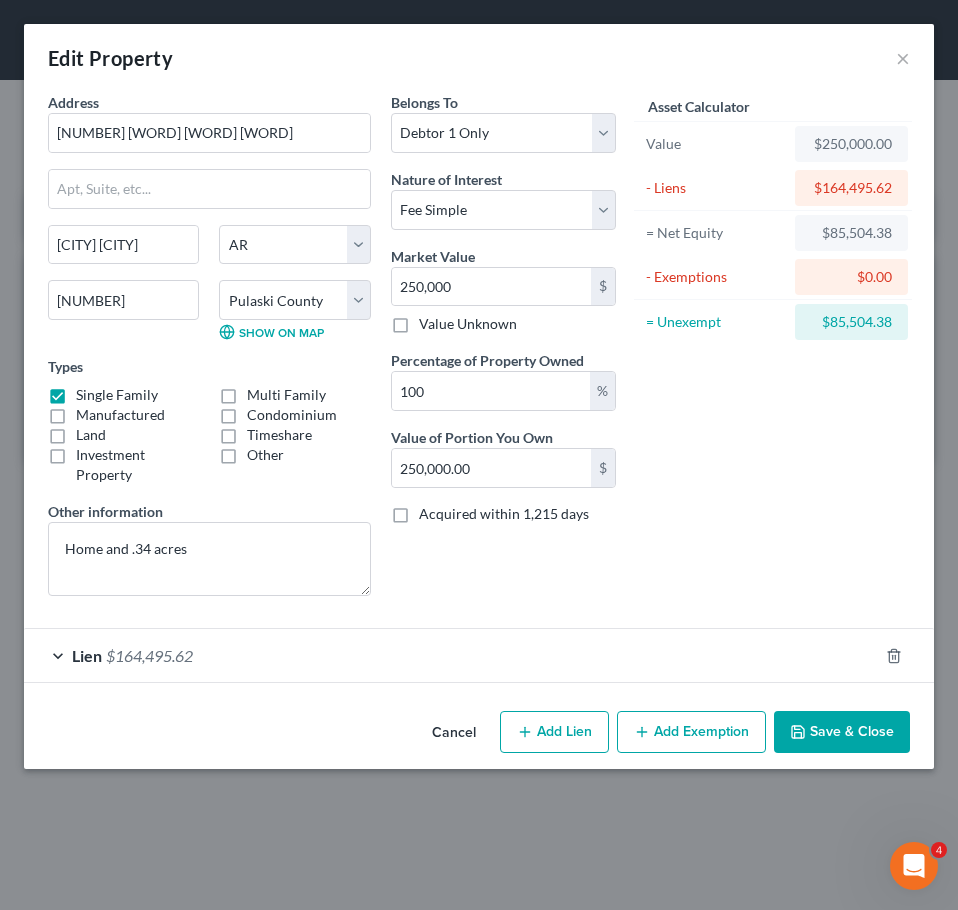 click on "Lien $164,495.62" at bounding box center (451, 655) 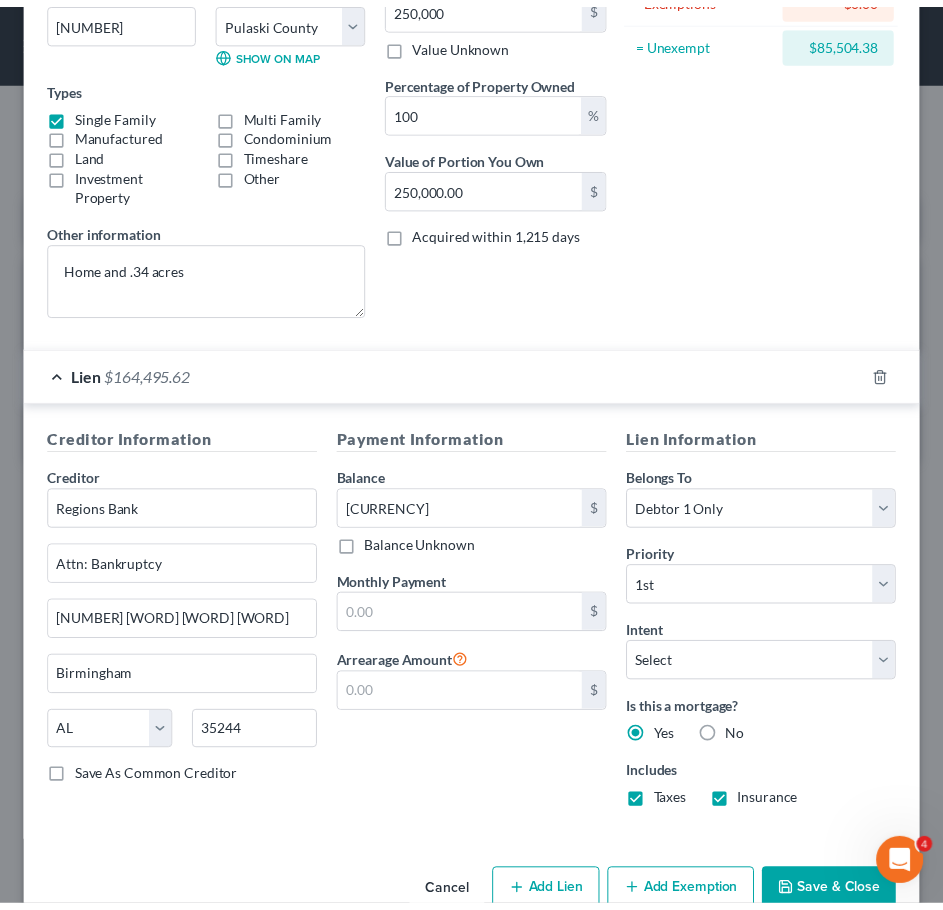scroll, scrollTop: 324, scrollLeft: 0, axis: vertical 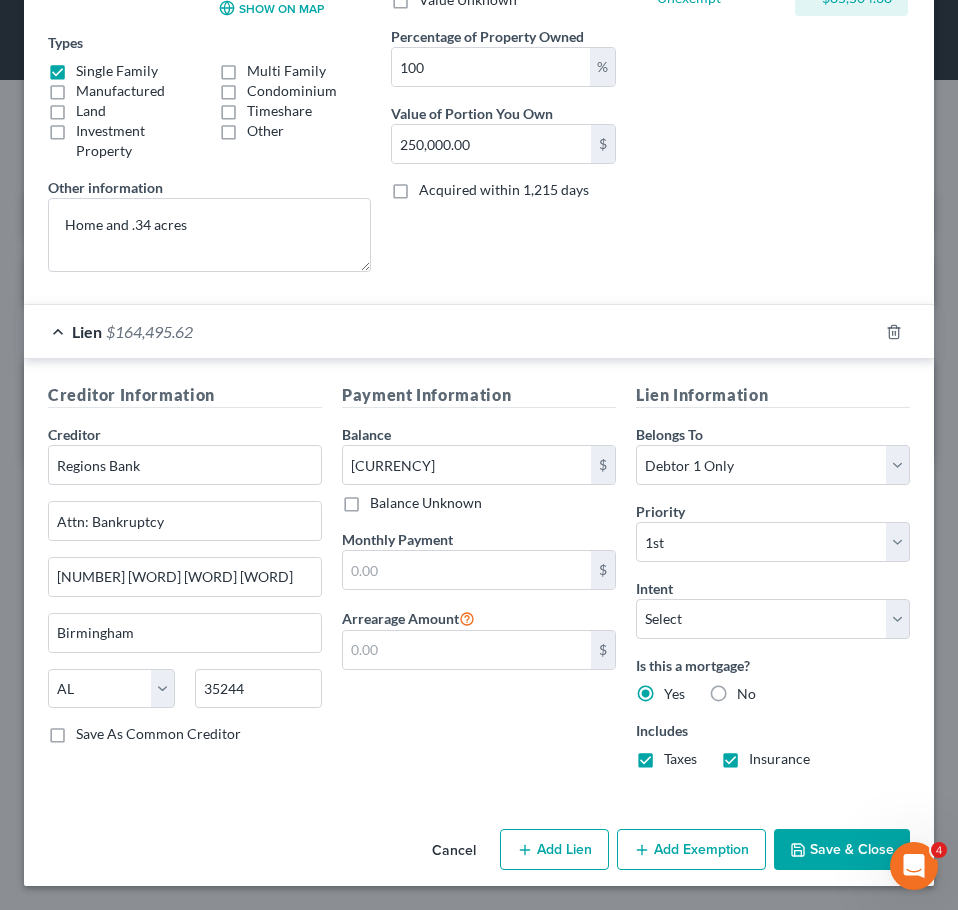 click on "Save & Close" at bounding box center [842, 850] 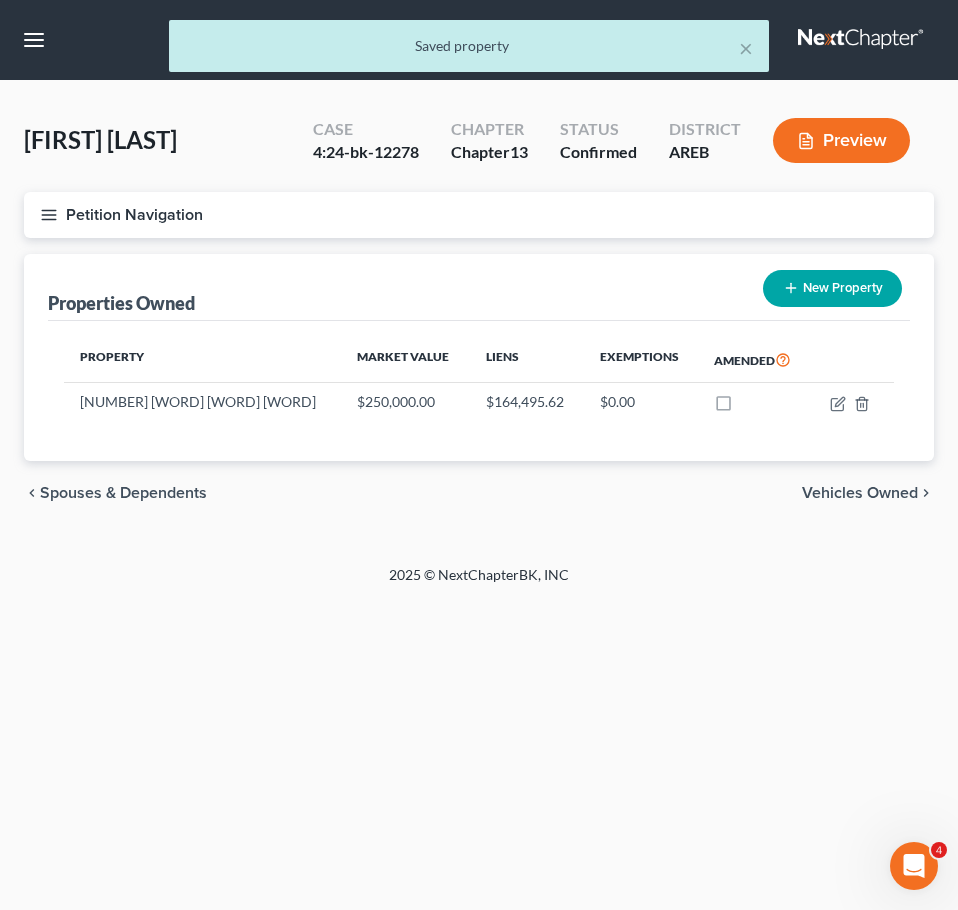 click 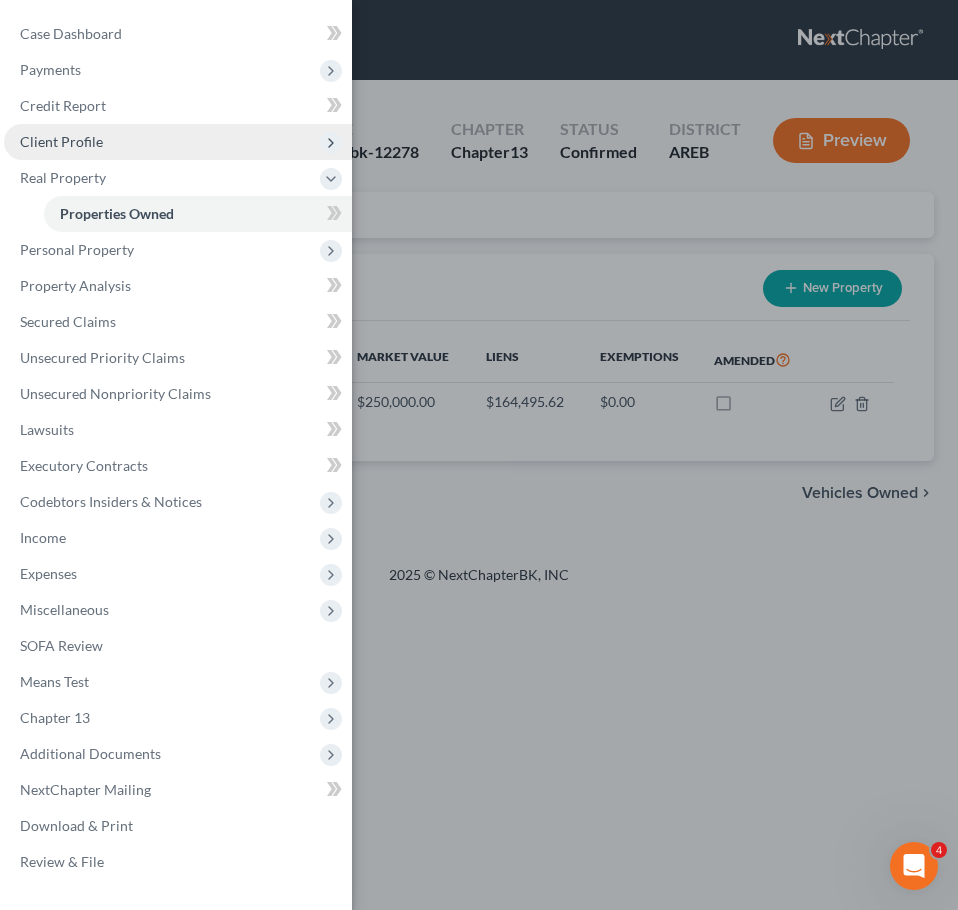 click on "Client Profile" at bounding box center (61, 141) 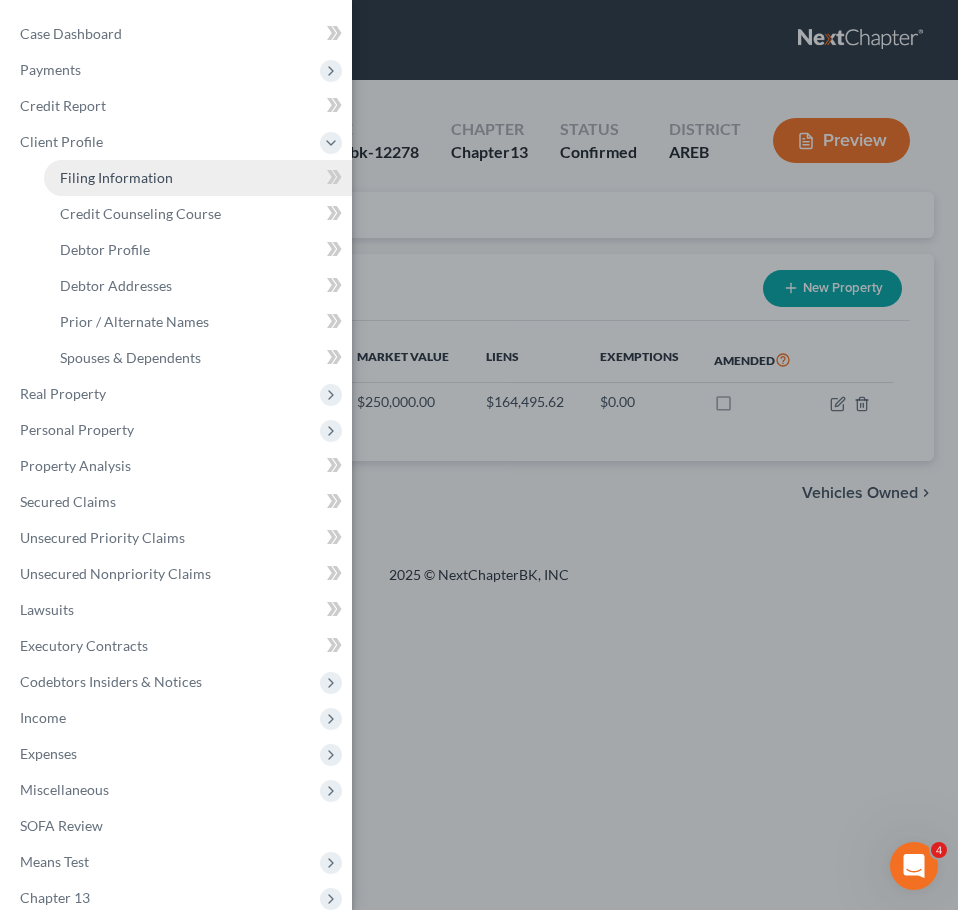 click on "Filing Information" at bounding box center (116, 177) 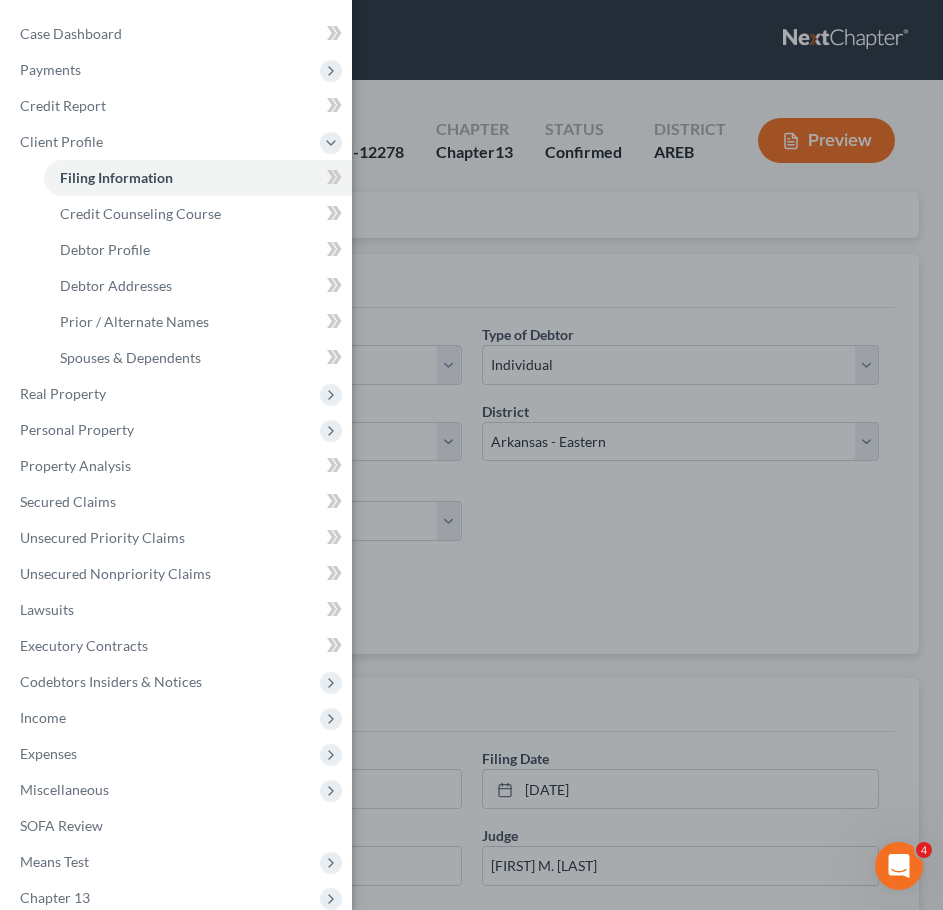 click on "Case Dashboard
Payments
Invoices
Payments
Payments
Credit Report
Client Profile" at bounding box center (471, 455) 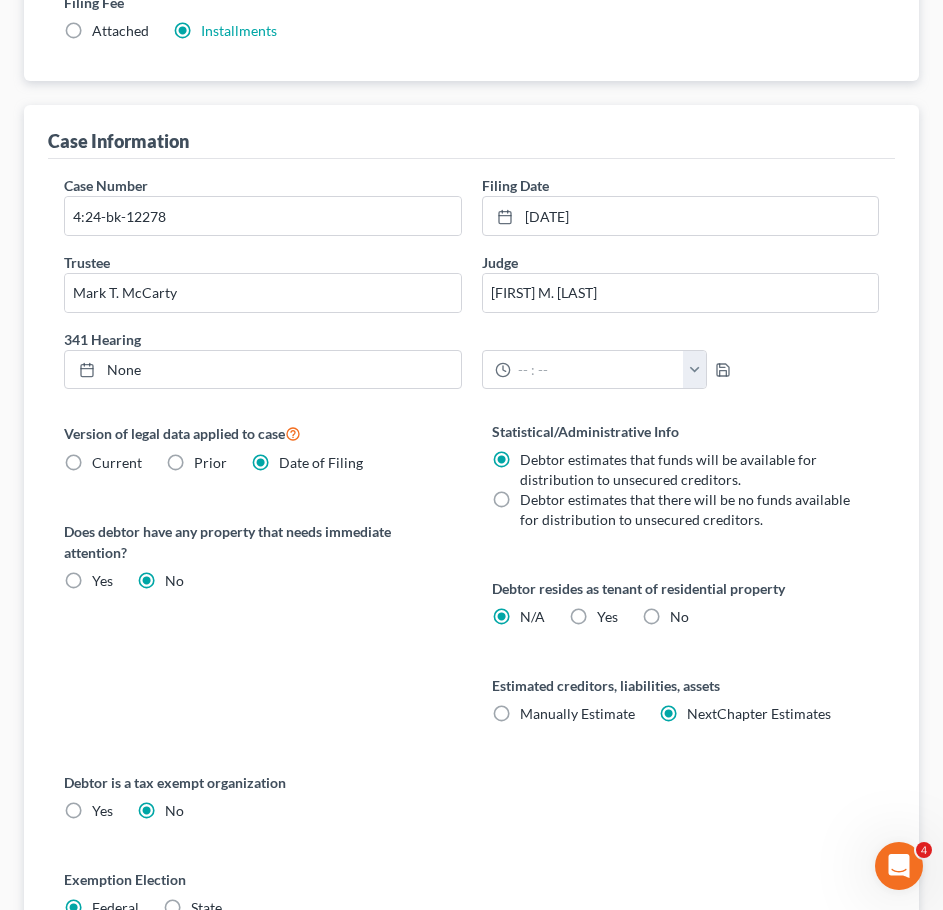 scroll, scrollTop: 769, scrollLeft: 0, axis: vertical 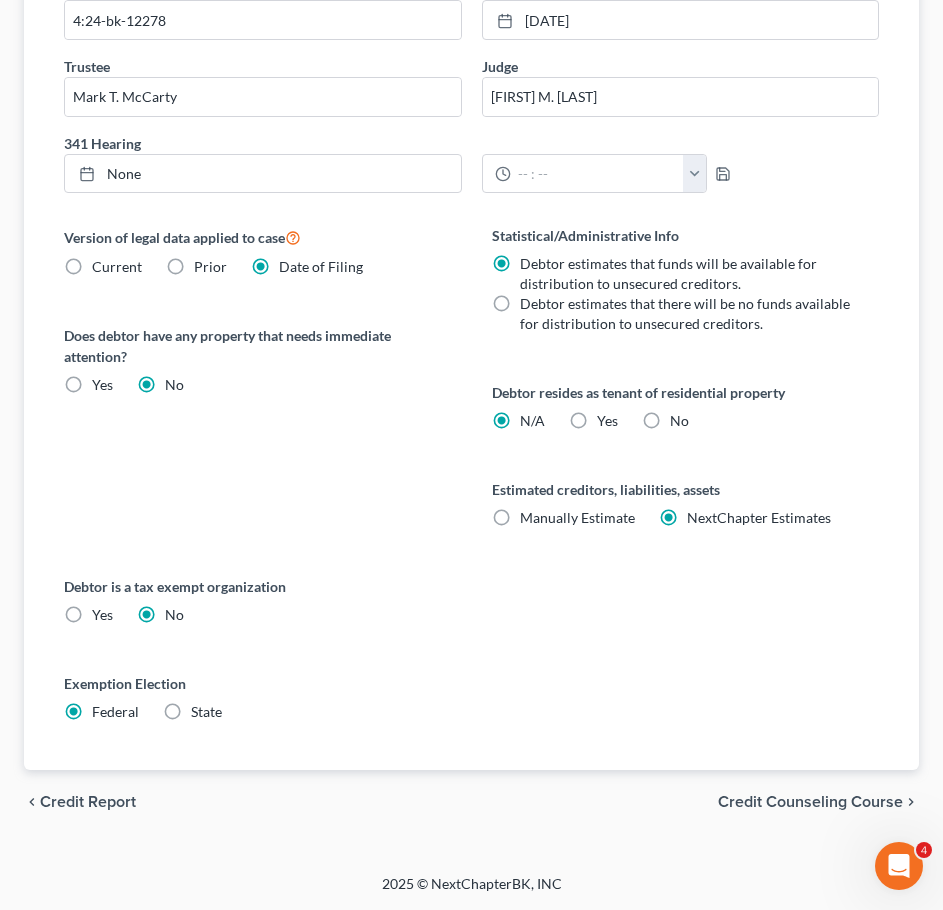 click on "Credit Counseling Course" at bounding box center (810, 802) 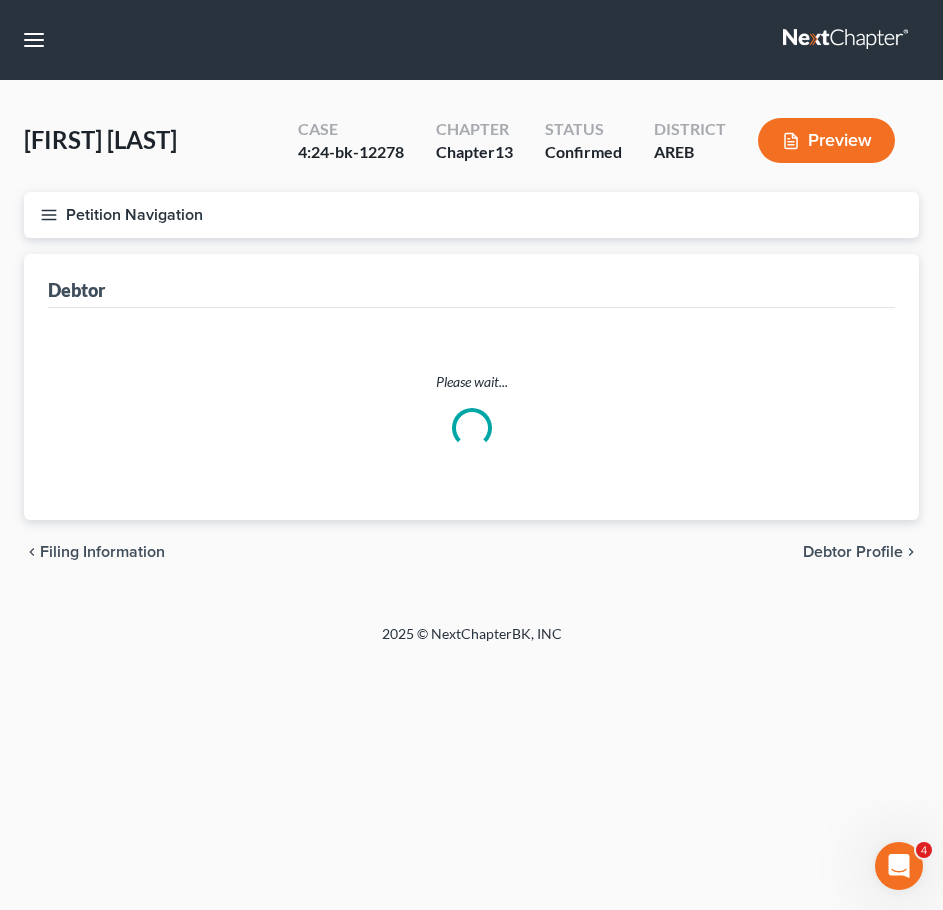scroll, scrollTop: 0, scrollLeft: 0, axis: both 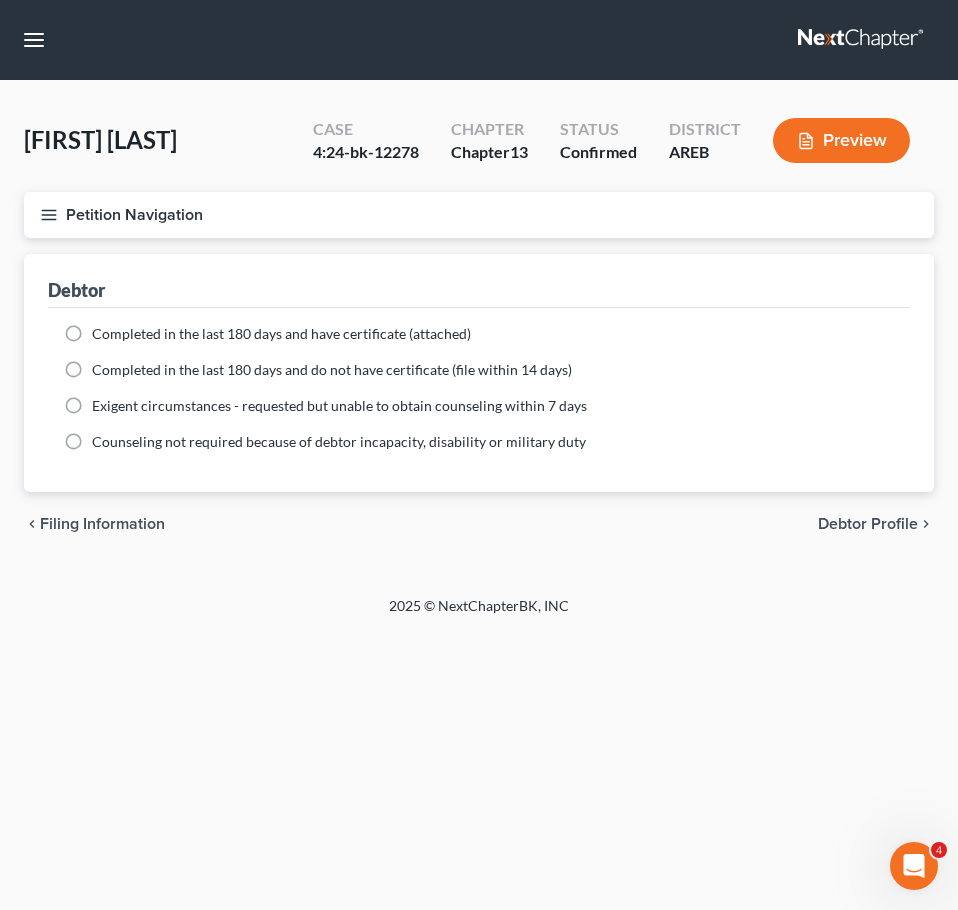 click on "Debtor Profile" at bounding box center [868, 524] 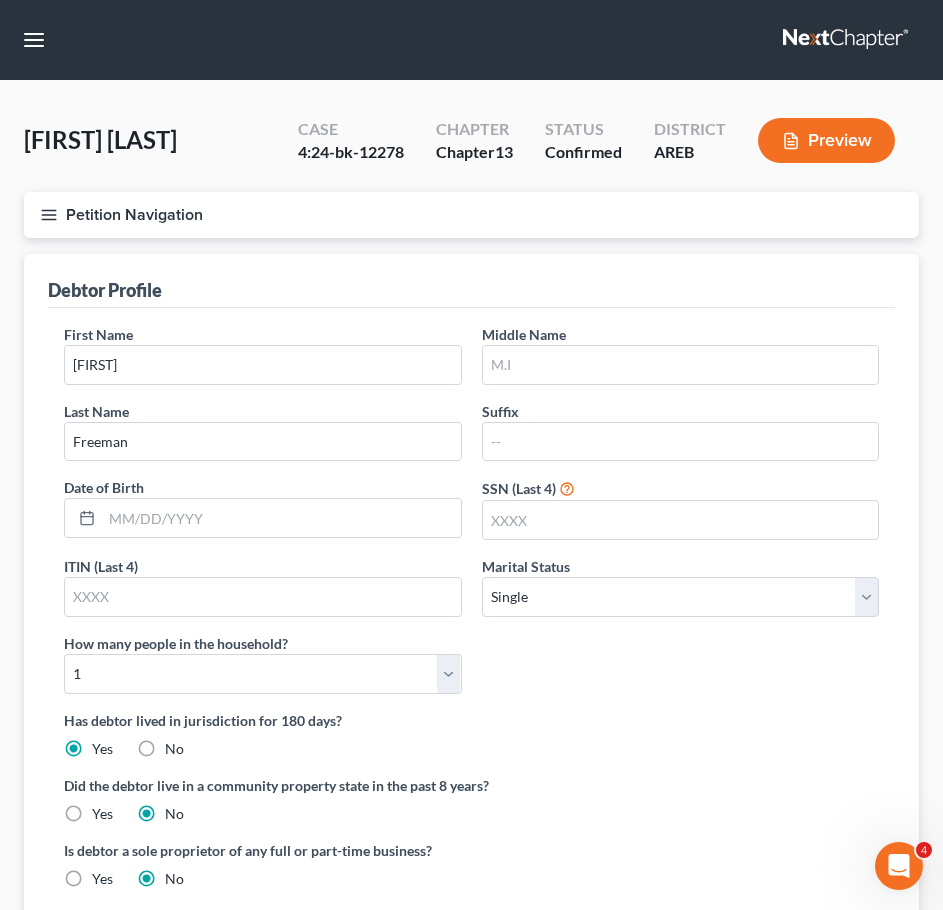 scroll, scrollTop: 326, scrollLeft: 0, axis: vertical 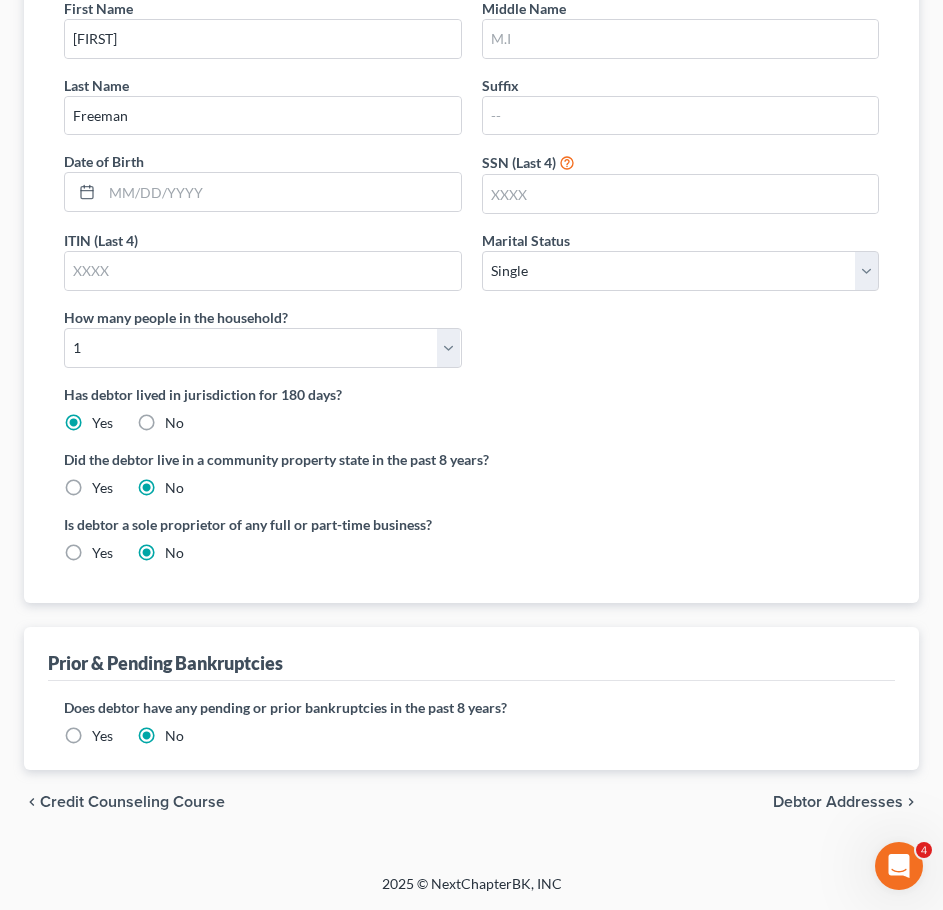 click on "Debtor Addresses" at bounding box center [838, 802] 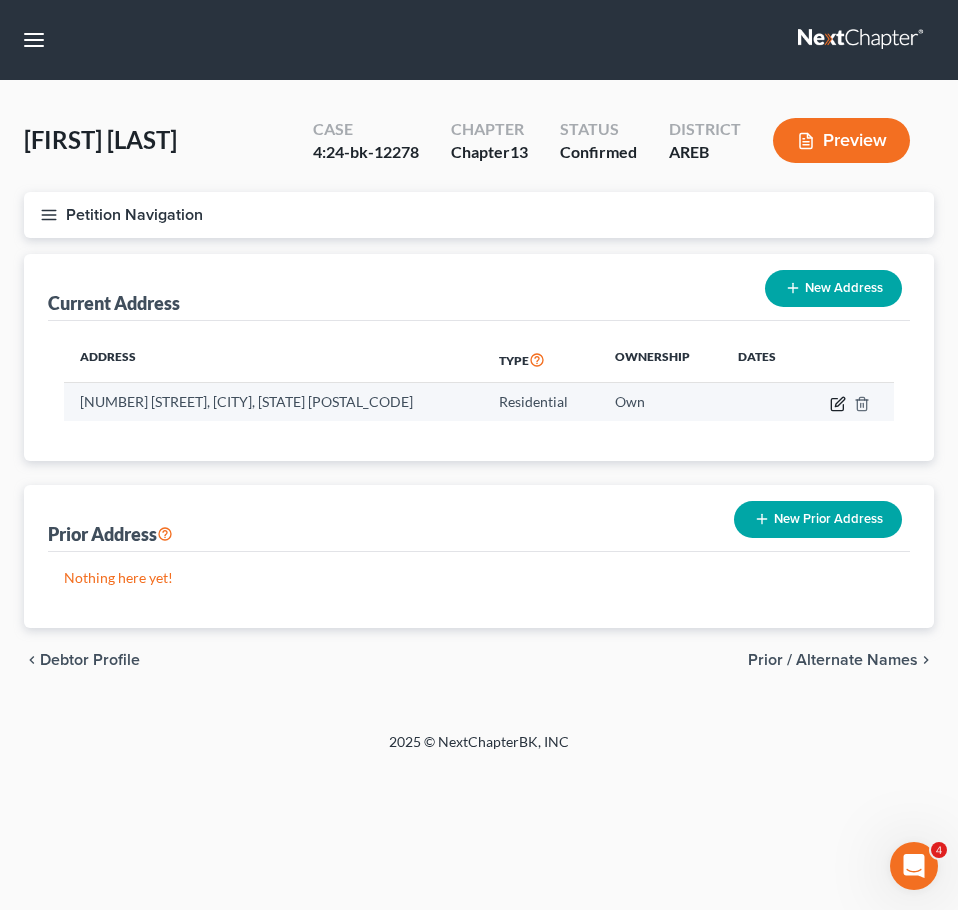 click 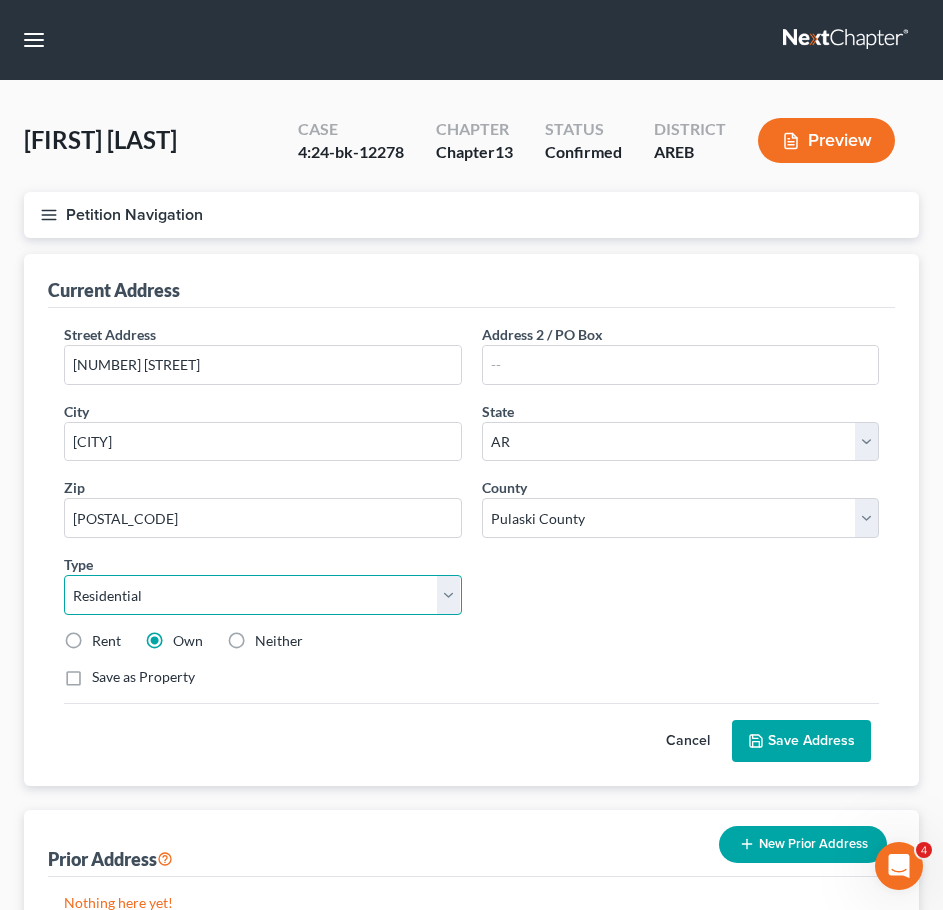 click on "Select Residential Mailing Rental Business" at bounding box center [263, 595] 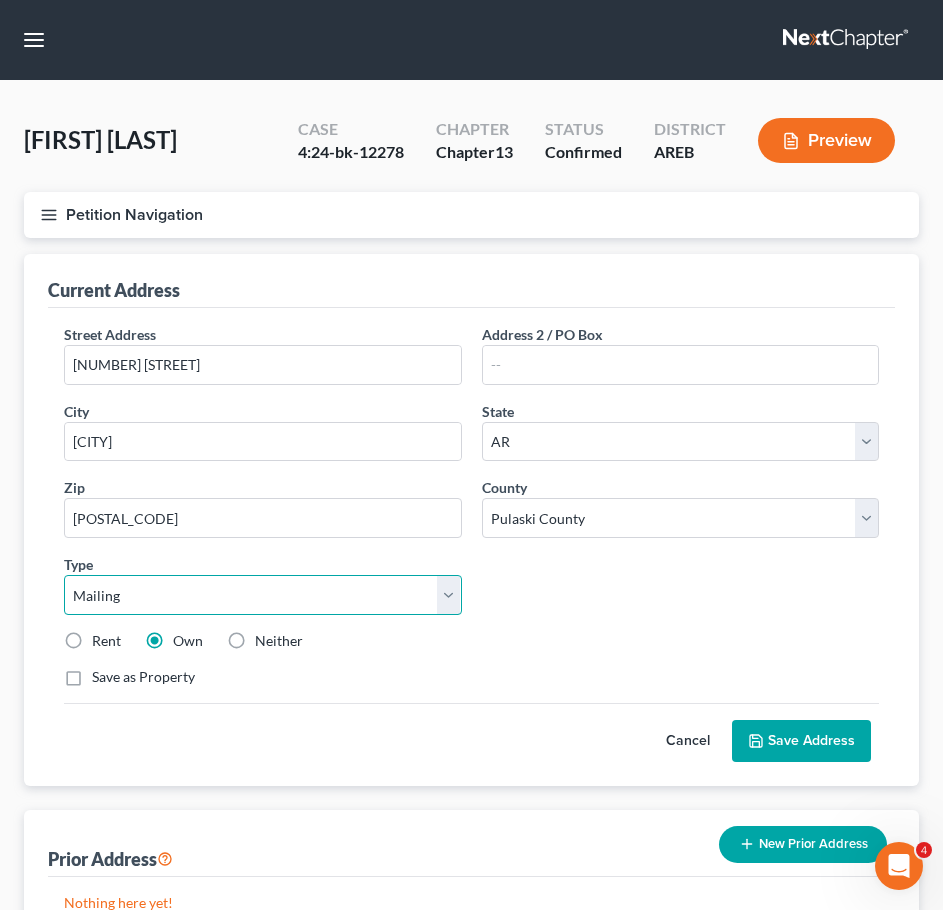 click on "Select Residential Mailing Rental Business" at bounding box center [263, 595] 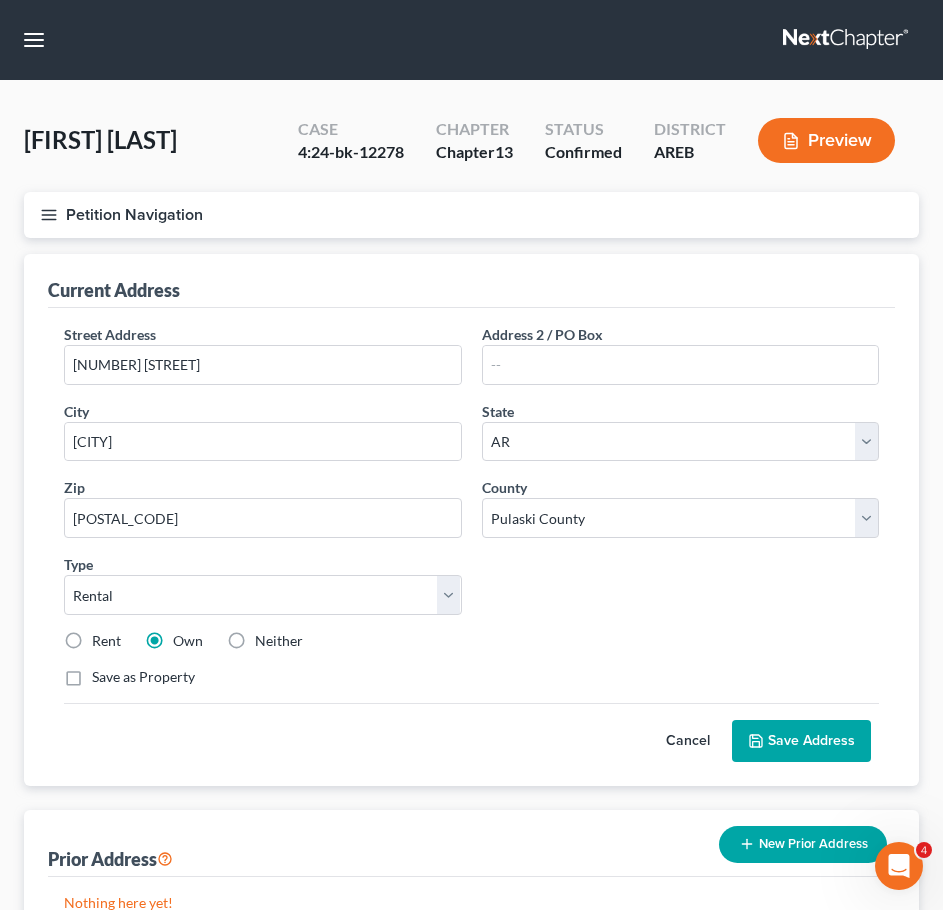click on "Save Address" at bounding box center [801, 741] 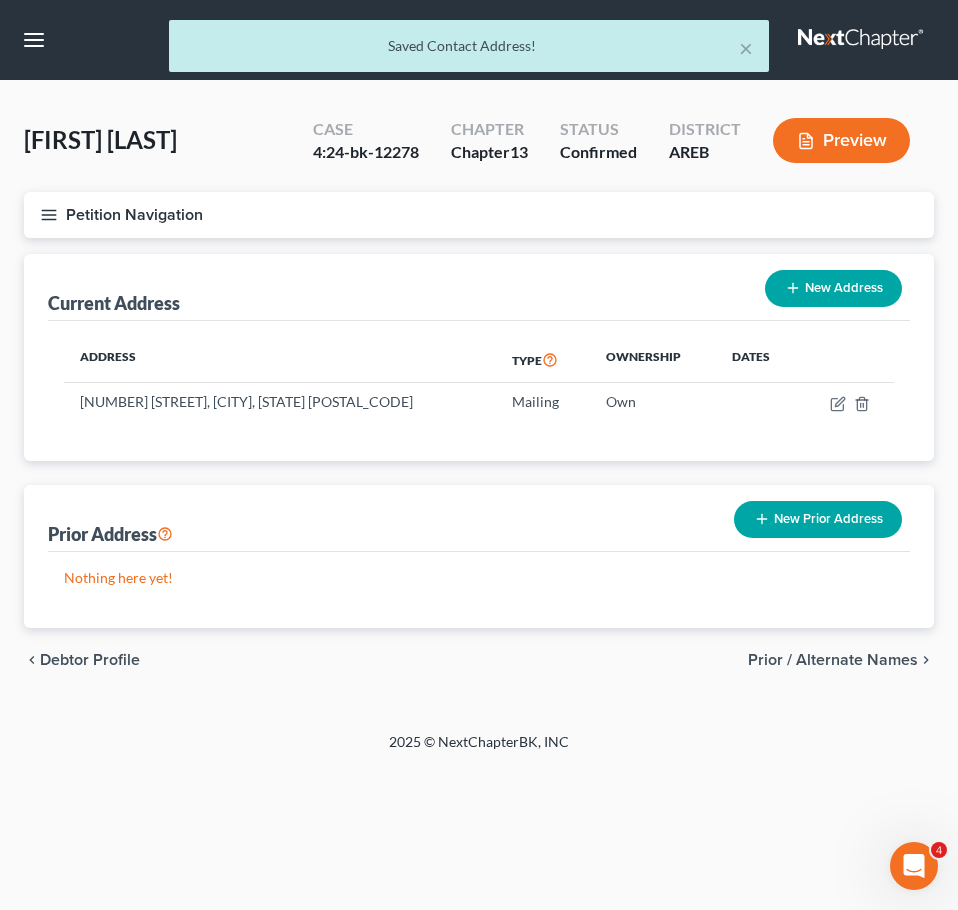 click on "chevron_left
Debtor Profile
Prior / Alternate Names
chevron_right" at bounding box center [479, 660] 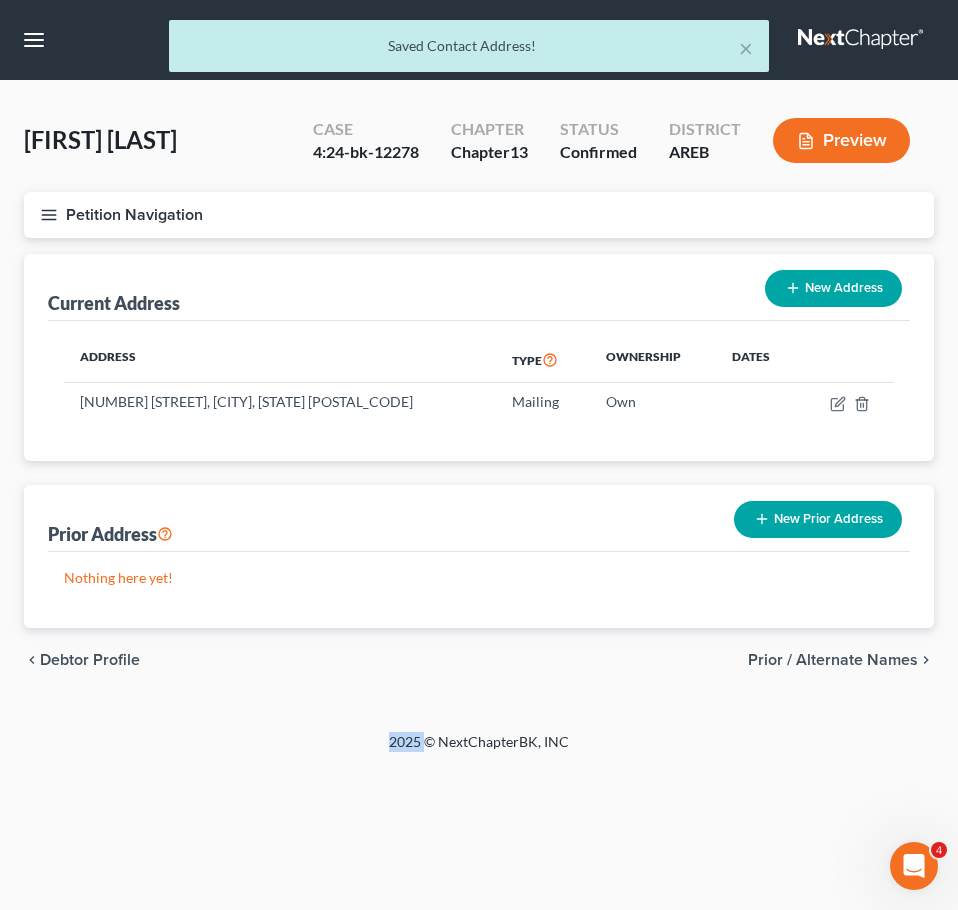 click on "chevron_left
Debtor Profile
Prior / Alternate Names
chevron_right" at bounding box center [479, 660] 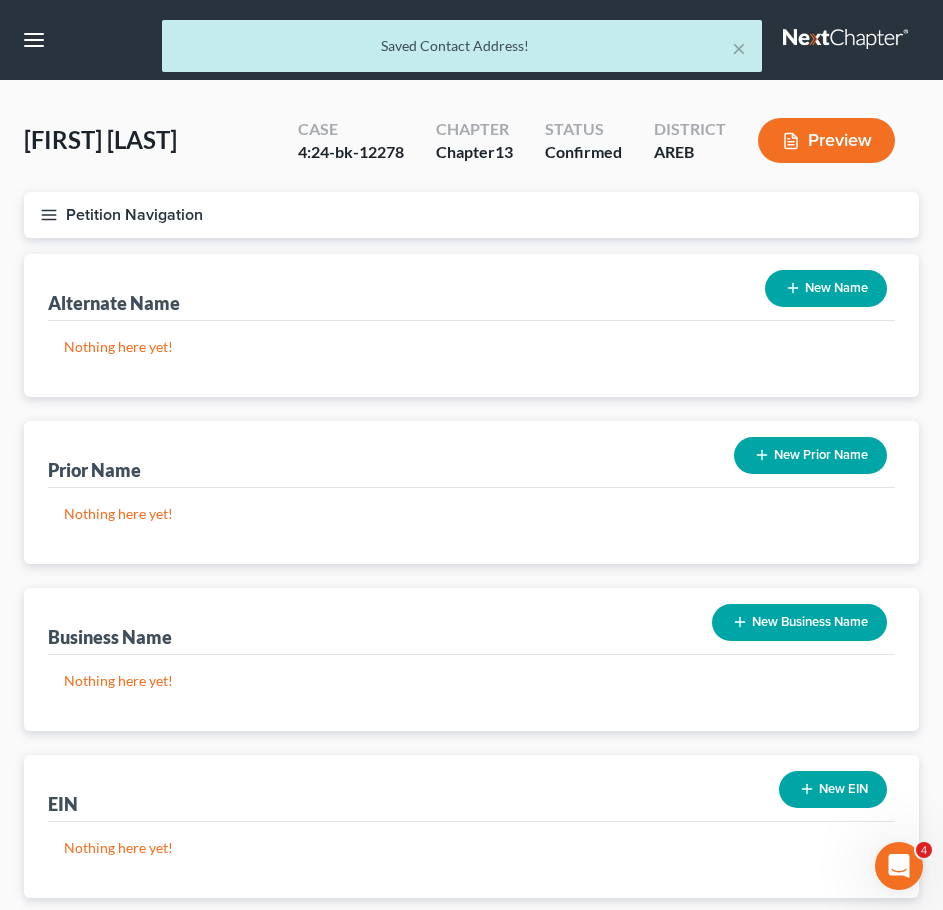 scroll, scrollTop: 128, scrollLeft: 0, axis: vertical 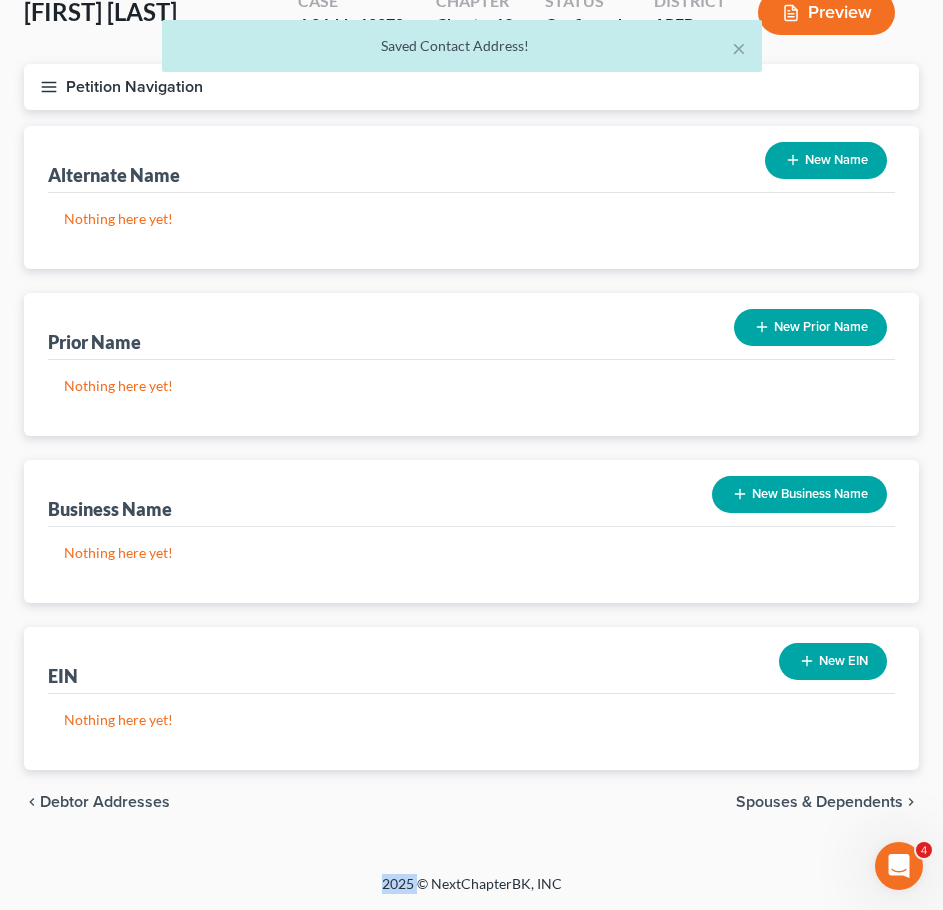 click on "Spouses & Dependents" at bounding box center [819, 802] 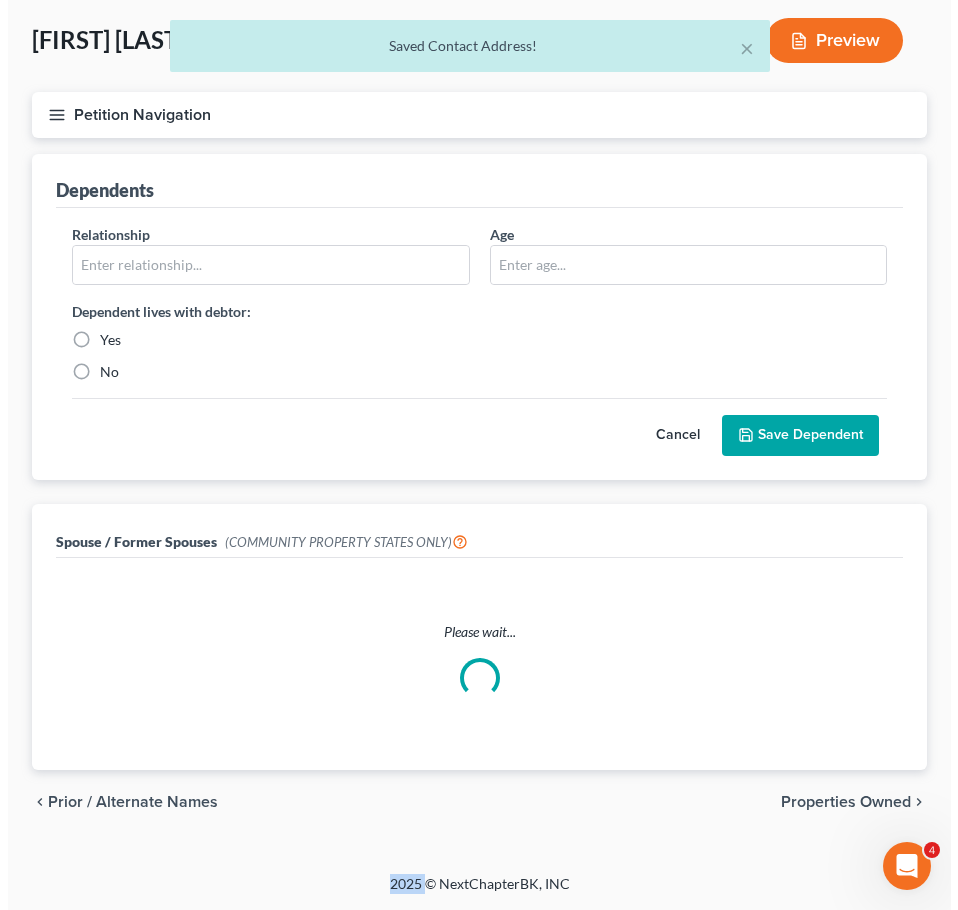 scroll, scrollTop: 0, scrollLeft: 0, axis: both 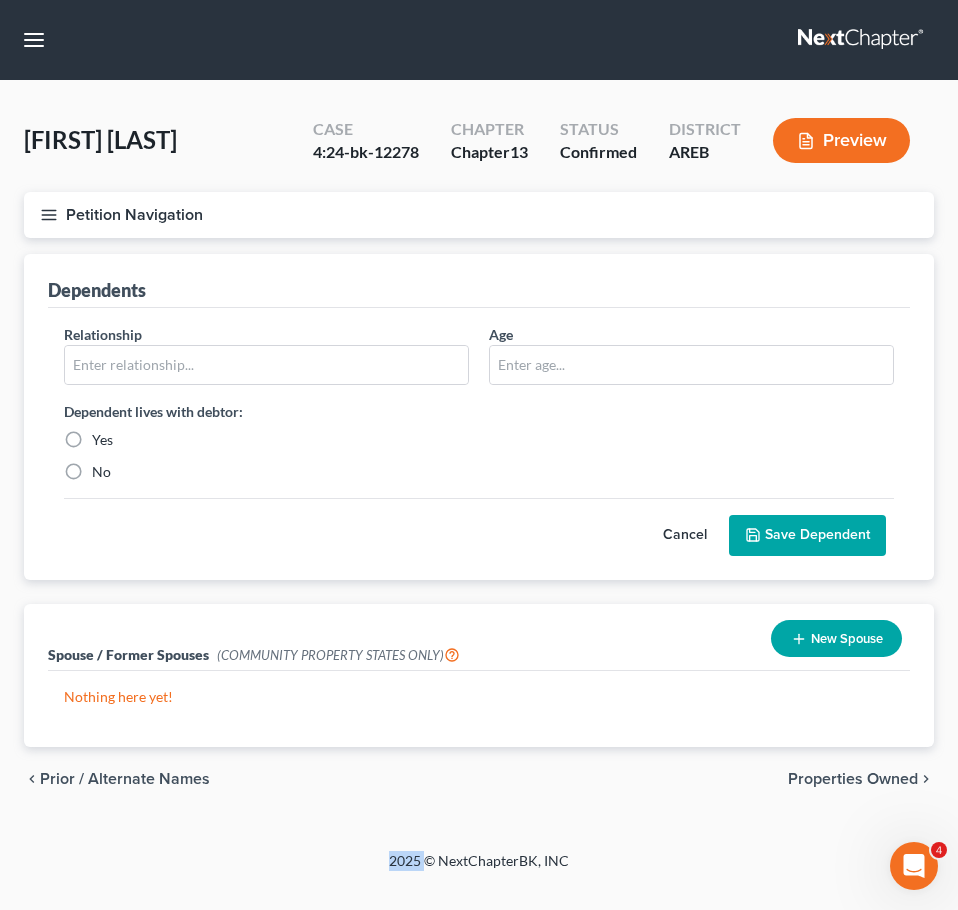 click on "Properties Owned" at bounding box center (853, 779) 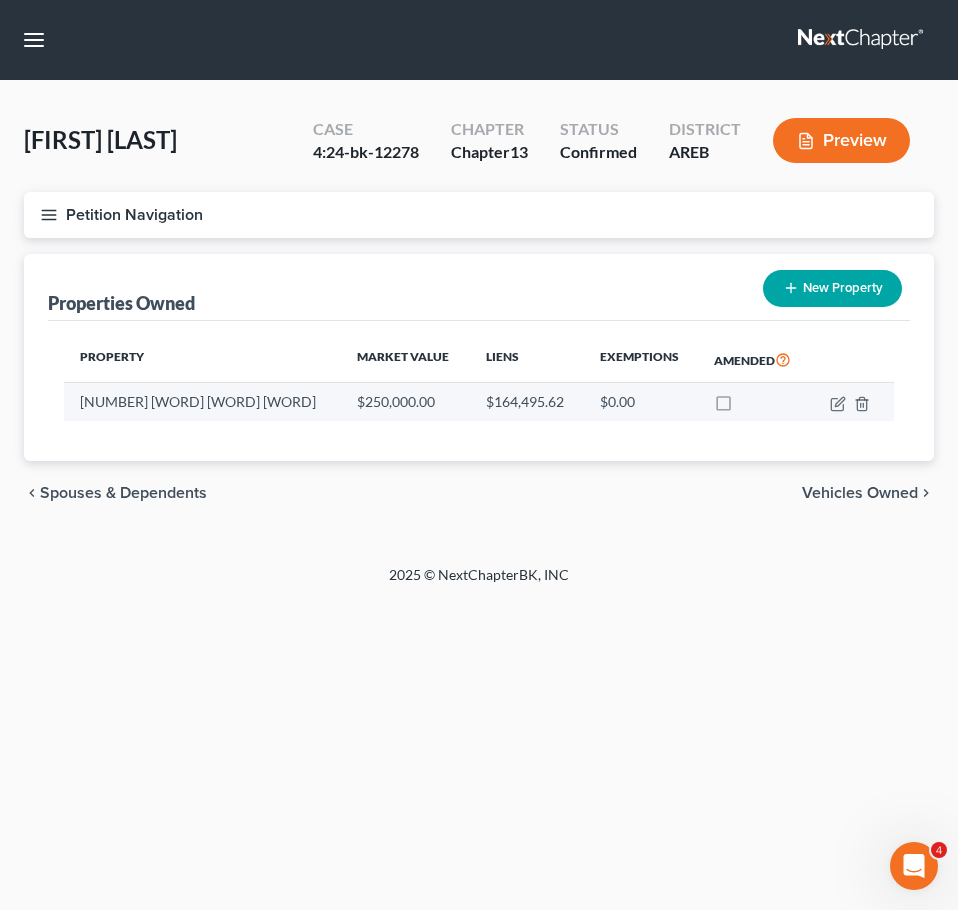 click at bounding box center (852, 402) 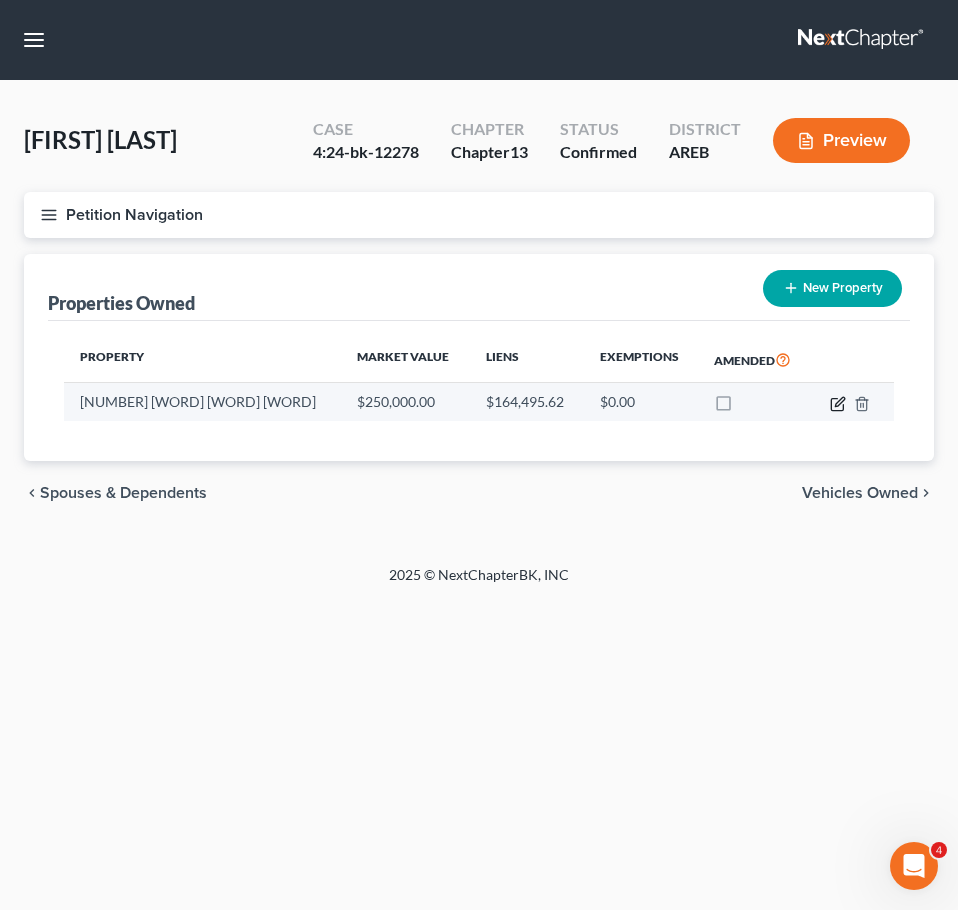 click 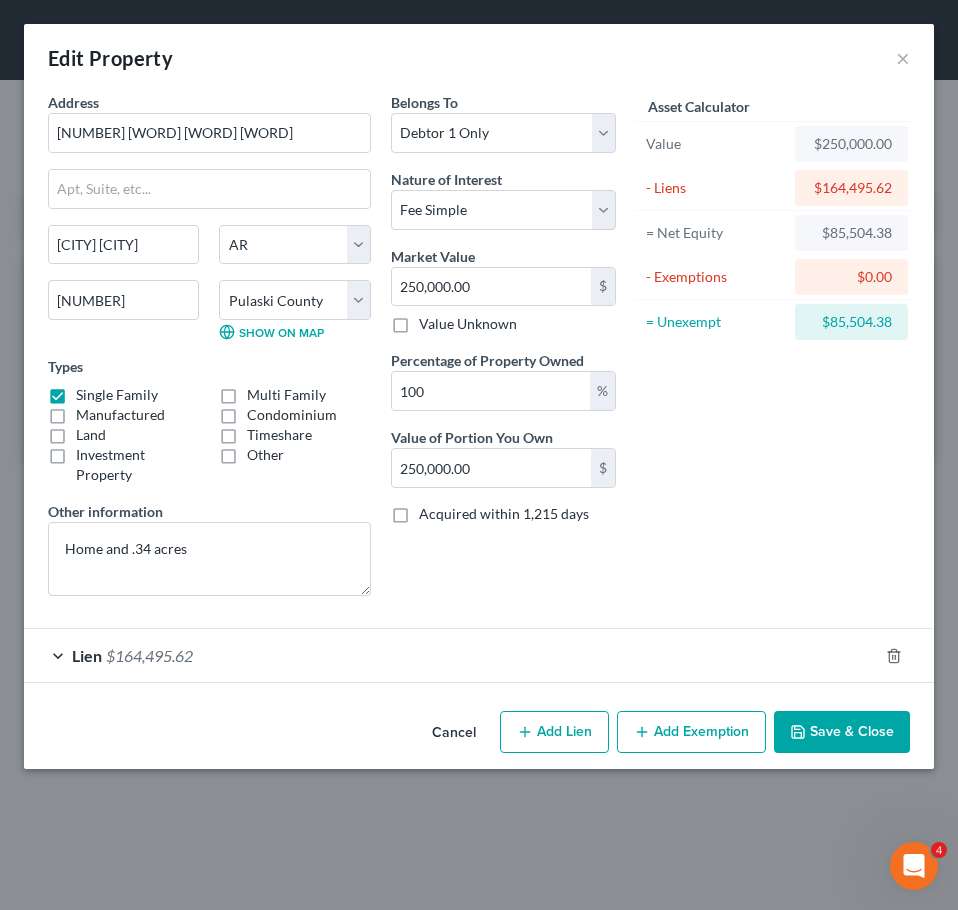 click on "Add Exemption" at bounding box center (691, 732) 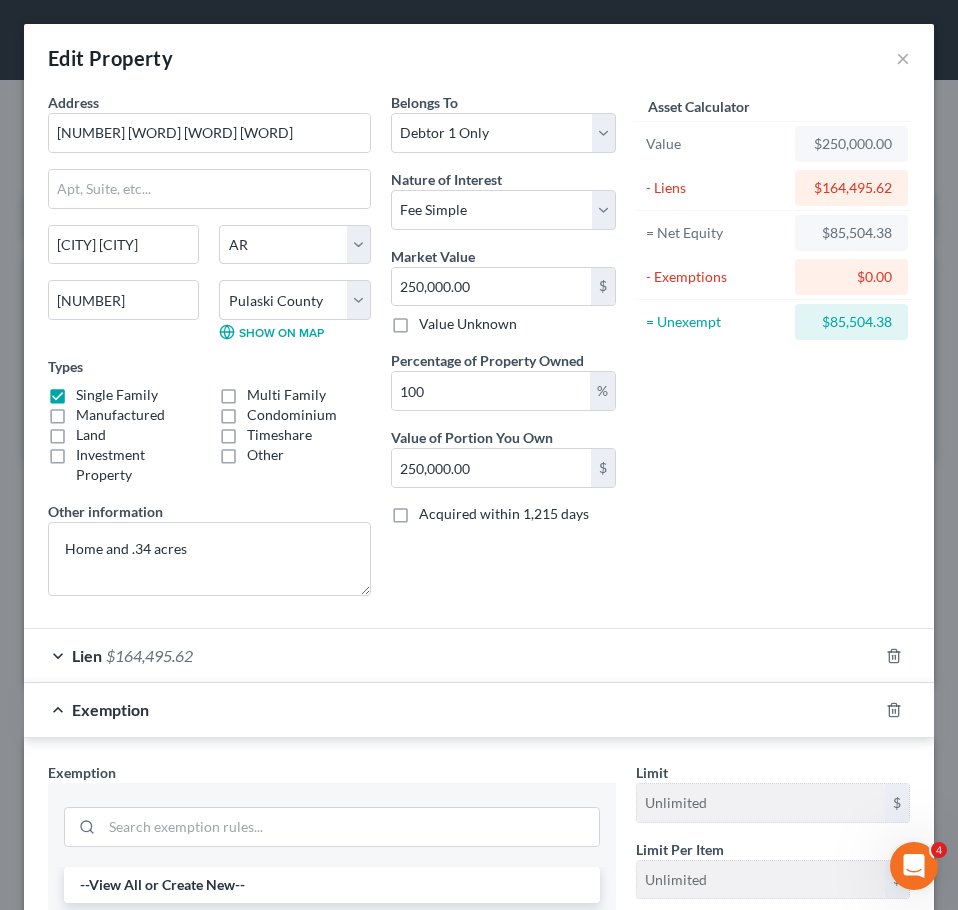scroll, scrollTop: 419, scrollLeft: 0, axis: vertical 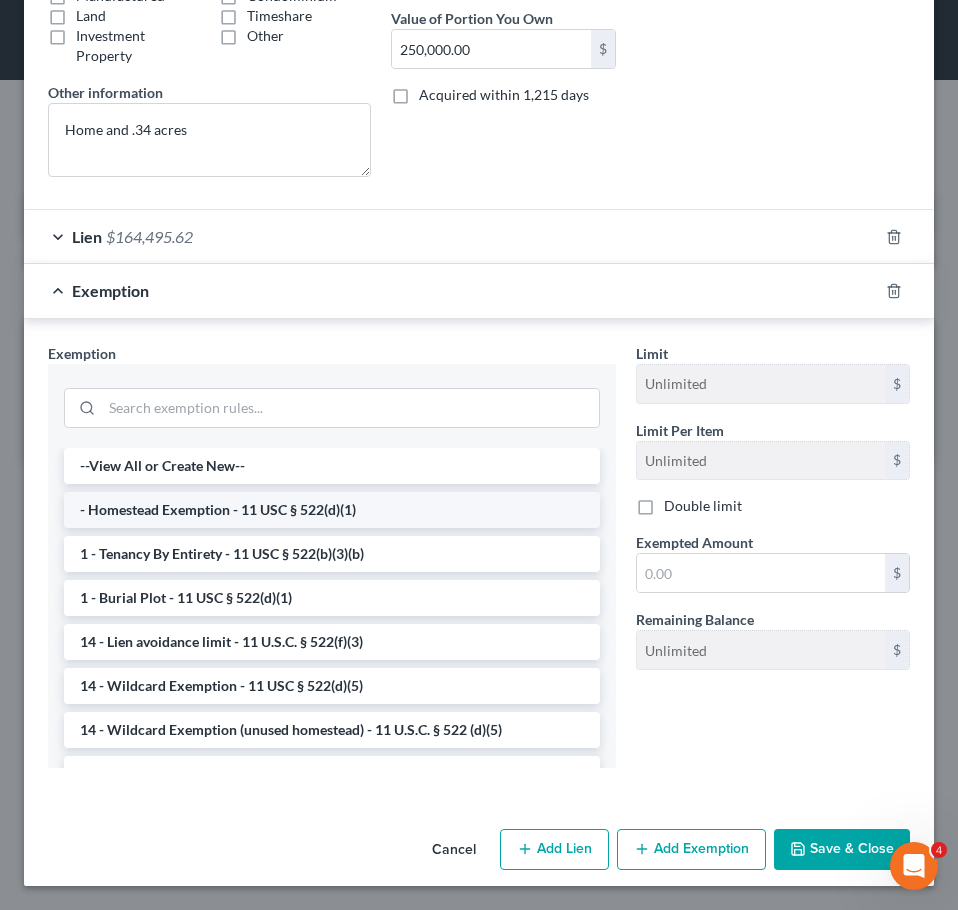 click on "- Homestead Exemption - 11 USC § 522(d)(1)" at bounding box center [332, 510] 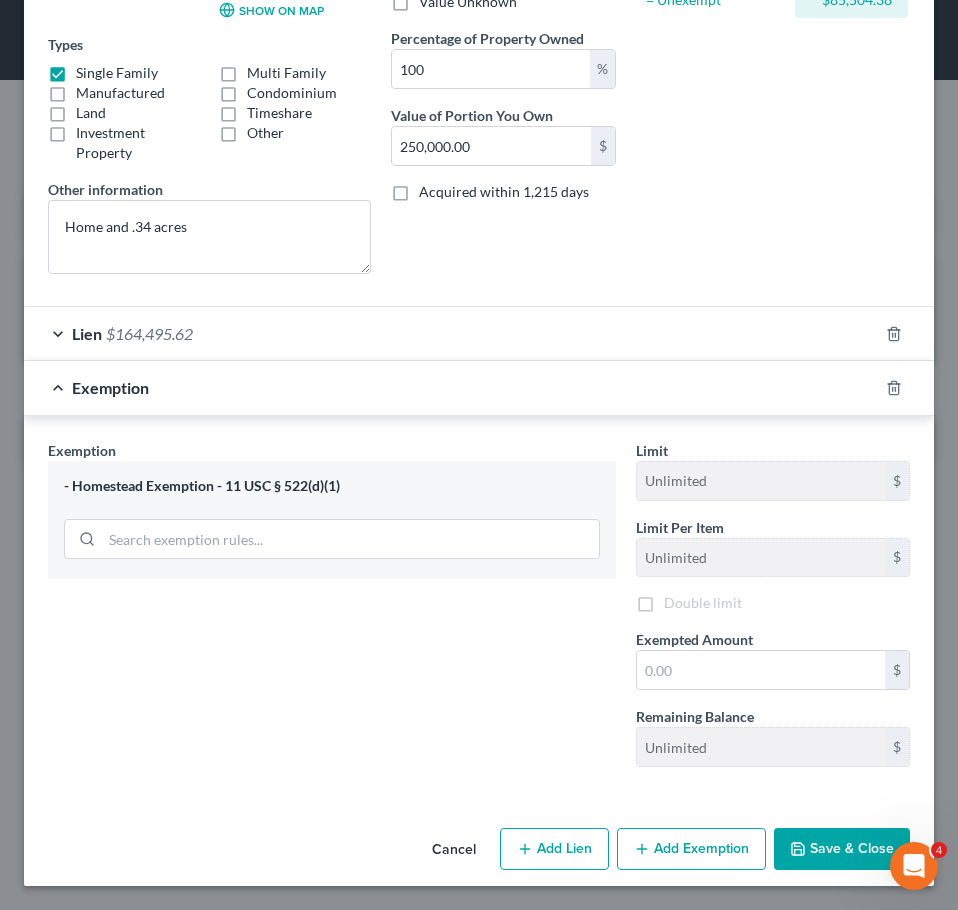 scroll, scrollTop: 322, scrollLeft: 0, axis: vertical 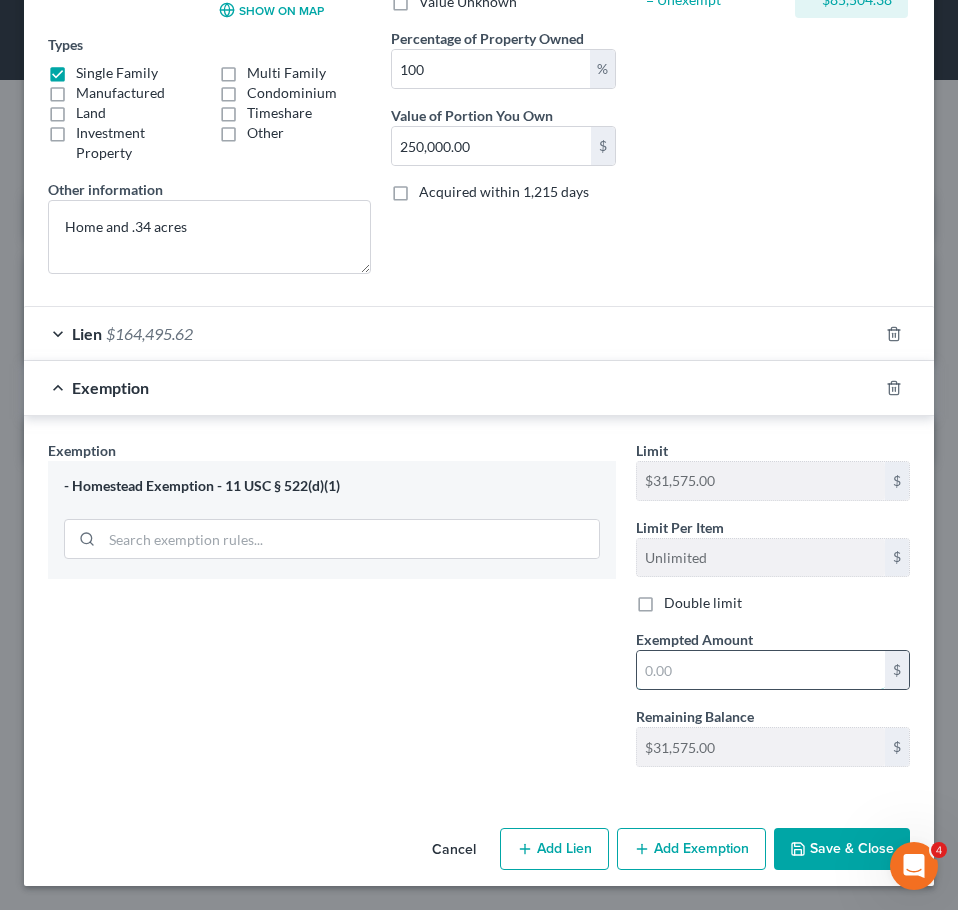 click at bounding box center [761, 670] 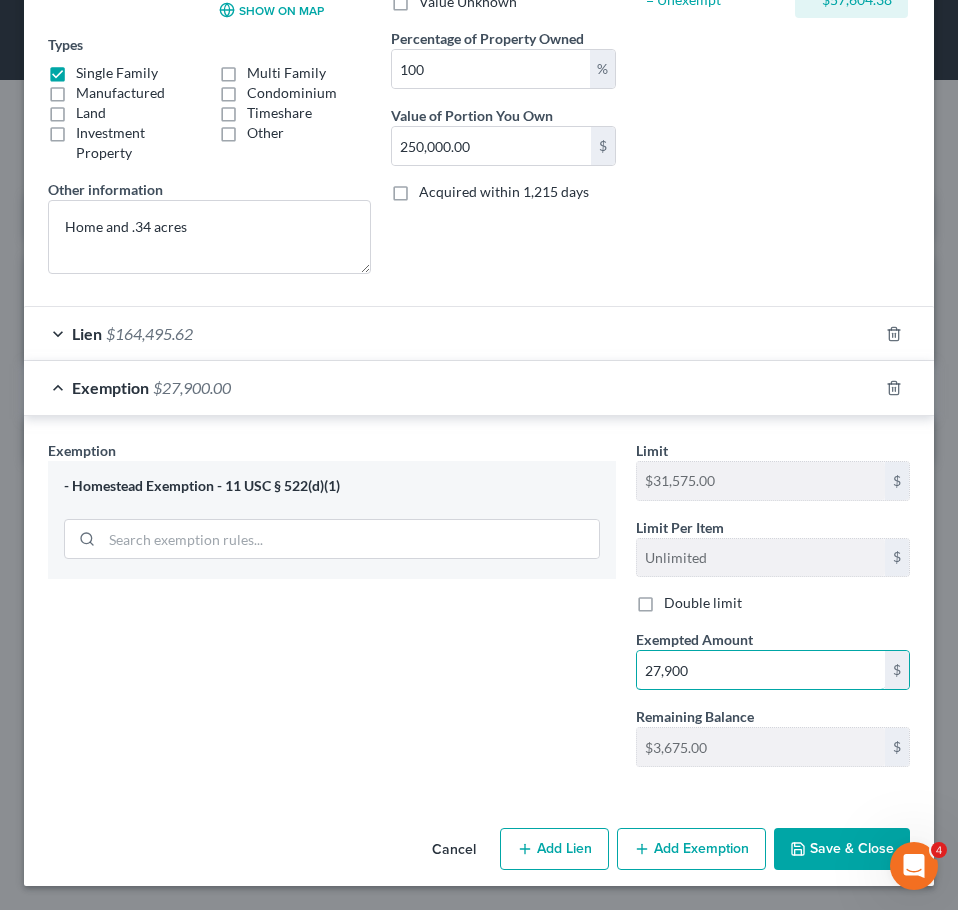type on "27,900" 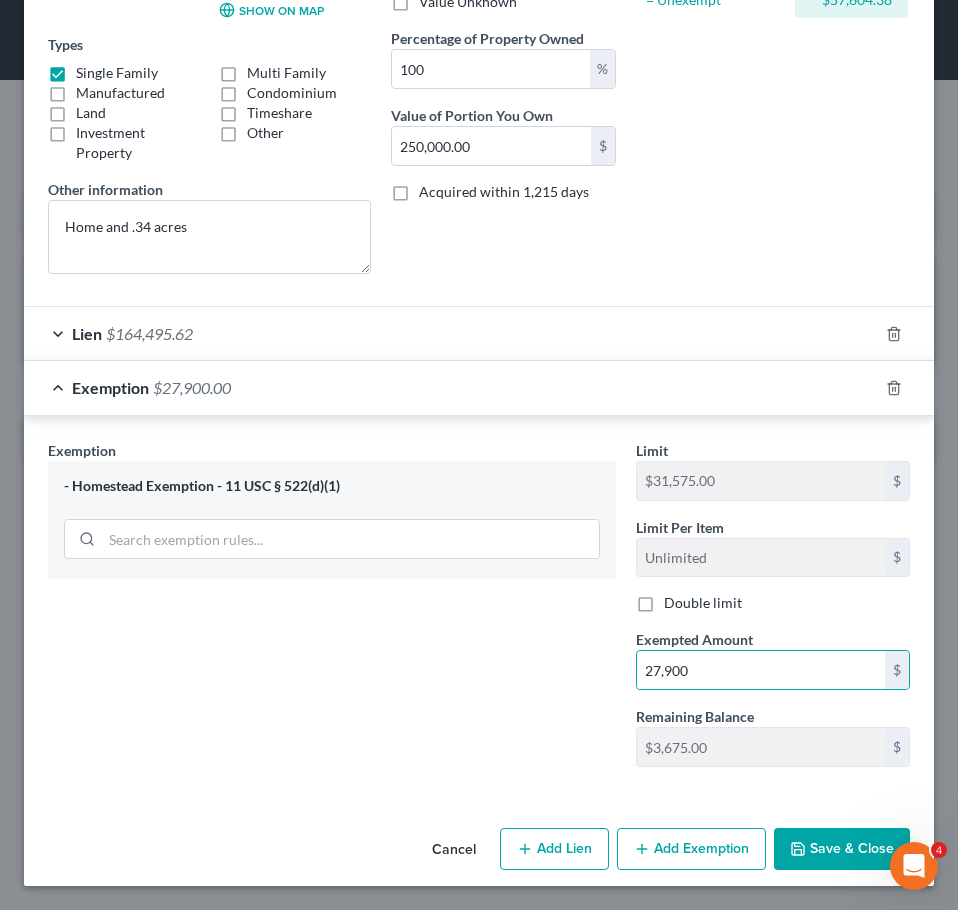 click on "Save & Close" at bounding box center (842, 849) 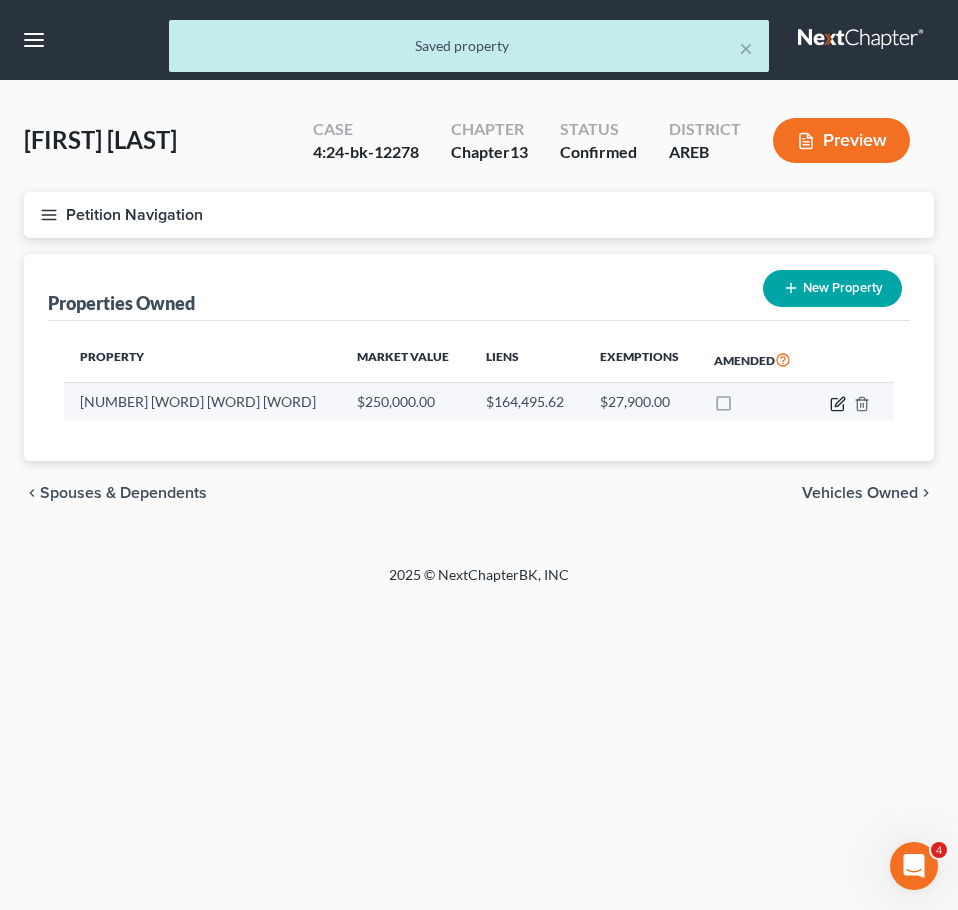 click 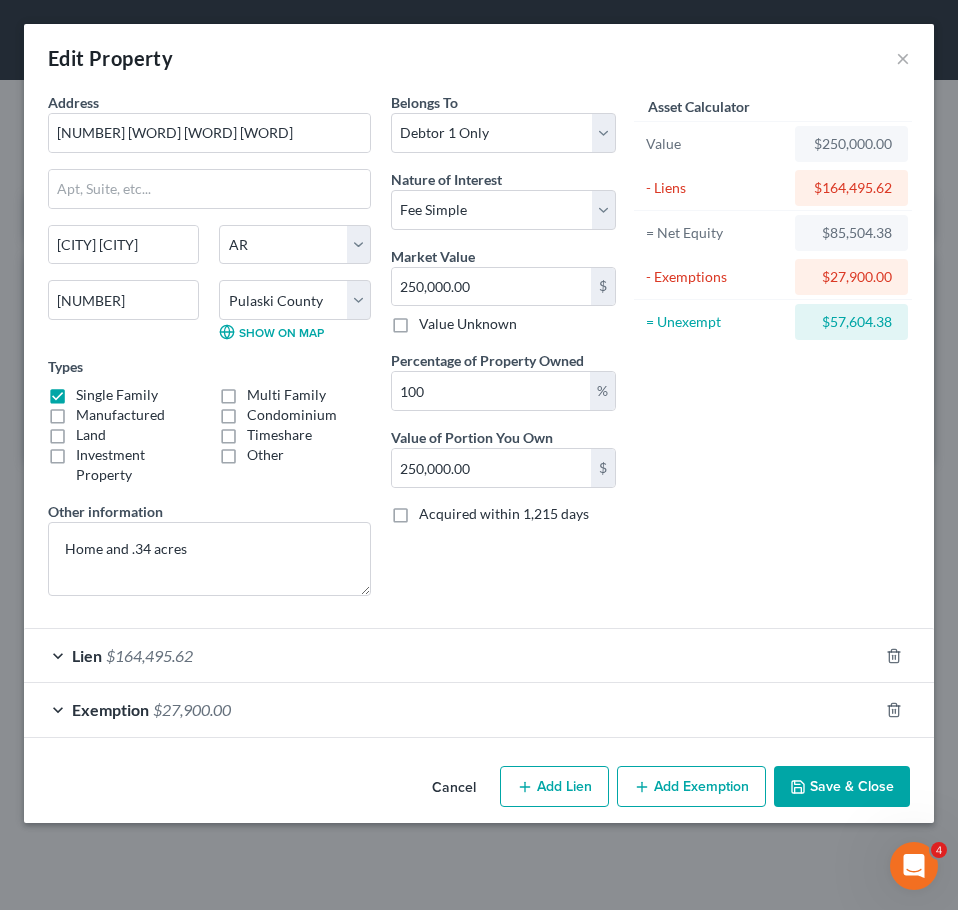 click on "Add Exemption" at bounding box center [691, 787] 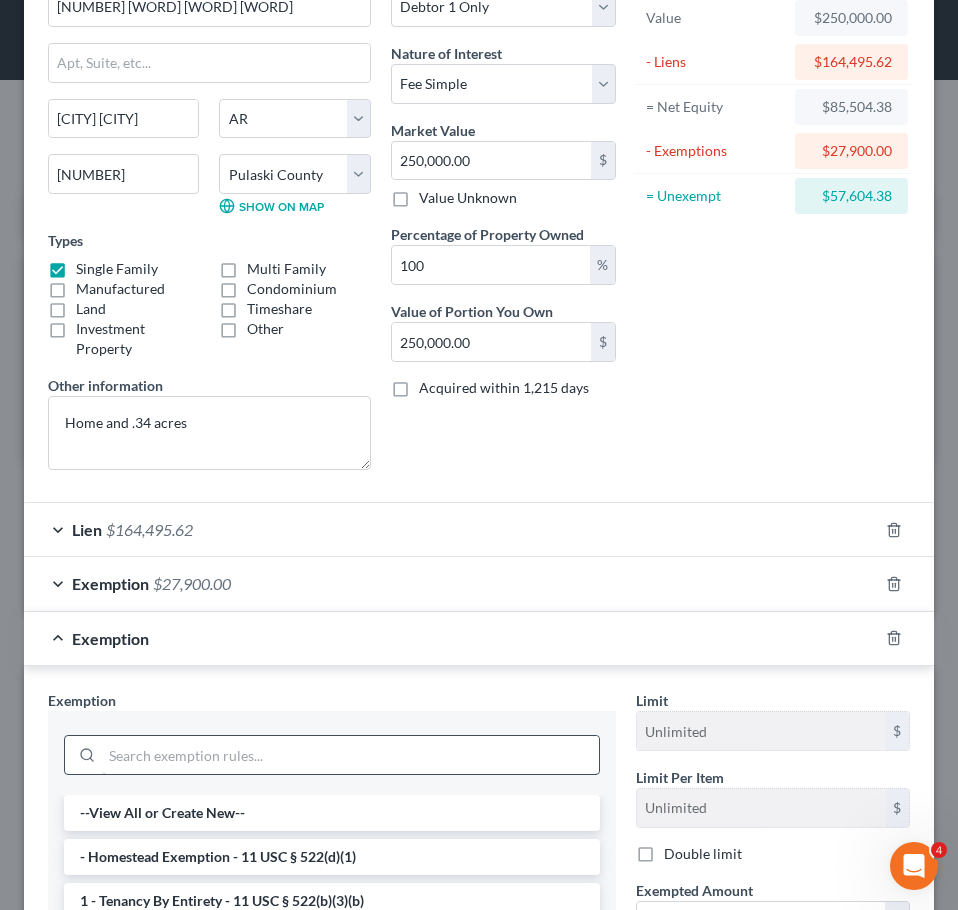 scroll, scrollTop: 131, scrollLeft: 0, axis: vertical 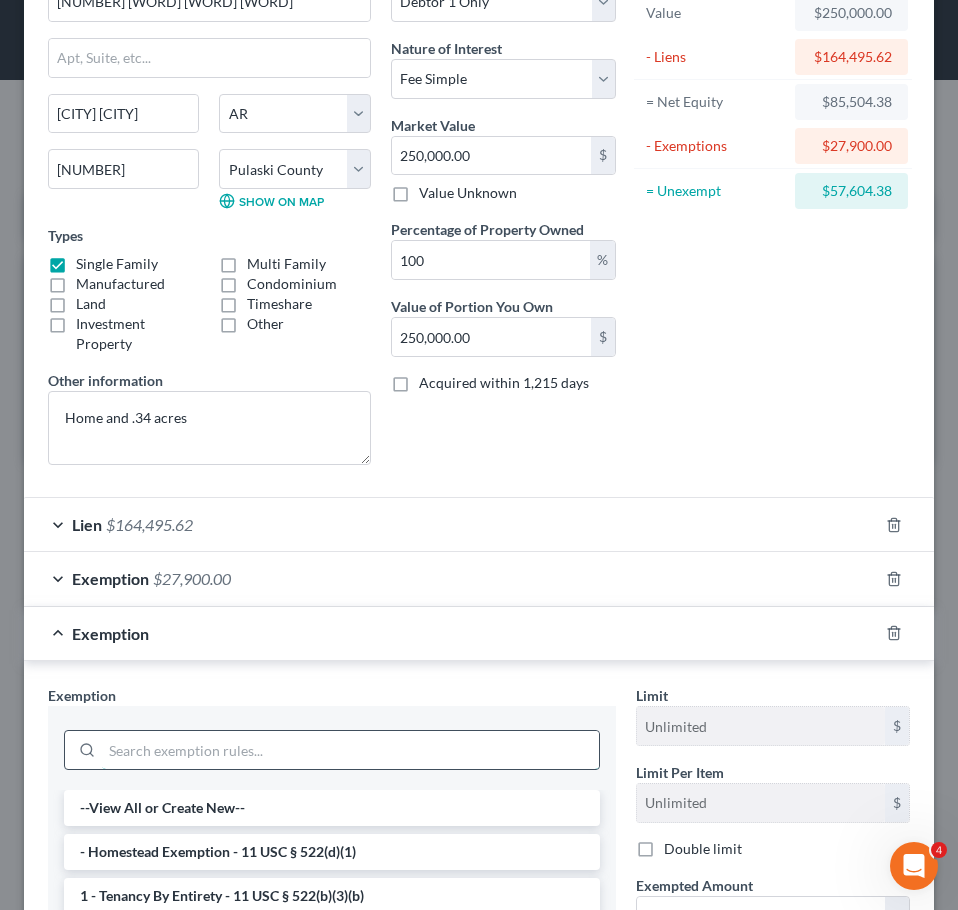 click at bounding box center (350, 750) 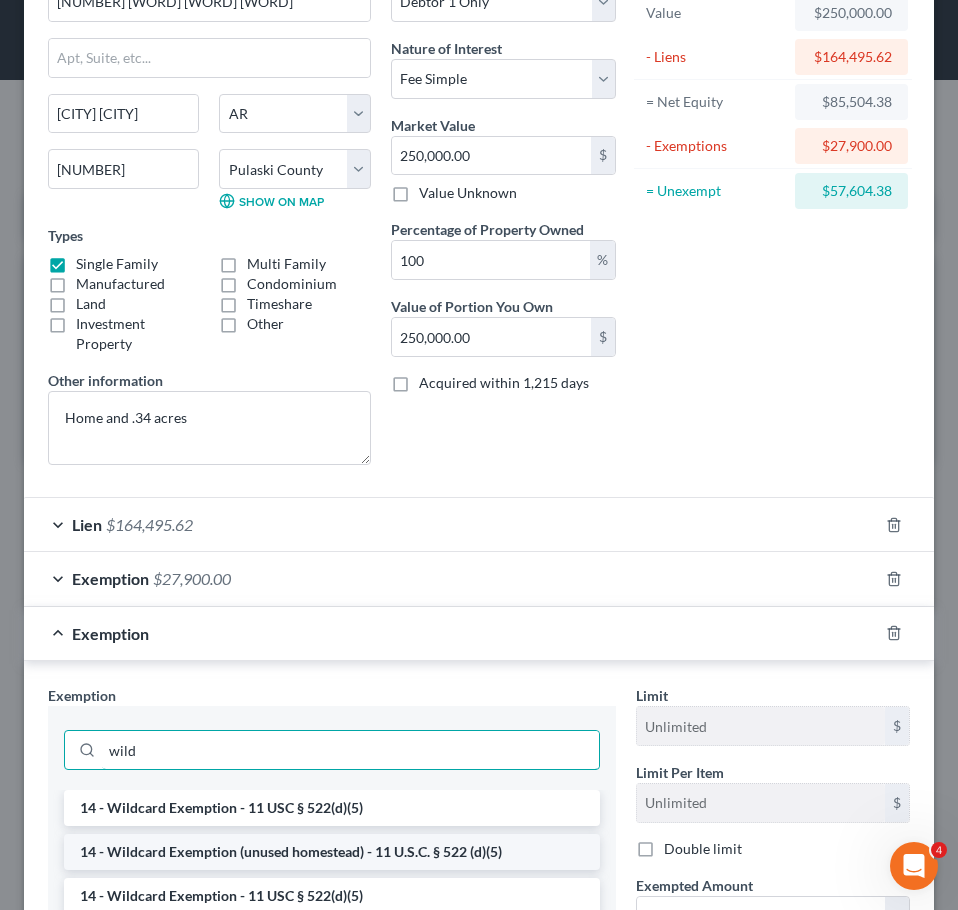 type on "wild" 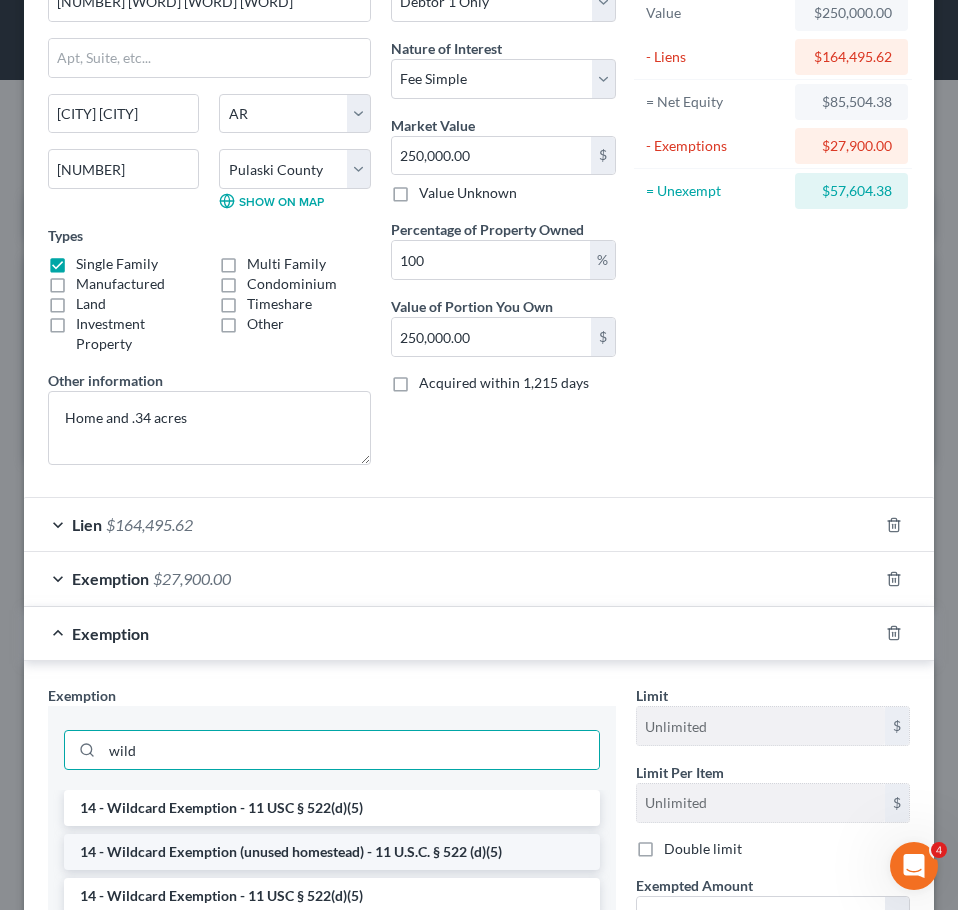 click on "14 - Wildcard Exemption (unused homestead) - 11 U.S.C. § 522 (d)(5)" at bounding box center (332, 852) 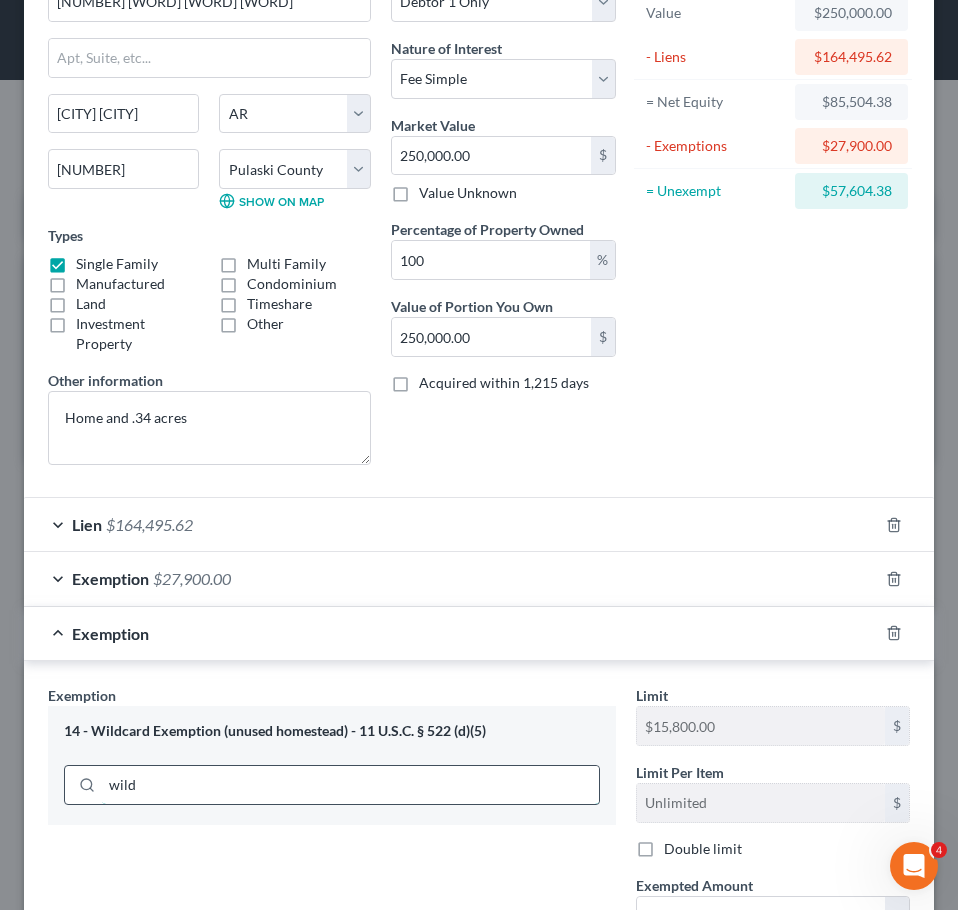 click on "wild" at bounding box center [350, 785] 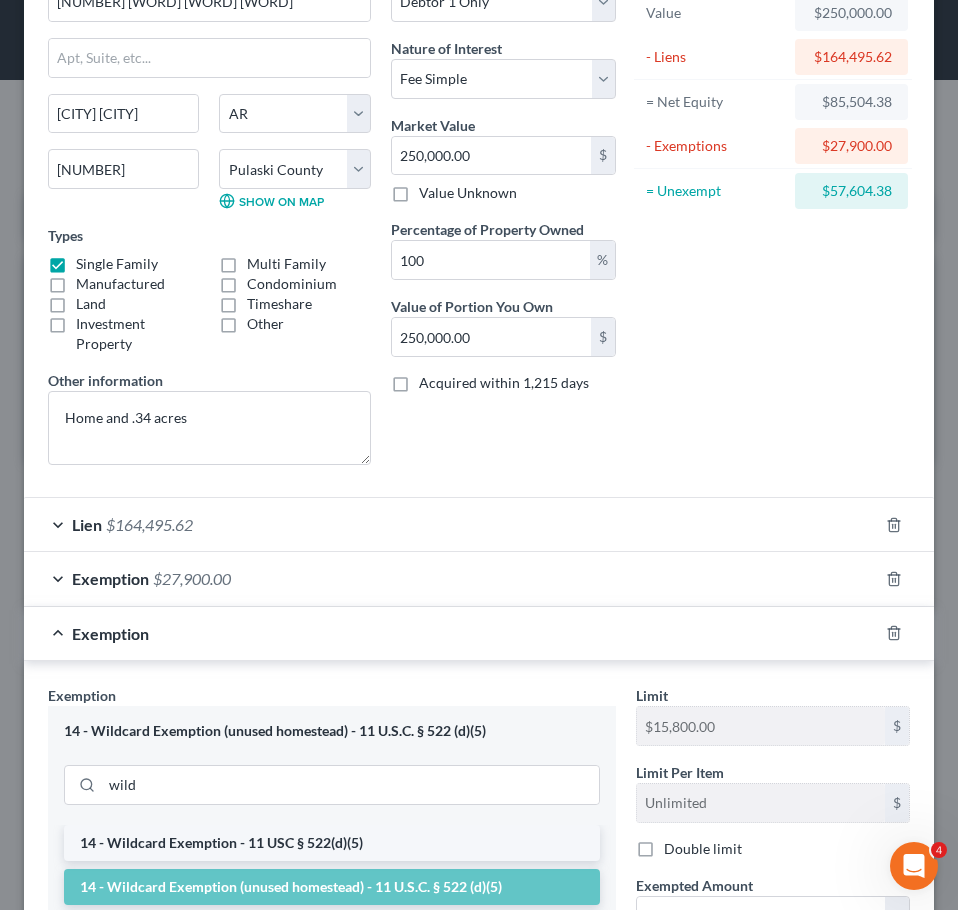 click on "14 - Wildcard Exemption - 11 USC § 522(d)(5)" at bounding box center [332, 843] 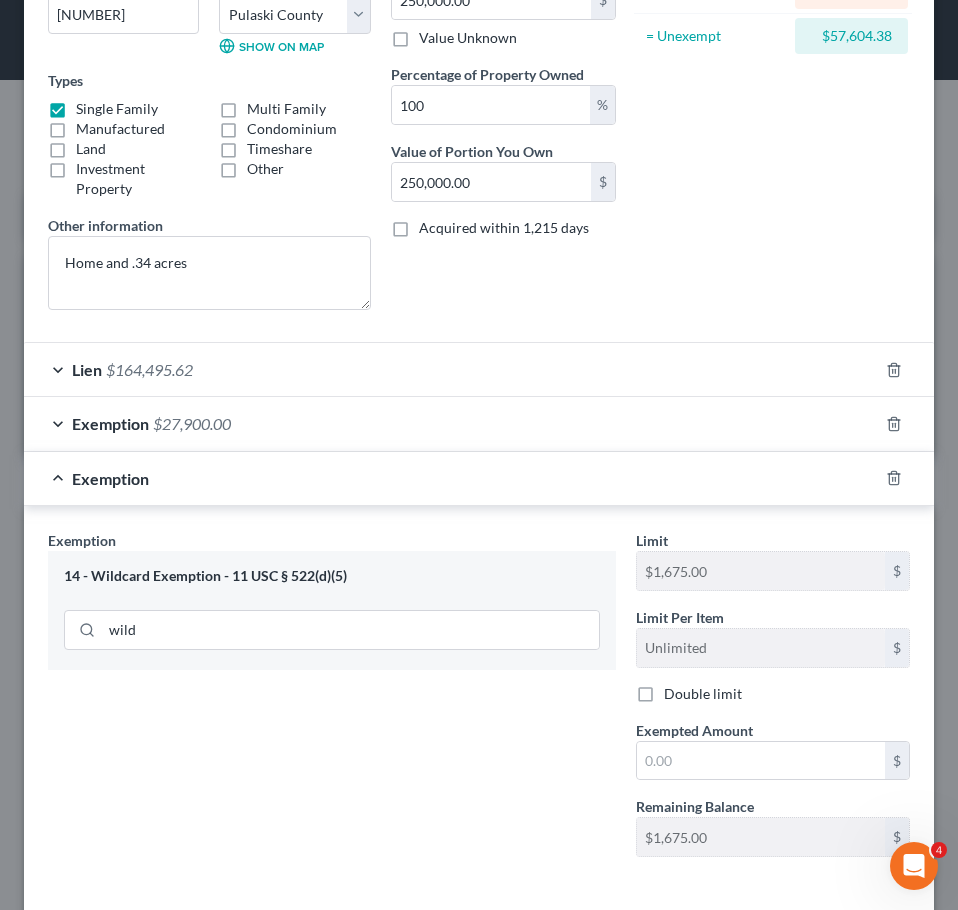 scroll, scrollTop: 343, scrollLeft: 0, axis: vertical 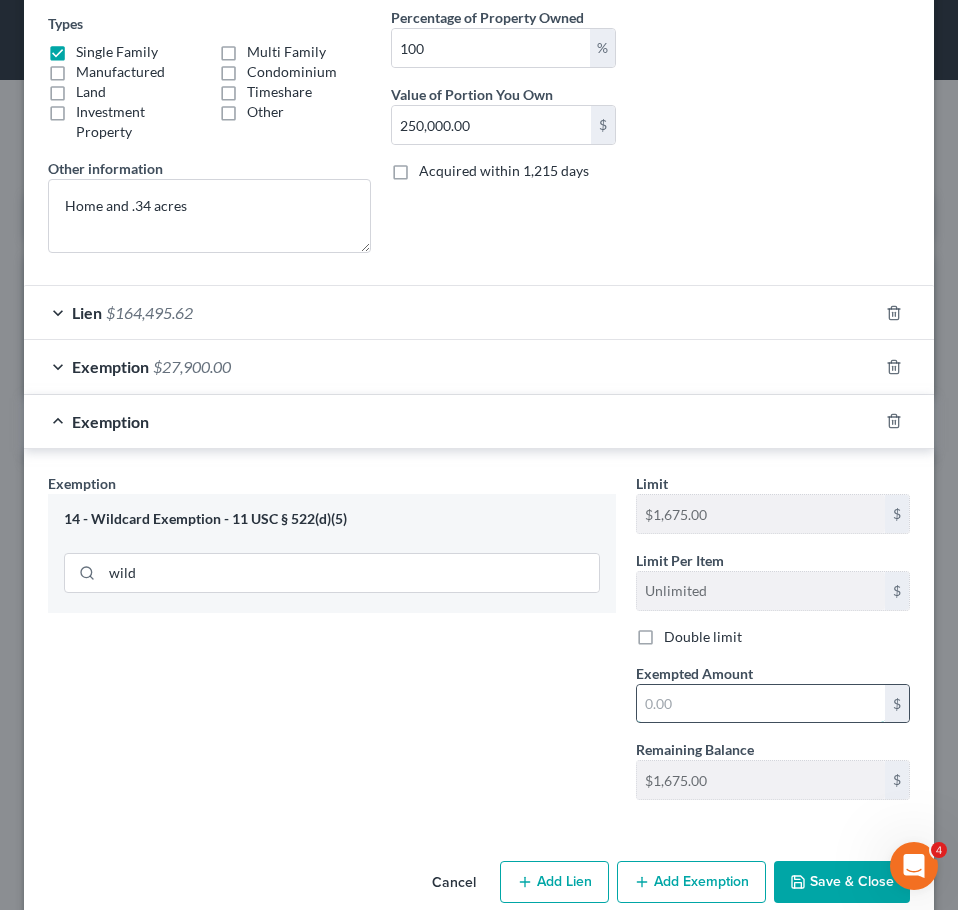 click at bounding box center [761, 704] 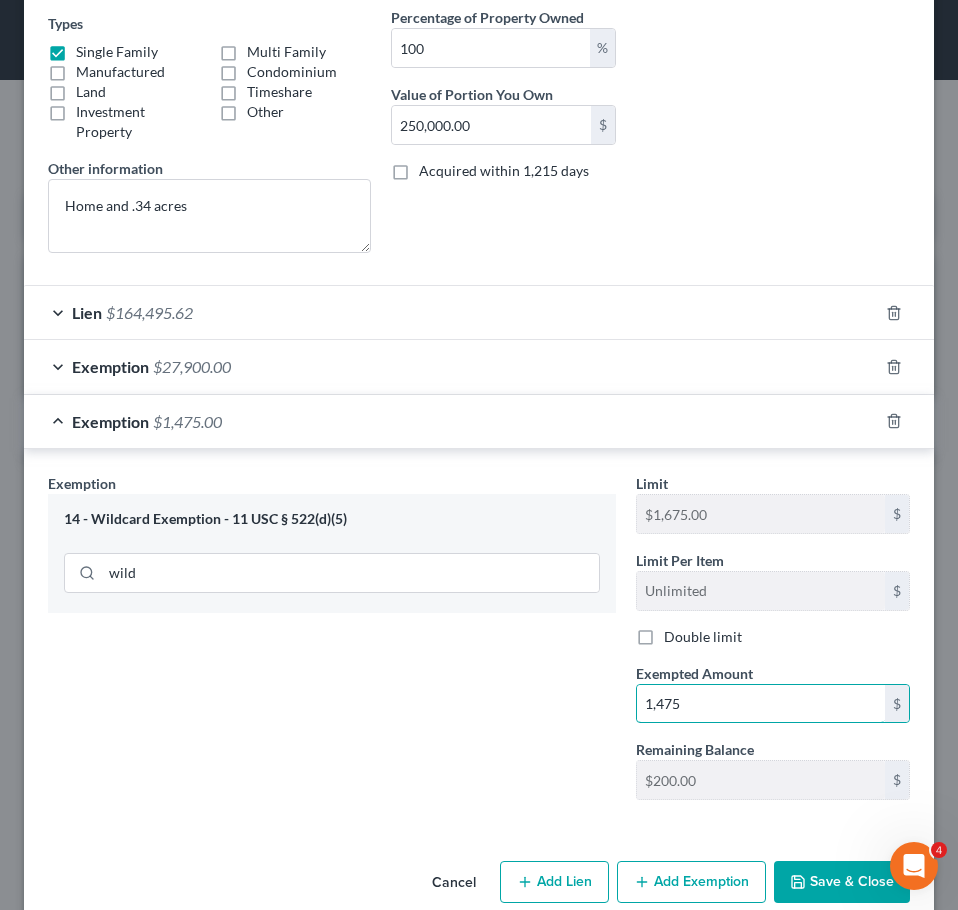 type on "1,475" 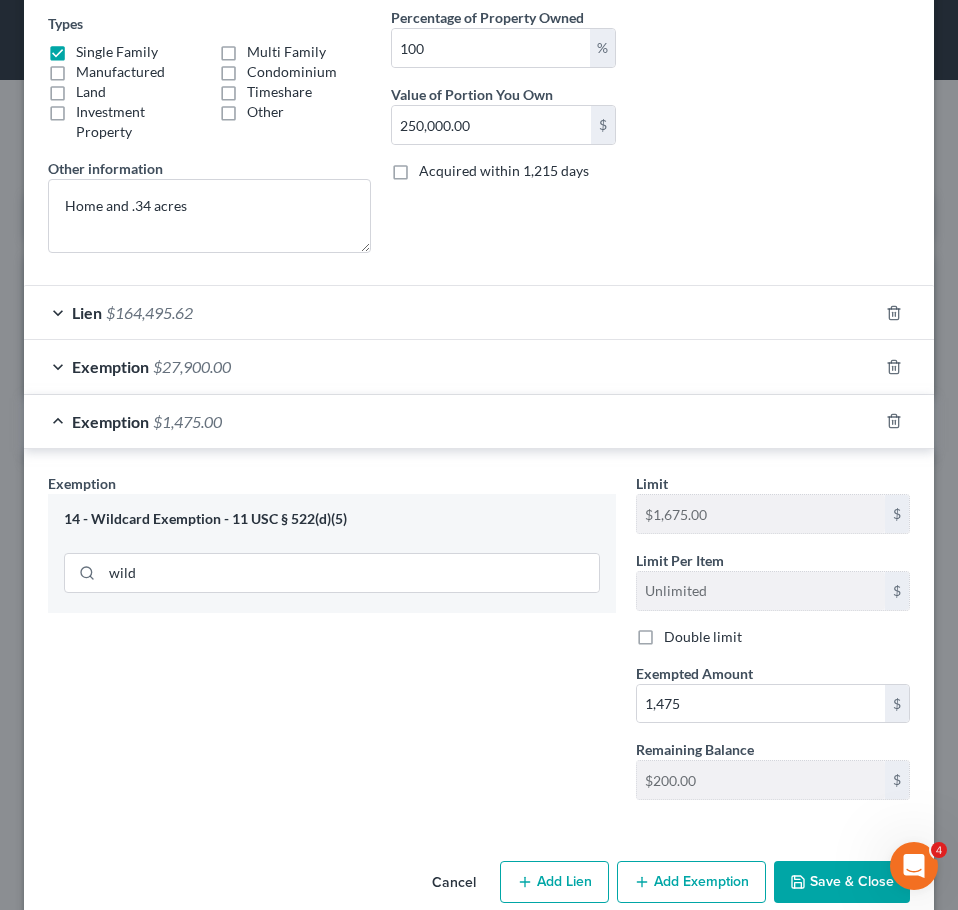 click on "Save & Close" at bounding box center [842, 882] 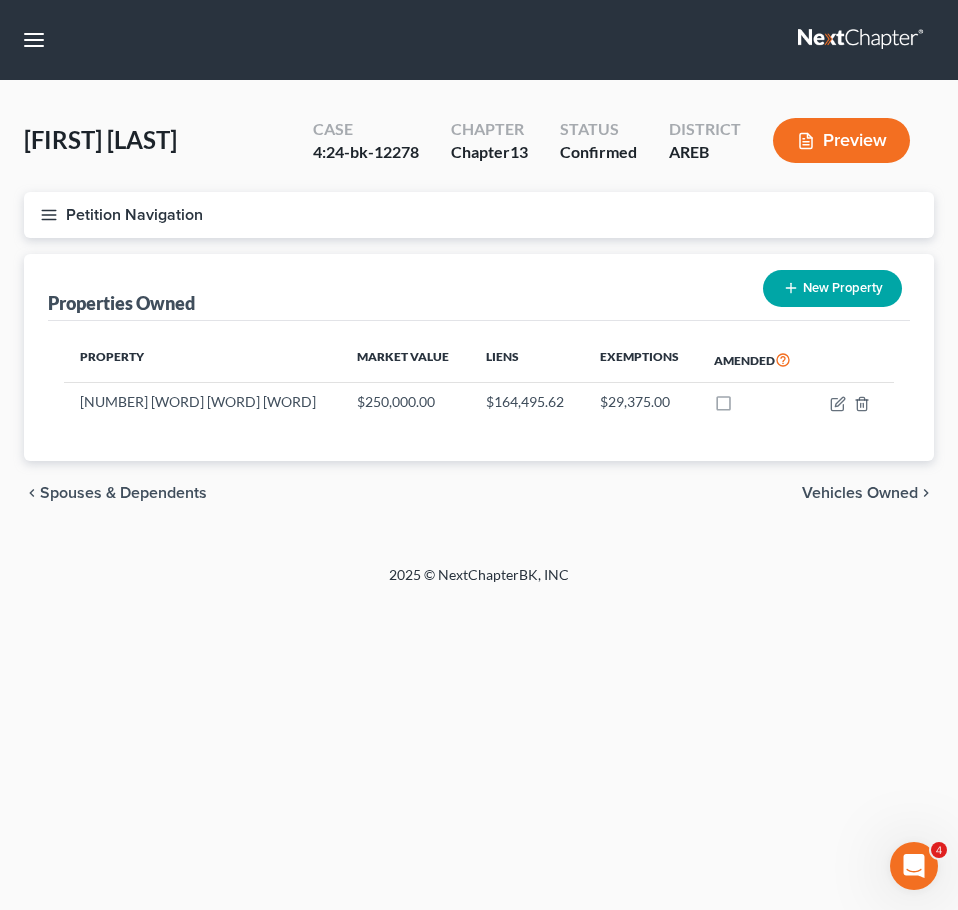 click on "Vehicles Owned" at bounding box center [860, 493] 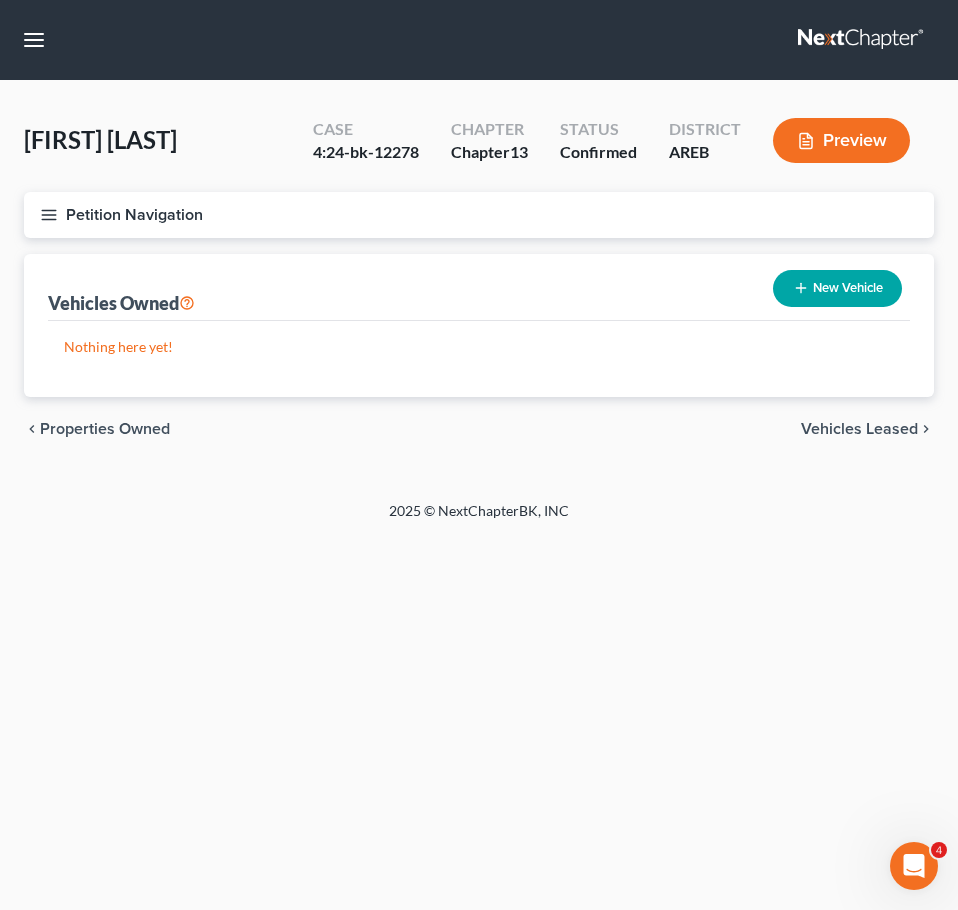 click on "New Vehicle" at bounding box center [837, 288] 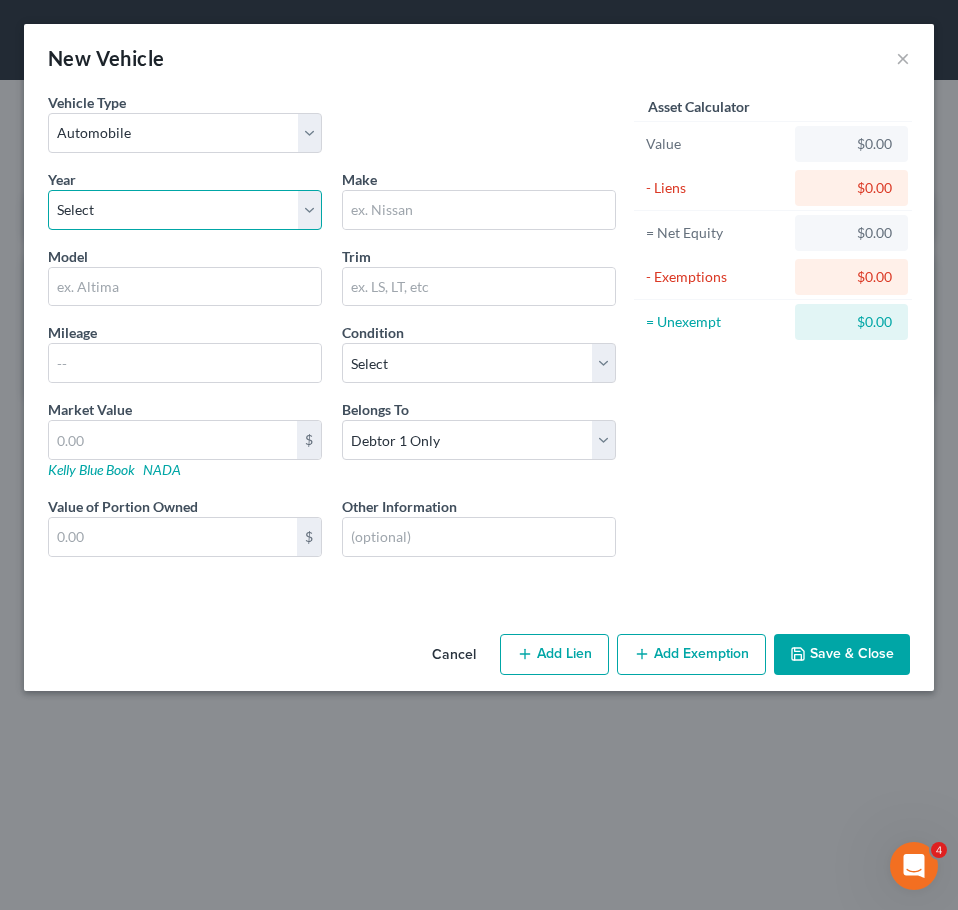click on "Select 2026 2025 2024 2023 2022 2021 2020 2019 2018 2017 2016 2015 2014 2013 2012 2011 2010 2009 2008 2007 2006 2005 2004 2003 2002 2001 2000 1999 1998 1997 1996 1995 1994 1993 1992 1991 1990 1989 1988 1987 1986 1985 1984 1983 1982 1981 1980 1979 1978 1977 1976 1975 1974 1973 1972 1971 1970 1969 1968 1967 1966 1965 1964 1963 1962 1961 1960 1959 1958 1957 1956 1955 1954 1953 1952 1951 1950 1949 1948 1947 1946 1945 1944 1943 1942 1941 1940 1939 1938 1937 1936 1935 1934 1933 1932 1931 1930 1929 1928 1927 1926 1925 1924 1923 1922 1921 1920 1919 1918 1917 1916 1915 1914 1913 1912 1911 1910 1909 1908 1907 1906 1905 1904 1903 1902 1901" at bounding box center (185, 210) 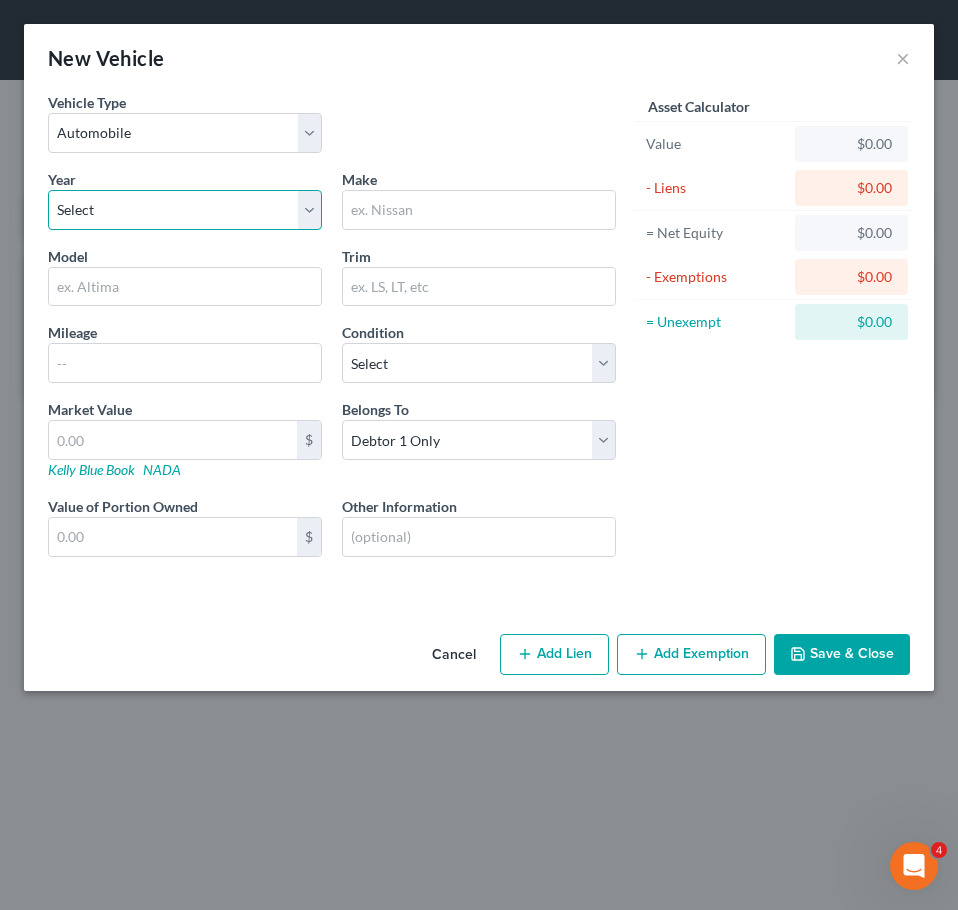 select on "17" 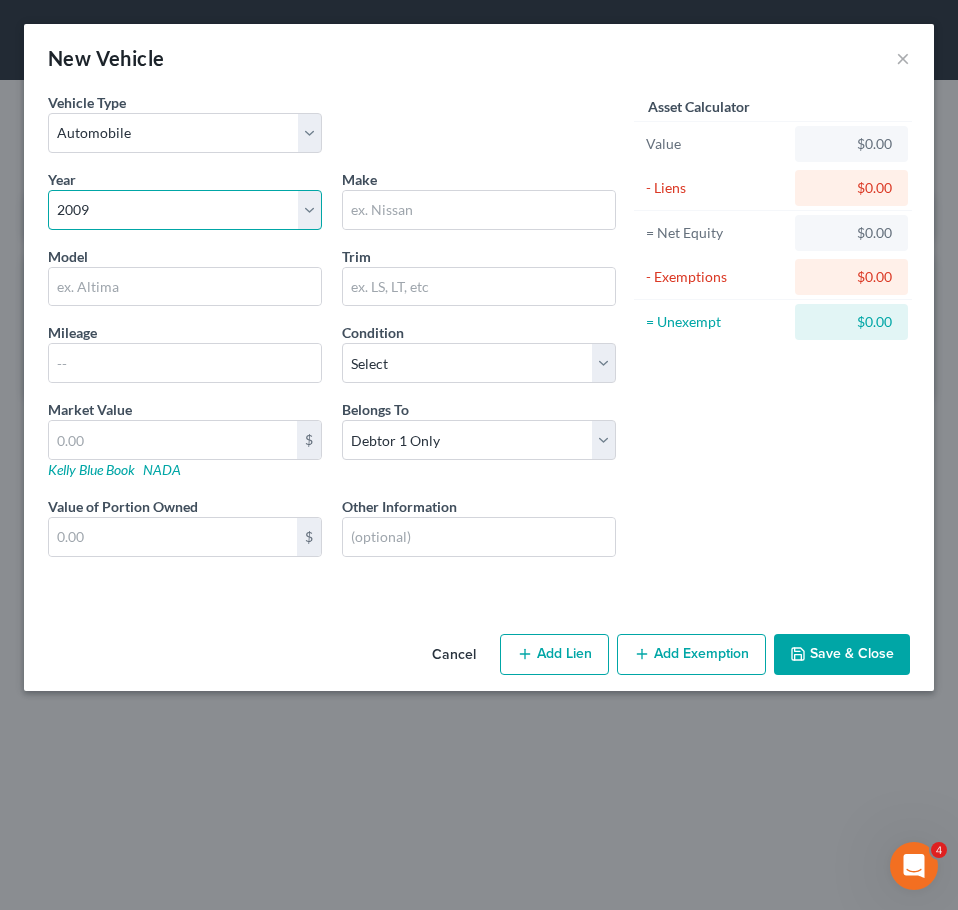click on "Select 2026 2025 2024 2023 2022 2021 2020 2019 2018 2017 2016 2015 2014 2013 2012 2011 2010 2009 2008 2007 2006 2005 2004 2003 2002 2001 2000 1999 1998 1997 1996 1995 1994 1993 1992 1991 1990 1989 1988 1987 1986 1985 1984 1983 1982 1981 1980 1979 1978 1977 1976 1975 1974 1973 1972 1971 1970 1969 1968 1967 1966 1965 1964 1963 1962 1961 1960 1959 1958 1957 1956 1955 1954 1953 1952 1951 1950 1949 1948 1947 1946 1945 1944 1943 1942 1941 1940 1939 1938 1937 1936 1935 1934 1933 1932 1931 1930 1929 1928 1927 1926 1925 1924 1923 1922 1921 1920 1919 1918 1917 1916 1915 1914 1913 1912 1911 1910 1909 1908 1907 1906 1905 1904 1903 1902 1901" at bounding box center (185, 210) 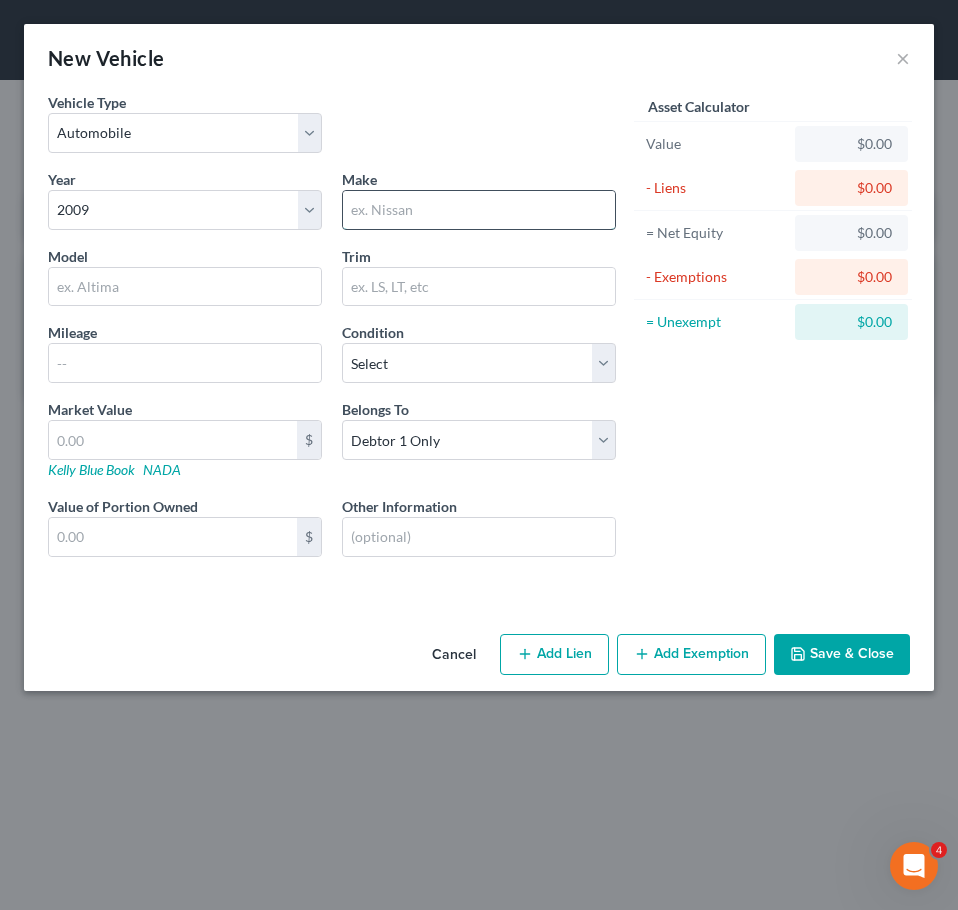 click at bounding box center (479, 210) 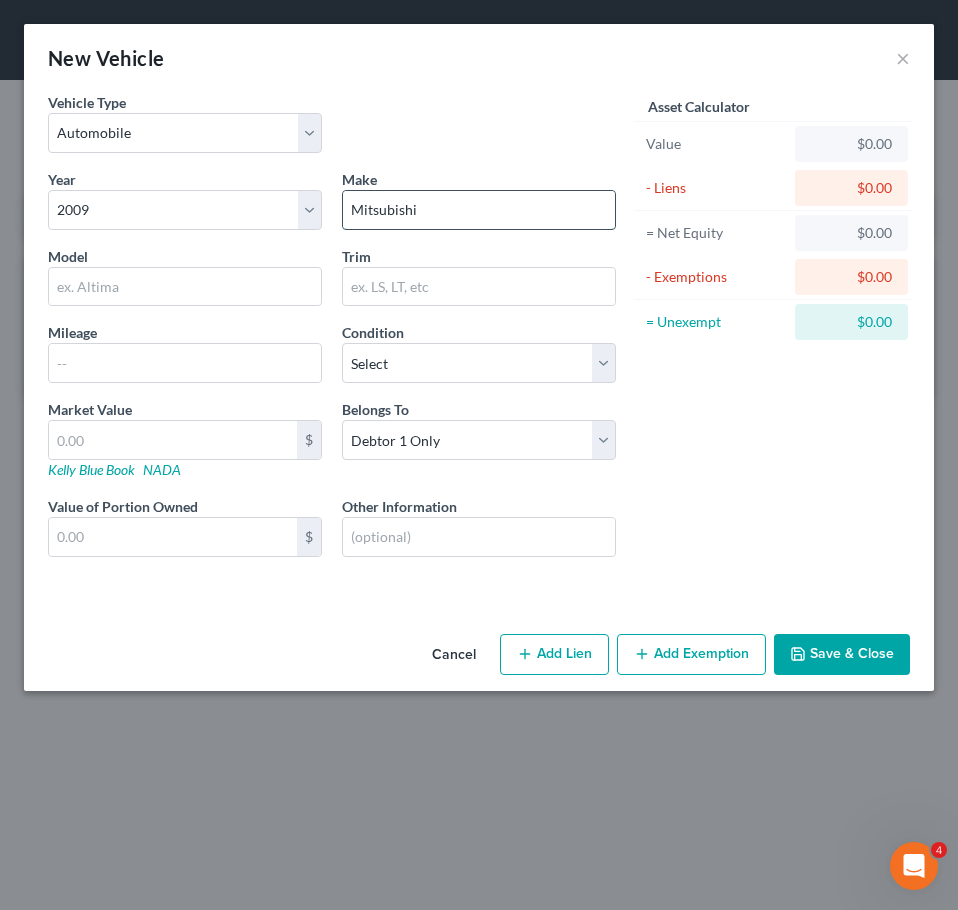 type on "Mitsubishi" 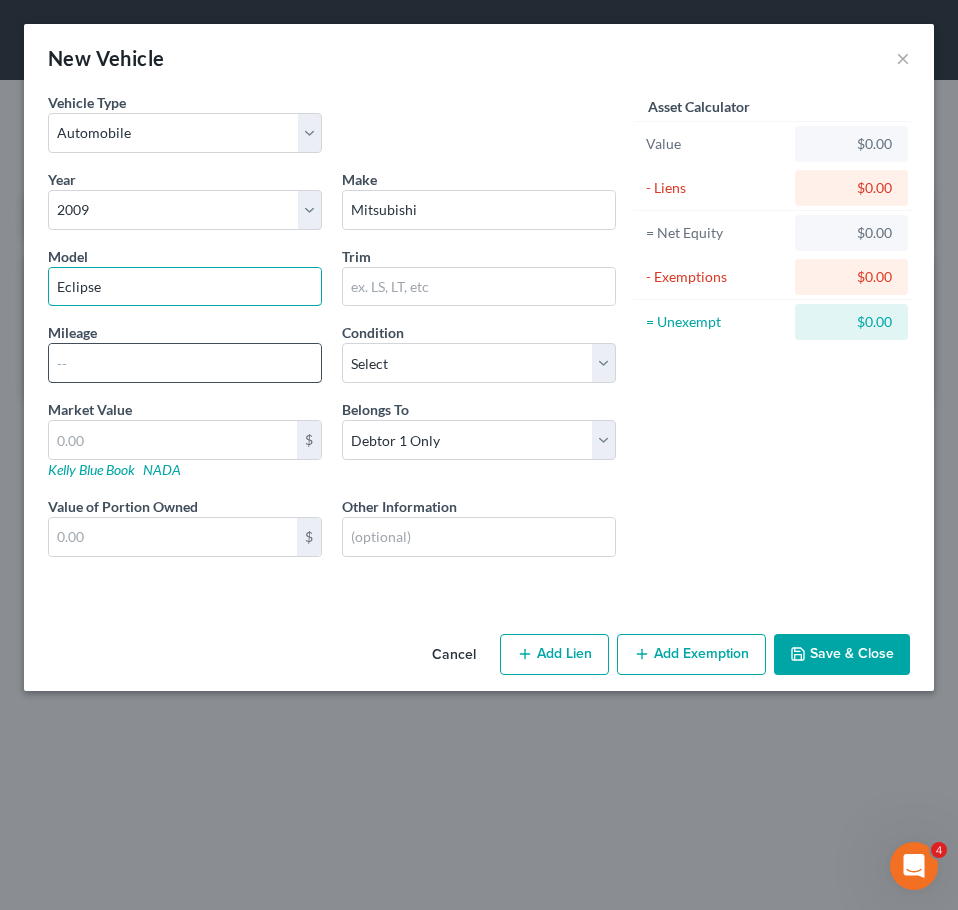 type on "Eclipse" 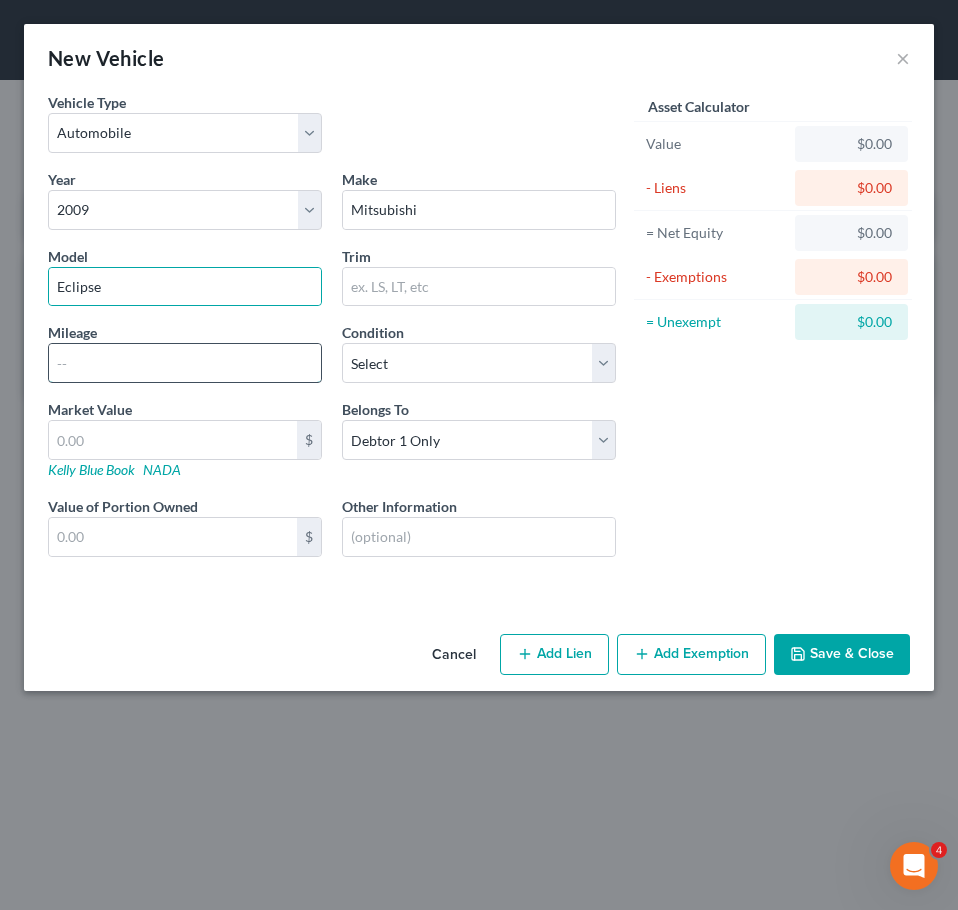 click at bounding box center (185, 363) 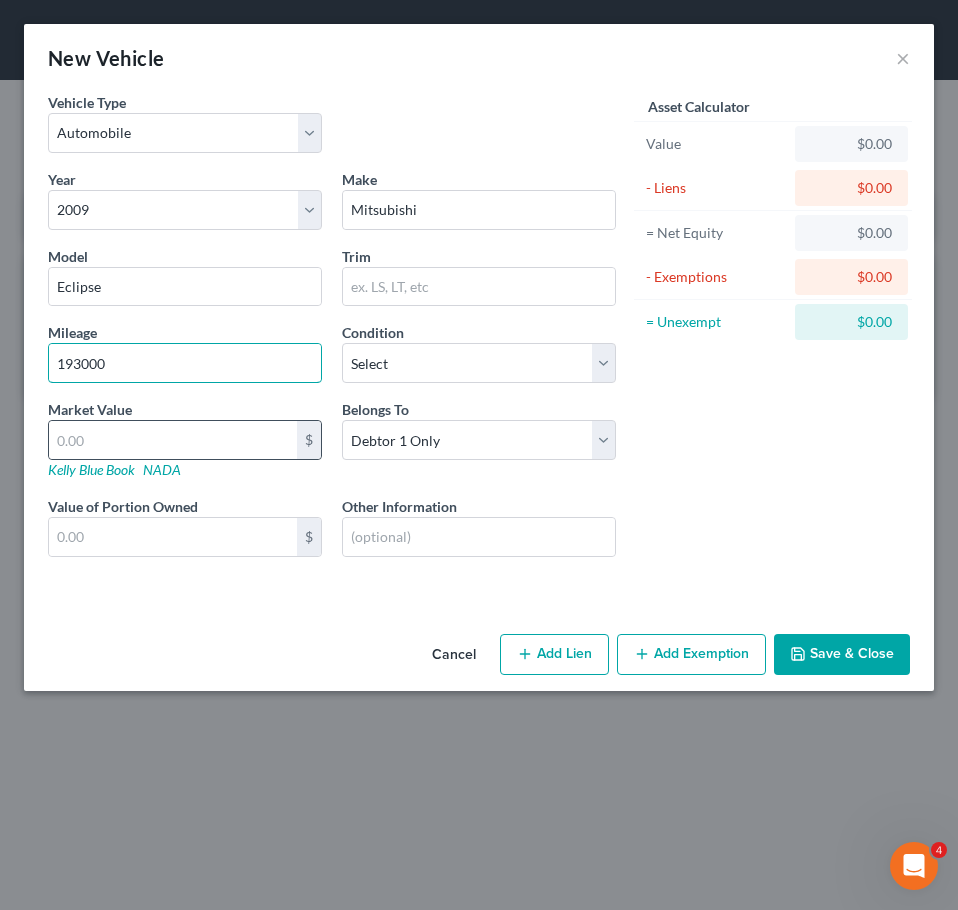 type on "193000" 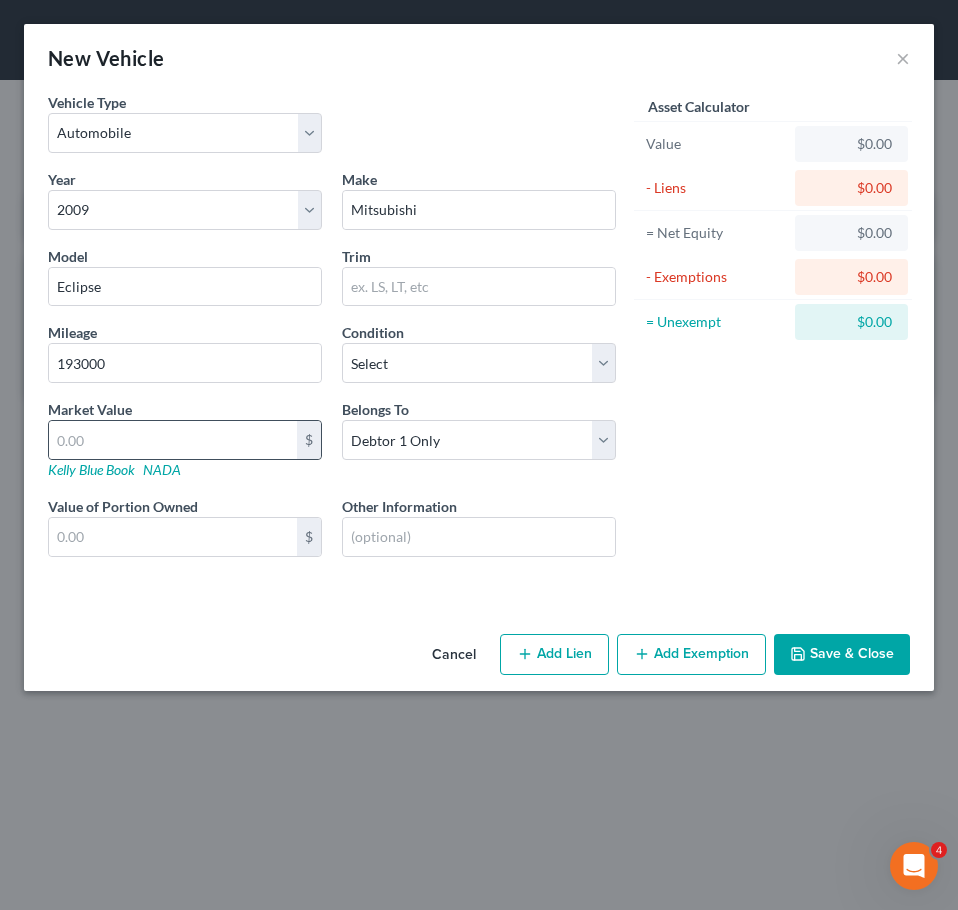 click on "$" at bounding box center (185, 440) 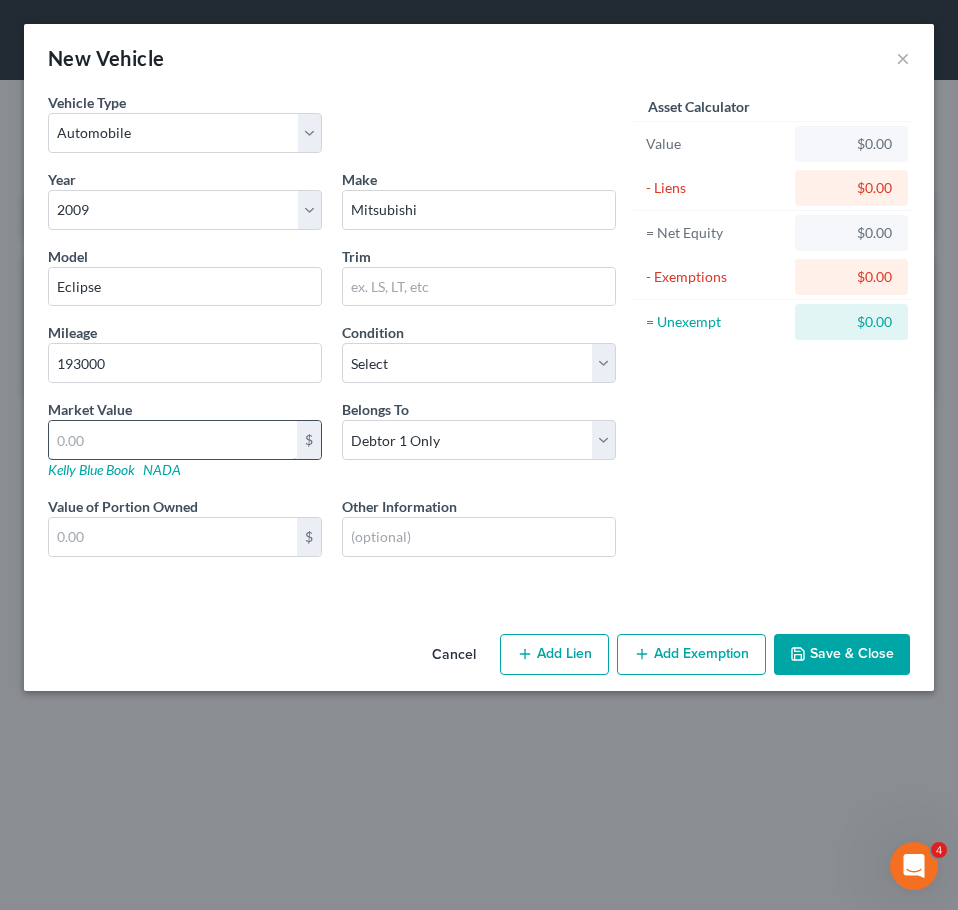 click at bounding box center [173, 440] 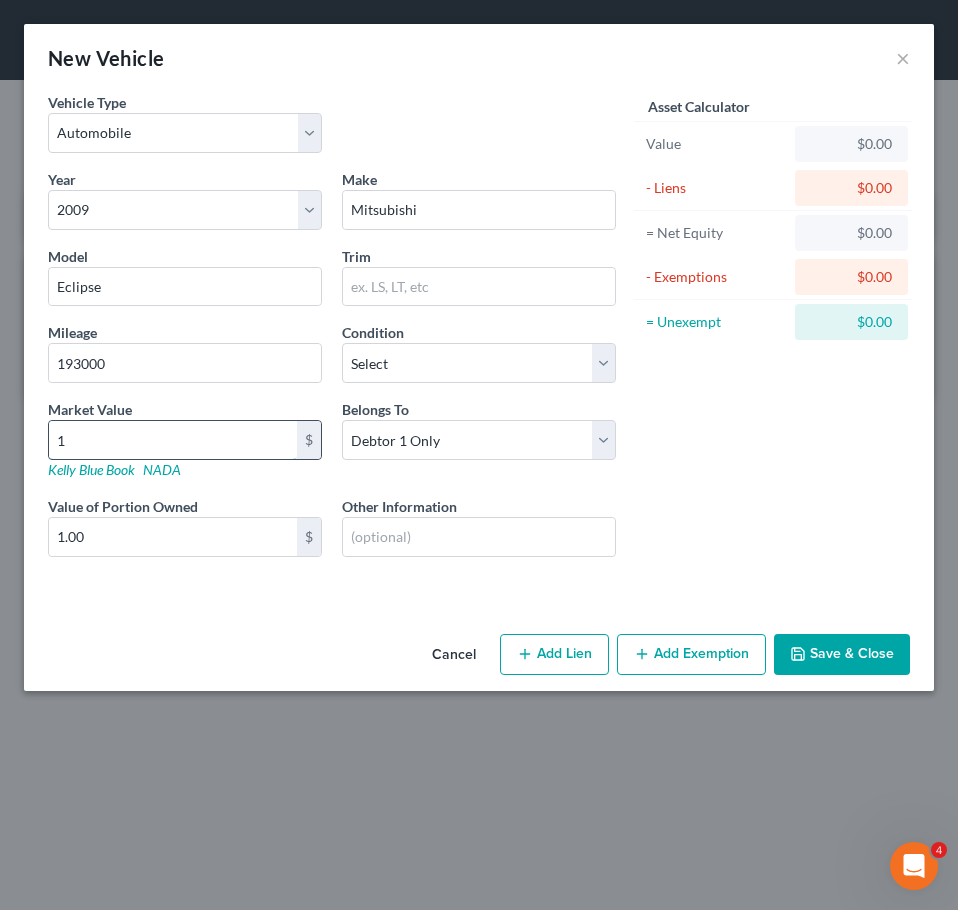 type on "10" 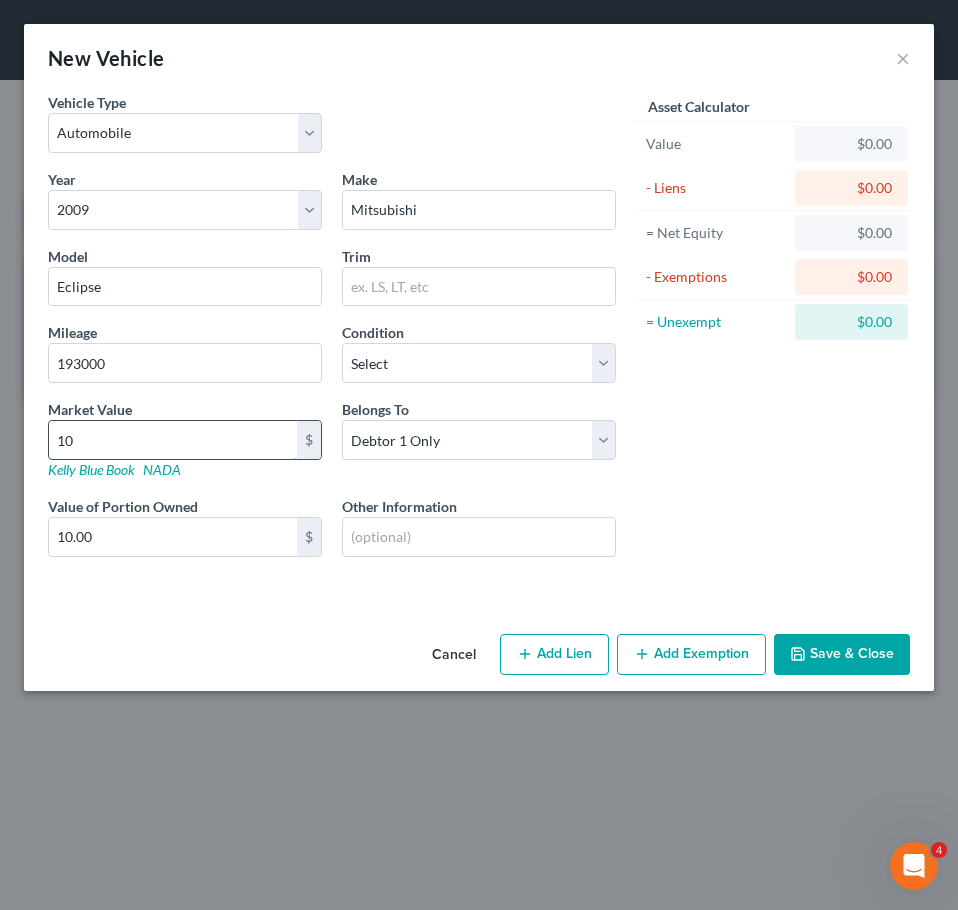 type on "100" 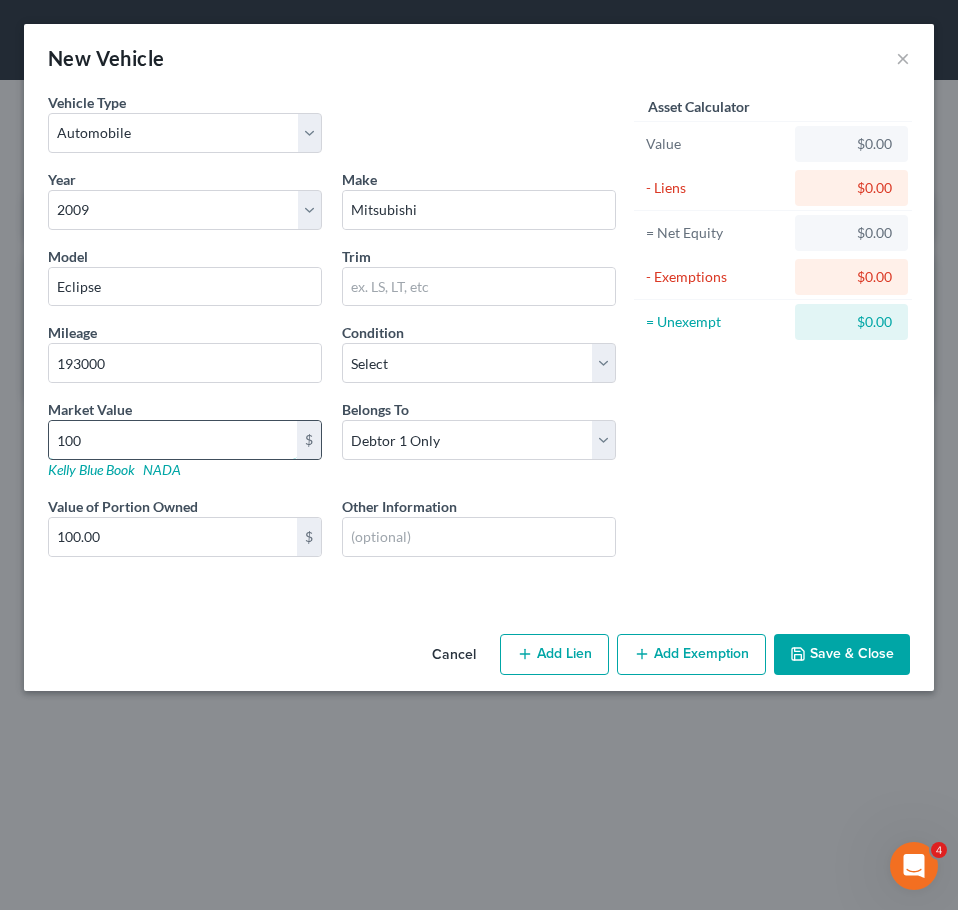 type on "1000" 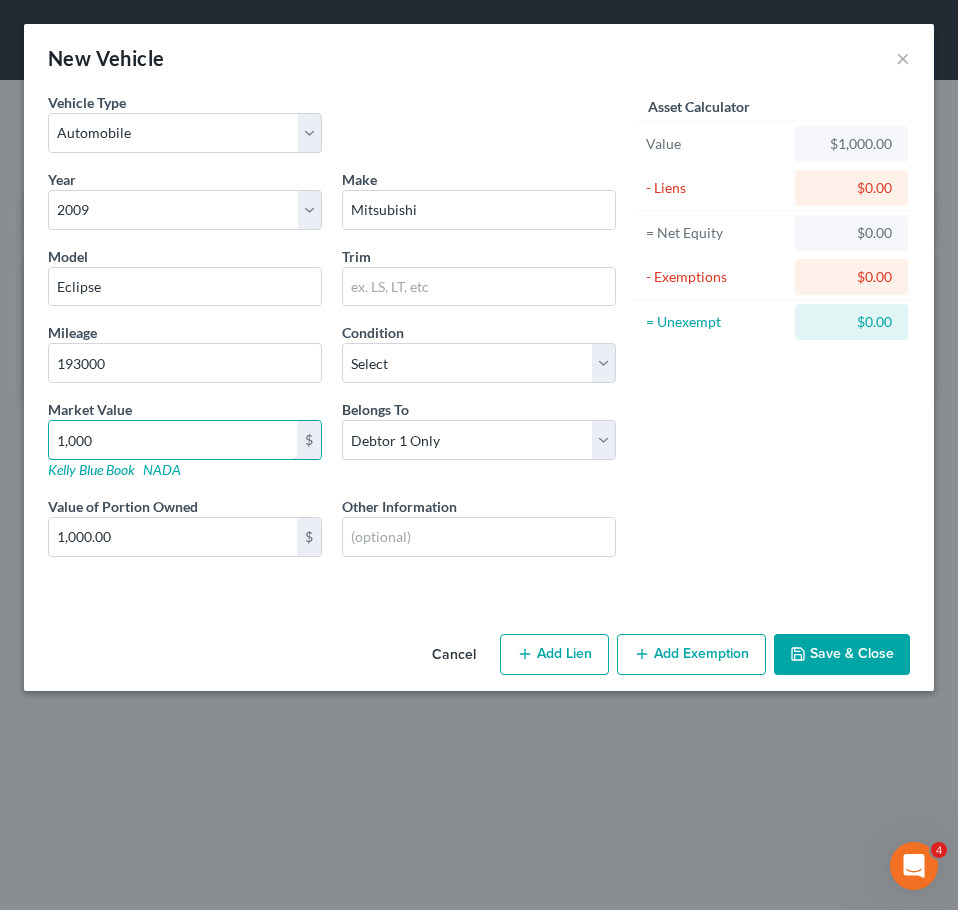 type on "1,000" 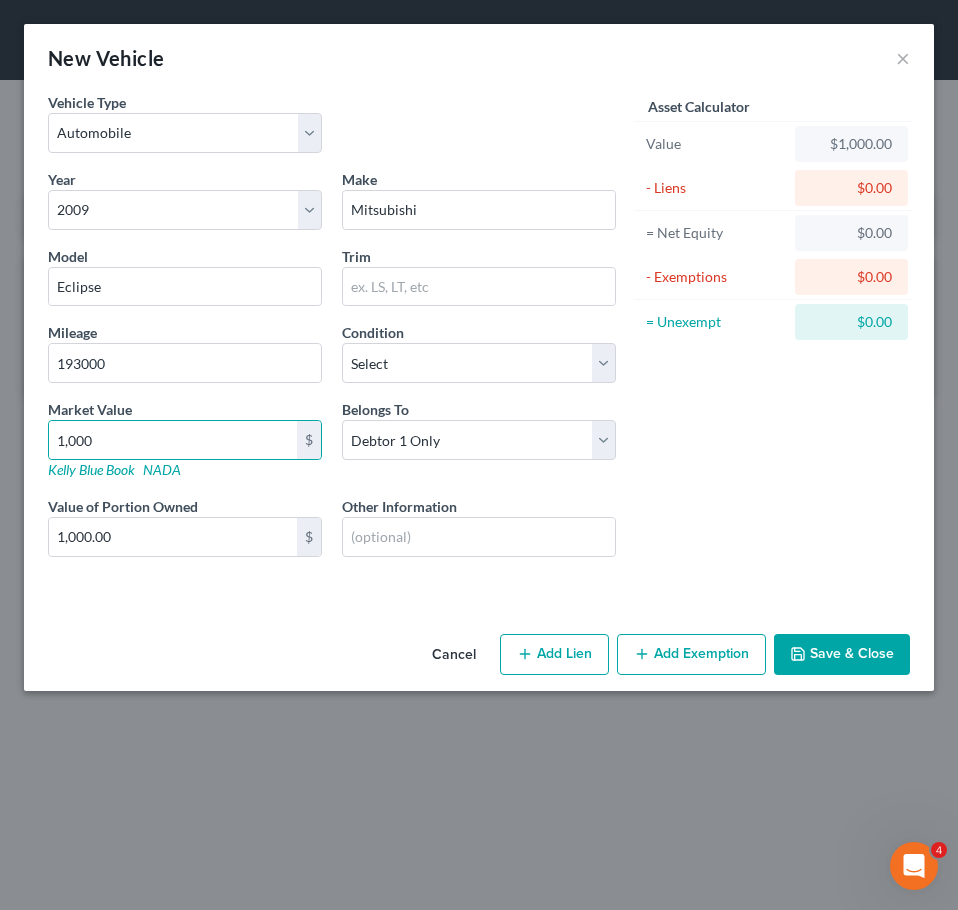 click on "Add Exemption" at bounding box center [691, 655] 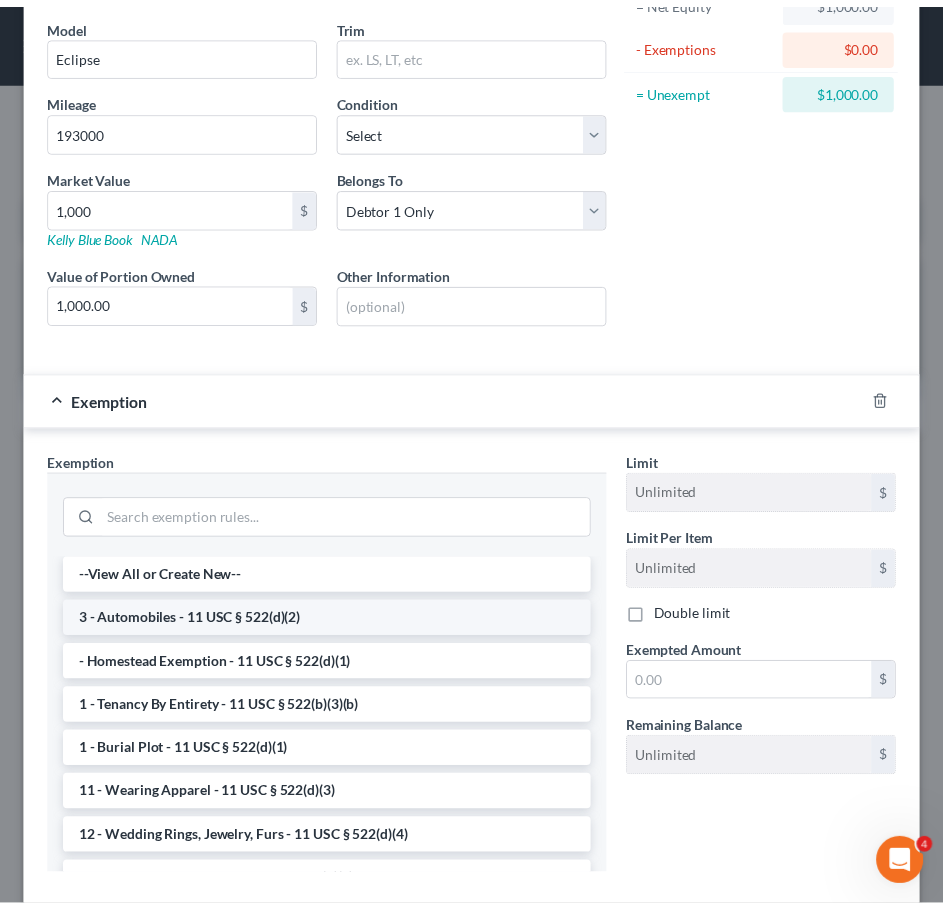 scroll, scrollTop: 235, scrollLeft: 0, axis: vertical 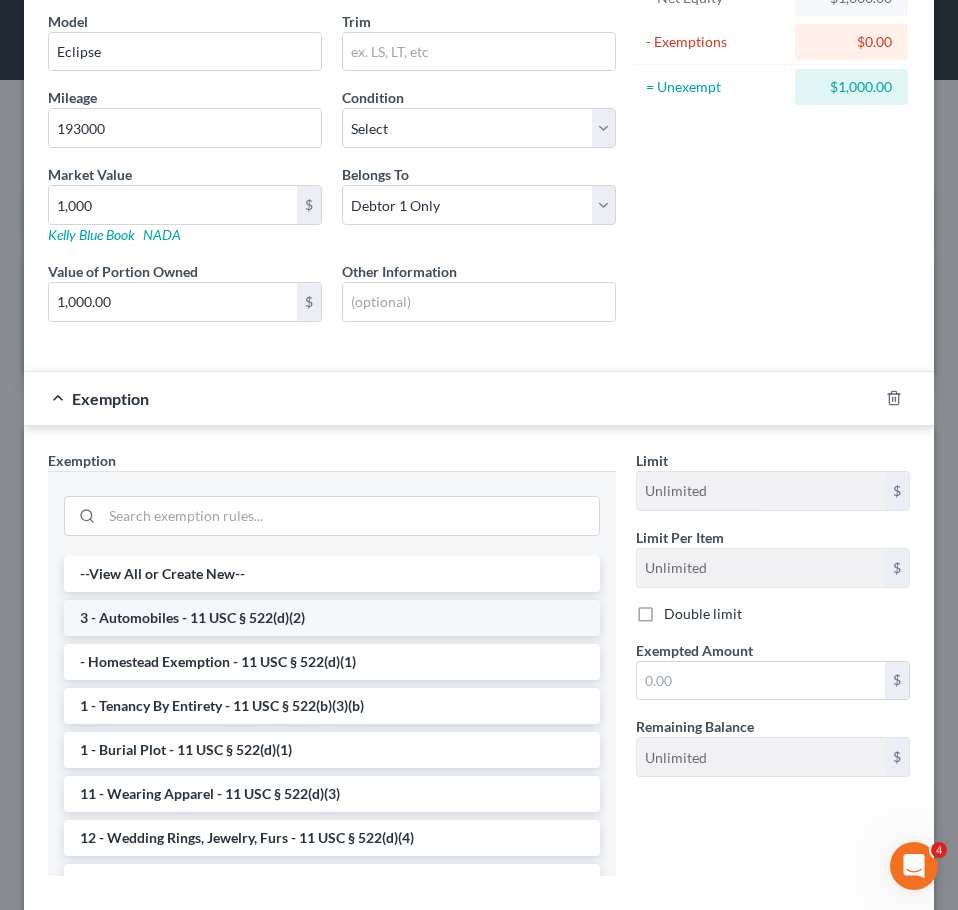 click on "3 - Automobiles - 11 USC § 522(d)(2)" at bounding box center [332, 618] 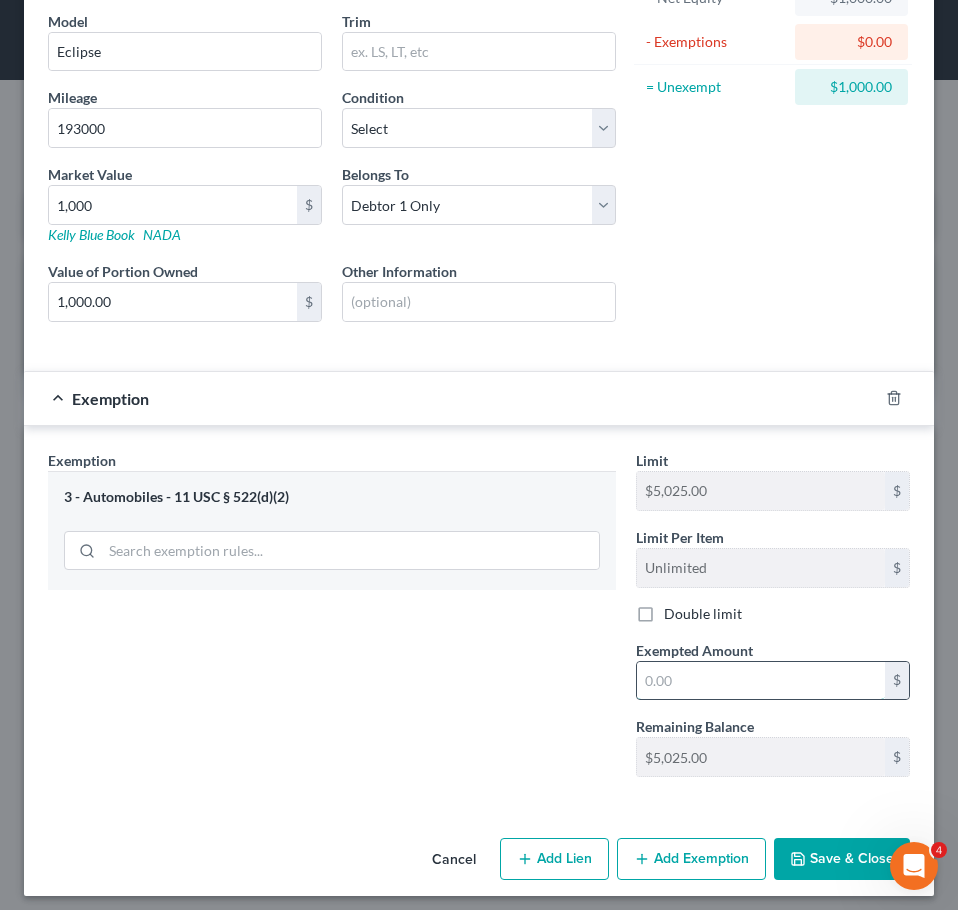 click at bounding box center (761, 681) 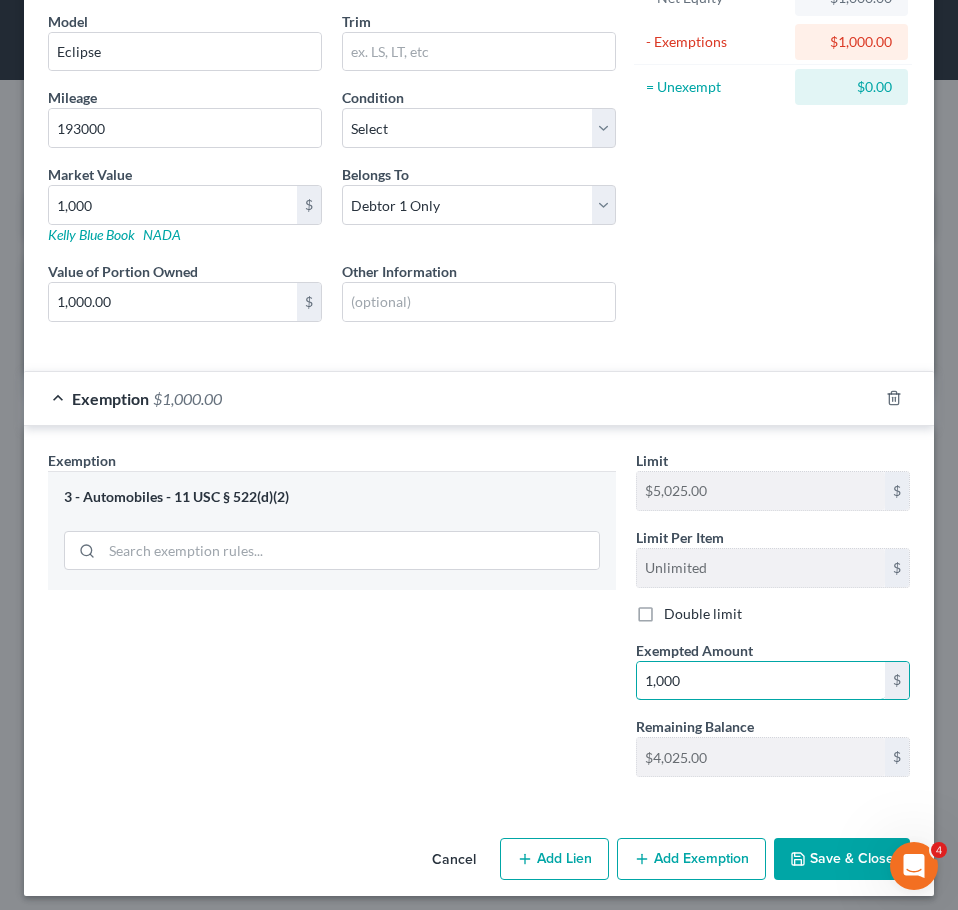 type on "1,000" 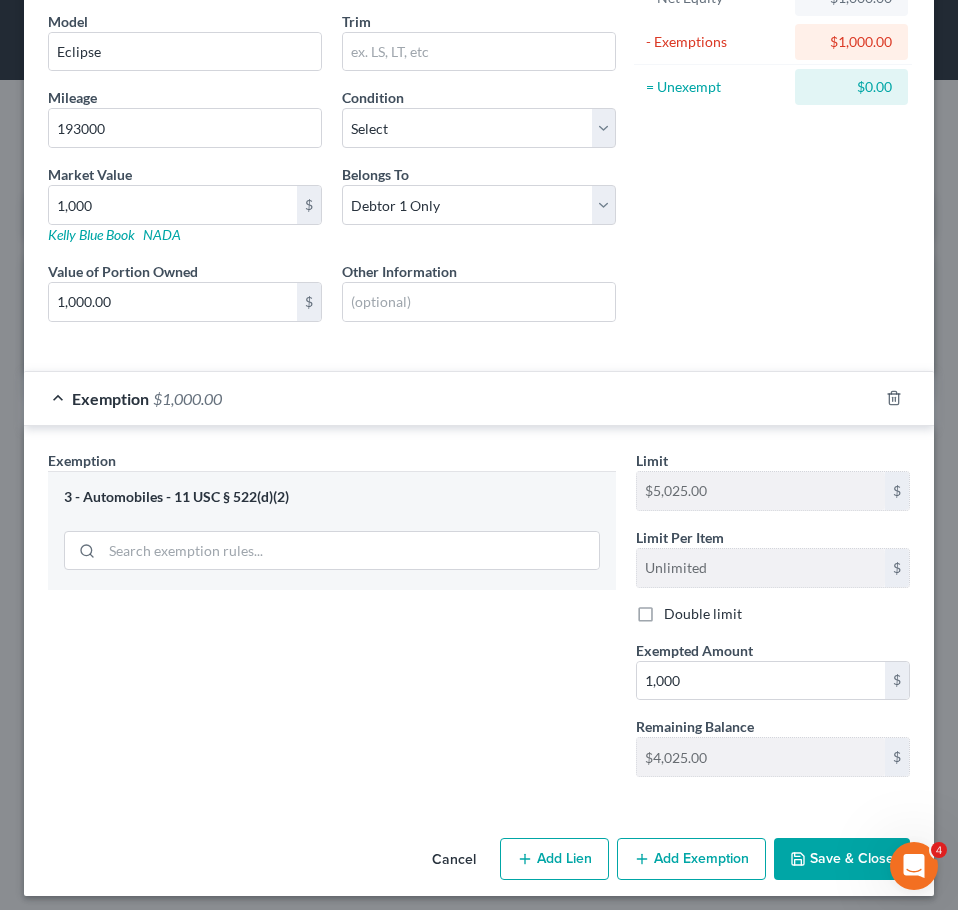 click on "Save & Close" at bounding box center [842, 859] 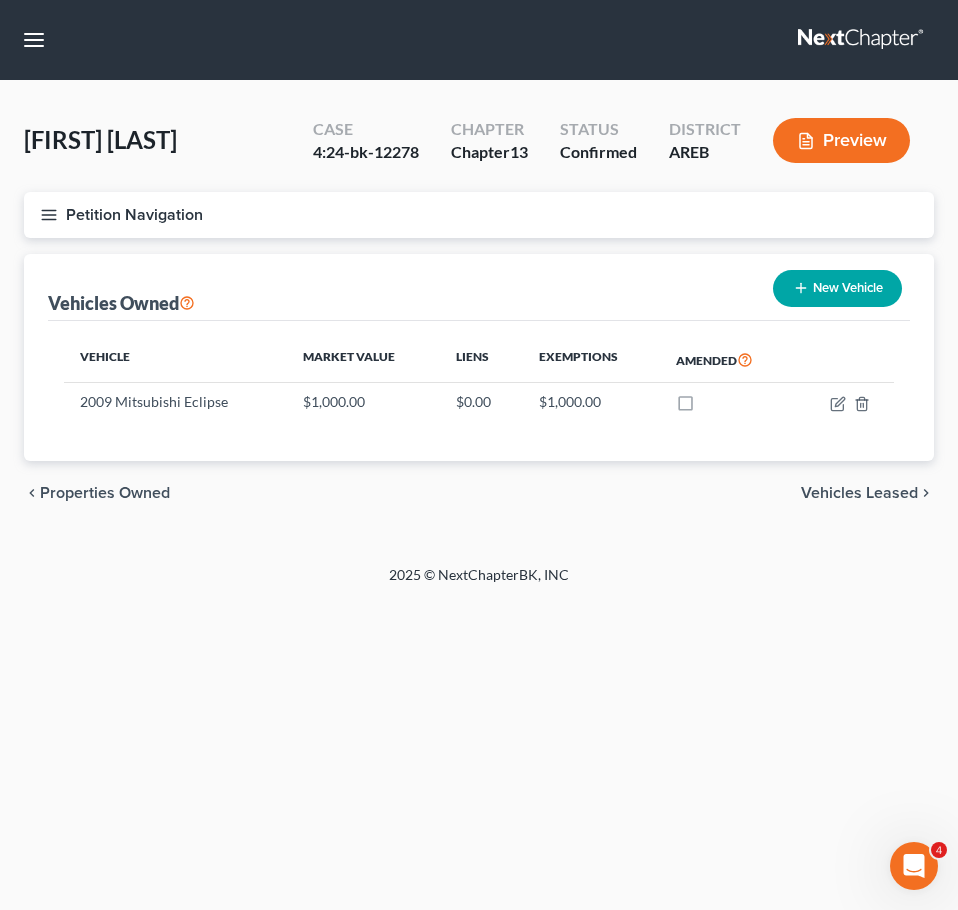 click on "Vehicles Leased" at bounding box center [859, 493] 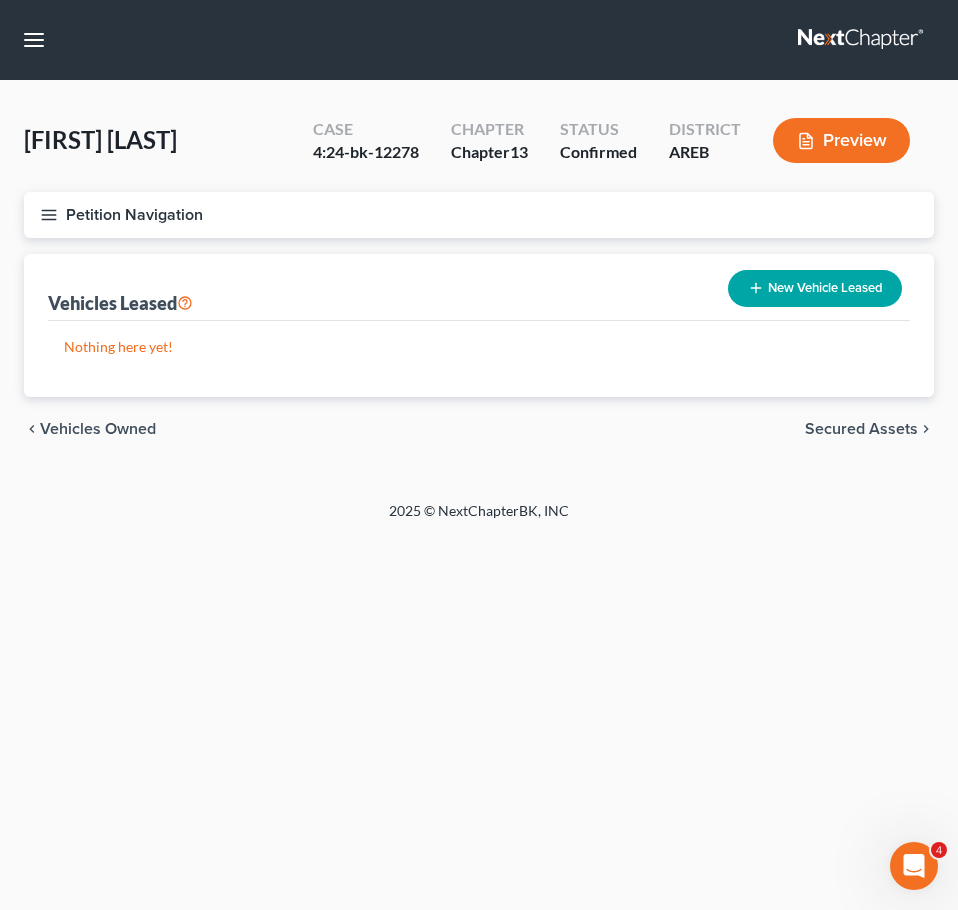 click on "Secured Assets" at bounding box center [861, 429] 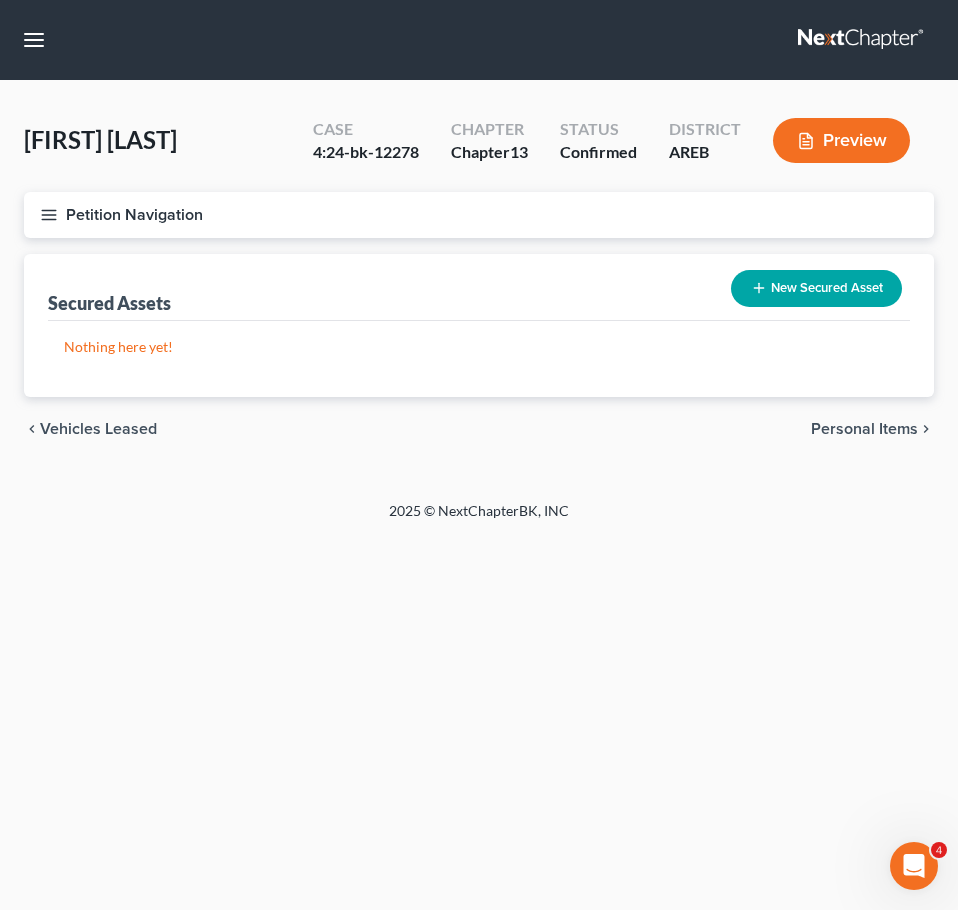 click on "Personal Items" at bounding box center [864, 429] 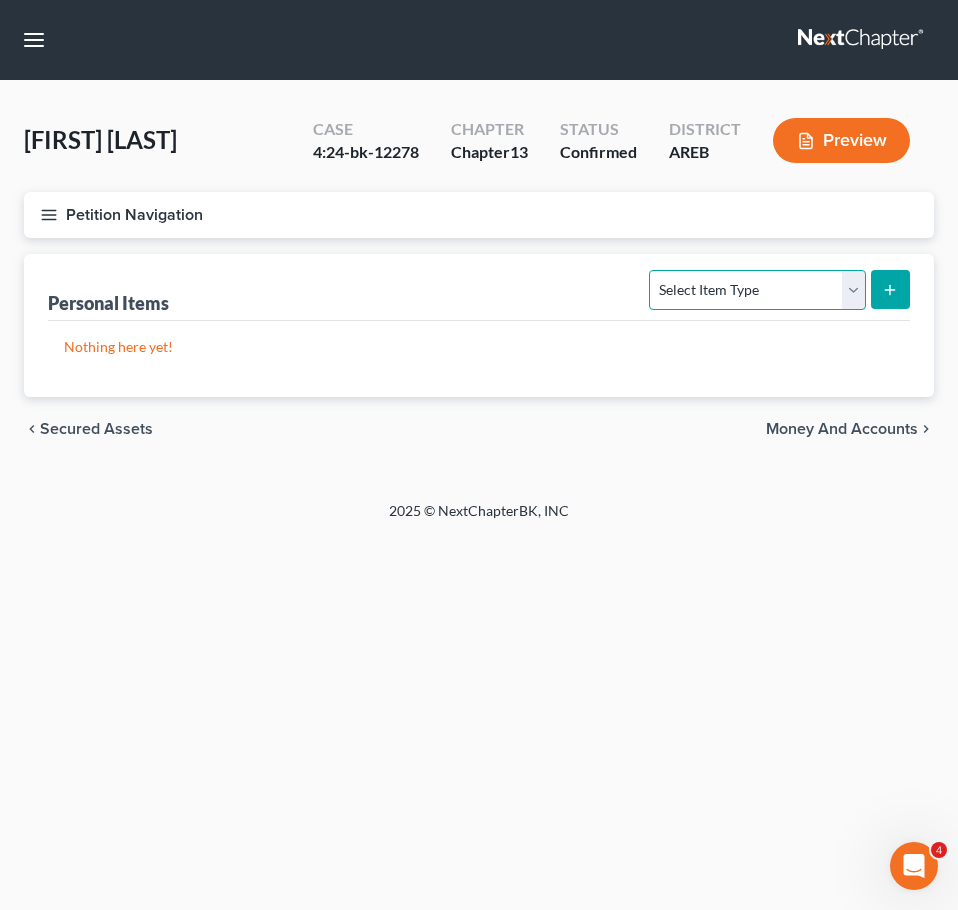 click on "Select Item Type Clothing Collectibles Of Value Electronics Firearms Household Goods Jewelry Other Pet(s) Sports & Hobby Equipment" at bounding box center [757, 290] 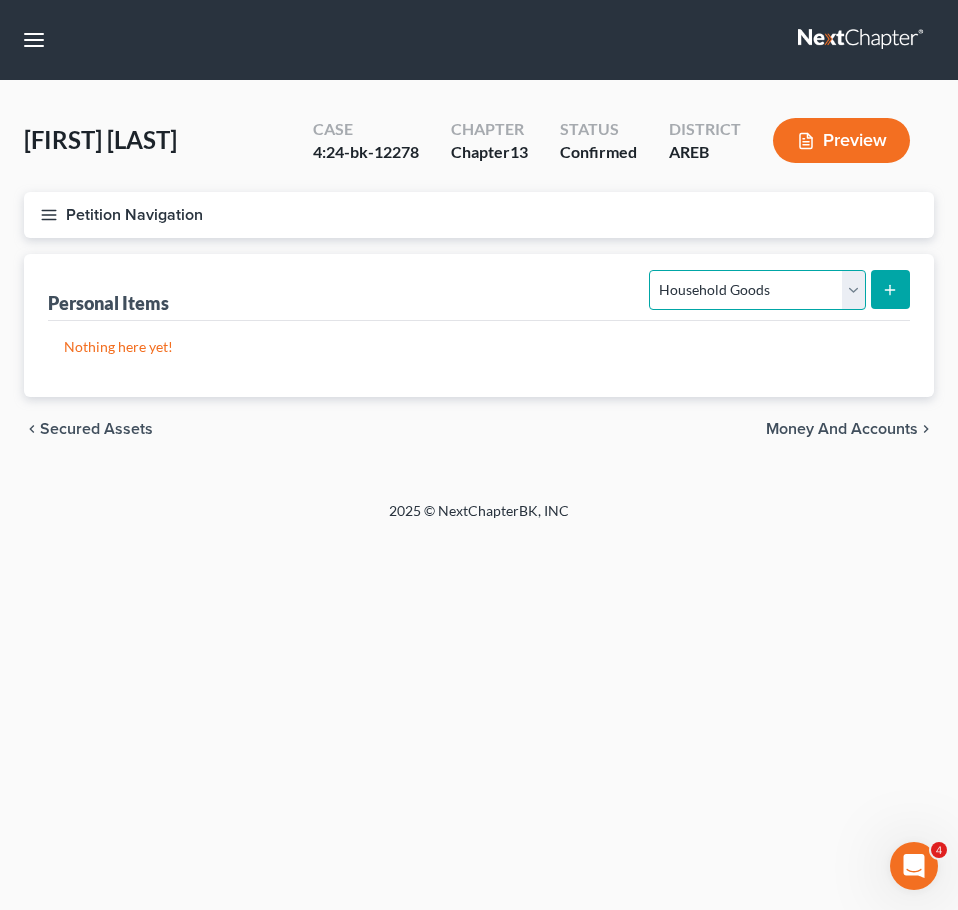 click on "Select Item Type Clothing Collectibles Of Value Electronics Firearms Household Goods Jewelry Other Pet(s) Sports & Hobby Equipment" at bounding box center [757, 290] 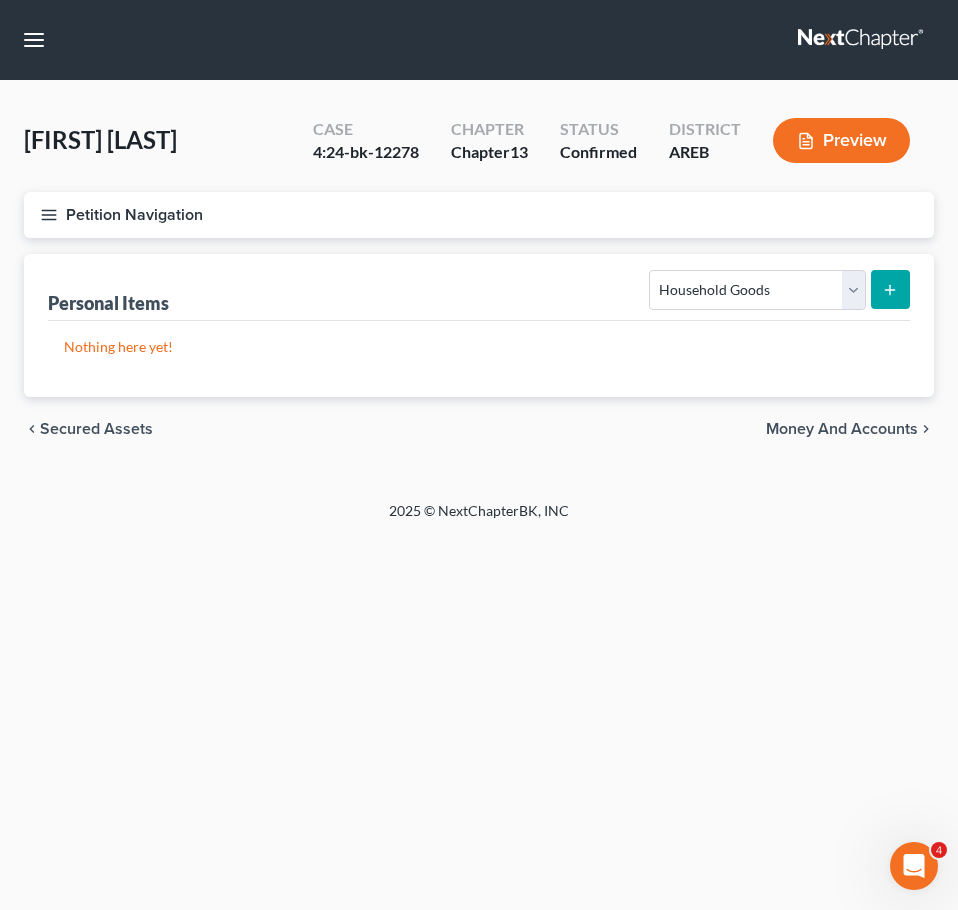 click 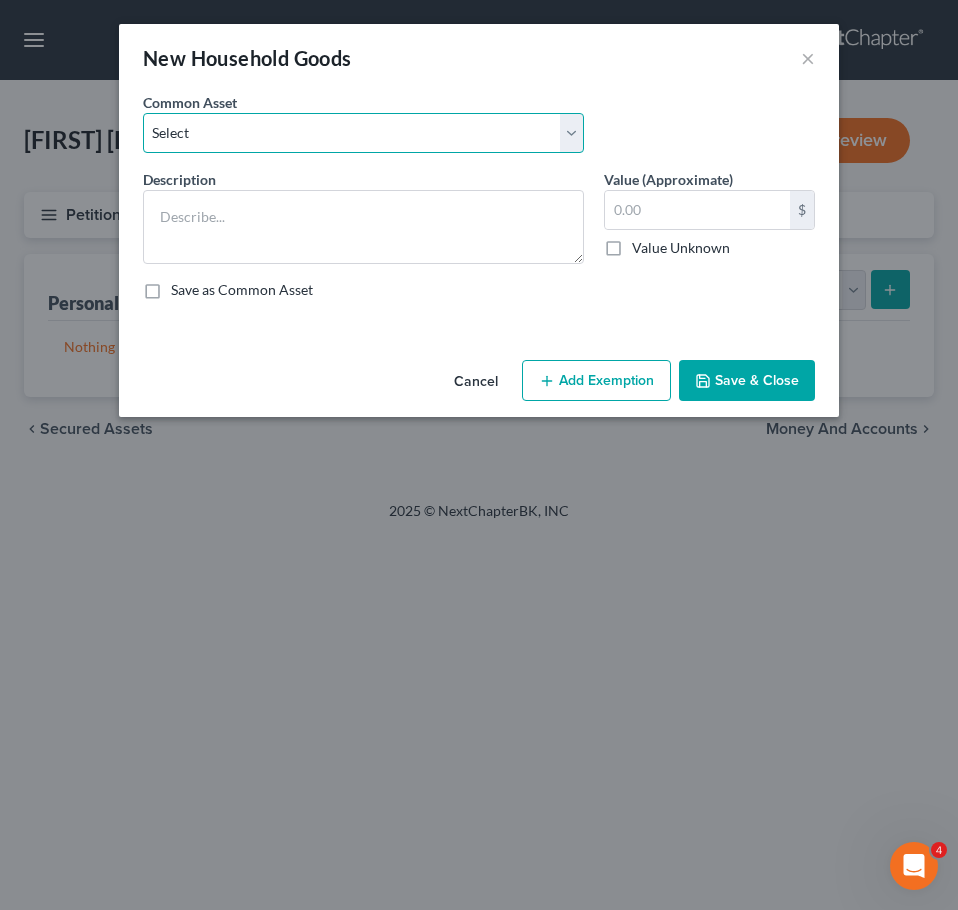 click on "Select Household goods and furnishings" at bounding box center (363, 133) 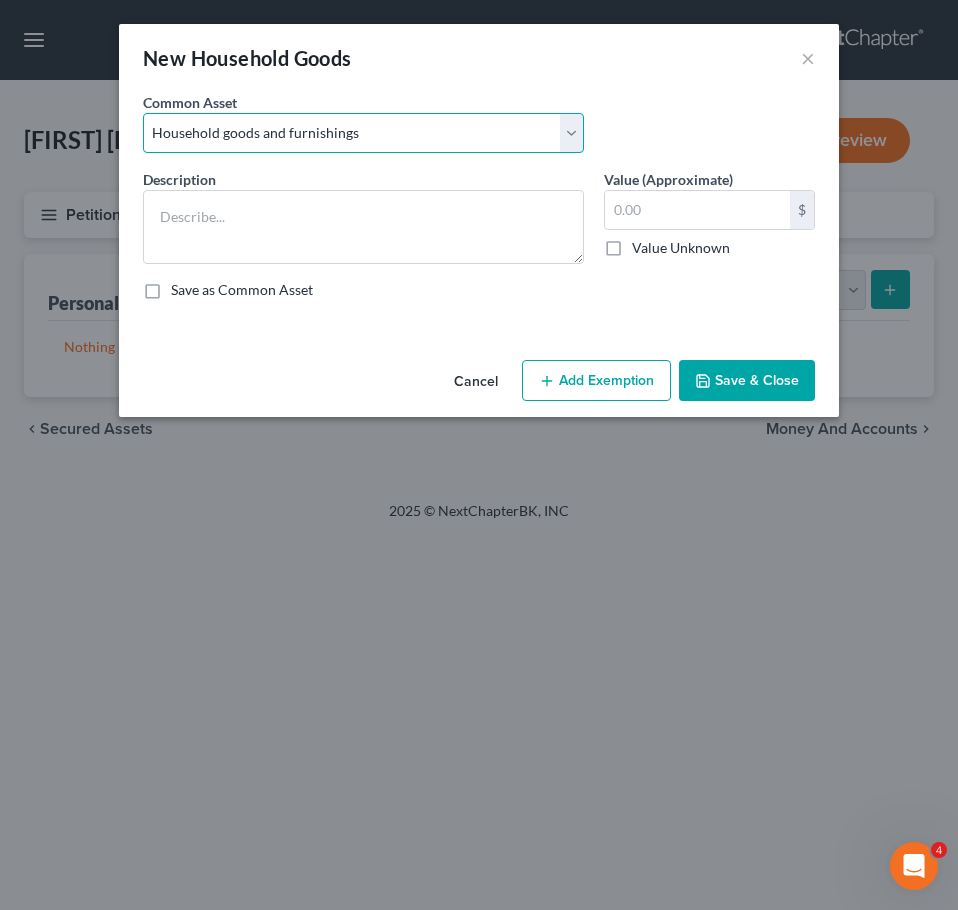 click on "Select Household goods and furnishings" at bounding box center (363, 133) 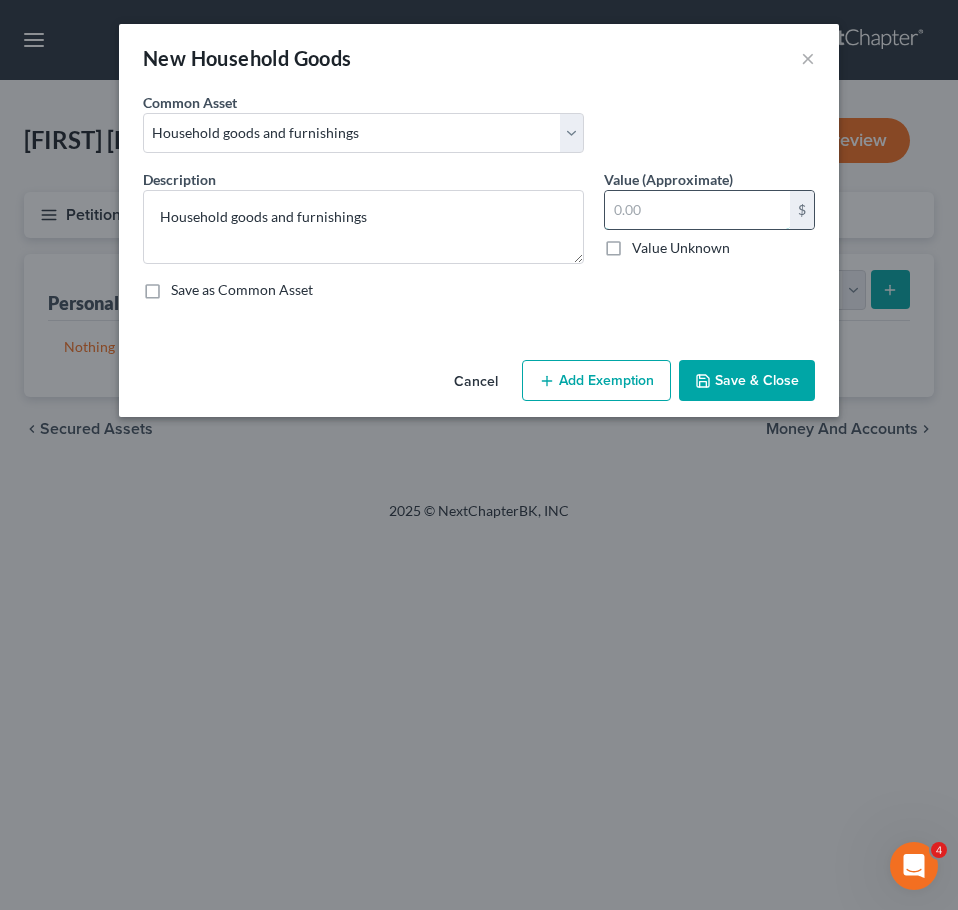 click at bounding box center (697, 210) 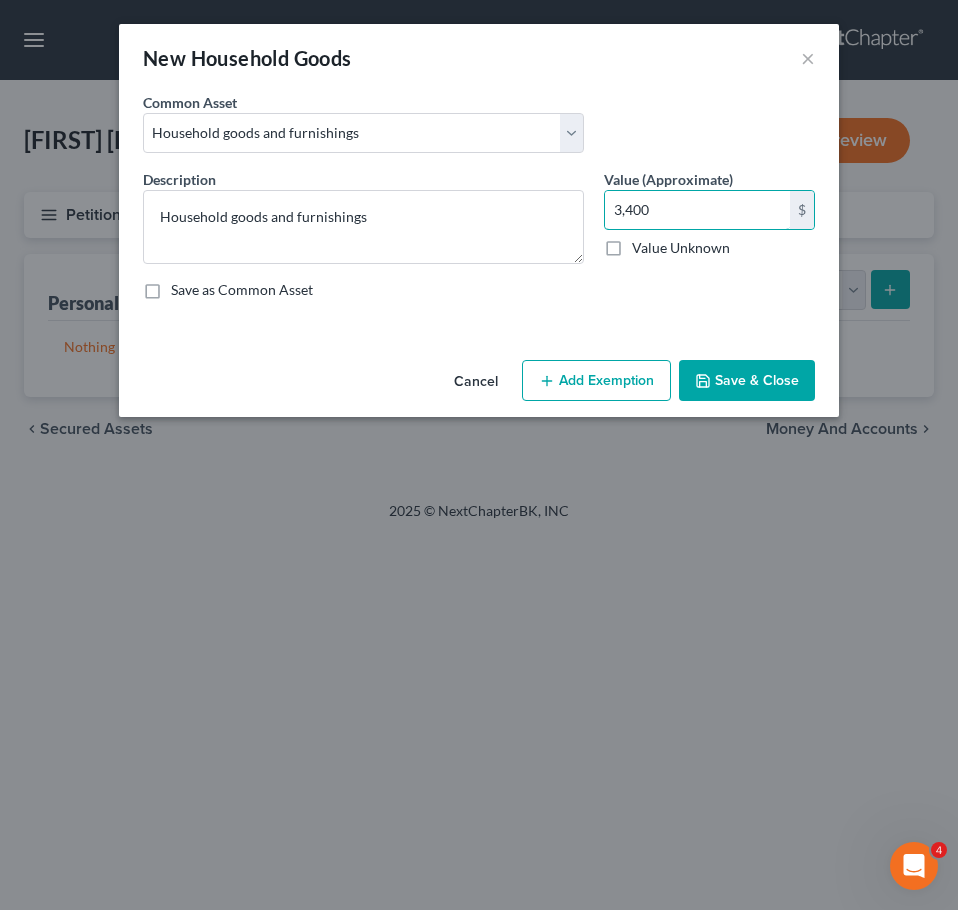 type on "3,400" 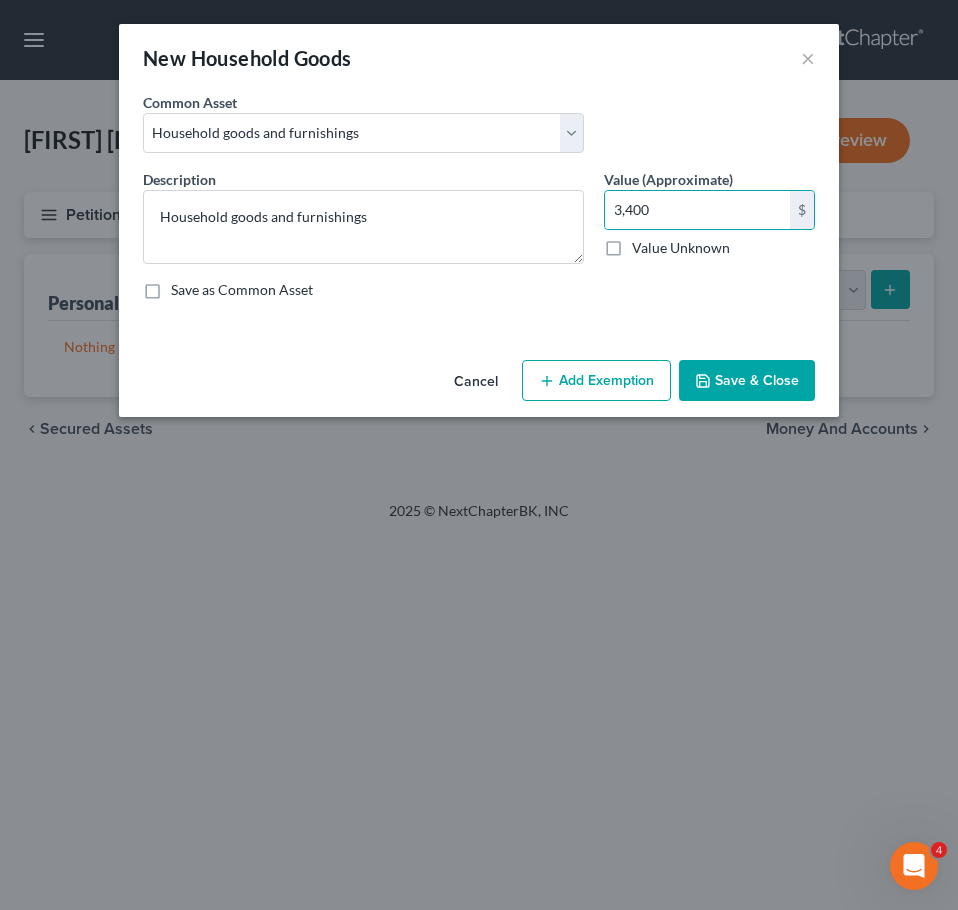 click on "Add Exemption" at bounding box center (596, 381) 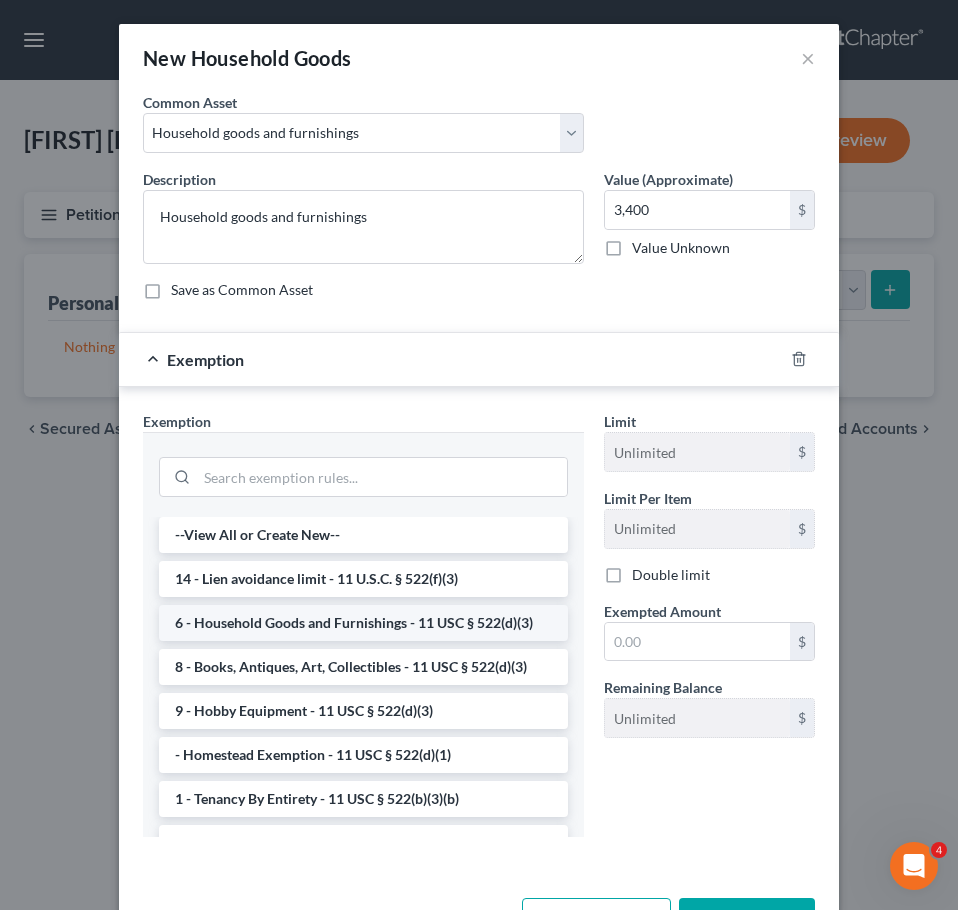 click on "6 - Household Goods and Furnishings - 11 USC § 522(d)(3)" at bounding box center [363, 623] 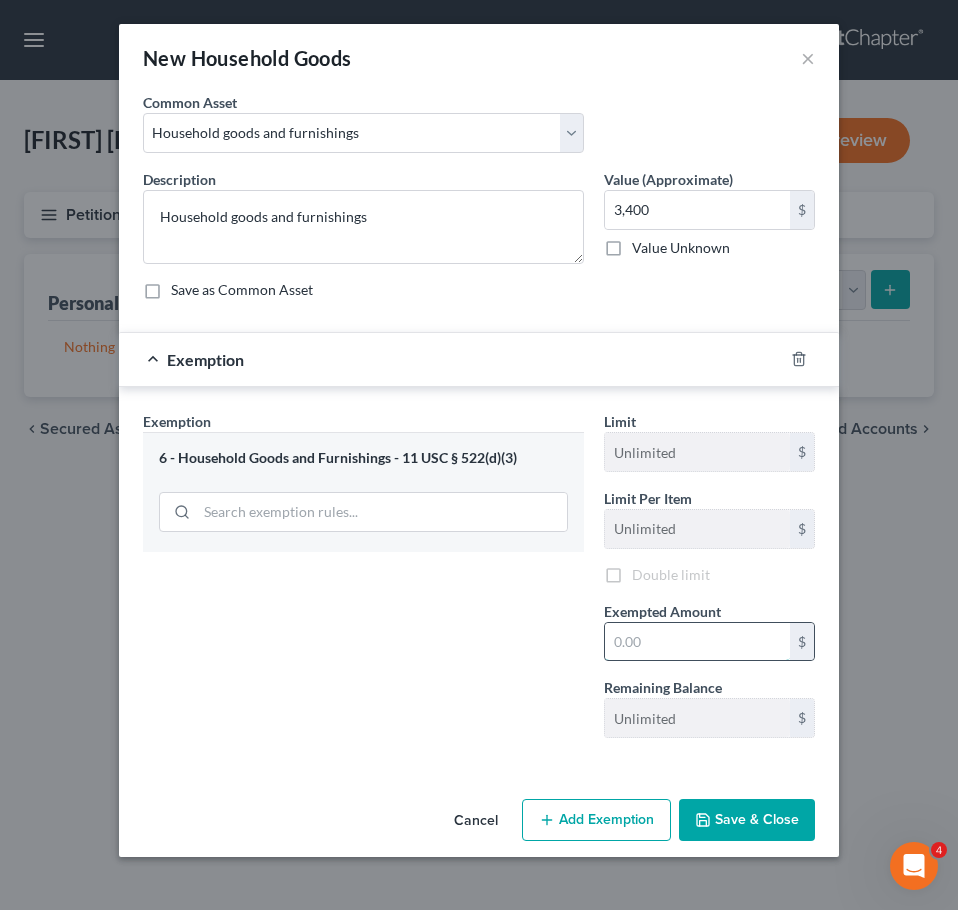 click at bounding box center [697, 642] 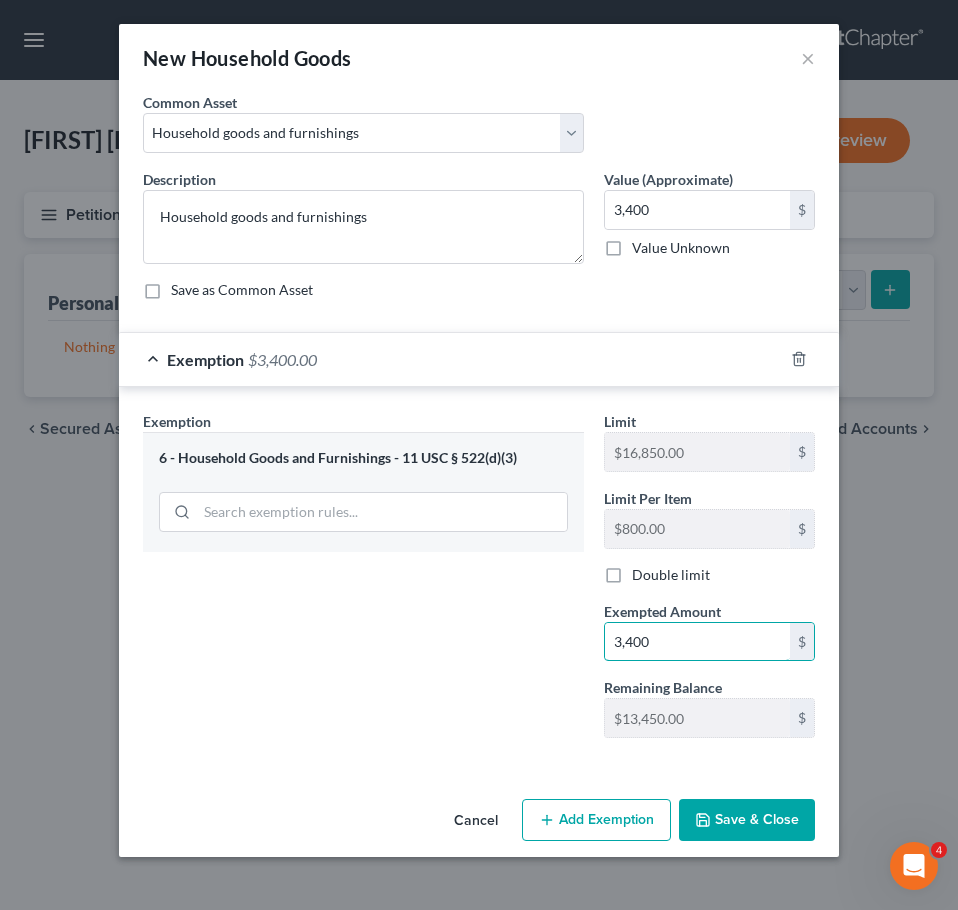 type on "3,400" 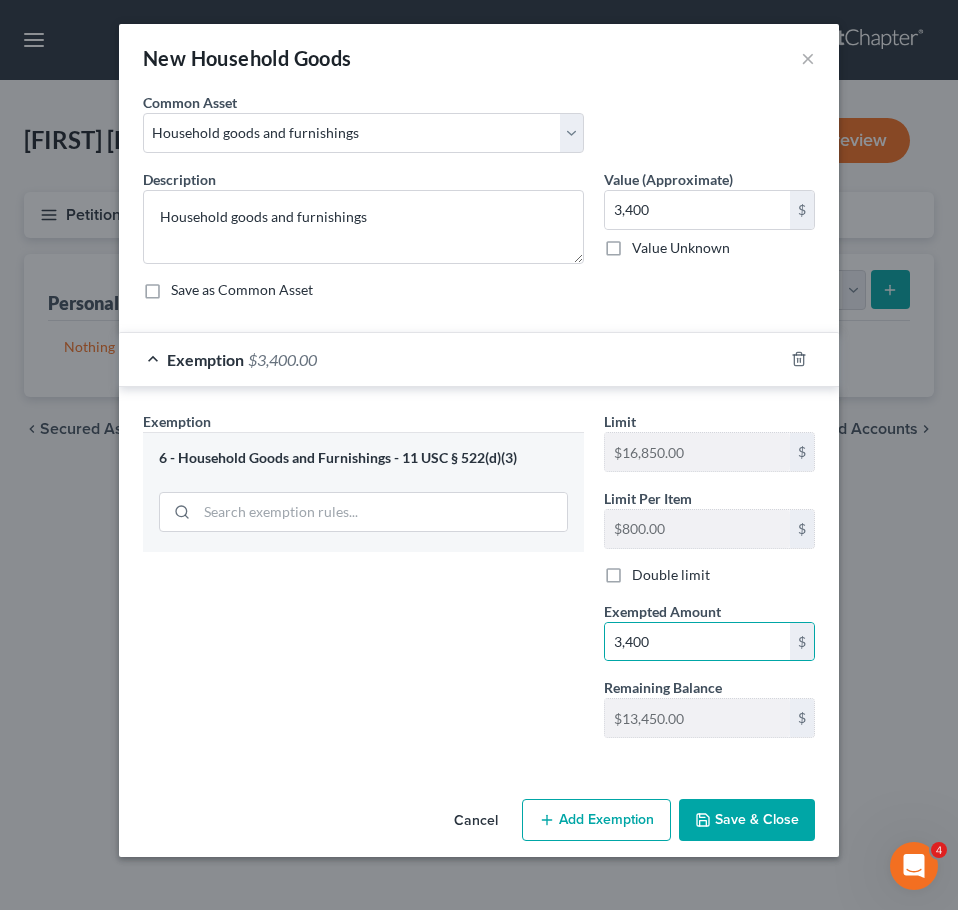 click on "Save & Close" at bounding box center (747, 820) 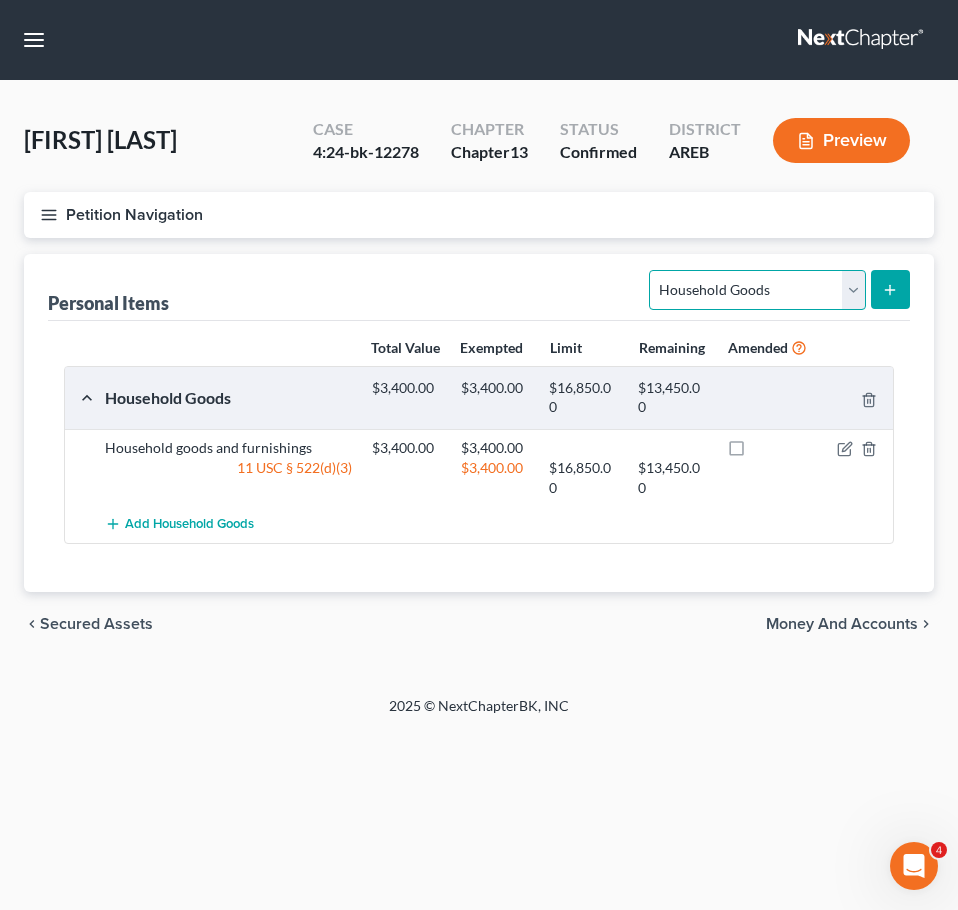 click on "Select Item Type Clothing Collectibles Of Value Electronics Firearms Household Goods Jewelry Other Pet(s) Sports & Hobby Equipment" at bounding box center (757, 290) 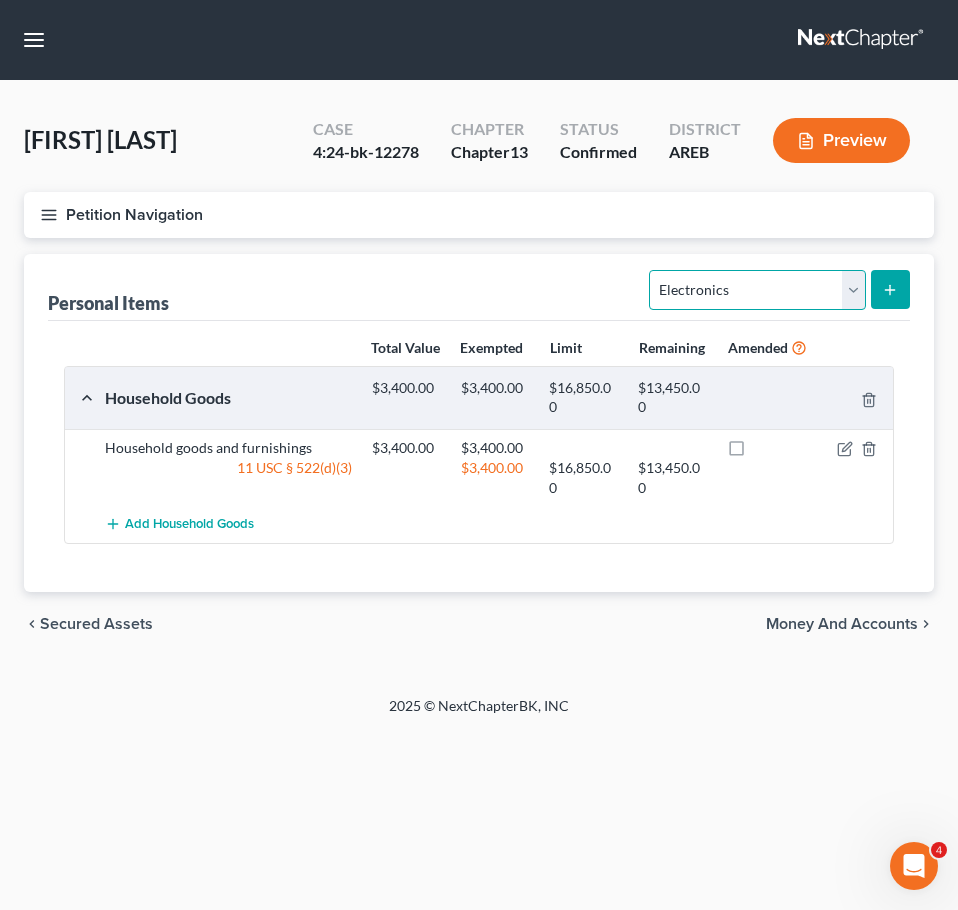 click on "Select Item Type Clothing Collectibles Of Value Electronics Firearms Household Goods Jewelry Other Pet(s) Sports & Hobby Equipment" at bounding box center (757, 290) 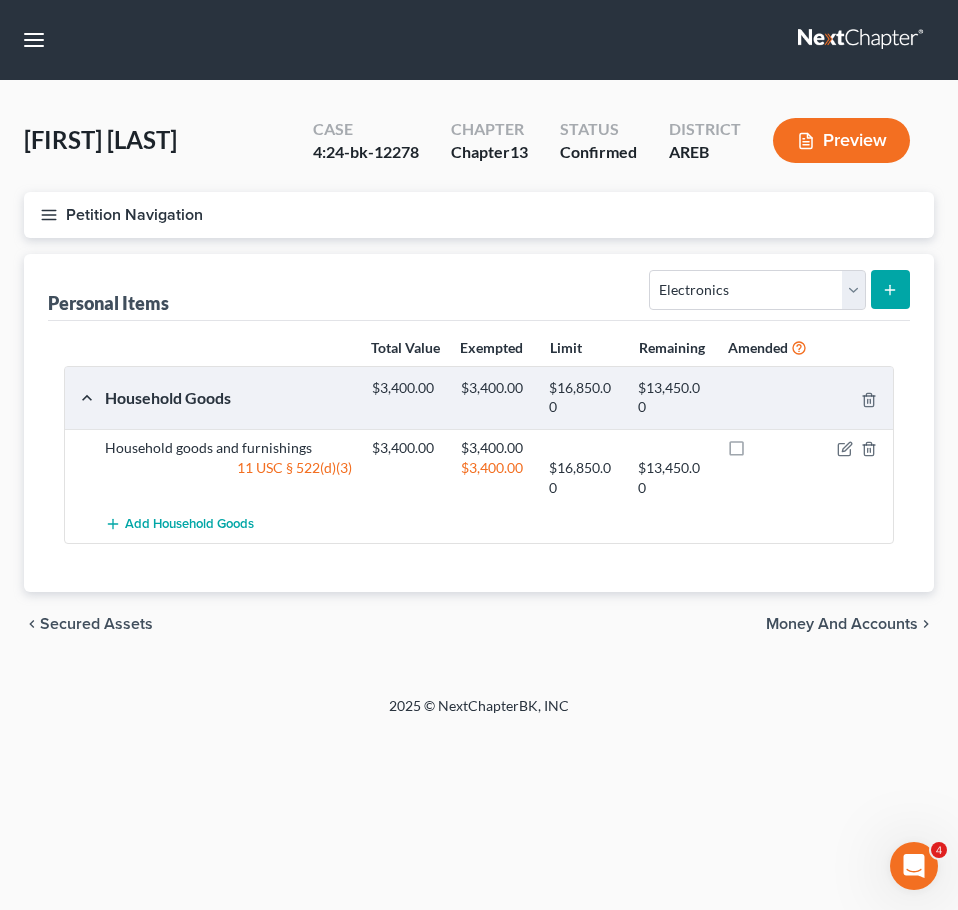 click at bounding box center [890, 289] 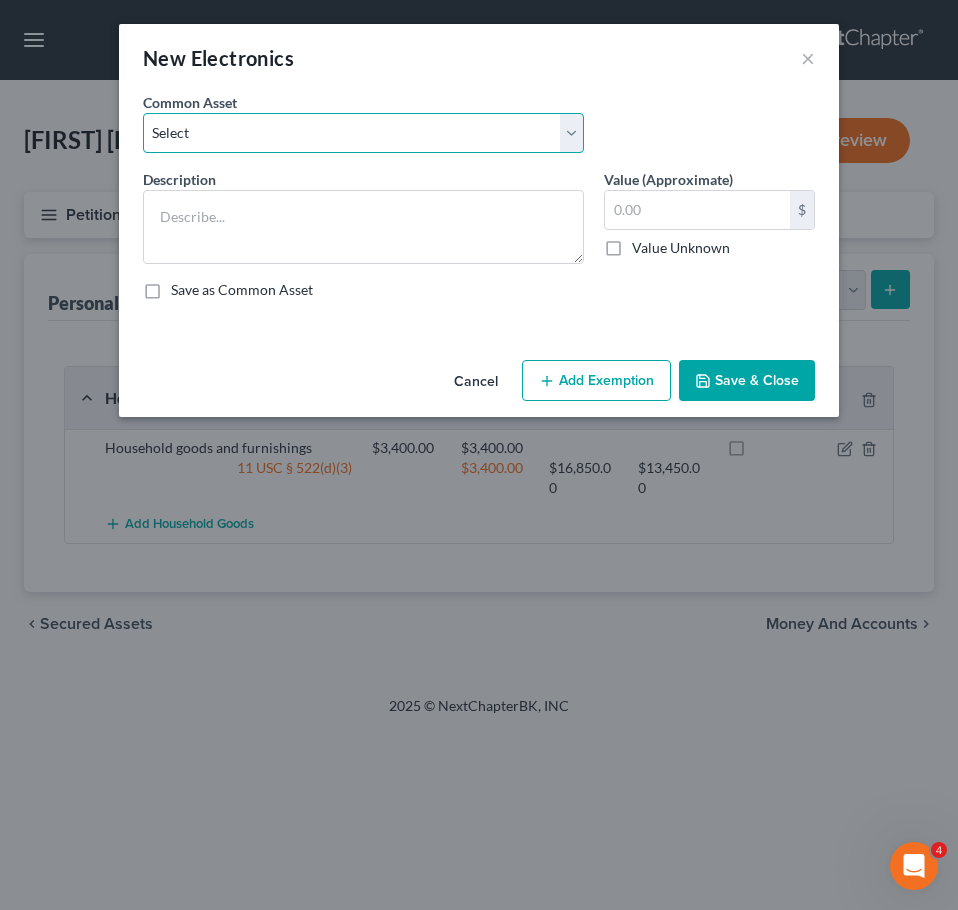 click on "Select Household electronics" at bounding box center [363, 133] 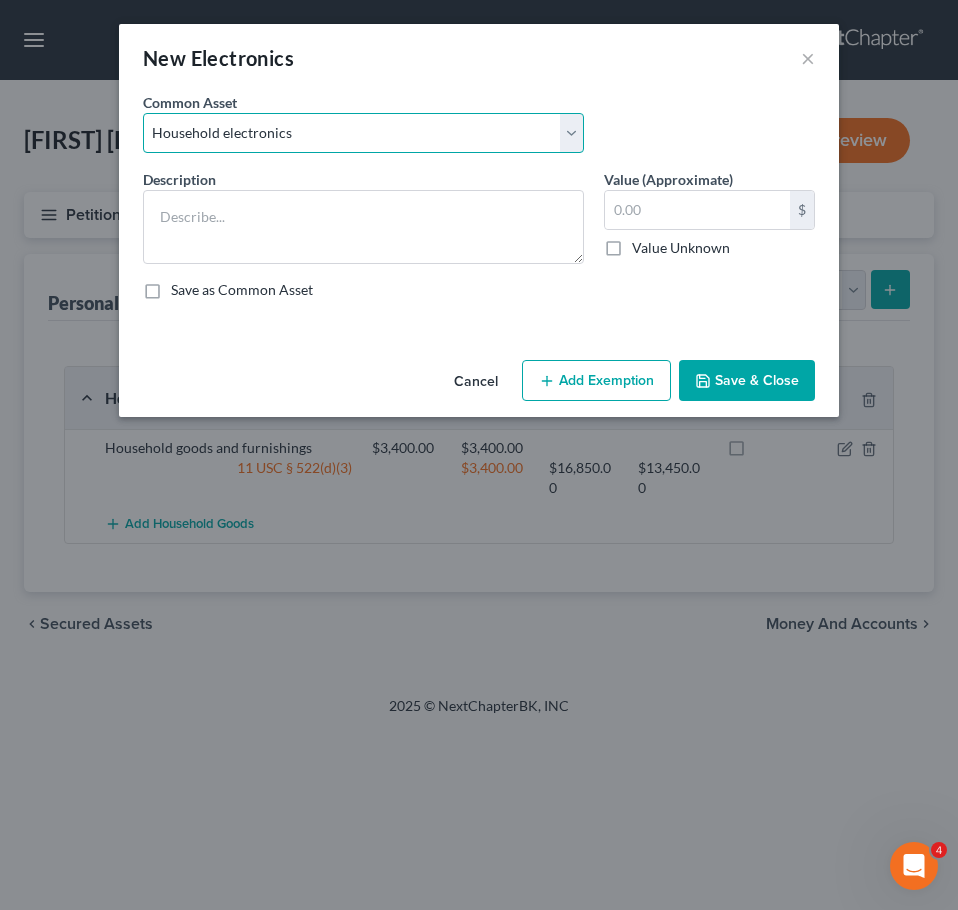 click on "Select Household electronics" at bounding box center [363, 133] 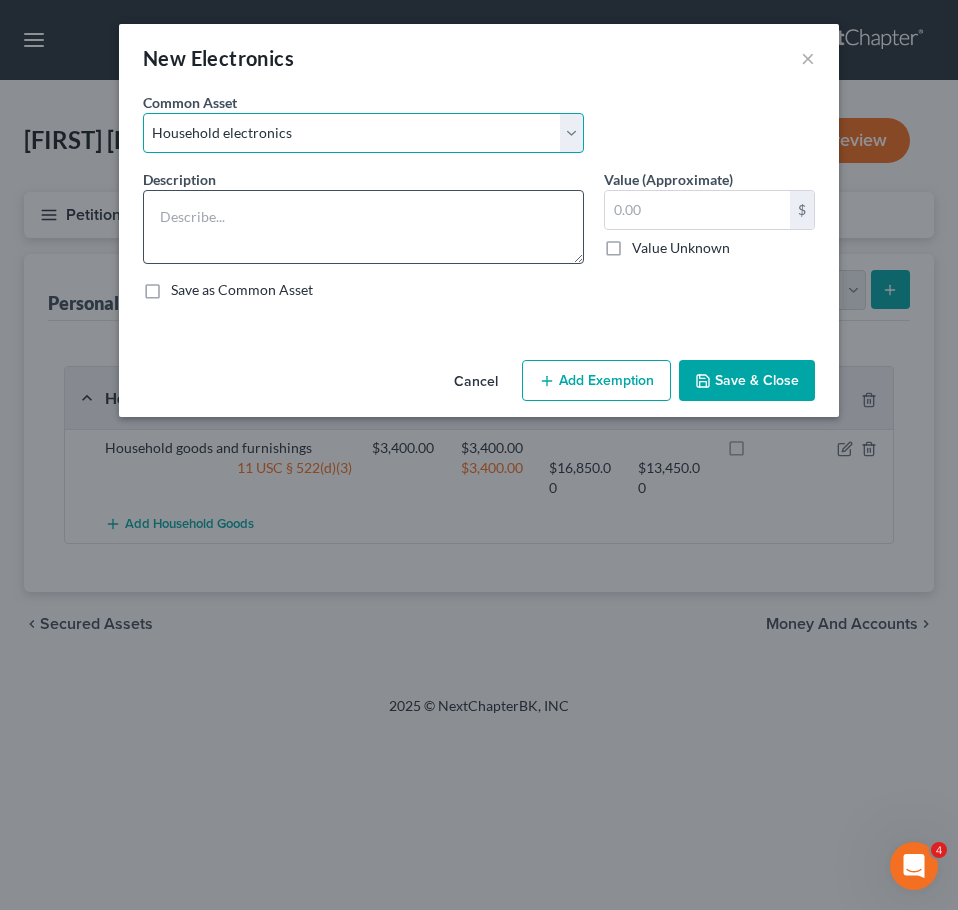 type on "Household electronics" 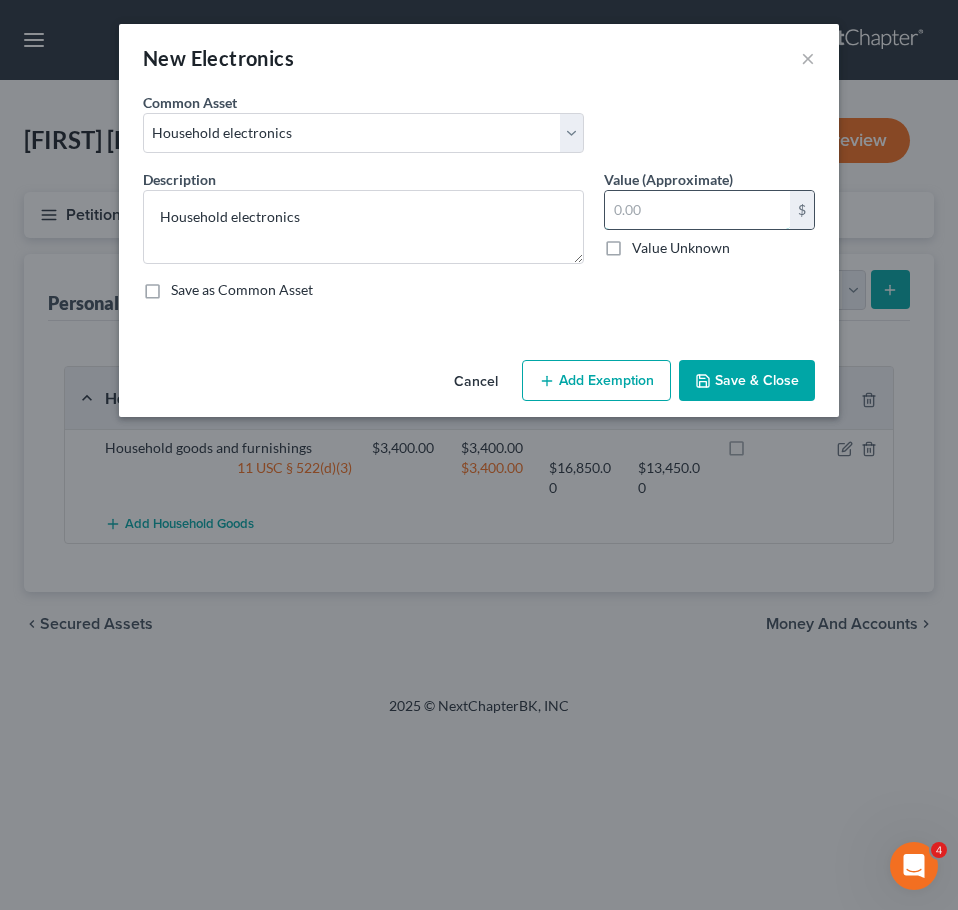 click at bounding box center (697, 210) 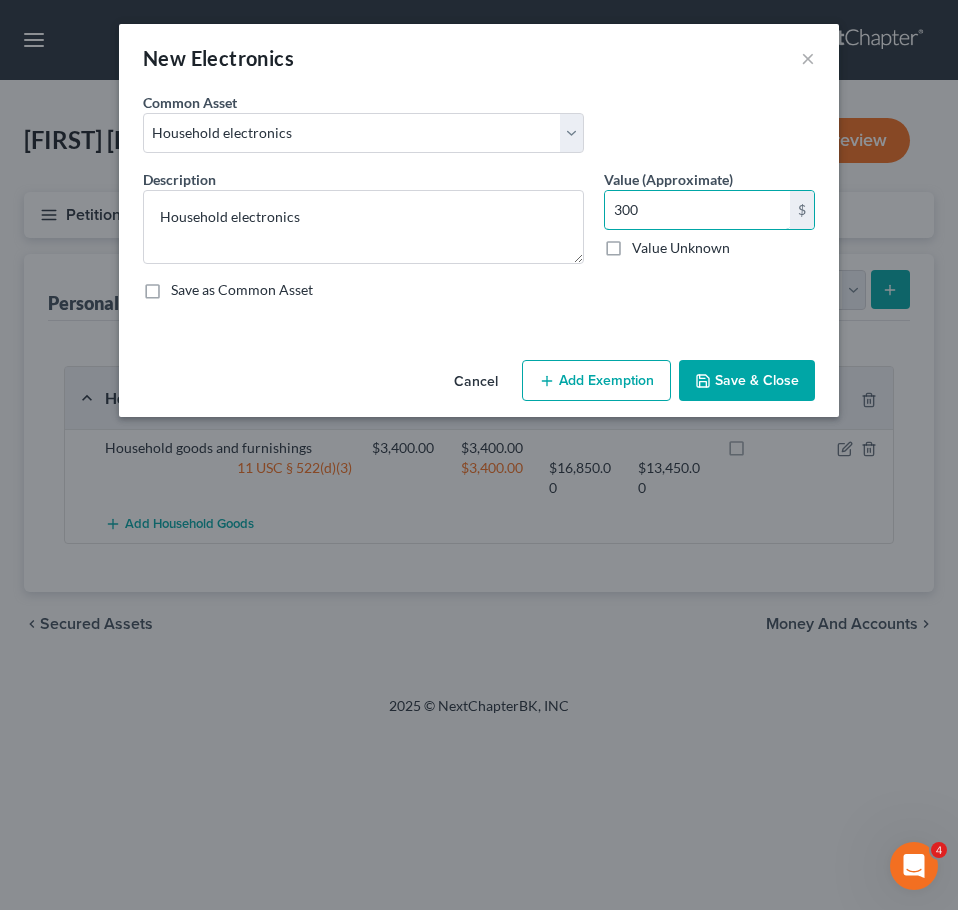 type on "300" 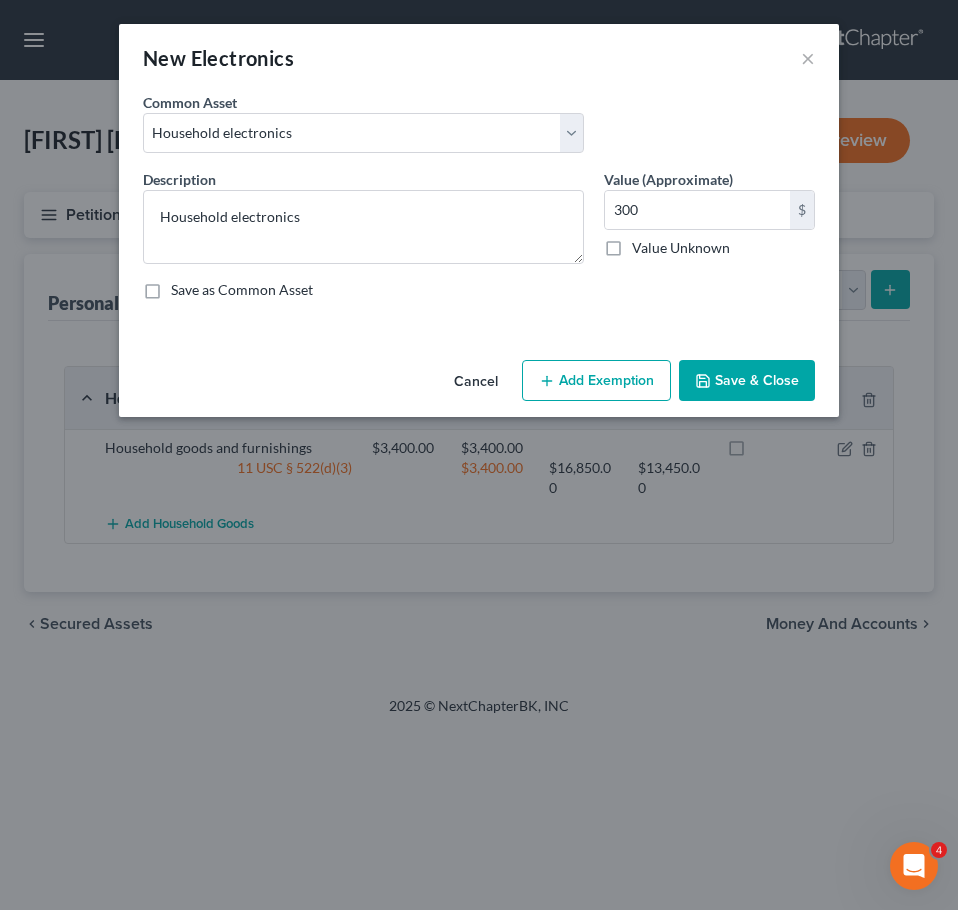 click on "Add Exemption" at bounding box center [596, 381] 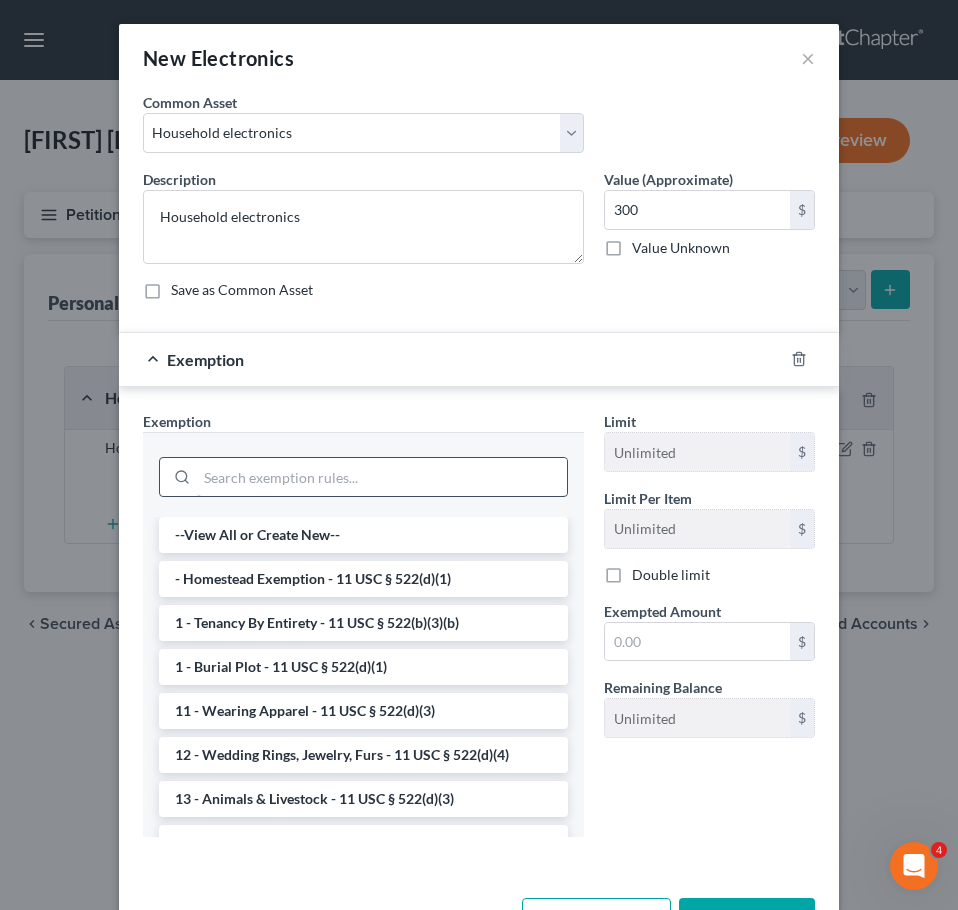 click at bounding box center (382, 477) 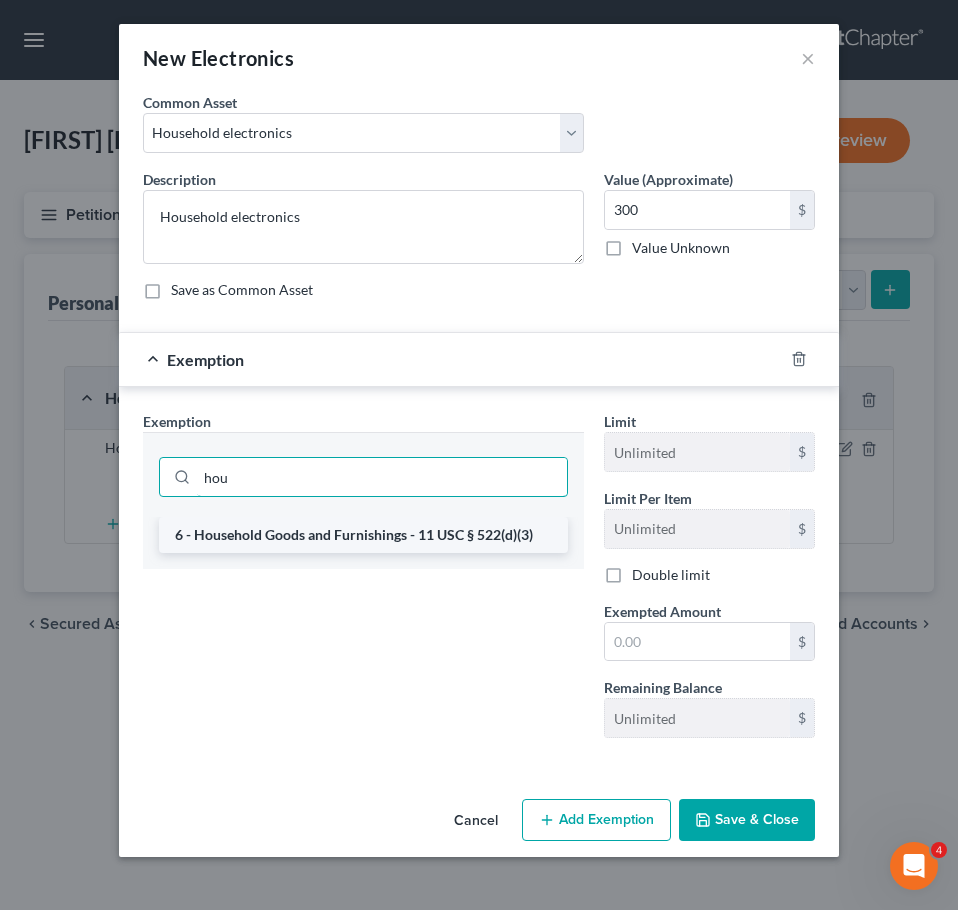 type on "hou" 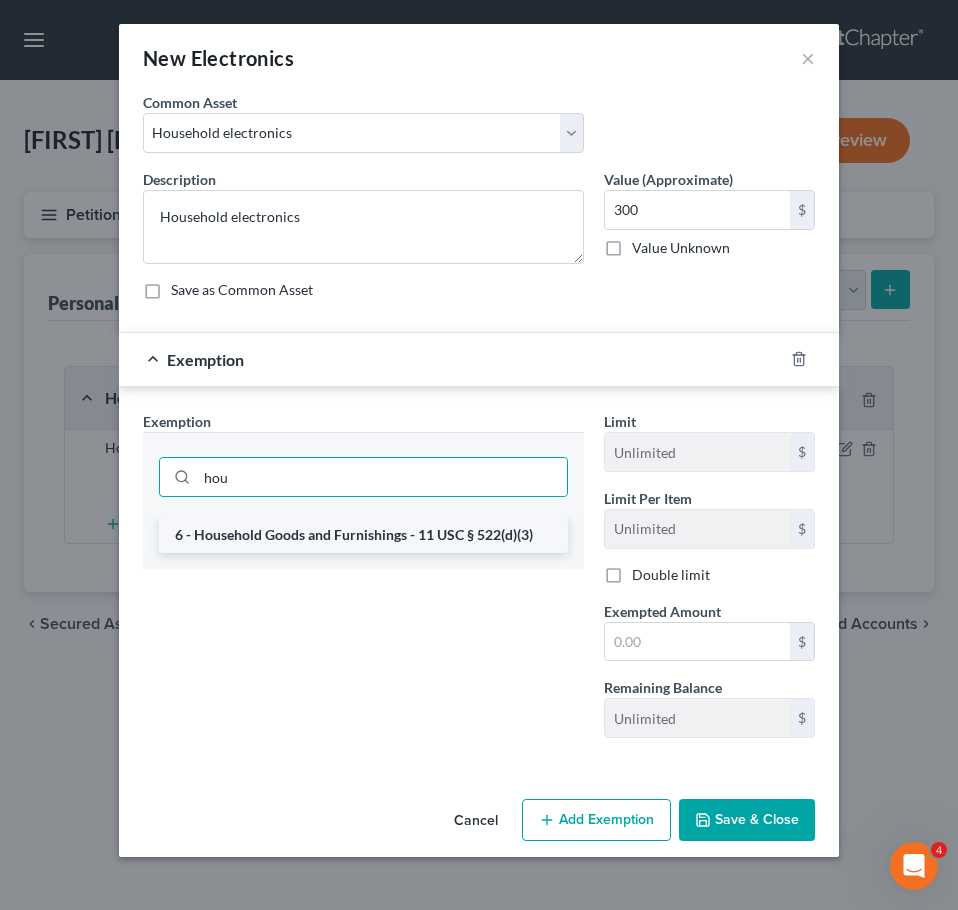 click on "6 - Household Goods and Furnishings - 11 USC § 522(d)(3)" at bounding box center (363, 535) 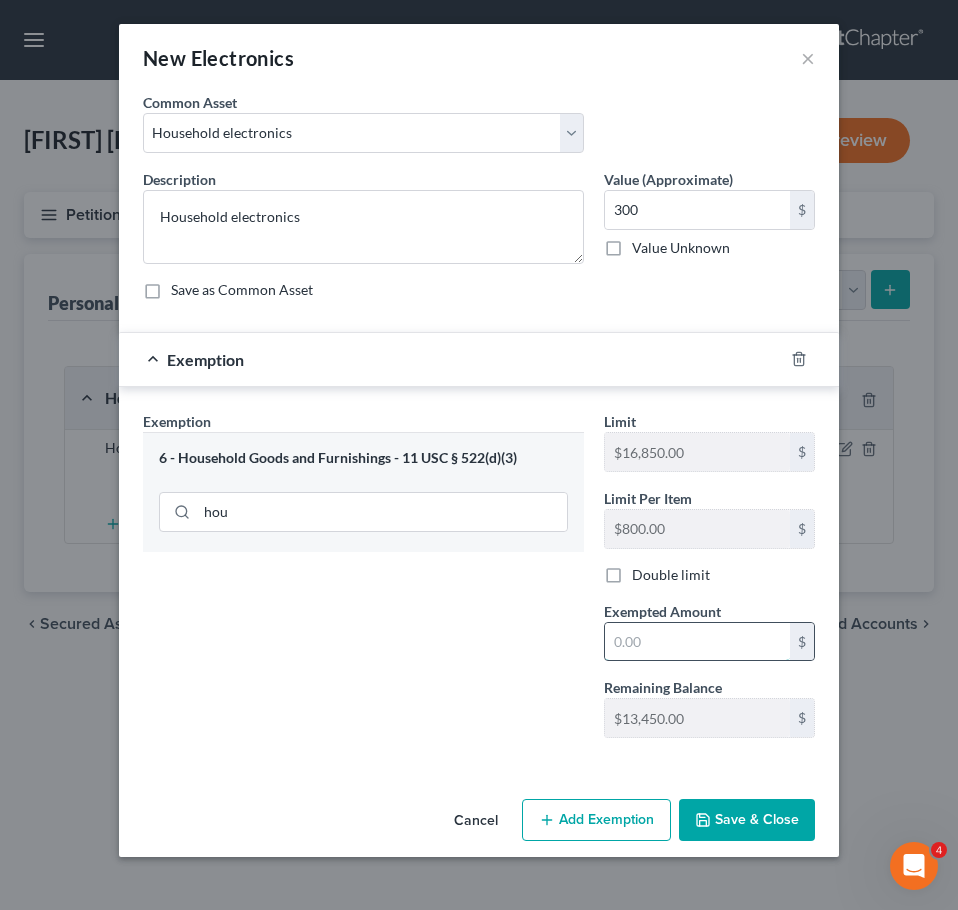 click at bounding box center (697, 642) 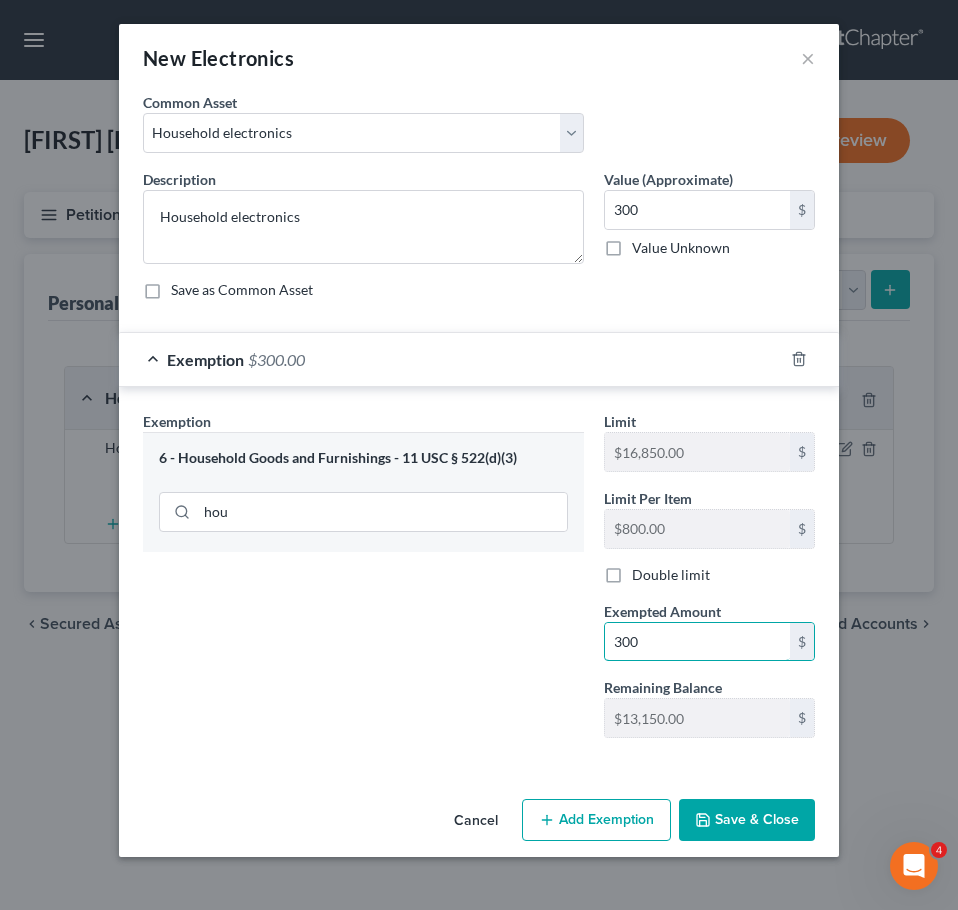type on "300" 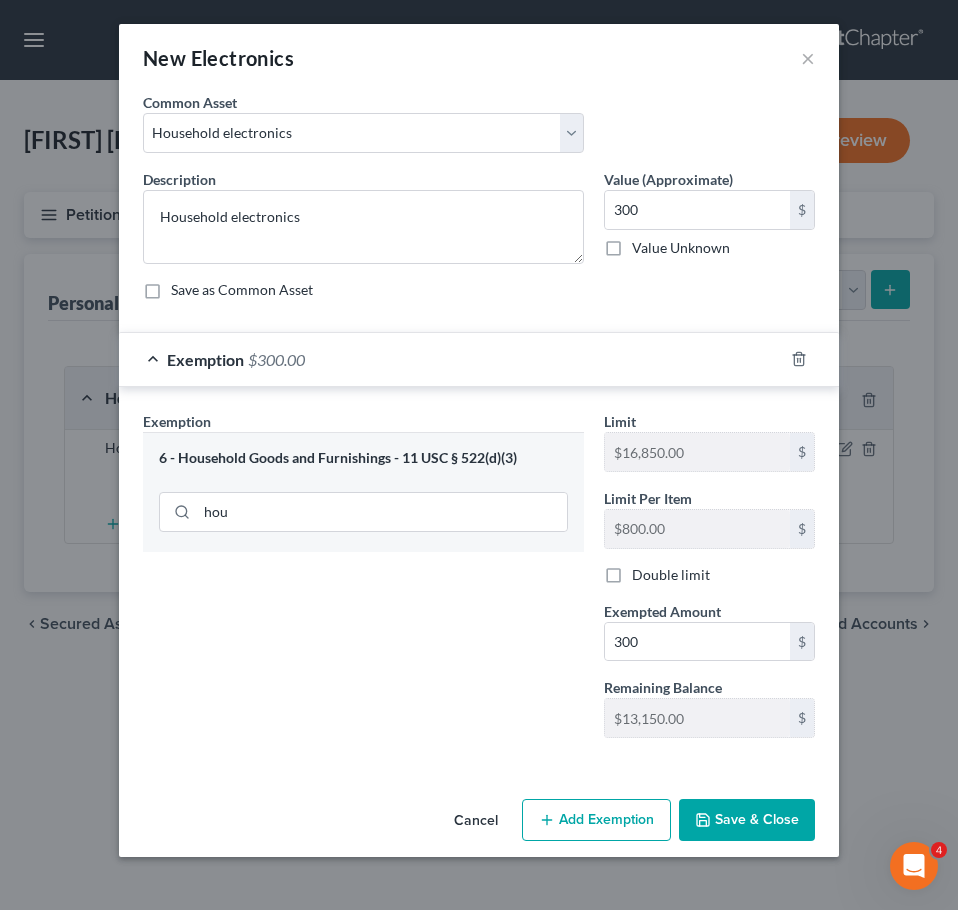 click on "Save & Close" at bounding box center (747, 820) 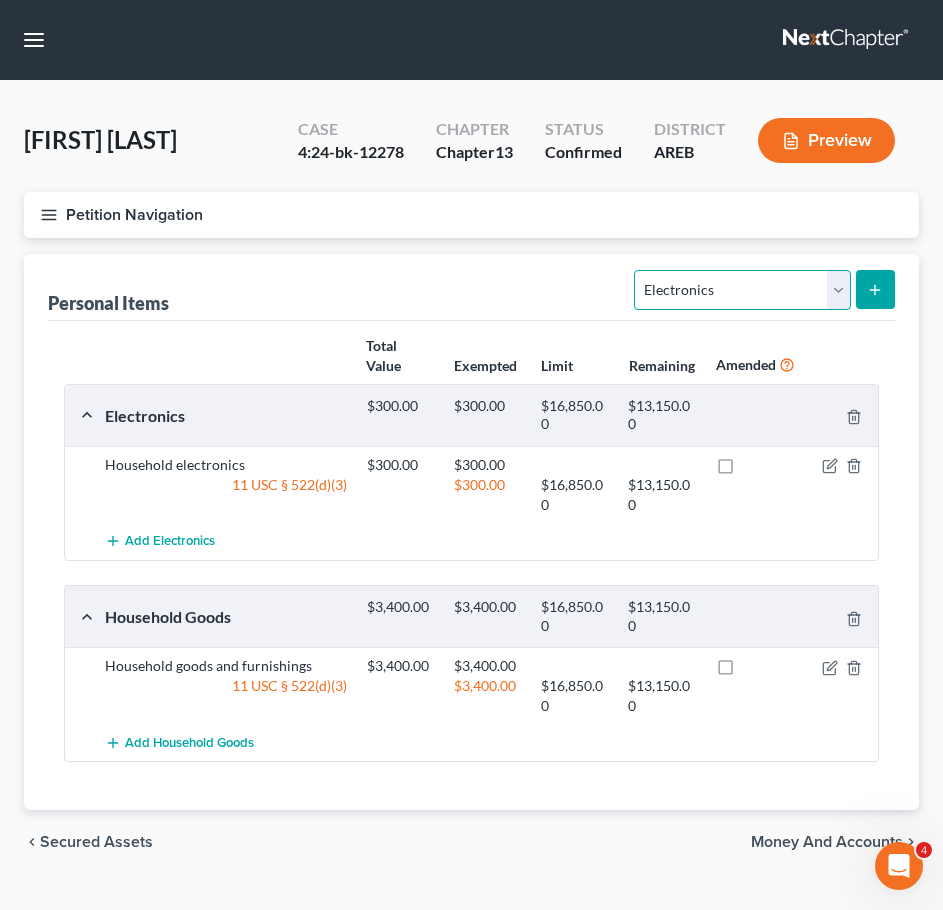 click on "Select Item Type Clothing Collectibles Of Value Electronics Firearms Household Goods Jewelry Other Pet(s) Sports & Hobby Equipment" at bounding box center [742, 290] 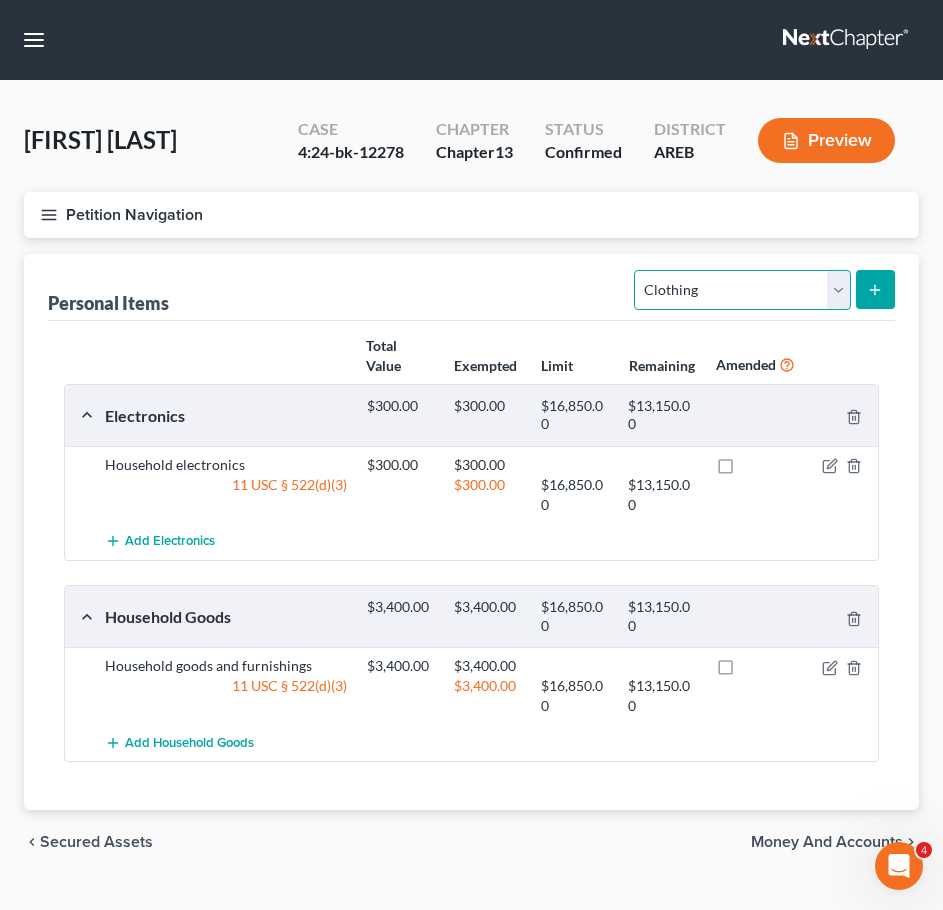 click on "Select Item Type Clothing Collectibles Of Value Electronics Firearms Household Goods Jewelry Other Pet(s) Sports & Hobby Equipment" at bounding box center [742, 290] 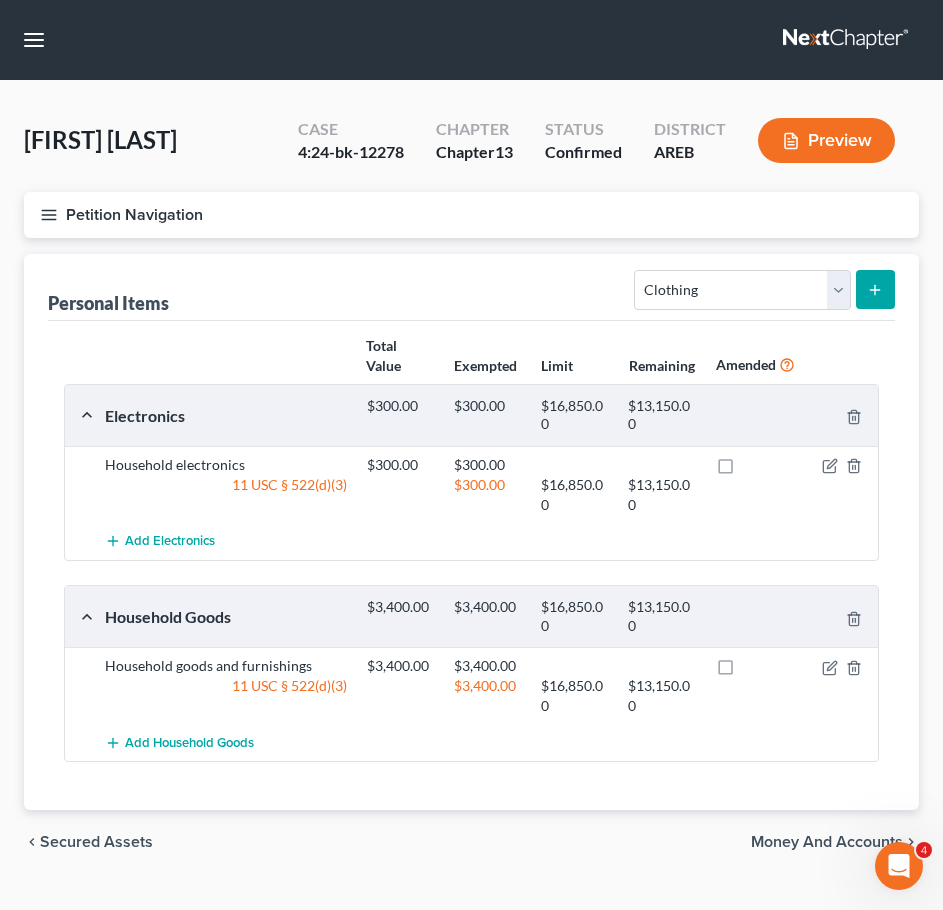 click at bounding box center (875, 289) 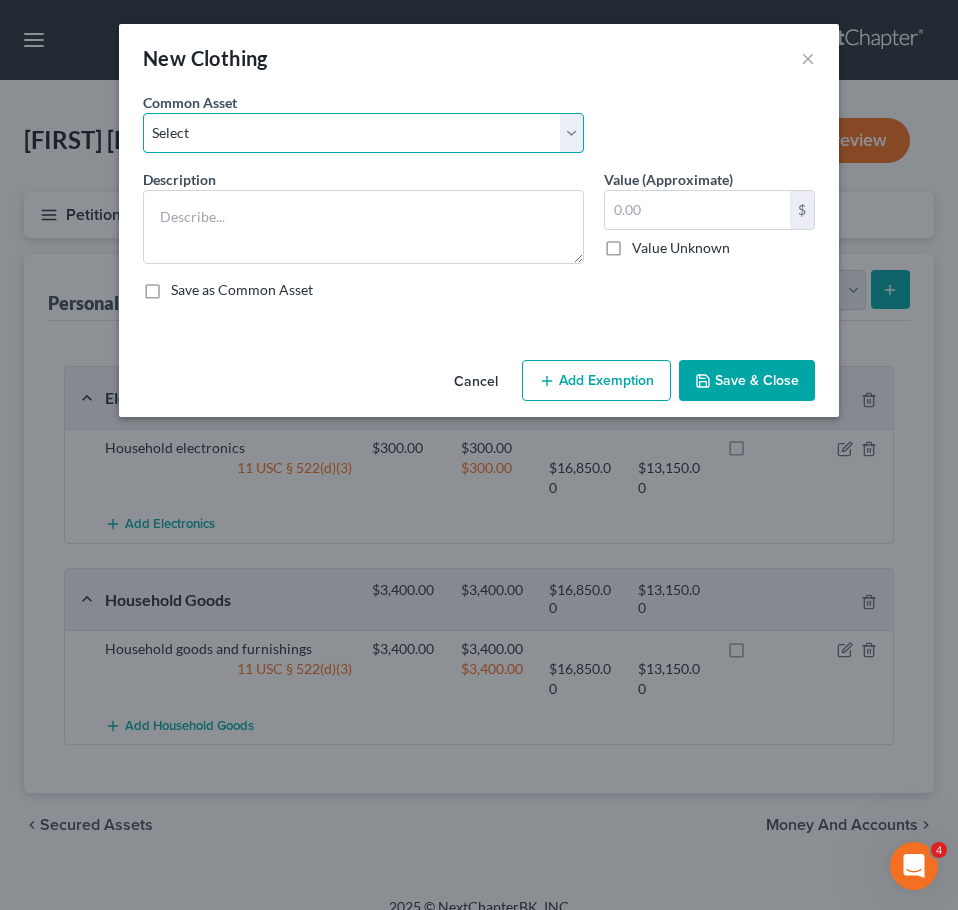 click on "Select Clothing" at bounding box center [363, 133] 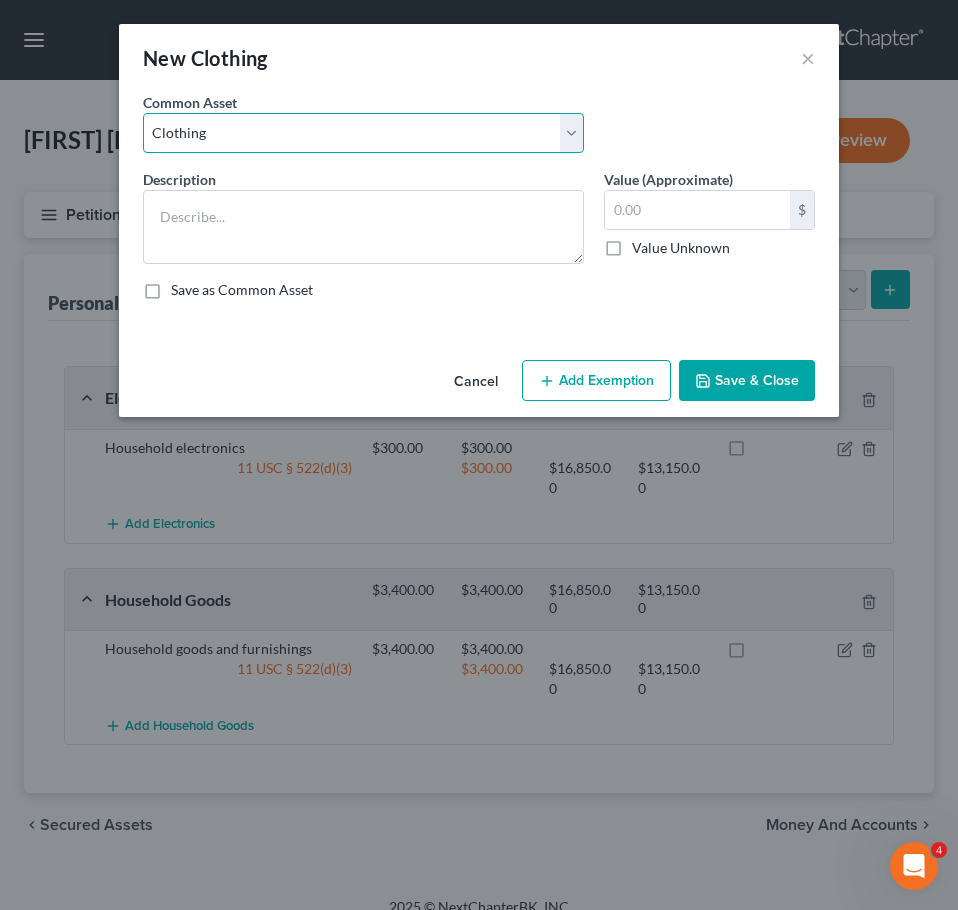 click on "Select Clothing" at bounding box center (363, 133) 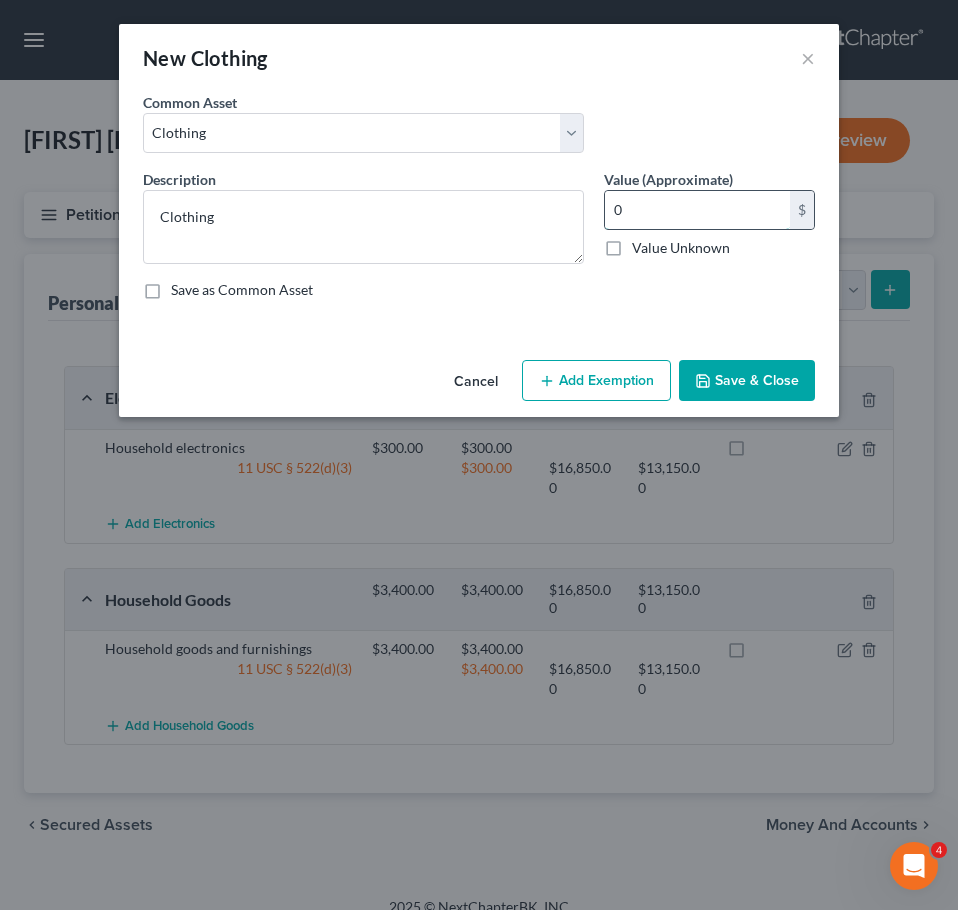 click on "0" at bounding box center [697, 210] 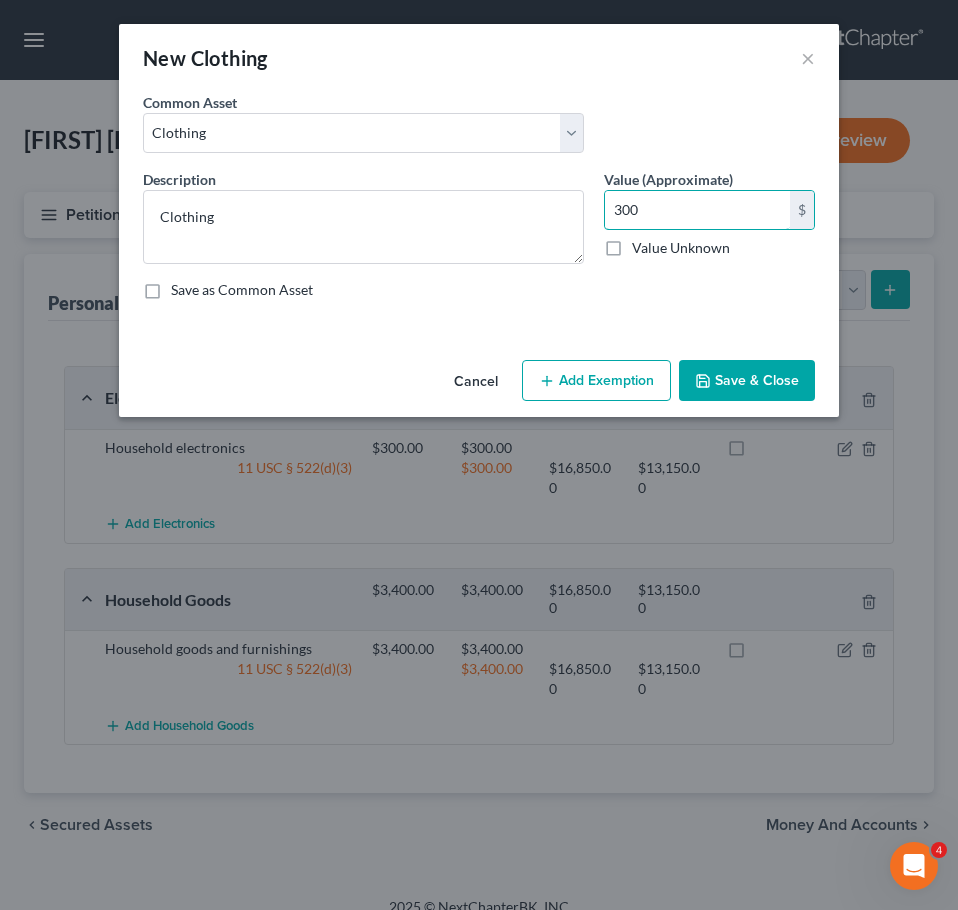 type on "300" 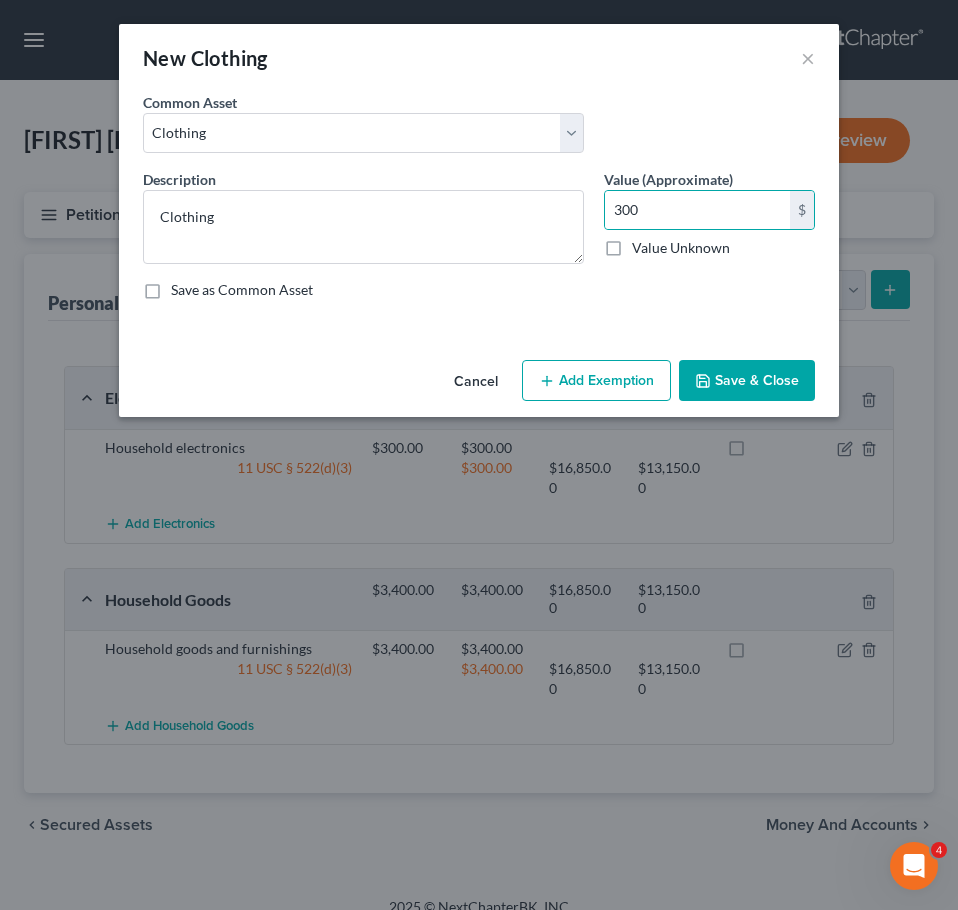 click on "Save & Close" at bounding box center (747, 381) 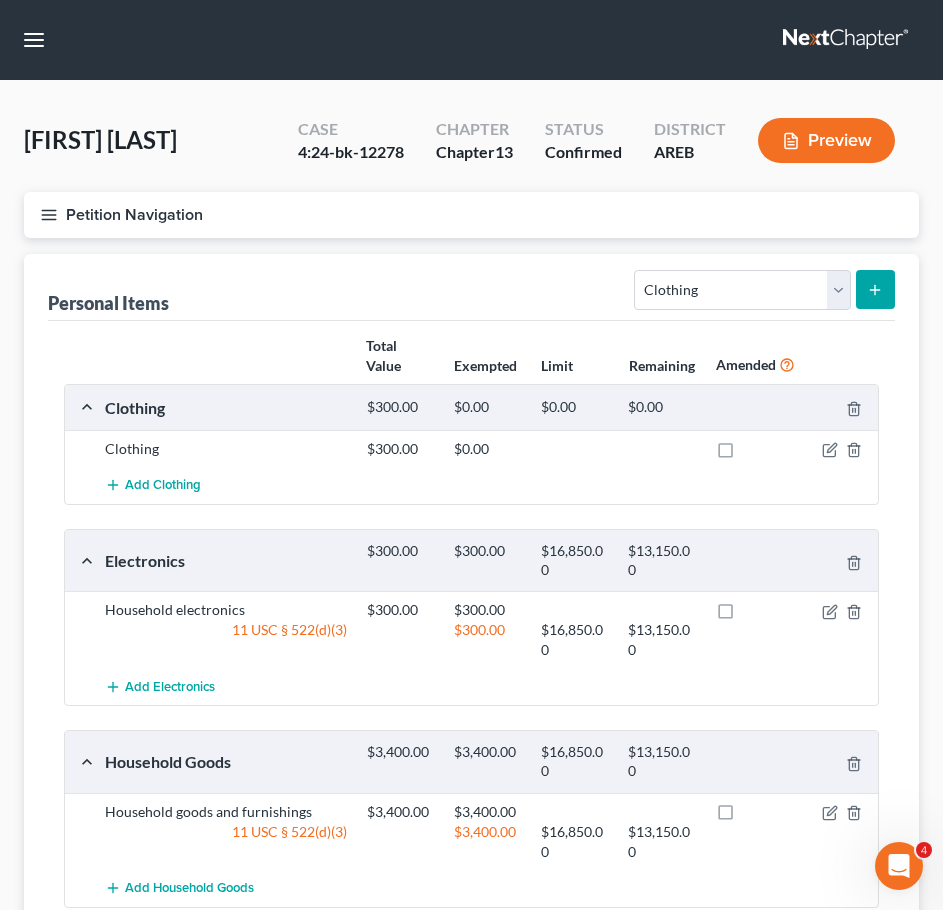 click on "If this box is selected, only claims with this box checked will be included in the schedules and in the creditor matrix" at bounding box center (787, 309) 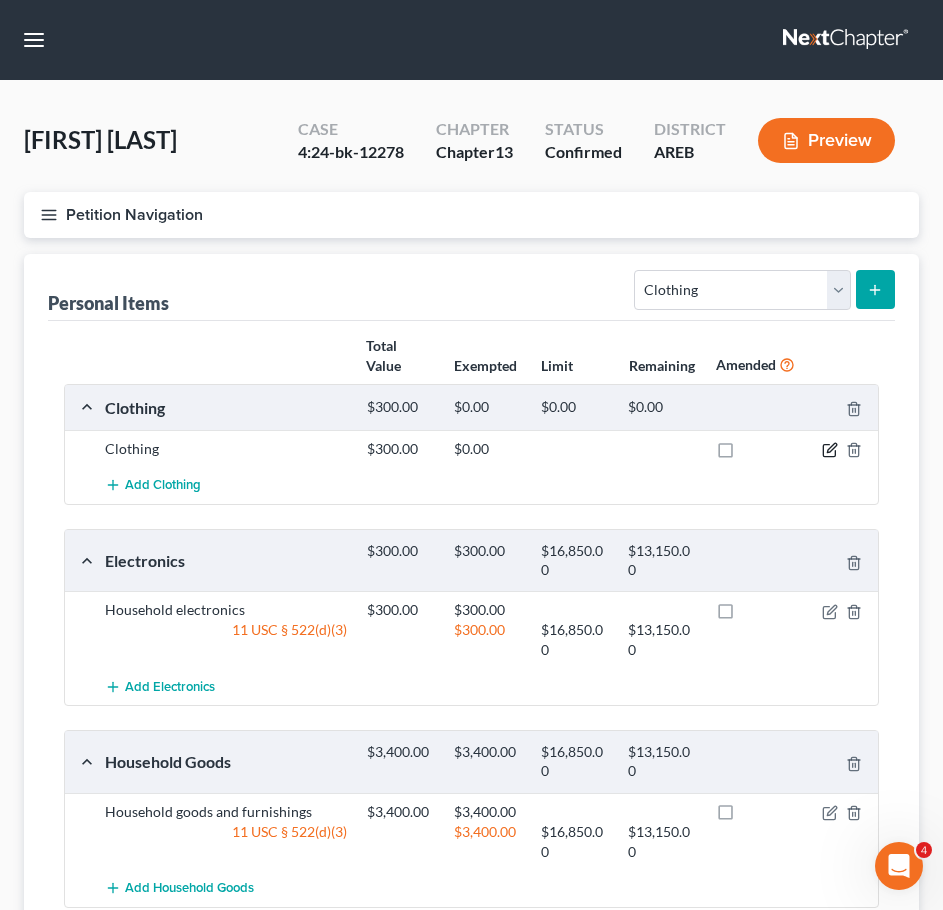 click 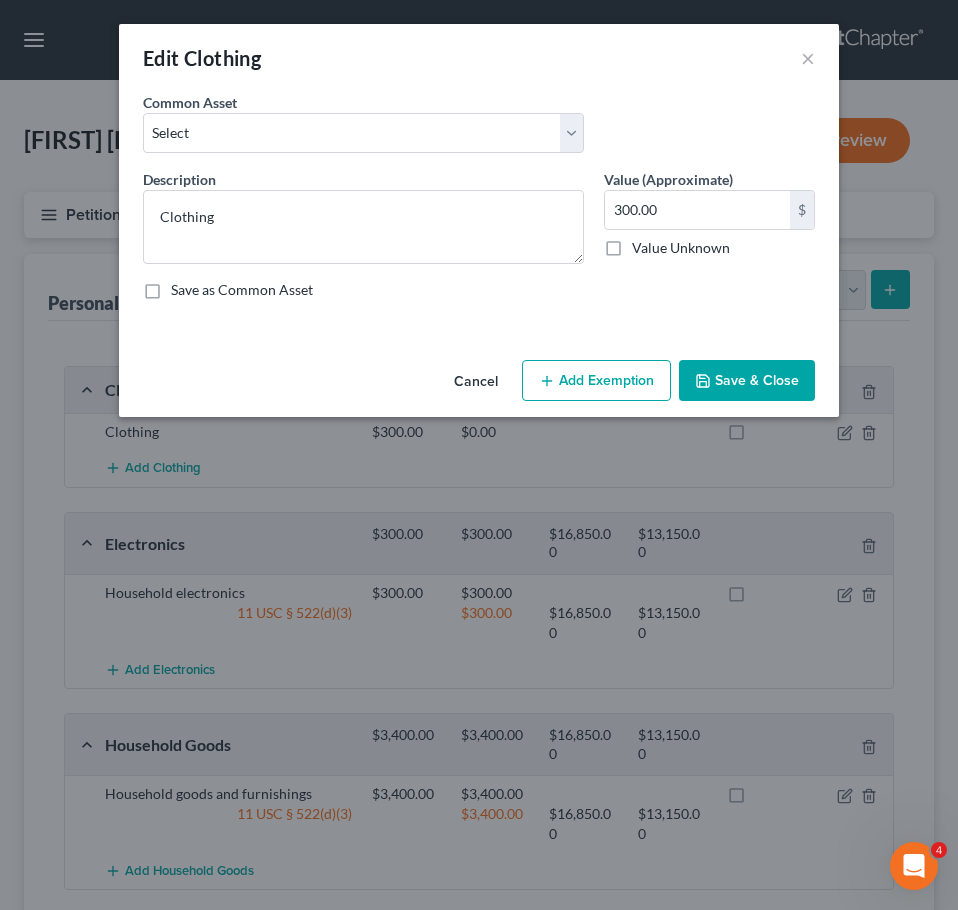 click on "Add Exemption" at bounding box center (596, 381) 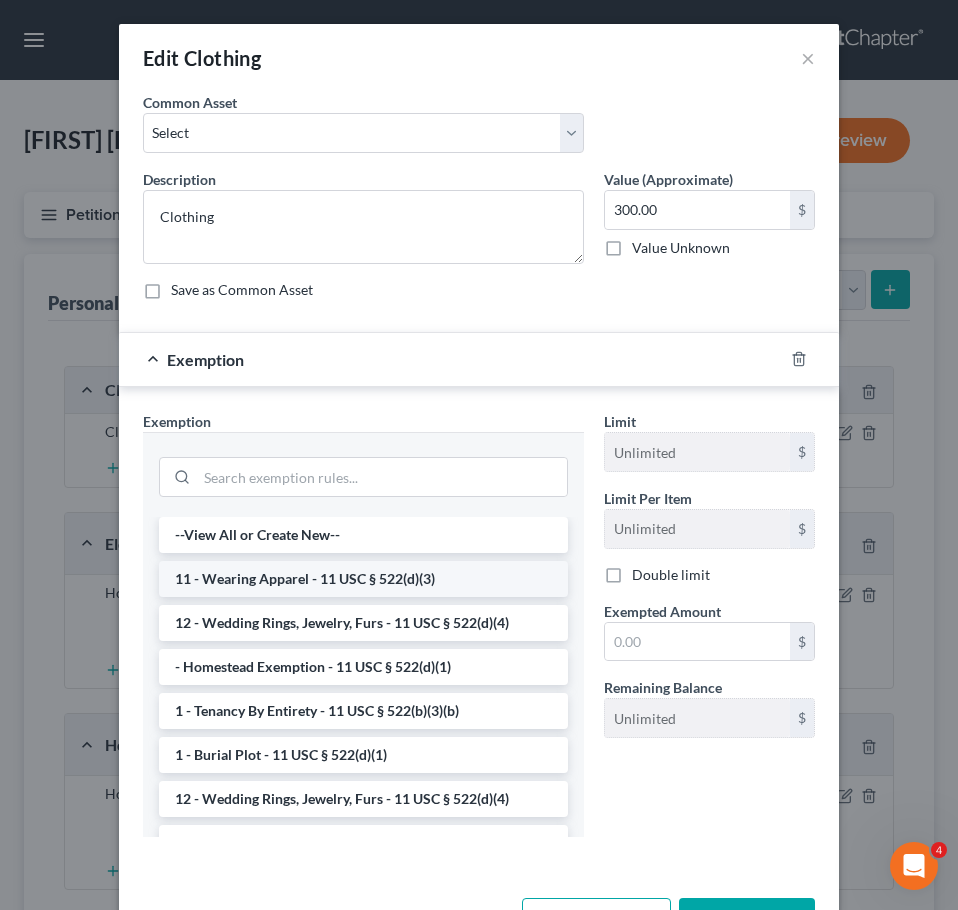 click on "11 - Wearing Apparel - 11 USC § 522(d)(3)" at bounding box center (363, 579) 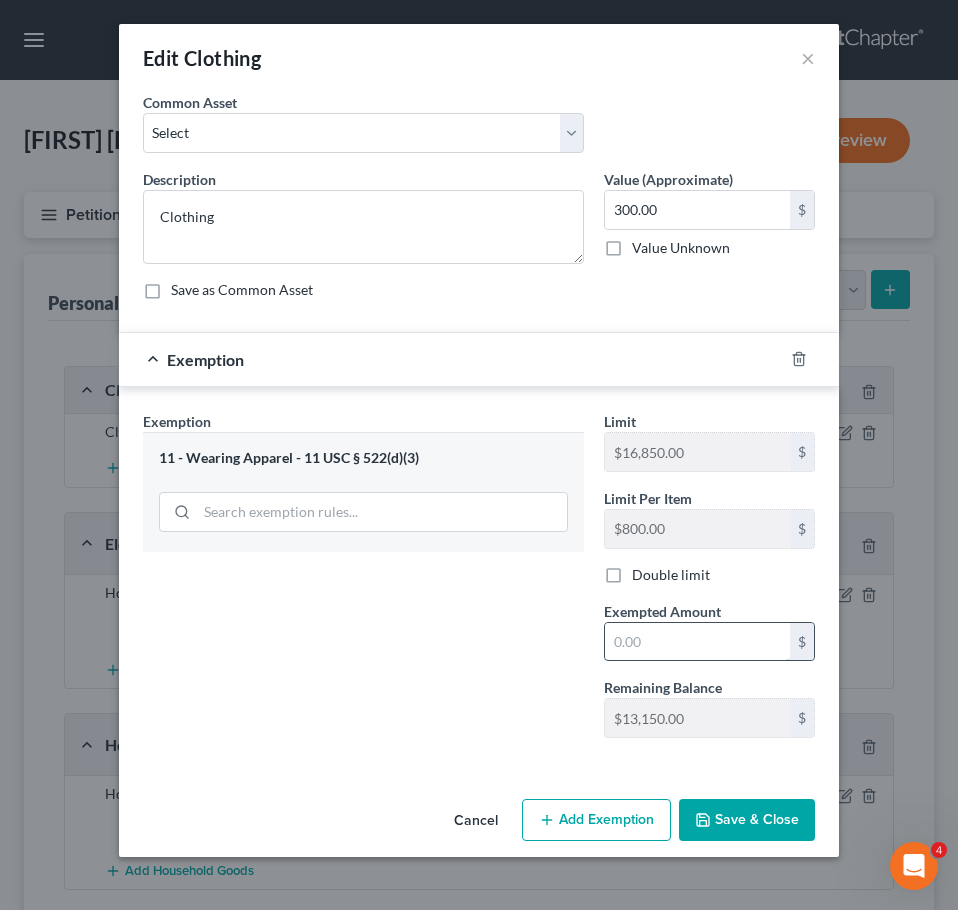click at bounding box center [697, 642] 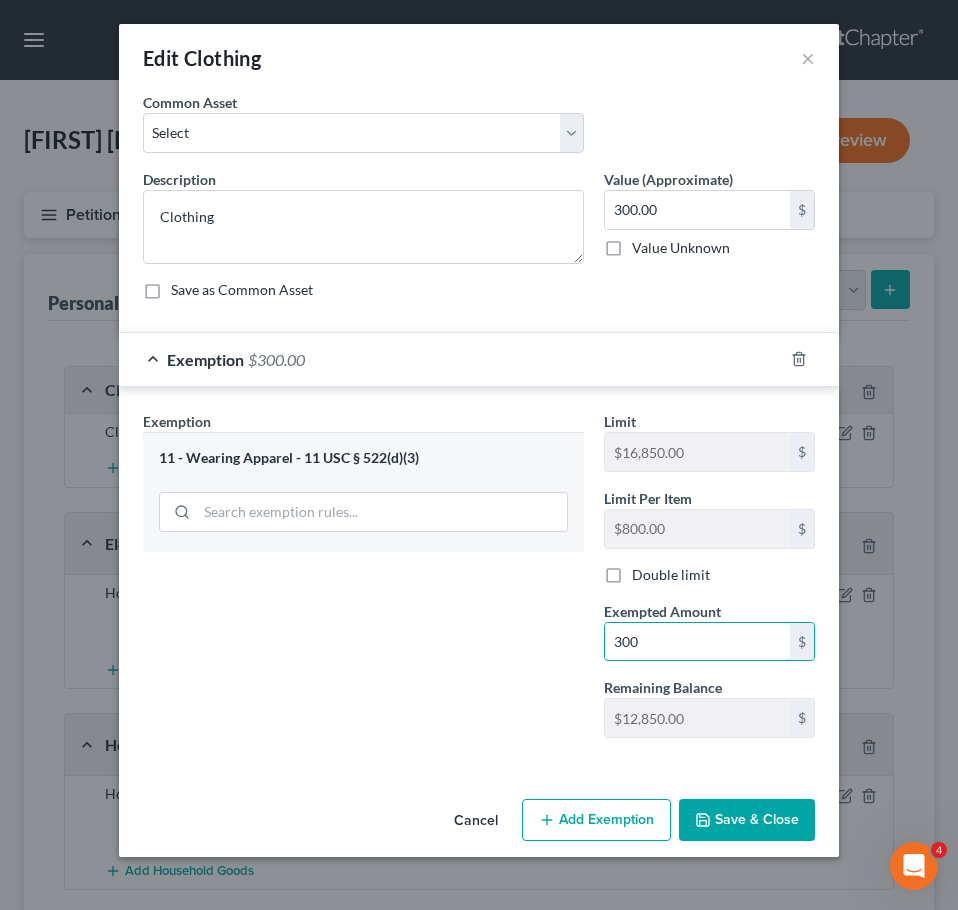 type on "300" 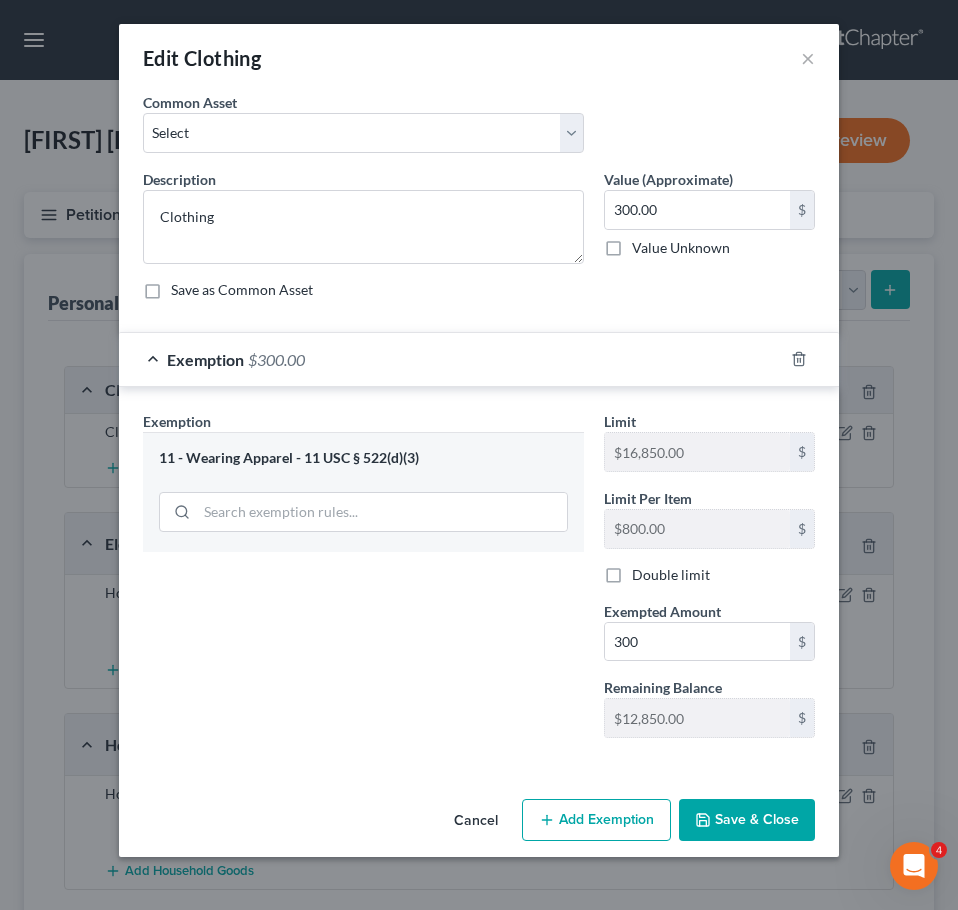 click on "Save & Close" at bounding box center [747, 820] 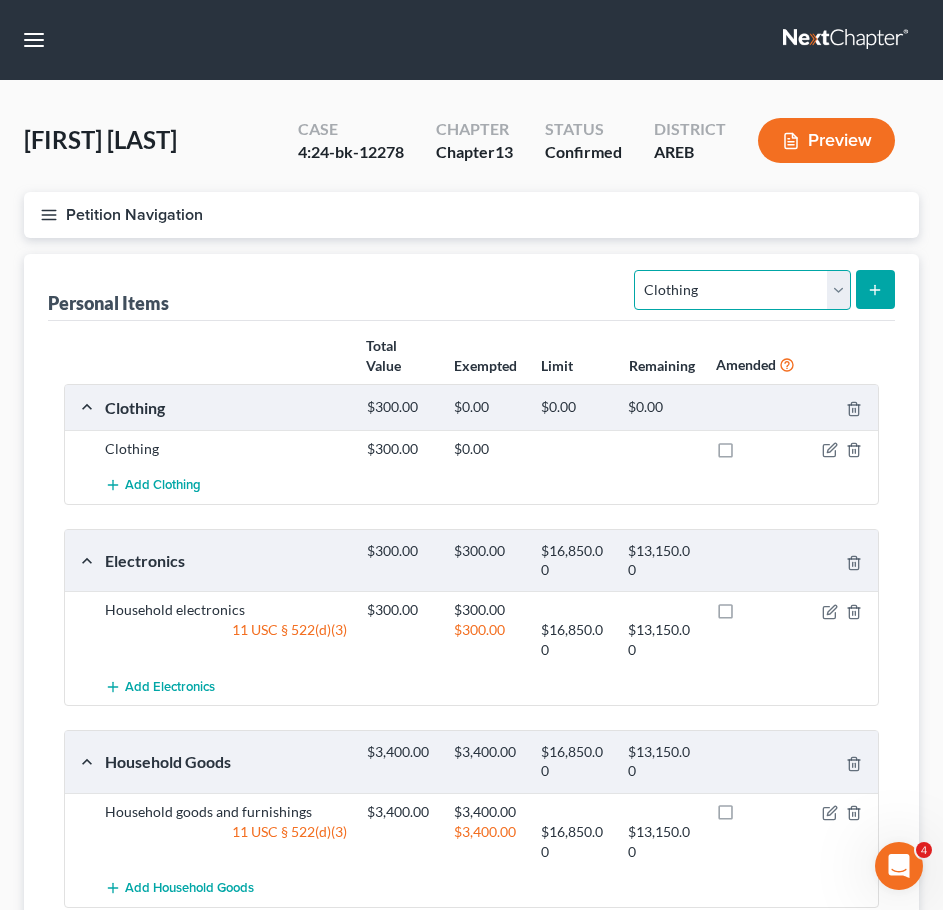 click on "Select Item Type Clothing Collectibles Of Value Electronics Firearms Household Goods Jewelry Other Pet(s) Sports & Hobby Equipment" at bounding box center [742, 290] 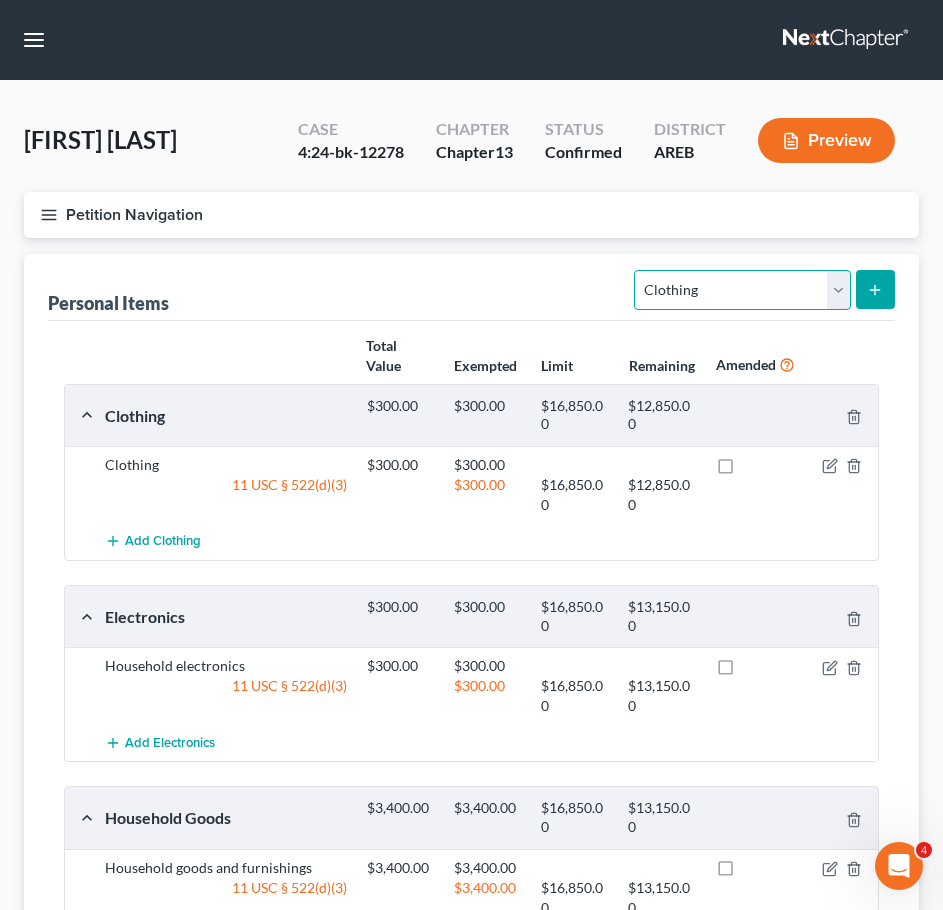 select on "sports_and_hobby_equipment" 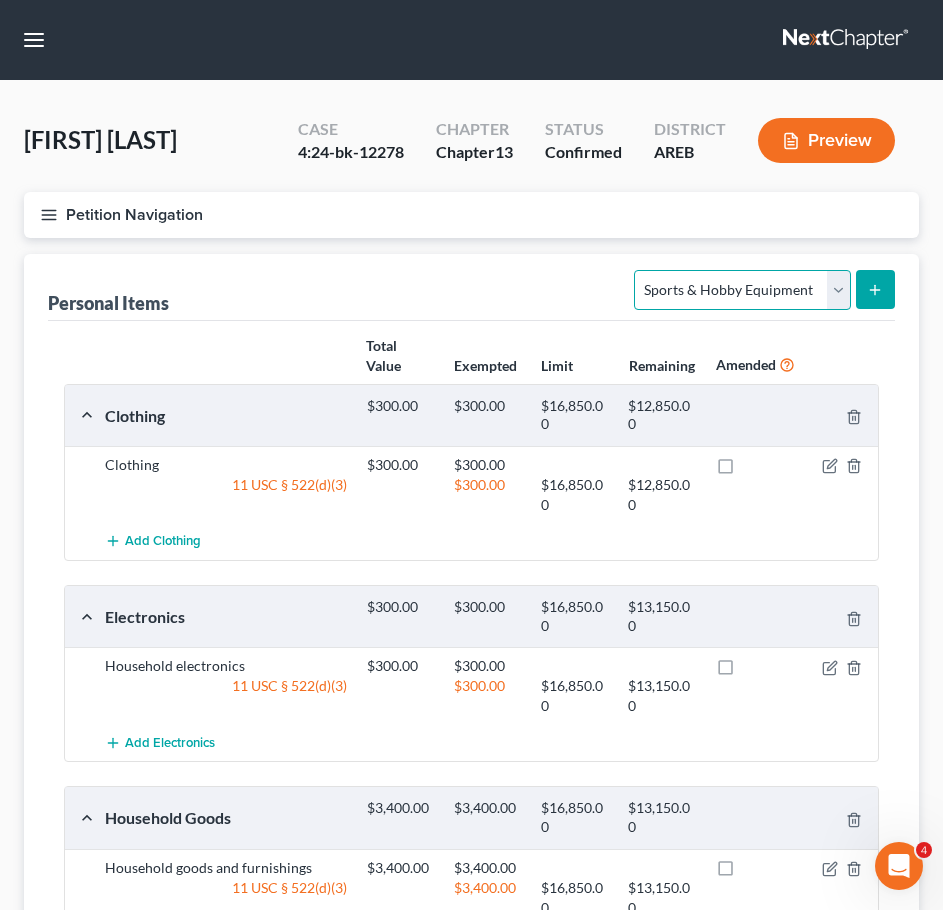 click on "Select Item Type Clothing Collectibles Of Value Electronics Firearms Household Goods Jewelry Other Pet(s) Sports & Hobby Equipment" at bounding box center (742, 290) 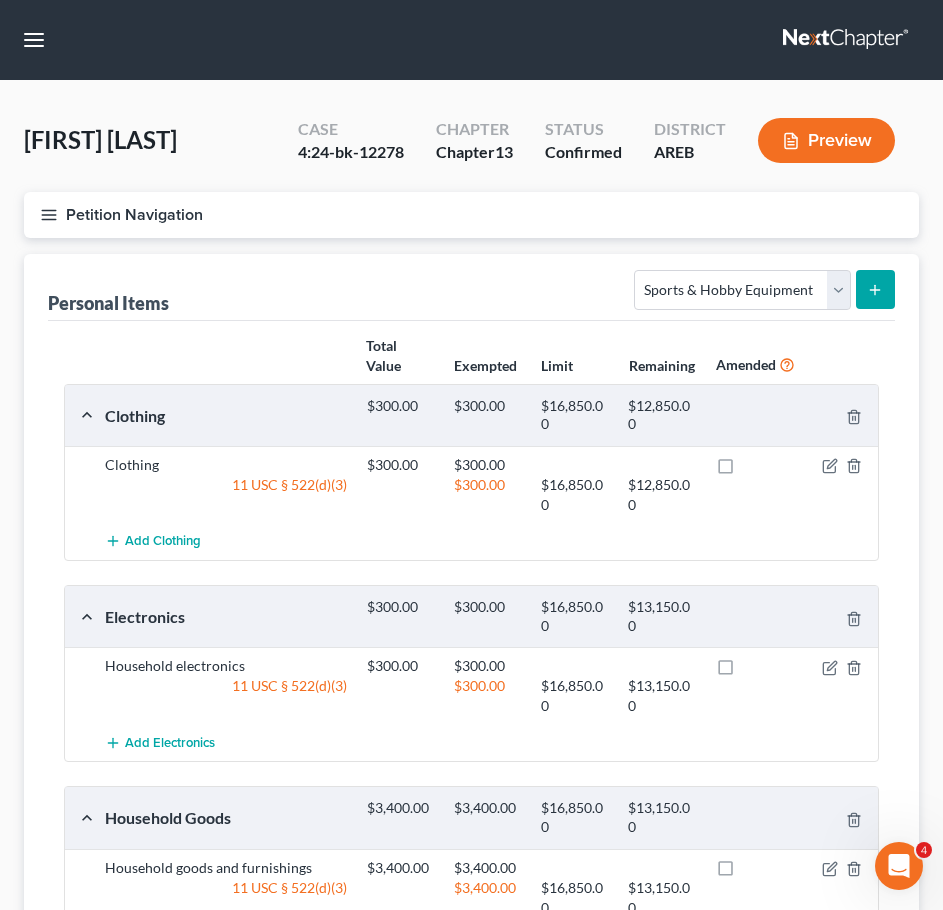 click 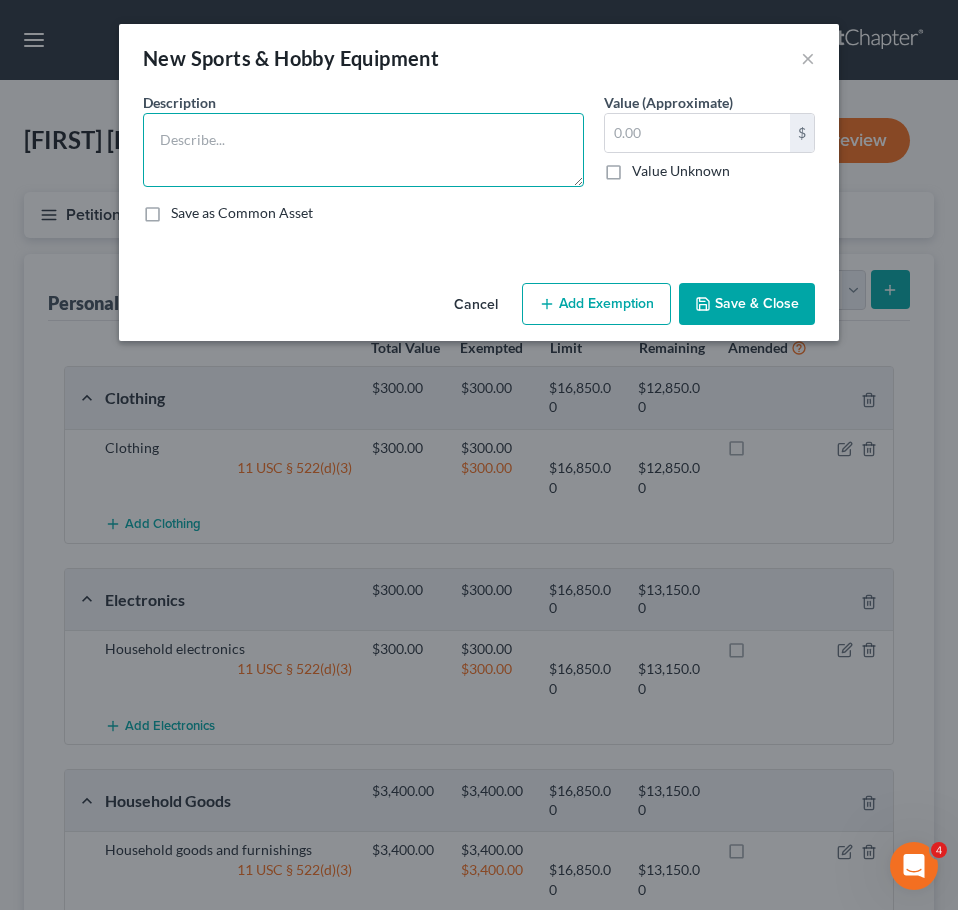click at bounding box center [363, 150] 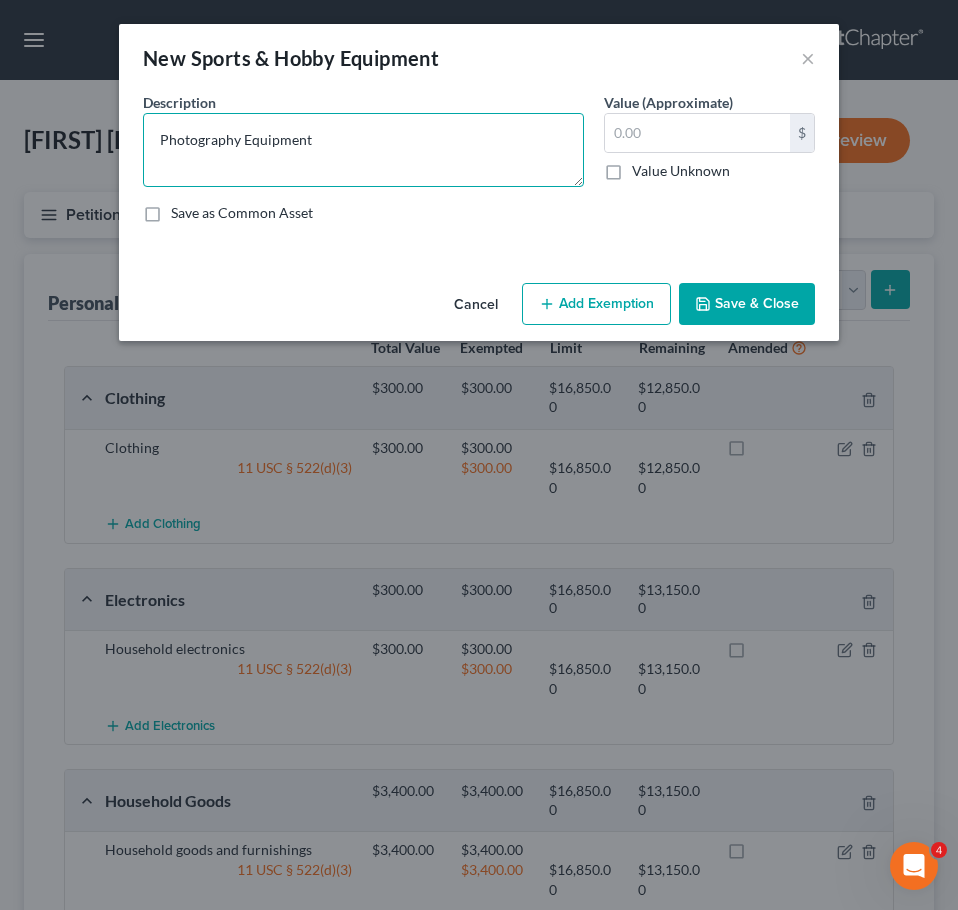 type on "Photography Equipment" 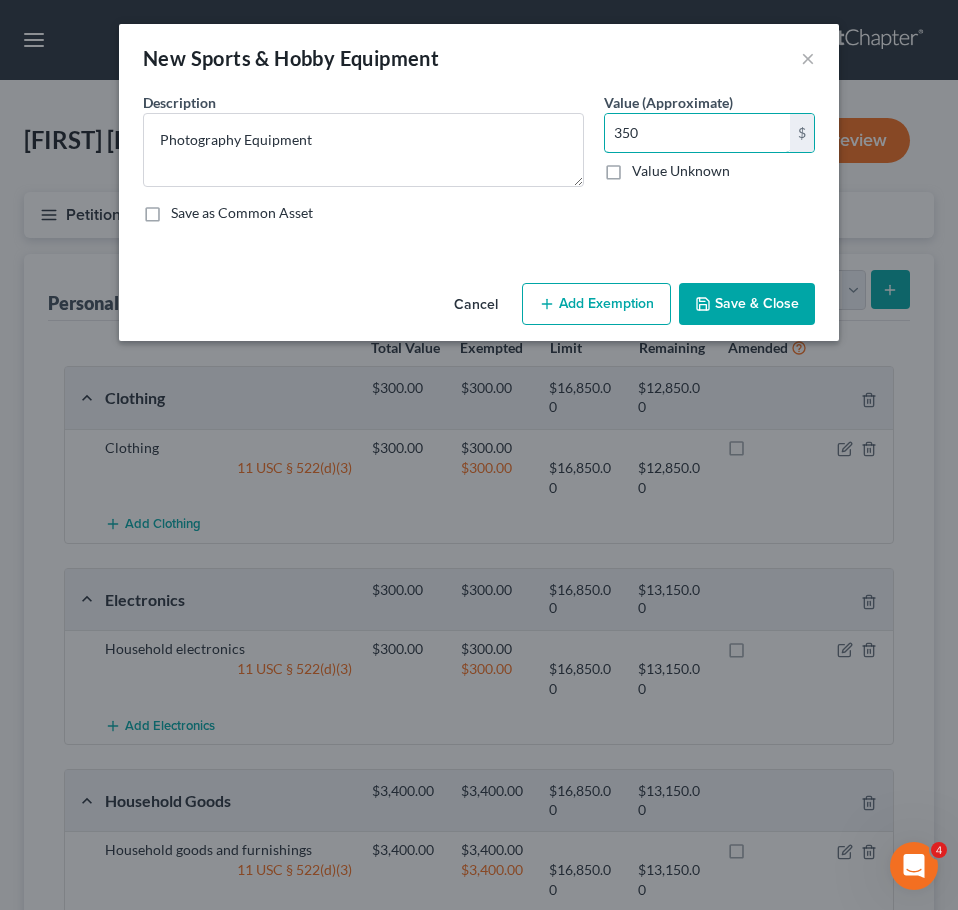 type on "350" 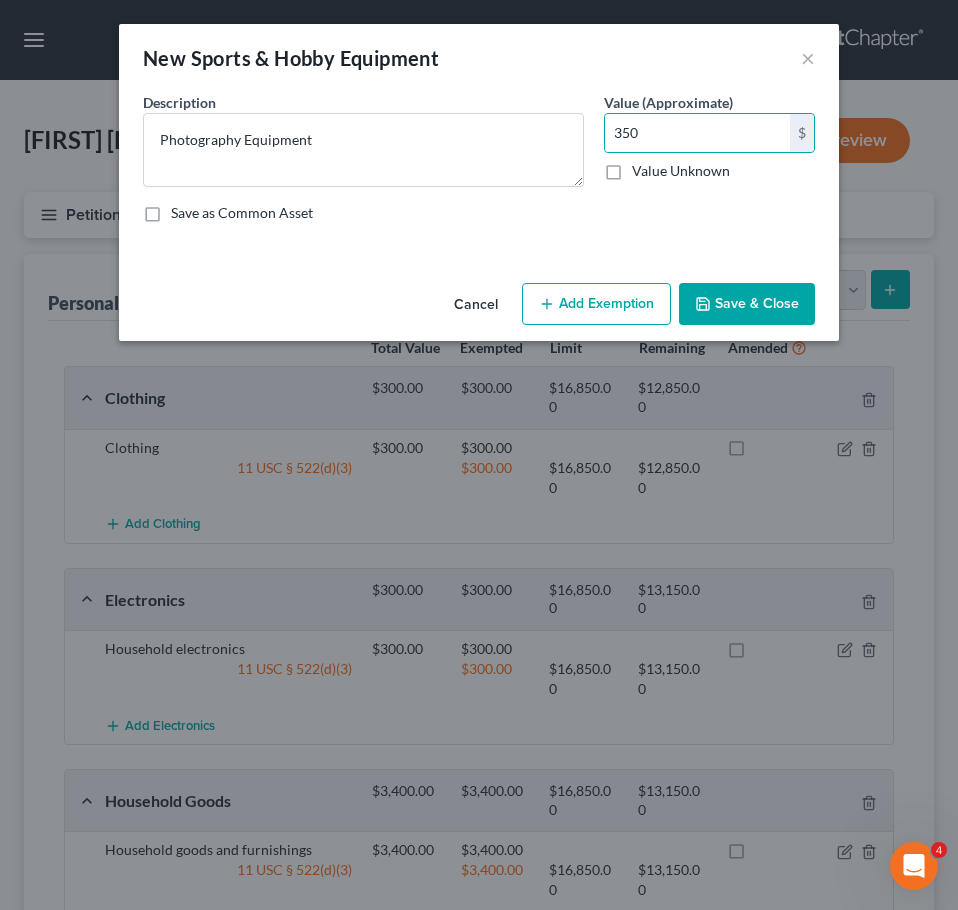click on "Save & Close" at bounding box center (747, 304) 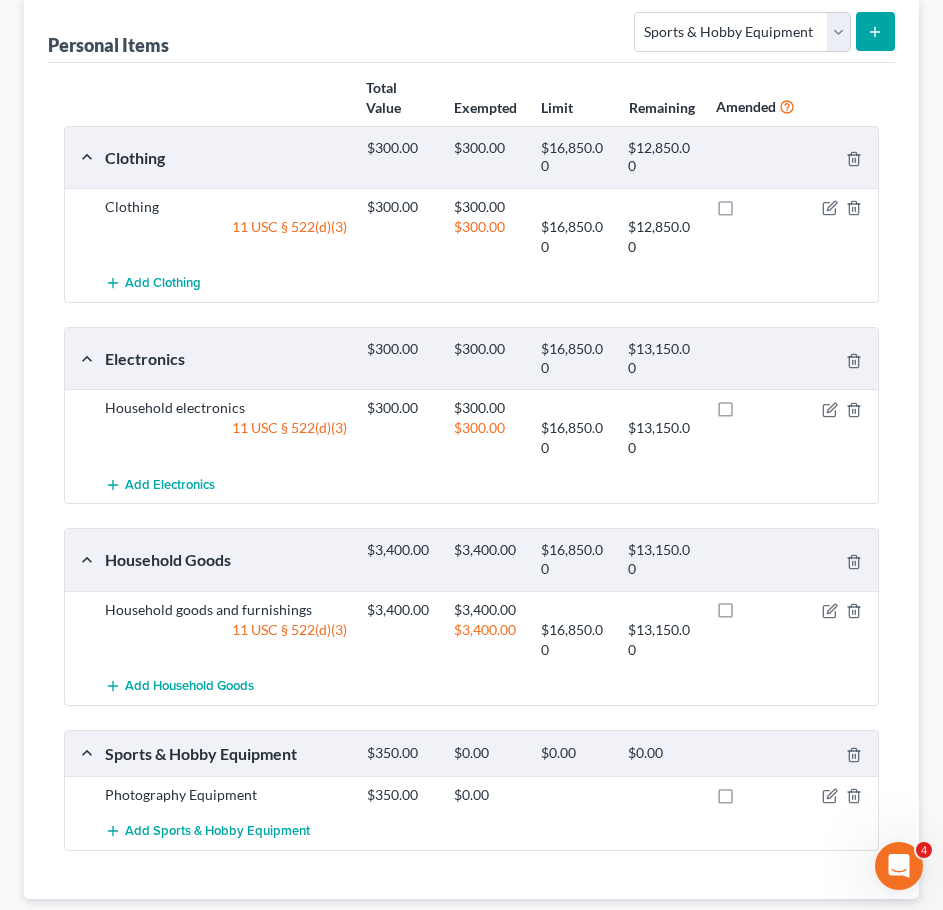 scroll, scrollTop: 387, scrollLeft: 0, axis: vertical 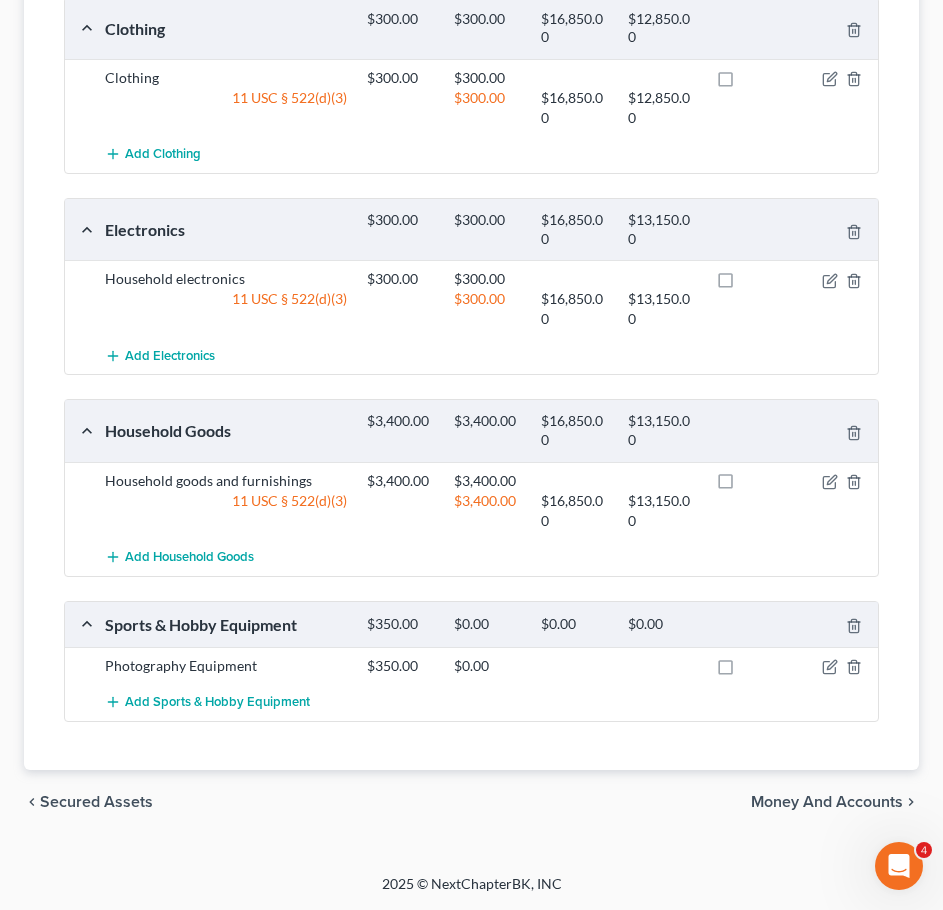 click on "Money and Accounts" at bounding box center (827, 802) 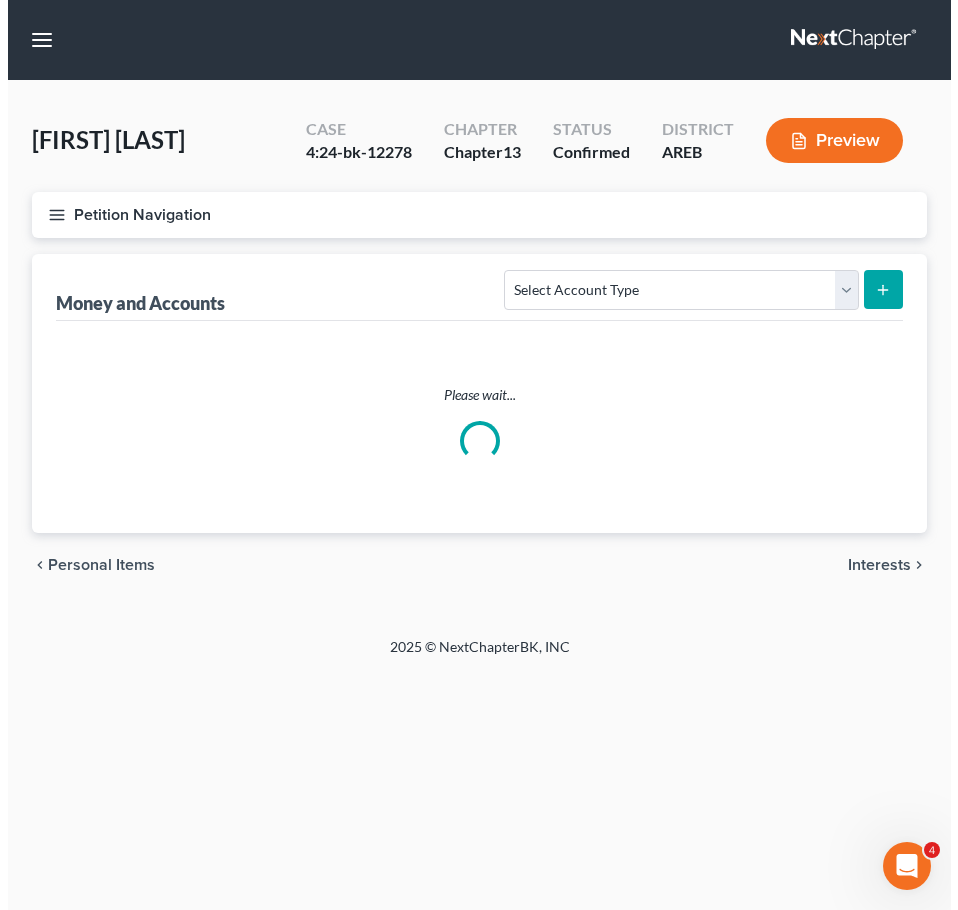 scroll, scrollTop: 0, scrollLeft: 0, axis: both 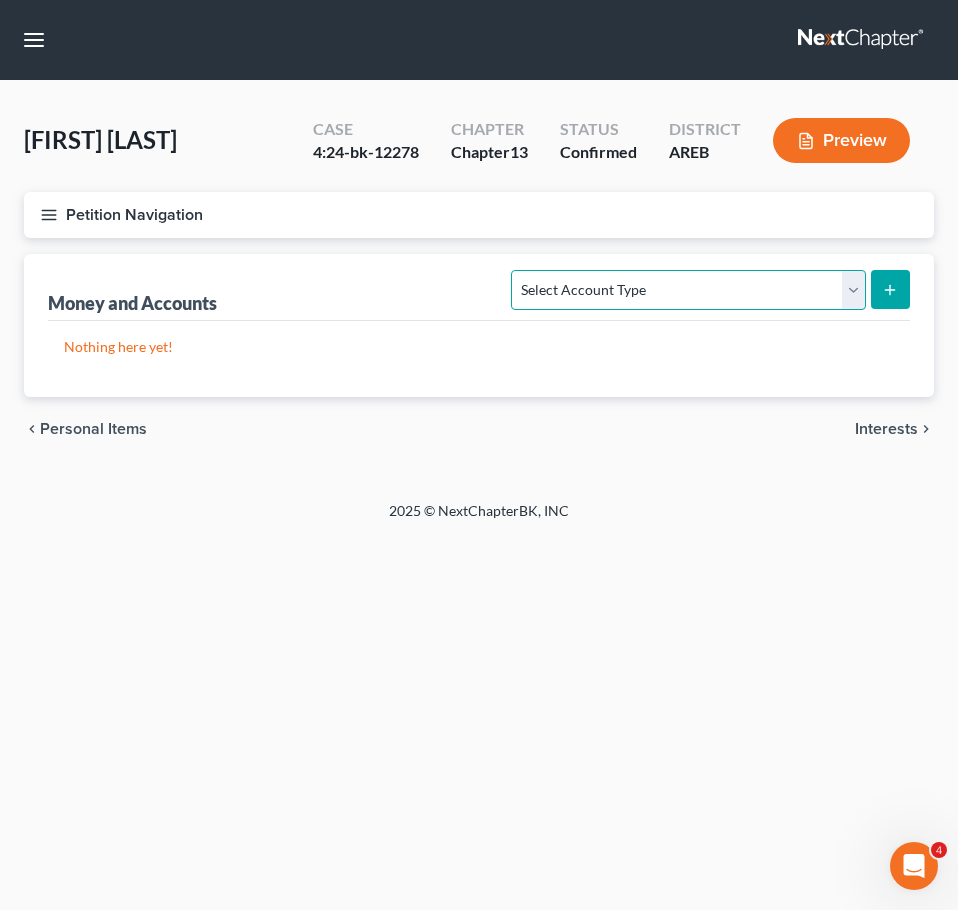 click on "Select Account Type Brokerage Cash on Hand Certificates of Deposit Checking Account Money Market Other (Credit Union, Health Savings Account, etc) Safe Deposit Box Savings Account Security Deposits or Prepayments" at bounding box center (688, 290) 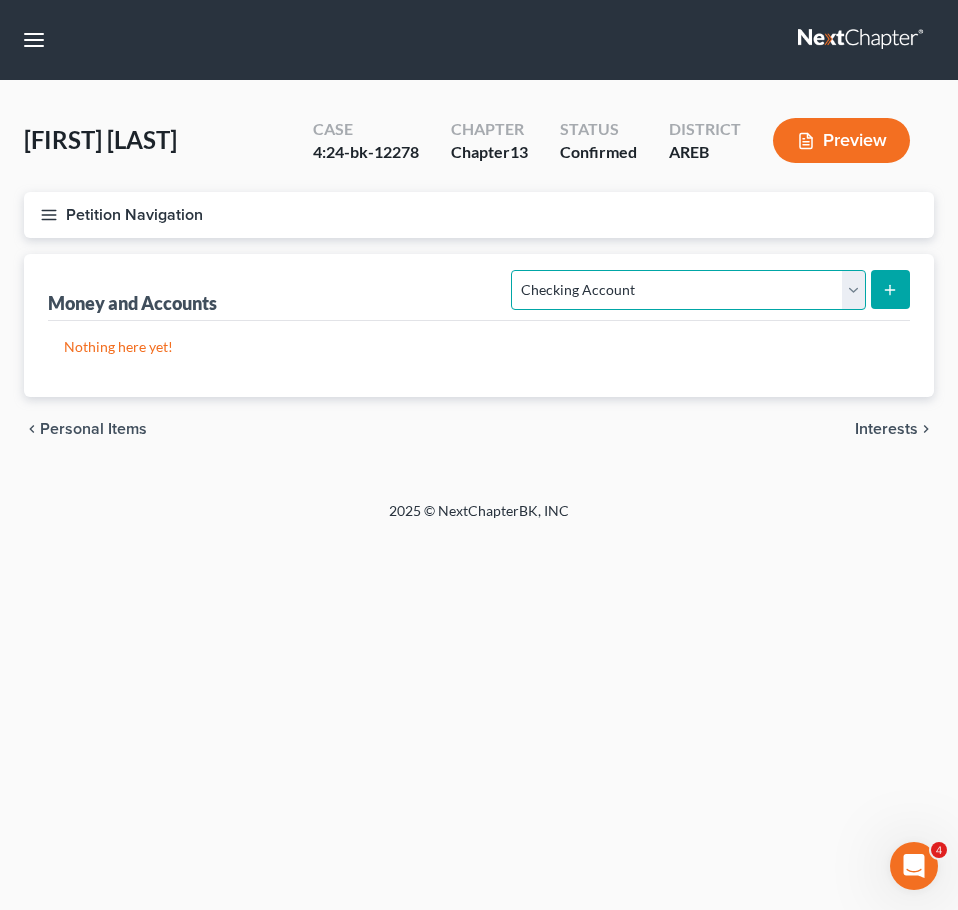 click on "Select Account Type Brokerage Cash on Hand Certificates of Deposit Checking Account Money Market Other (Credit Union, Health Savings Account, etc) Safe Deposit Box Savings Account Security Deposits or Prepayments" at bounding box center (688, 290) 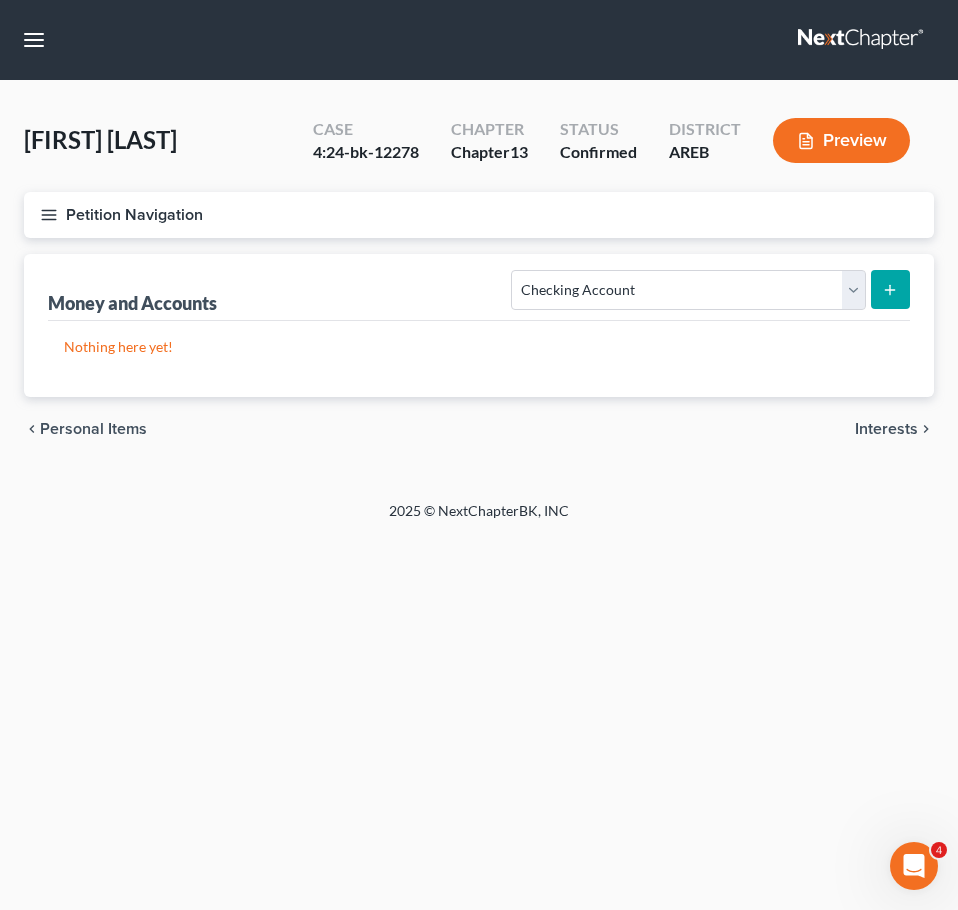 click 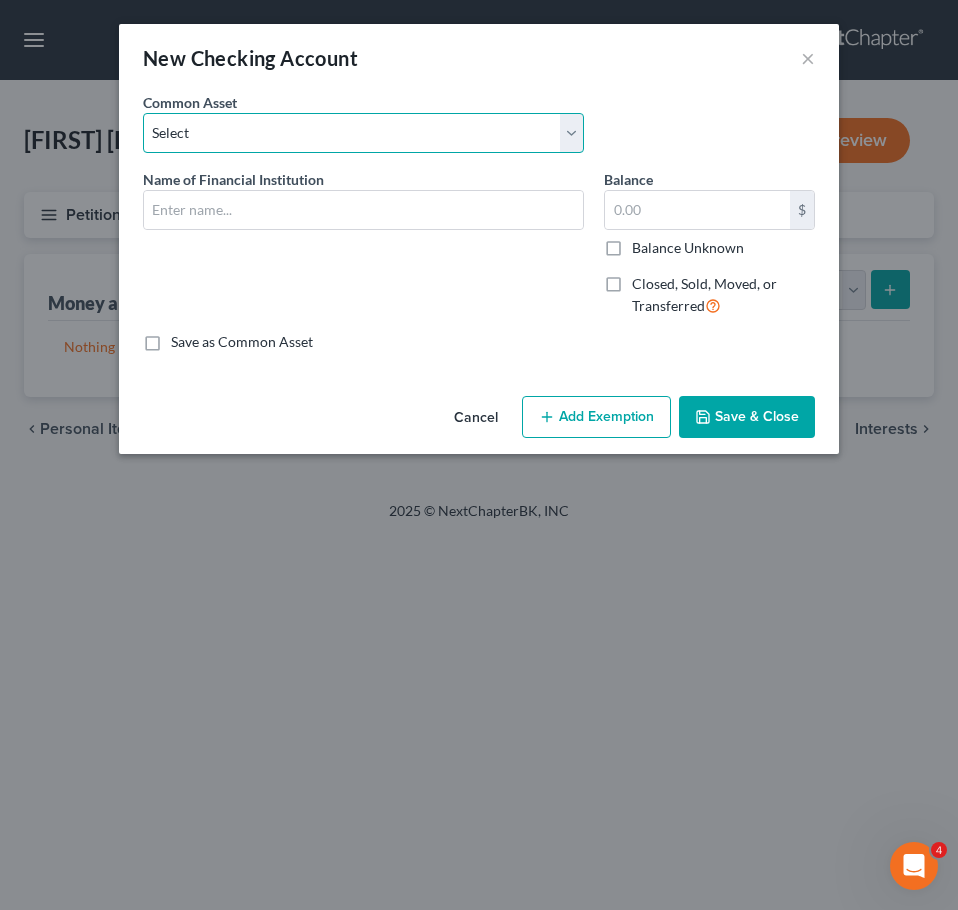 drag, startPoint x: 399, startPoint y: 119, endPoint x: 396, endPoint y: 135, distance: 16.27882 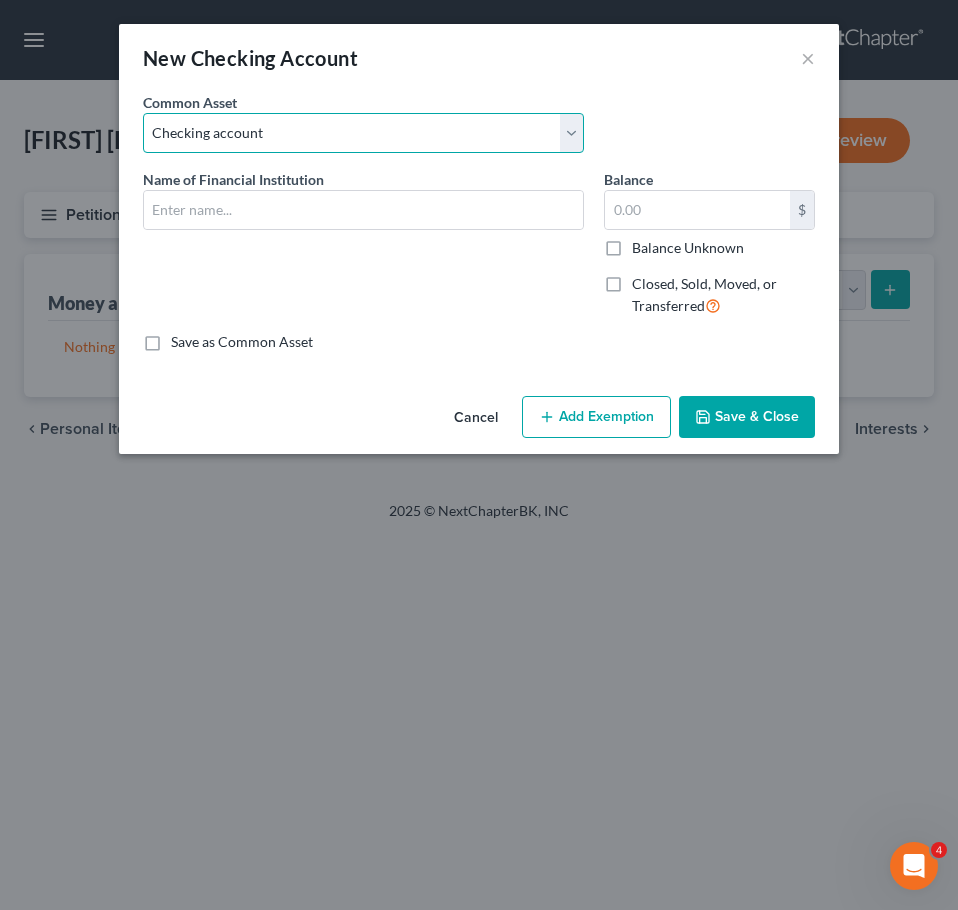 click on "Select Checking account" at bounding box center [363, 133] 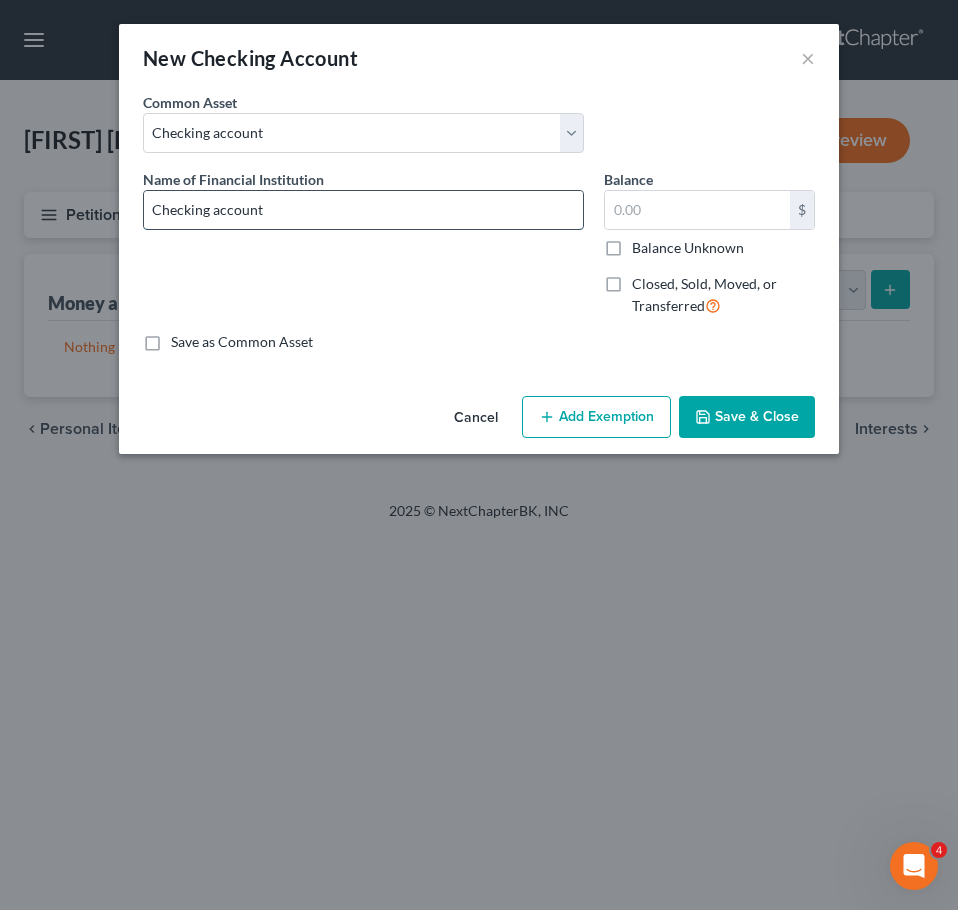 click on "Checking account" at bounding box center [363, 210] 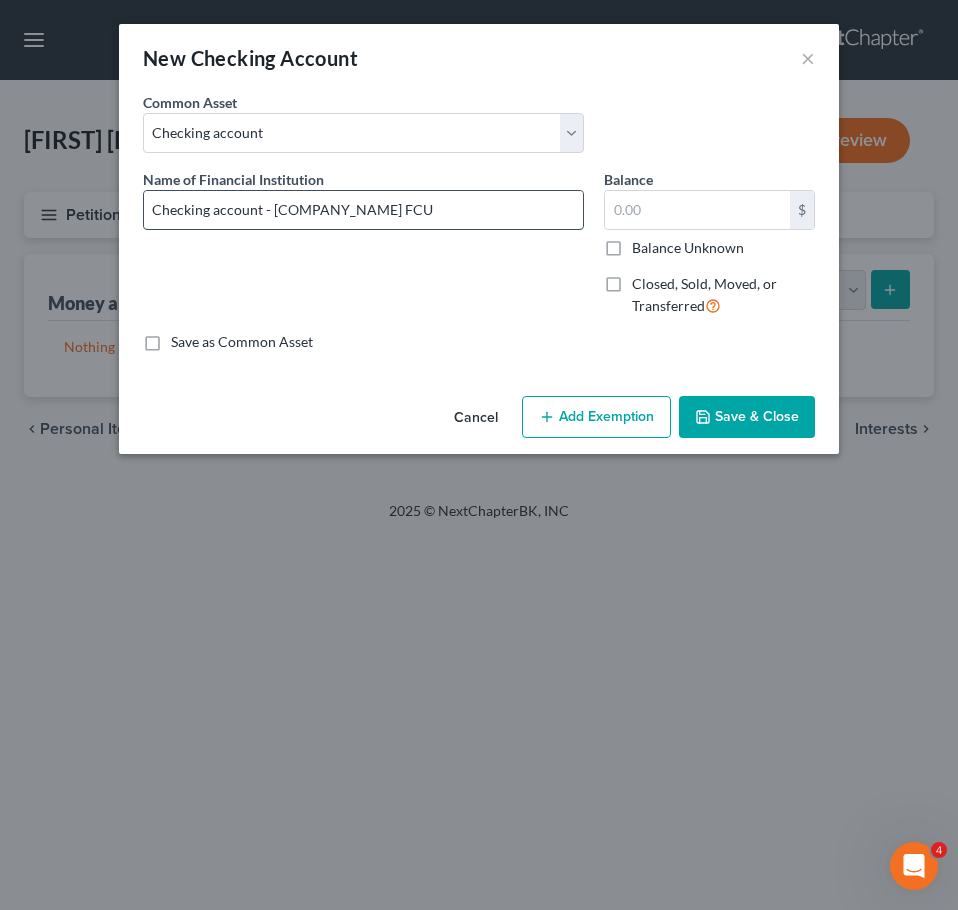 type on "Checking account - Telcoe FCU" 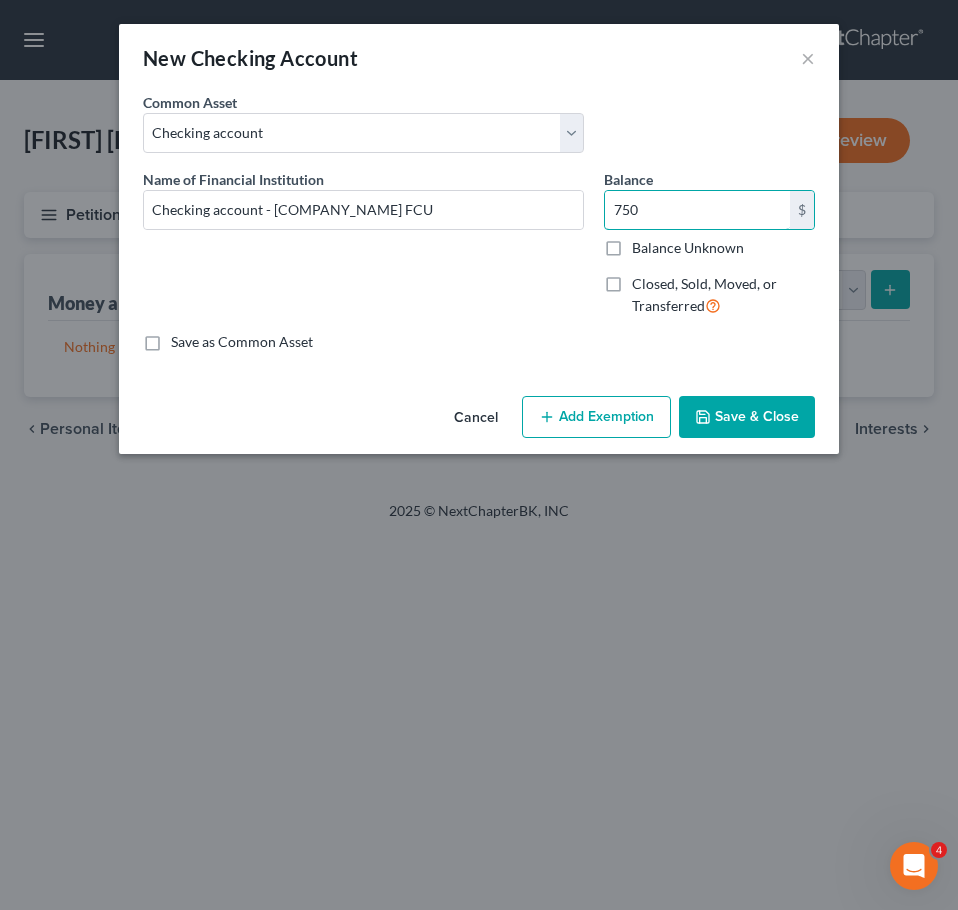 type on "750" 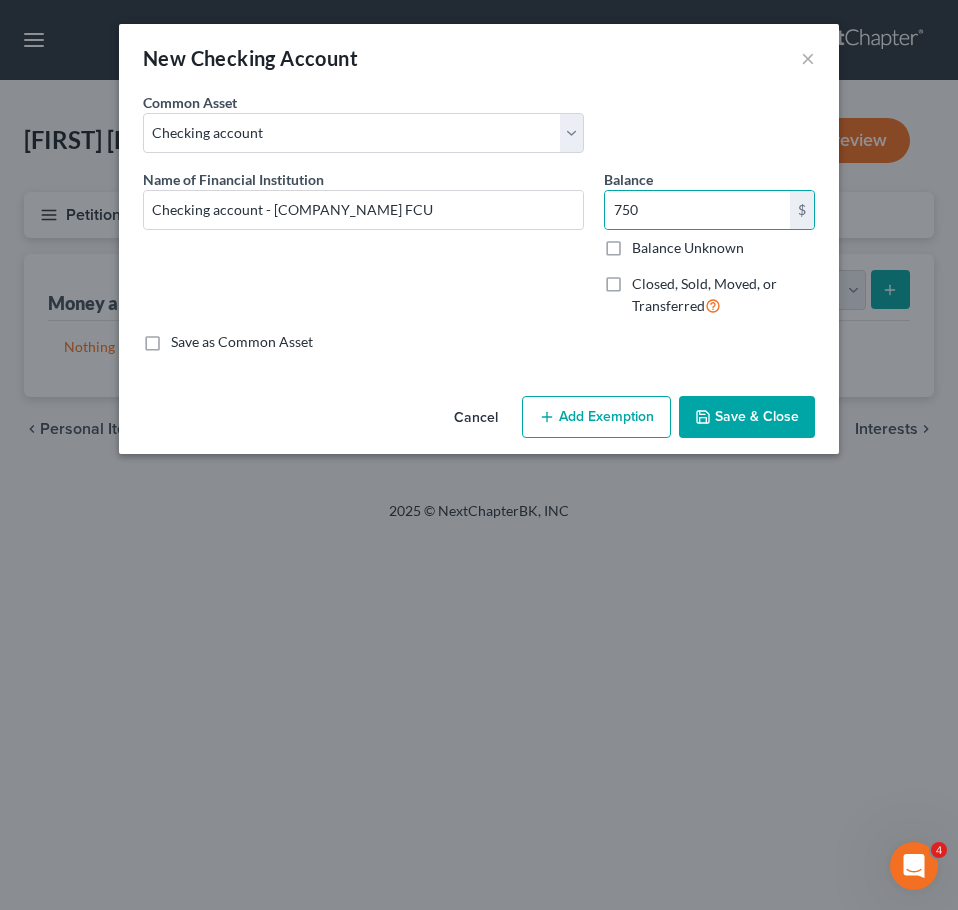 click on "Save & Close" at bounding box center (747, 417) 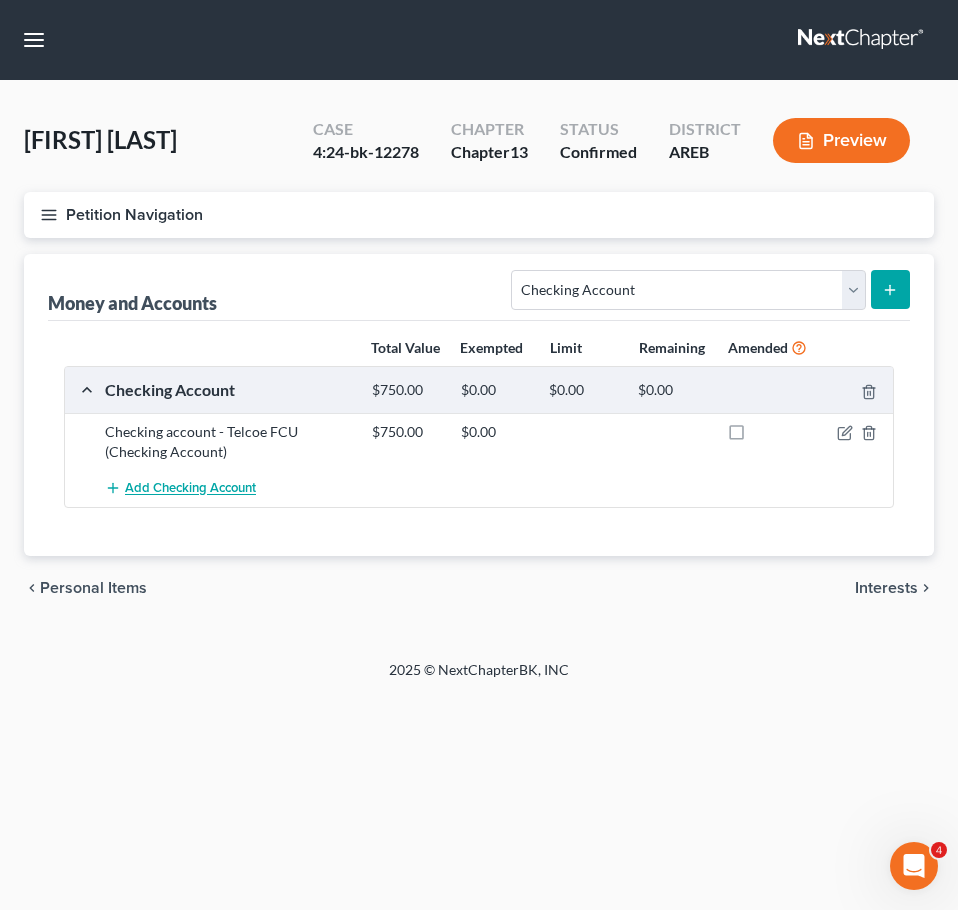 click on "Add Checking Account" at bounding box center [190, 489] 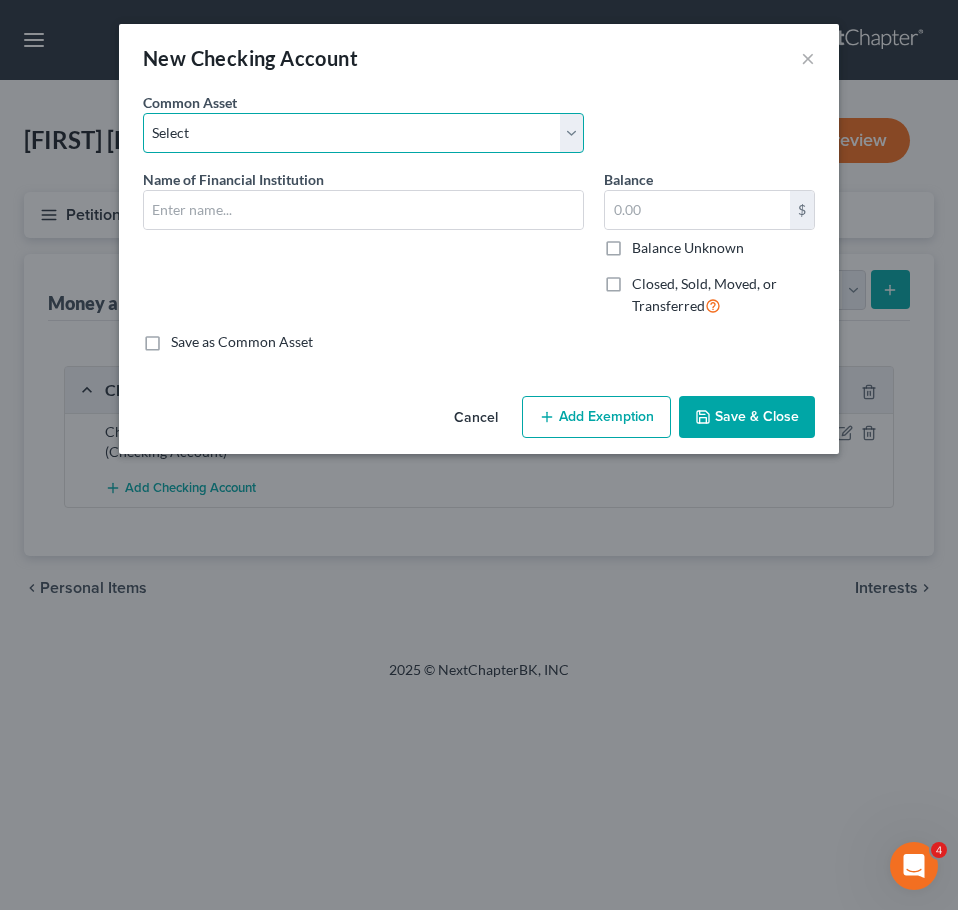 click on "Select Checking account" at bounding box center [363, 133] 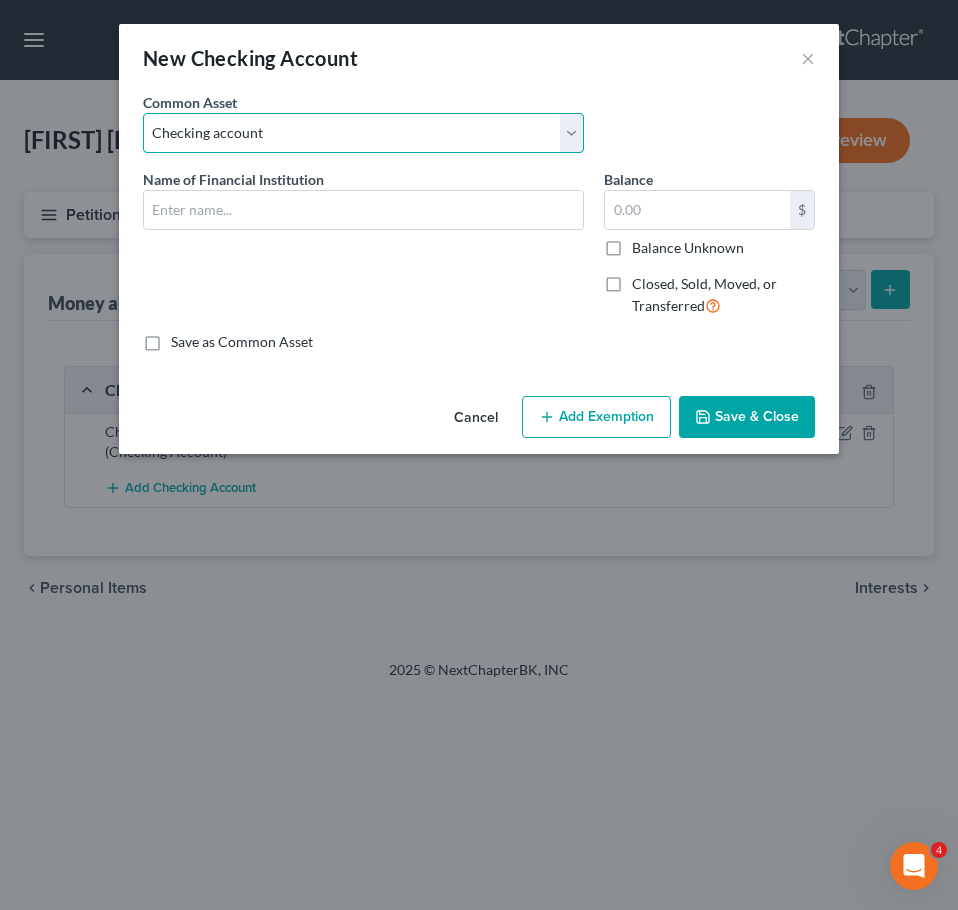 click on "Select Checking account" at bounding box center [363, 133] 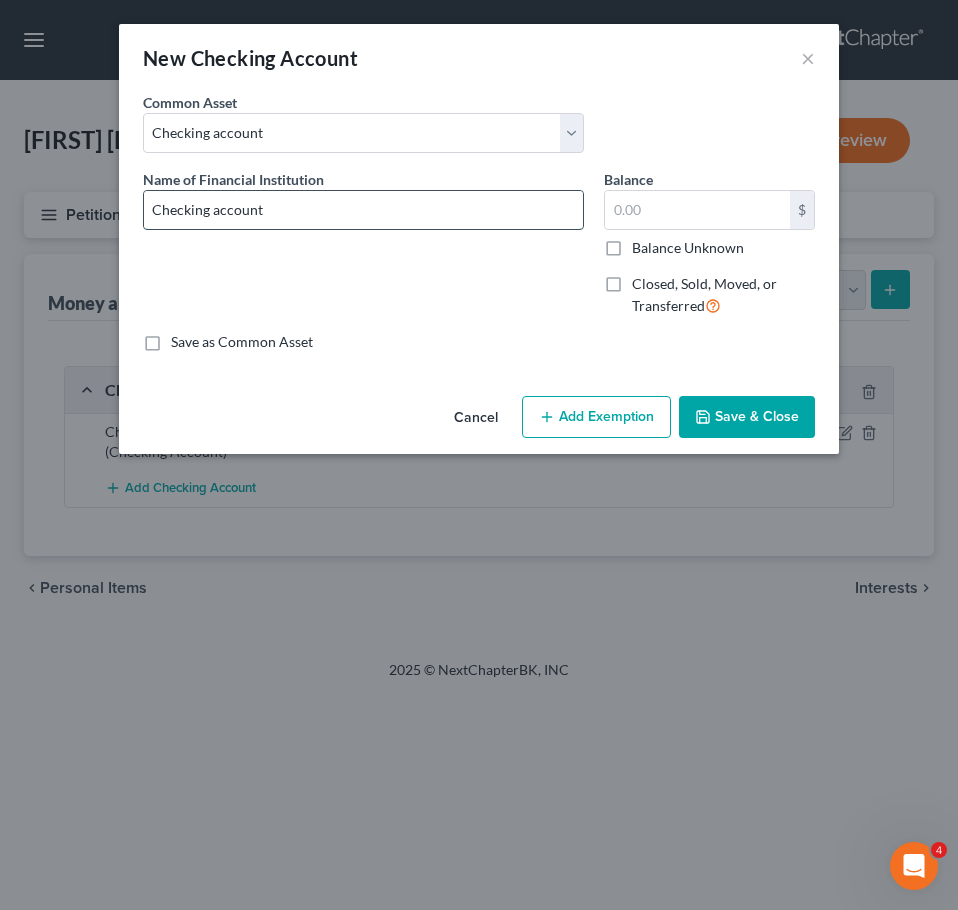 click on "Checking account" at bounding box center (363, 210) 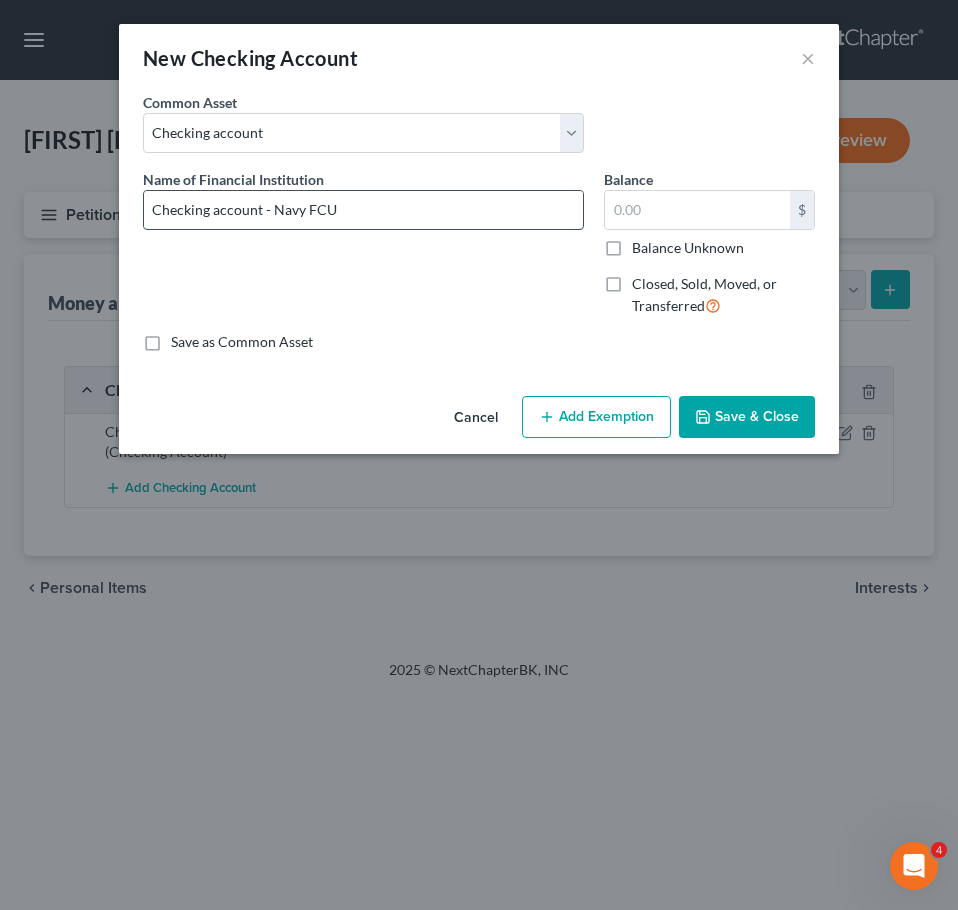 type on "Checking account - Navy FCU" 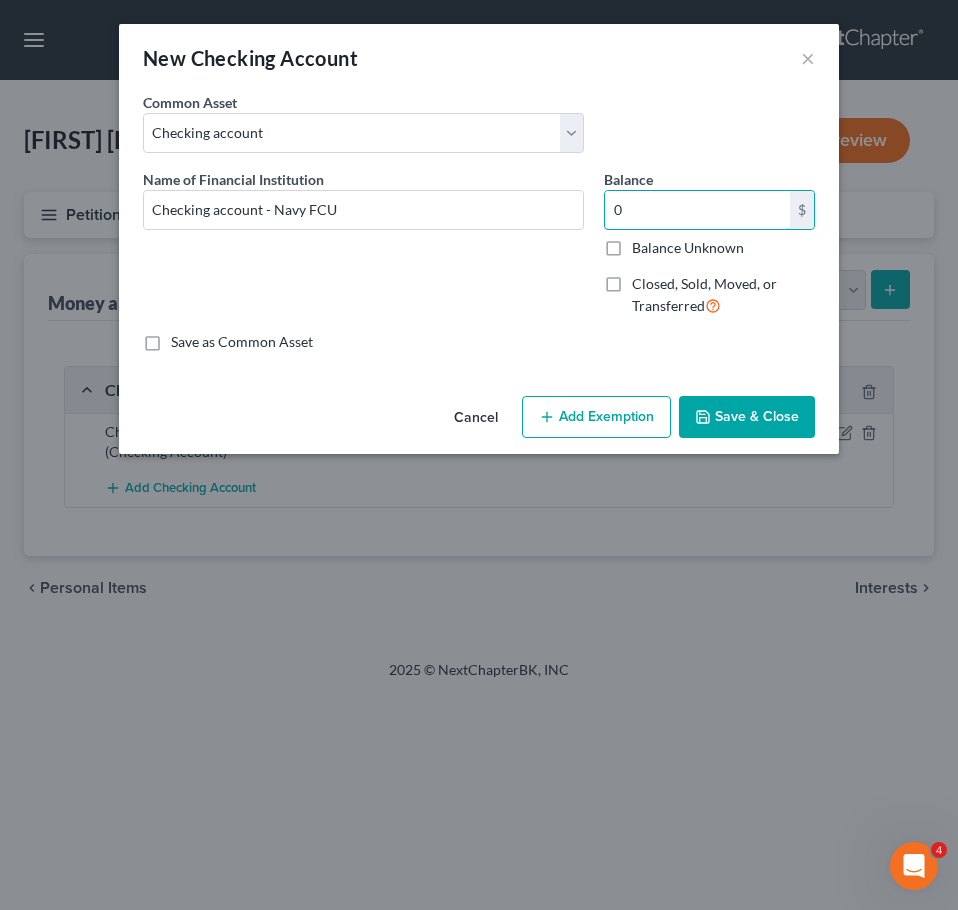 type on "0" 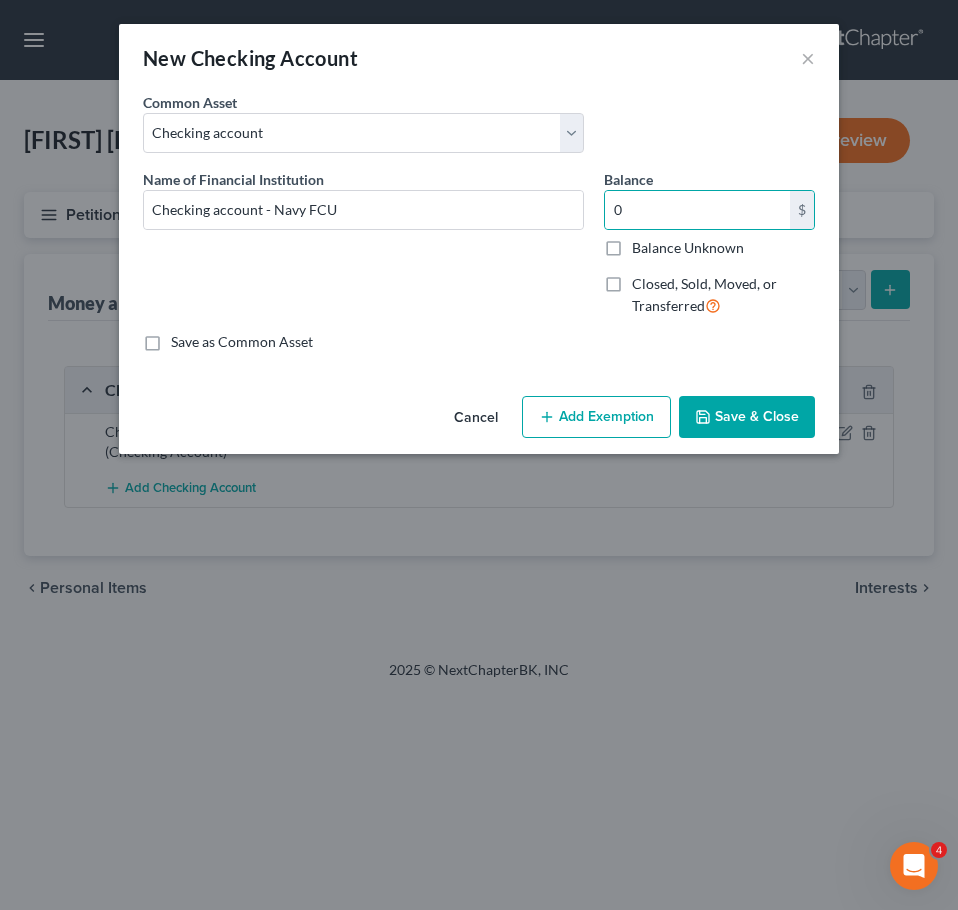 click on "Save & Close" at bounding box center (747, 417) 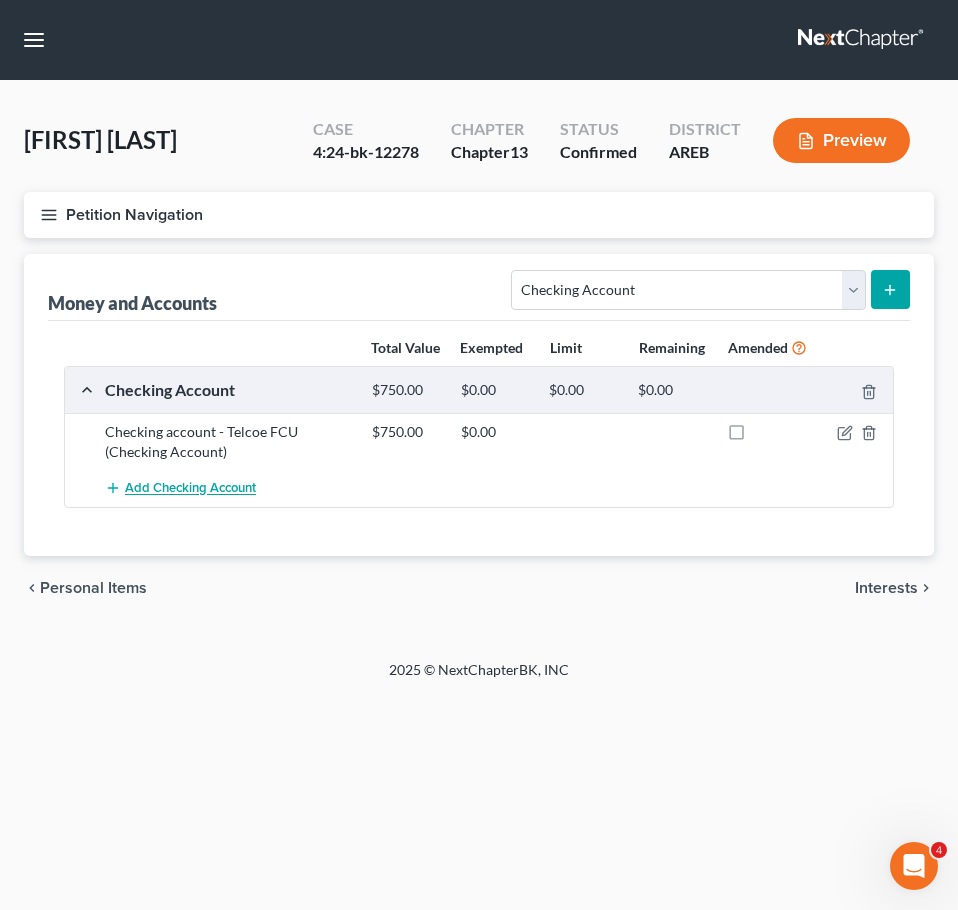 click on "Add Checking Account" at bounding box center (190, 489) 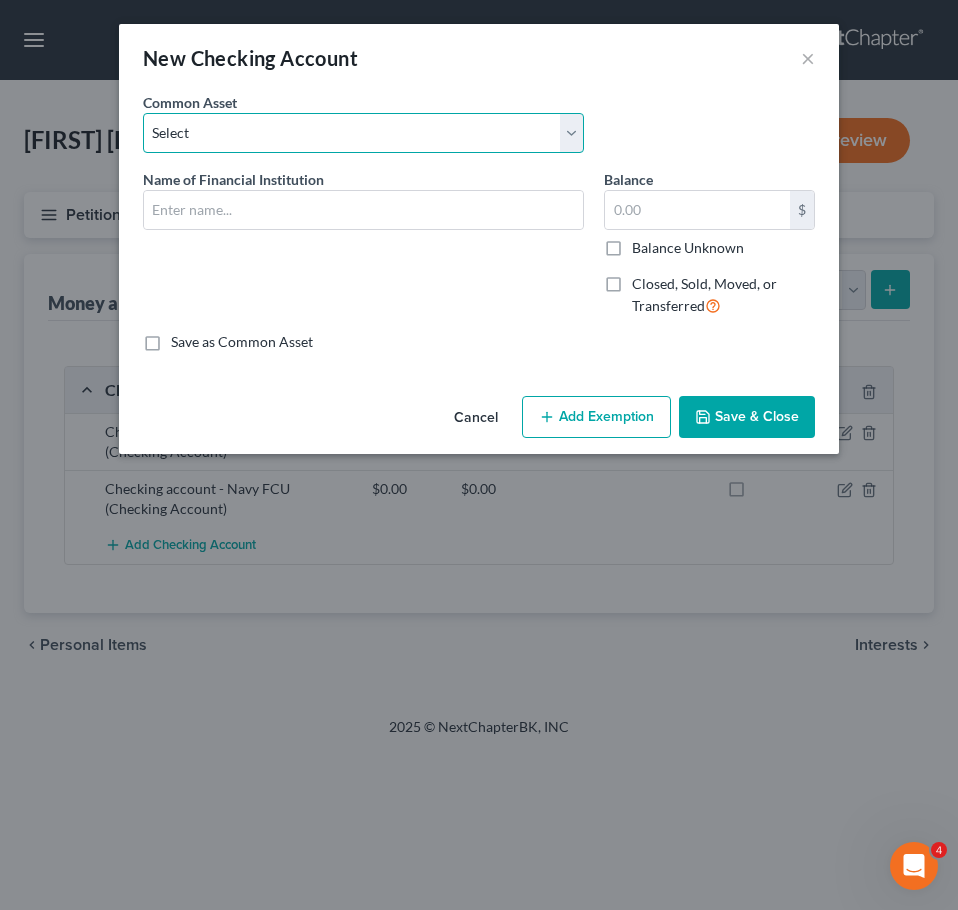 click on "Select Checking account" at bounding box center (363, 133) 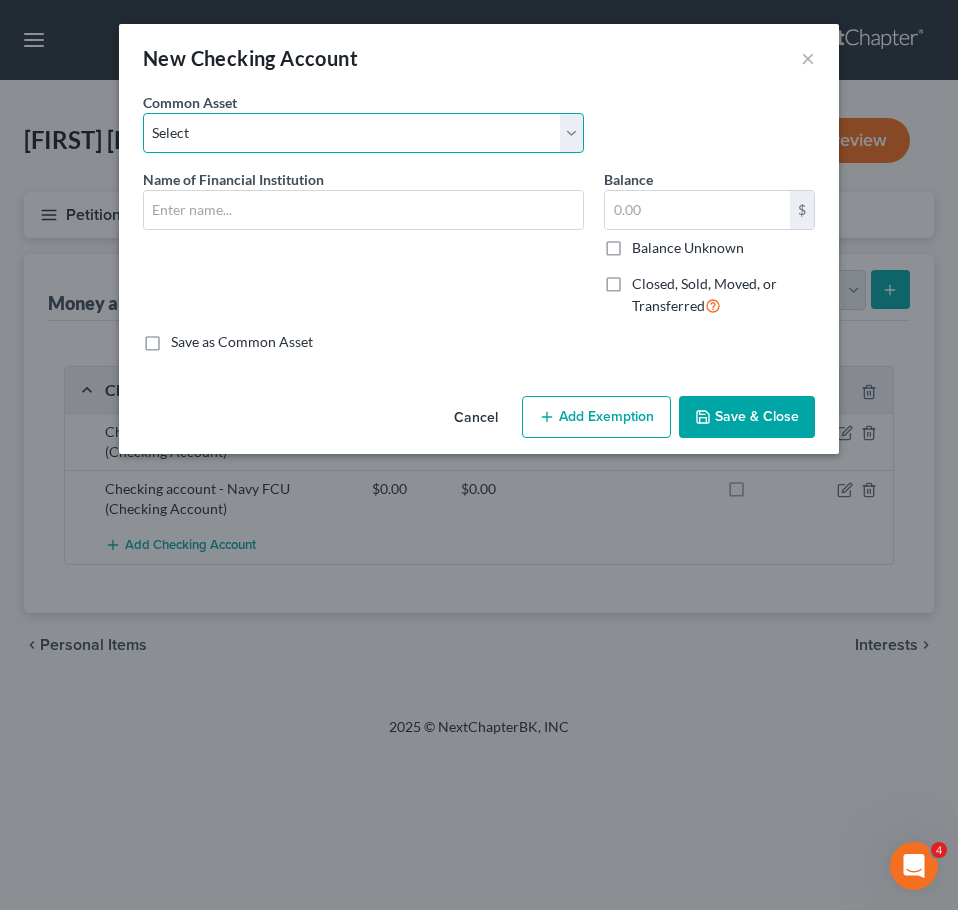 select on "0" 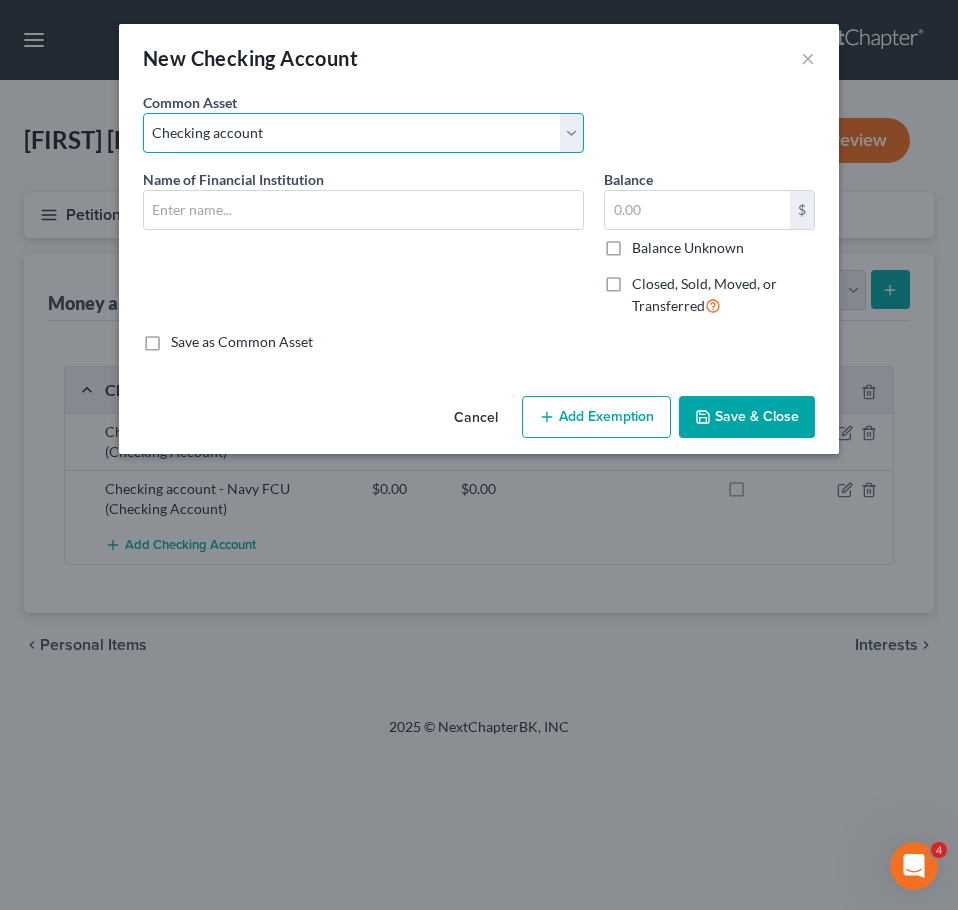 click on "Select Checking account" at bounding box center [363, 133] 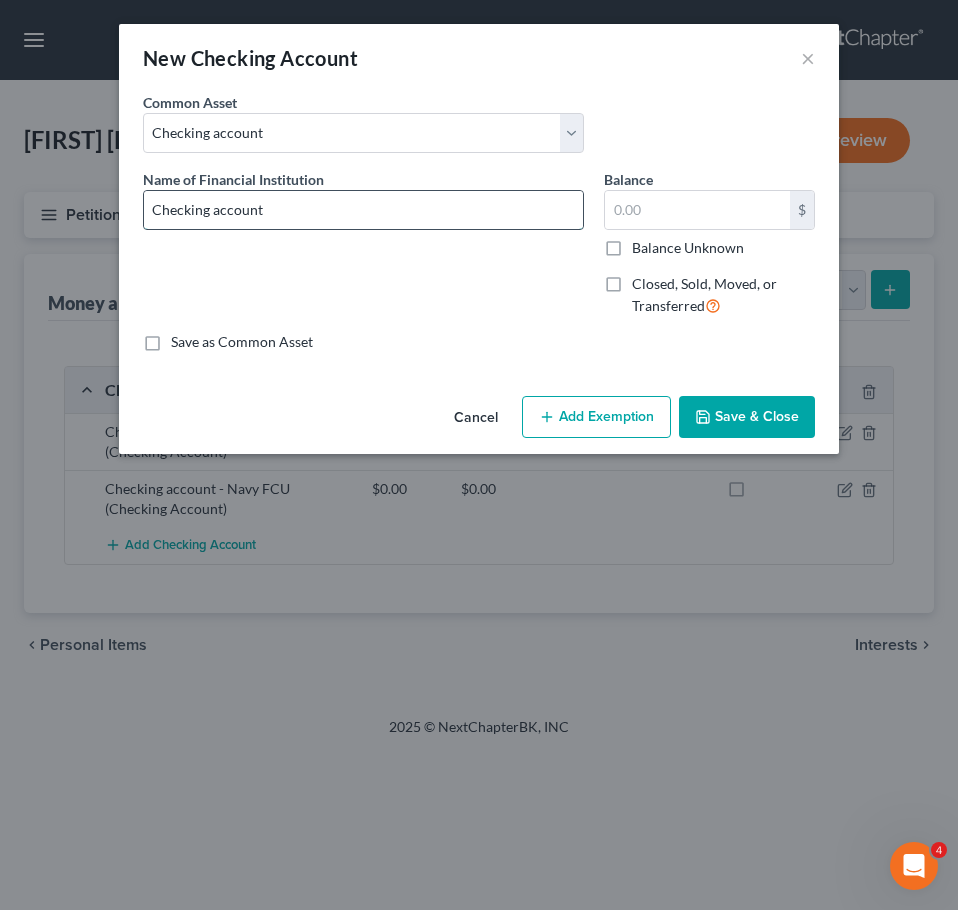 click on "Checking account" at bounding box center [363, 210] 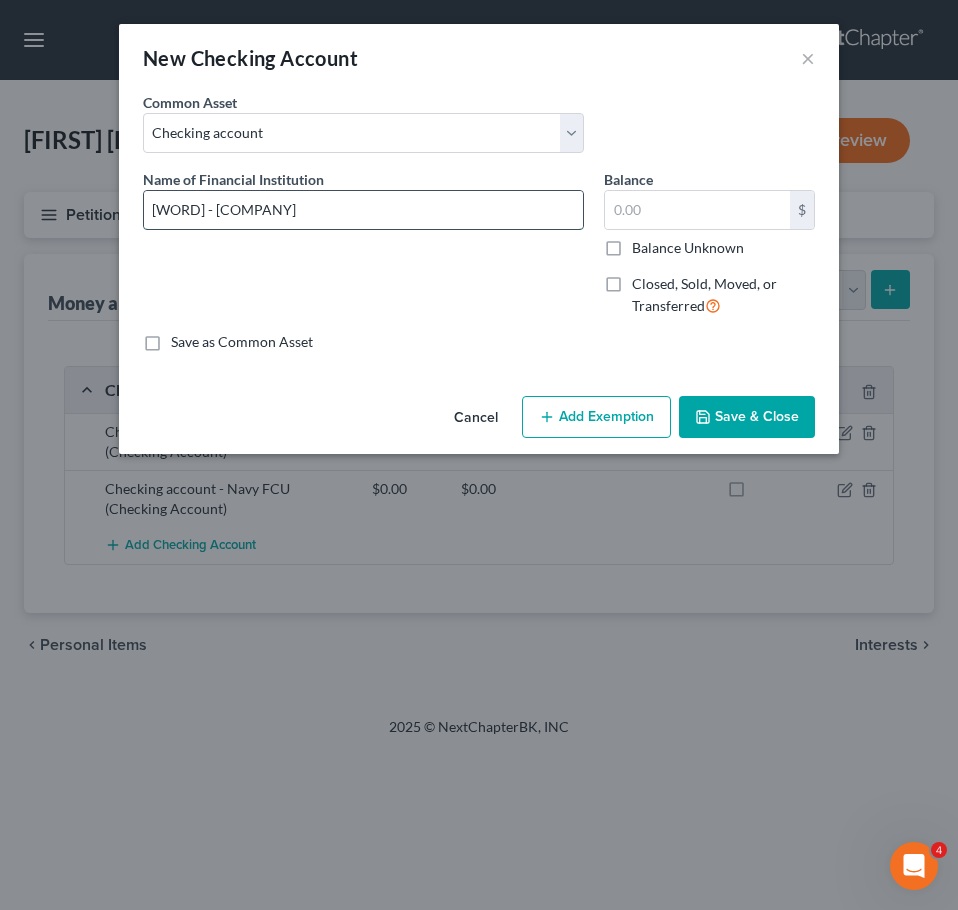 type on "Checking account - Cash App" 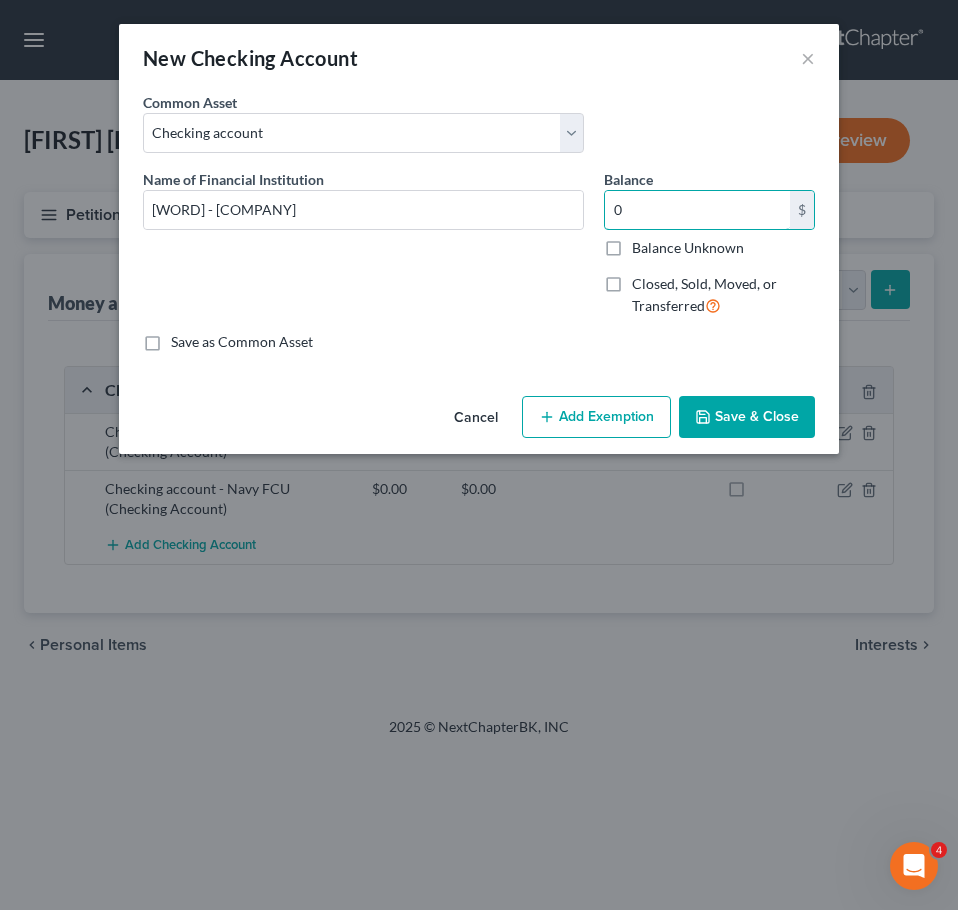 type on "0" 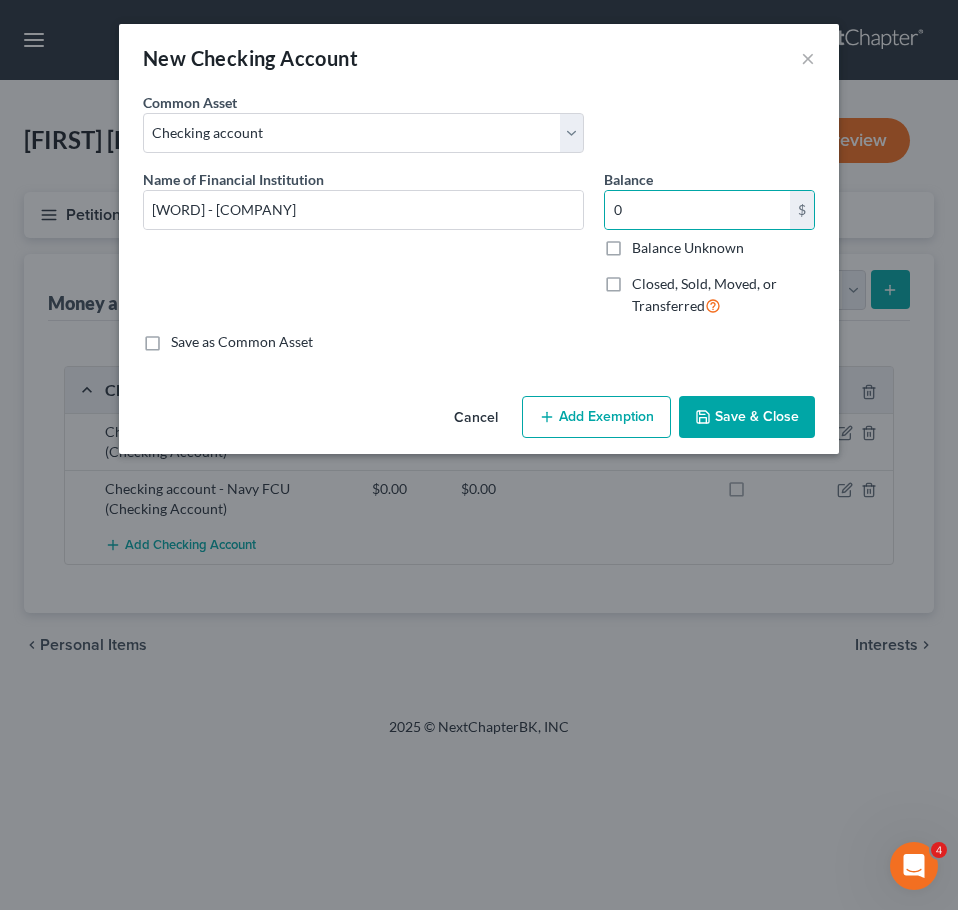 click on "Save & Close" at bounding box center (747, 417) 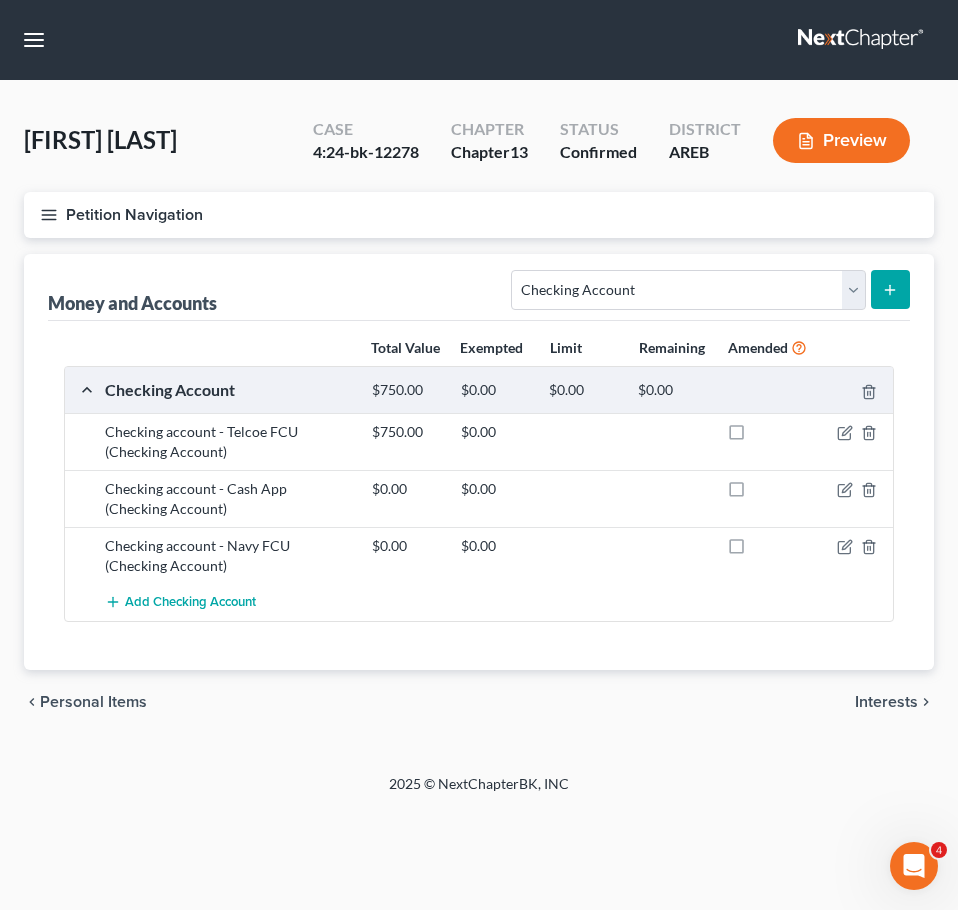 click on "Interests" at bounding box center [886, 702] 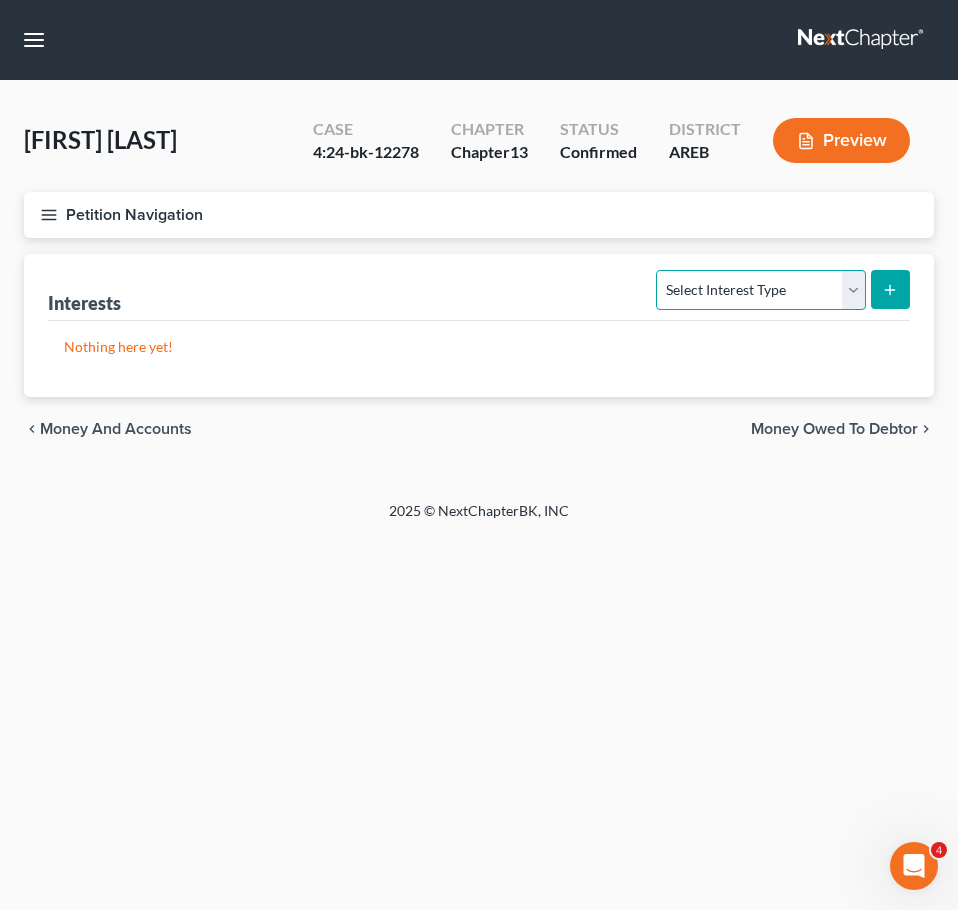 click on "Select Interest Type 401K Annuity Bond Education IRA Government Bond Government Pension Plan Incorporated Business IRA Joint Venture (Active) Joint Venture (Inactive) Keogh Mutual Fund Other Retirement Plan Partnership (Active) Partnership (Inactive) Pension Plan Stock Term Life Insurance Unincorporated Business Whole Life Insurance" at bounding box center (760, 290) 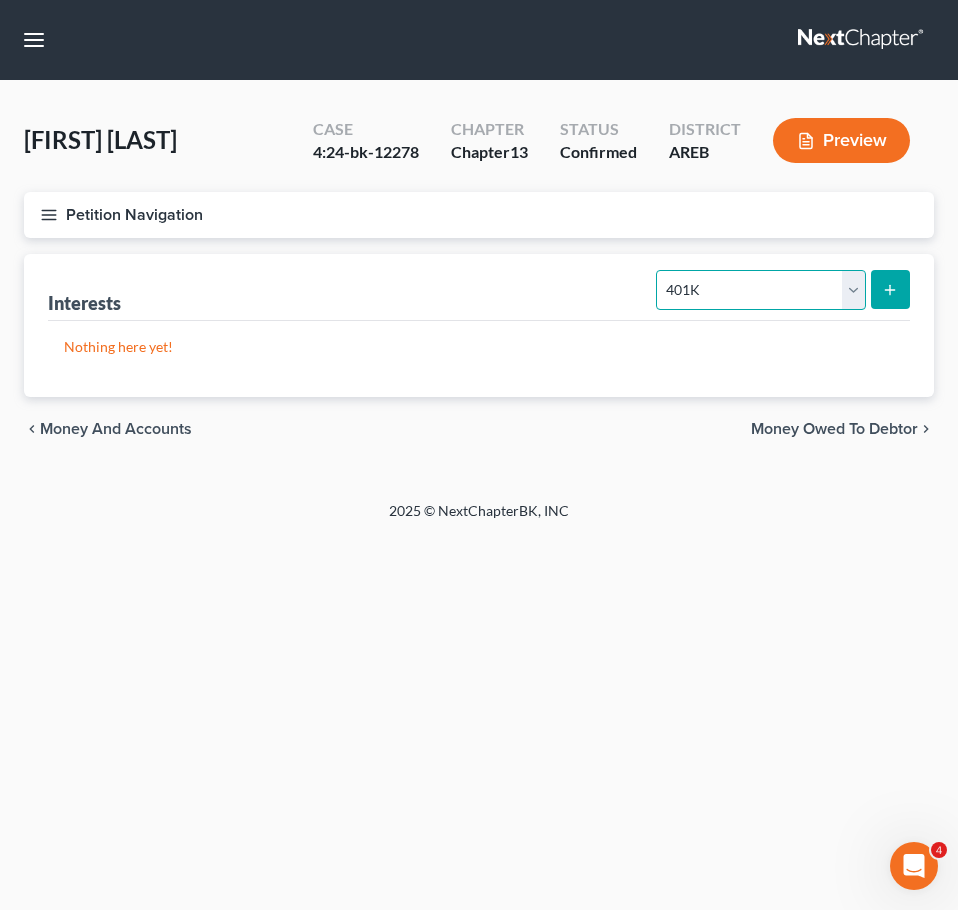 click on "Select Interest Type 401K Annuity Bond Education IRA Government Bond Government Pension Plan Incorporated Business IRA Joint Venture (Active) Joint Venture (Inactive) Keogh Mutual Fund Other Retirement Plan Partnership (Active) Partnership (Inactive) Pension Plan Stock Term Life Insurance Unincorporated Business Whole Life Insurance" at bounding box center (760, 290) 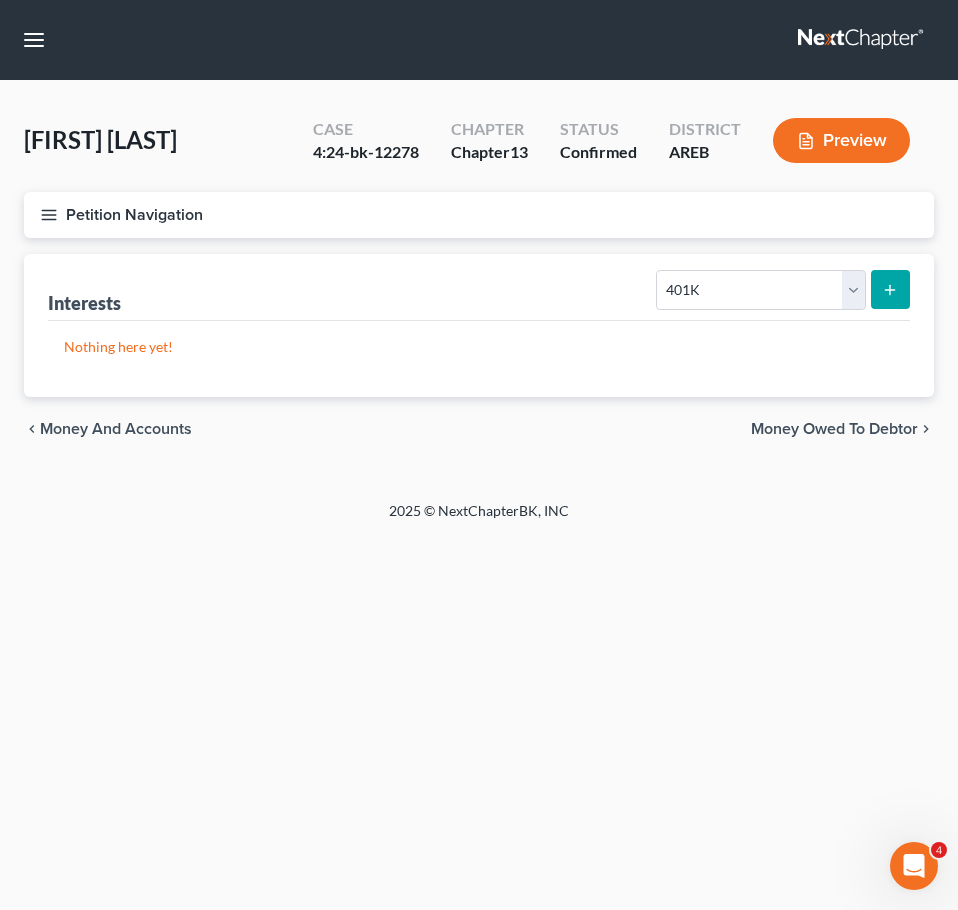 click 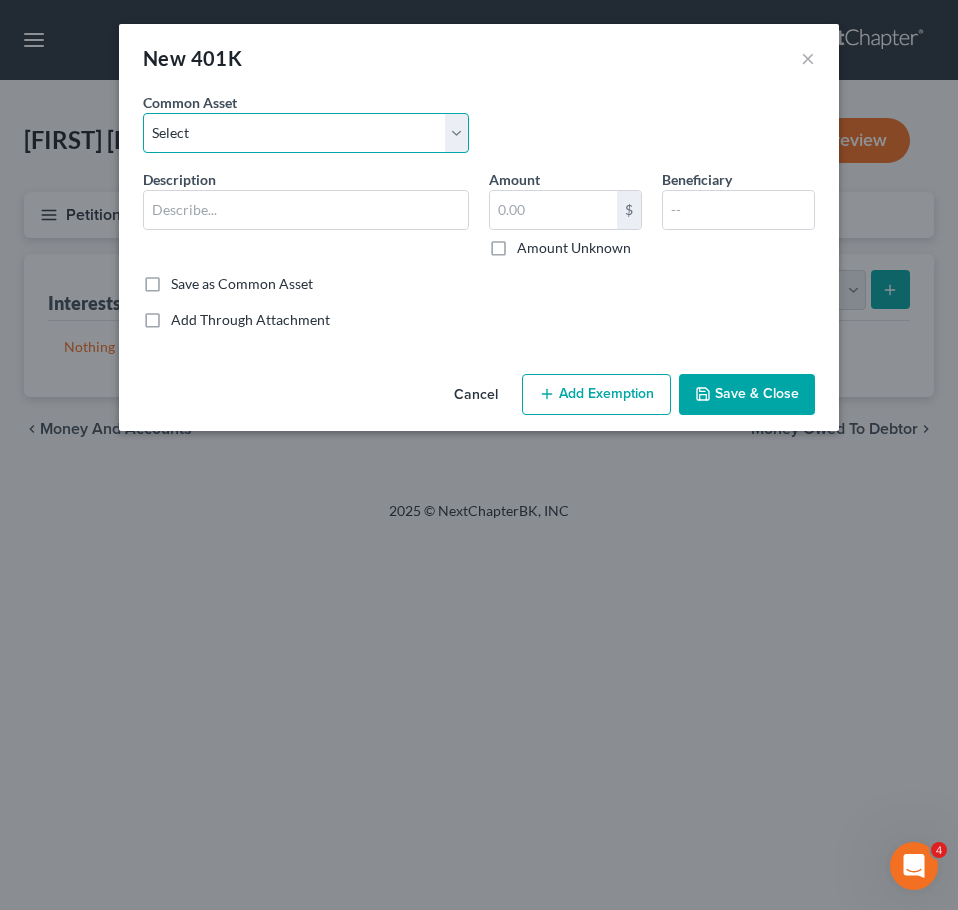 click on "Select 401k through work" at bounding box center [306, 133] 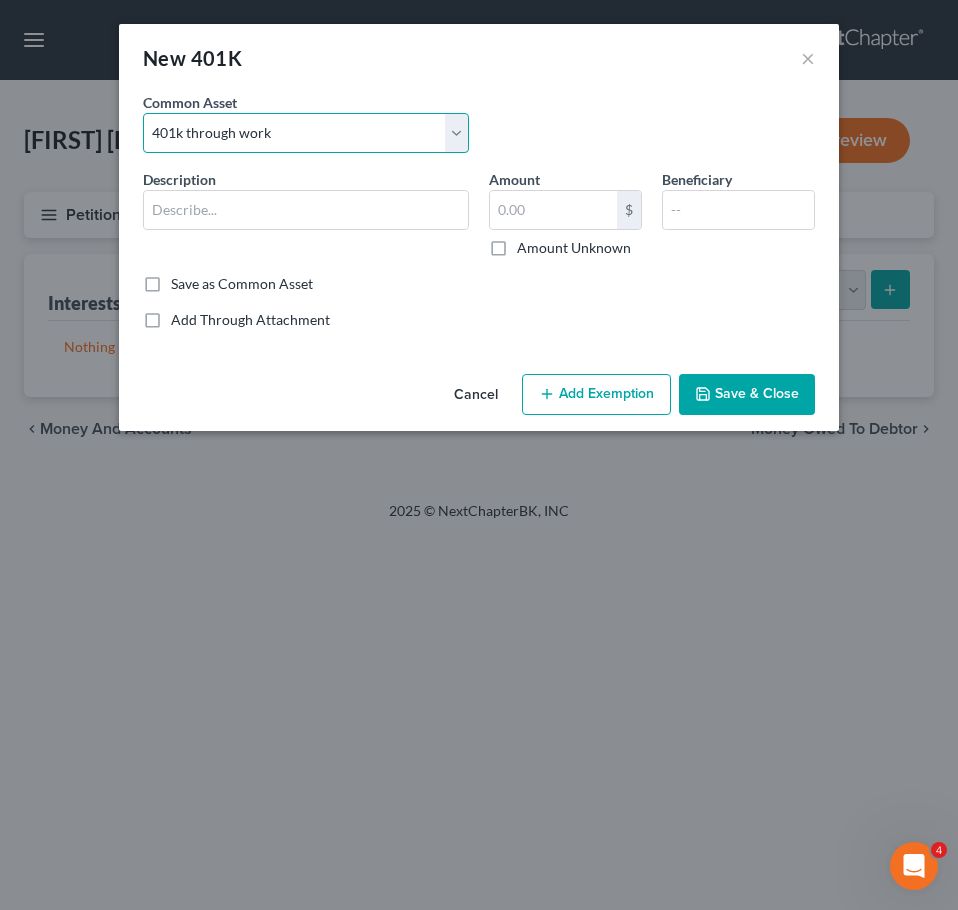 click on "Select 401k through work" at bounding box center [306, 133] 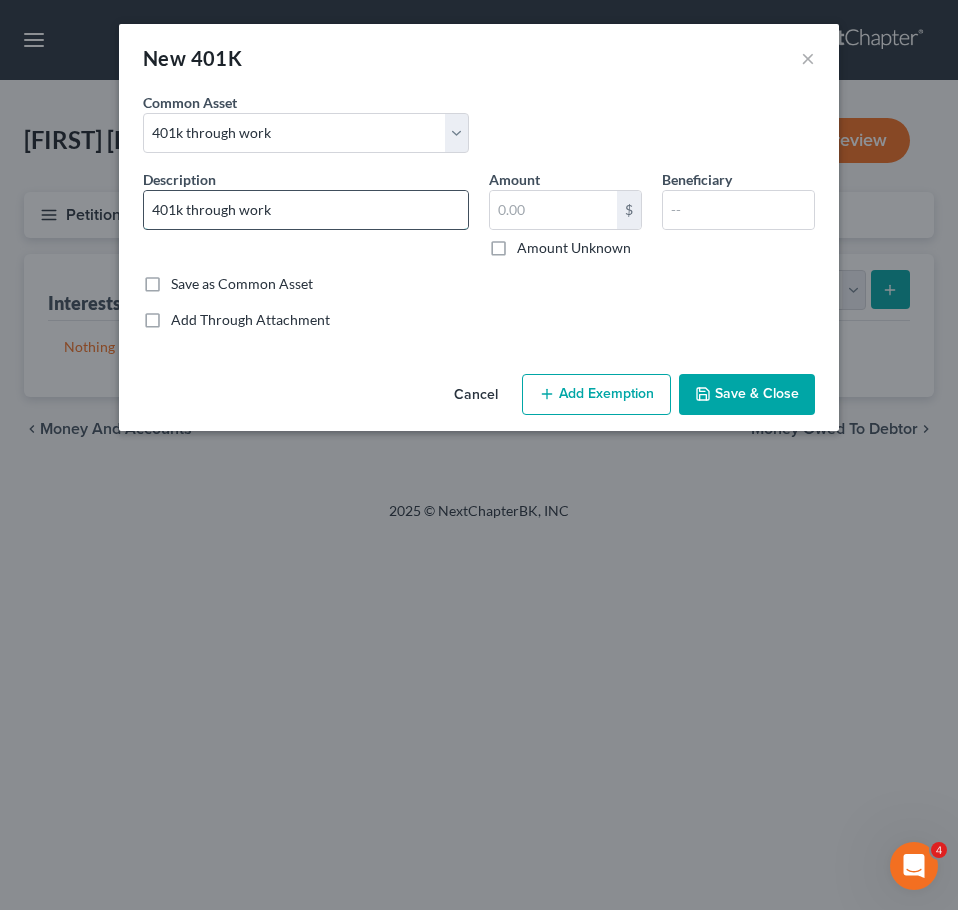click on "401k through work" at bounding box center [306, 210] 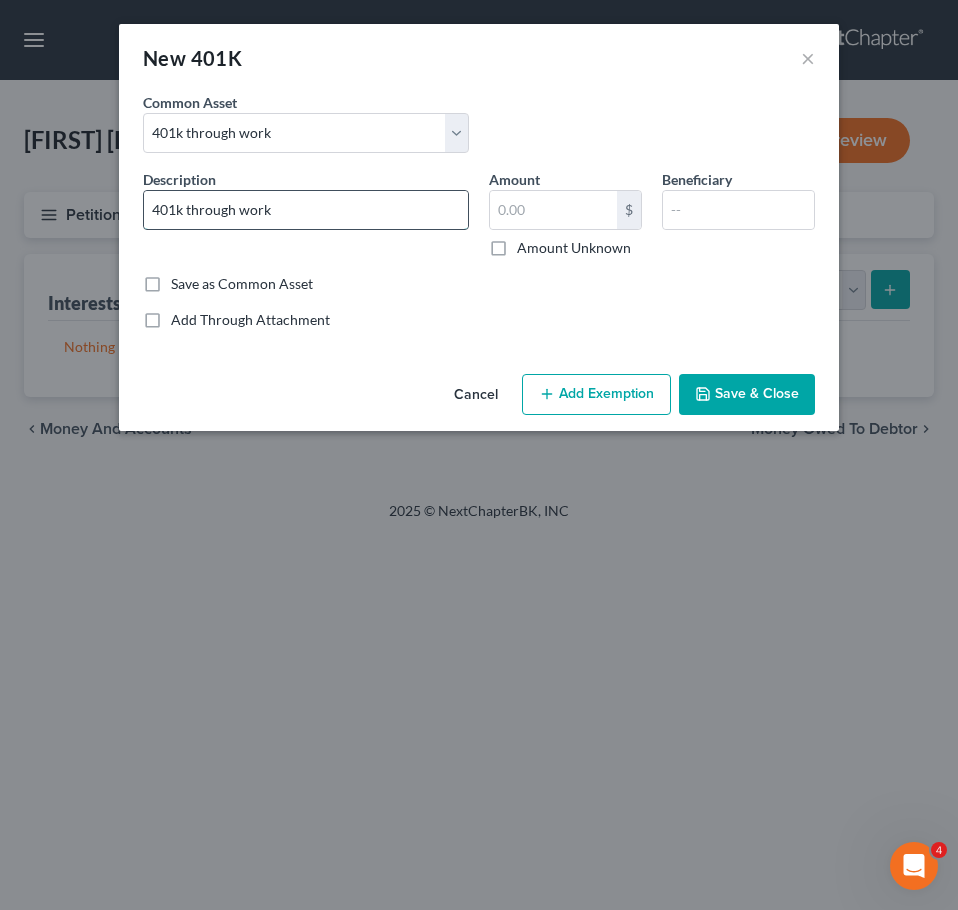 type on "401K through work" 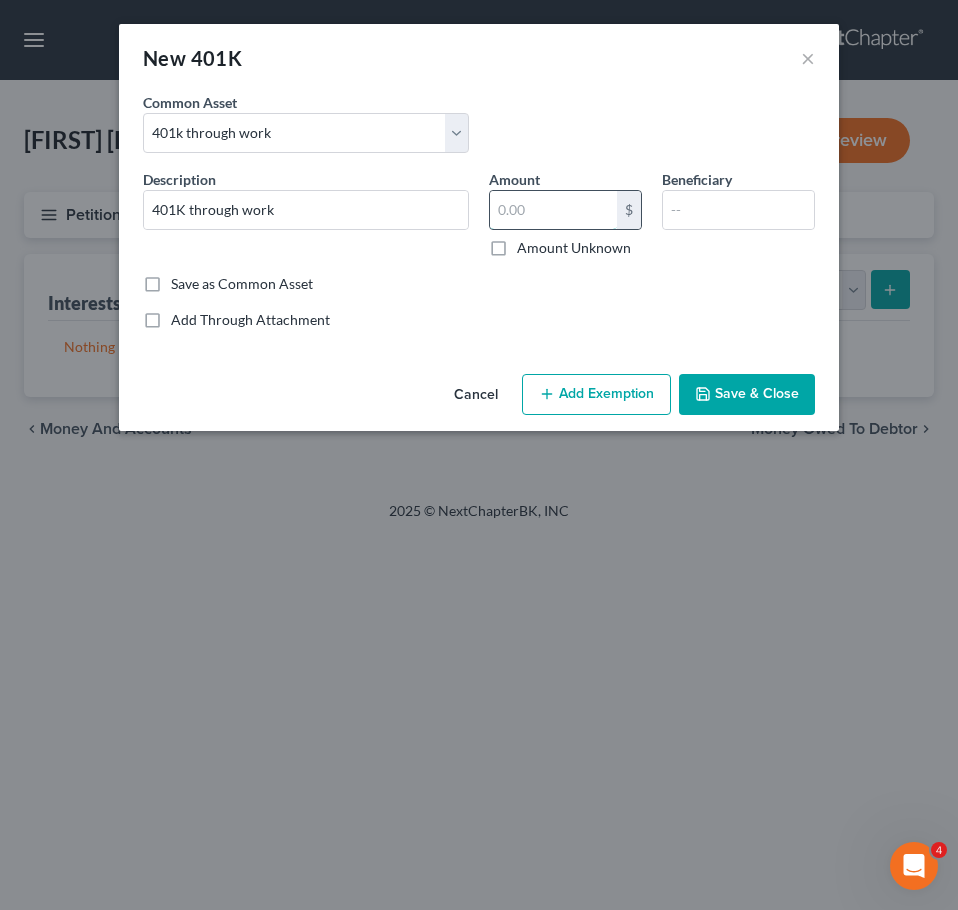 click at bounding box center [553, 210] 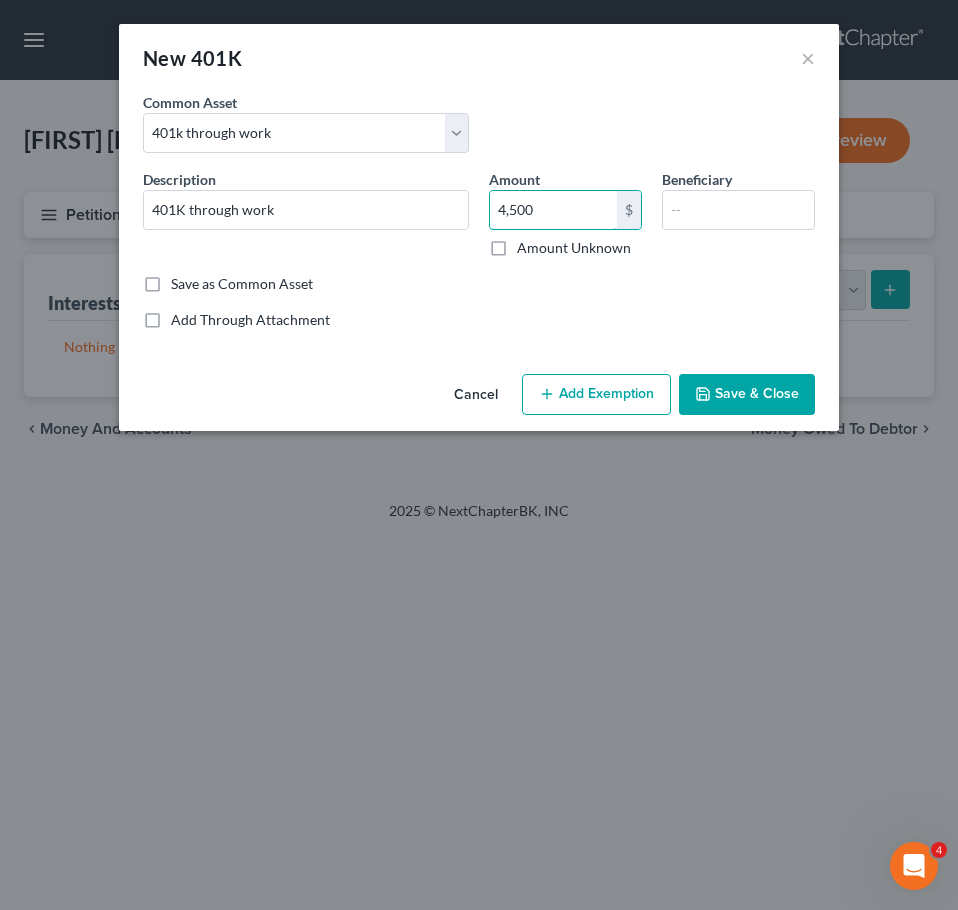 type on "4,500" 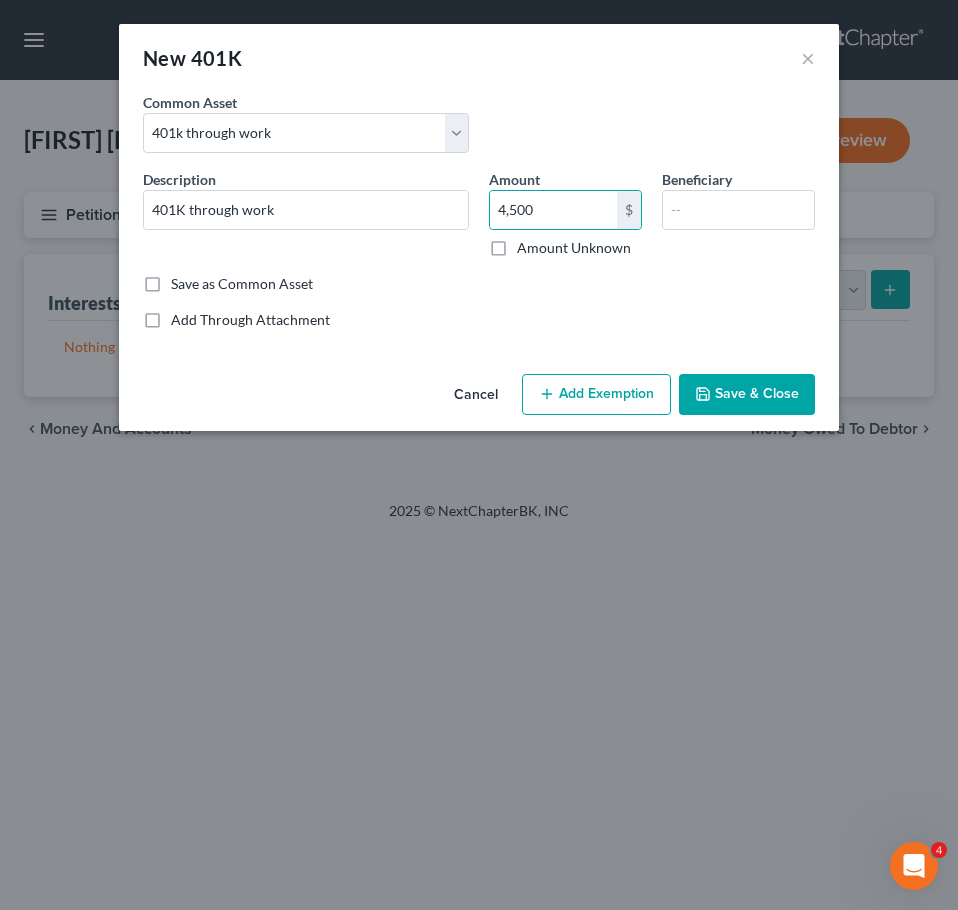 click on "Add Exemption" at bounding box center (596, 395) 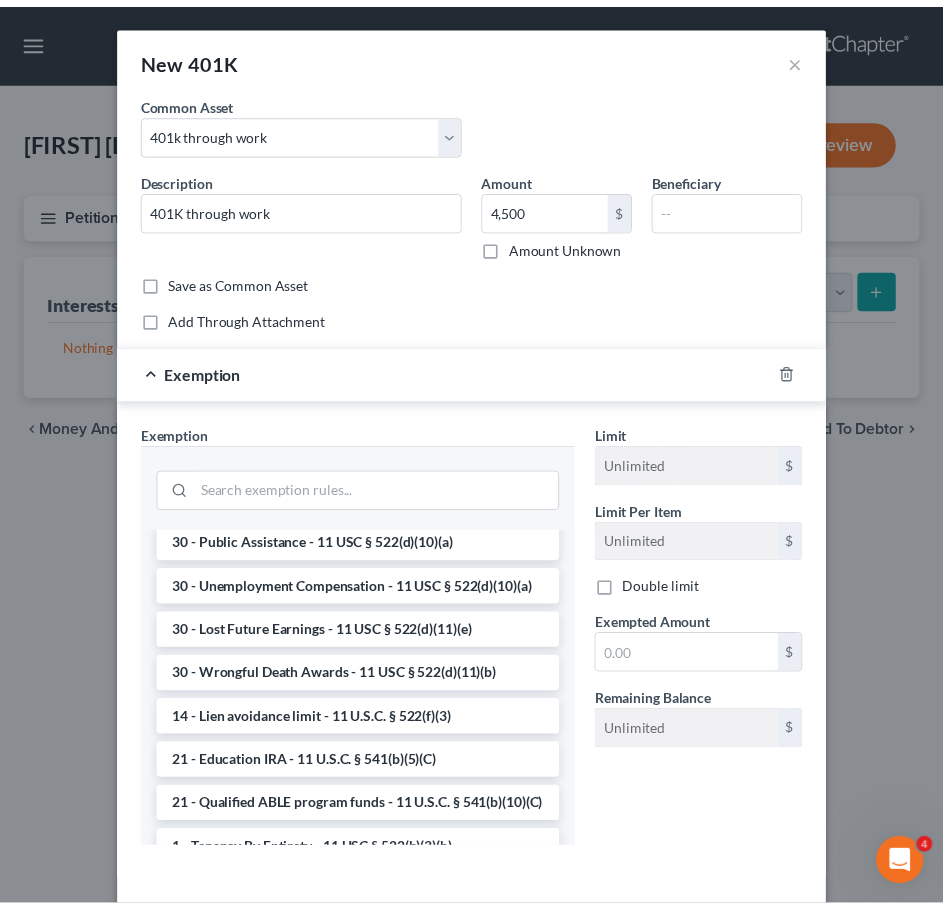 scroll, scrollTop: 0, scrollLeft: 0, axis: both 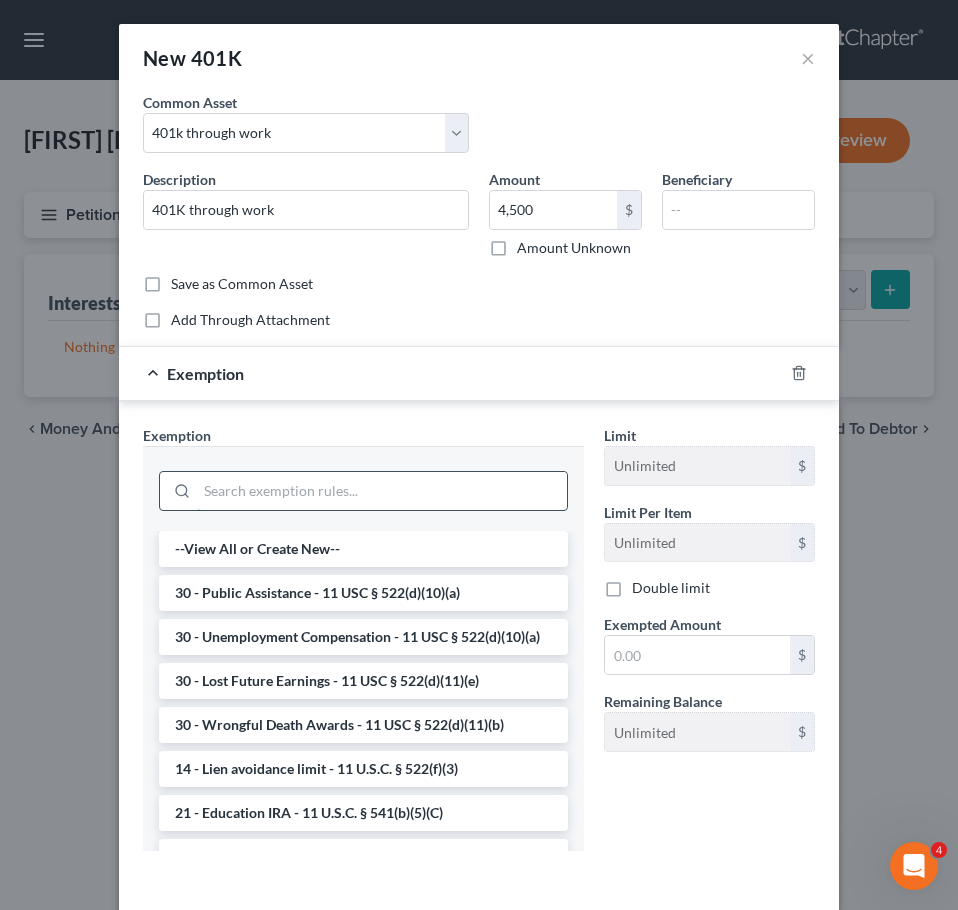 click at bounding box center [382, 491] 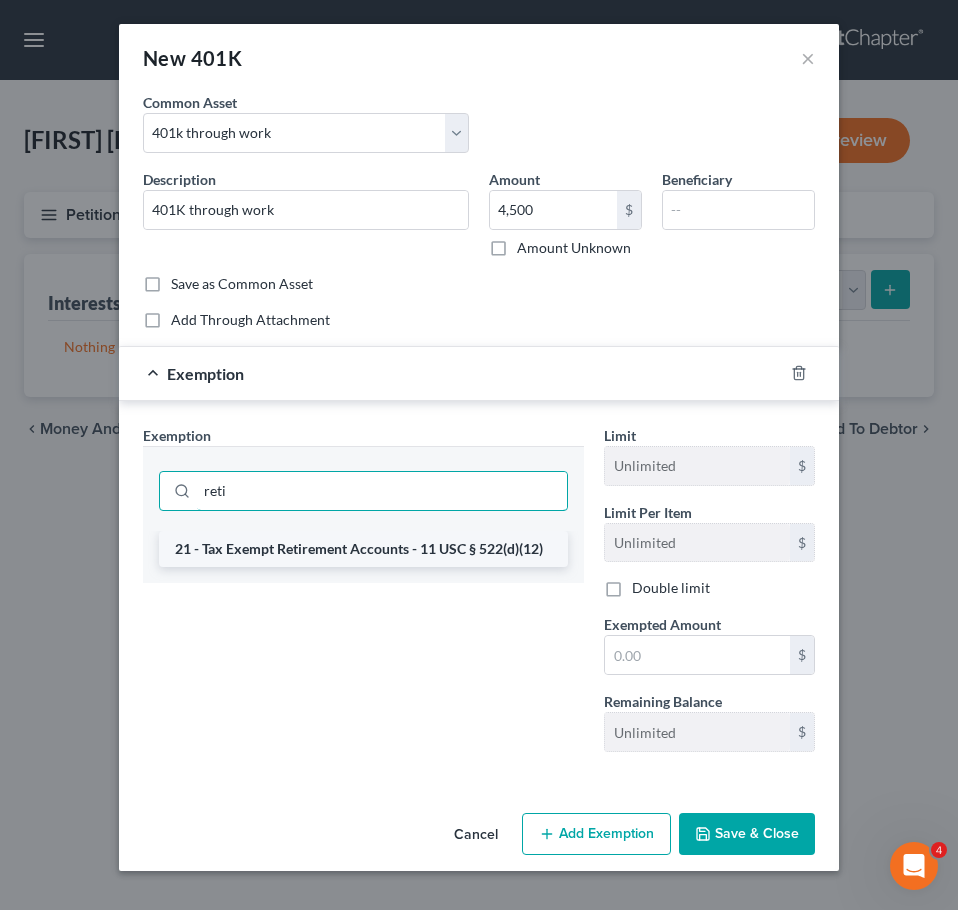 type on "reti" 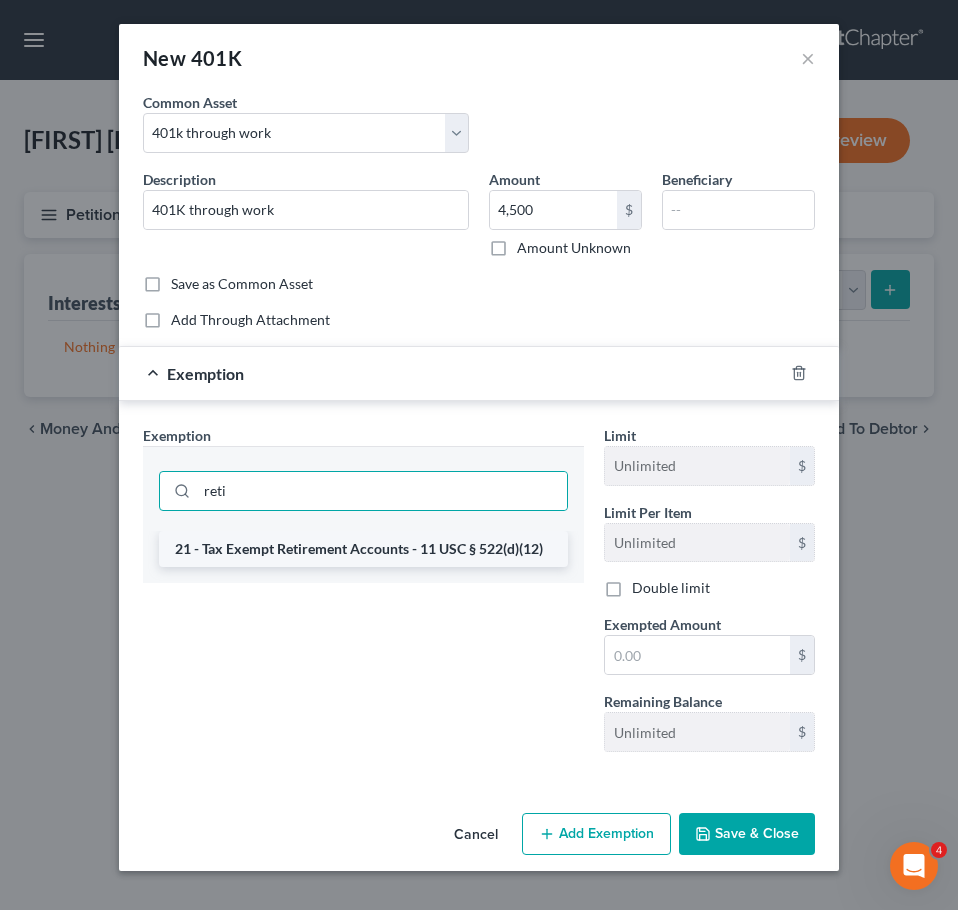 click on "21 - Tax Exempt Retirement Accounts - 11 USC § 522(d)(12)" at bounding box center (363, 549) 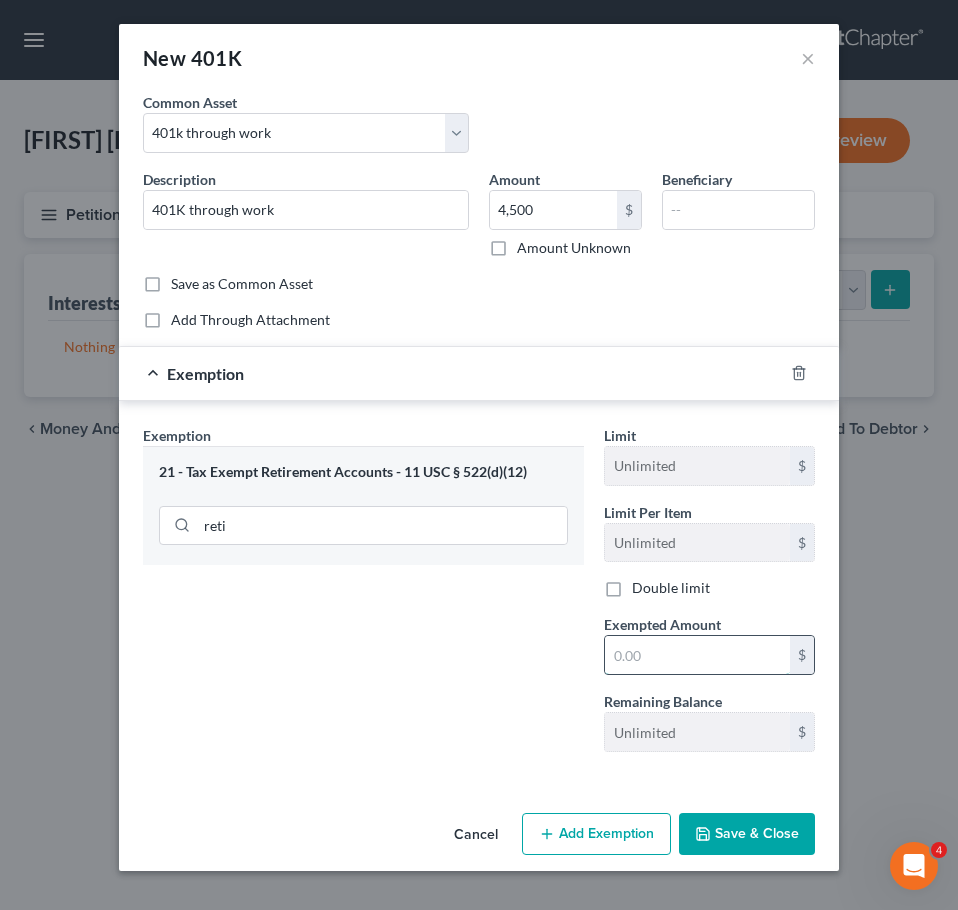 click at bounding box center (697, 655) 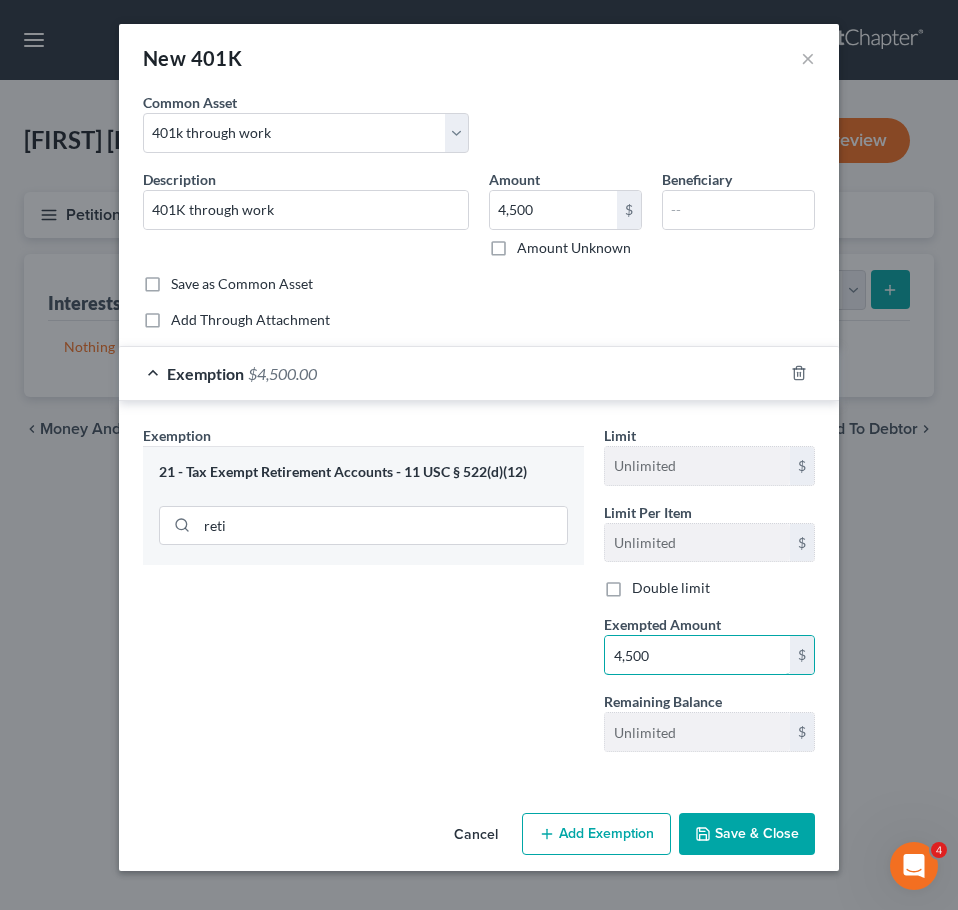 type on "4,500" 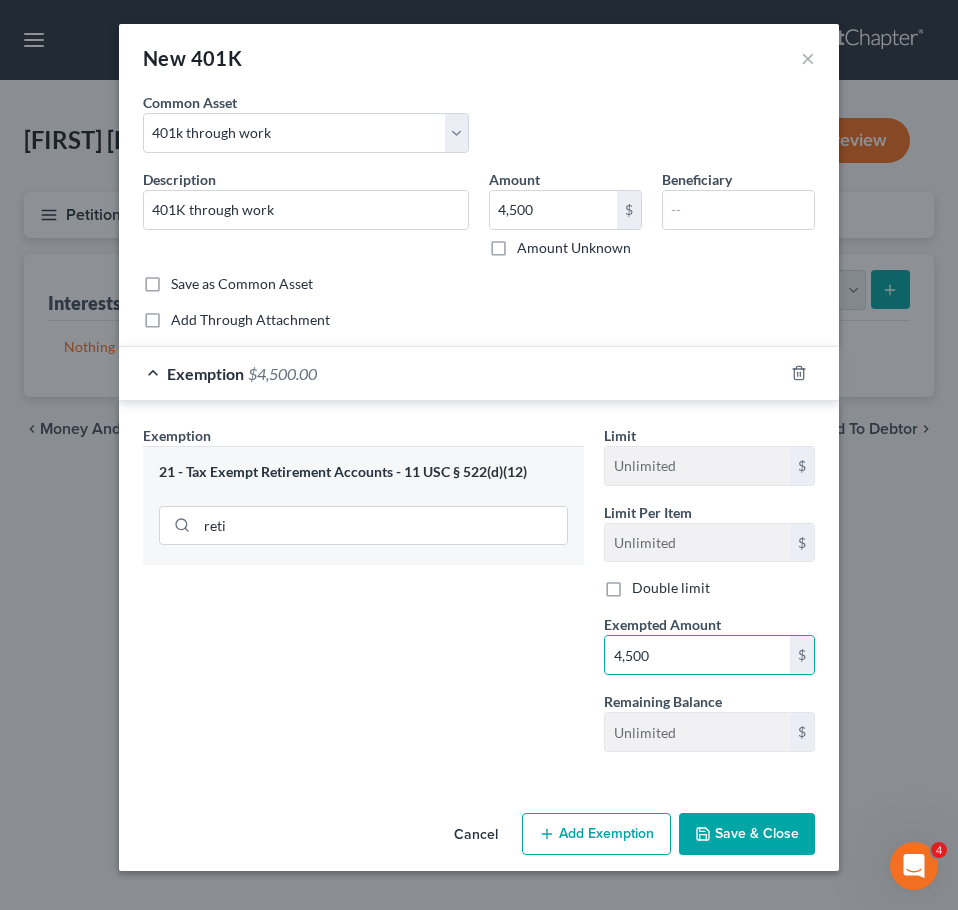 click on "Save & Close" at bounding box center [747, 834] 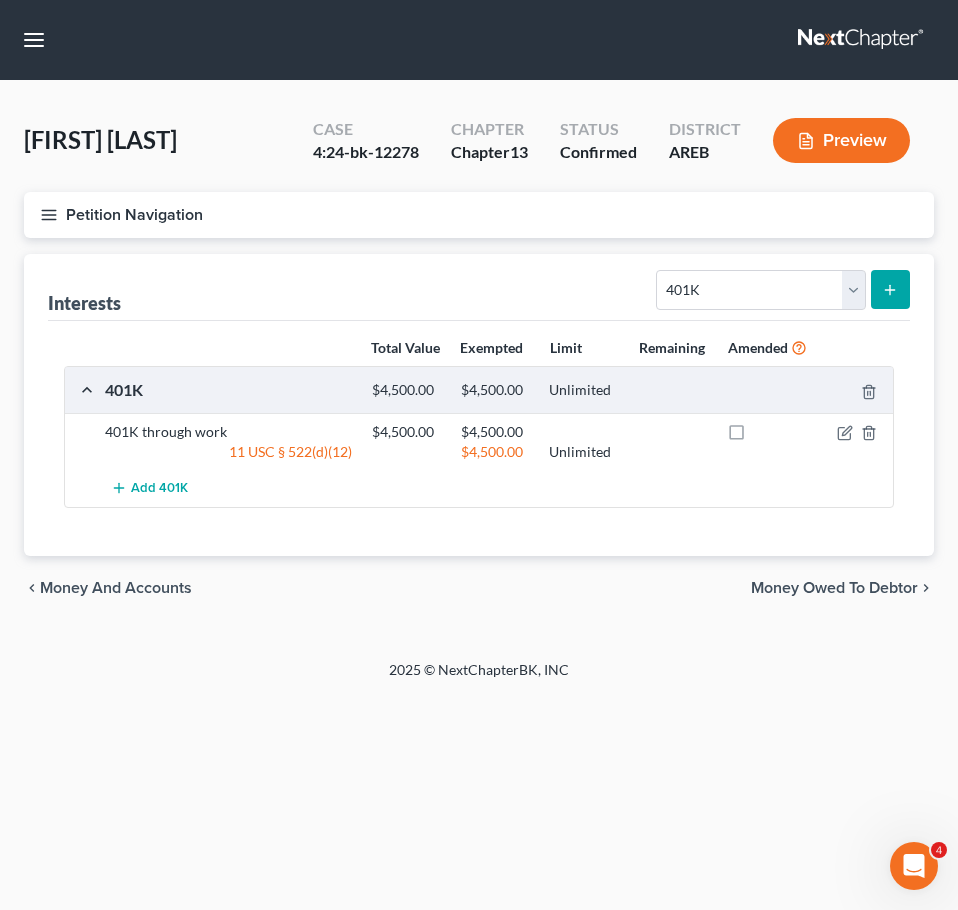 click on "Petition Navigation" at bounding box center (479, 215) 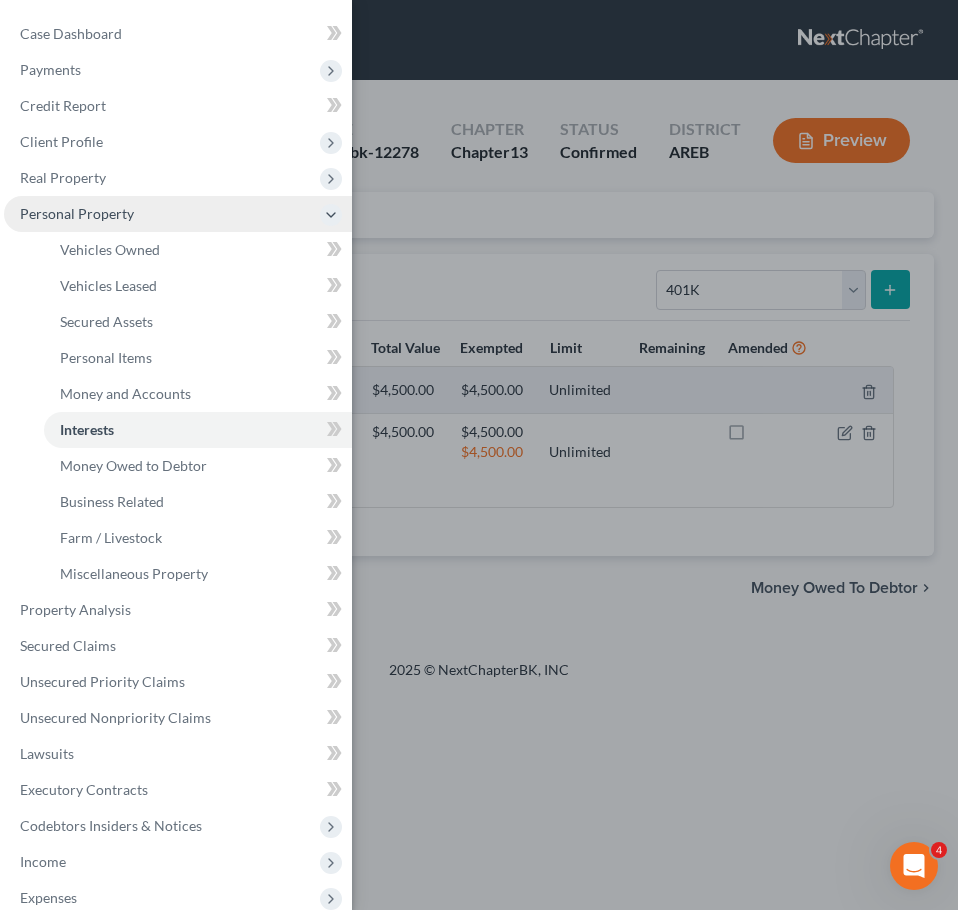click on "Personal Property" at bounding box center (77, 213) 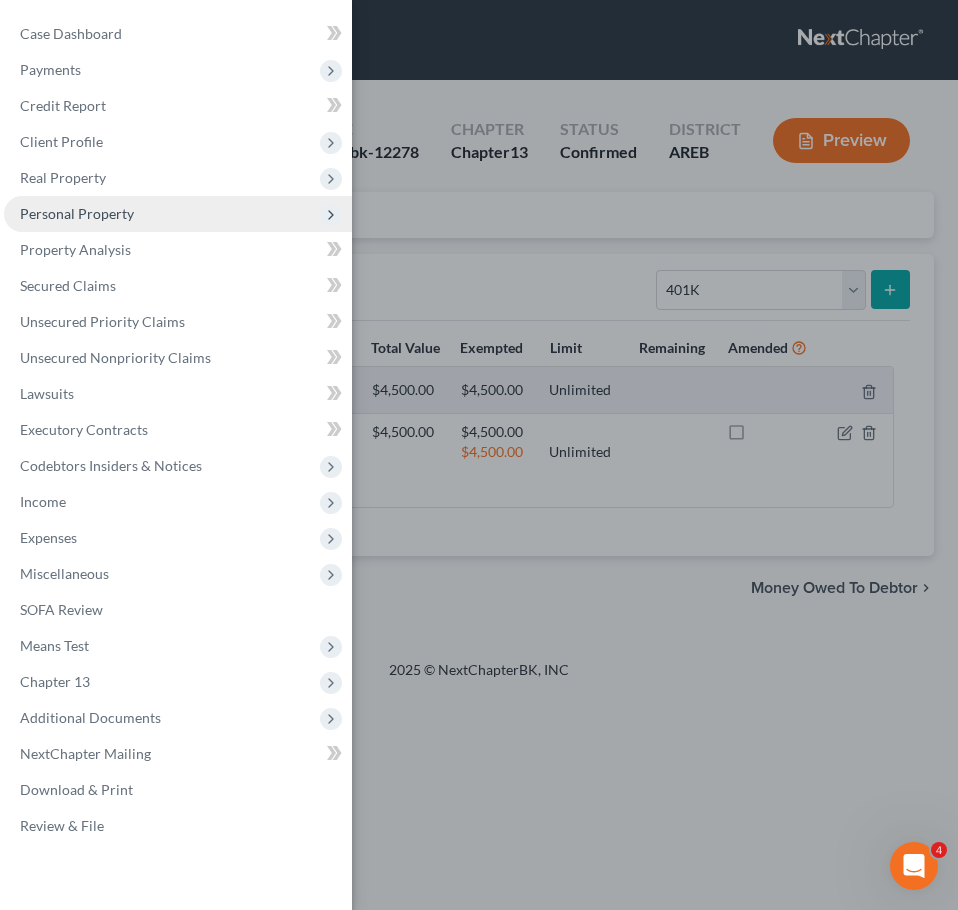 click on "Personal Property" at bounding box center [77, 213] 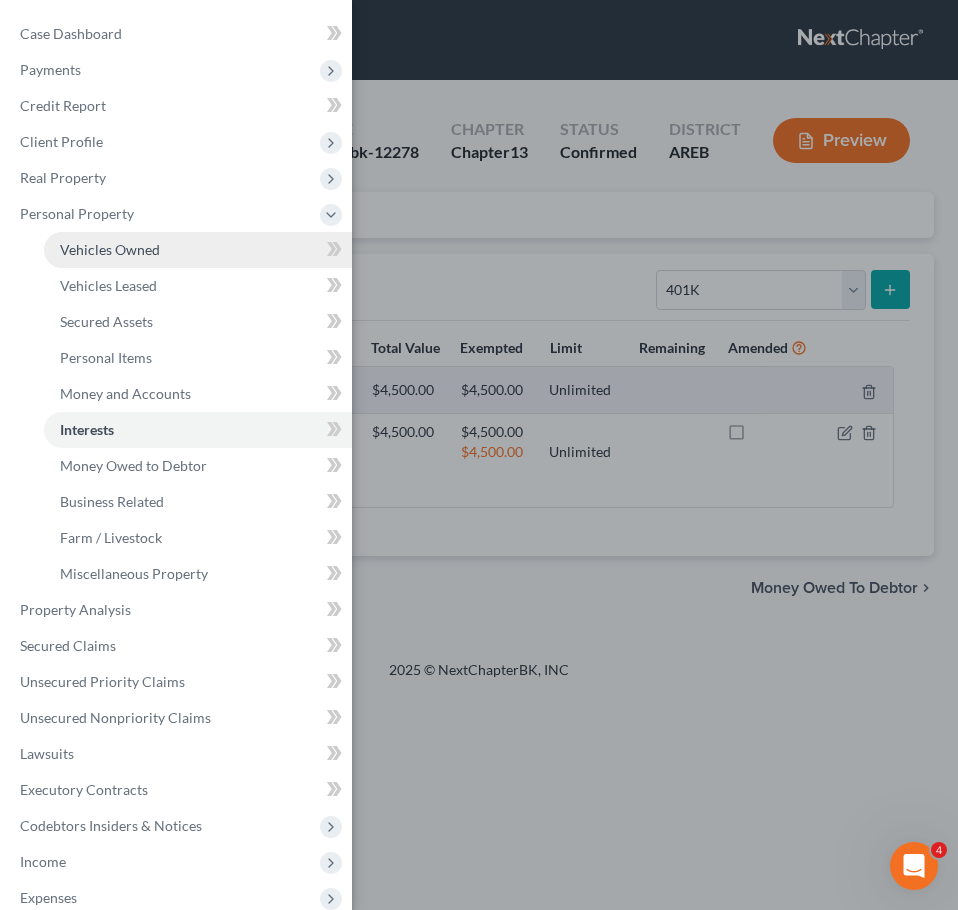 click on "Vehicles Owned" at bounding box center [110, 249] 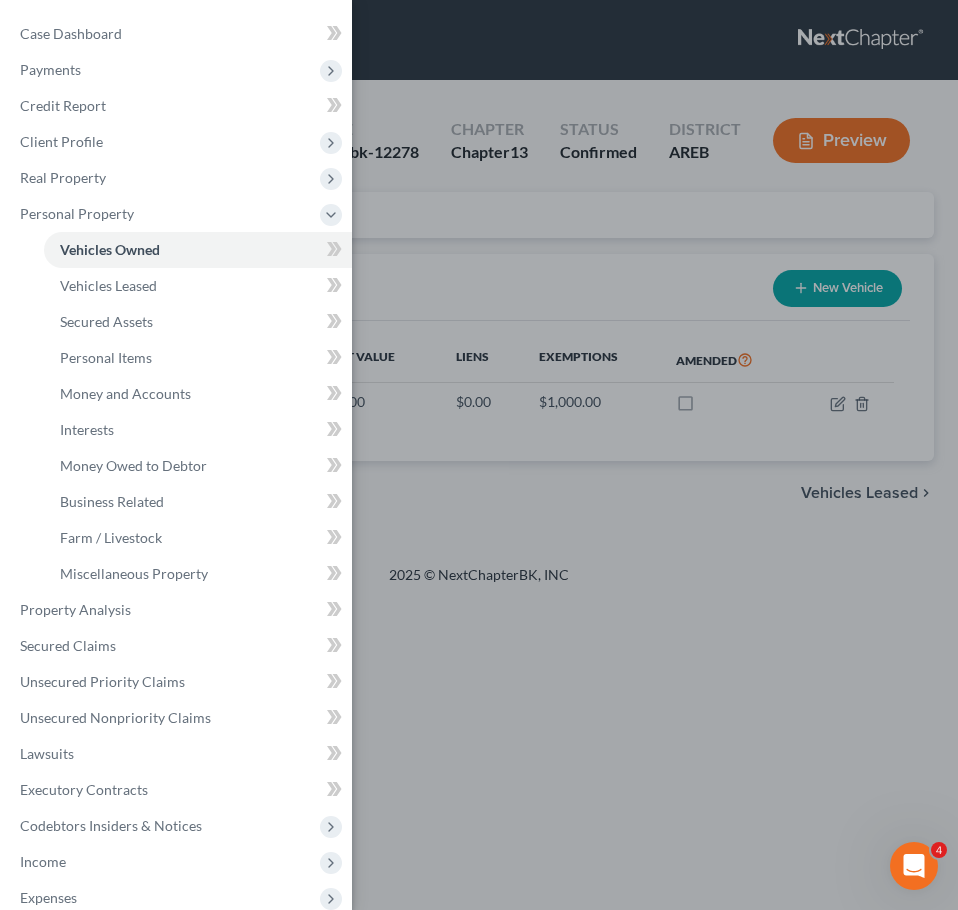 click on "Case Dashboard
Payments
Invoices
Payments
Payments
Credit Report
Client Profile" at bounding box center (479, 455) 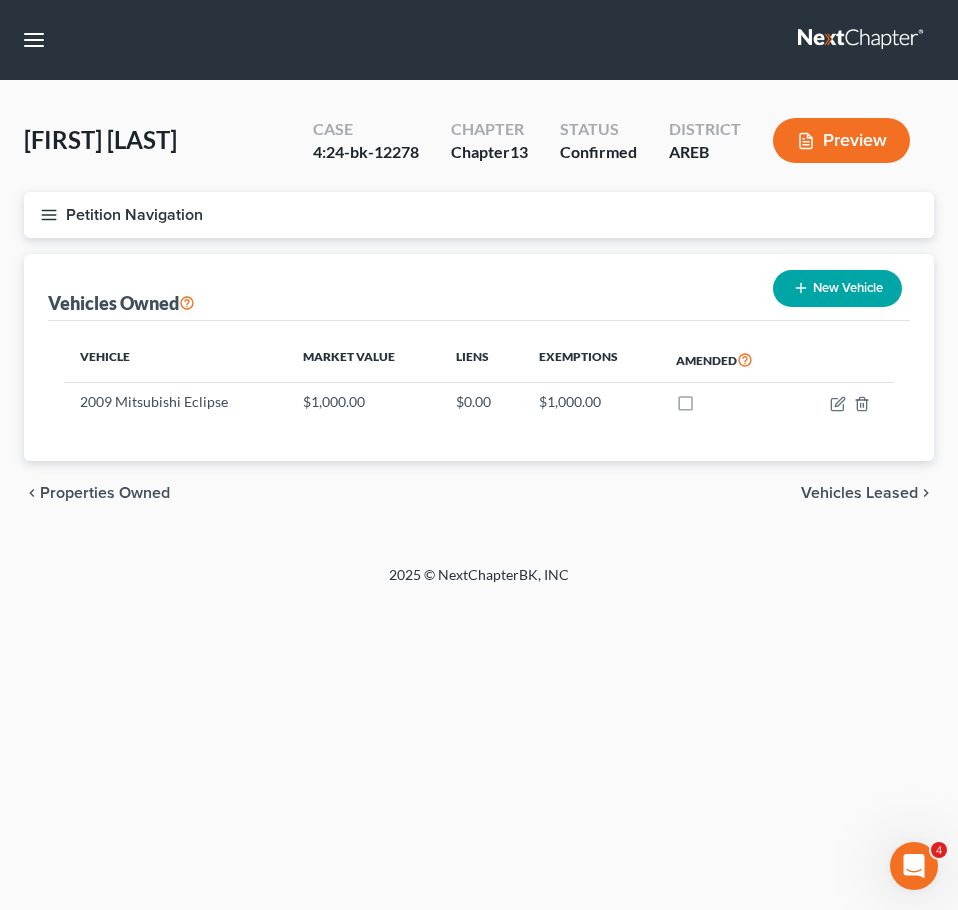 click 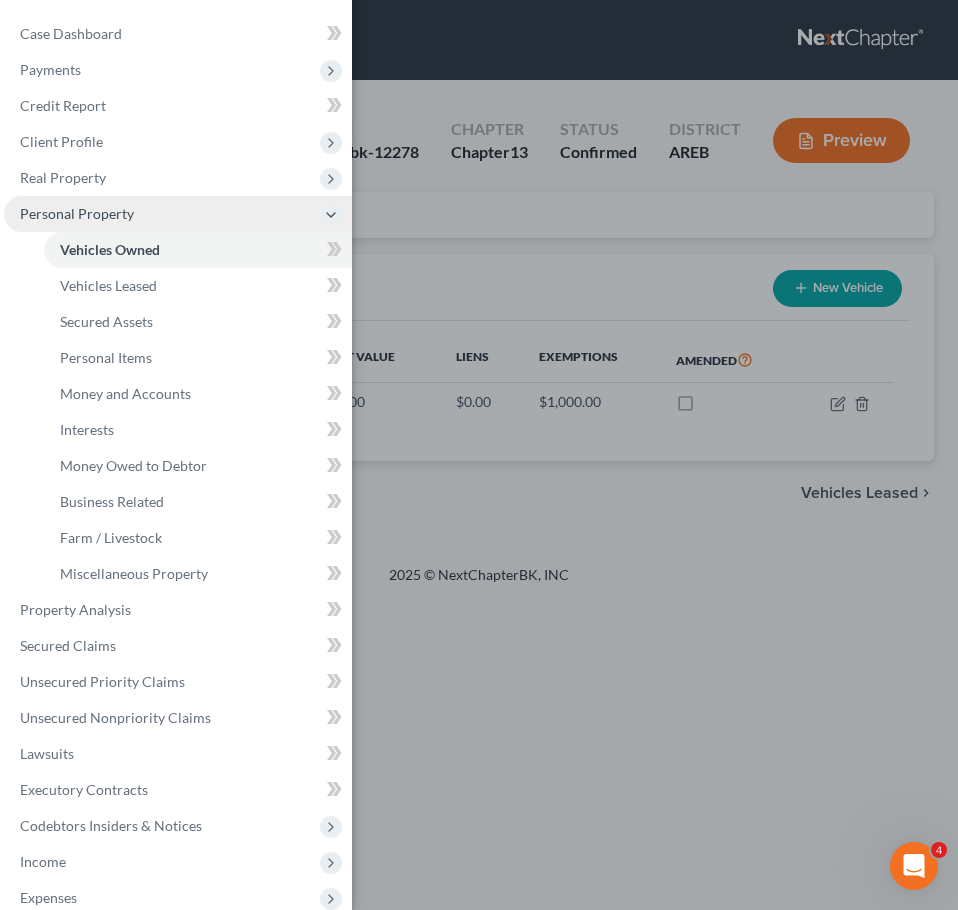 click on "Personal Property" at bounding box center (77, 213) 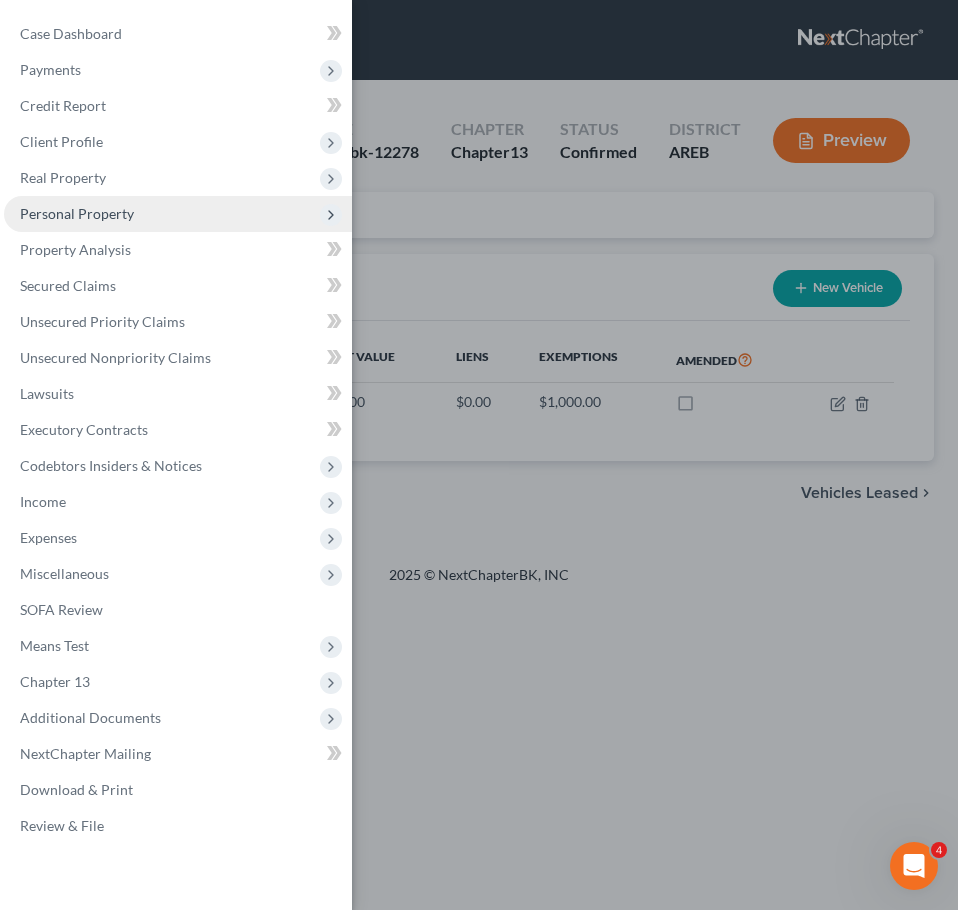click on "Personal Property" at bounding box center (178, 214) 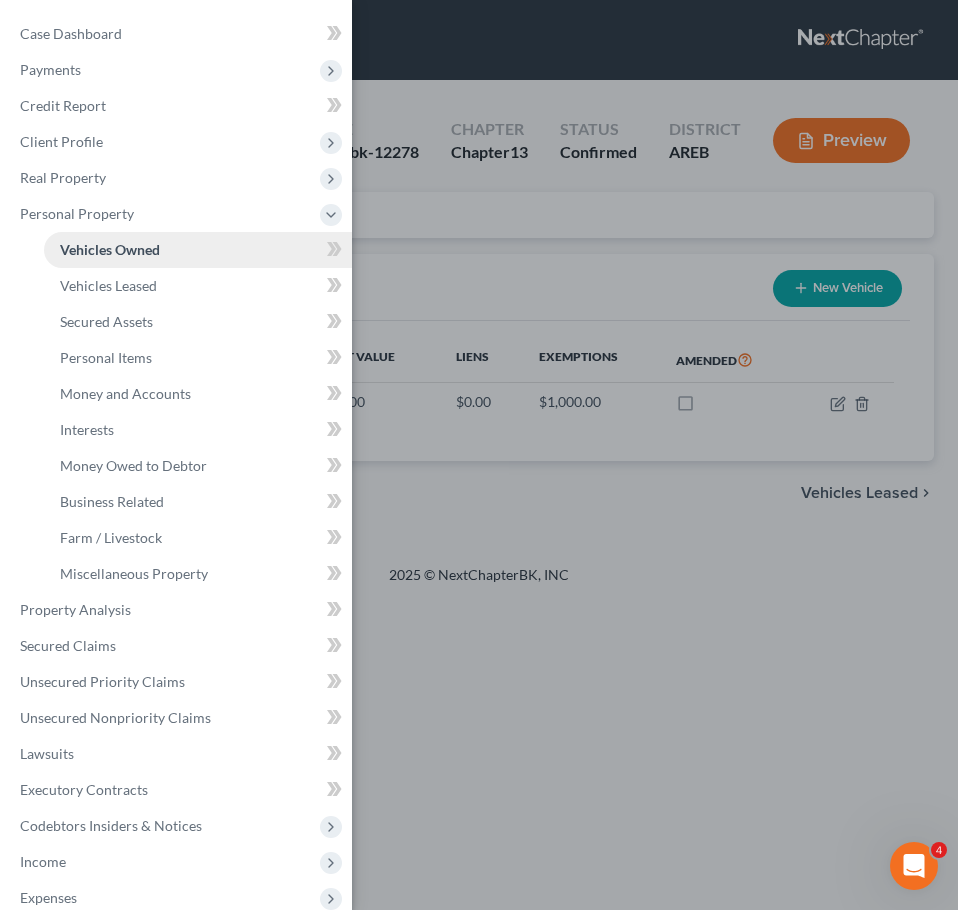 click on "Vehicles Owned" at bounding box center (110, 249) 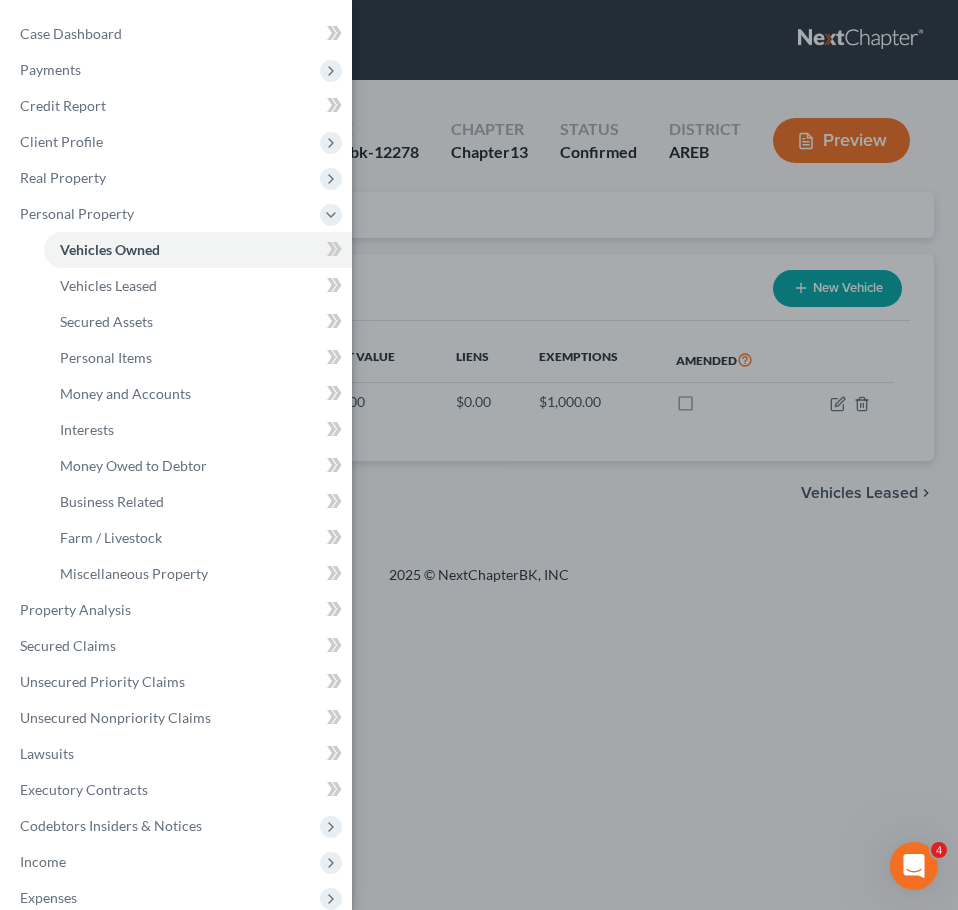 click on "Case Dashboard
Payments
Invoices
Payments
Payments
Credit Report
Client Profile" at bounding box center (479, 455) 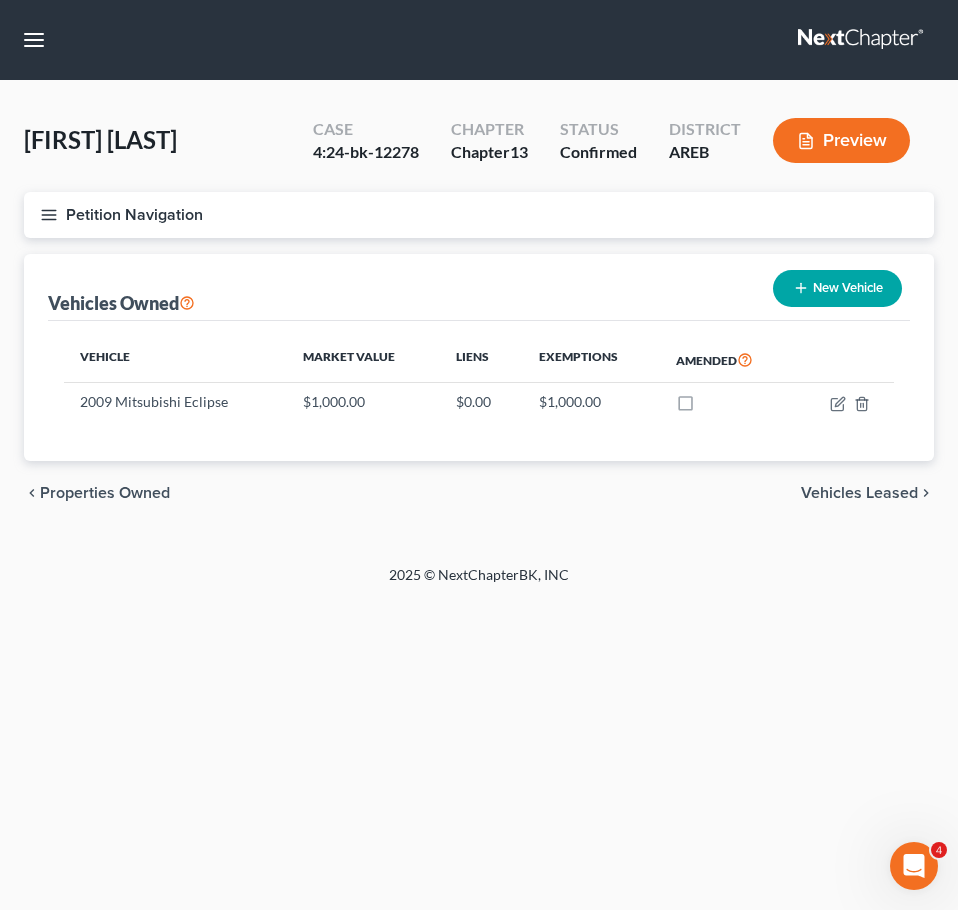 click on "Properties Owned" at bounding box center [105, 493] 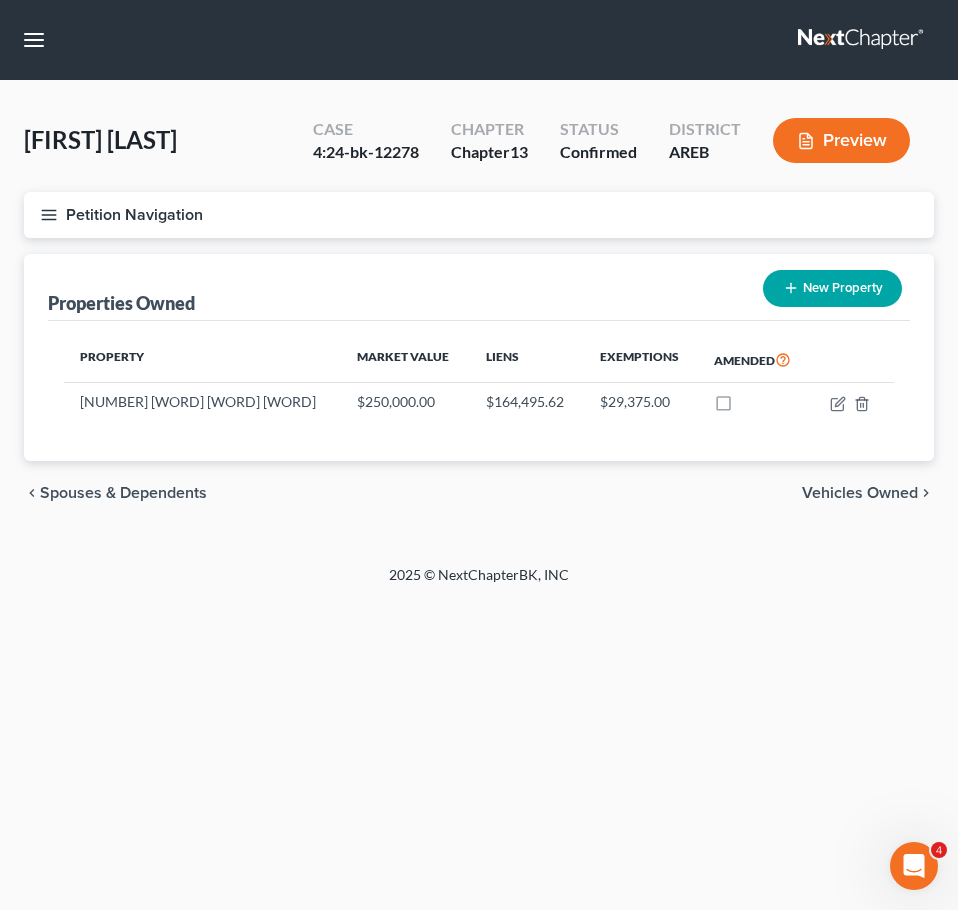 click on "Vehicles Owned" at bounding box center [860, 493] 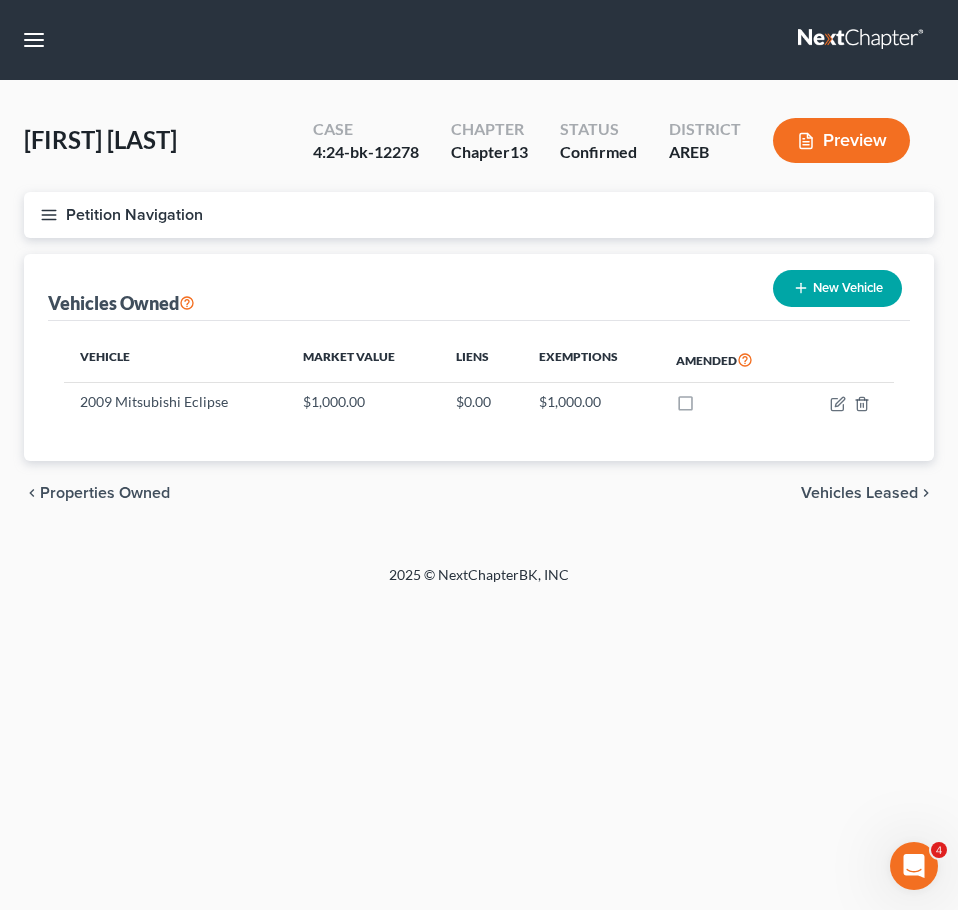 click on "Vehicles Leased" at bounding box center [859, 493] 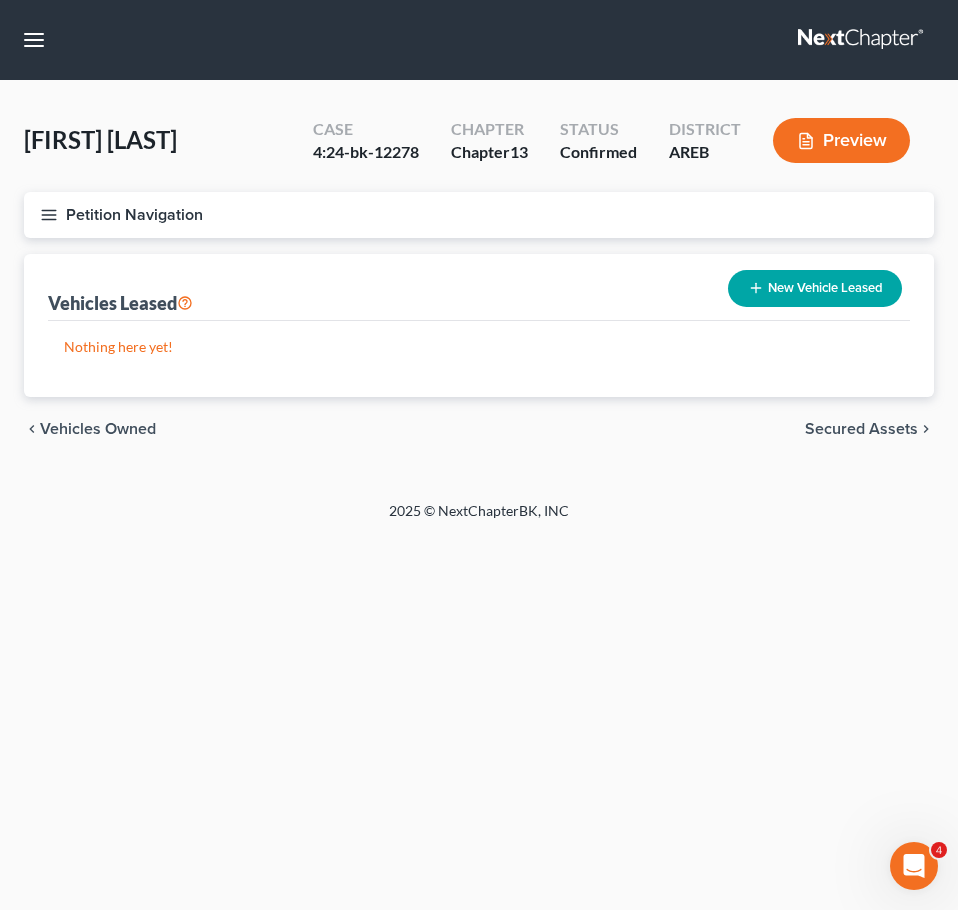 click on "Secured Assets" at bounding box center (861, 429) 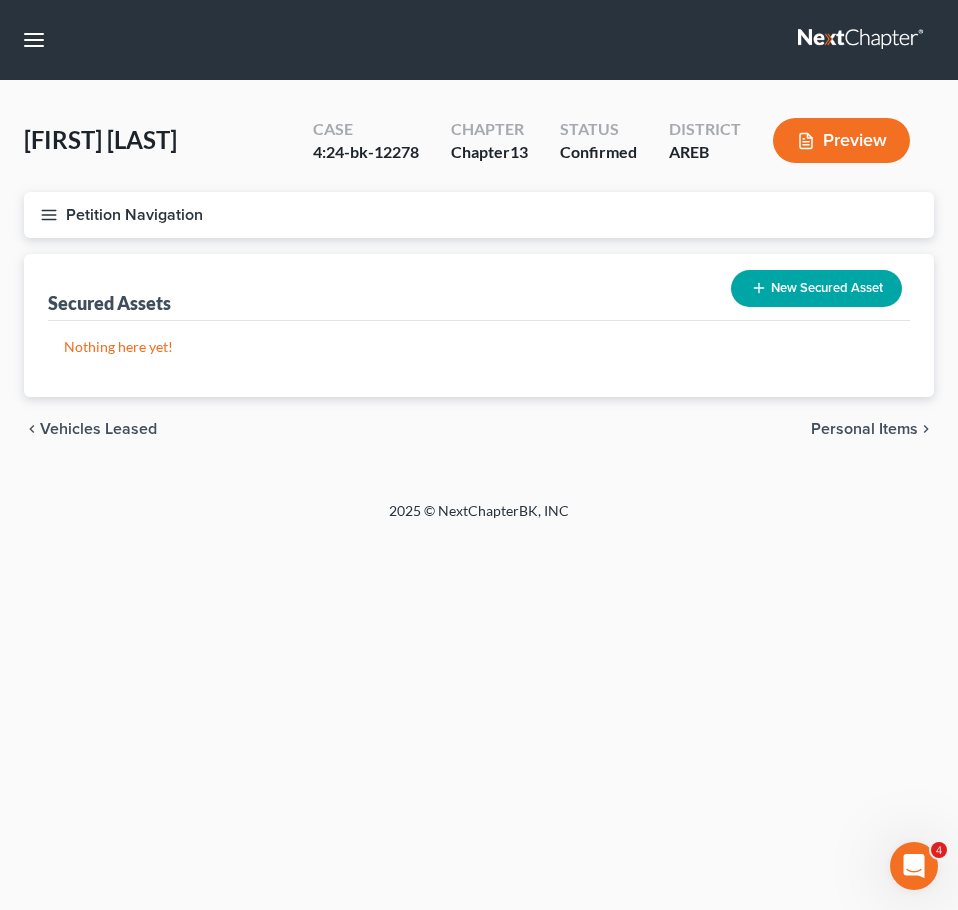 click on "Vehicles Leased" at bounding box center [98, 429] 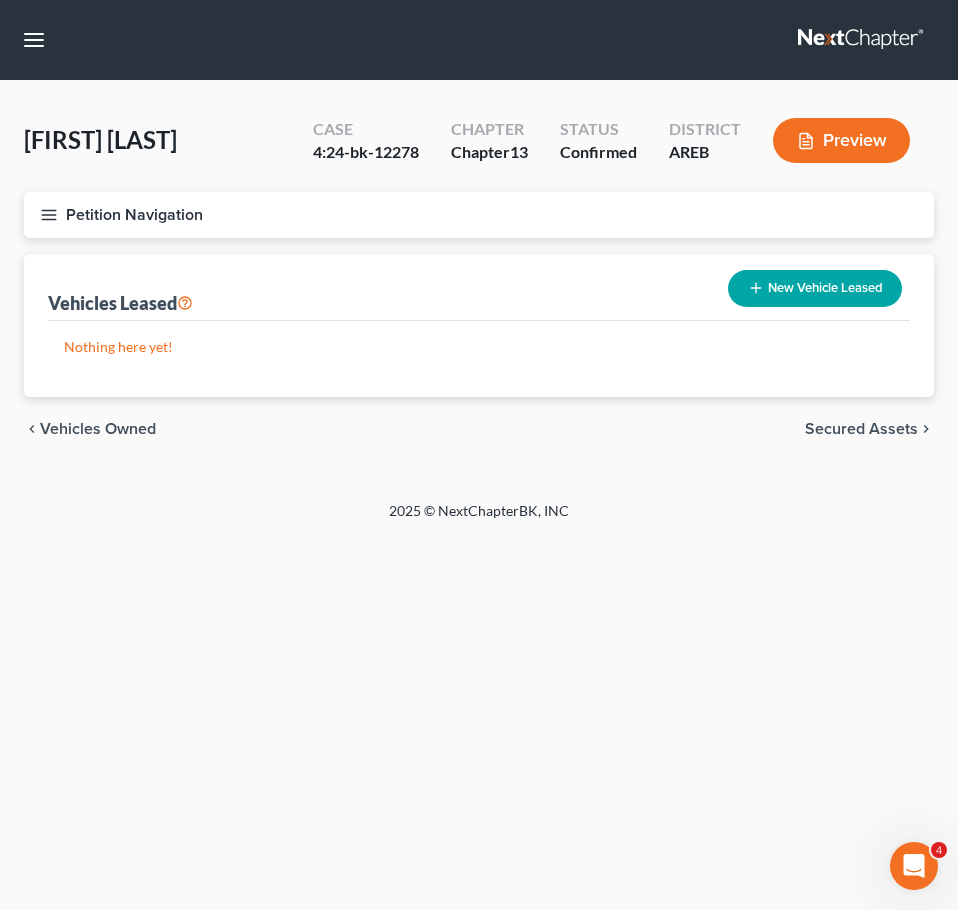 click on "Vehicles Owned" at bounding box center [98, 429] 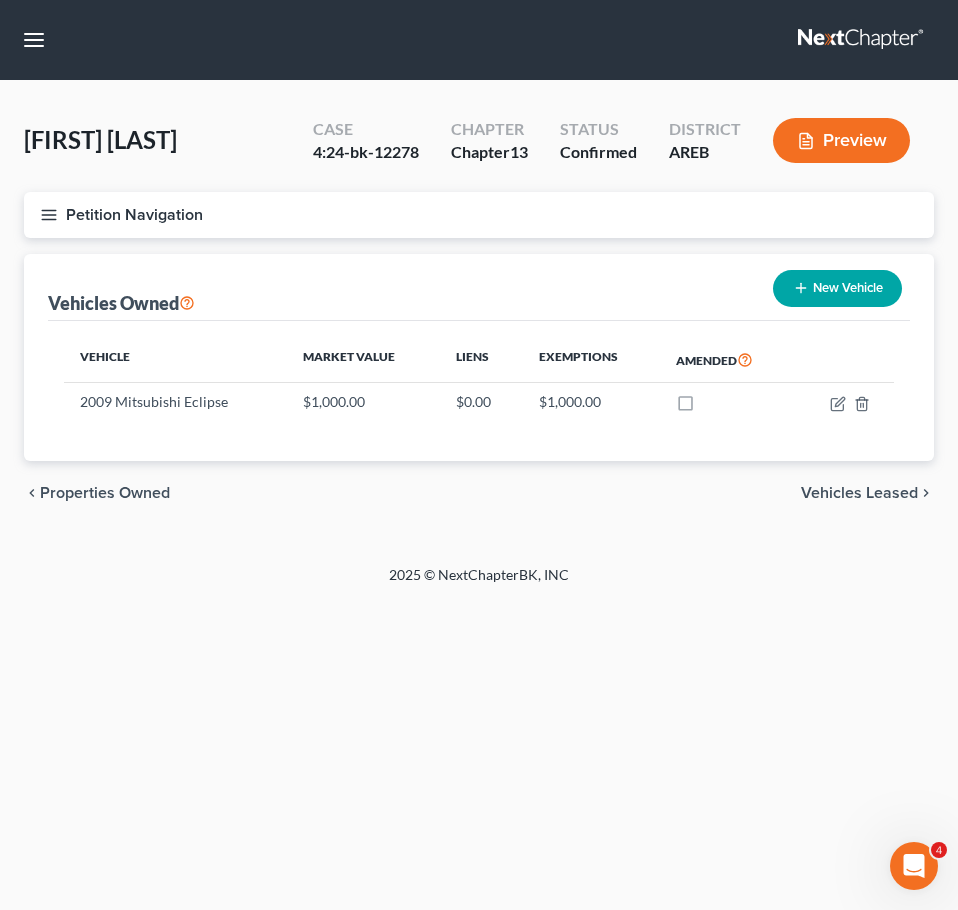 click on "Vehicles Leased" at bounding box center [859, 493] 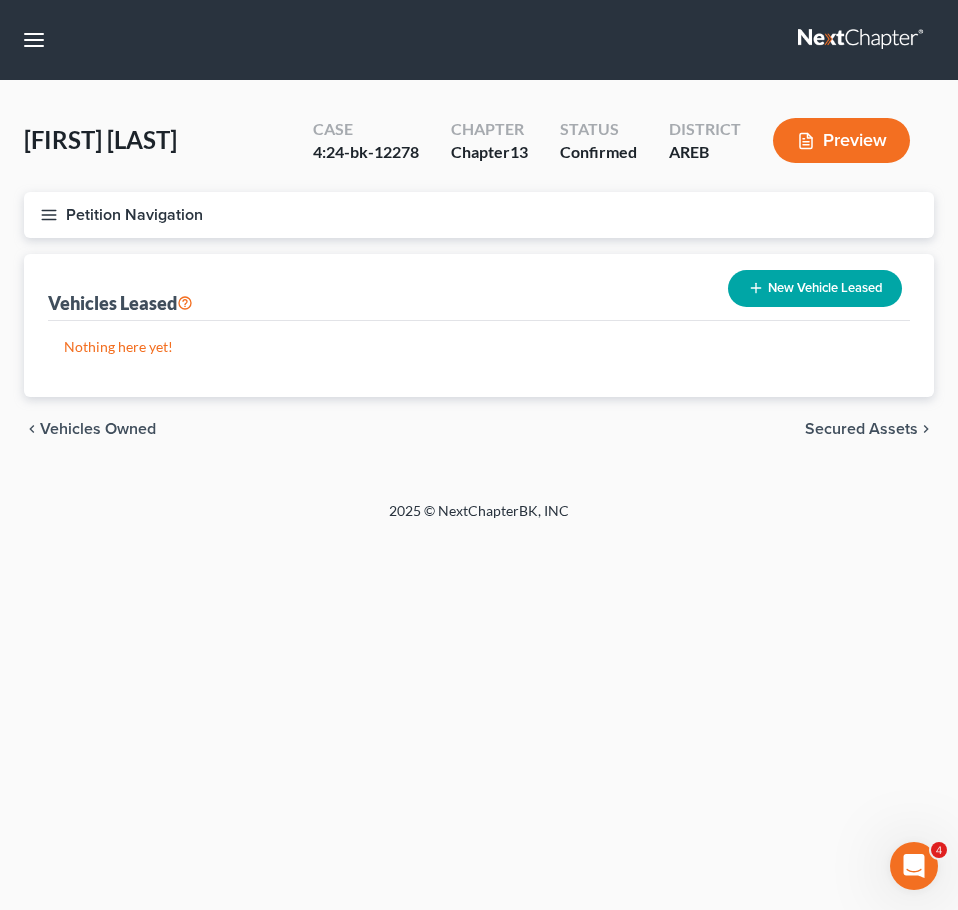 click on "Secured Assets" at bounding box center (861, 429) 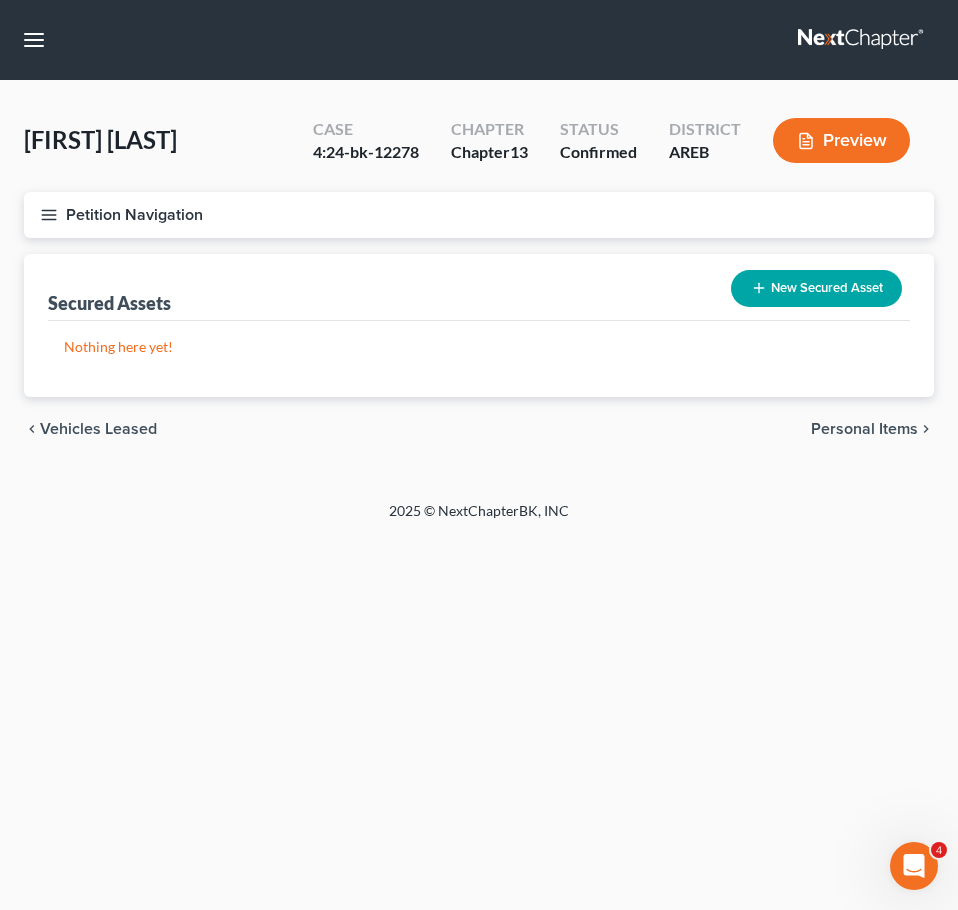 click on "Personal Items" at bounding box center [864, 429] 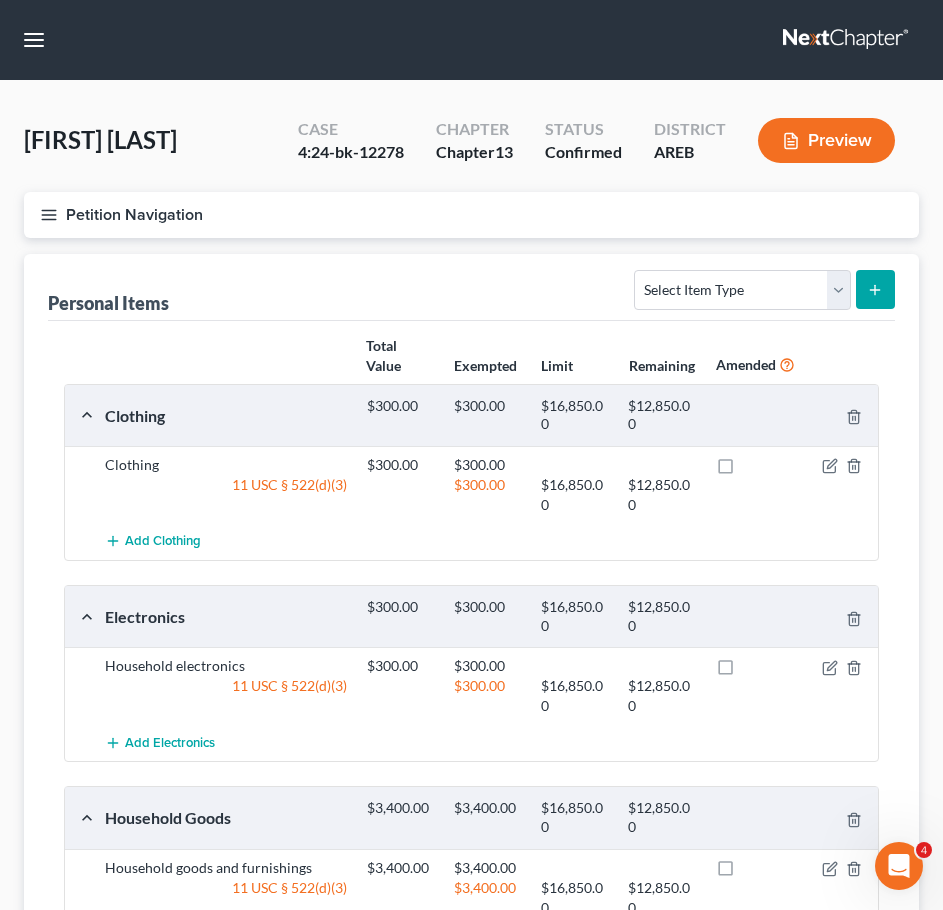 scroll, scrollTop: 387, scrollLeft: 0, axis: vertical 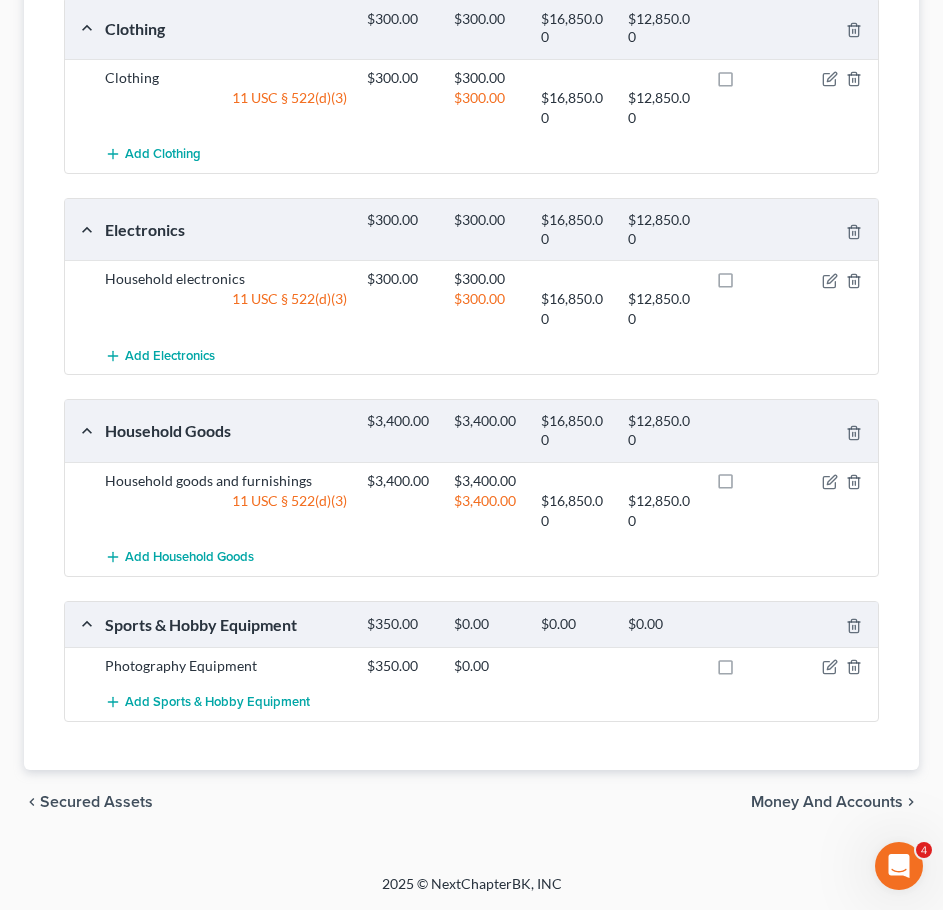click on "Money and Accounts" at bounding box center [827, 802] 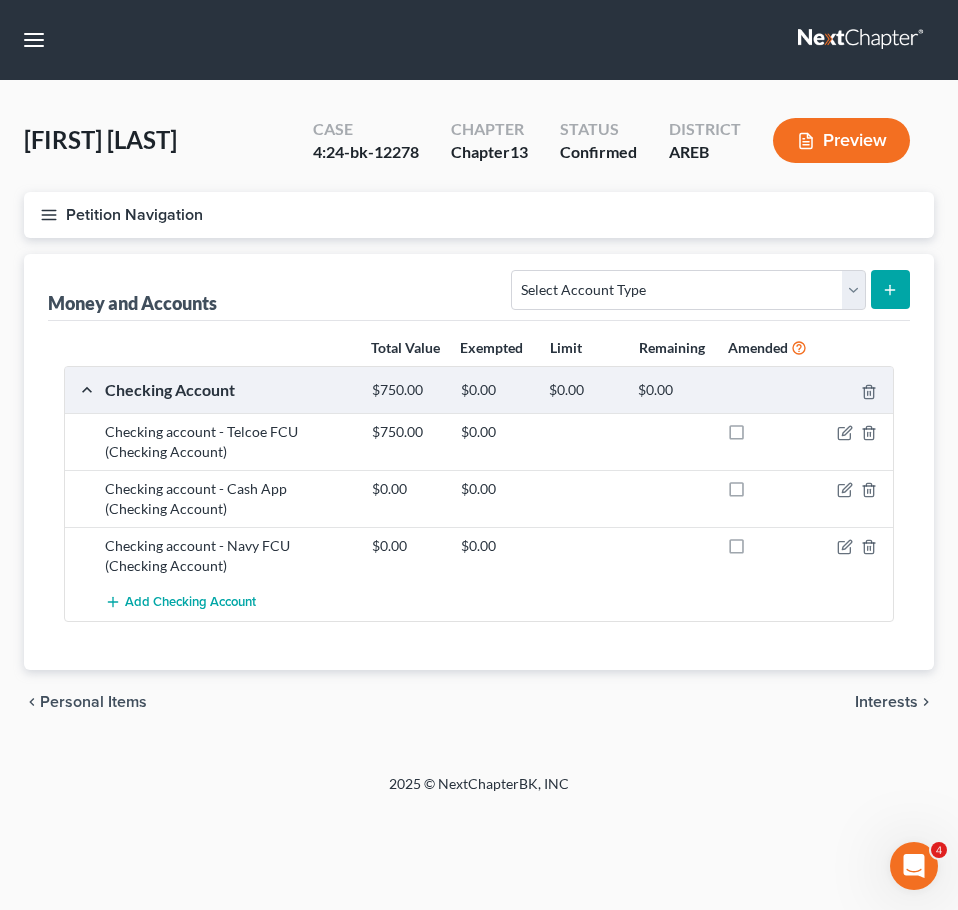 click on "Interests" at bounding box center (886, 702) 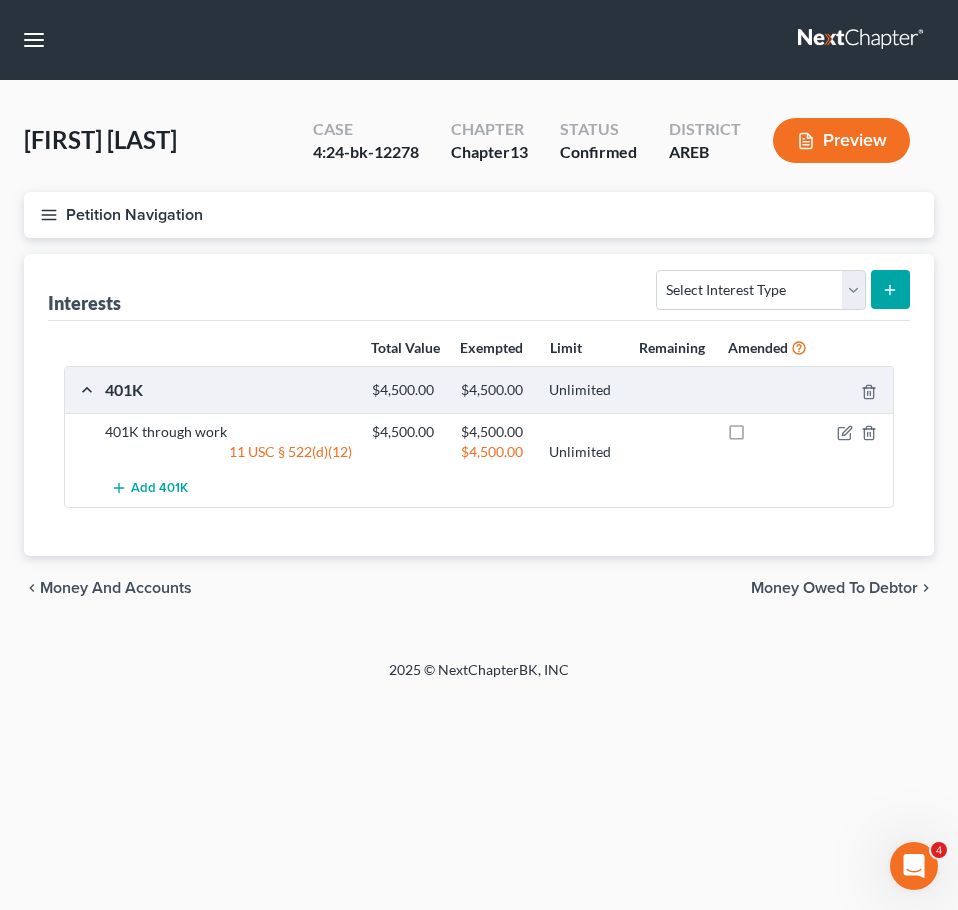 click on "Money Owed to Debtor" at bounding box center [834, 588] 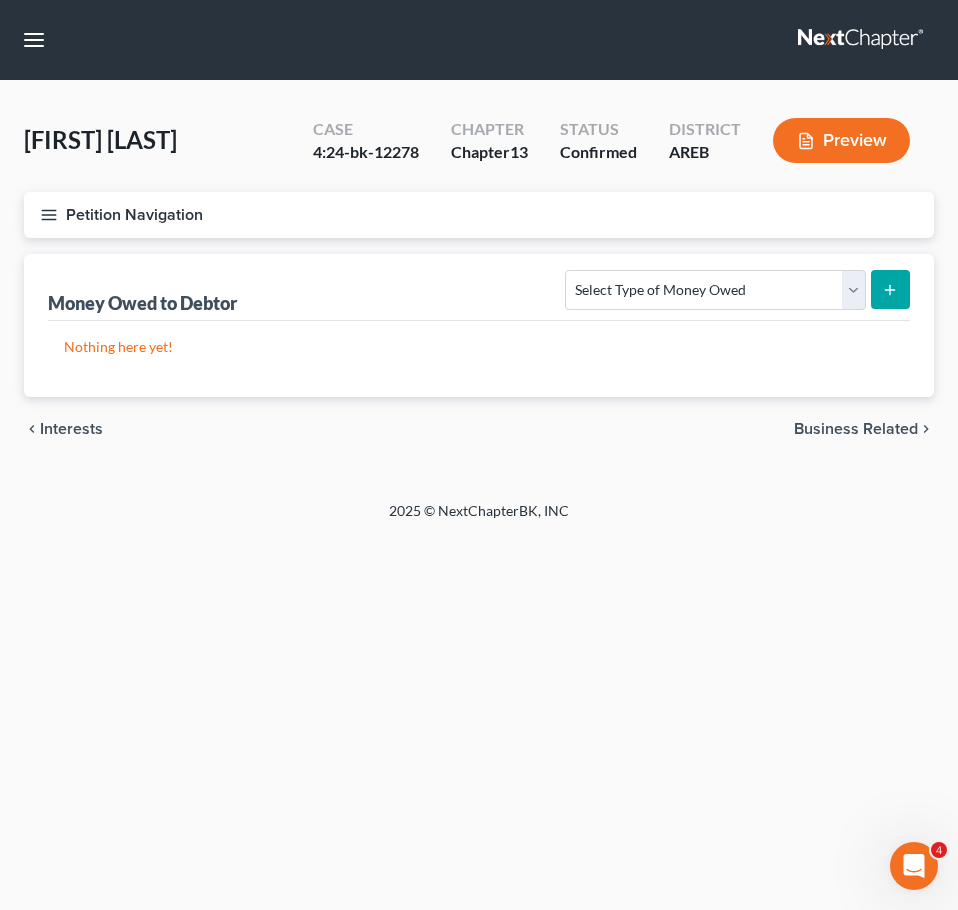 click on "Business Related" at bounding box center [856, 429] 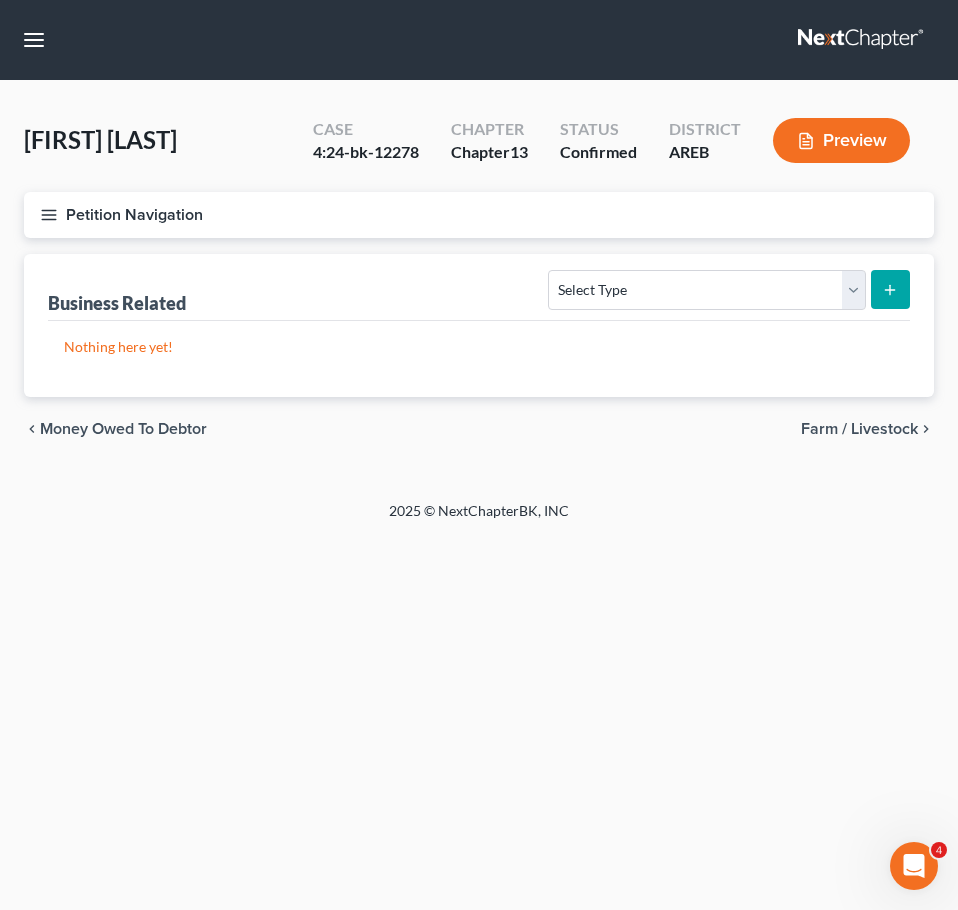 click on "Farm / Livestock" at bounding box center [859, 429] 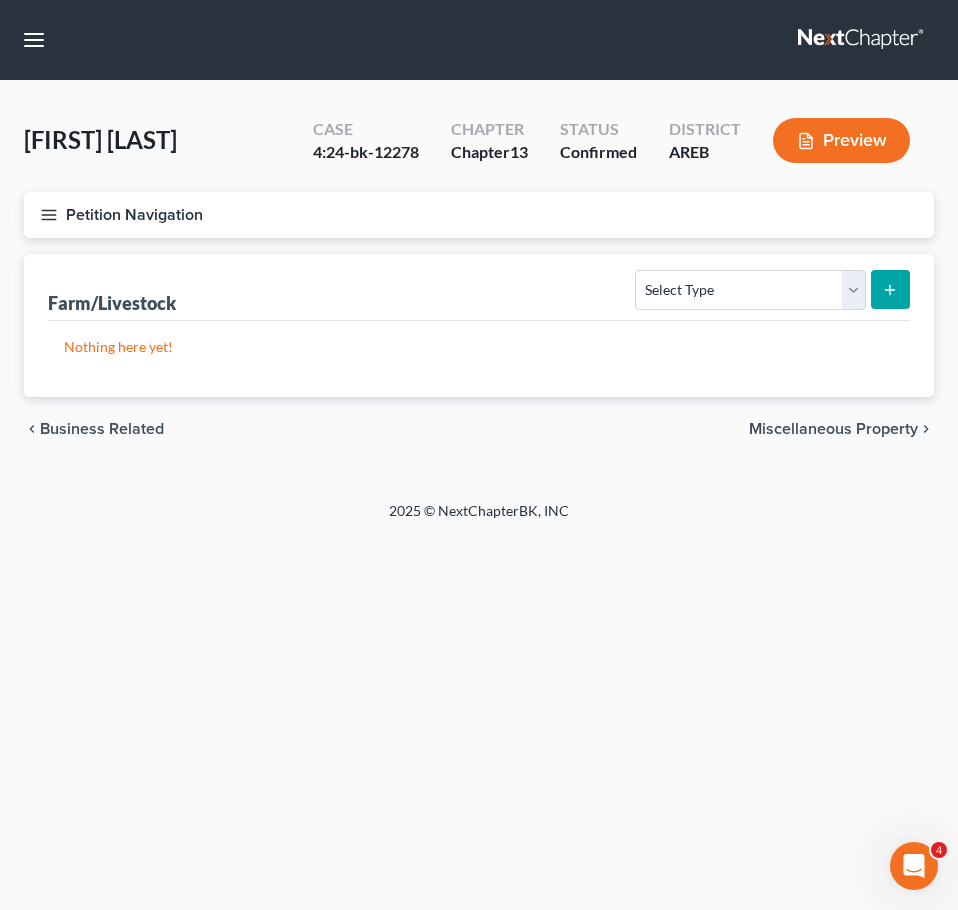 click on "Miscellaneous Property" at bounding box center [833, 429] 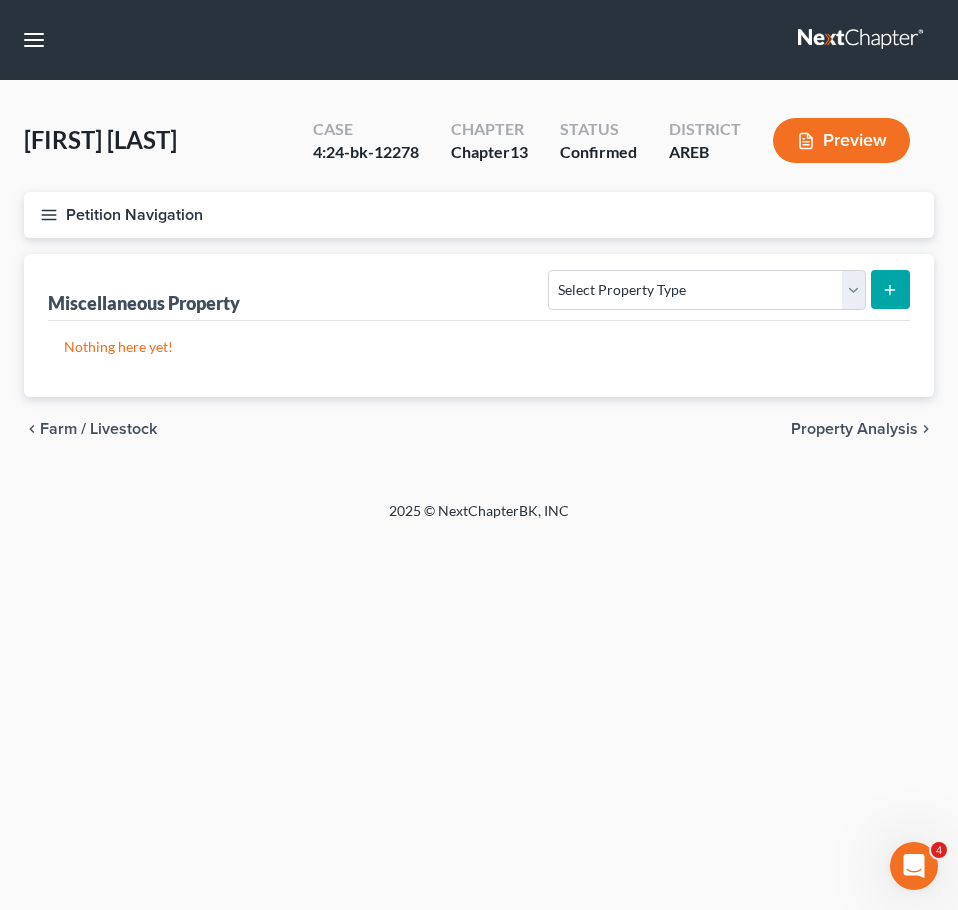 click on "Property Analysis" at bounding box center (854, 429) 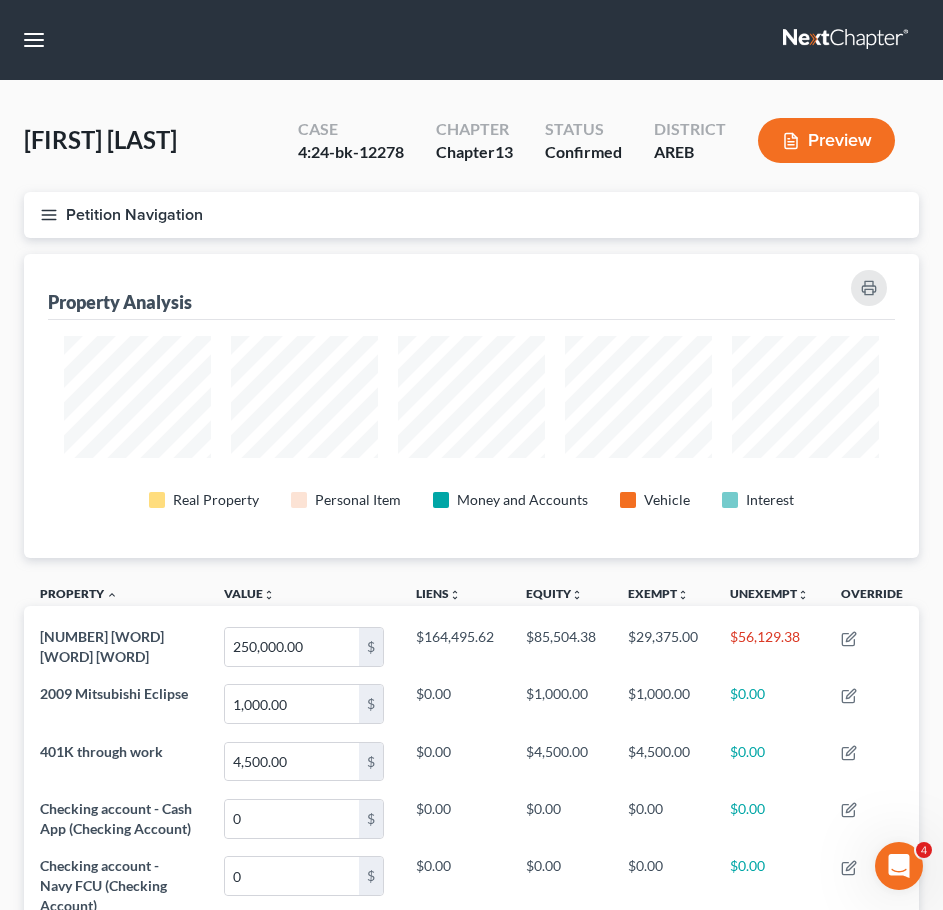 scroll, scrollTop: 999696, scrollLeft: 999105, axis: both 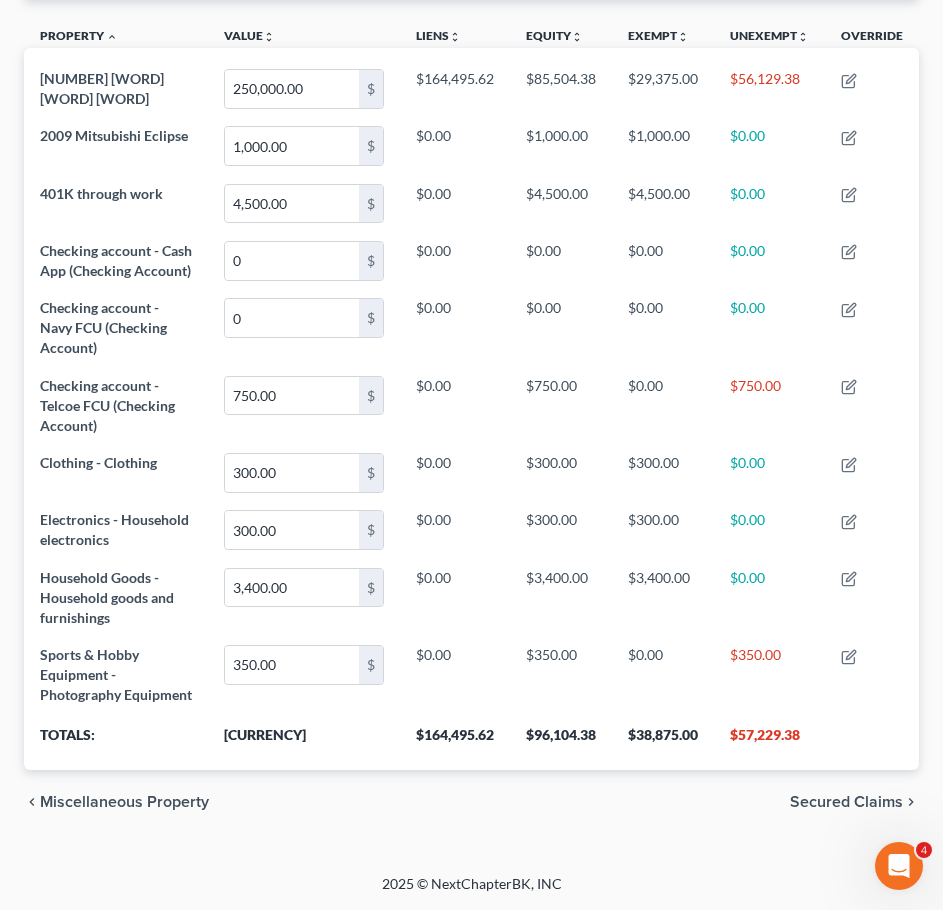 click on "Secured Claims" at bounding box center (846, 802) 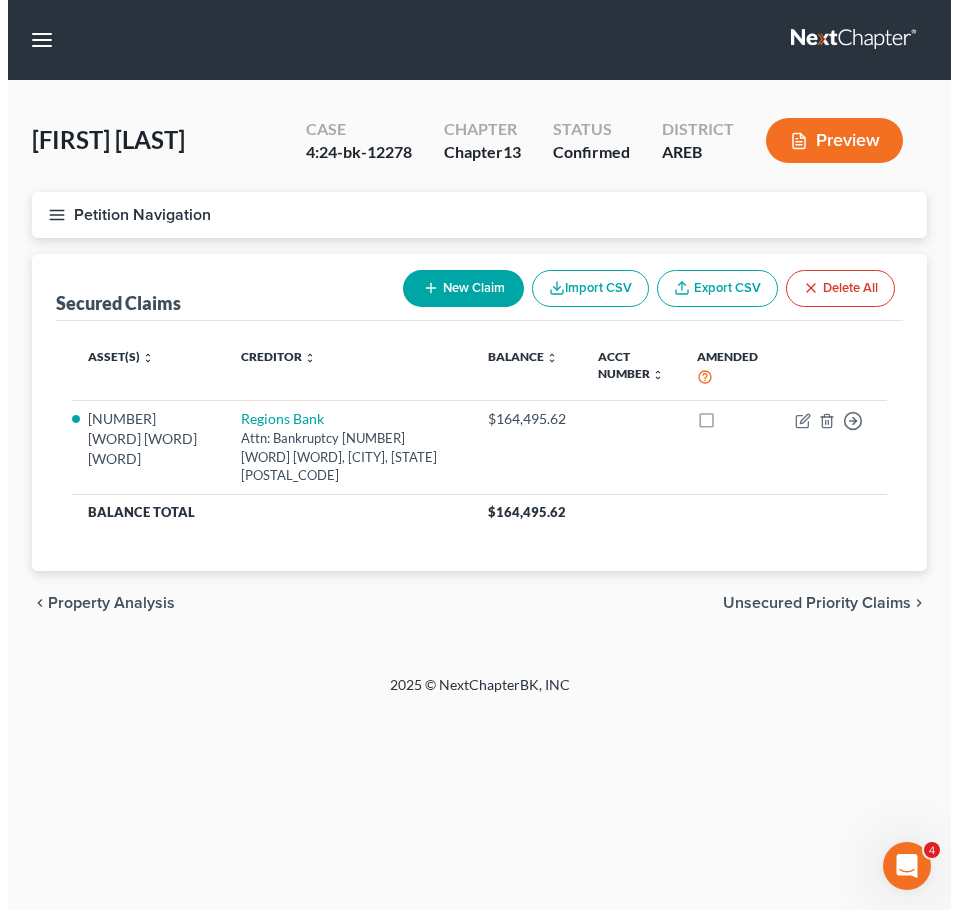 scroll, scrollTop: 0, scrollLeft: 0, axis: both 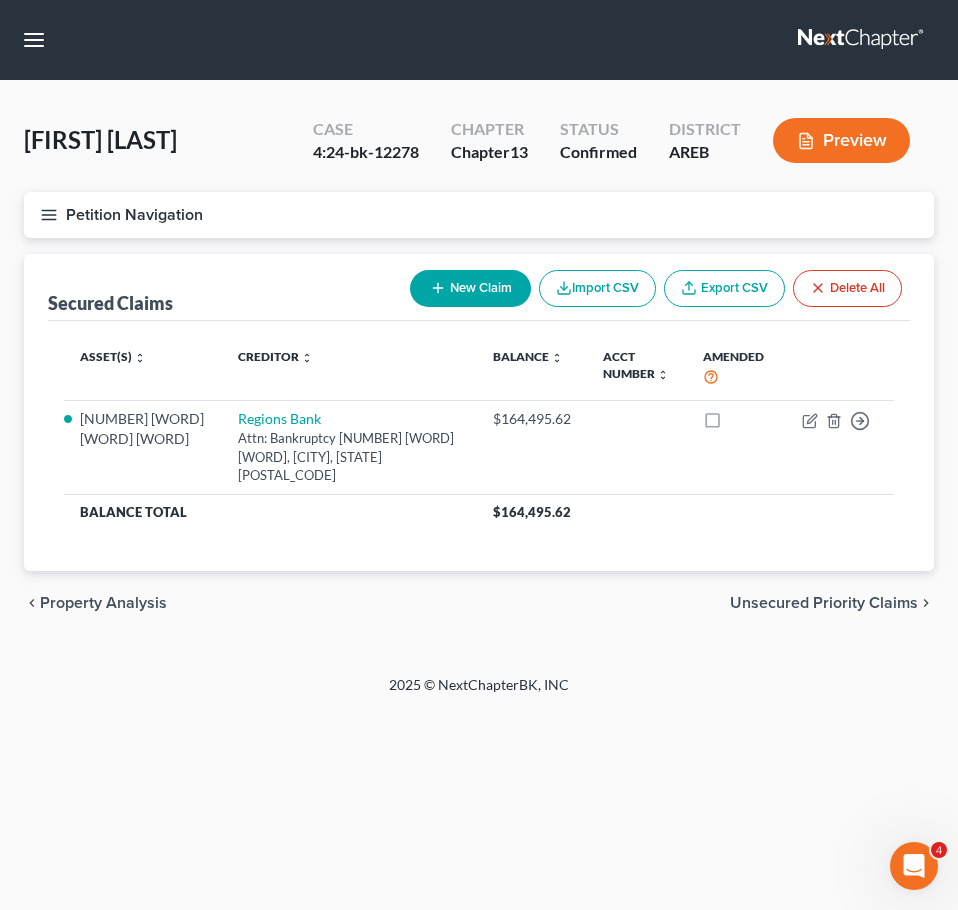click on "Unsecured Priority Claims" at bounding box center [824, 603] 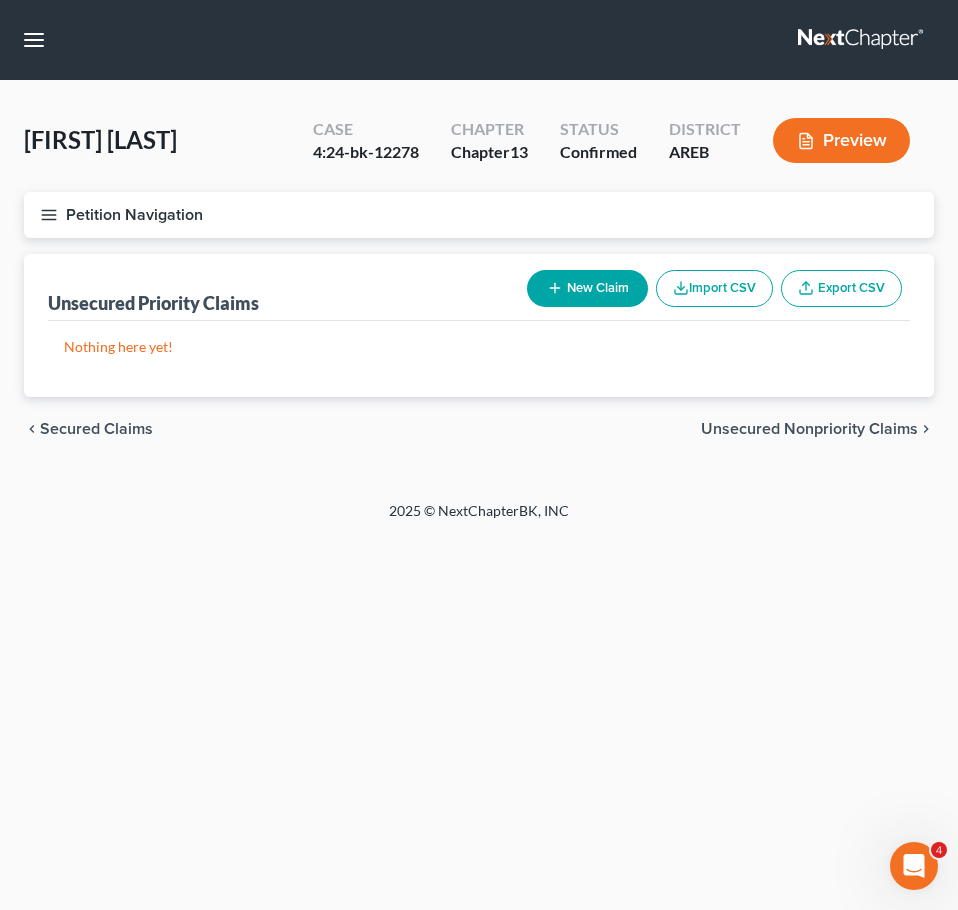 click on "Unsecured Nonpriority Claims" at bounding box center [809, 429] 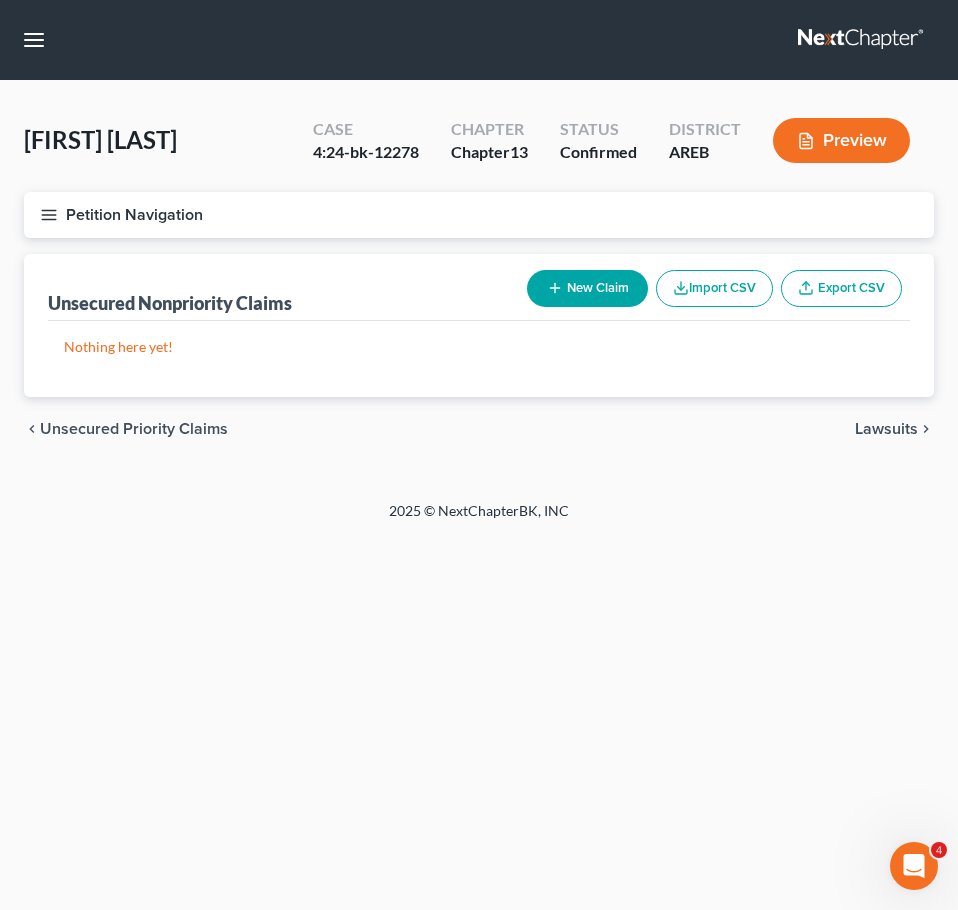 click on "Unsecured Priority Claims" at bounding box center (134, 429) 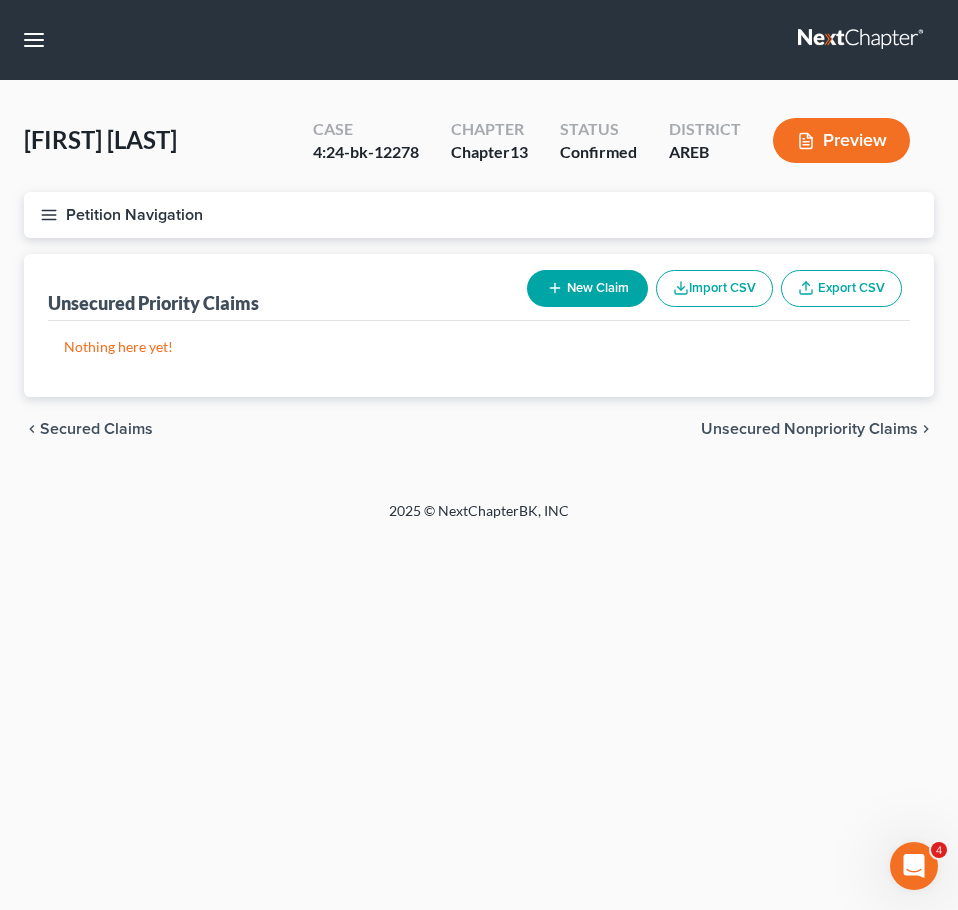 click on "New Claim" at bounding box center (587, 288) 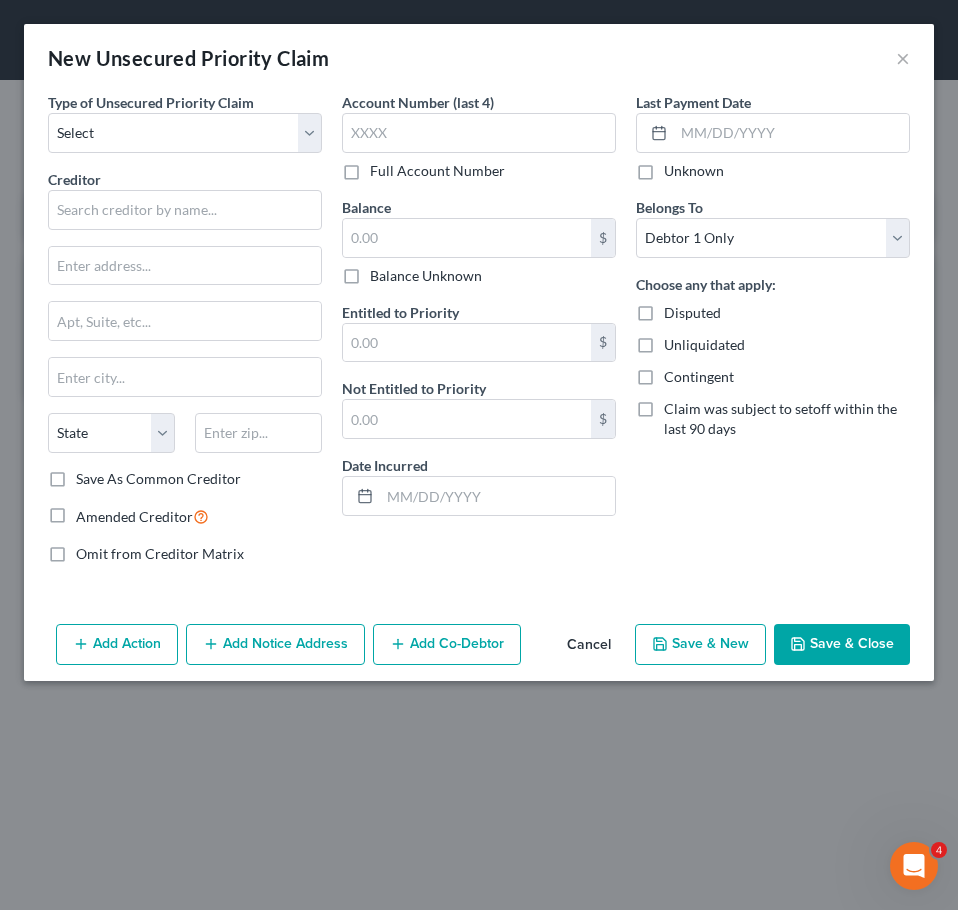 click on "Type of Unsecured Priority Claim
*
Select Taxes & Other Government Units Domestic Support Obligations Extensions of credit in an involuntary case Wages, Salaries, Commissions Contributions to employee benefits Certain farmers and fisherman Deposits by individuals Commitments to maintain capitals Claims for death or injury while intoxicated Other Creditor *                         State AL AK AR AZ CA CO CT DE DC FL GA GU HI ID IL IN IA KS KY LA ME MD MA MI MN MS MO MT NC ND NE NV NH NJ NM NY OH OK OR PA PR RI SC SD TN TX UT VI VA VT WA WV WI WY Save As Common Creditor Amended Creditor  Omit from Creditor Matrix" at bounding box center [185, 336] 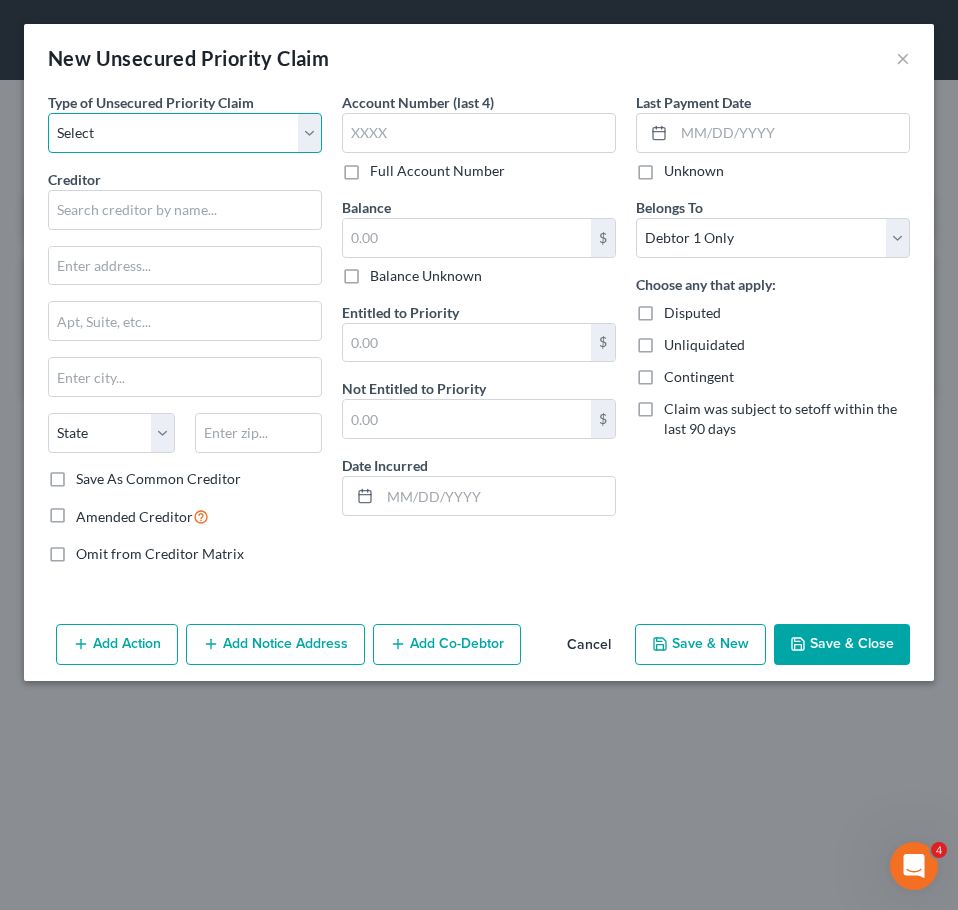 click on "Select Taxes & Other Government Units Domestic Support Obligations Extensions of credit in an involuntary case Wages, Salaries, Commissions Contributions to employee benefits Certain farmers and fisherman Deposits by individuals Commitments to maintain capitals Claims for death or injury while intoxicated Other" at bounding box center (185, 133) 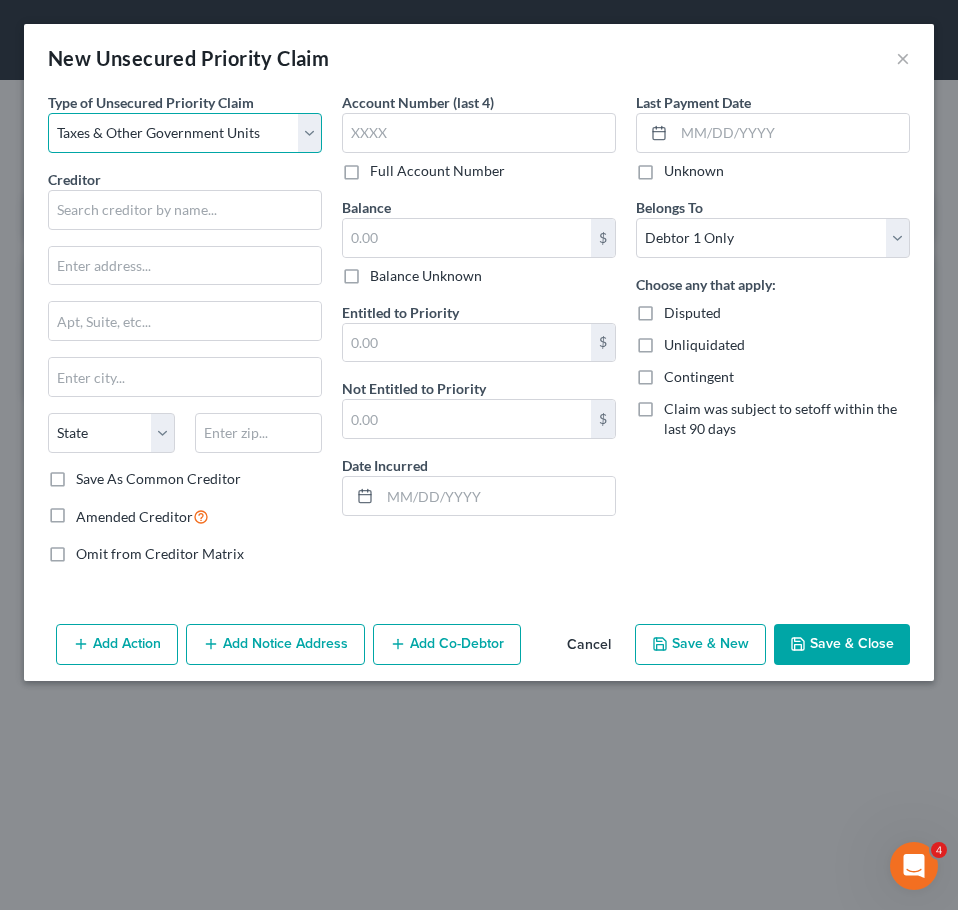 click on "Select Taxes & Other Government Units Domestic Support Obligations Extensions of credit in an involuntary case Wages, Salaries, Commissions Contributions to employee benefits Certain farmers and fisherman Deposits by individuals Commitments to maintain capitals Claims for death or injury while intoxicated Other" at bounding box center (185, 133) 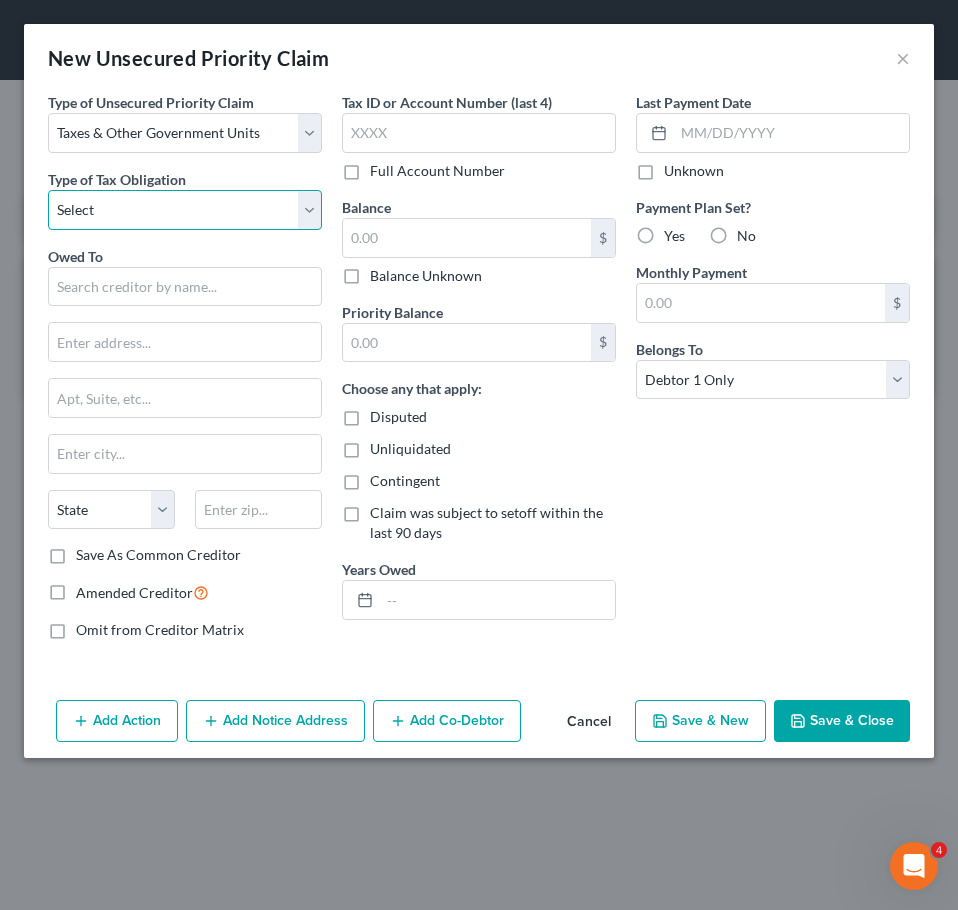 click on "Select Federal City State Franchise Tax Board Other" at bounding box center (185, 210) 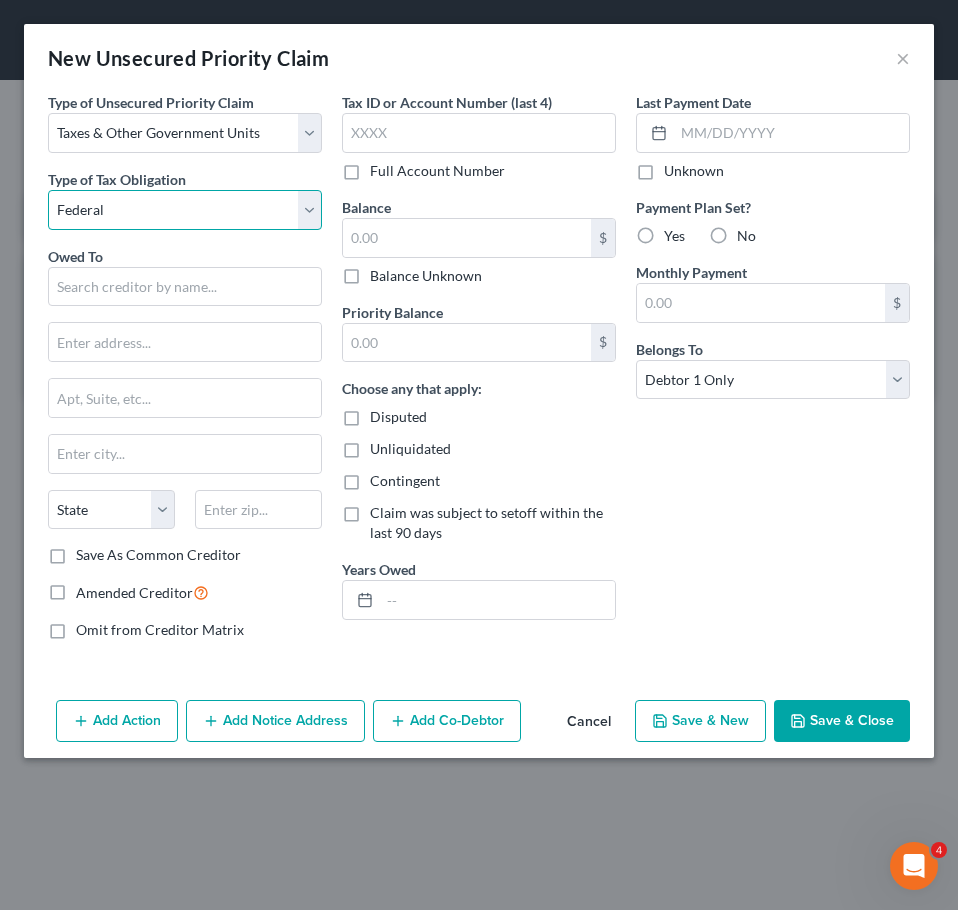 click on "Select Federal City State Franchise Tax Board Other" at bounding box center (185, 210) 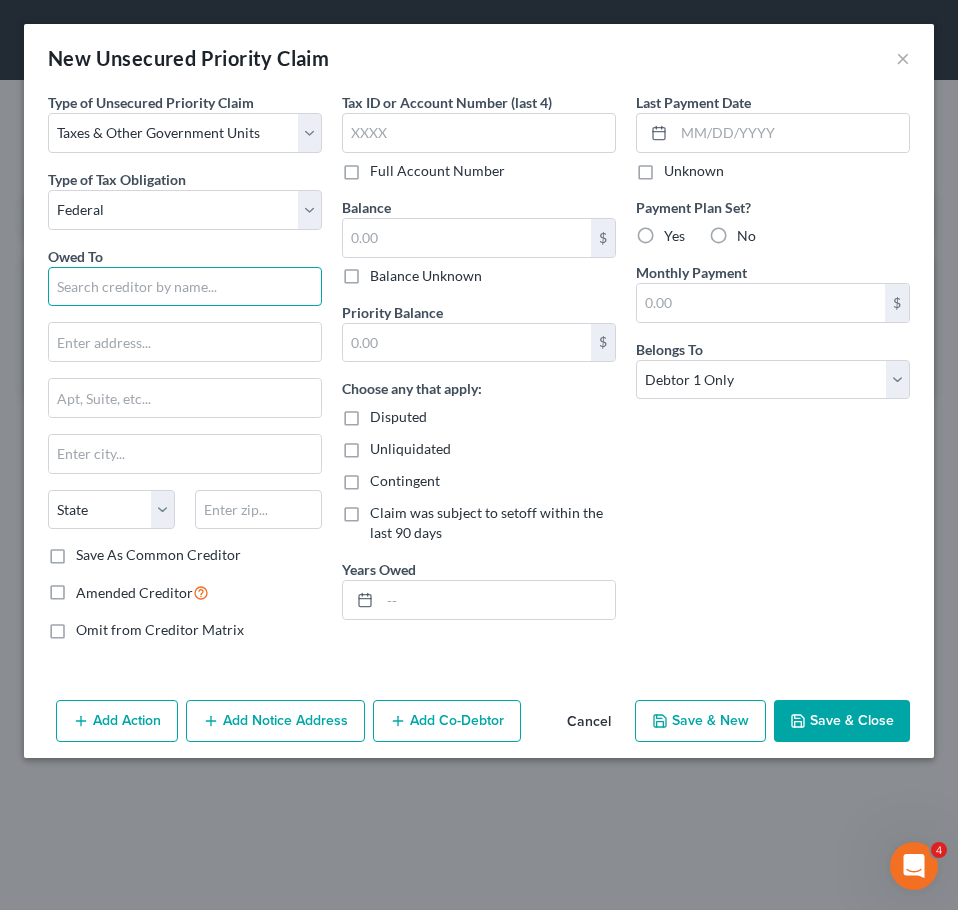 click at bounding box center (185, 287) 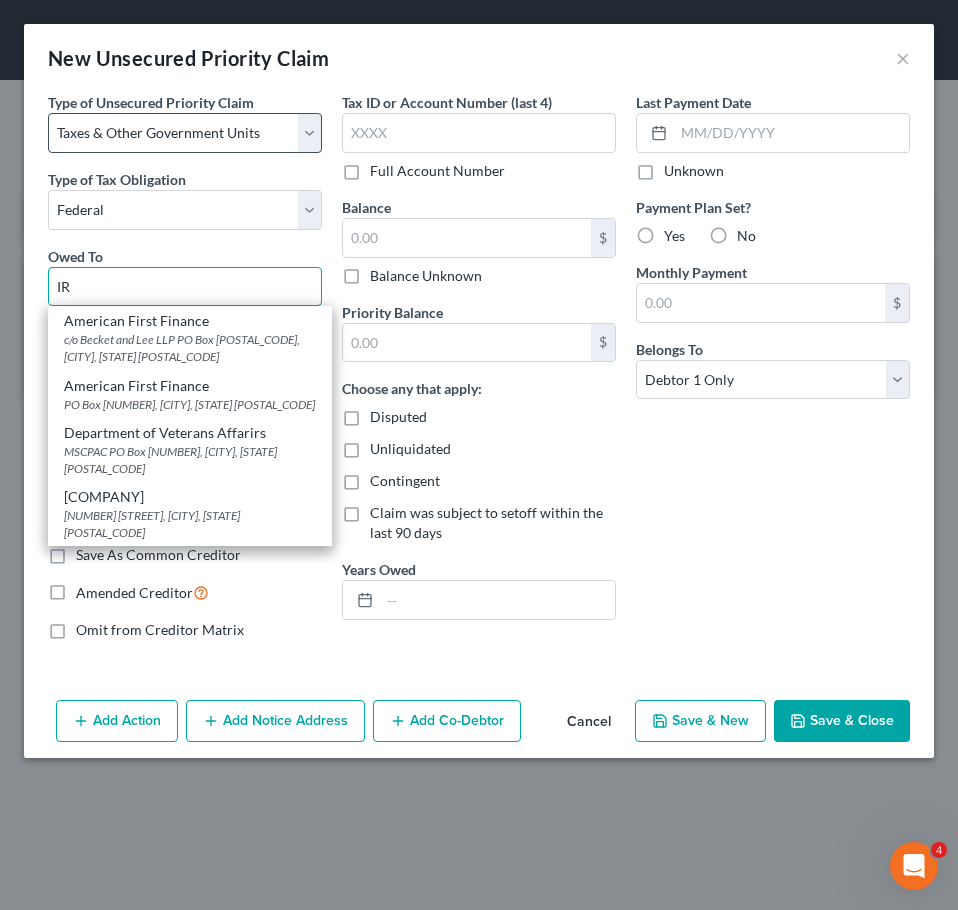 type on "I" 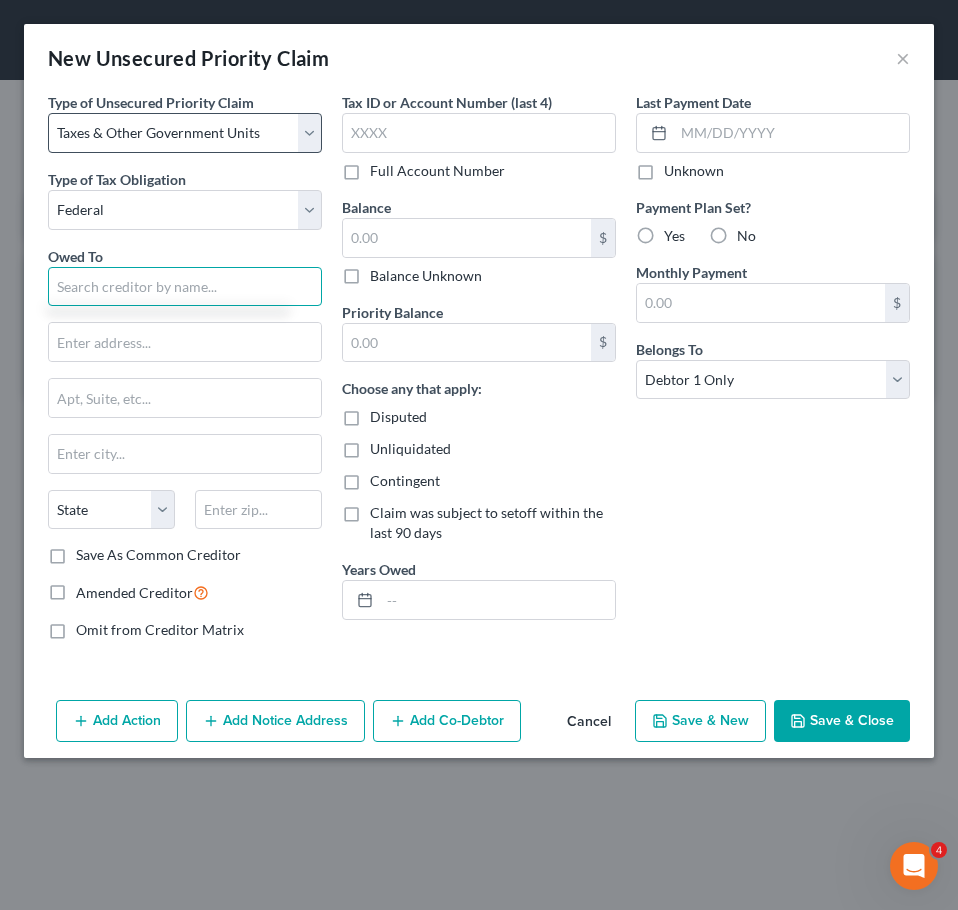 type on "n" 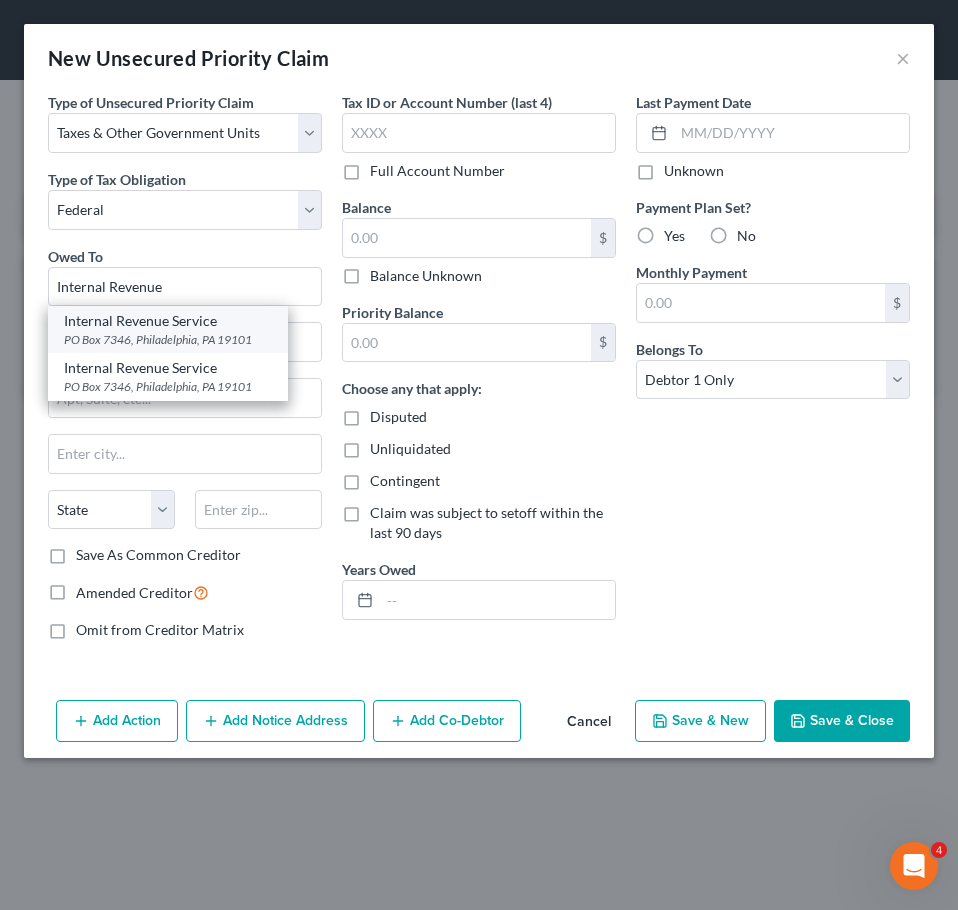 click on "PO Box 7346, Philadelphia, PA 19101" at bounding box center [168, 339] 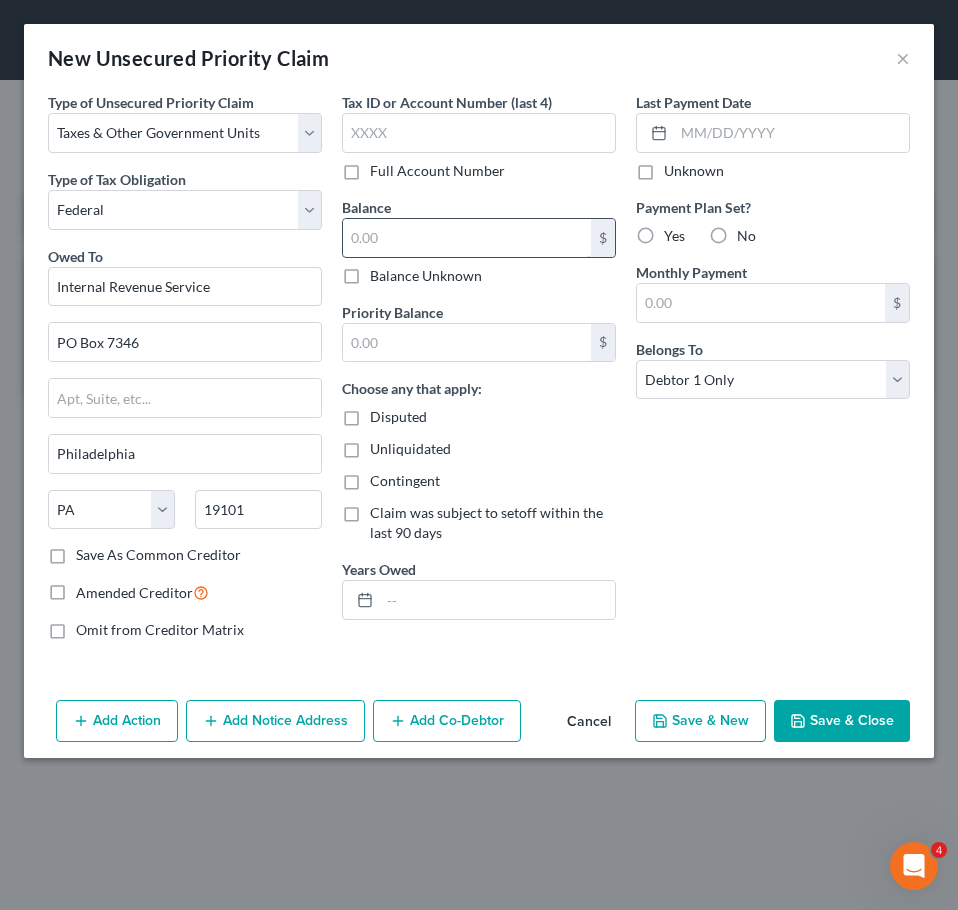 click at bounding box center (467, 238) 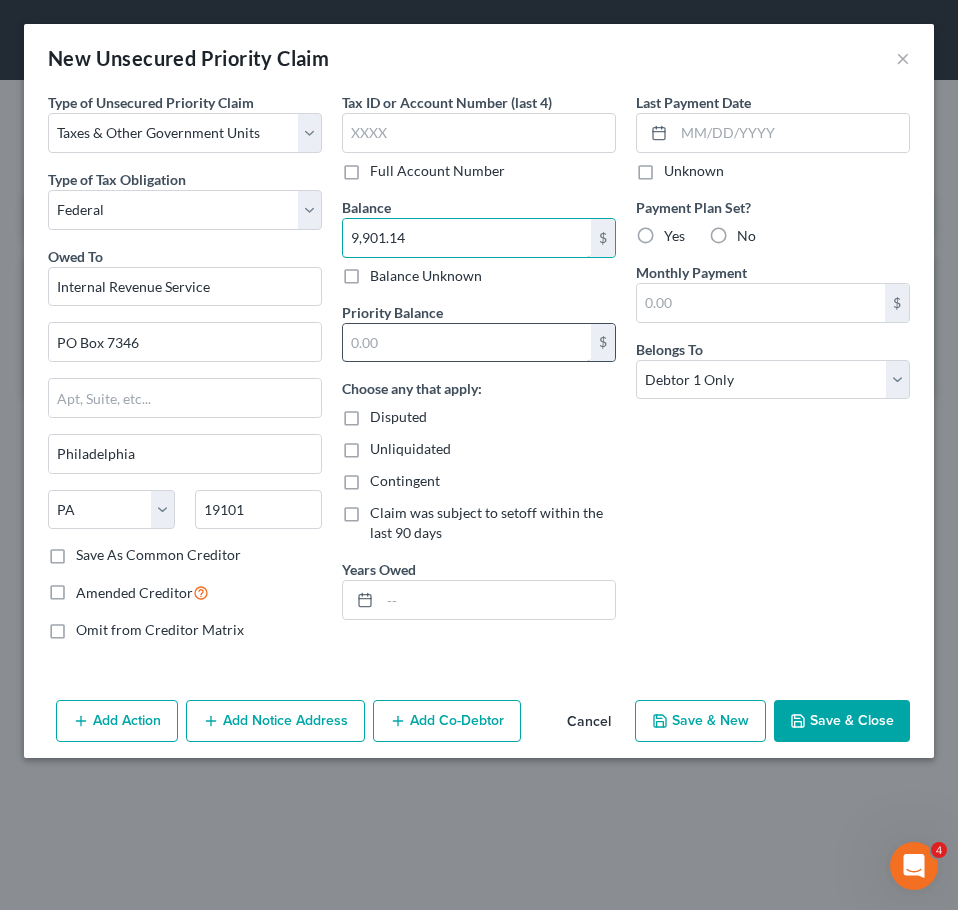 type on "9,901.14" 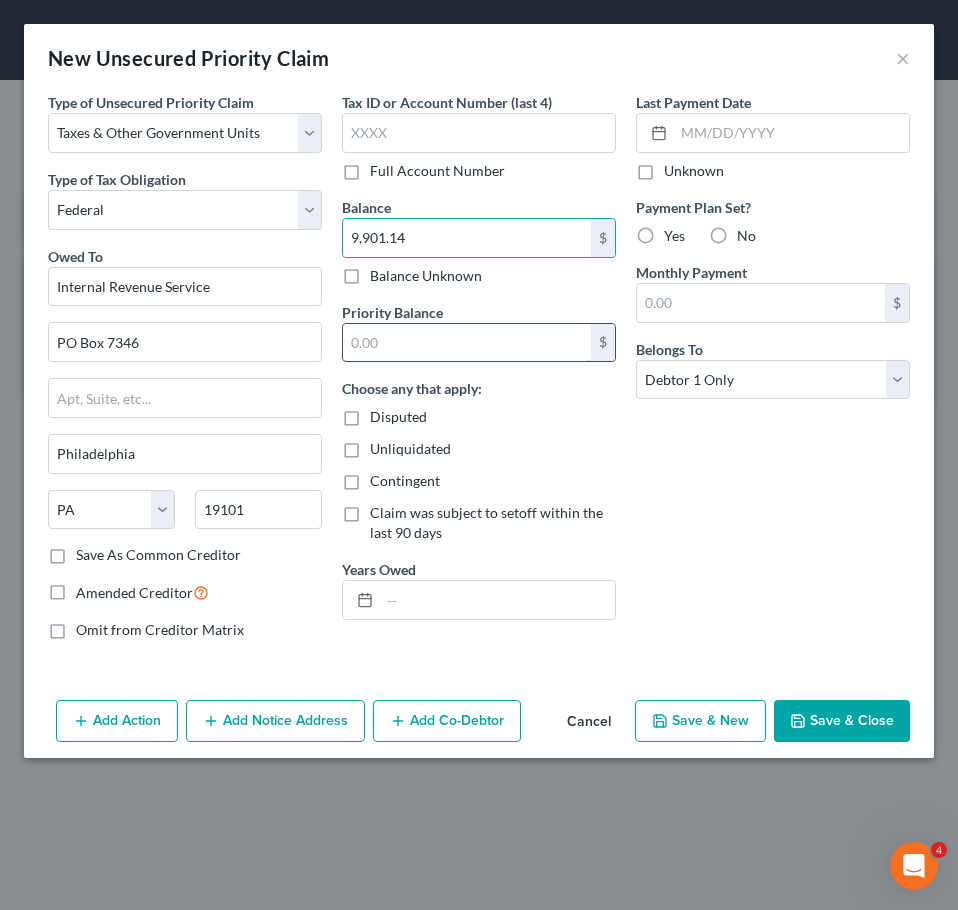 click at bounding box center [467, 343] 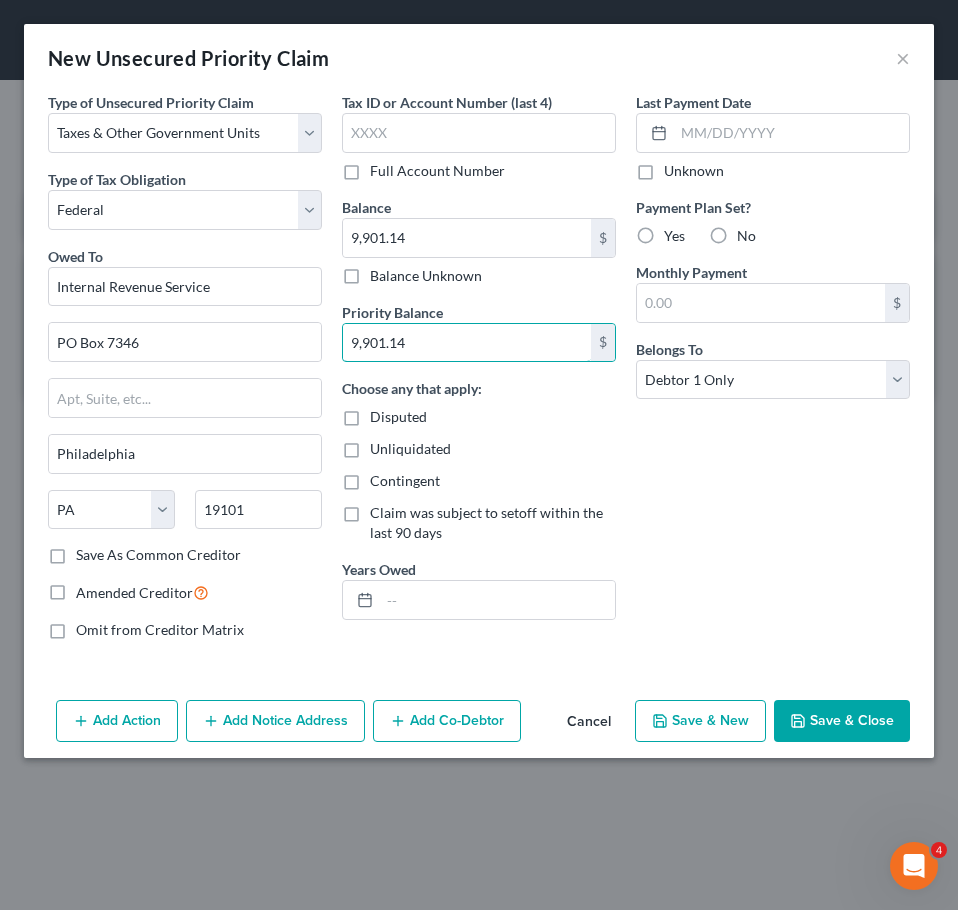 type on "9,901.14" 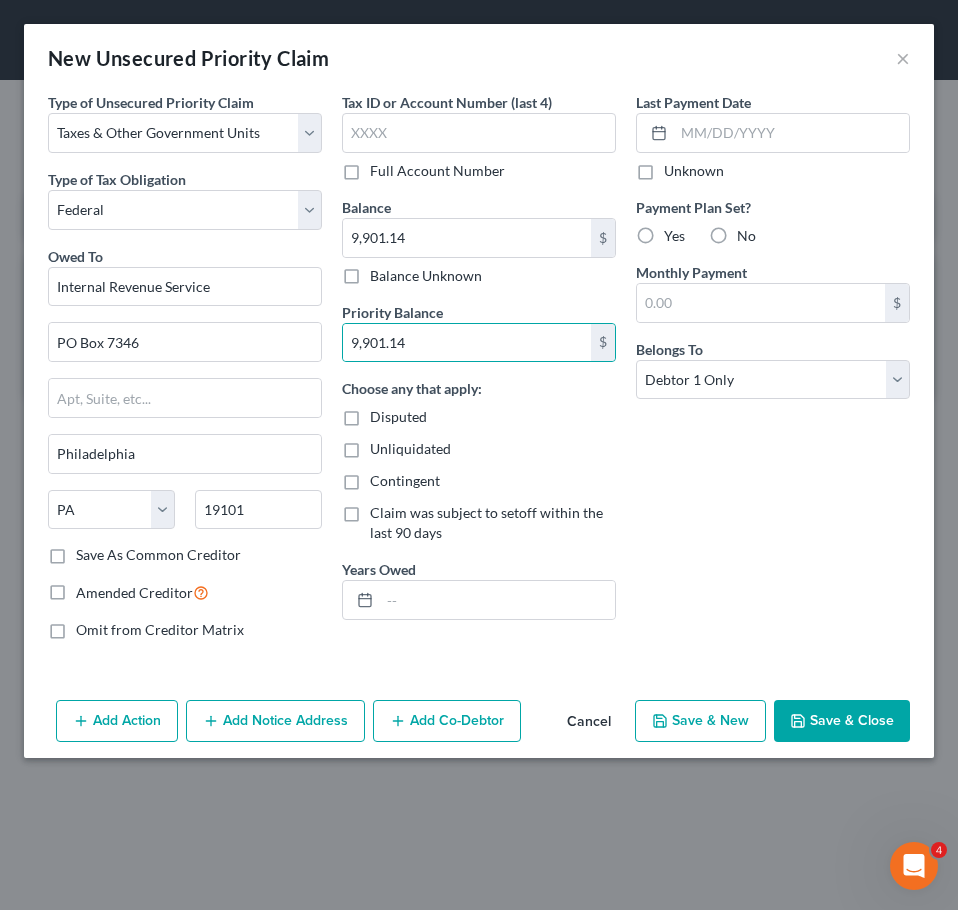 click on "Save & Close" at bounding box center (842, 721) 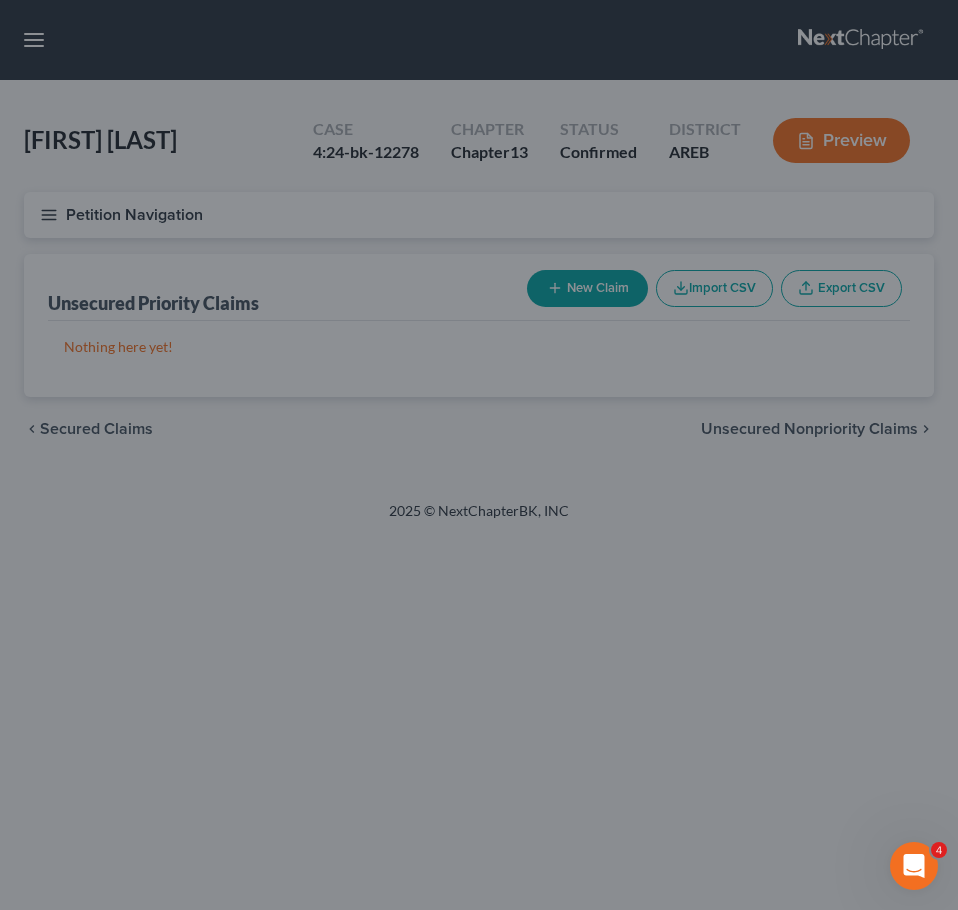 type on "0.00" 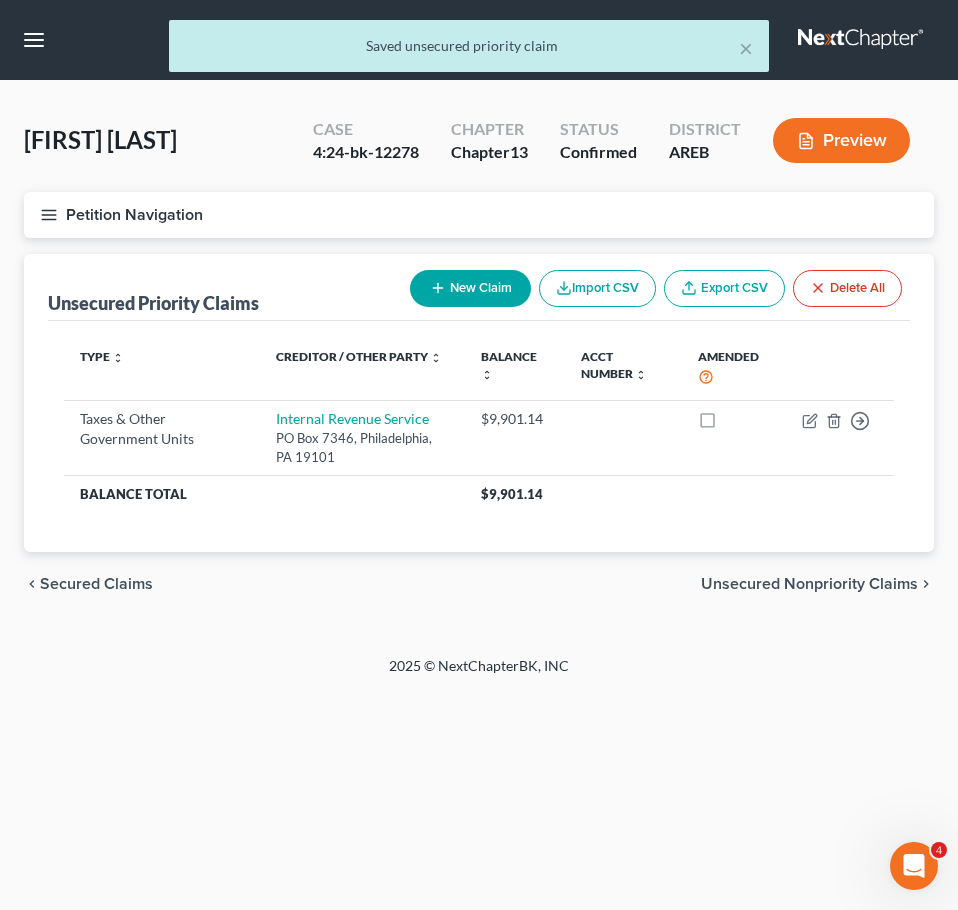 click on "Unsecured Nonpriority Claims" at bounding box center [809, 584] 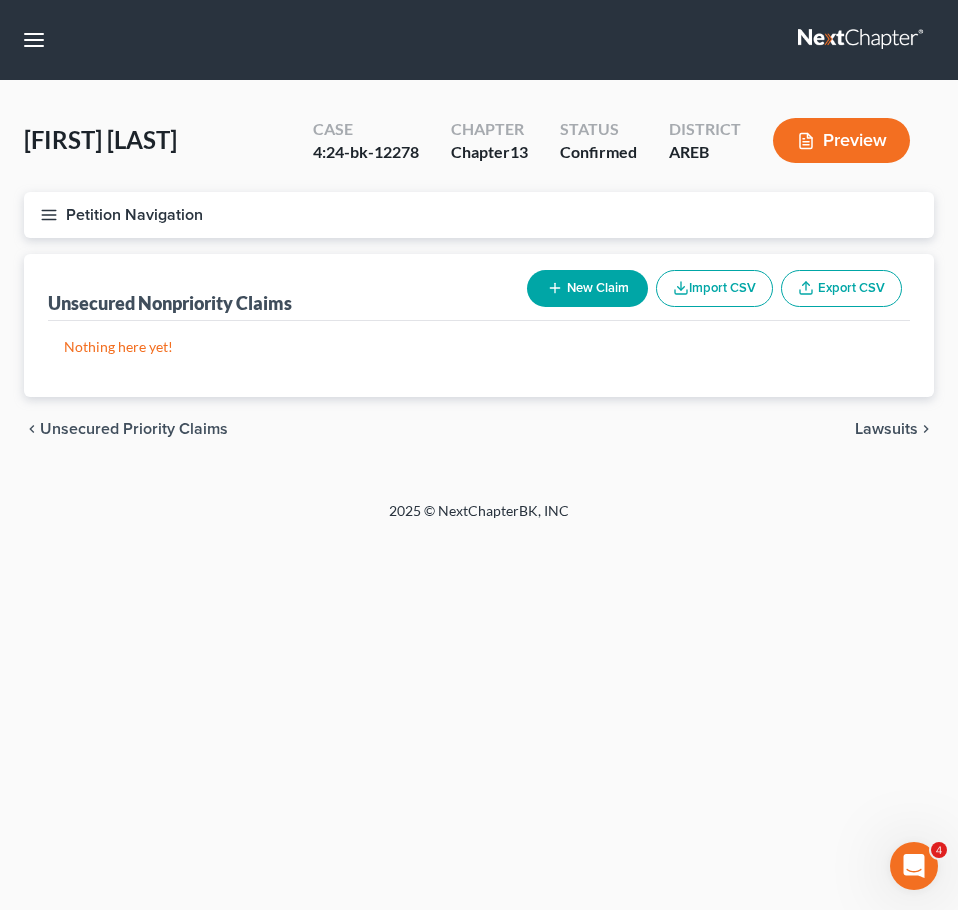 click on "chevron_left
Unsecured Priority Claims
Lawsuits
chevron_right" at bounding box center (479, 429) 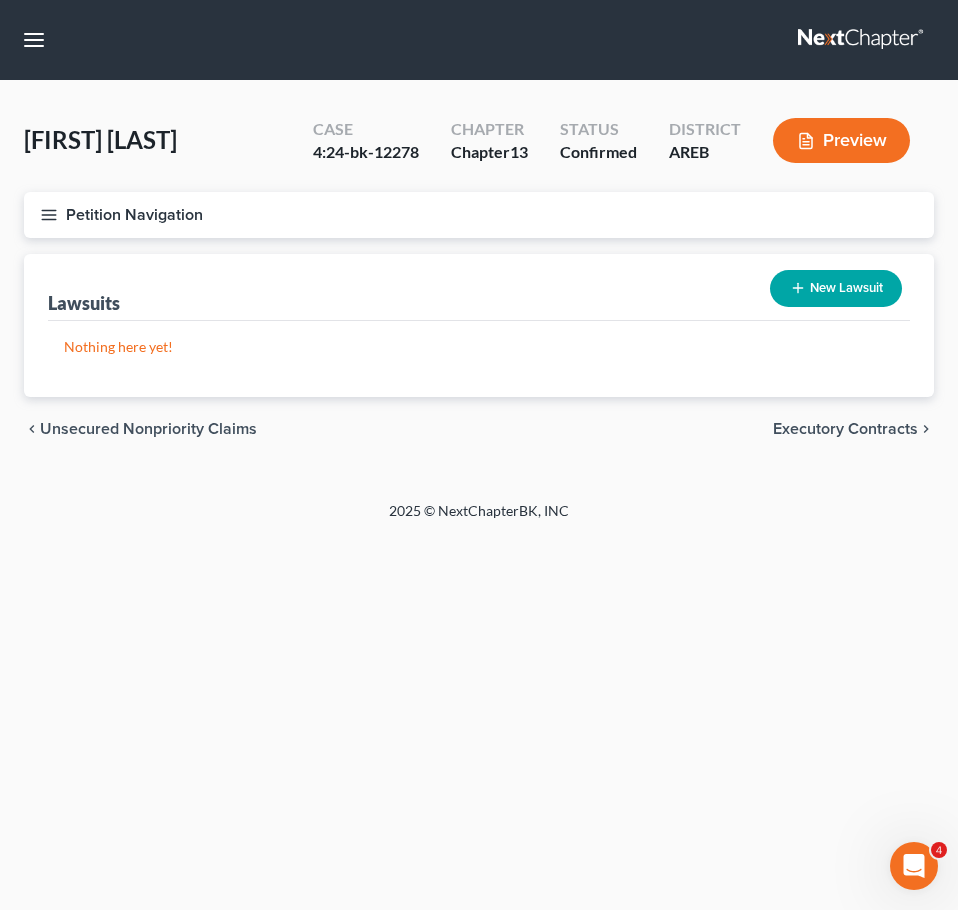 click on "Executory Contracts" at bounding box center (845, 429) 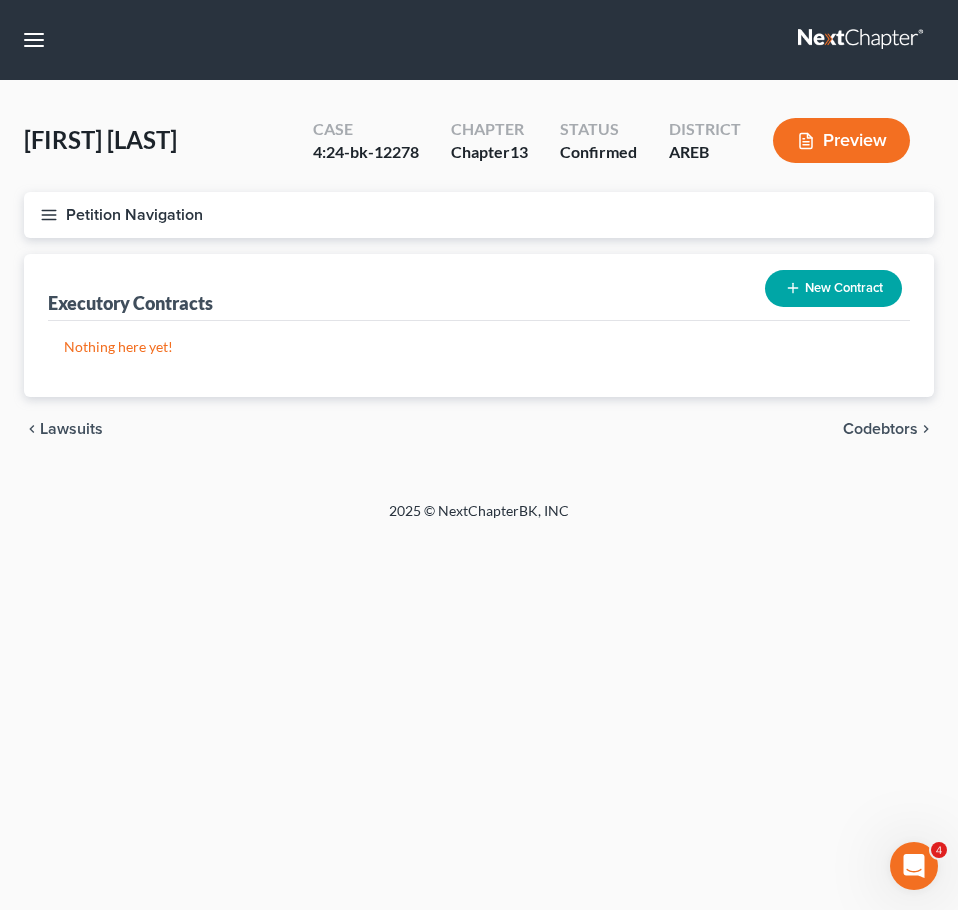 click on "Codebtors" at bounding box center [880, 429] 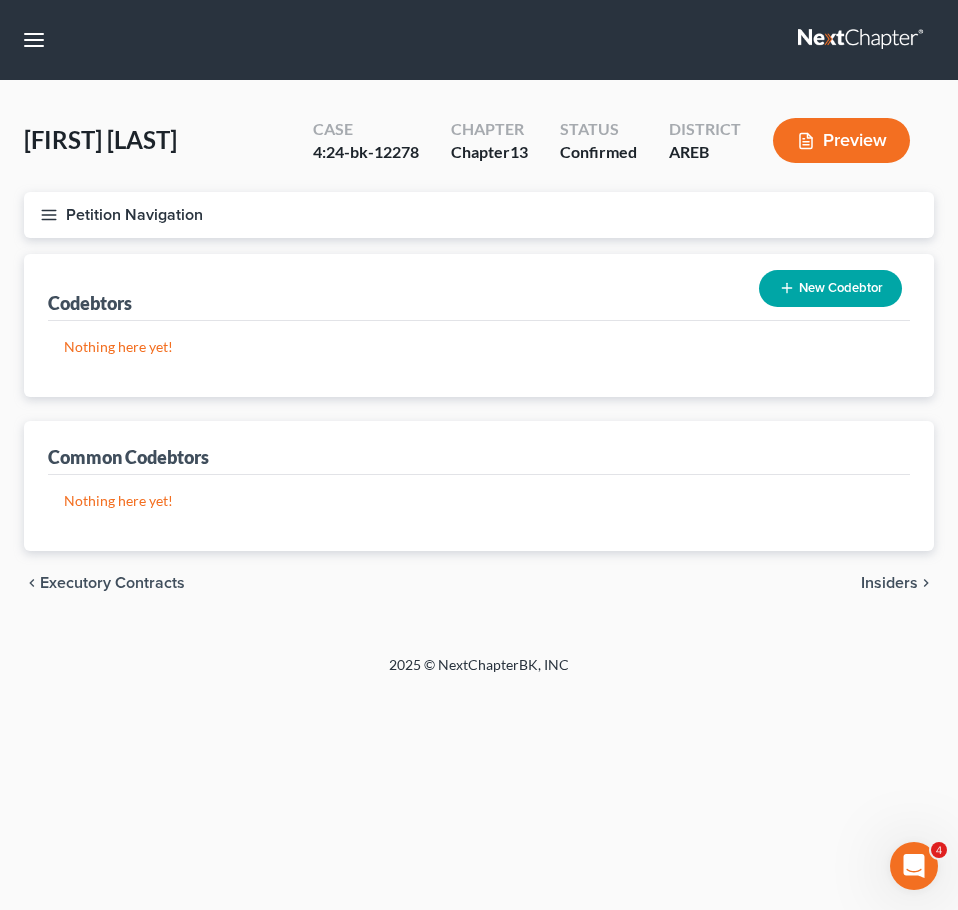 click on "Insiders" at bounding box center [889, 583] 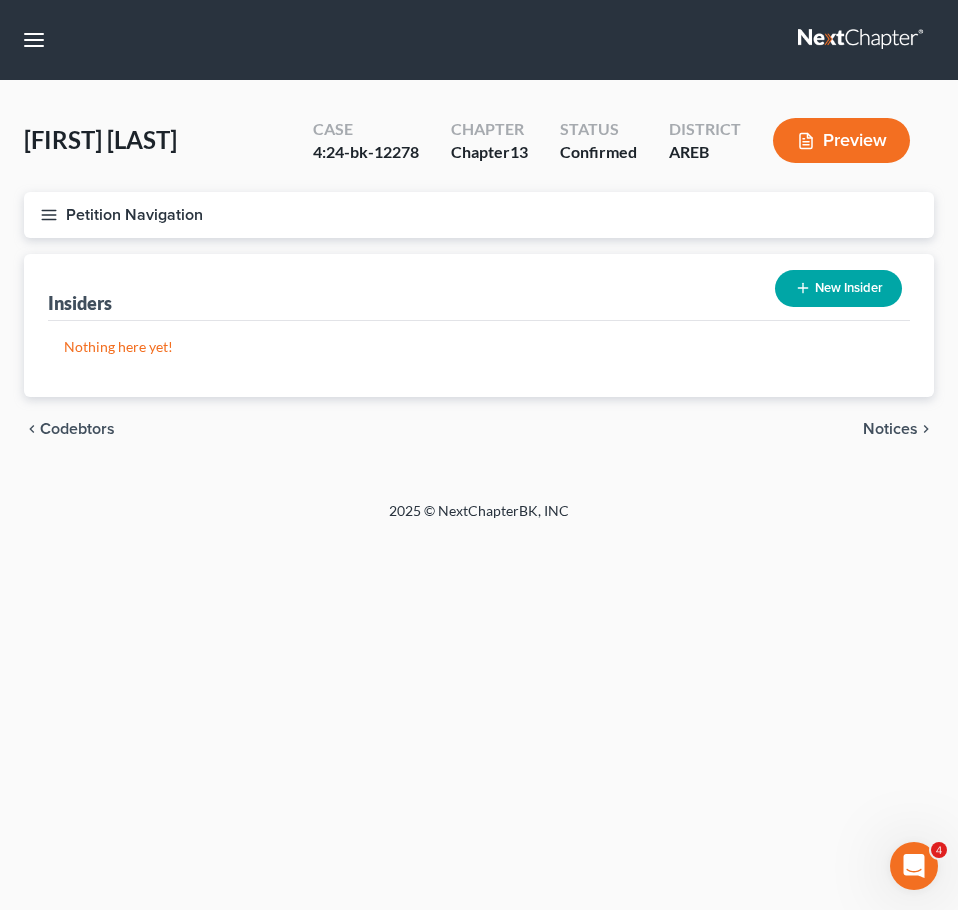 click on "Notices" at bounding box center [890, 429] 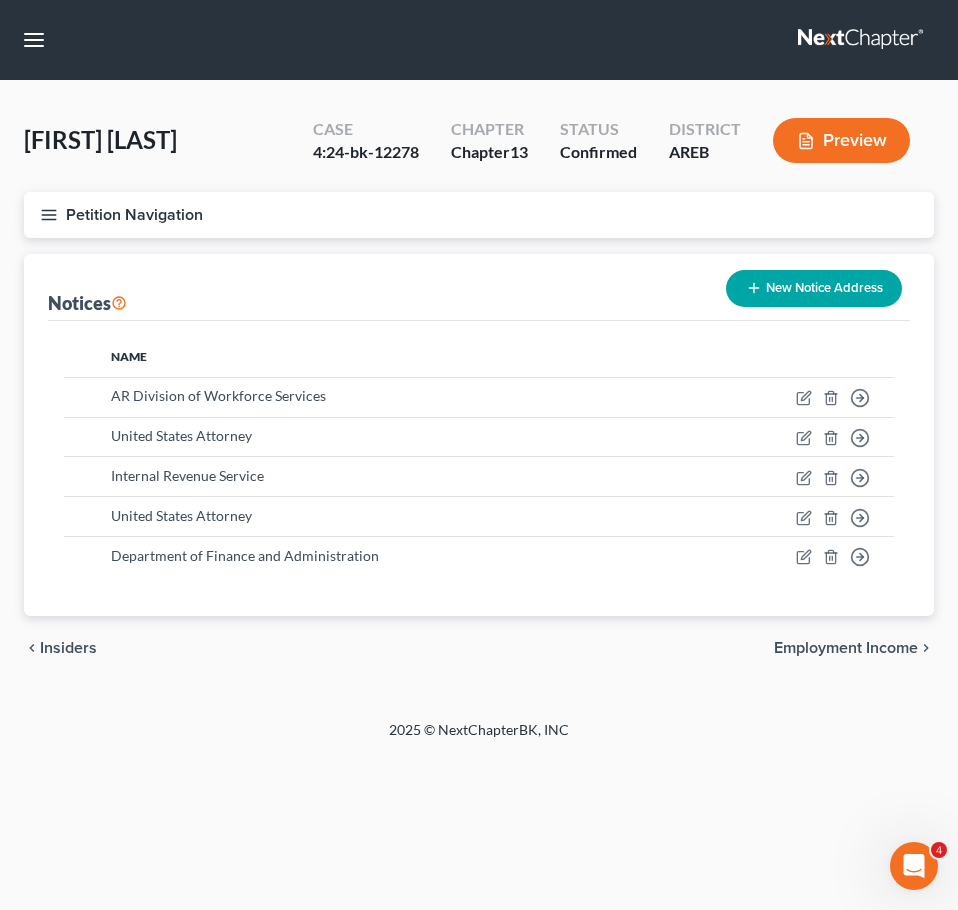 click on "Employment Income" at bounding box center (846, 648) 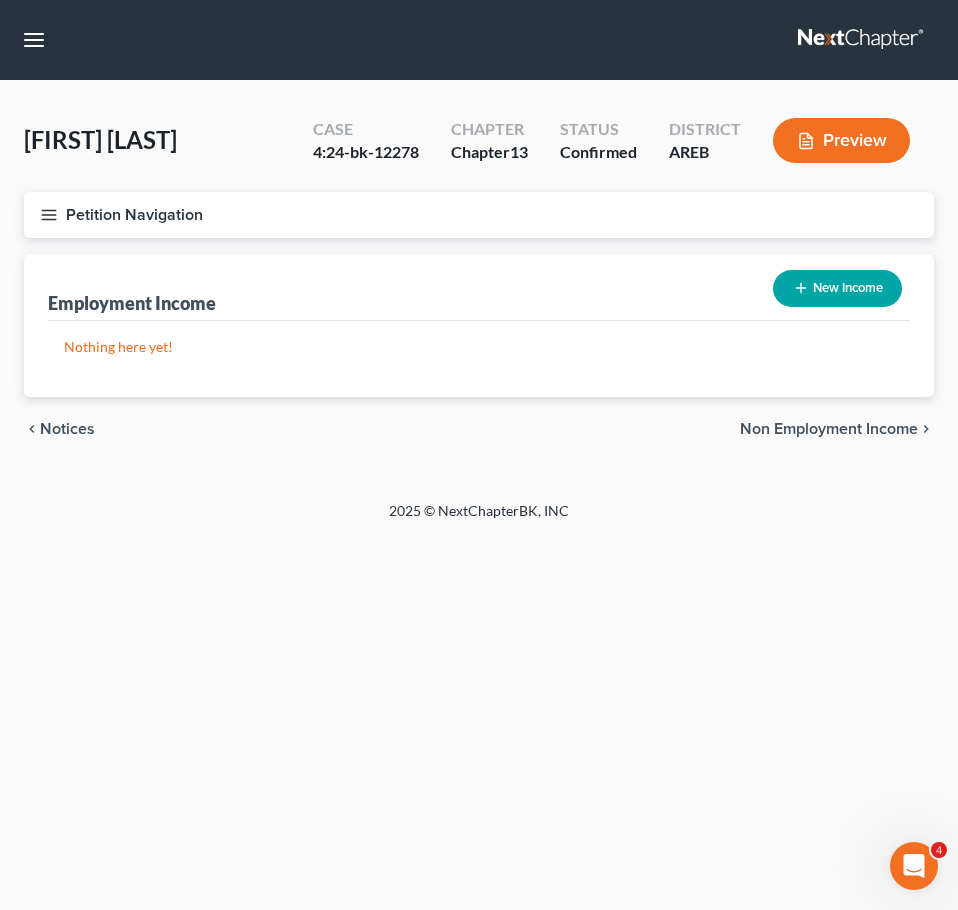 click on "New Income" at bounding box center [837, 288] 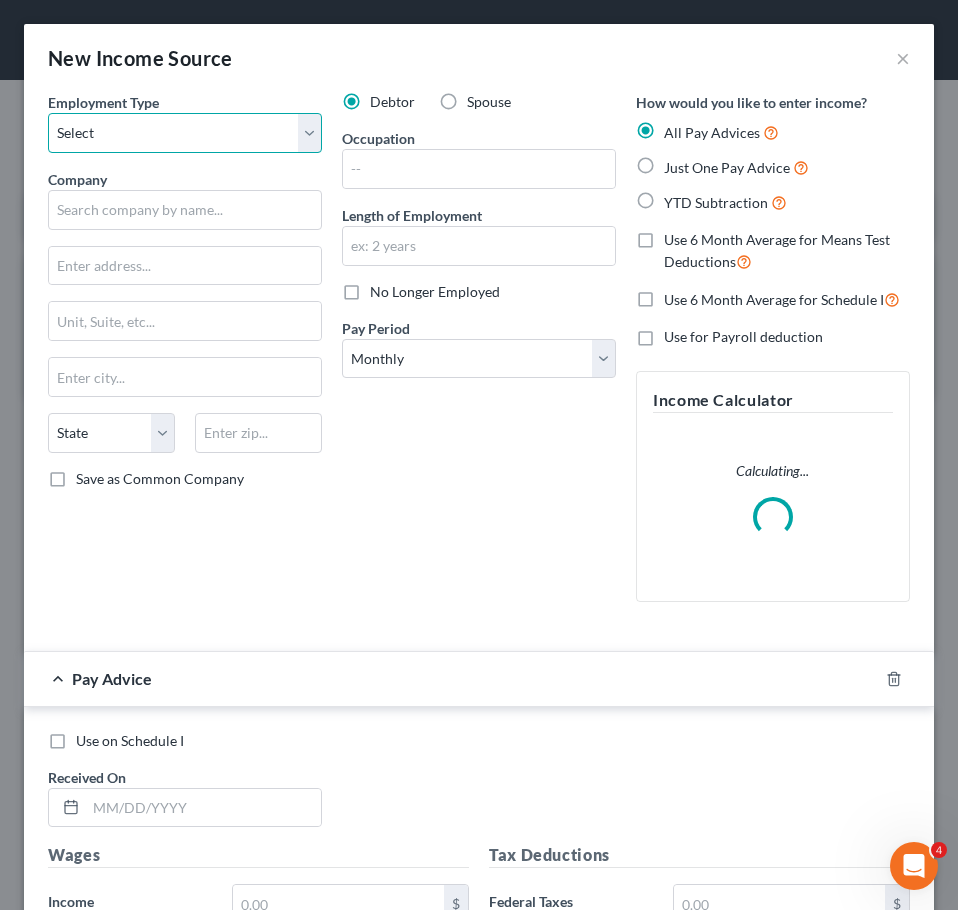 click on "Select Full or Part Time Employment Self Employment" at bounding box center [185, 133] 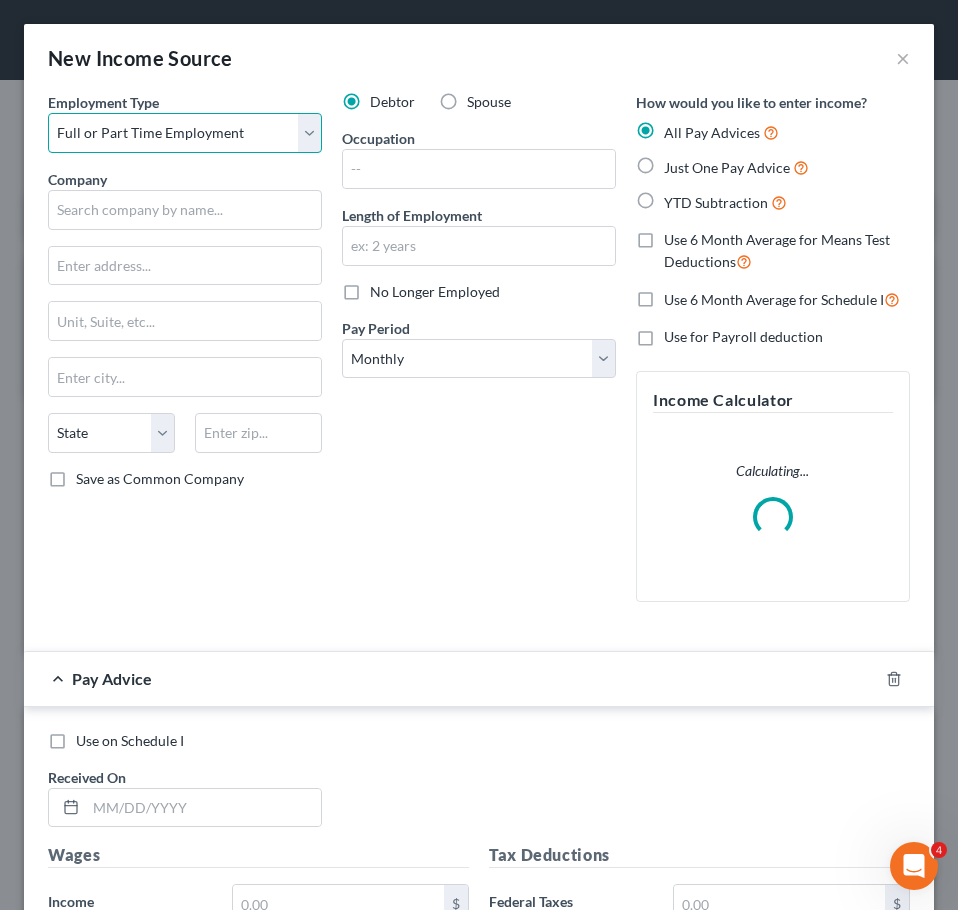 click on "Select Full or Part Time Employment Self Employment" at bounding box center (185, 133) 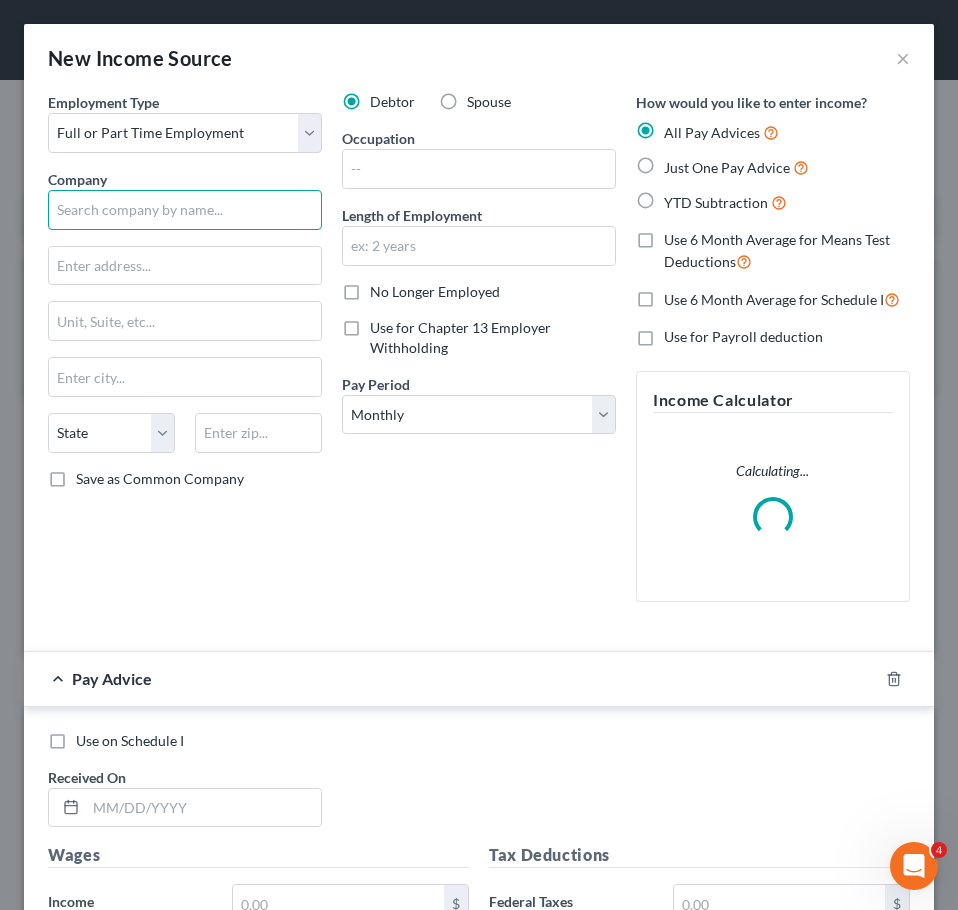 click at bounding box center [185, 210] 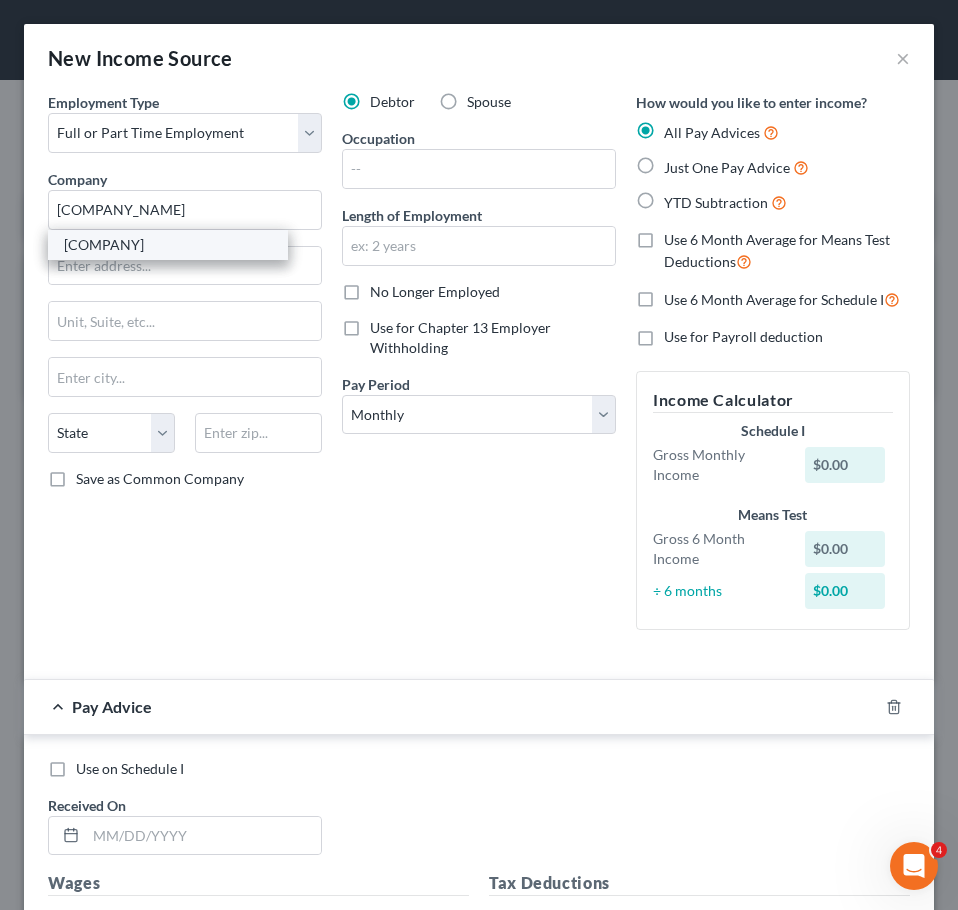click on "Gainwell Technologies LLC" at bounding box center [168, 245] 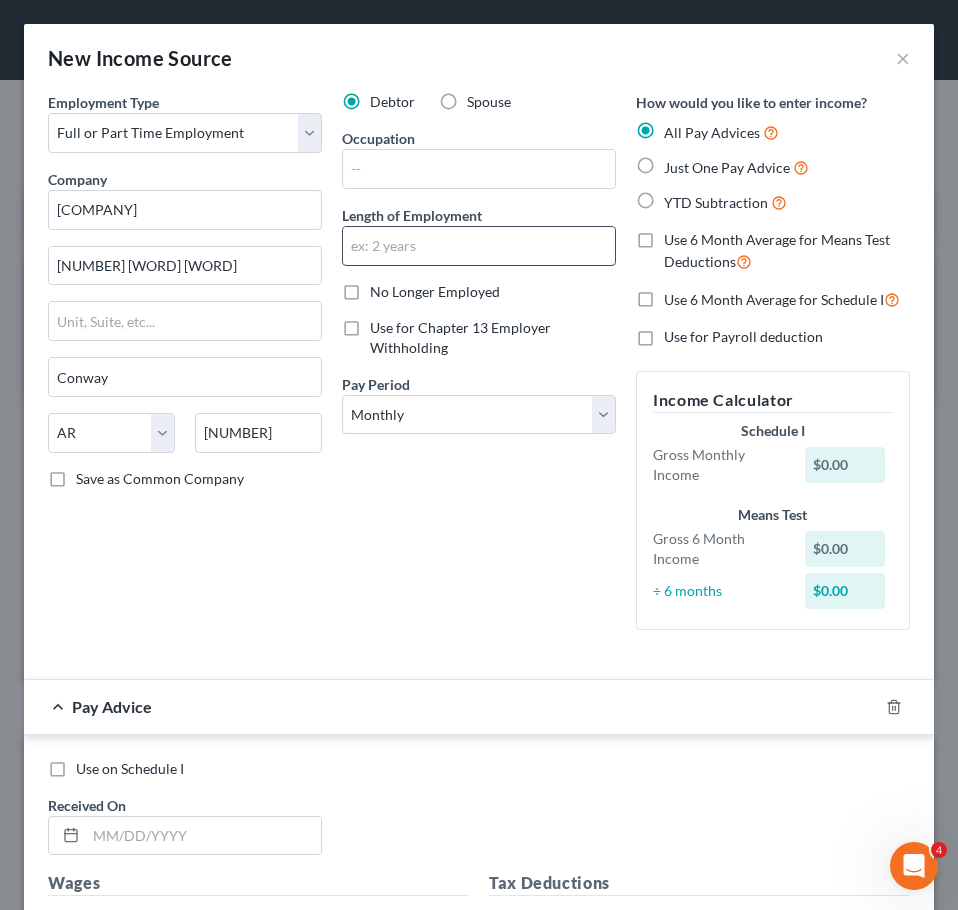 click at bounding box center [479, 246] 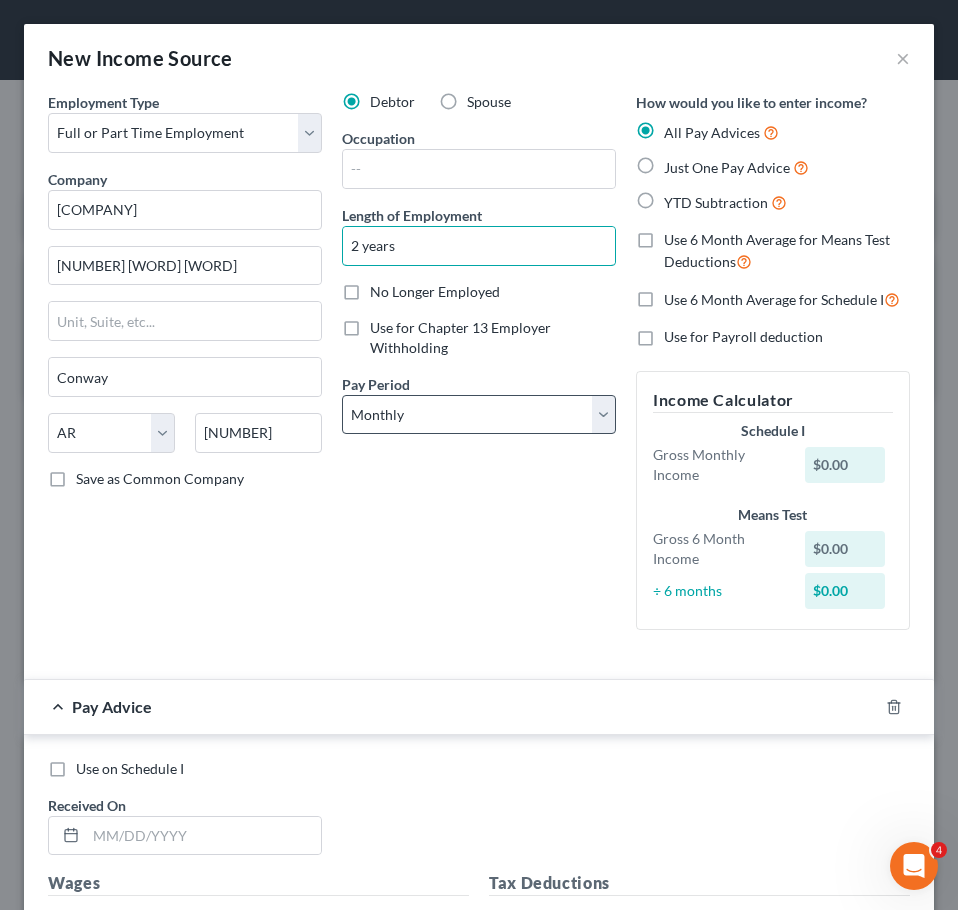 type on "2 years" 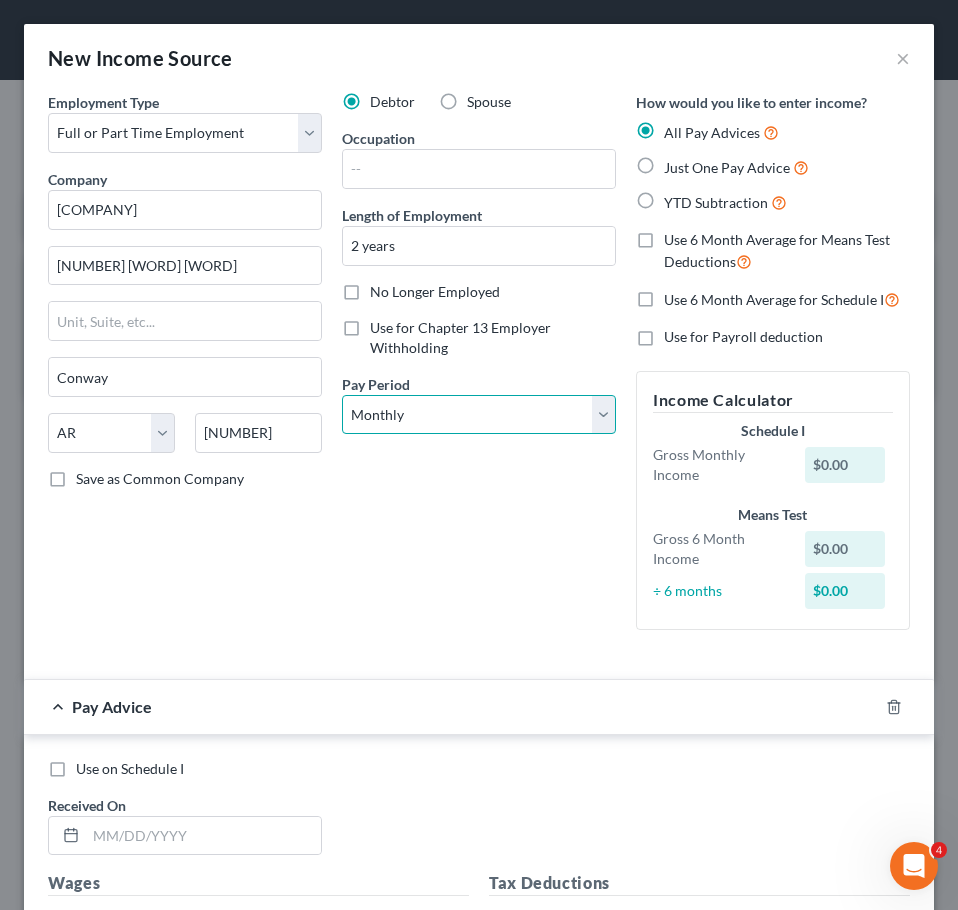click on "Select Monthly Twice Monthly Every Other Week Weekly" at bounding box center [479, 415] 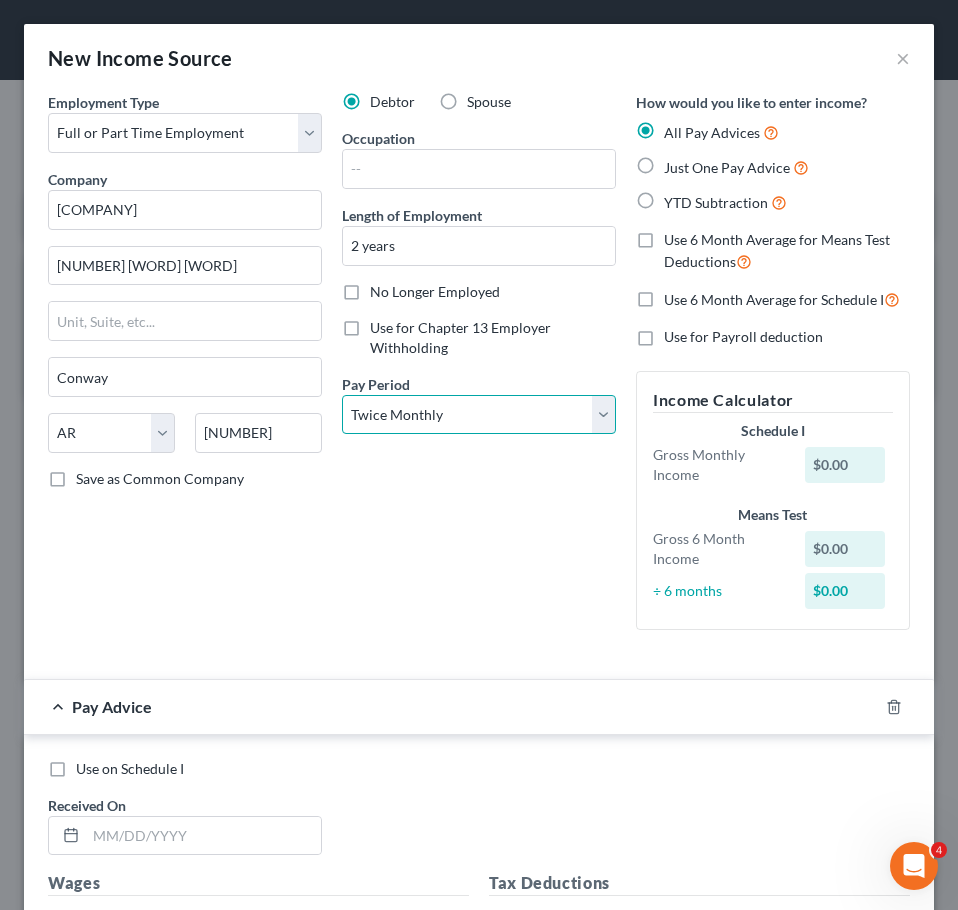 click on "Select Monthly Twice Monthly Every Other Week Weekly" at bounding box center (479, 415) 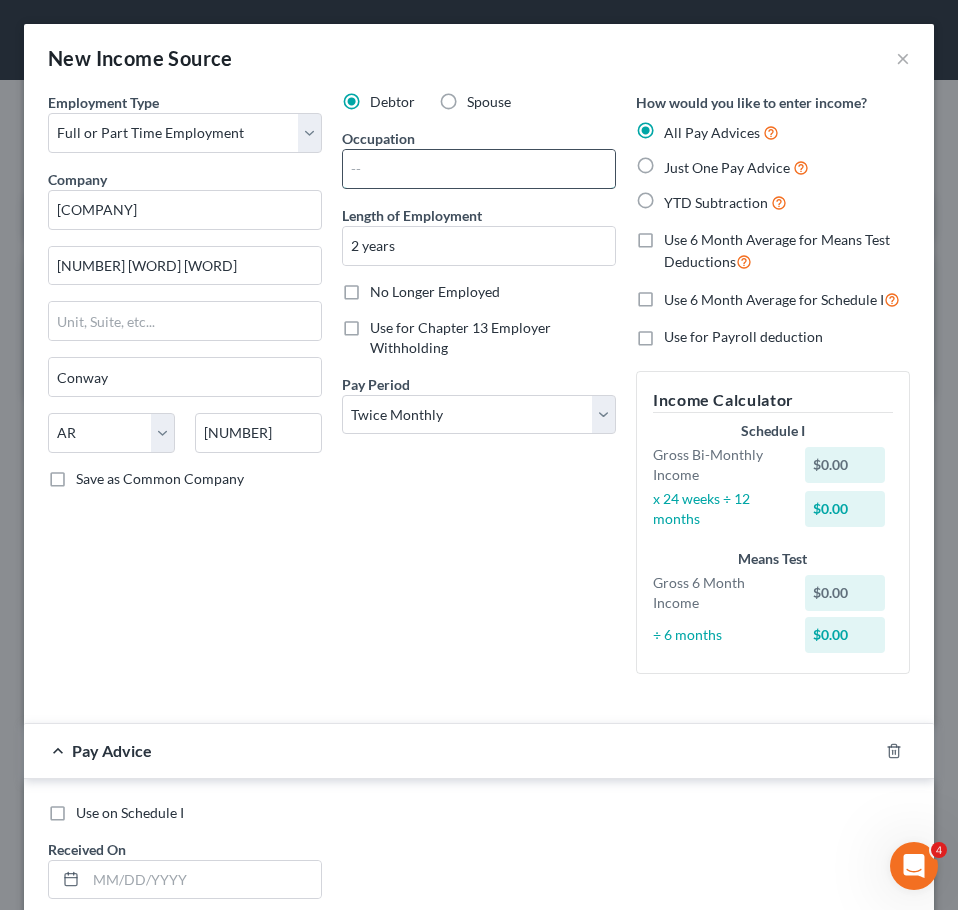 click at bounding box center (479, 169) 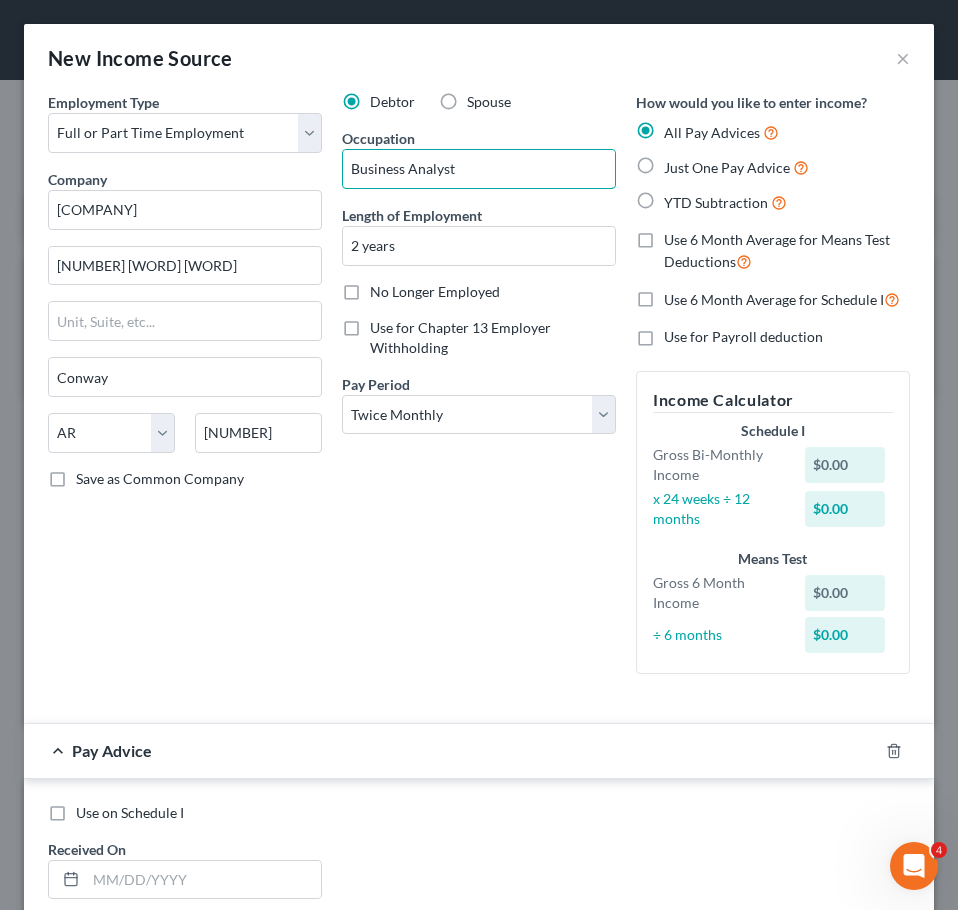 type on "Business Analyst" 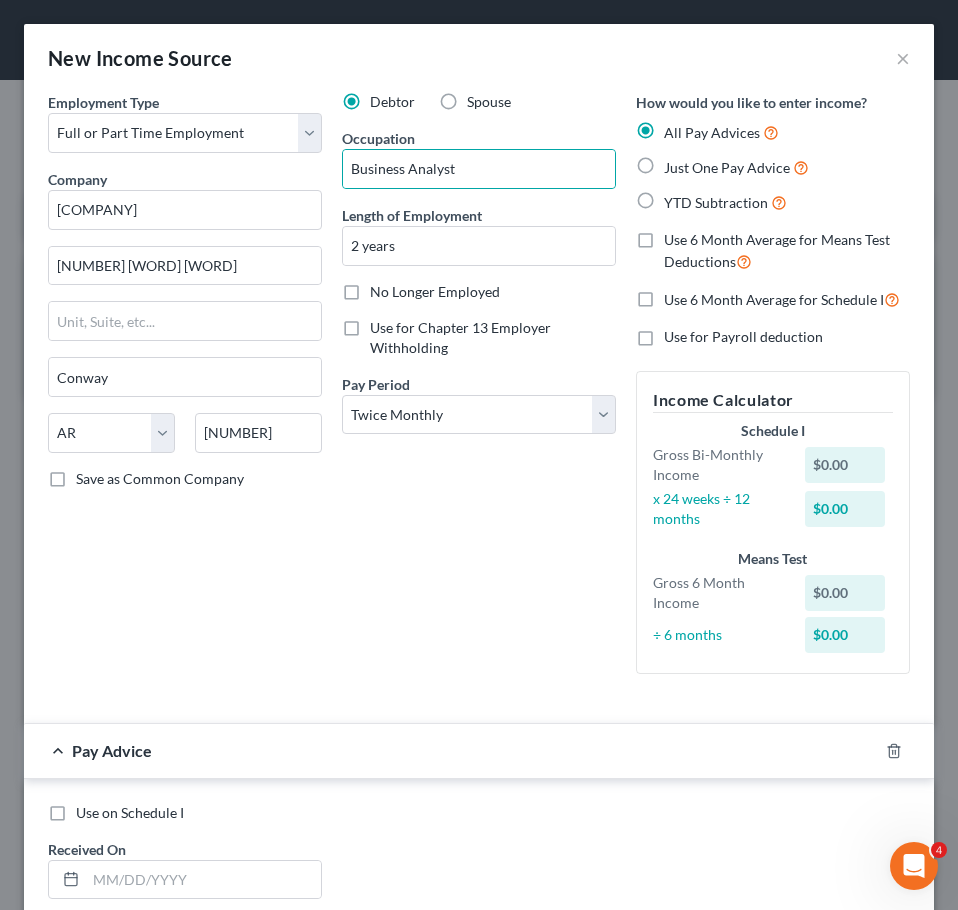 click on "Just One Pay Advice" at bounding box center [727, 167] 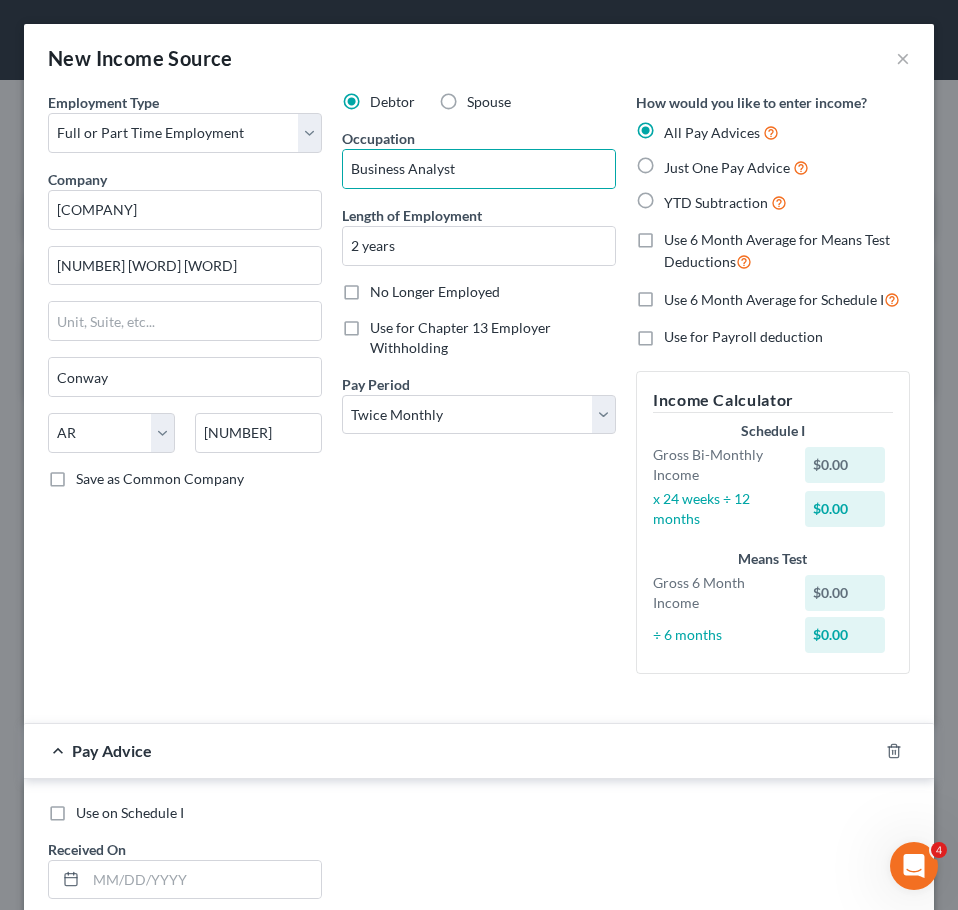 click on "Just One Pay Advice" at bounding box center [678, 162] 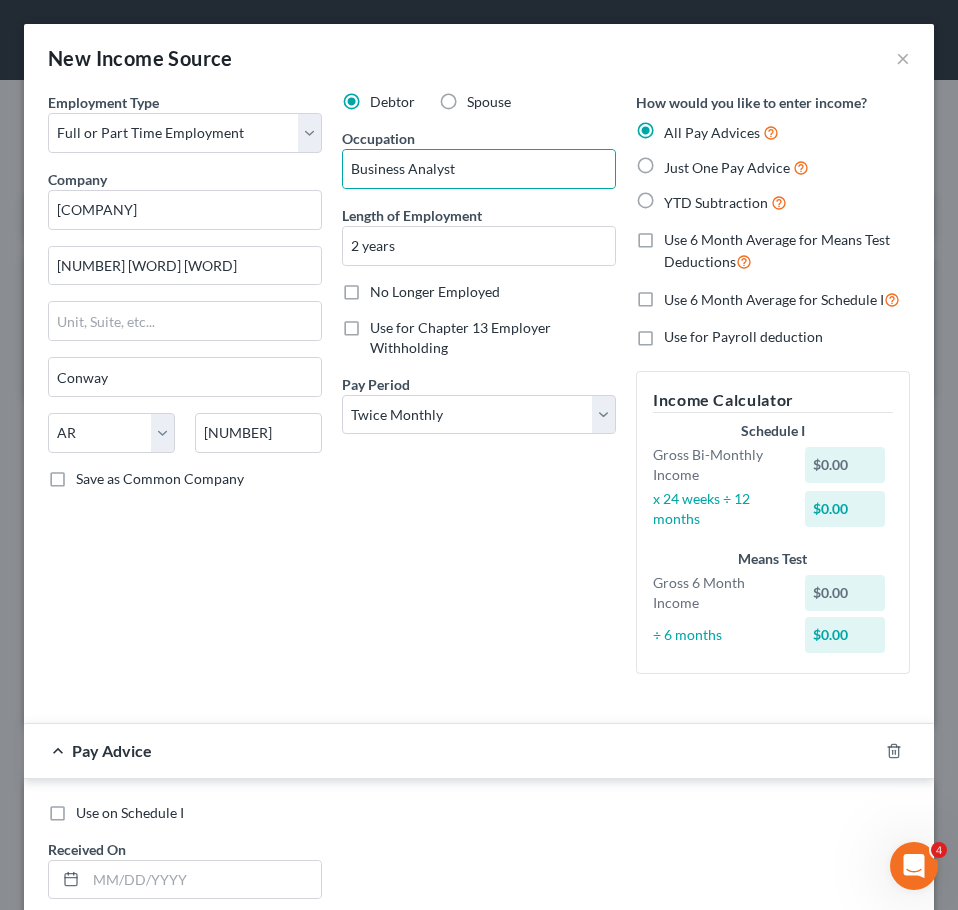 radio on "true" 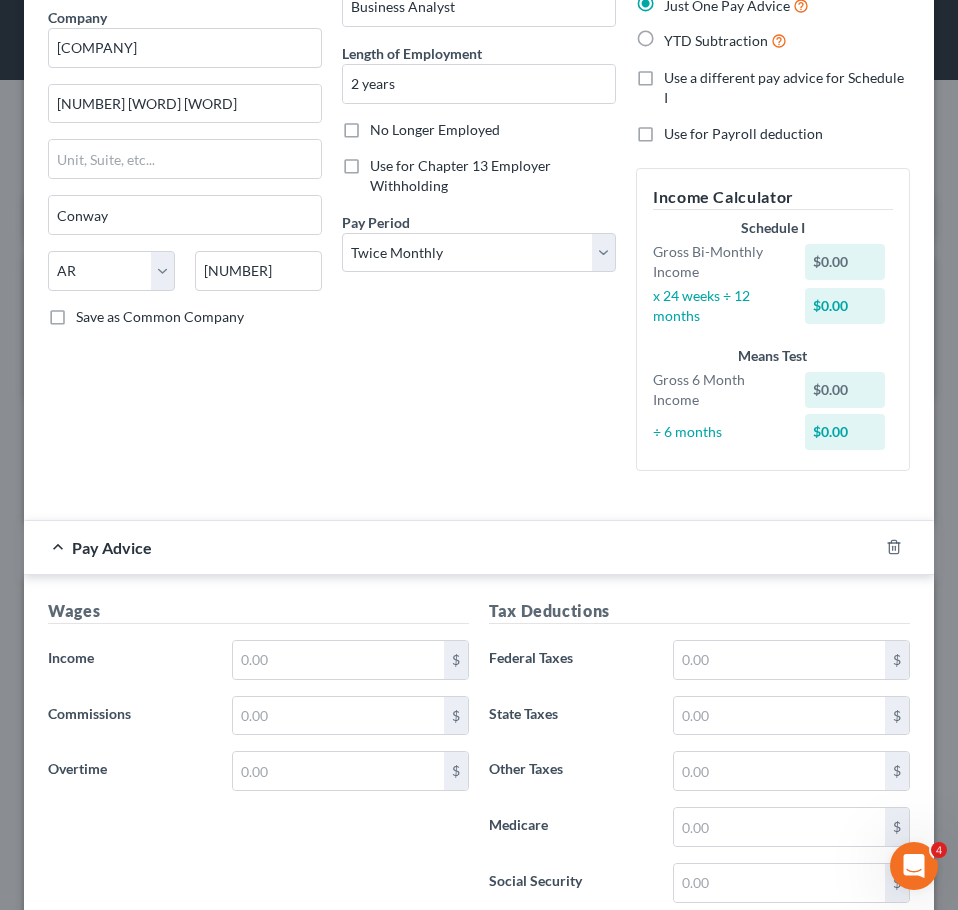 scroll, scrollTop: 163, scrollLeft: 0, axis: vertical 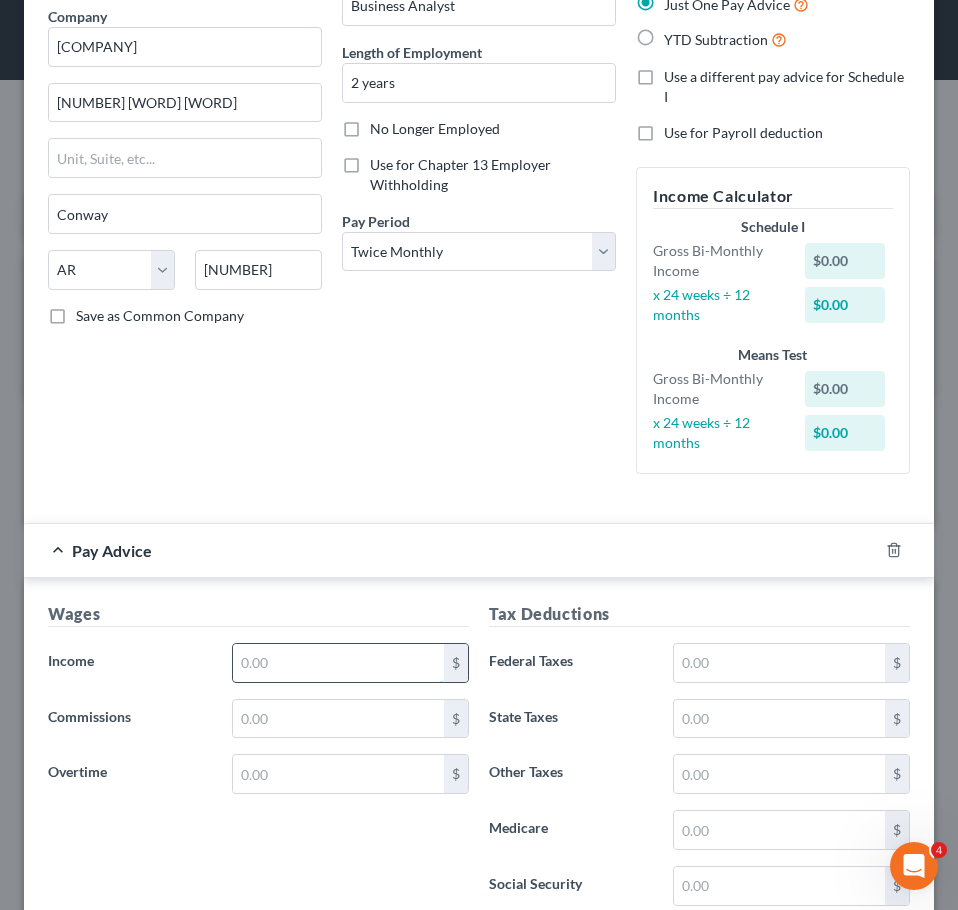 click at bounding box center (338, 663) 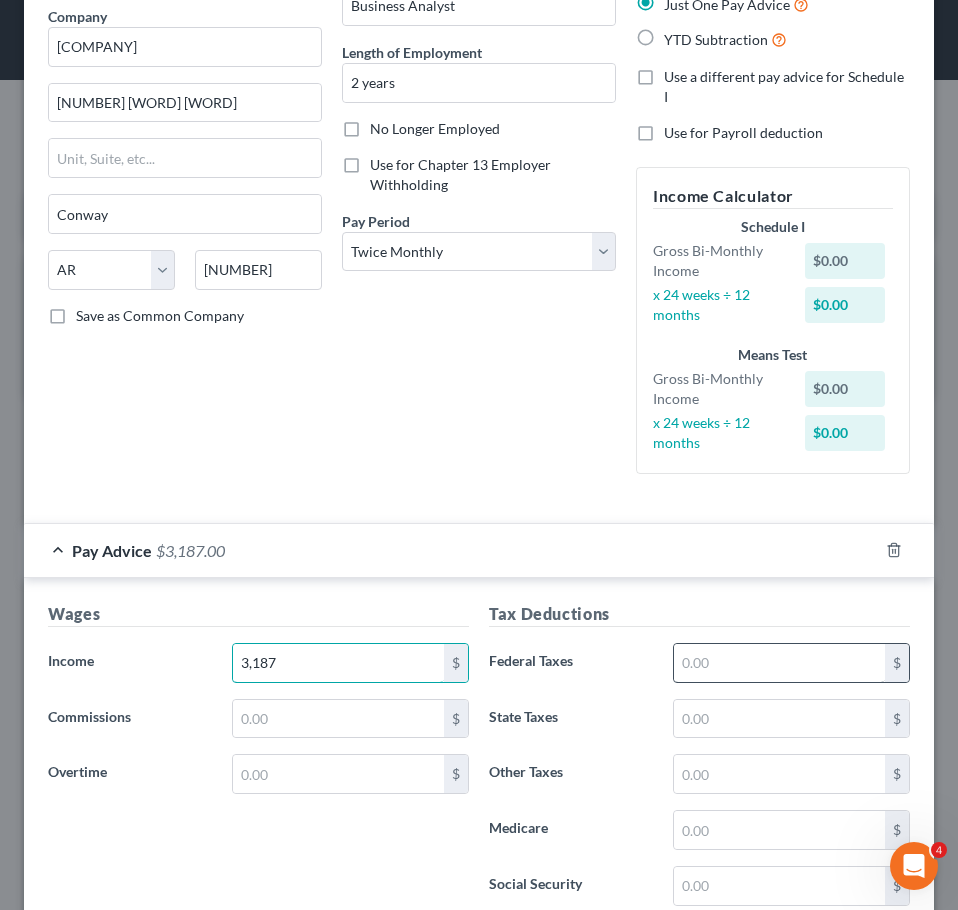 type on "3,187" 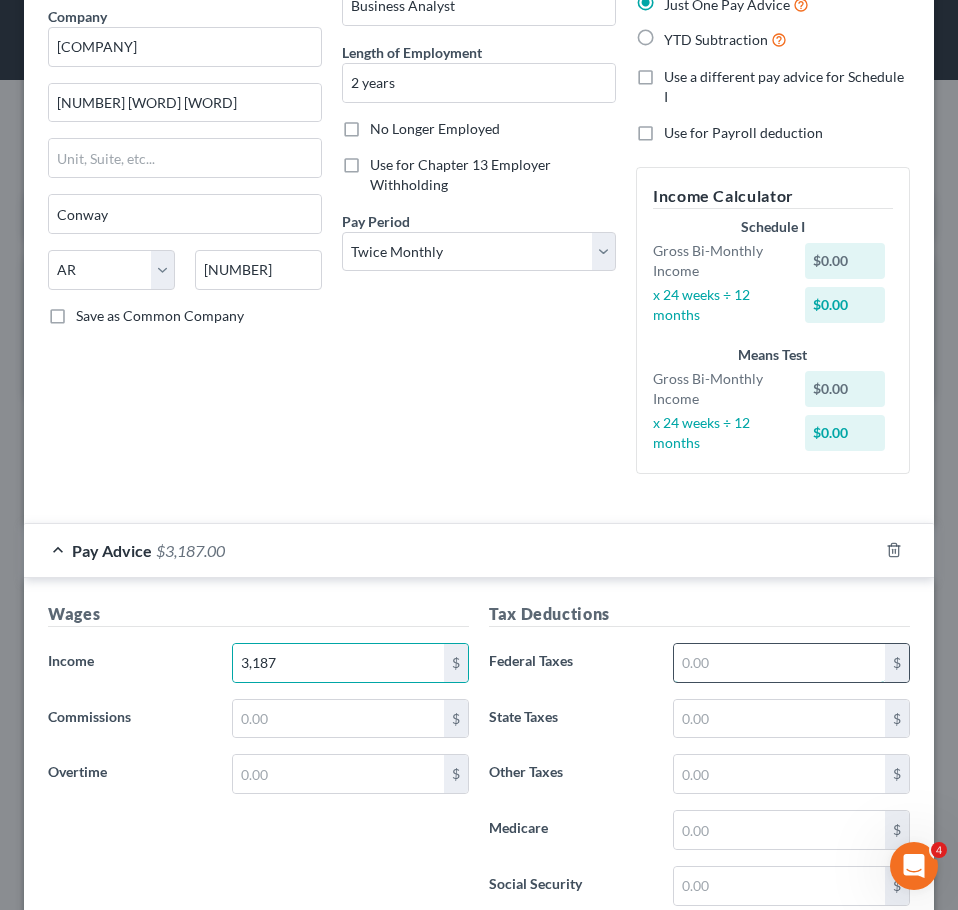 click at bounding box center (779, 663) 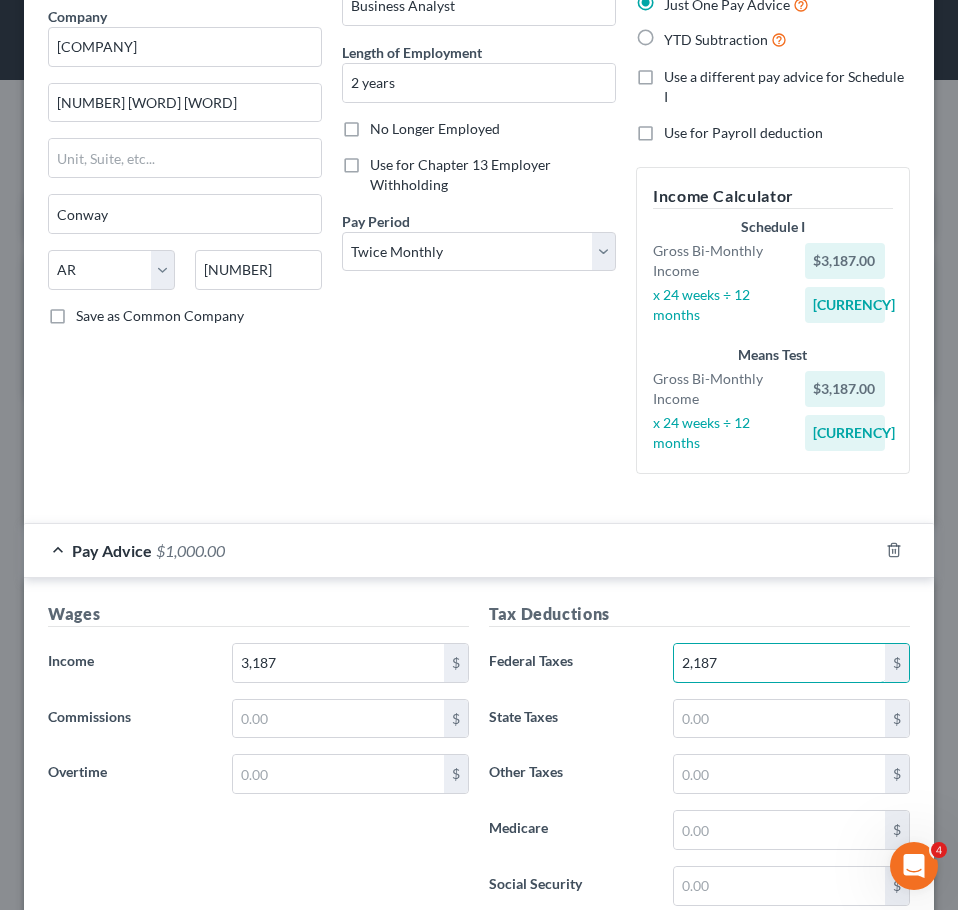 drag, startPoint x: 750, startPoint y: 661, endPoint x: 597, endPoint y: 676, distance: 153.73354 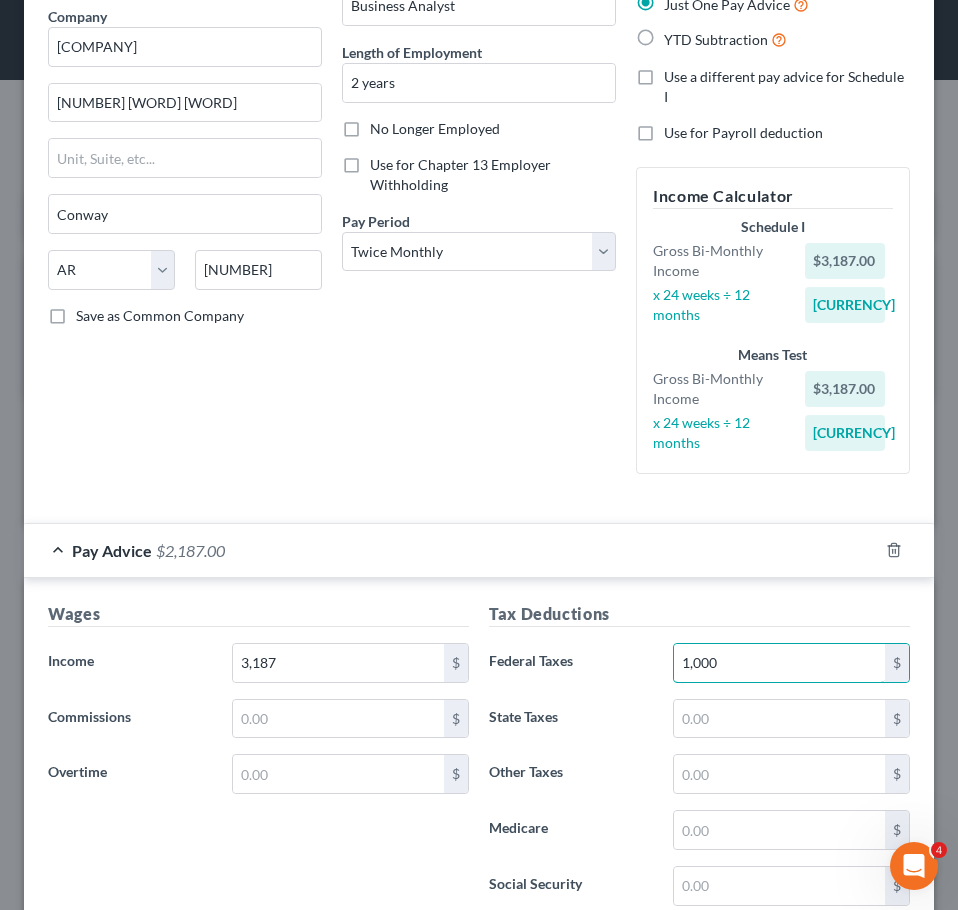 scroll, scrollTop: 850, scrollLeft: 0, axis: vertical 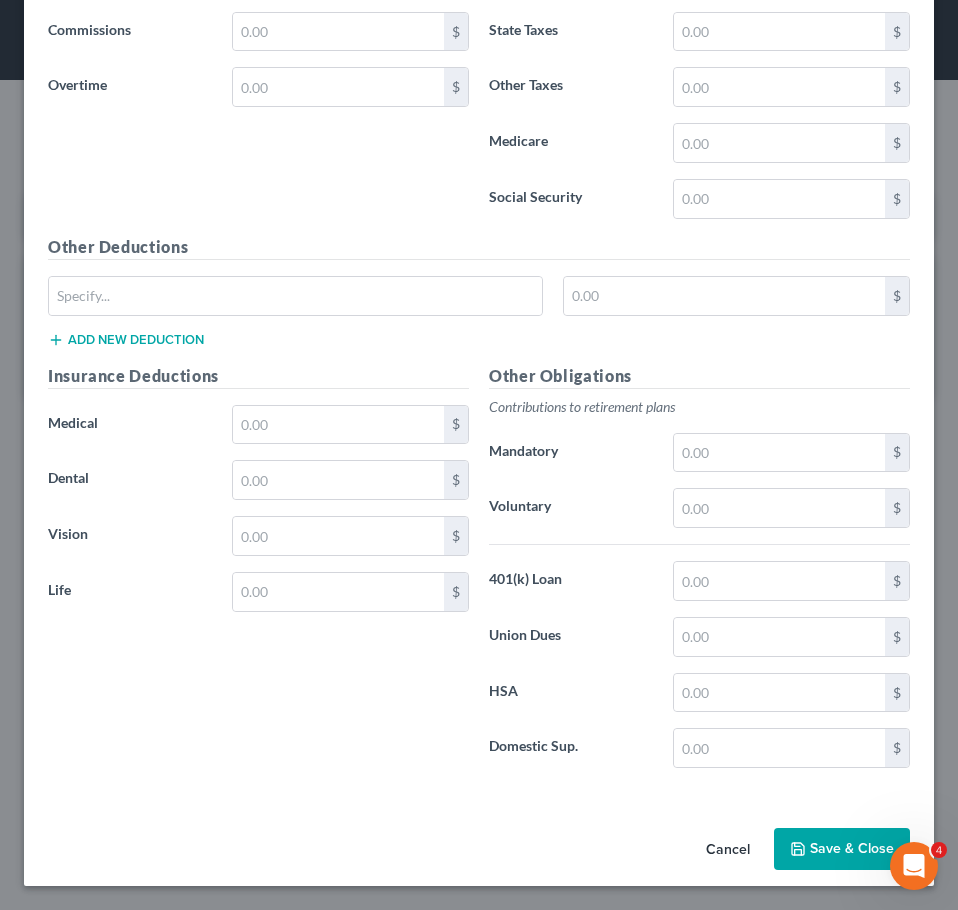 type on "1,000" 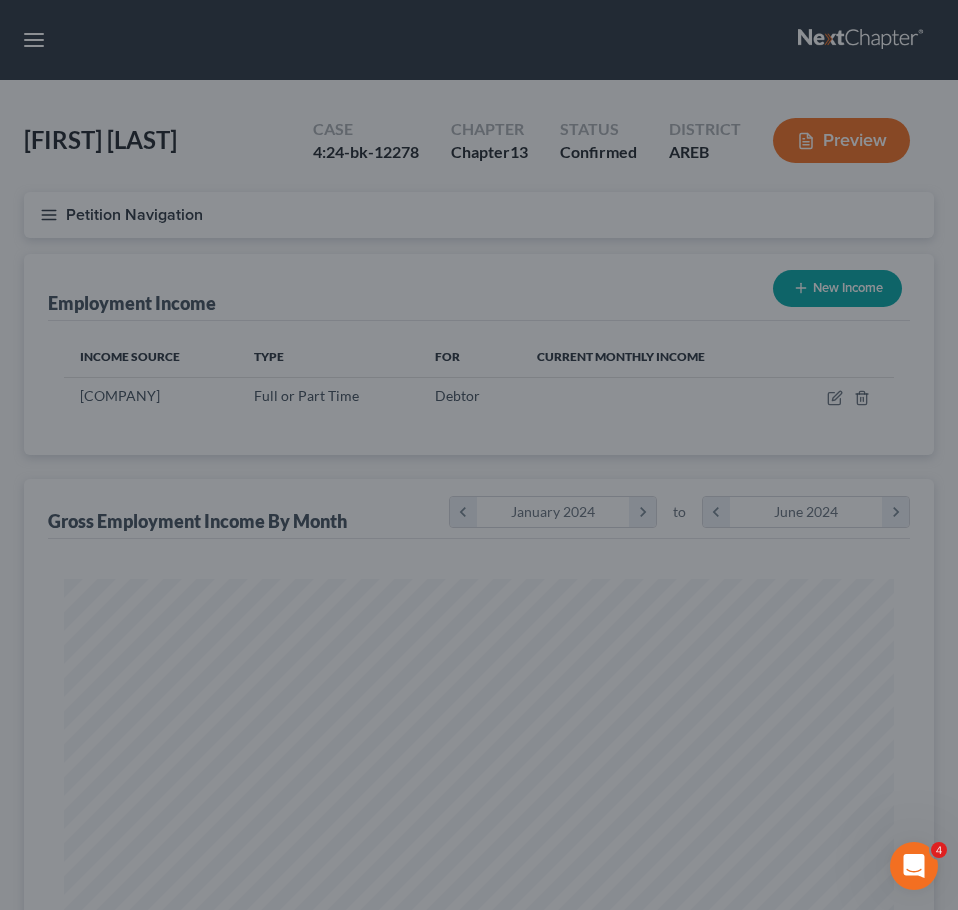 scroll, scrollTop: 999585, scrollLeft: 999130, axis: both 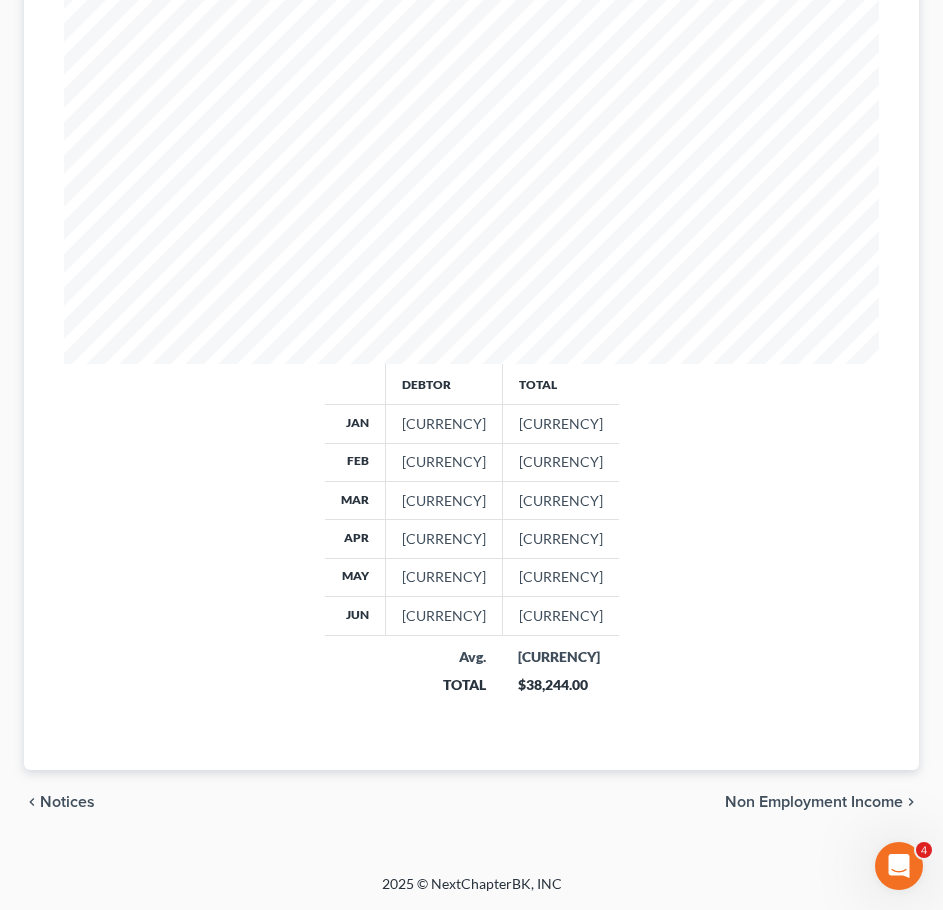 click on "Non Employment Income" at bounding box center (814, 802) 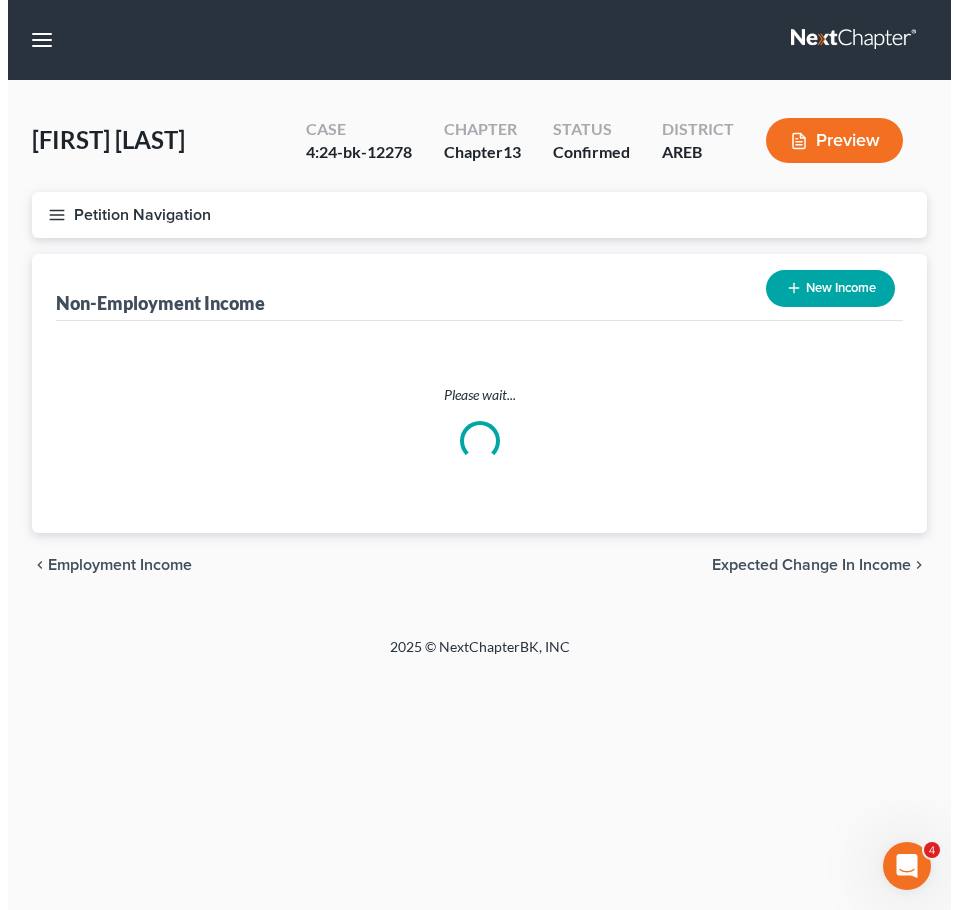 scroll, scrollTop: 0, scrollLeft: 0, axis: both 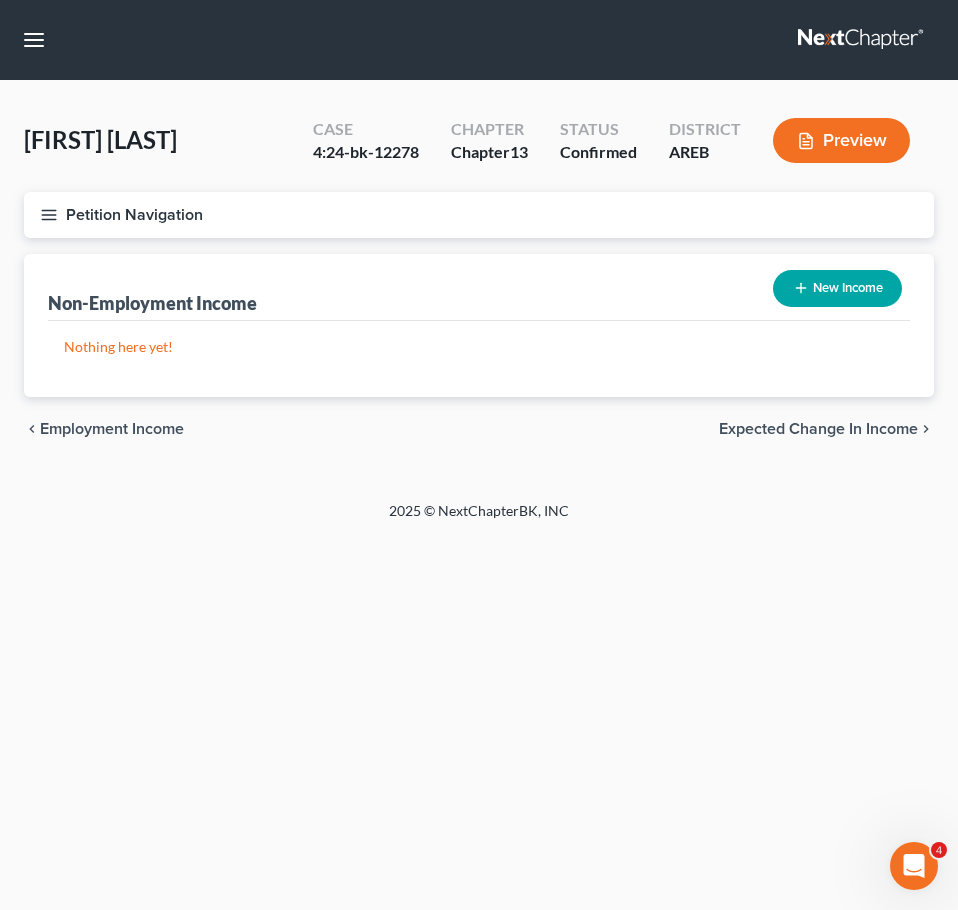 click on "Expected Change in Income" at bounding box center (818, 429) 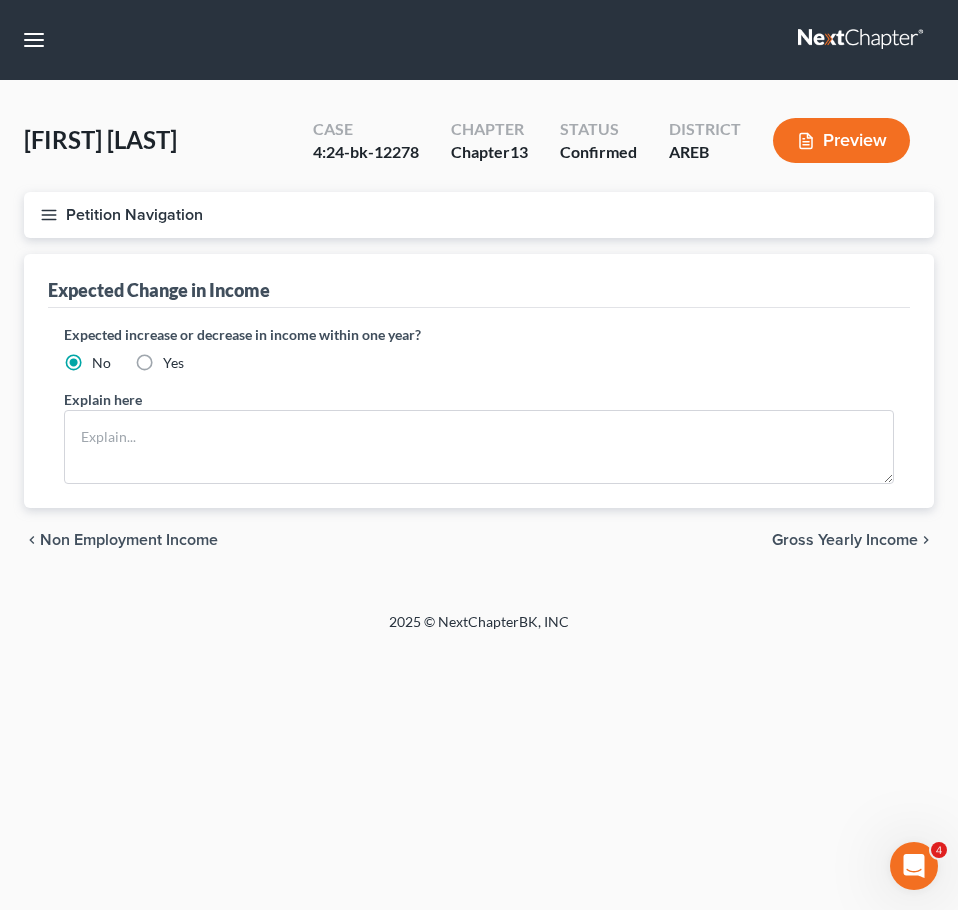 click on "Gross Yearly Income" at bounding box center (845, 540) 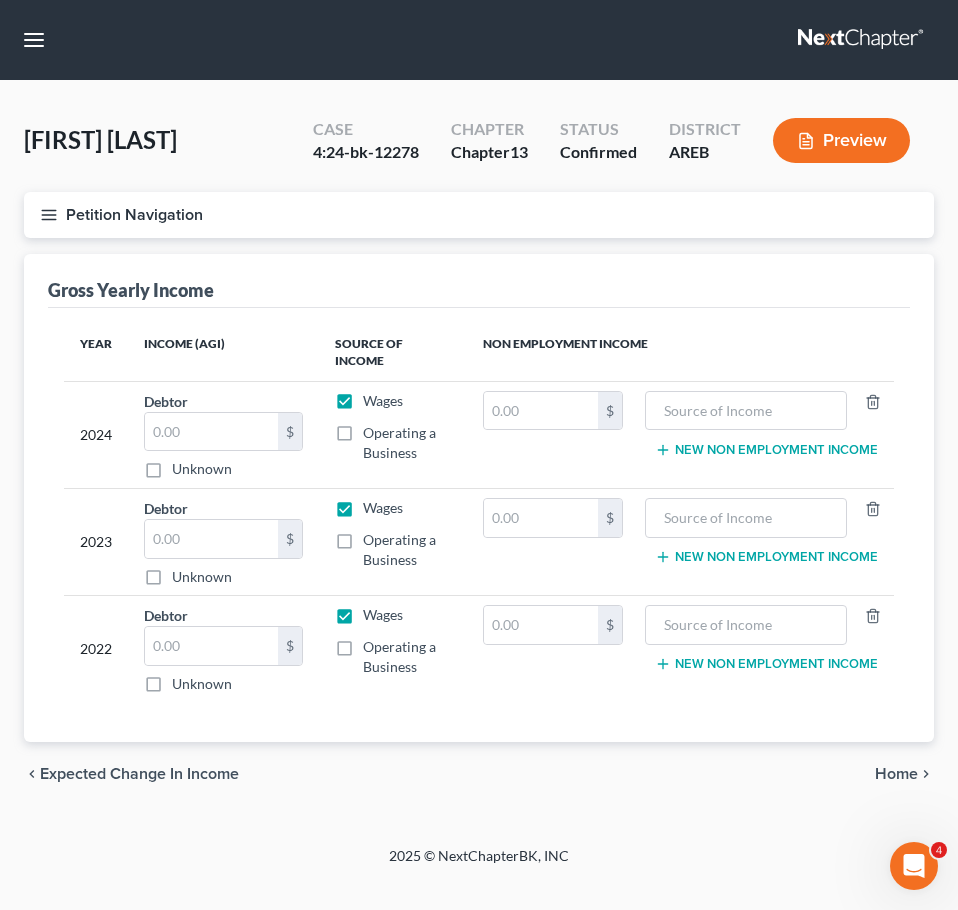 click on "Home" at bounding box center (896, 774) 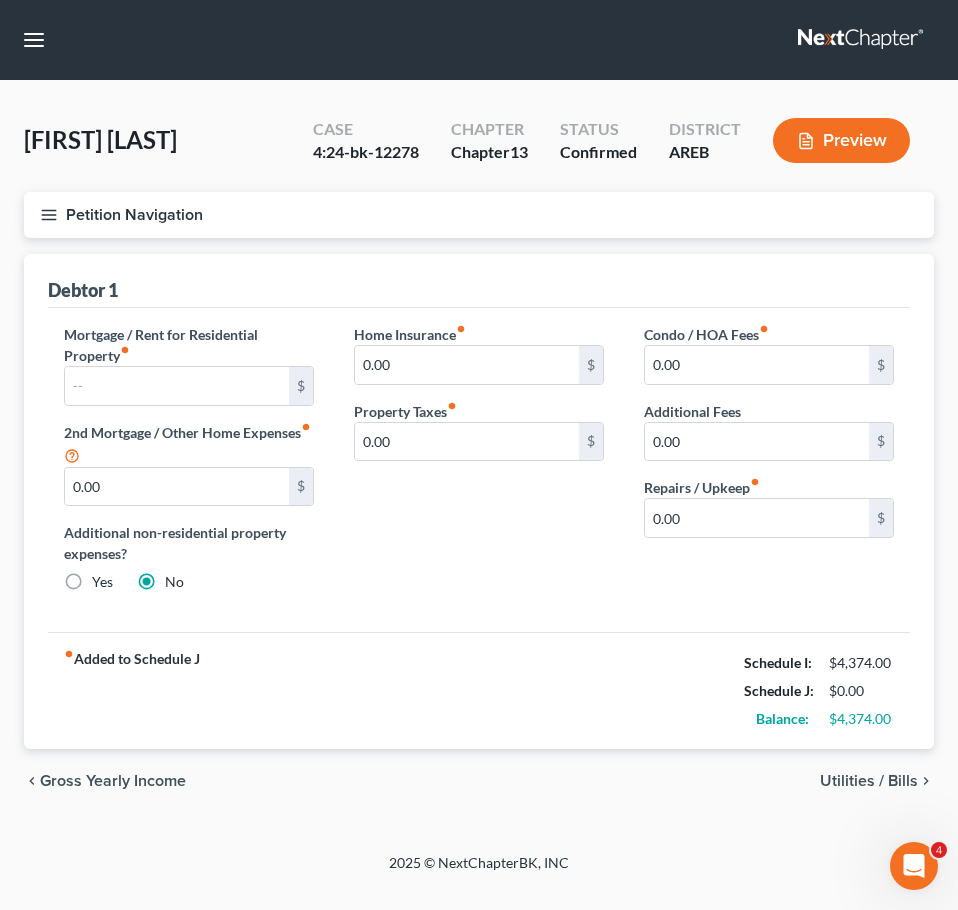 click on "Mortgage / Rent for Residential Property  fiber_manual_record $ 2nd Mortgage / Other Home Expenses  fiber_manual_record   0.00 $ Additional non-residential property expenses? Yes No" at bounding box center (189, 466) 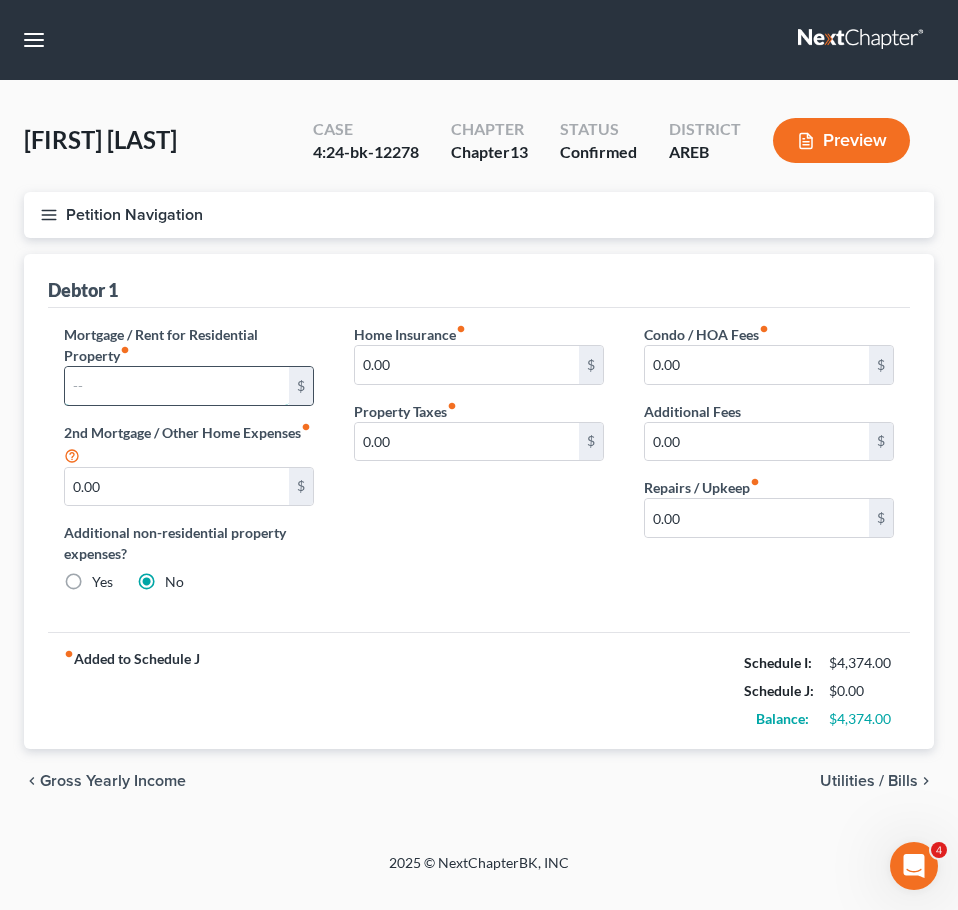 click at bounding box center (177, 386) 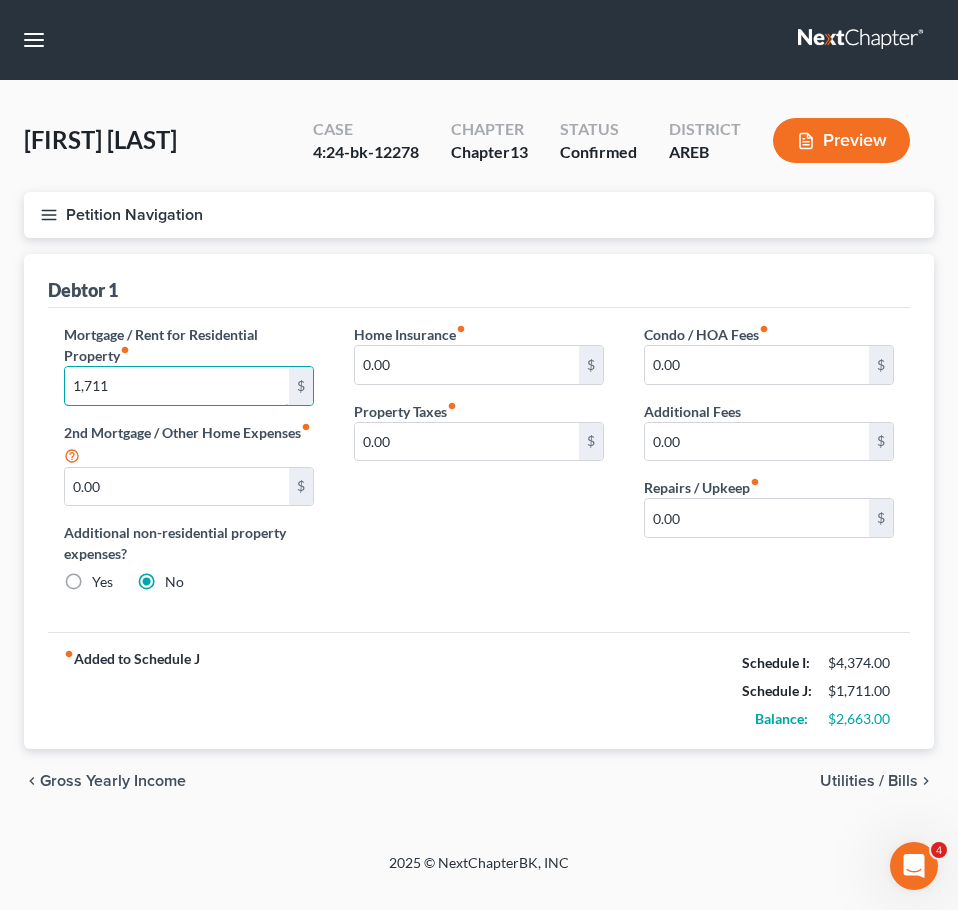 type on "1,711" 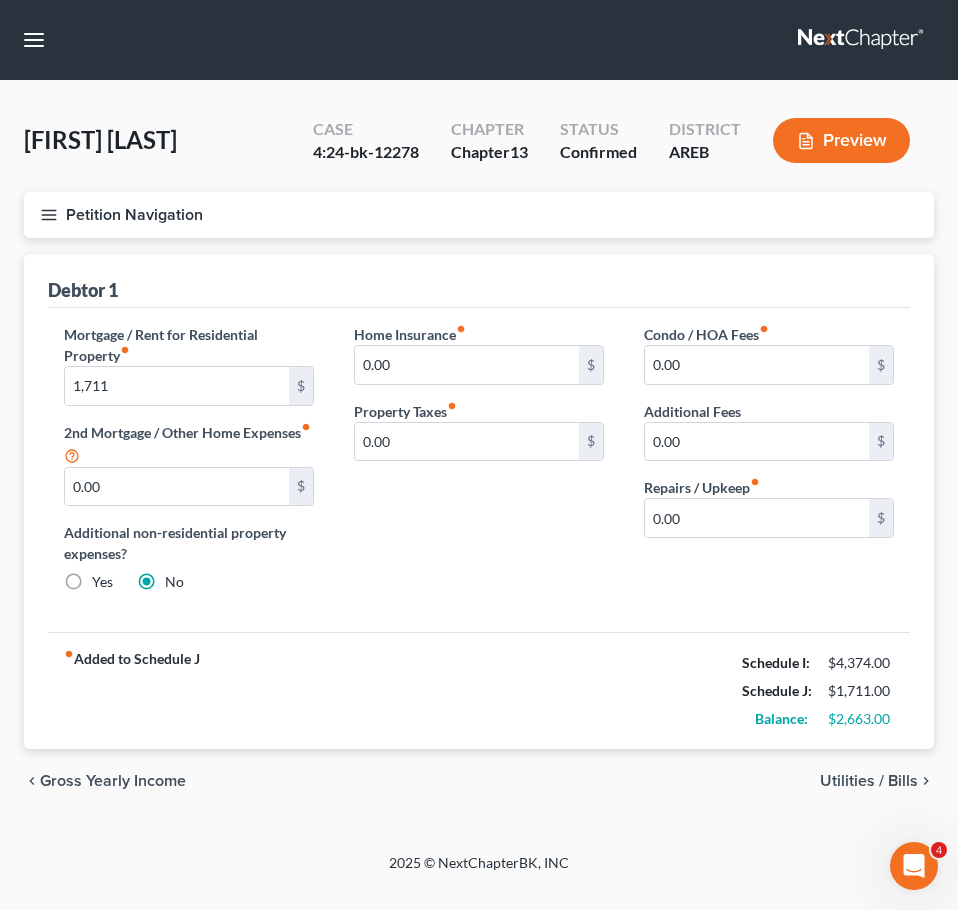 click on "Utilities / Bills" at bounding box center (869, 781) 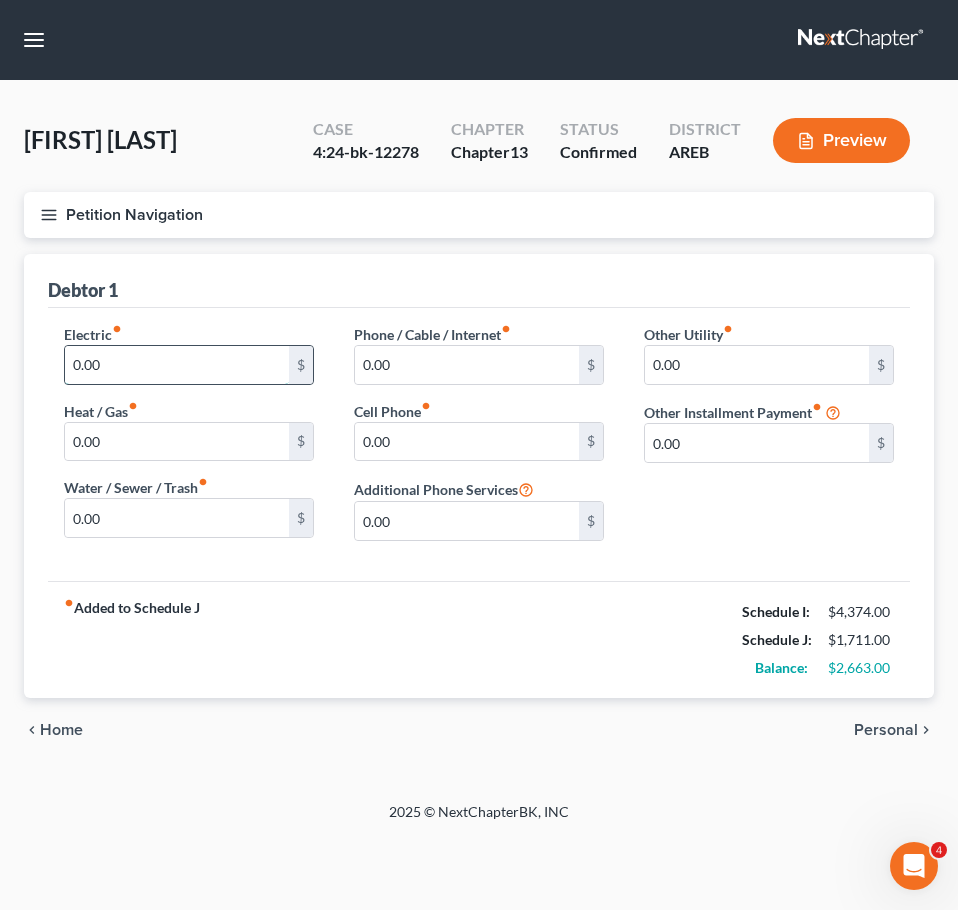 click on "0.00" at bounding box center [177, 365] 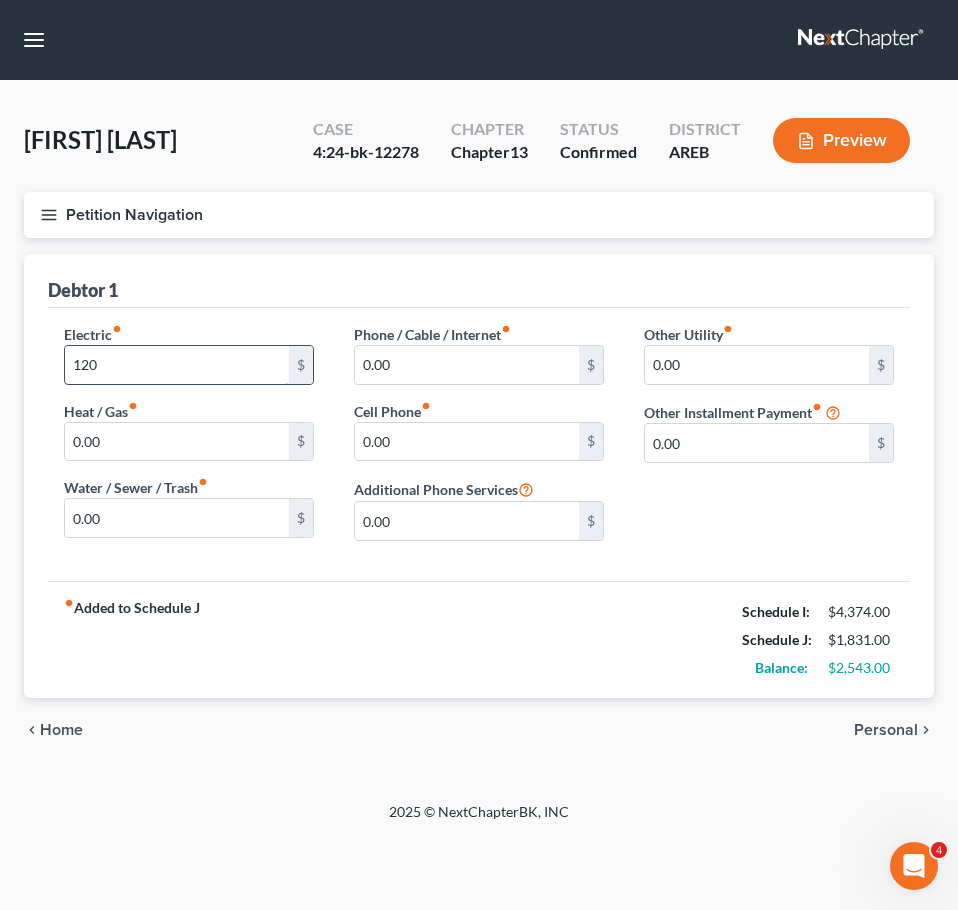type on "120" 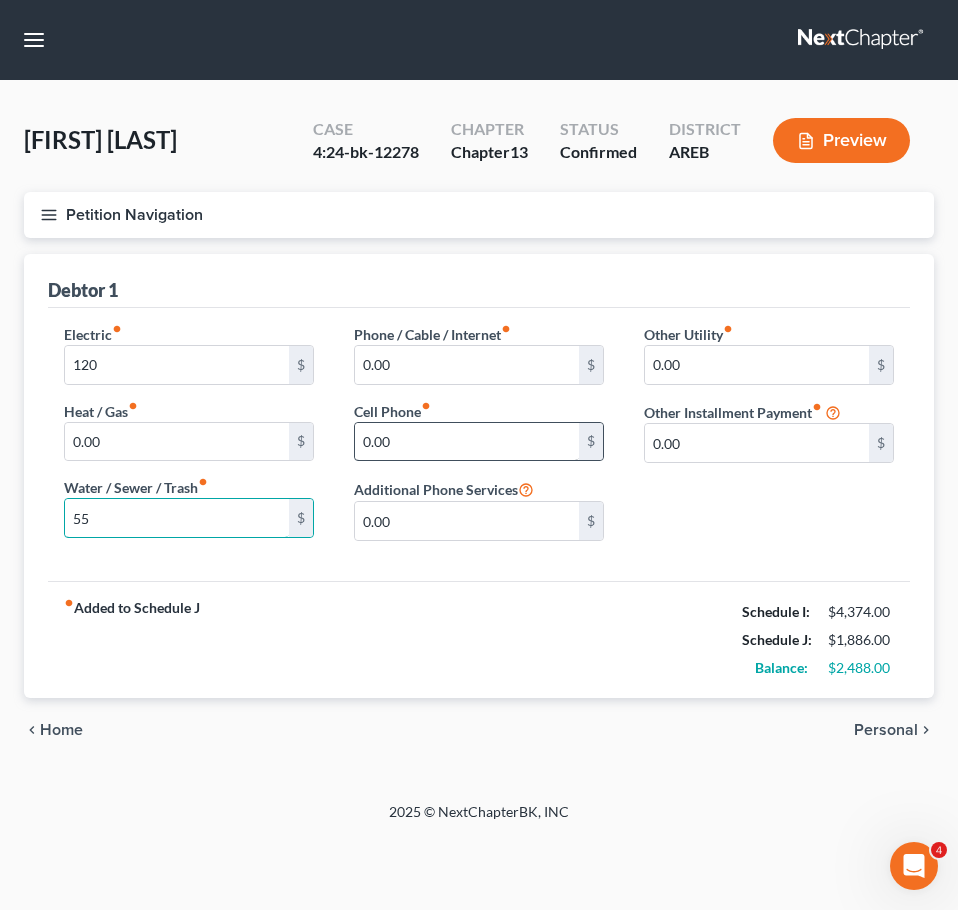 type on "55" 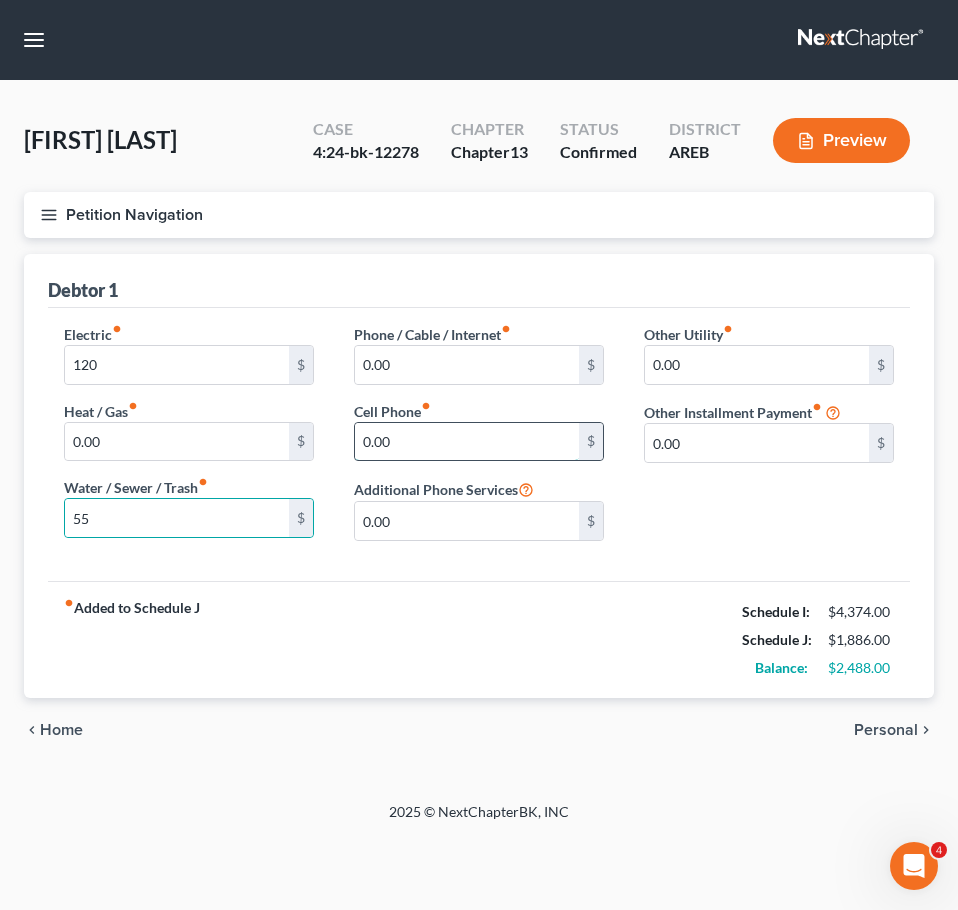 click on "0.00" at bounding box center [467, 442] 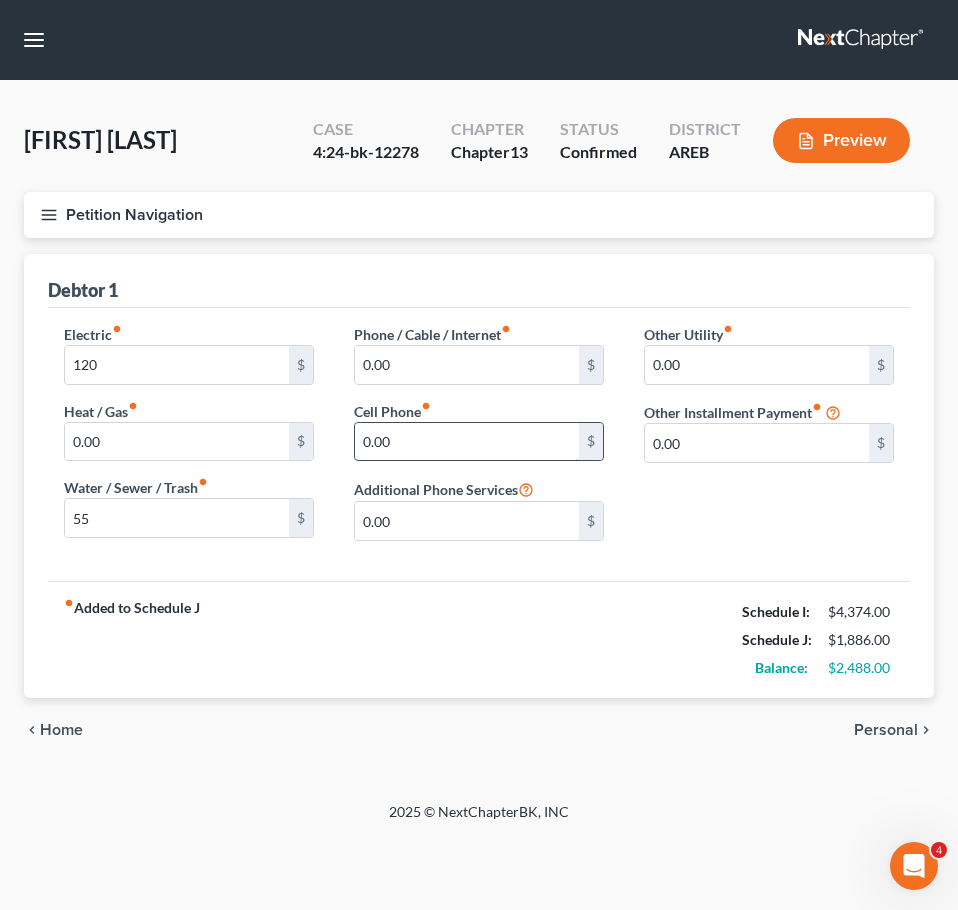 click on "0.00" at bounding box center [467, 442] 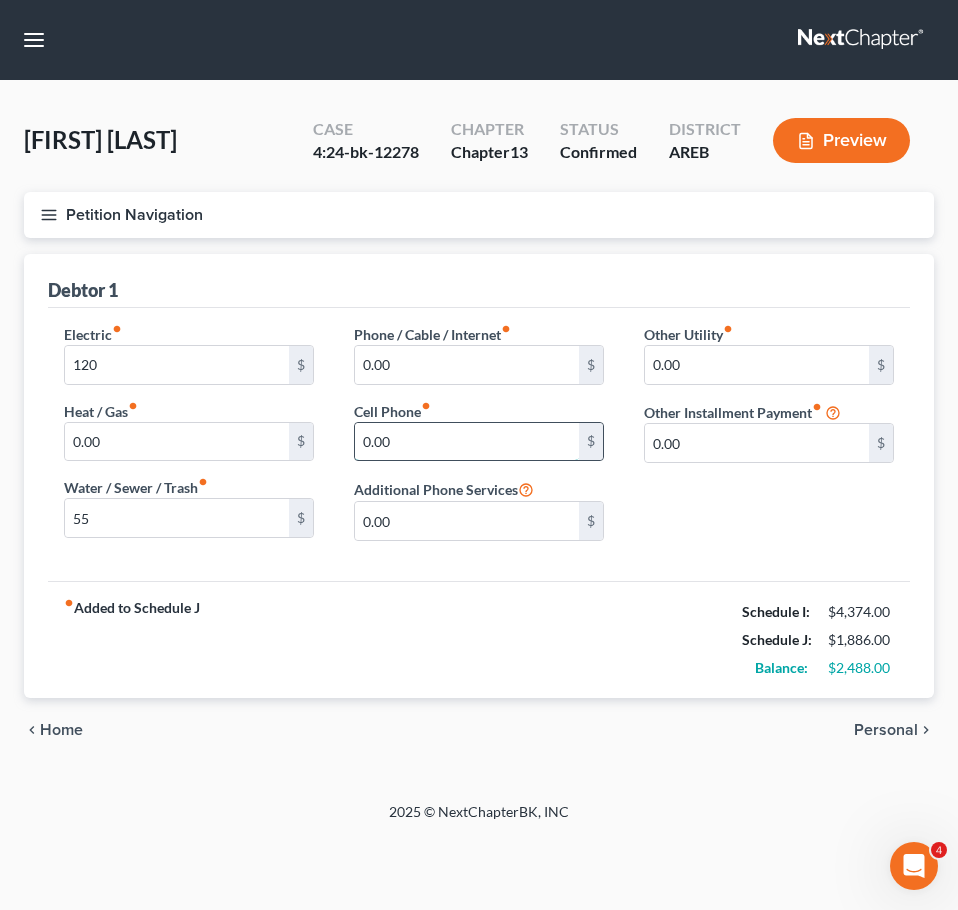 type on "6" 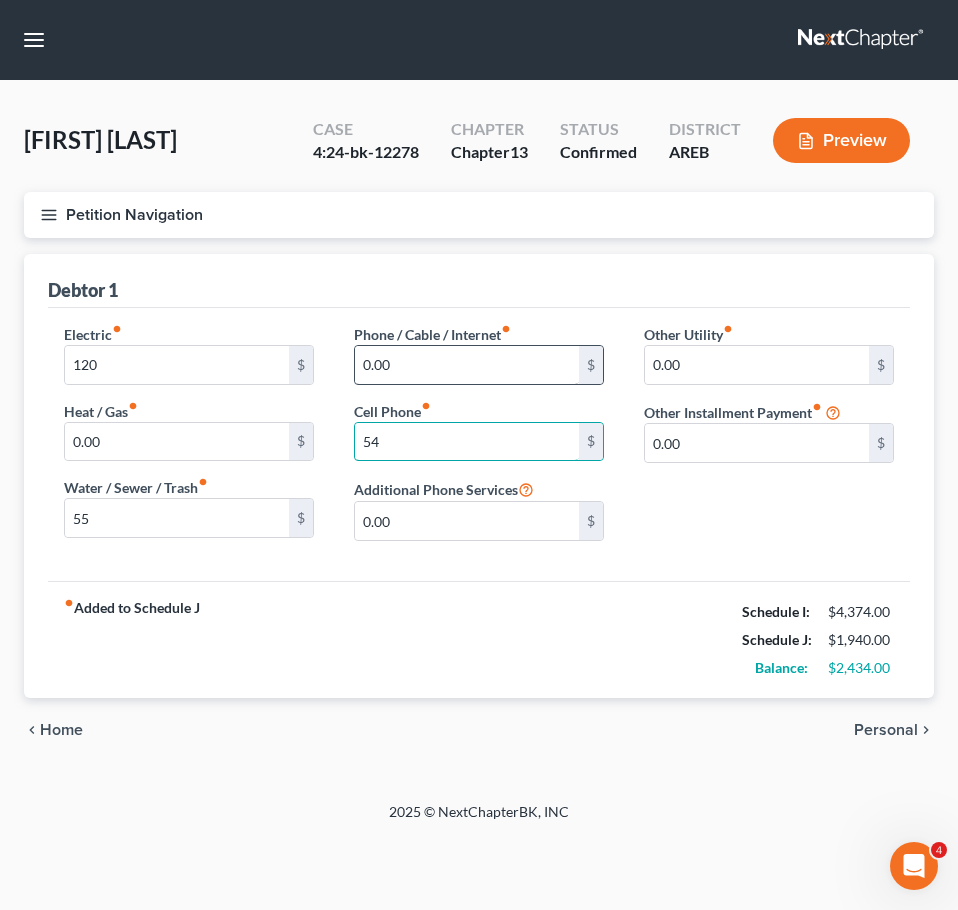 type on "54" 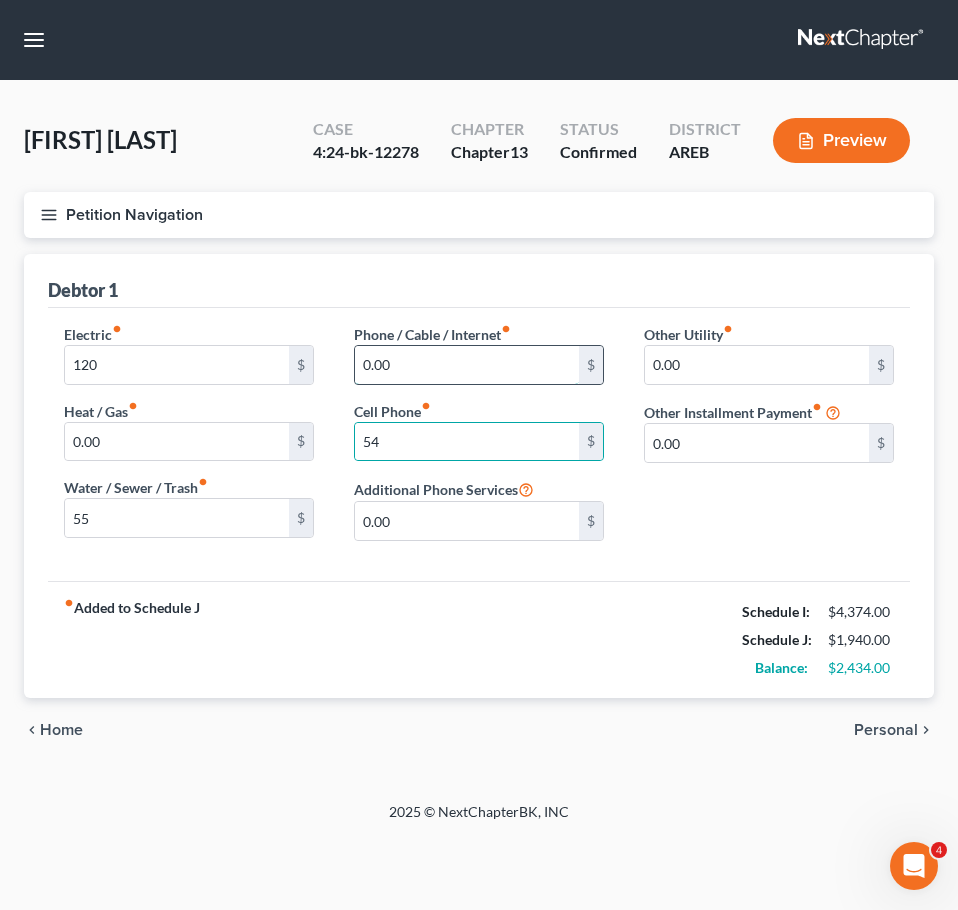 click on "0.00" at bounding box center [467, 365] 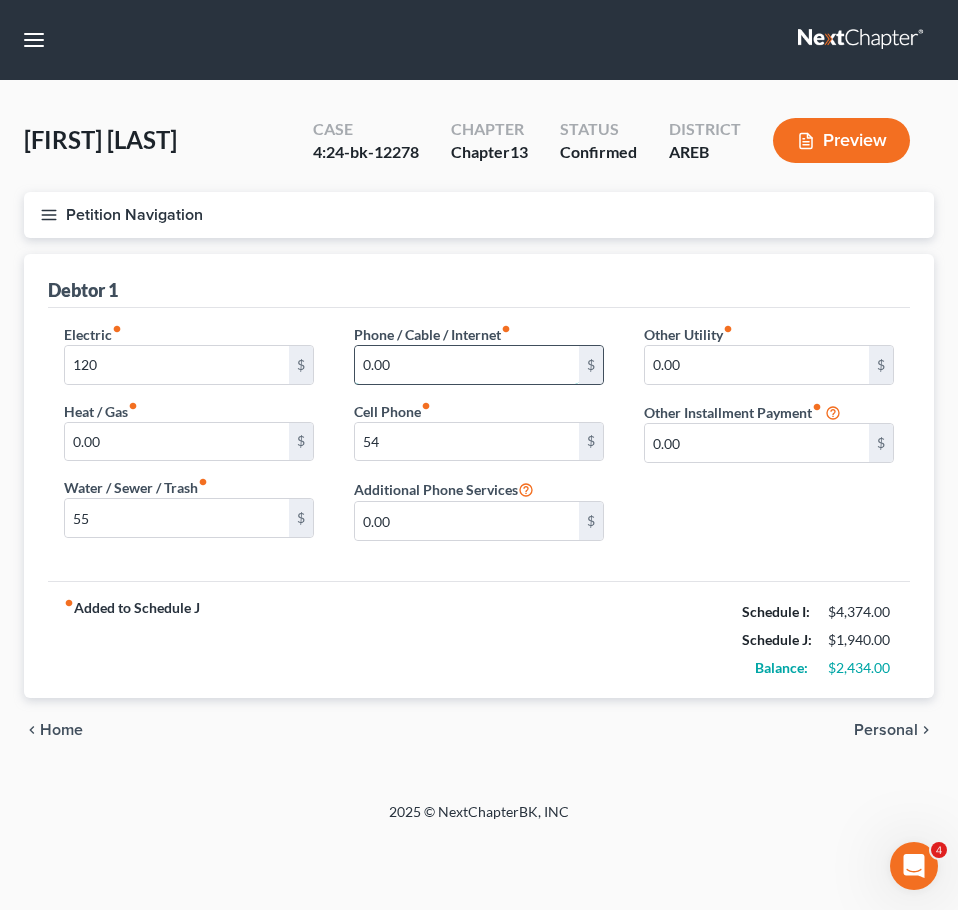 click on "0.00" at bounding box center [467, 365] 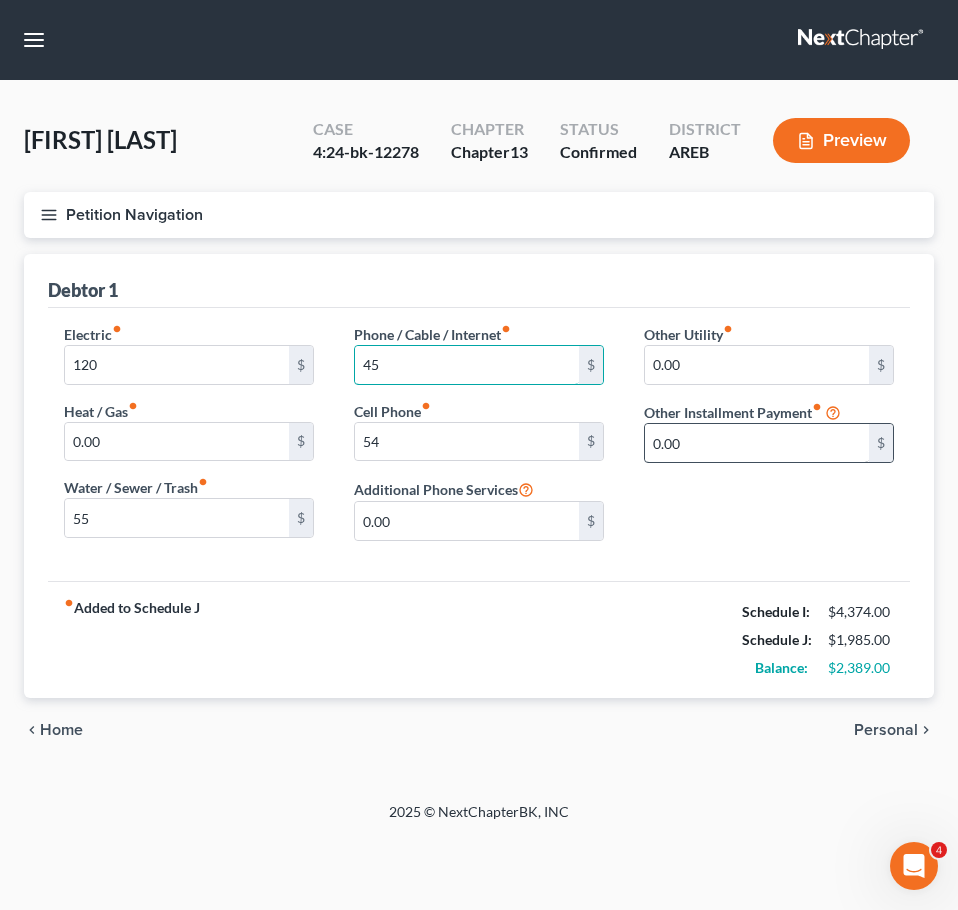 type on "45" 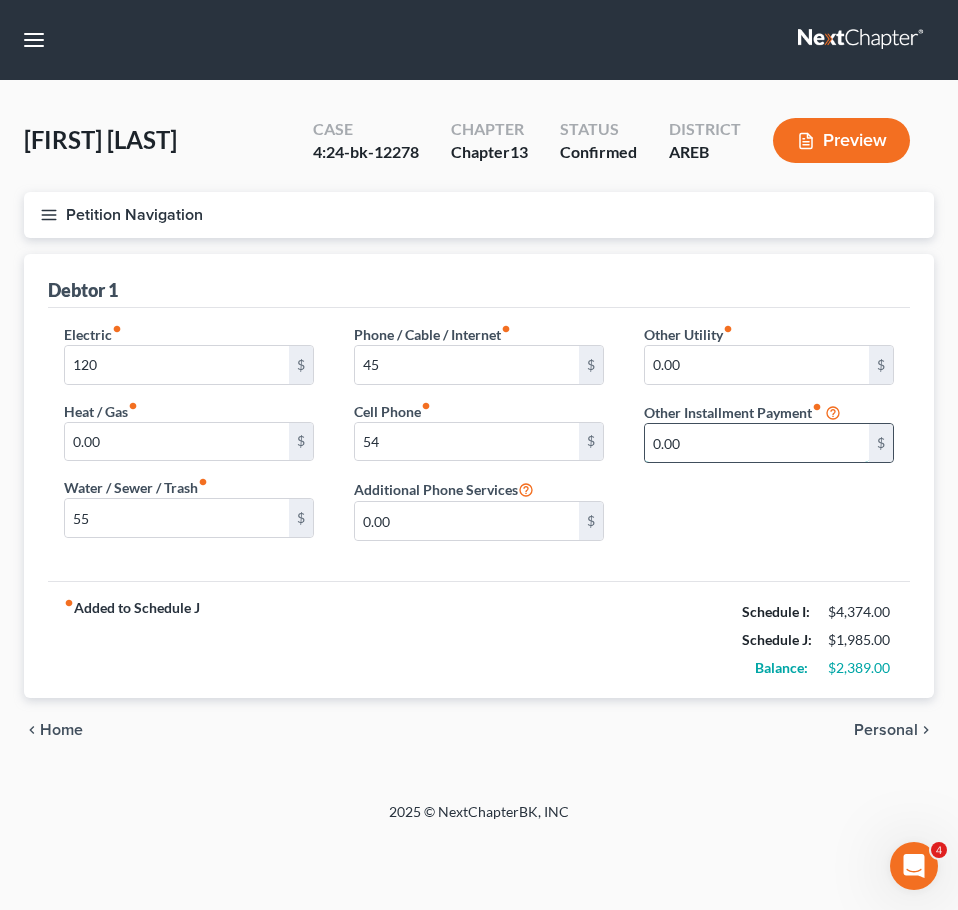 click on "0.00" at bounding box center (757, 443) 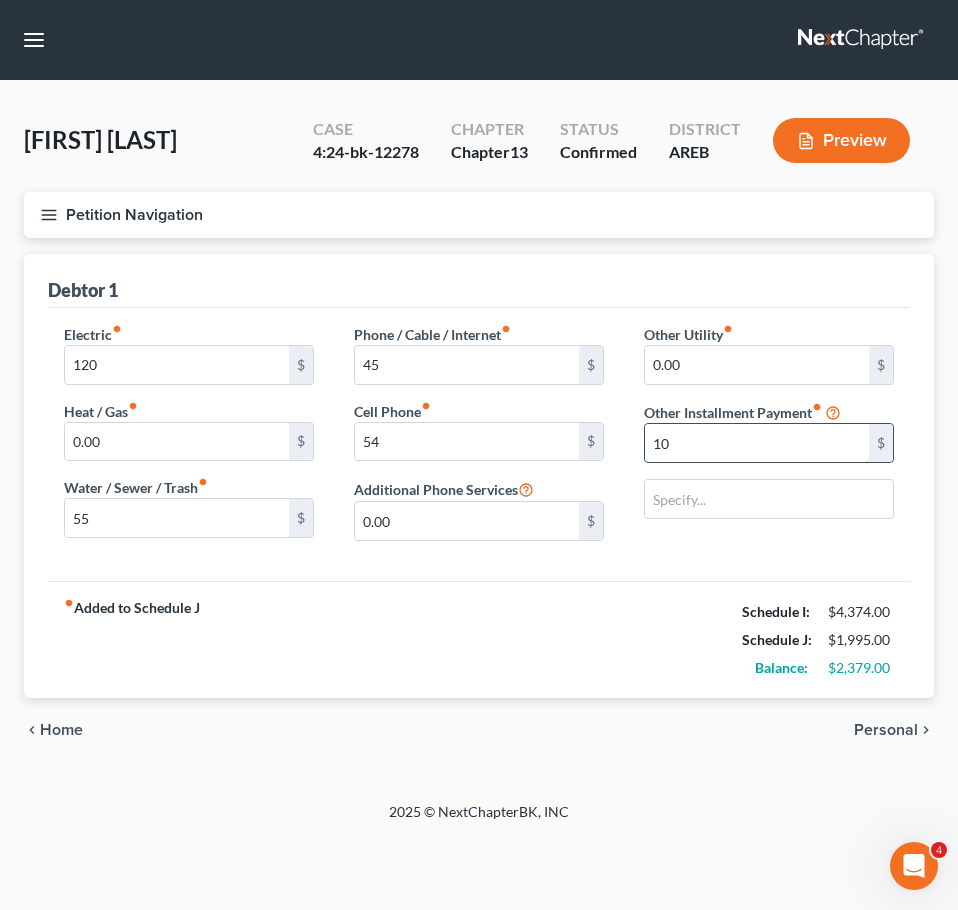 type on "10" 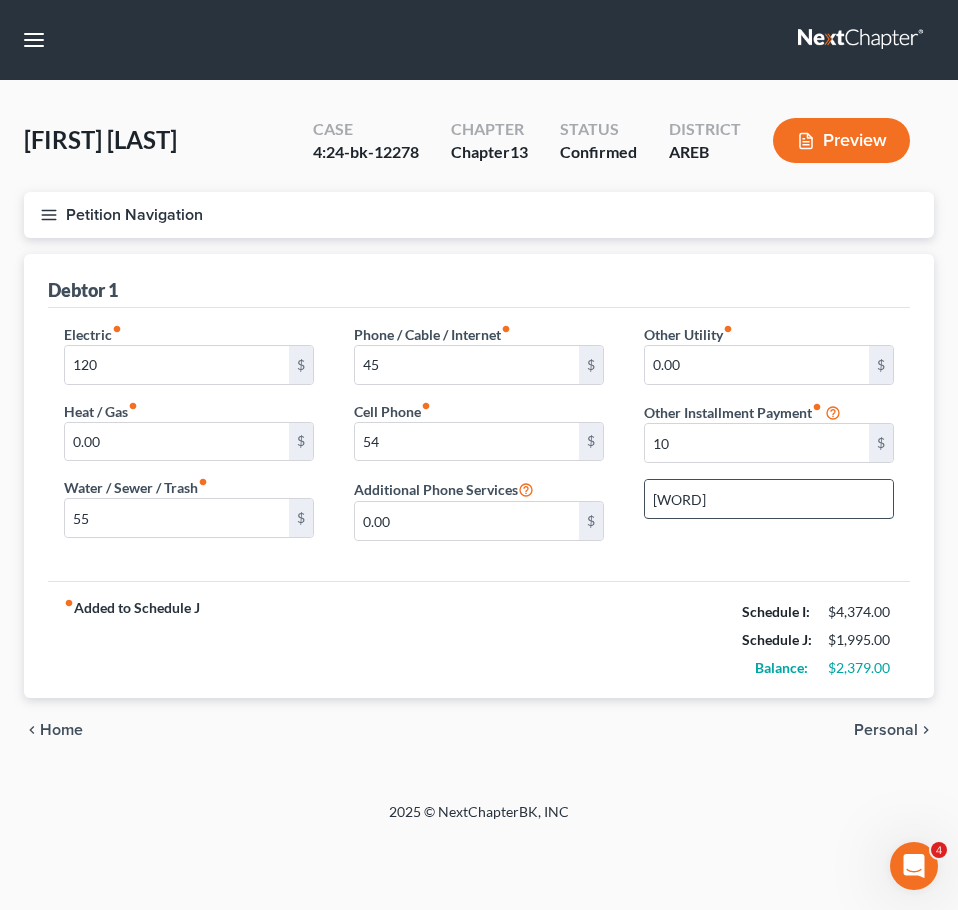 type on "Streaming Services" 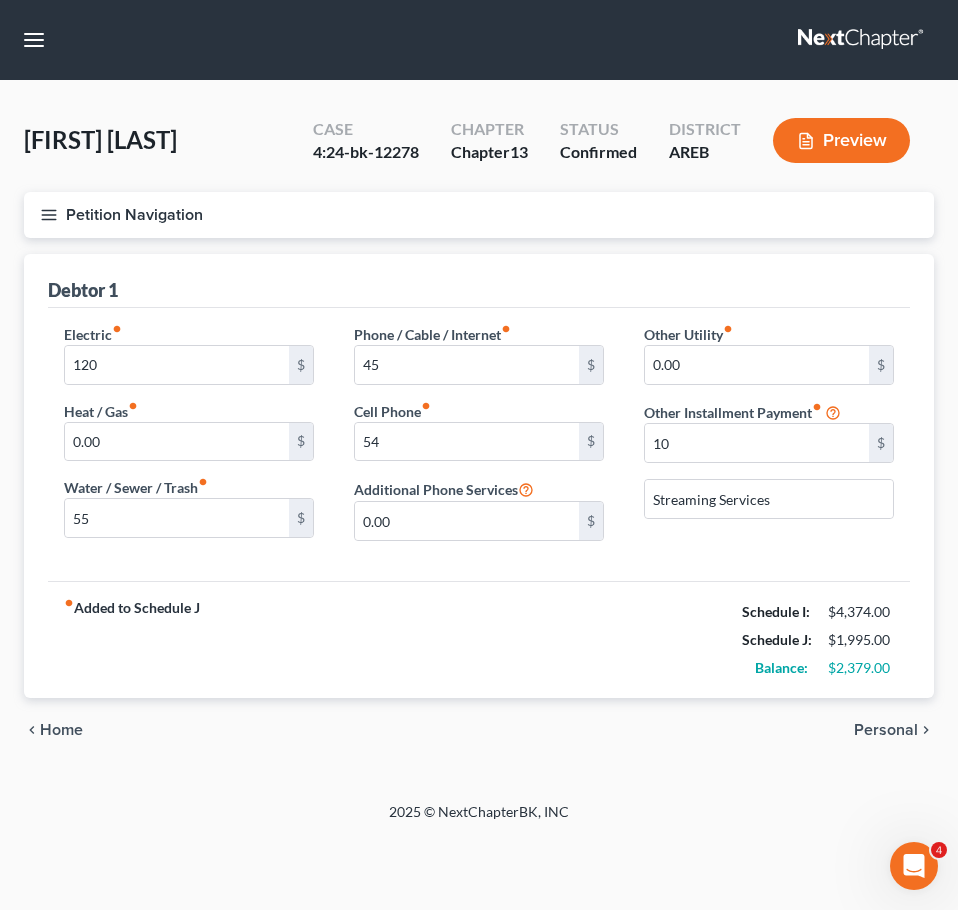 click on "Personal" at bounding box center [886, 730] 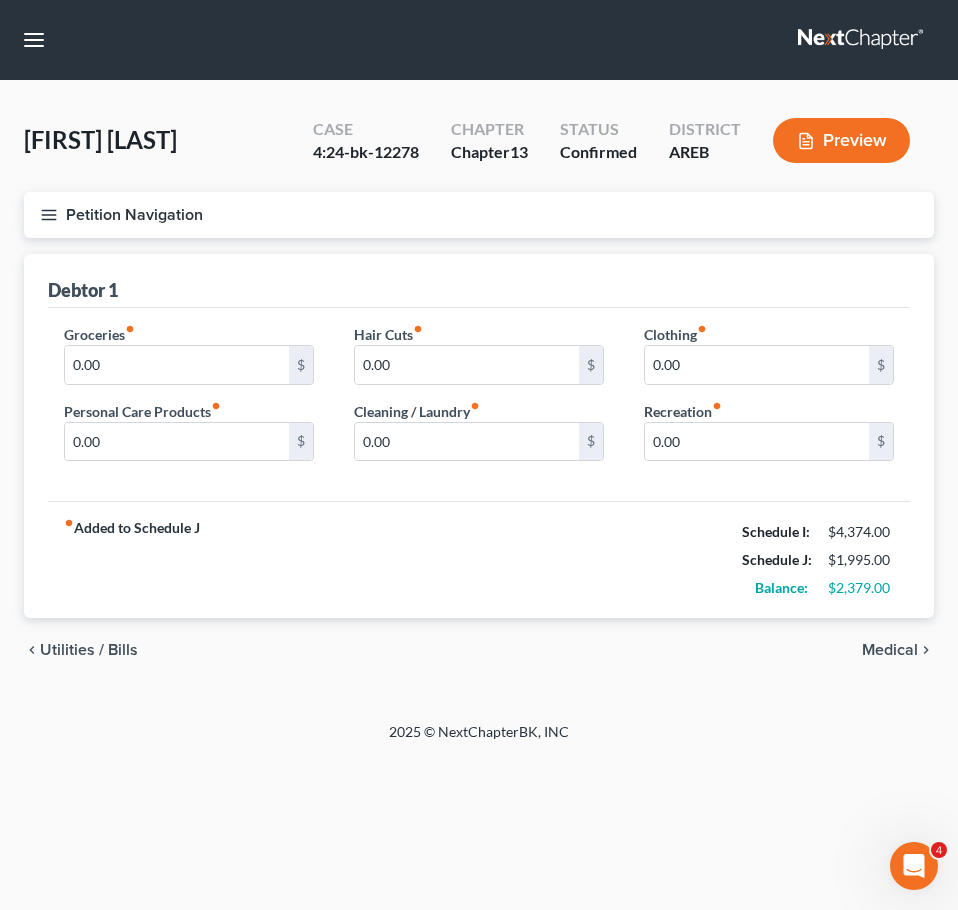 click 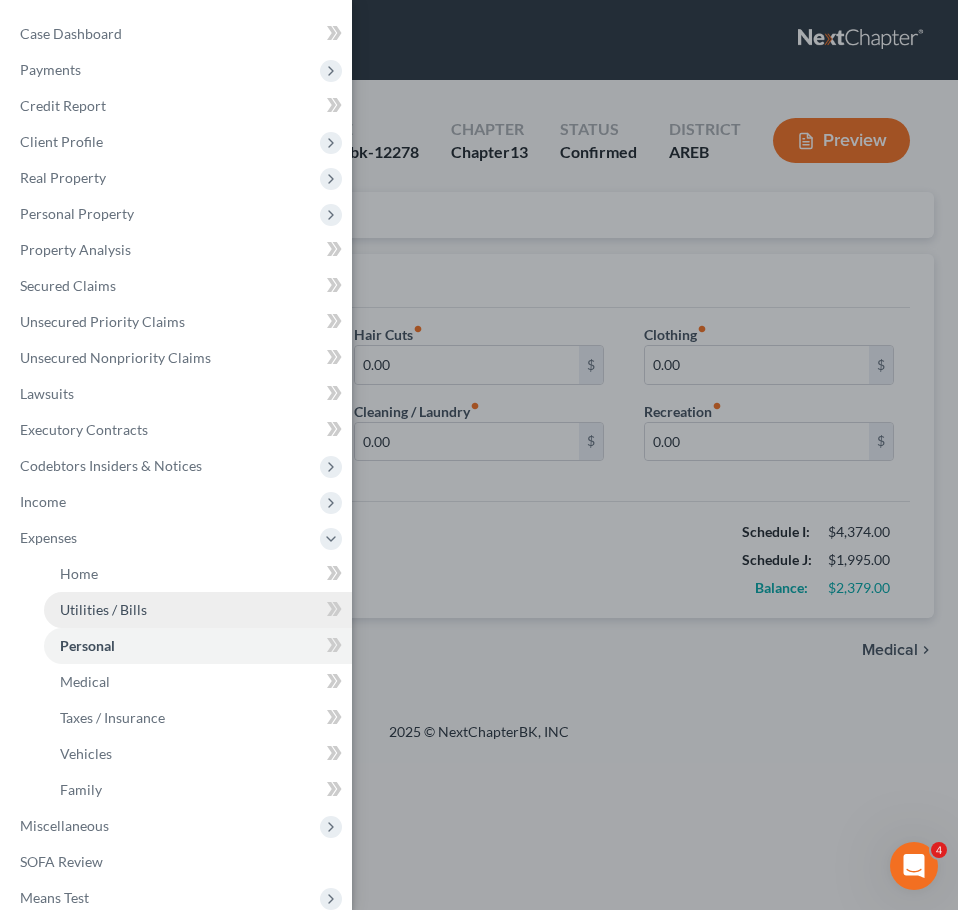scroll, scrollTop: 202, scrollLeft: 0, axis: vertical 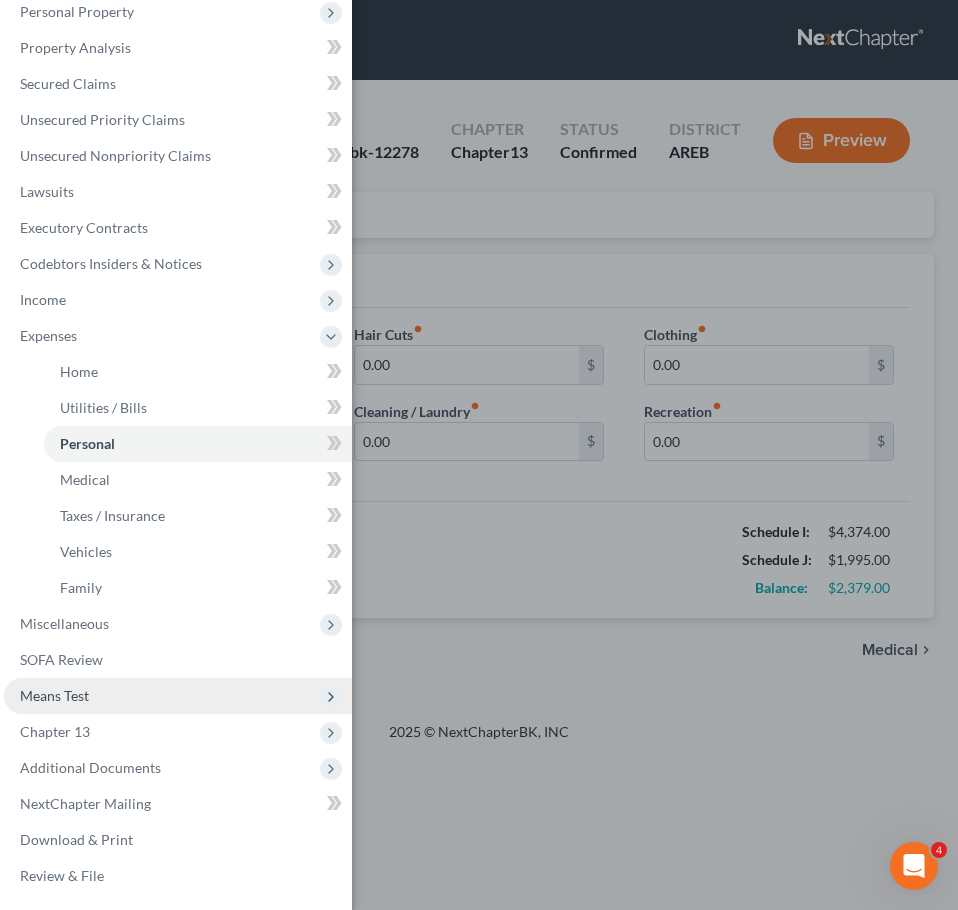 click on "Means Test" at bounding box center (178, 696) 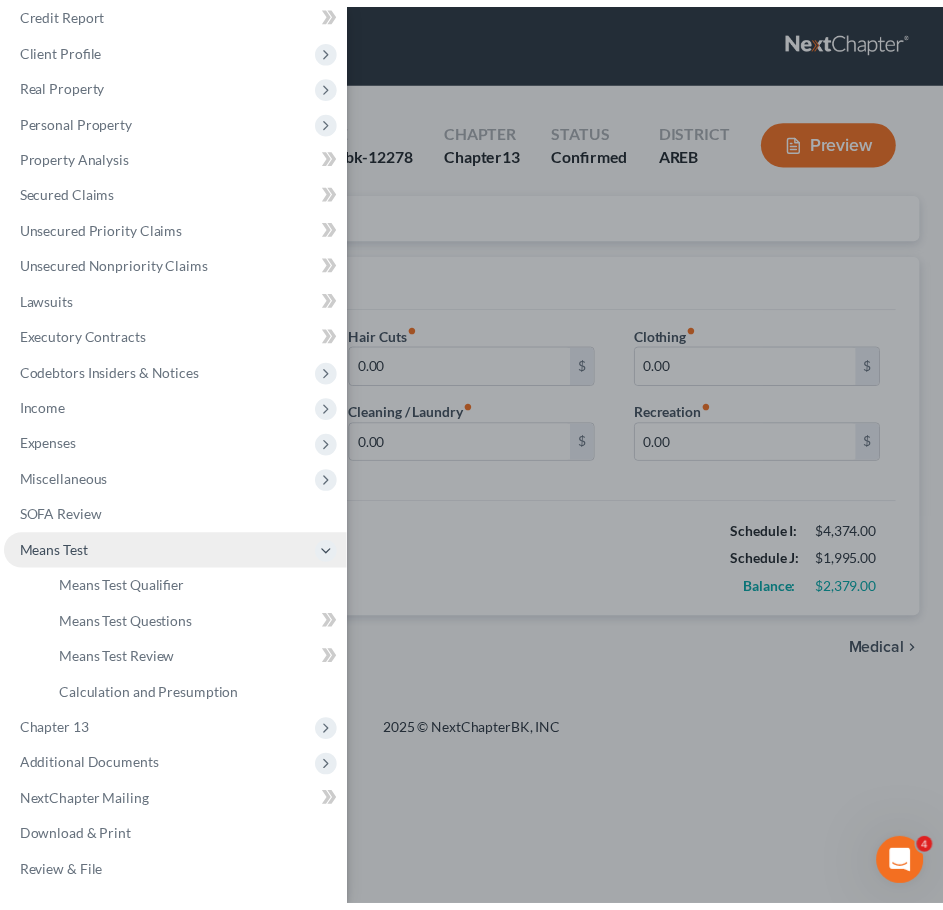 scroll, scrollTop: 94, scrollLeft: 0, axis: vertical 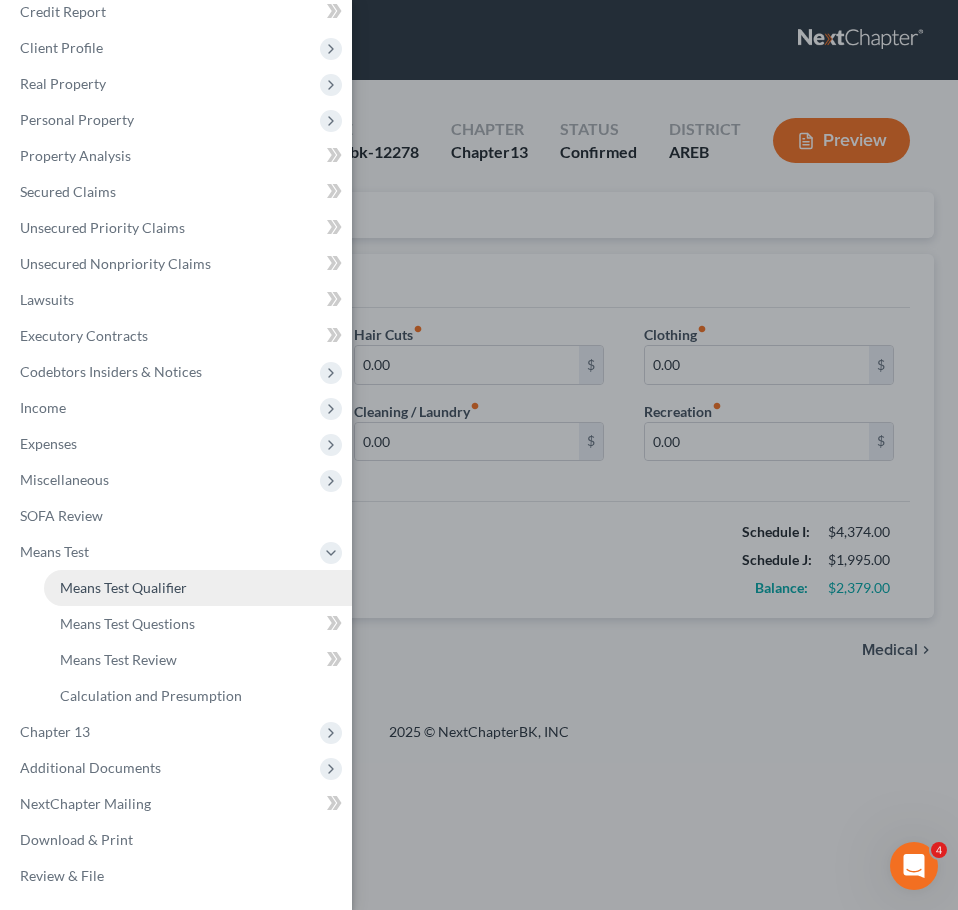 click on "Means Test Qualifier" at bounding box center [123, 587] 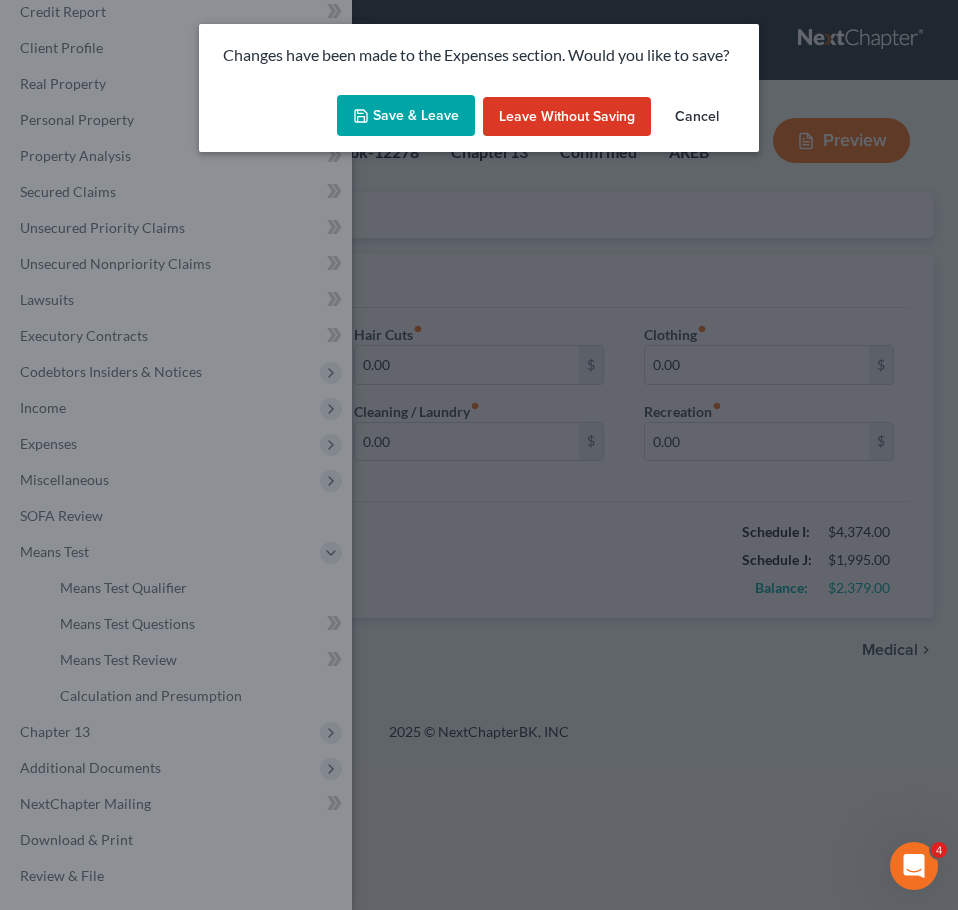 click on "Save & Leave" at bounding box center [406, 116] 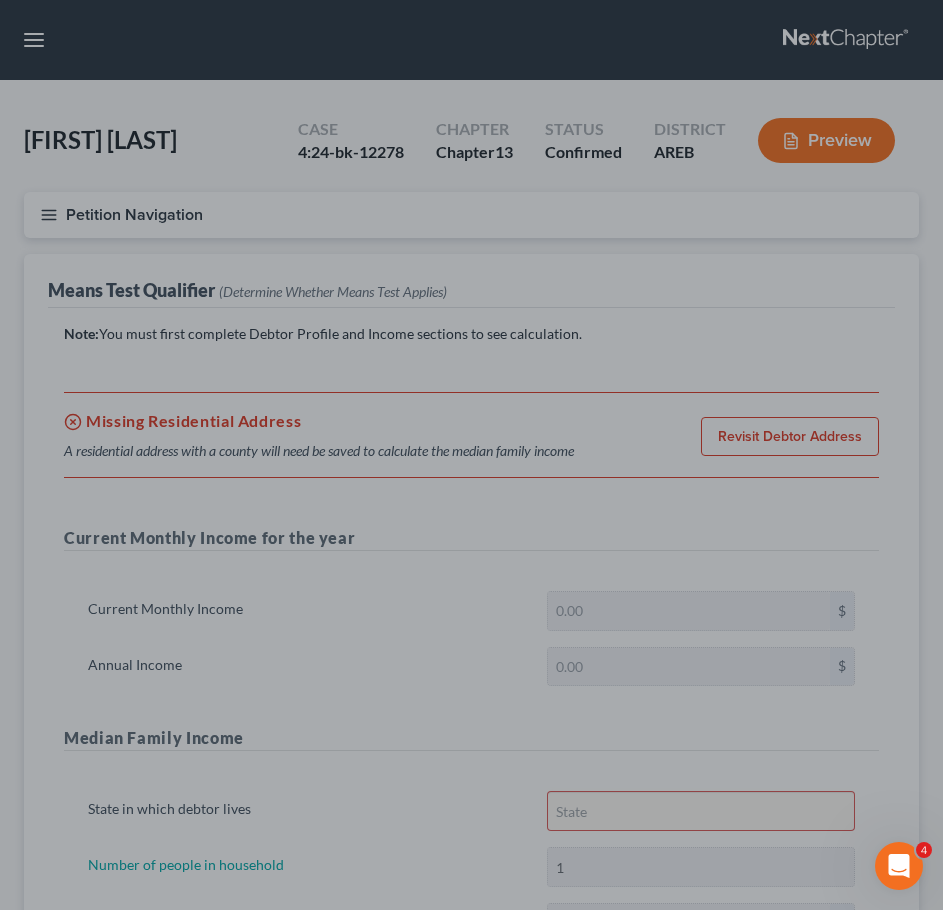 click at bounding box center (471, 455) 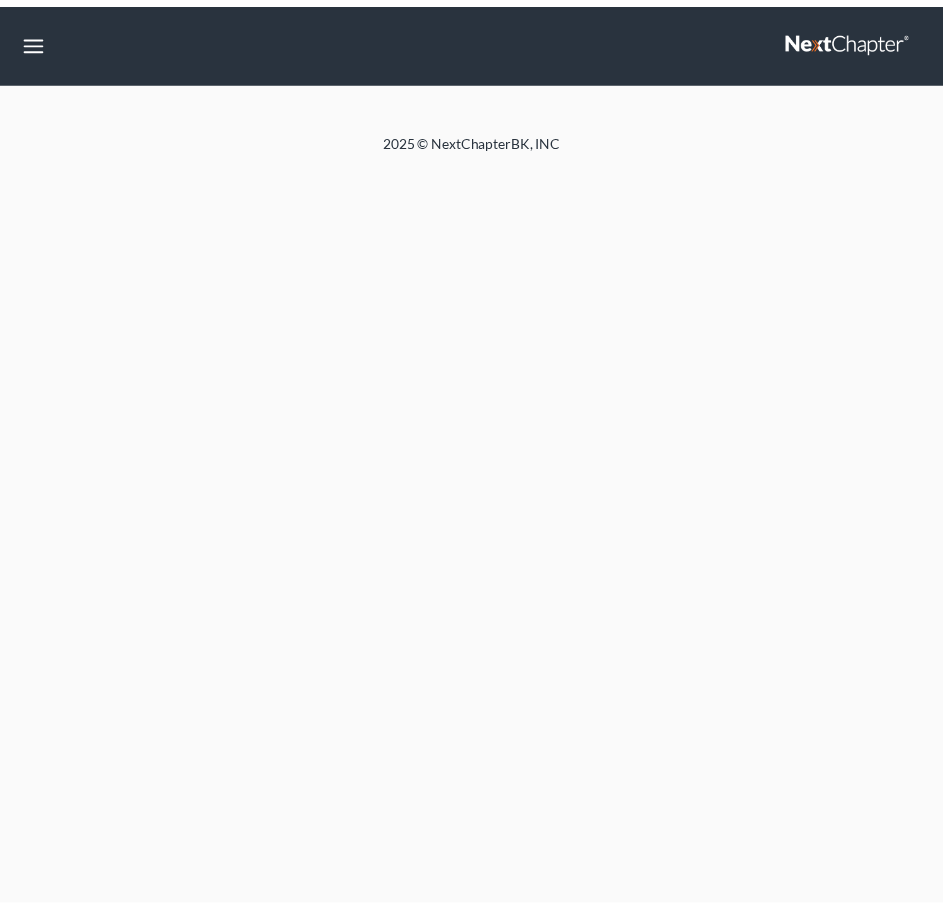 scroll, scrollTop: 0, scrollLeft: 0, axis: both 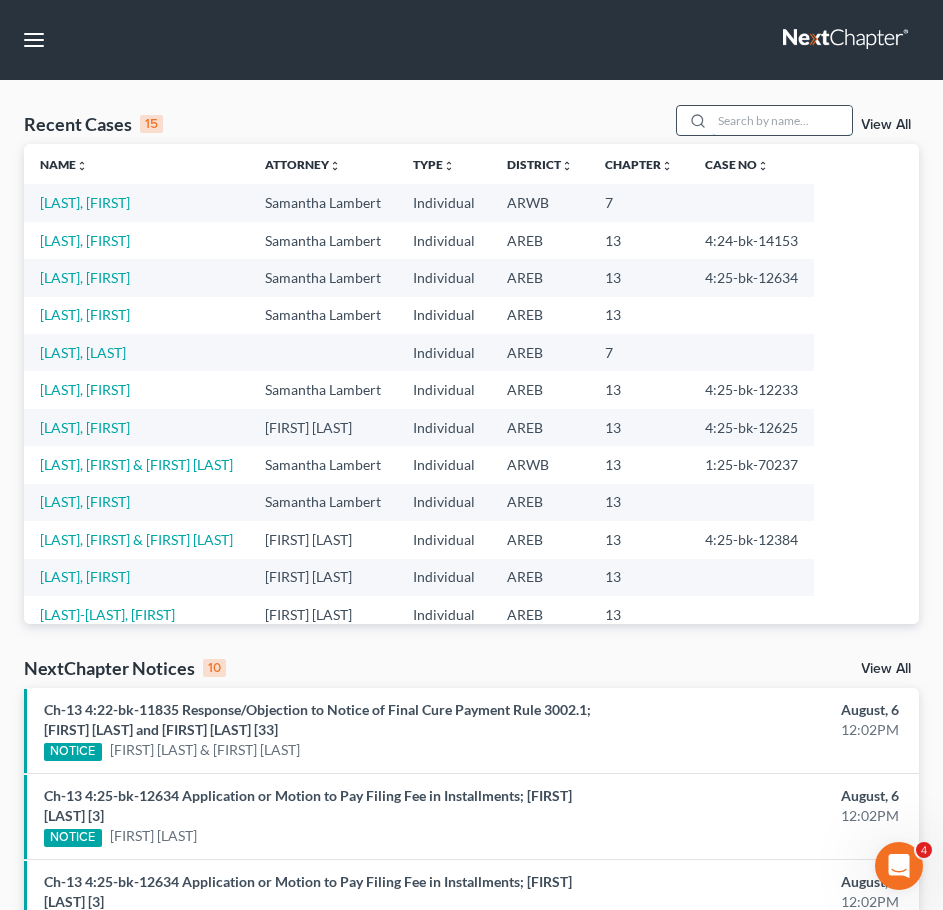 click at bounding box center (782, 120) 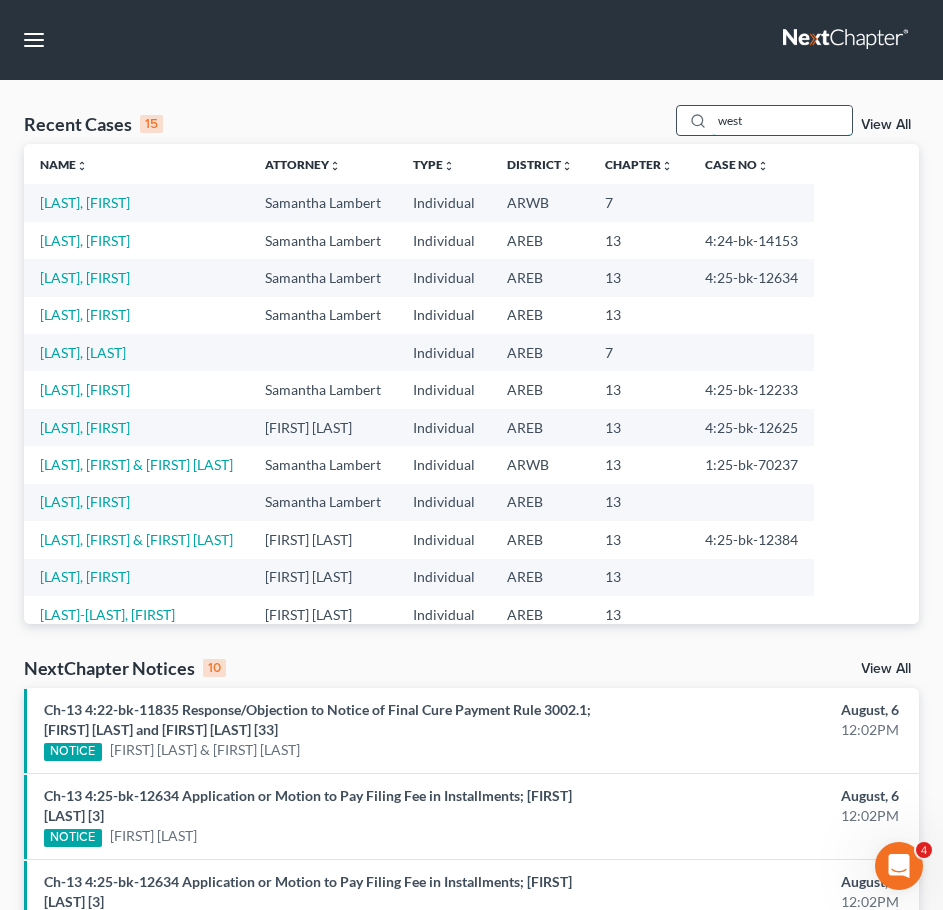 type on "west" 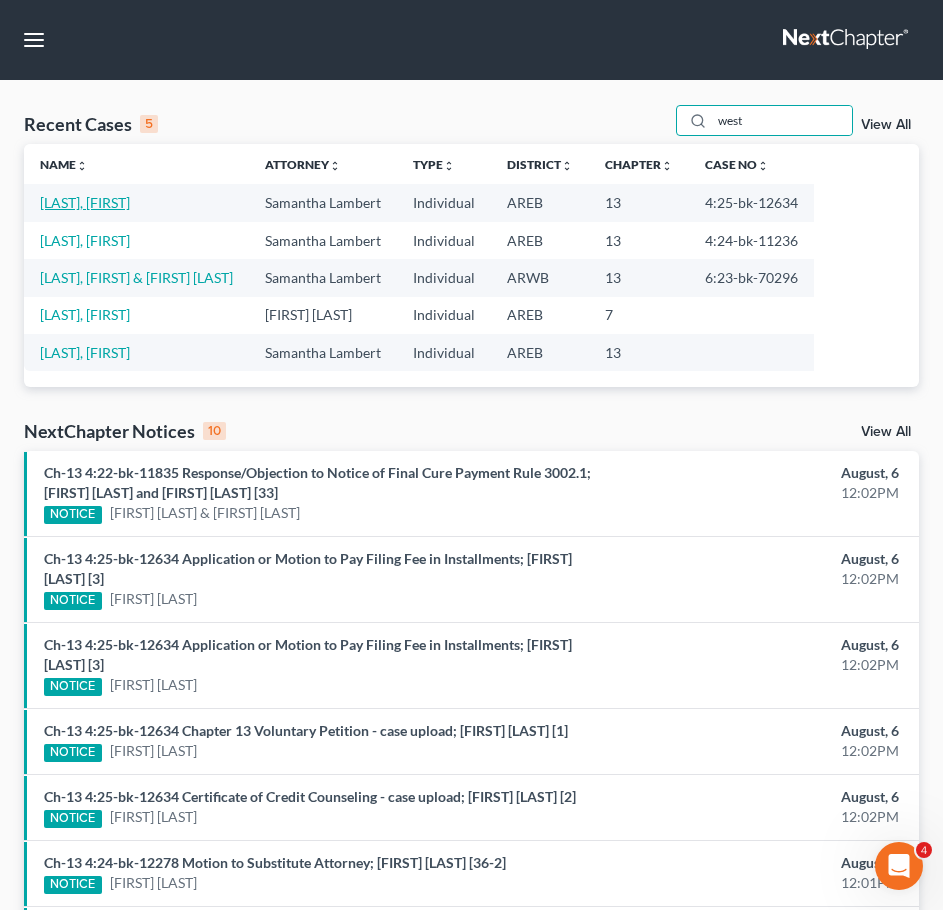click on "[LAST], [FIRST]" at bounding box center [85, 202] 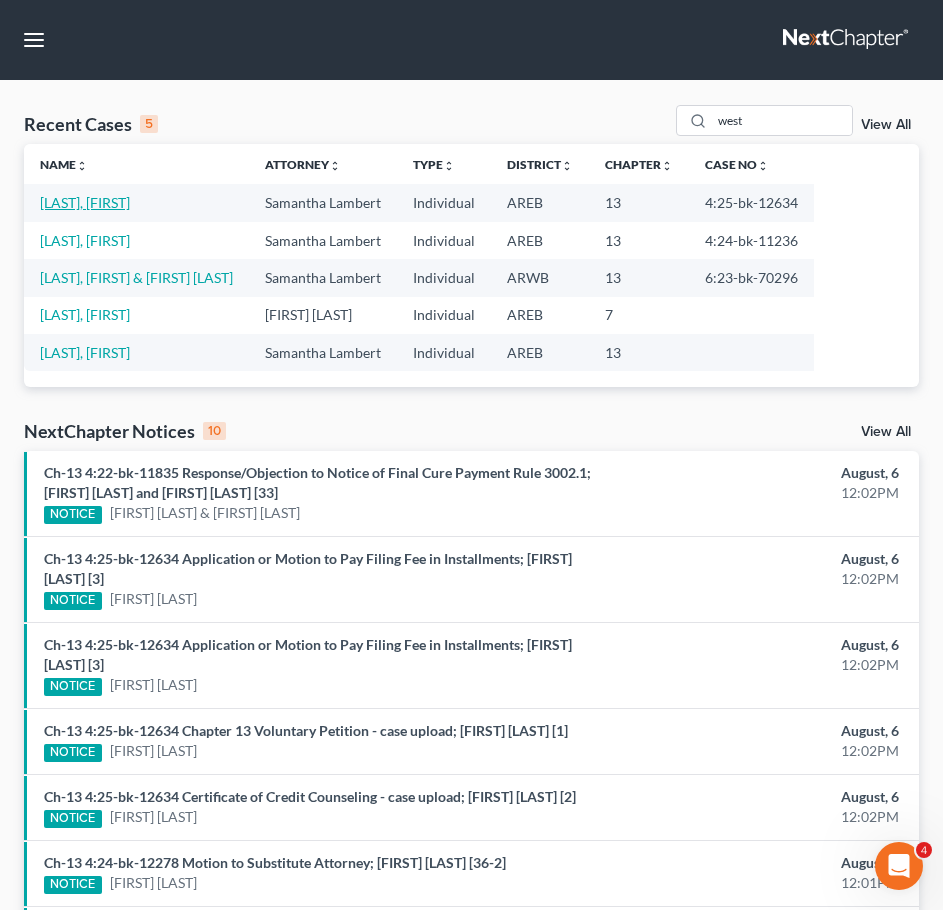 select on "4" 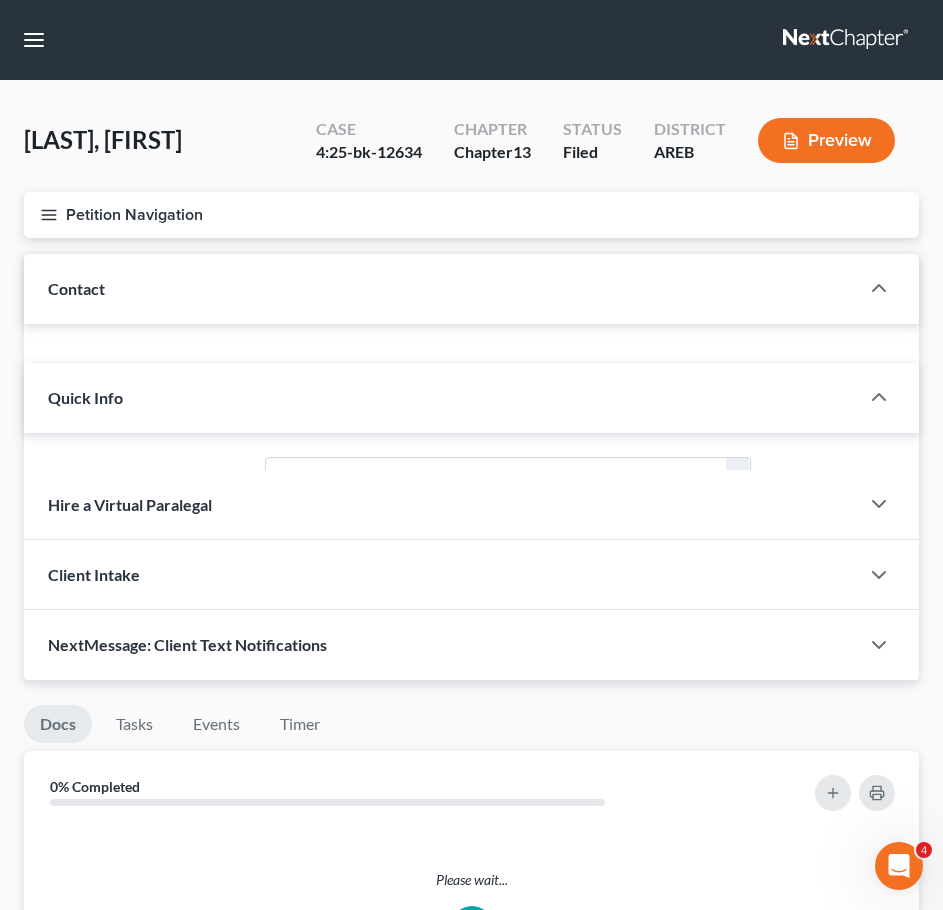 click 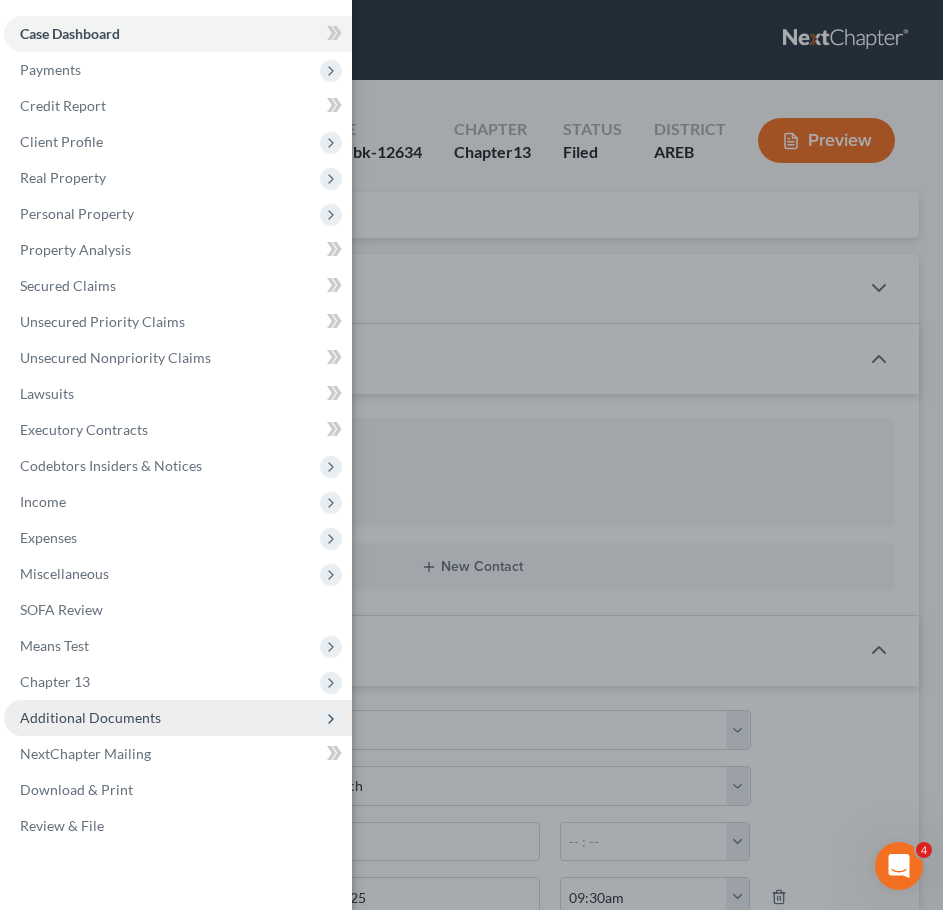 click on "Additional Documents" at bounding box center [178, 718] 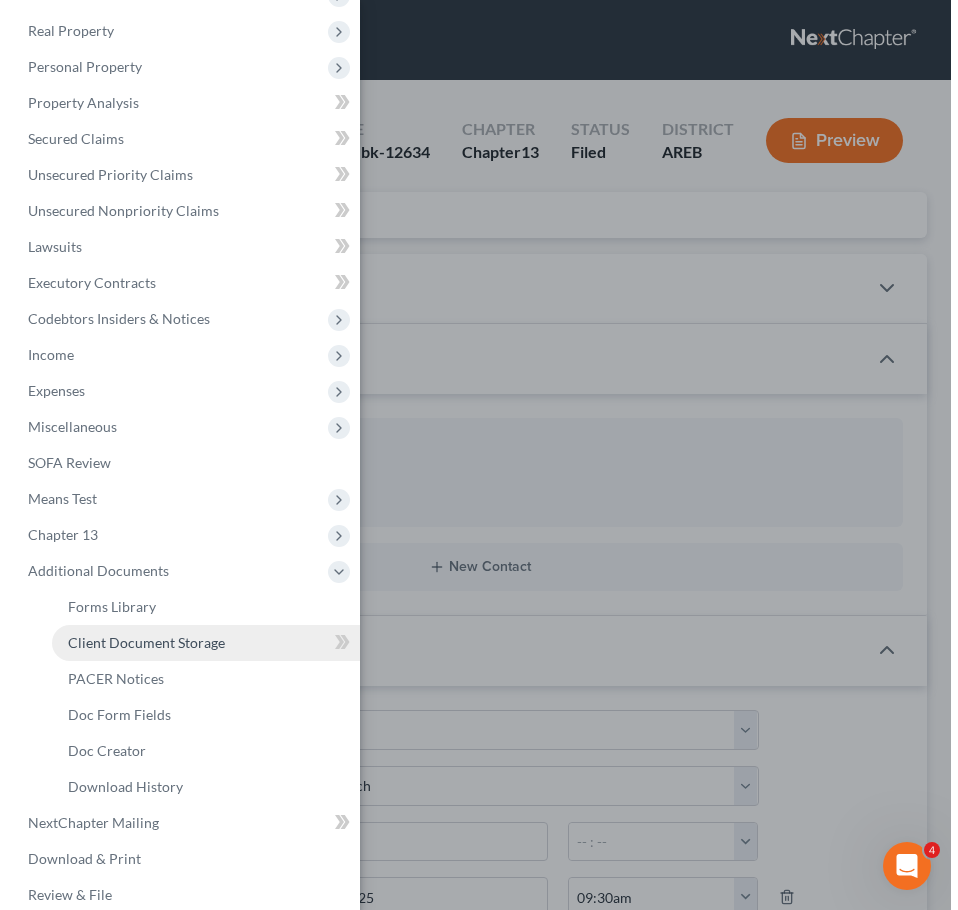 scroll, scrollTop: 148, scrollLeft: 0, axis: vertical 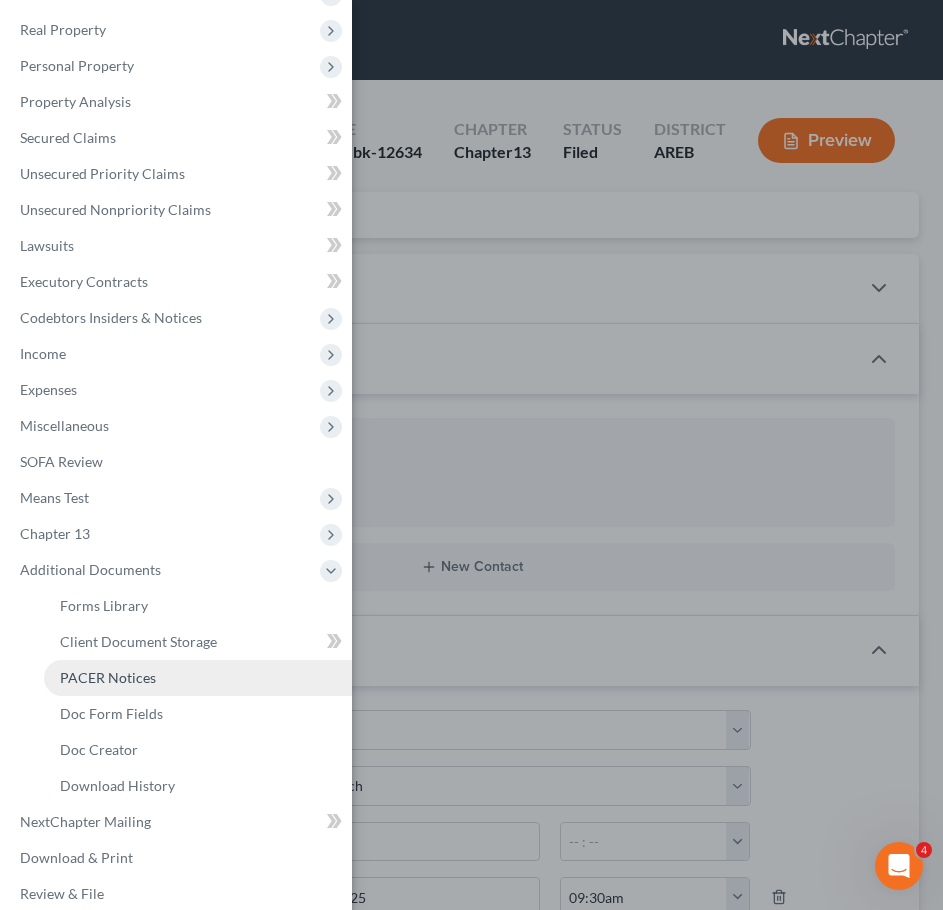 click on "PACER Notices" at bounding box center (108, 677) 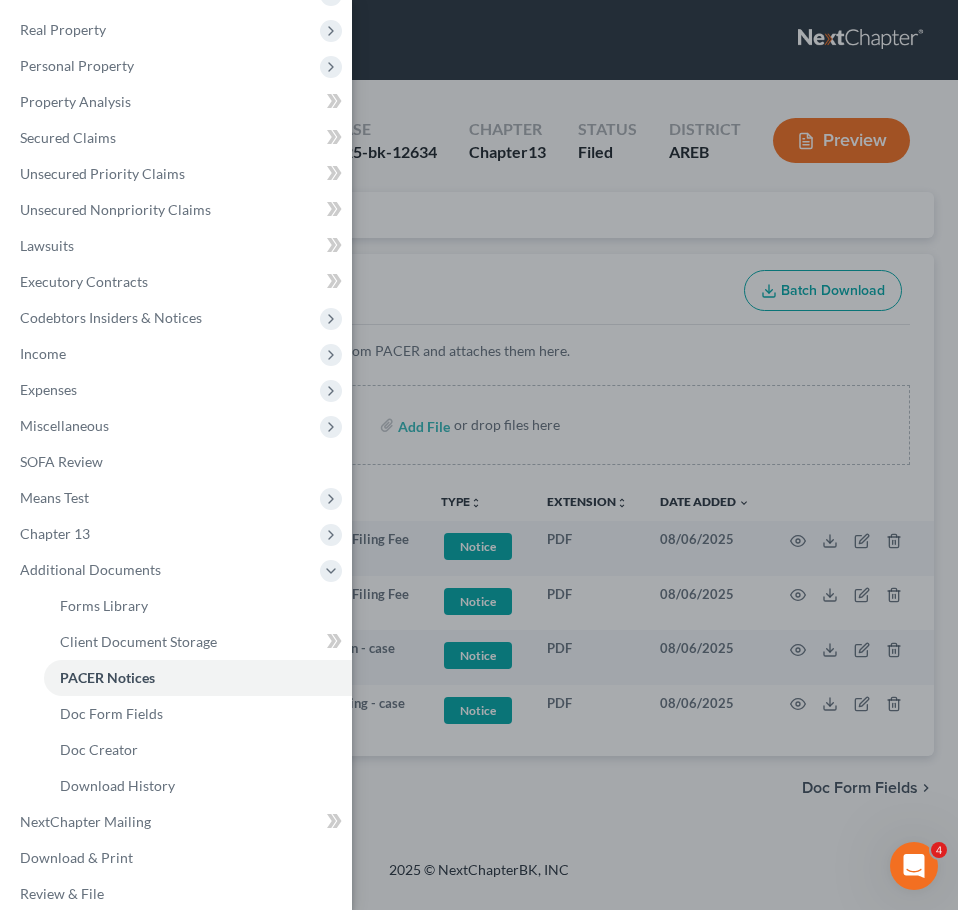click on "Case Dashboard
Payments
Invoices
Payments
Payments
Credit Report
Client Profile" at bounding box center (479, 455) 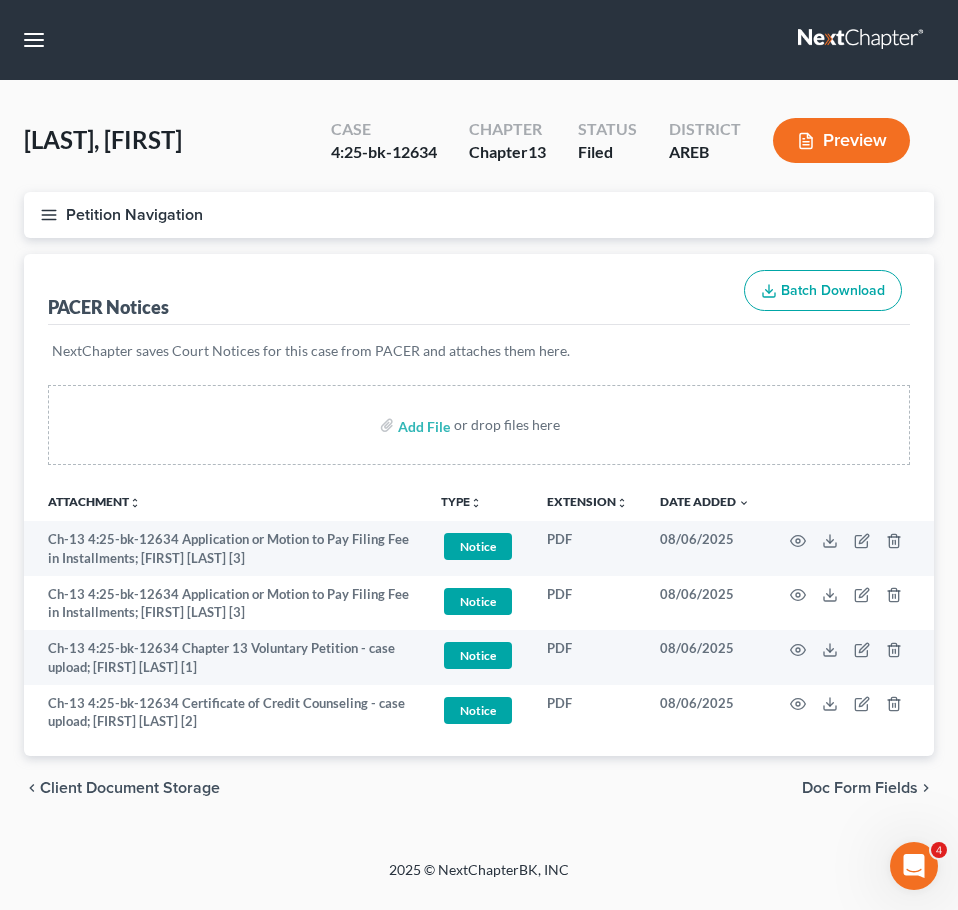 click 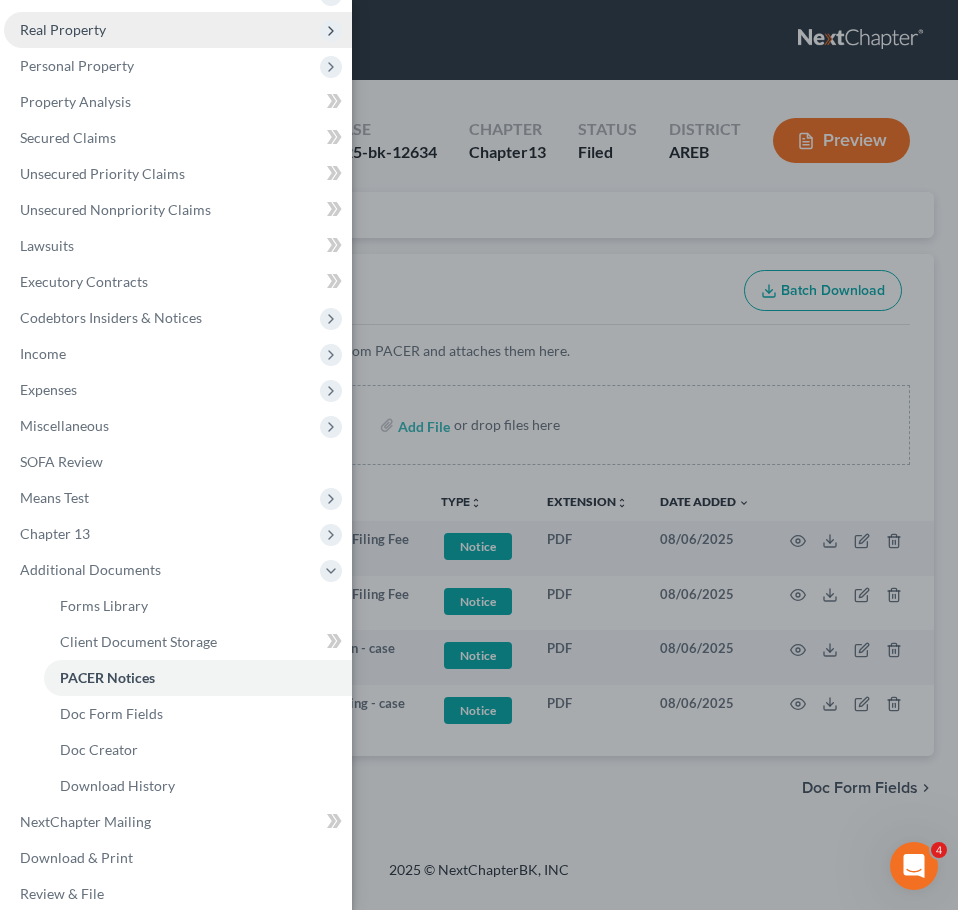 click on "Real Property" at bounding box center (63, 29) 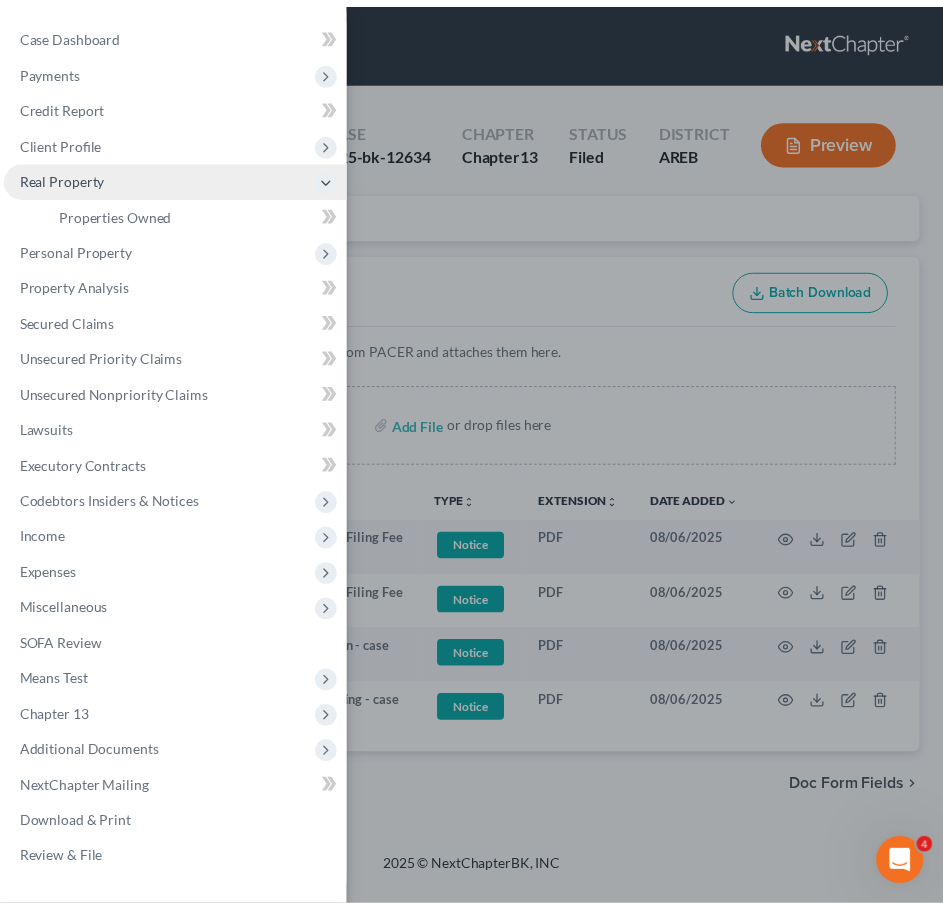scroll, scrollTop: 0, scrollLeft: 0, axis: both 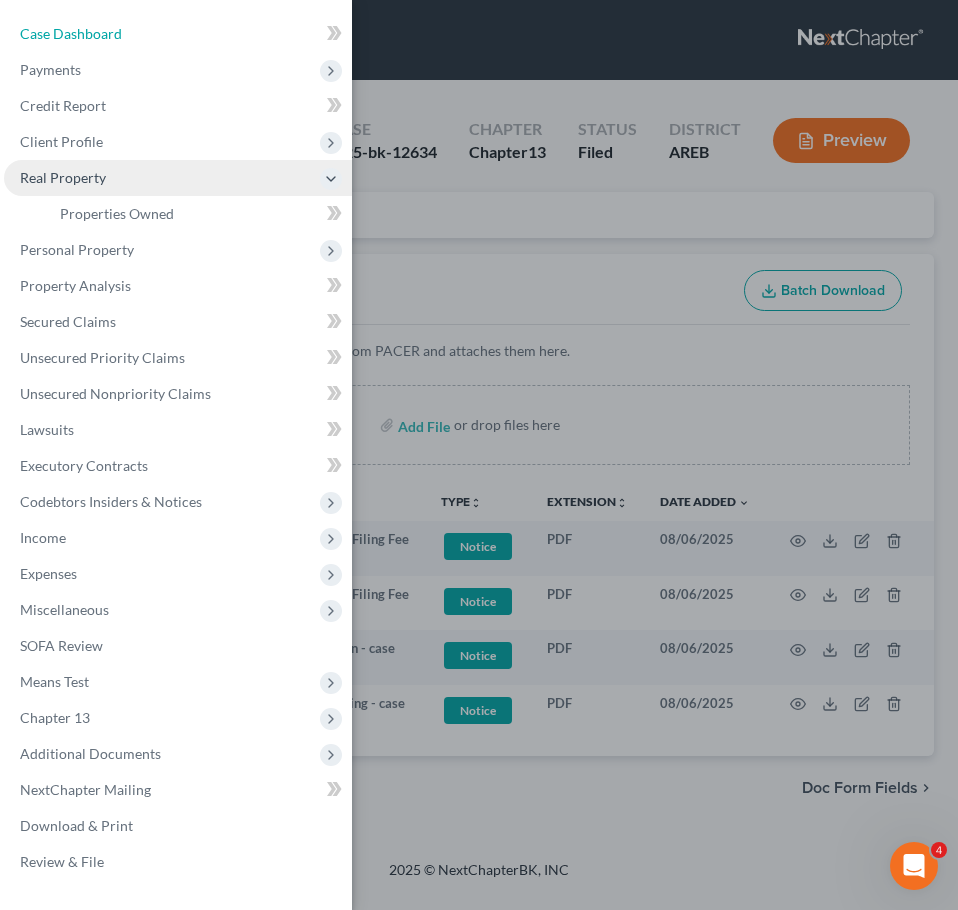 click on "Case Dashboard" at bounding box center (178, 34) 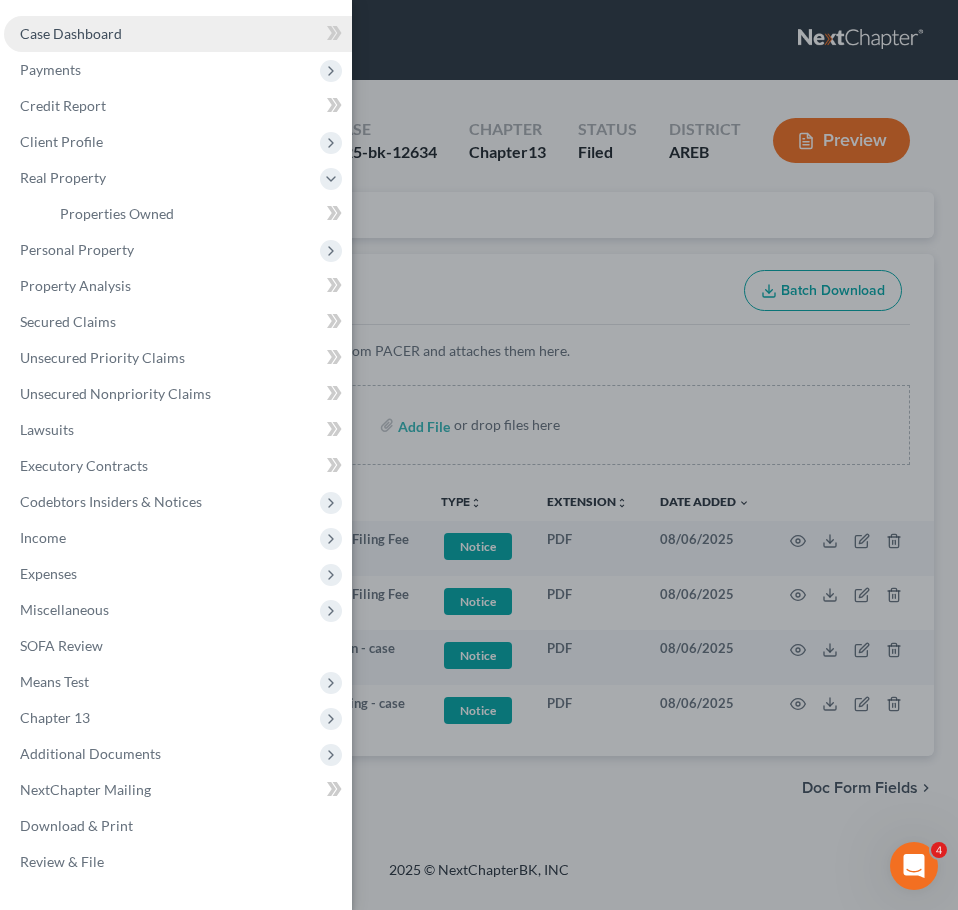 select on "4" 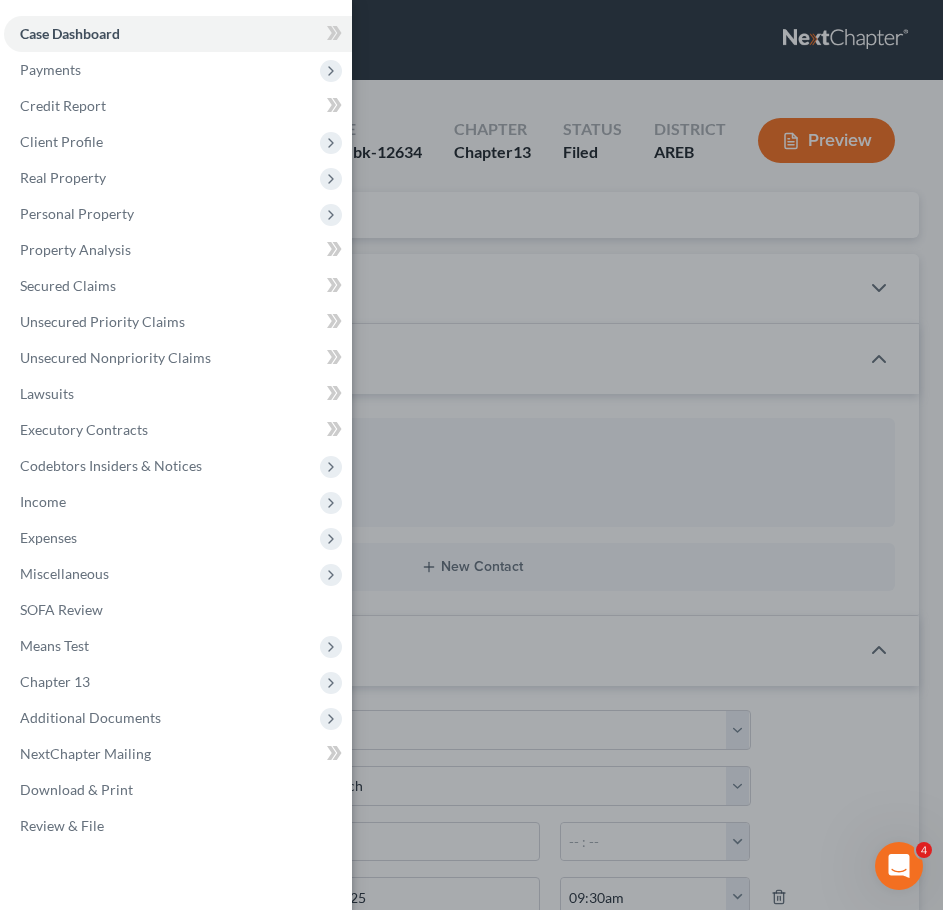 click on "Case Dashboard
Payments
Invoices
Payments
Payments
Credit Report
Client Profile" at bounding box center (471, 455) 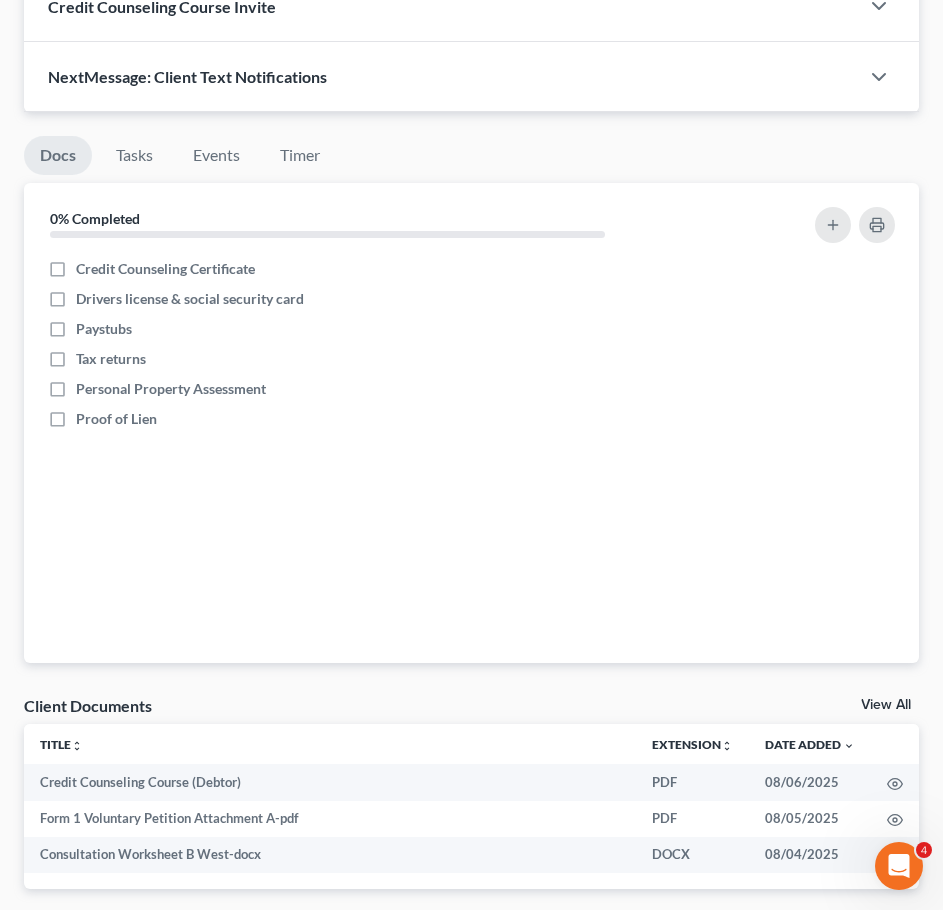 scroll, scrollTop: 2032, scrollLeft: 0, axis: vertical 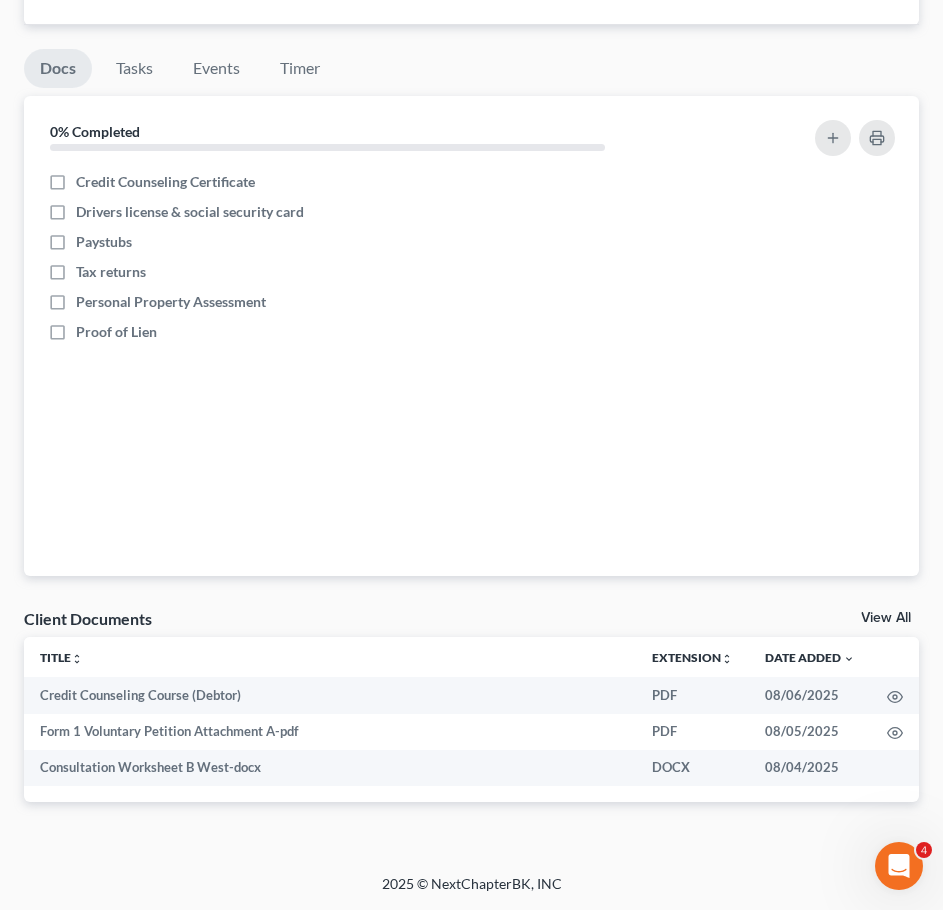click on "View All" at bounding box center (886, 618) 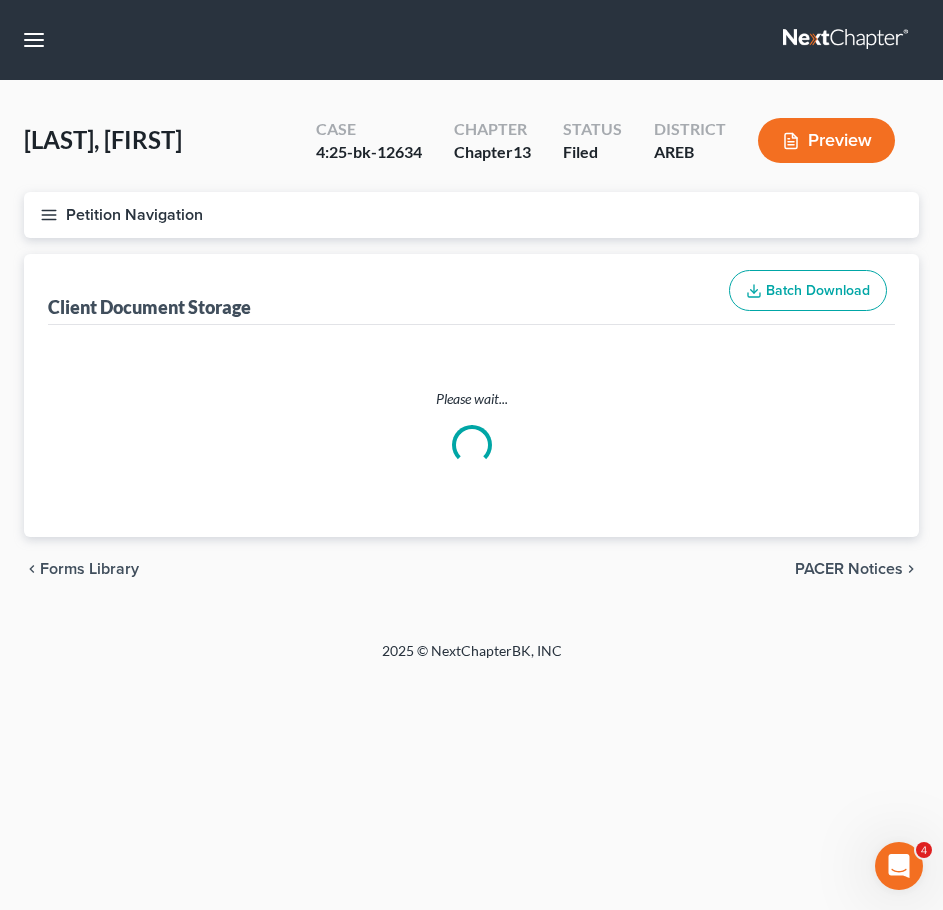 scroll, scrollTop: 0, scrollLeft: 0, axis: both 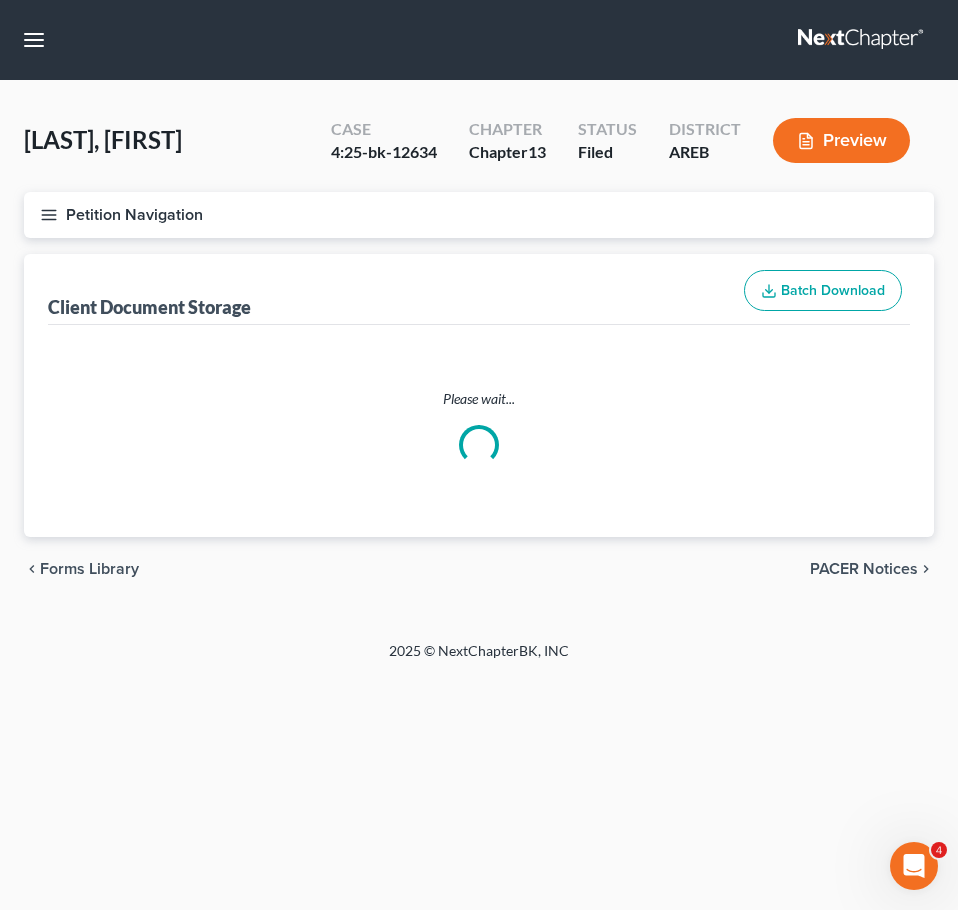 select on "0" 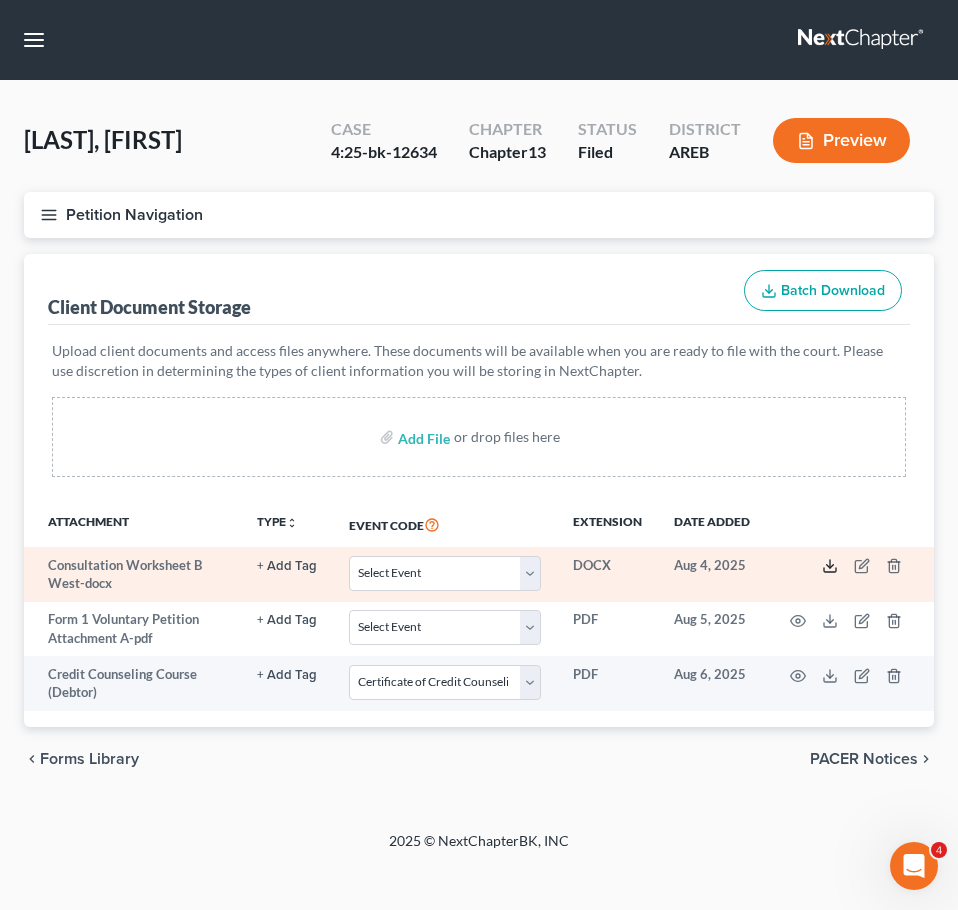 click 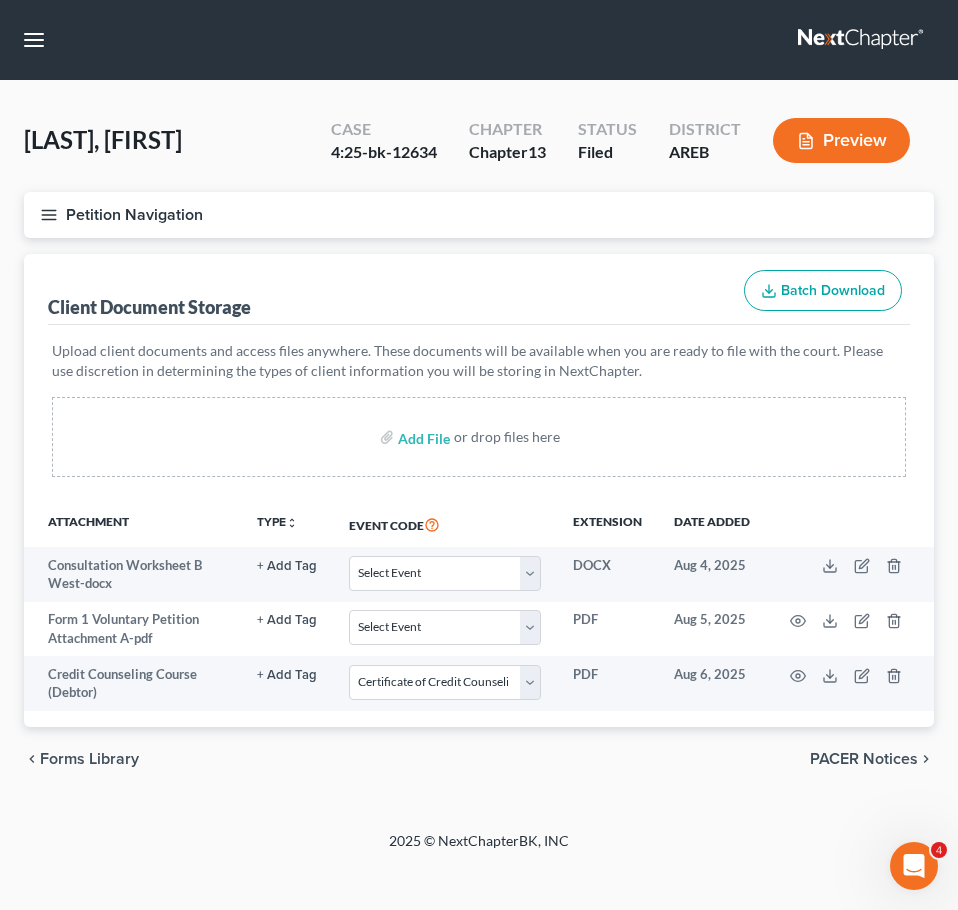 click on "Petition Navigation" at bounding box center [479, 215] 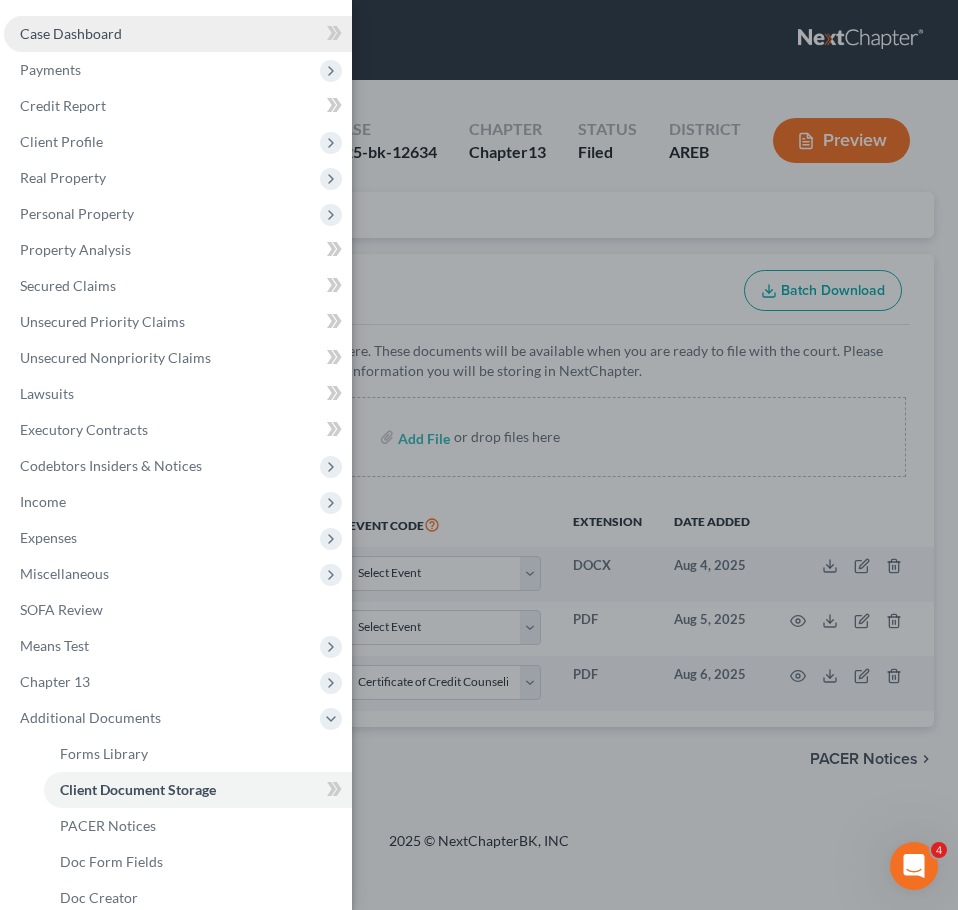 click on "Case Dashboard" at bounding box center (71, 33) 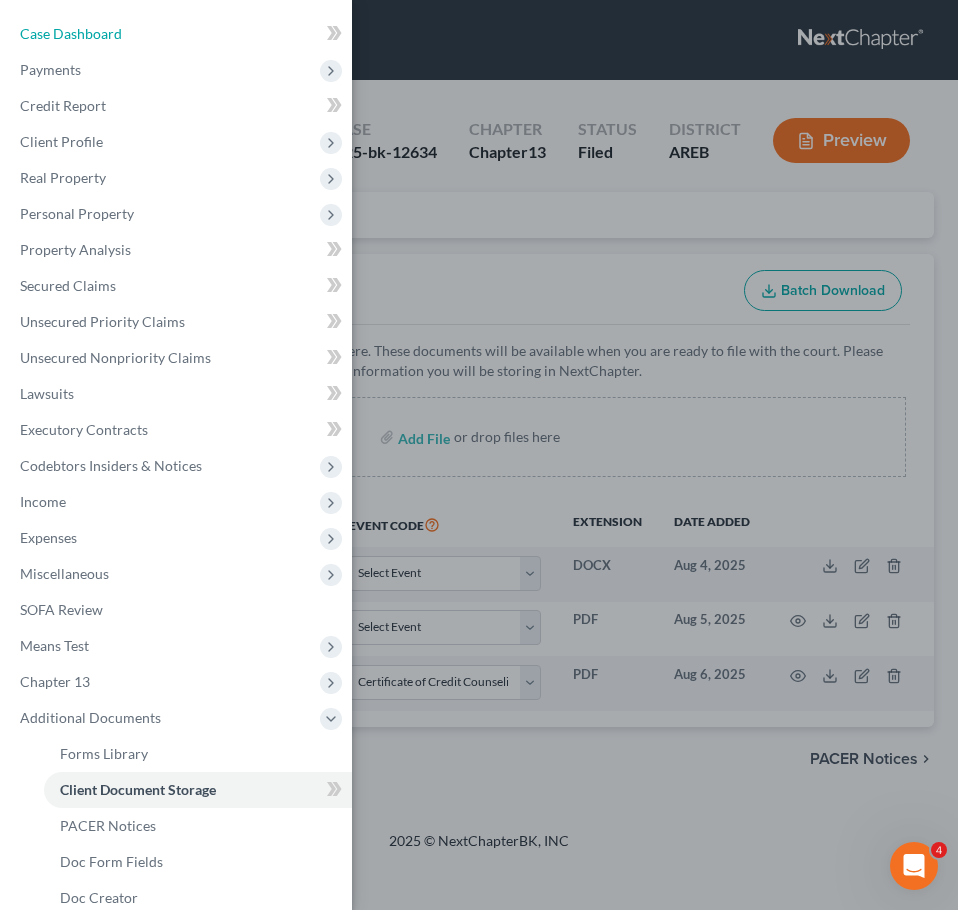 select on "4" 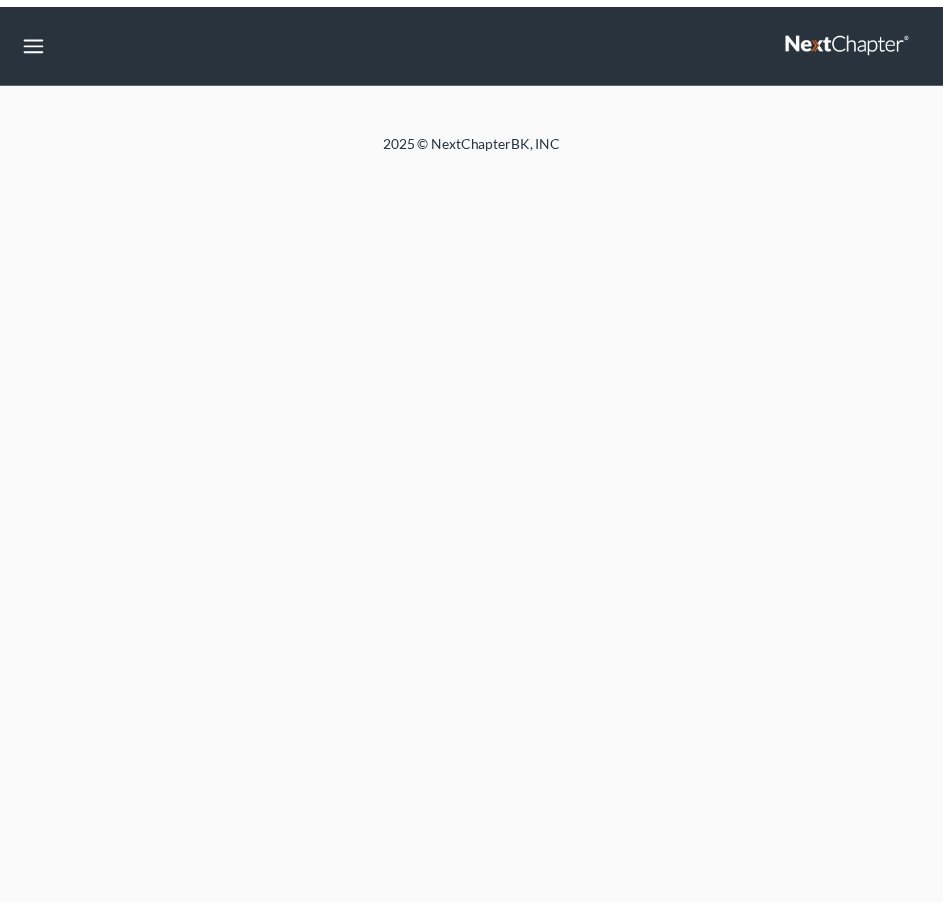 scroll, scrollTop: 0, scrollLeft: 0, axis: both 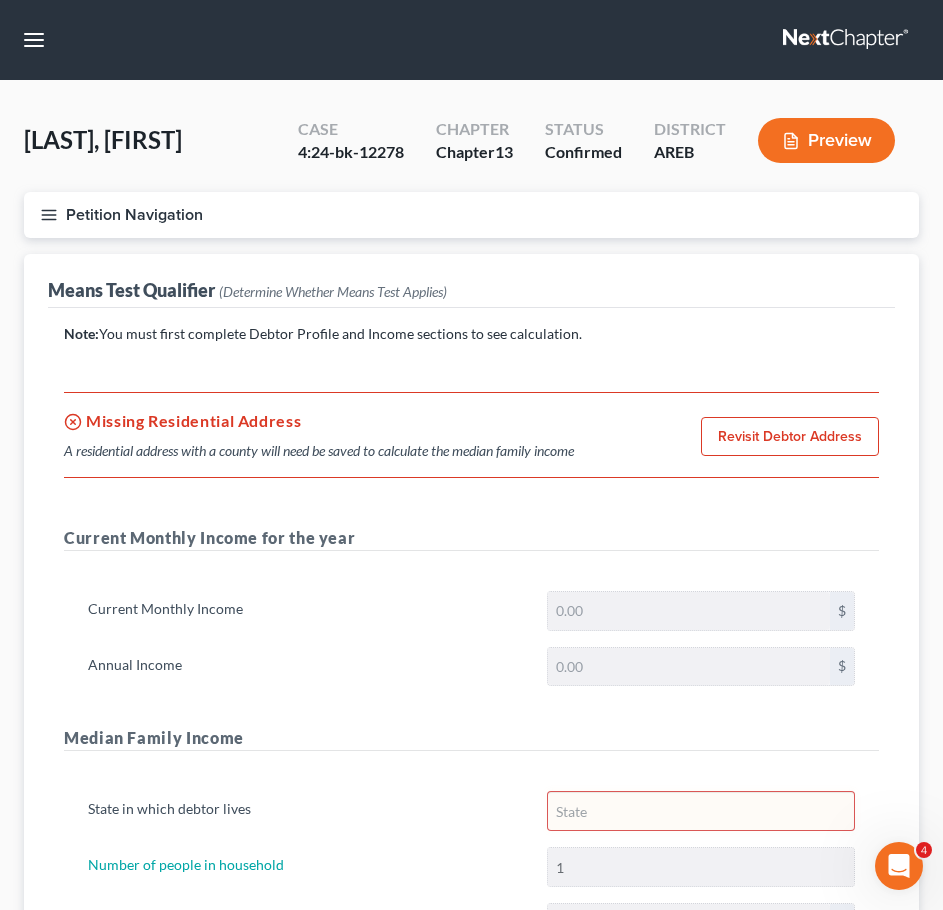 click on "Revisit Debtor Address" at bounding box center (790, 437) 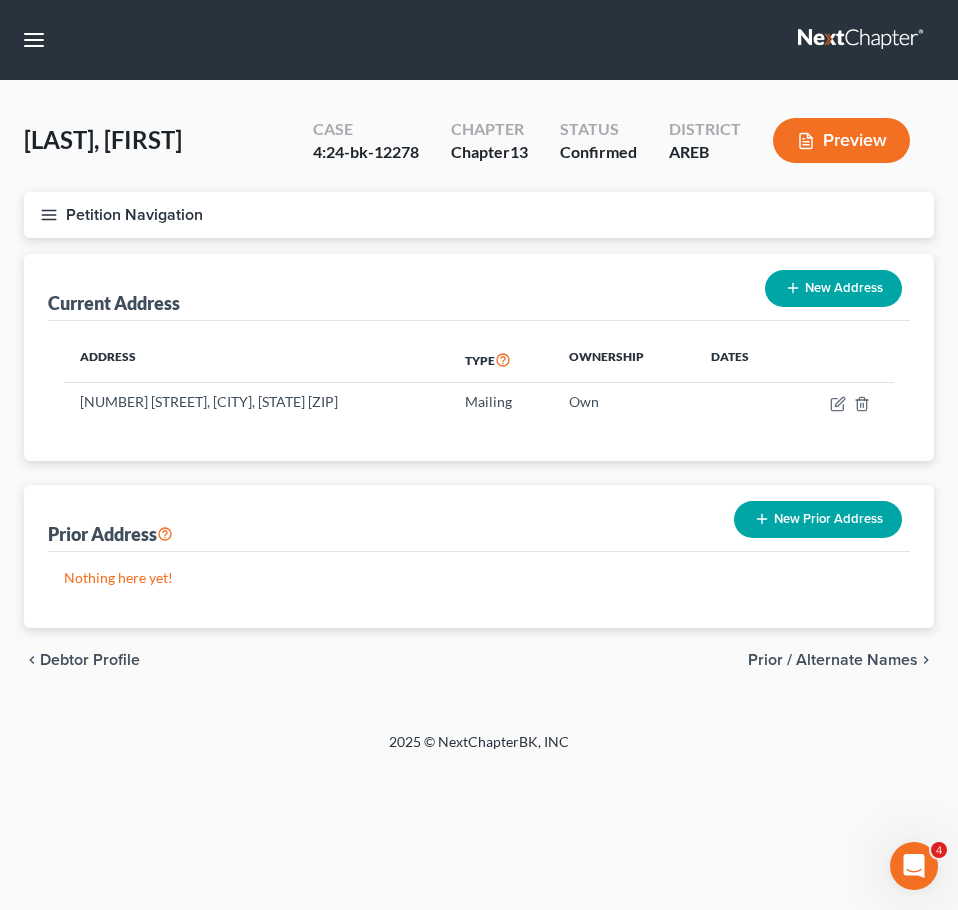 click on "Address Type  Ownership Dates [NUMBER] [STREET], [CITY], [STATE] [ZIP] Mailing Own" at bounding box center (479, 391) 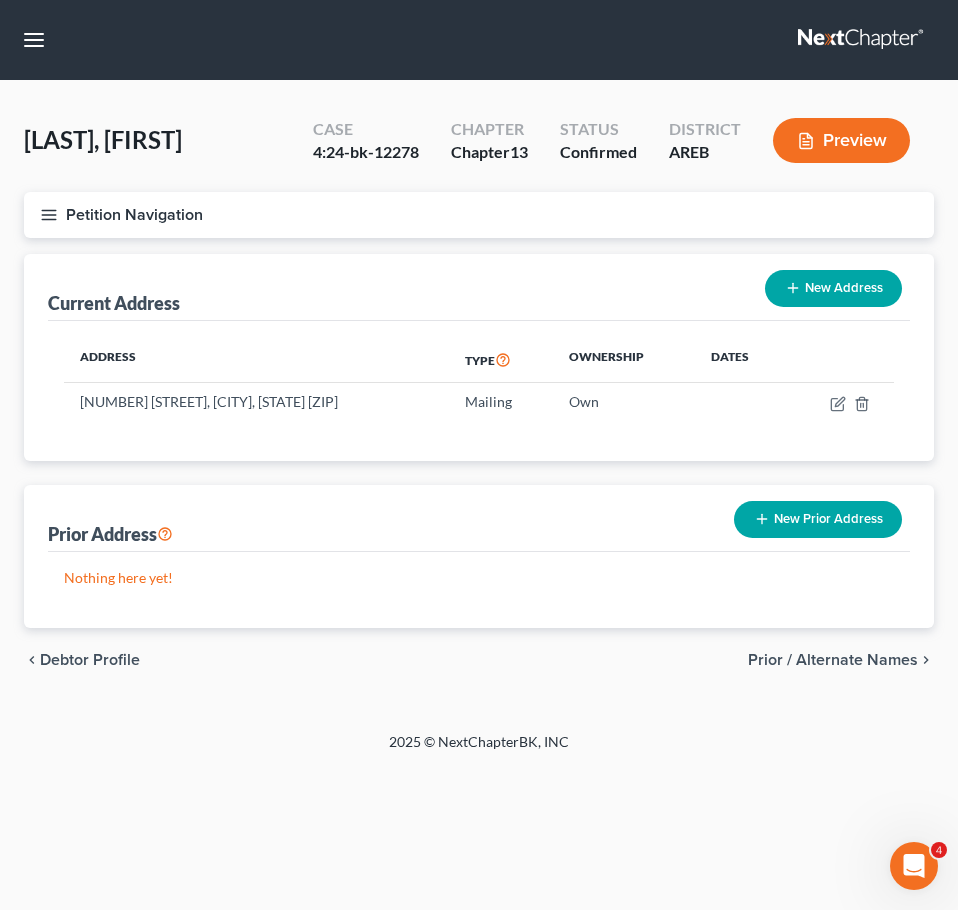 click on "Petition Navigation" at bounding box center (479, 215) 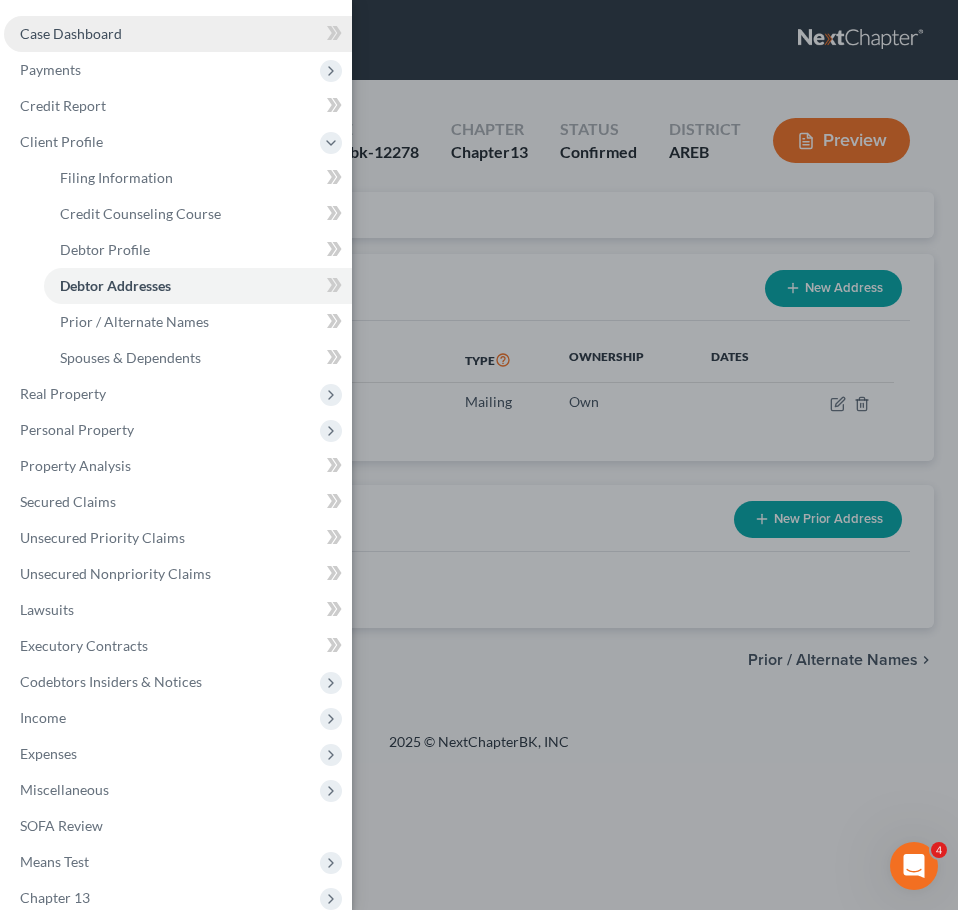 click on "Case Dashboard" at bounding box center (178, 34) 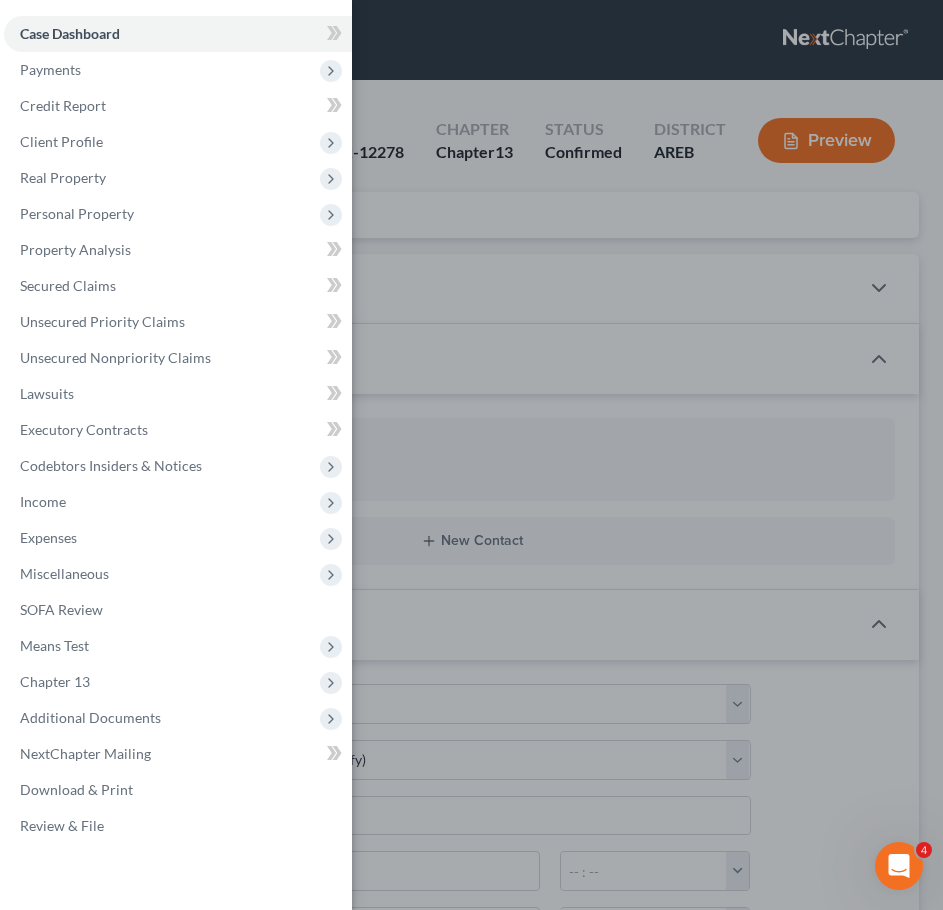 click on "Case Dashboard
Payments
Invoices
Payments
Payments
Credit Report
Client Profile" at bounding box center (471, 455) 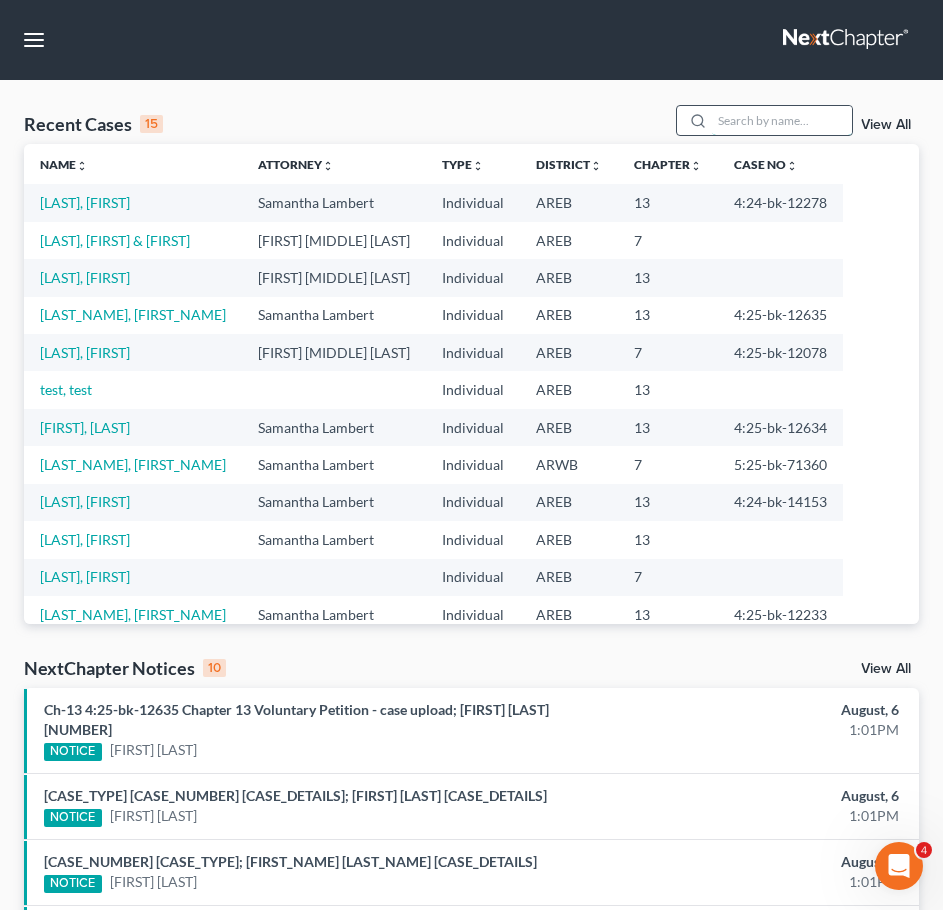 click at bounding box center (782, 120) 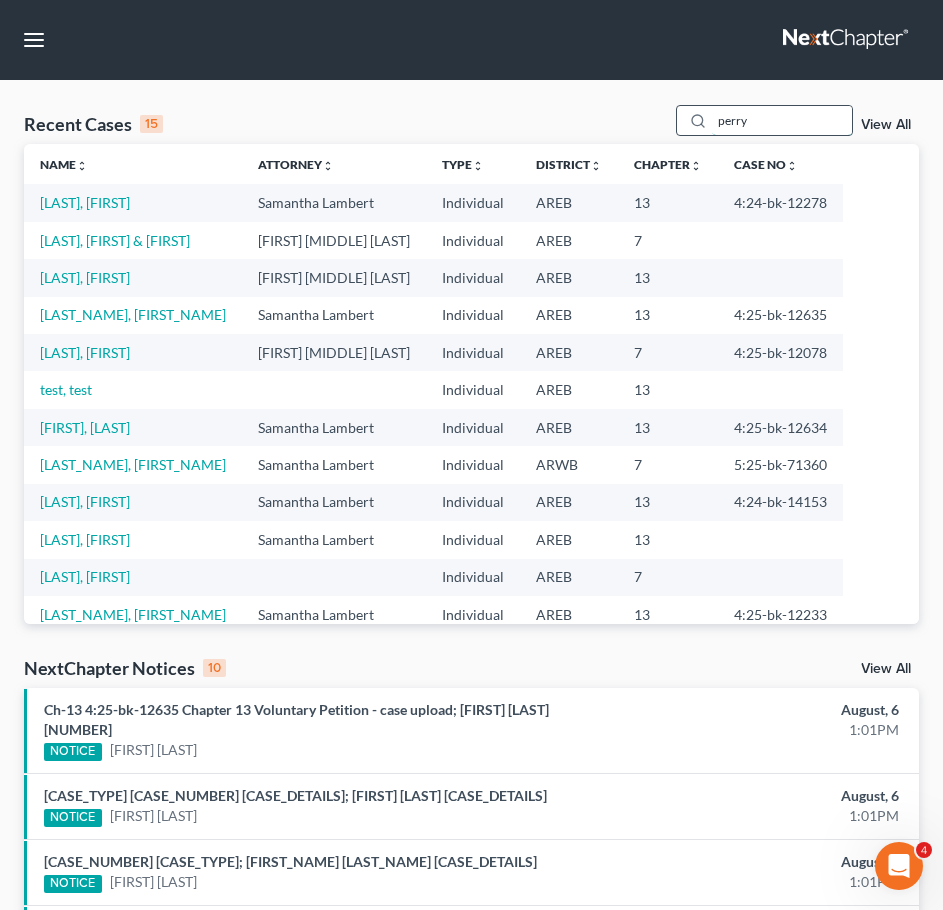 type on "perry" 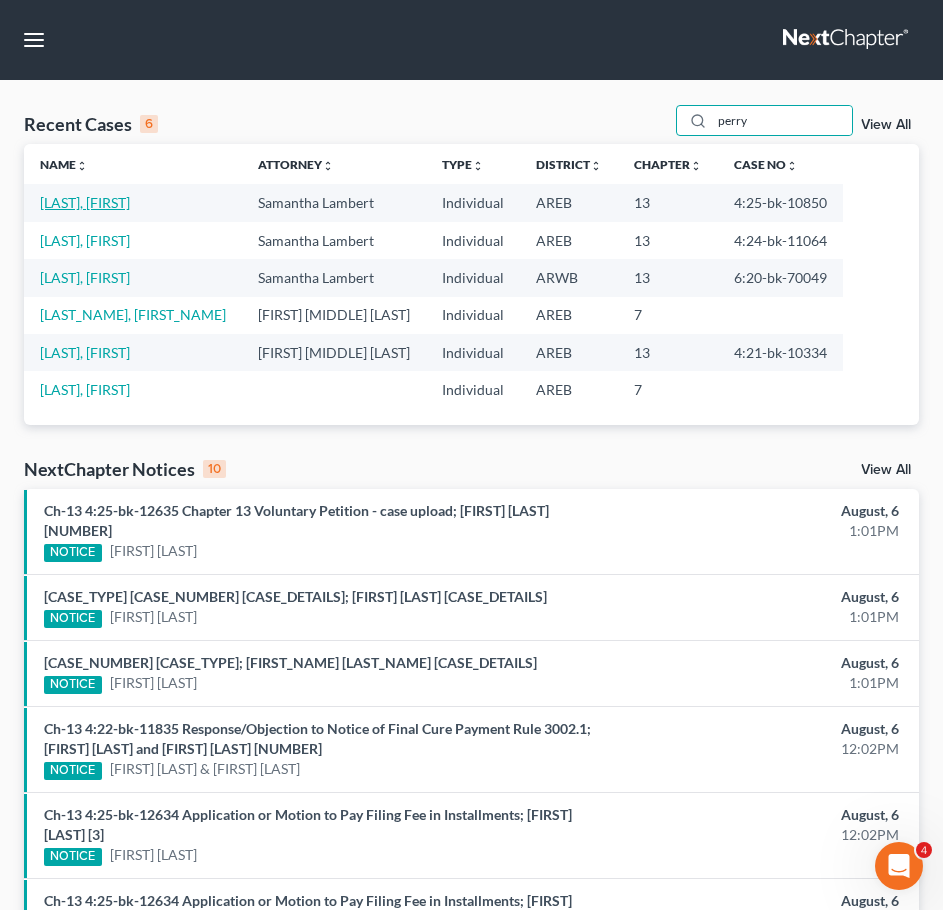 click on "Perry, Jacqueline" at bounding box center [85, 202] 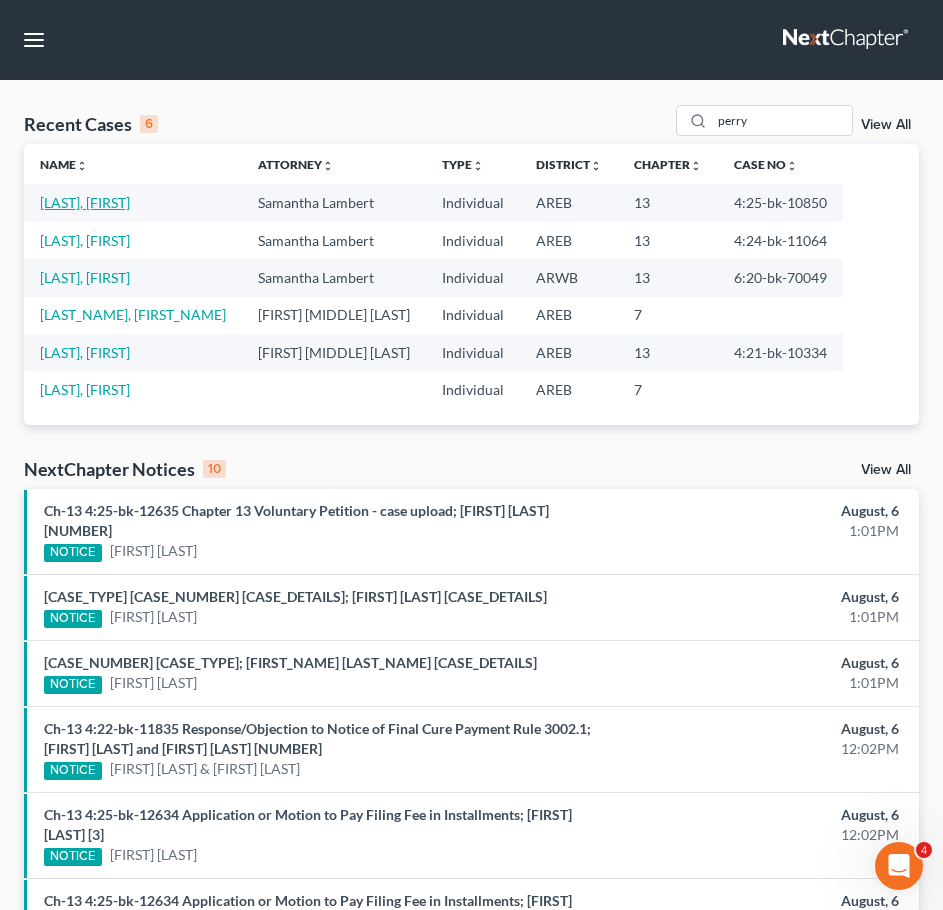 select on "2" 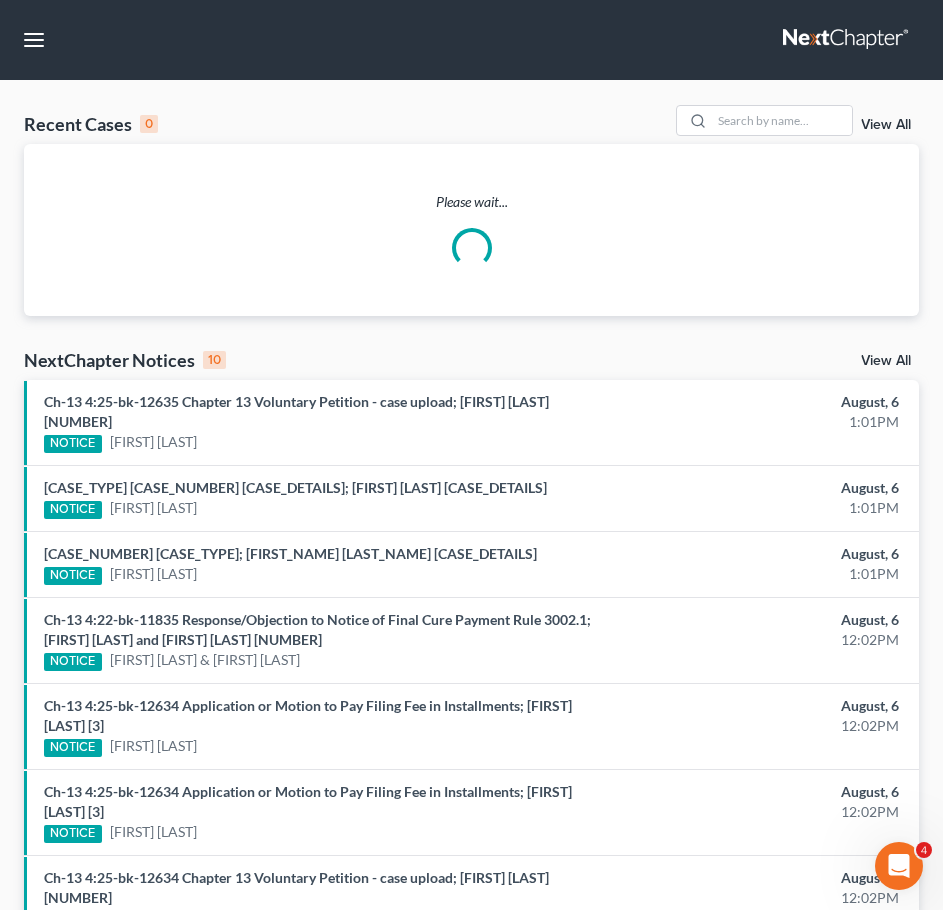 click on "View All" at bounding box center (886, 125) 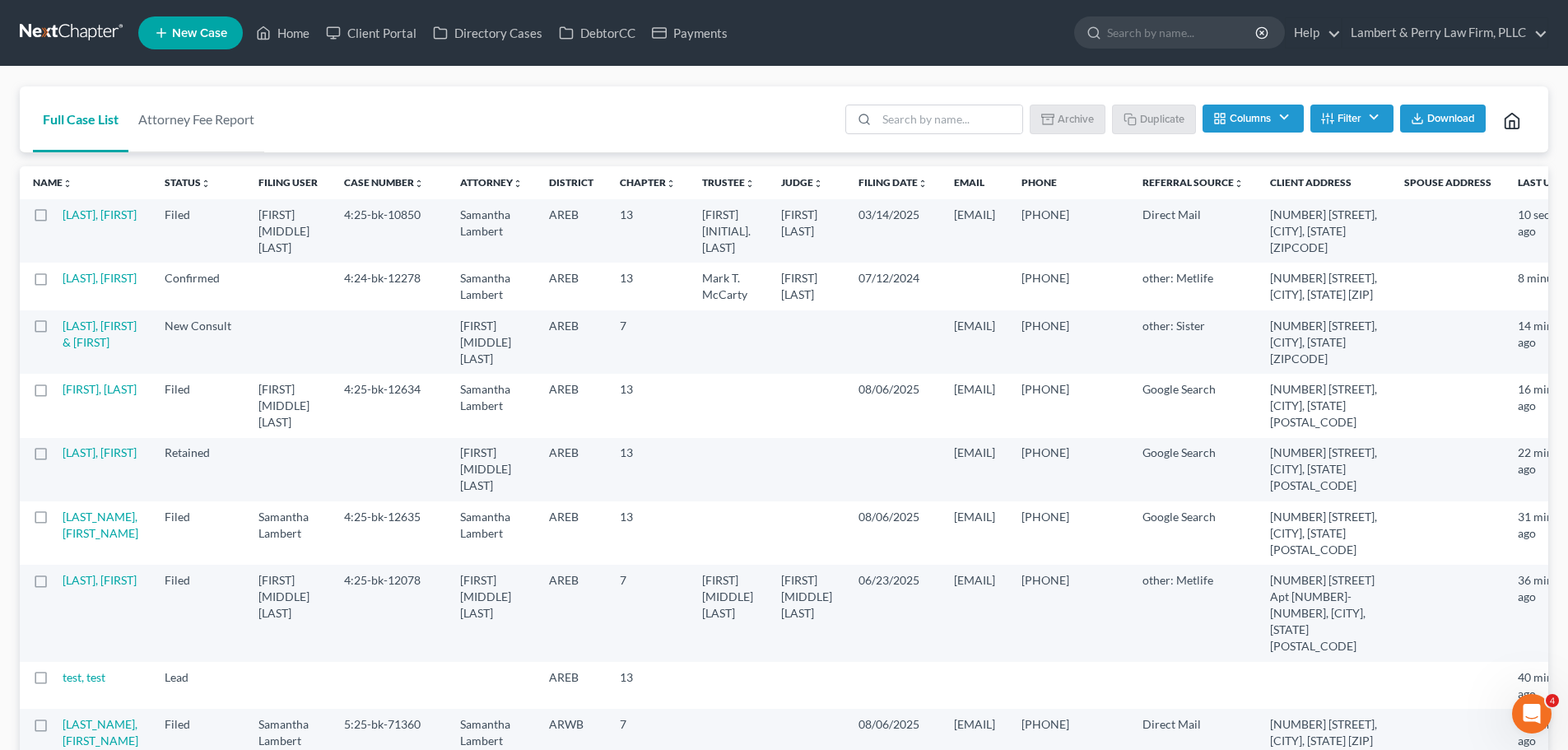 click on "Filing Date
unfold_more
expand_more
expand_less" at bounding box center [893, 183] 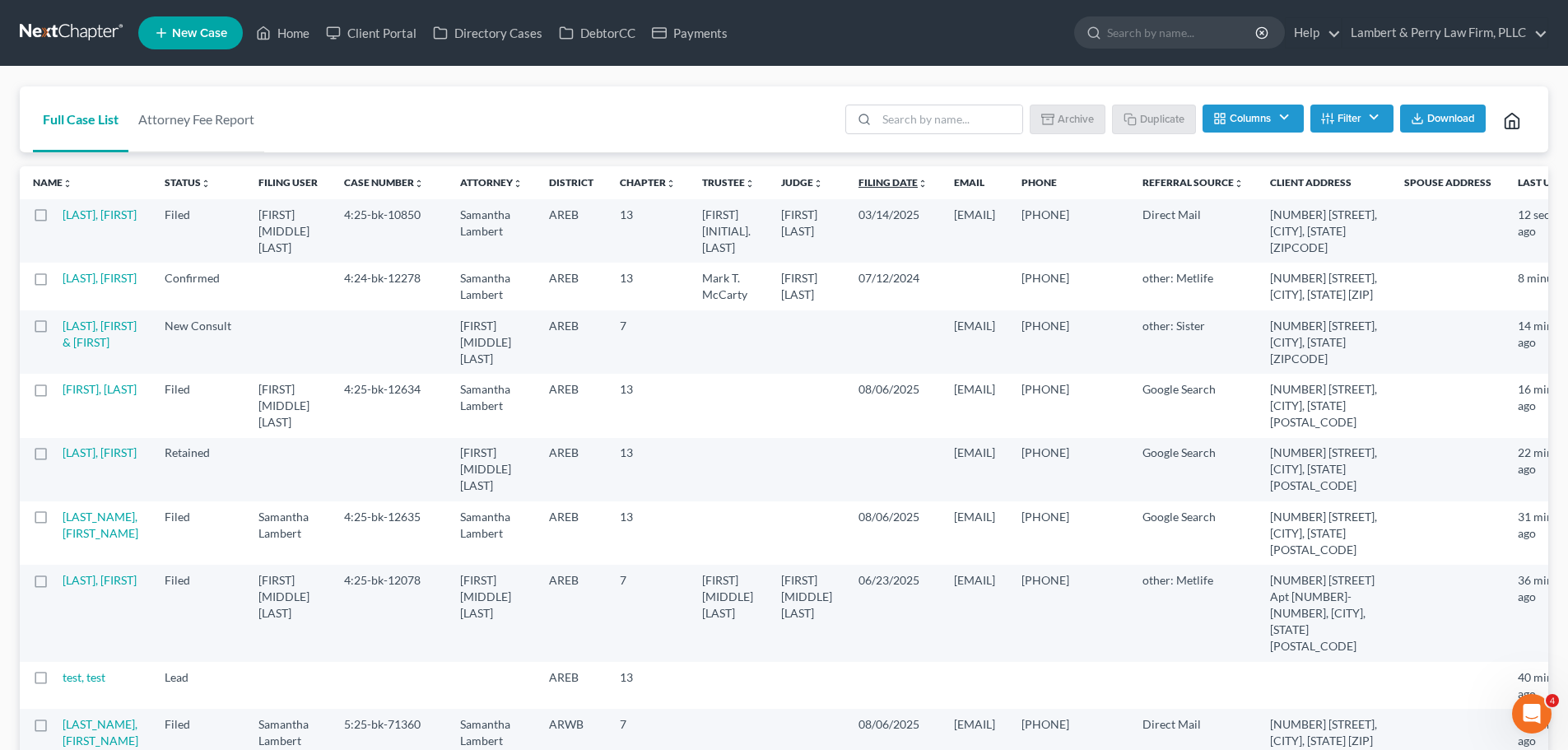 click on "Filing Date
unfold_more
expand_more
expand_less" at bounding box center (893, 182) 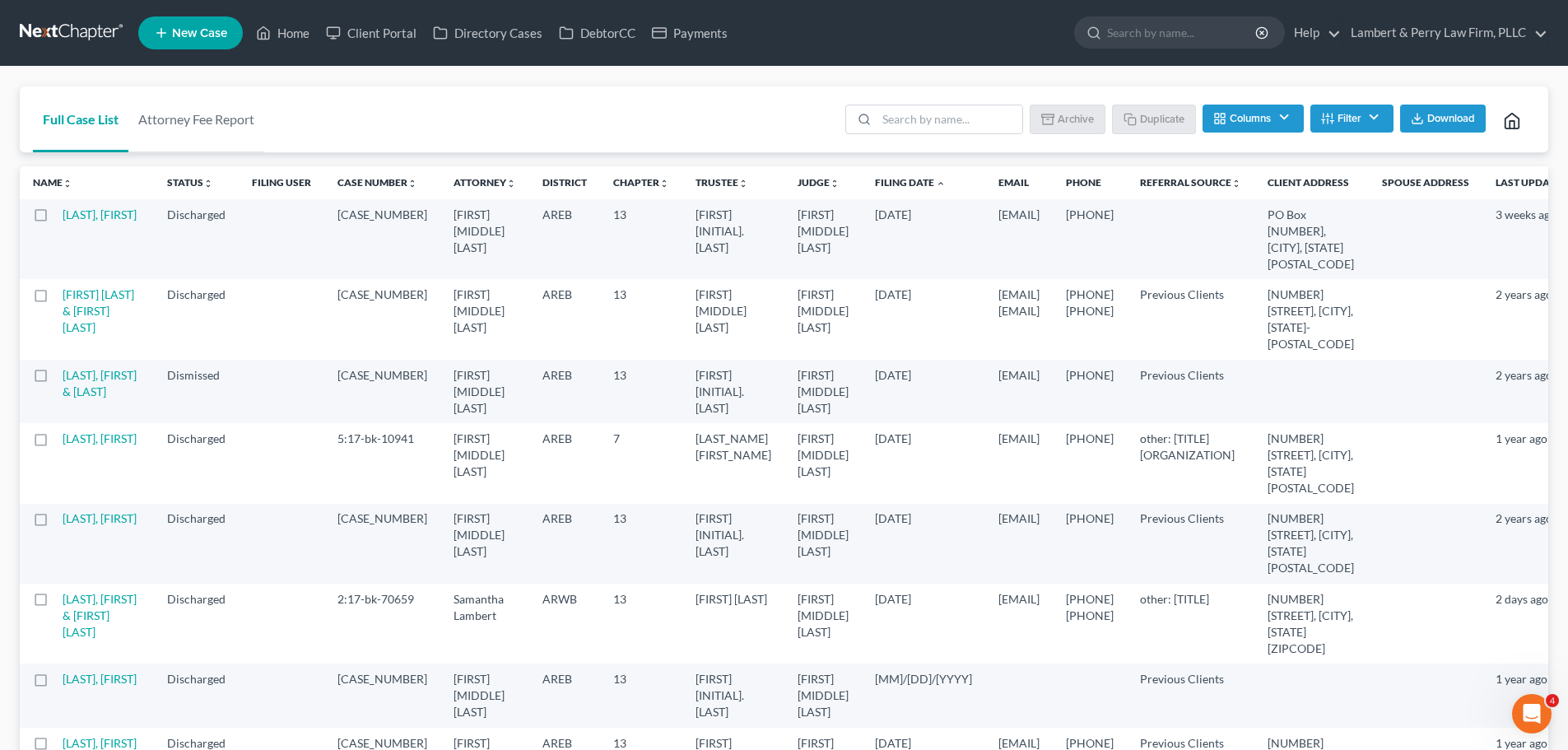 click on "Filing Date
unfold_more
expand_more
expand_less" at bounding box center (910, 182) 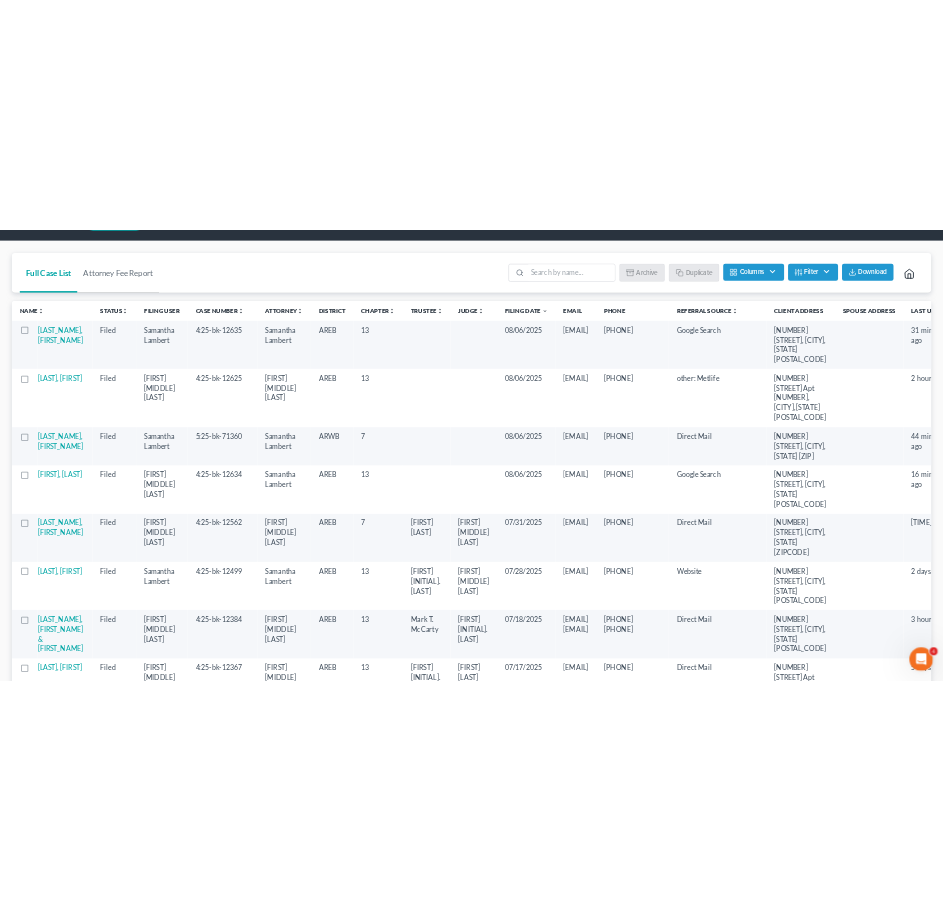 scroll, scrollTop: 0, scrollLeft: 0, axis: both 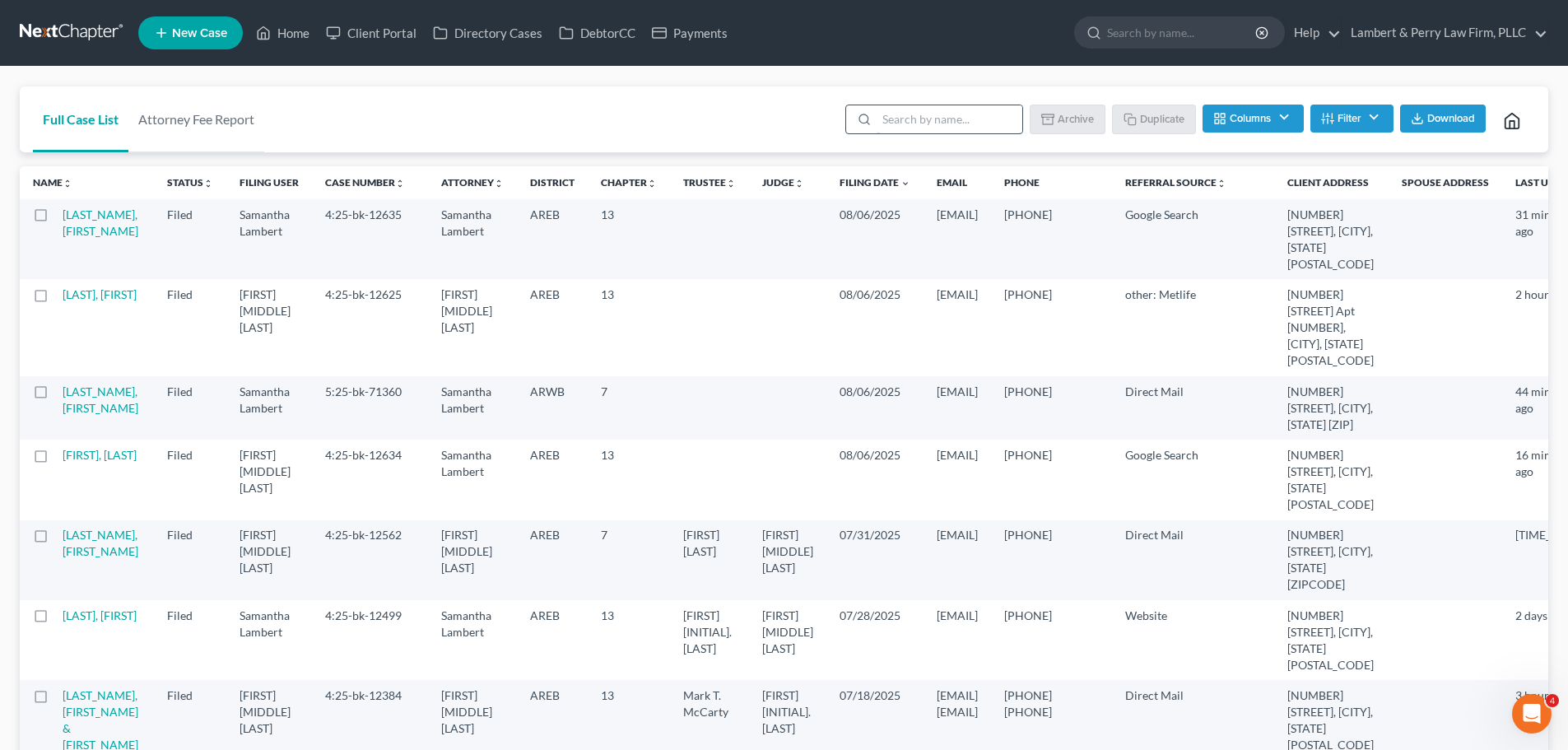 click at bounding box center [949, 119] 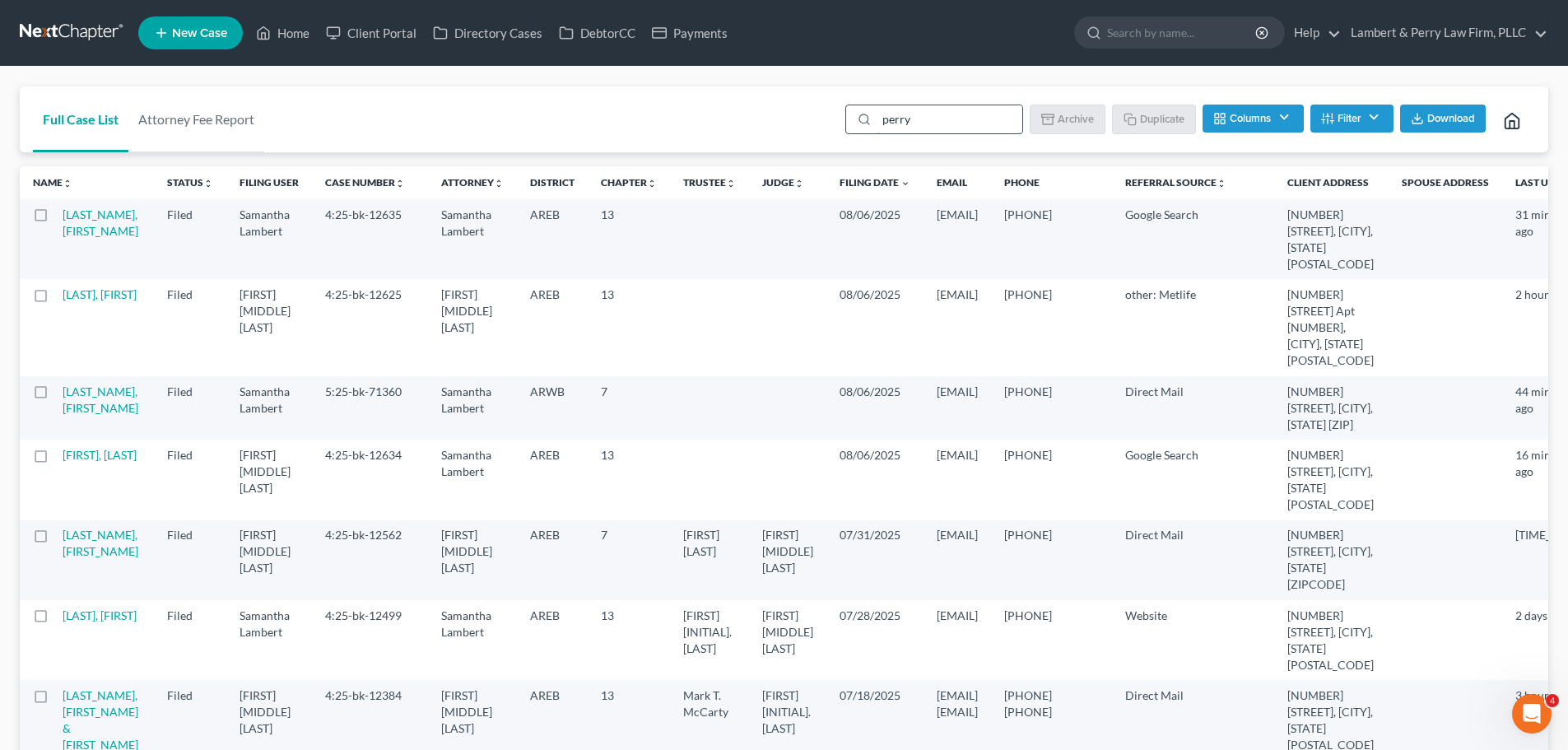 type on "perry" 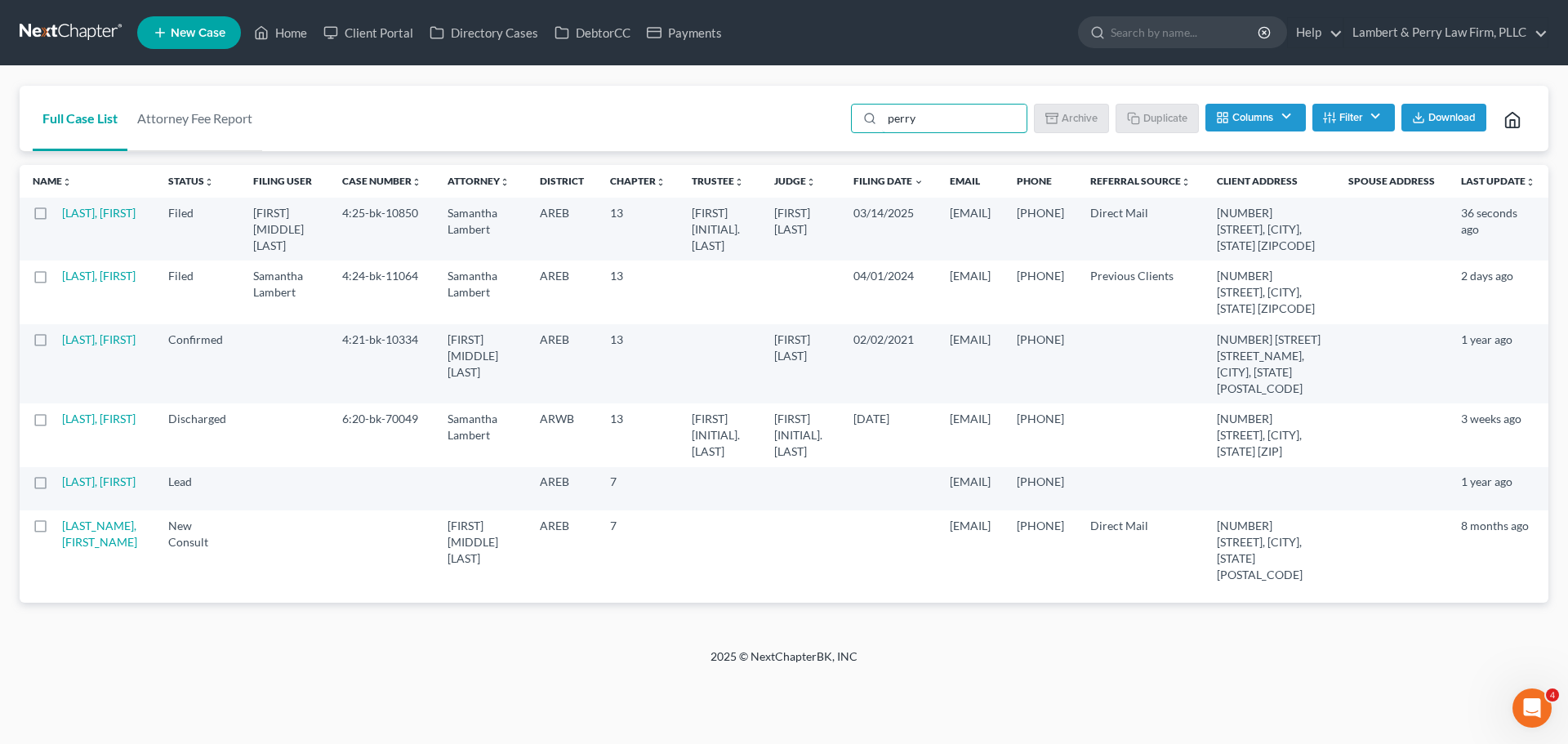 click at bounding box center [56, 217] 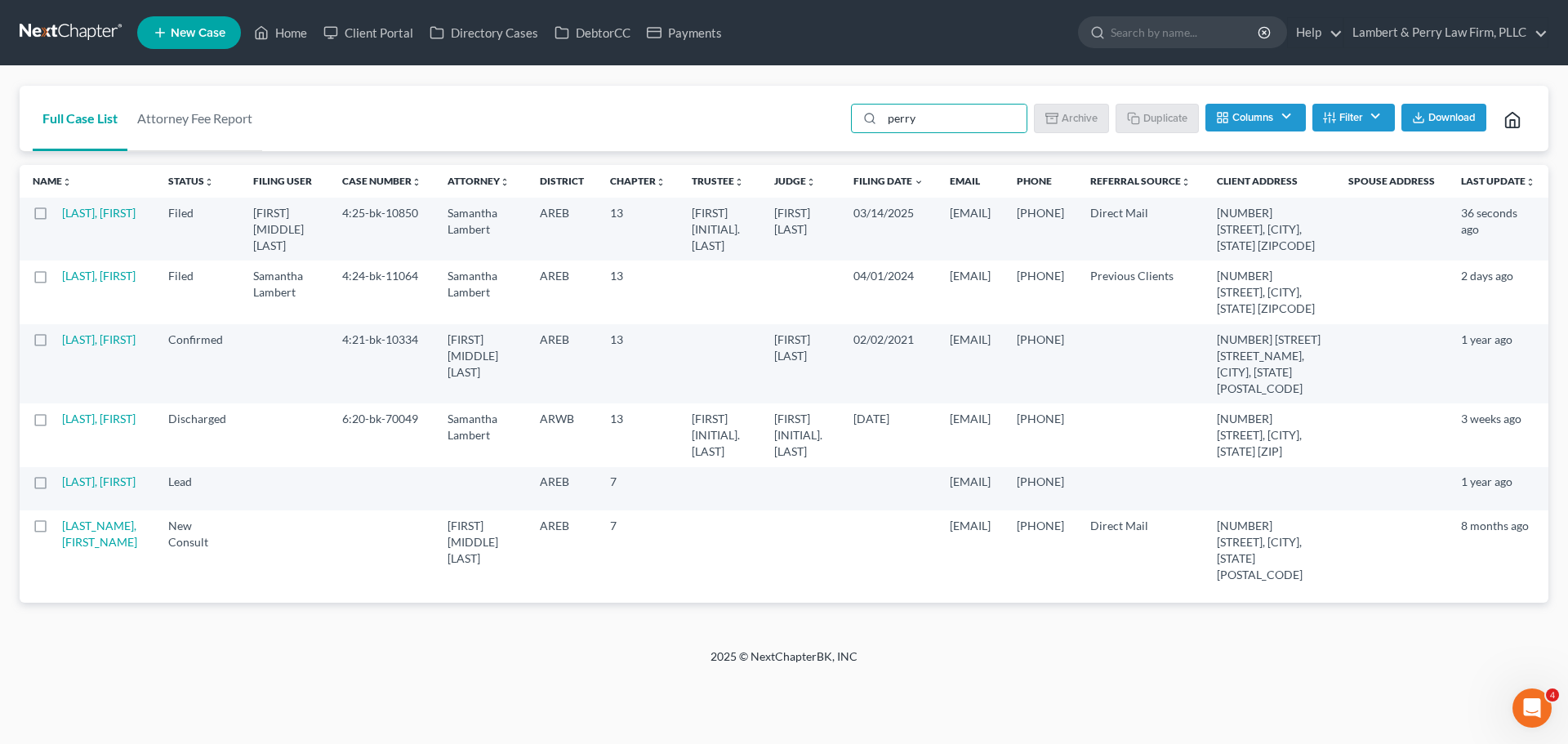 click at bounding box center (67, 210) 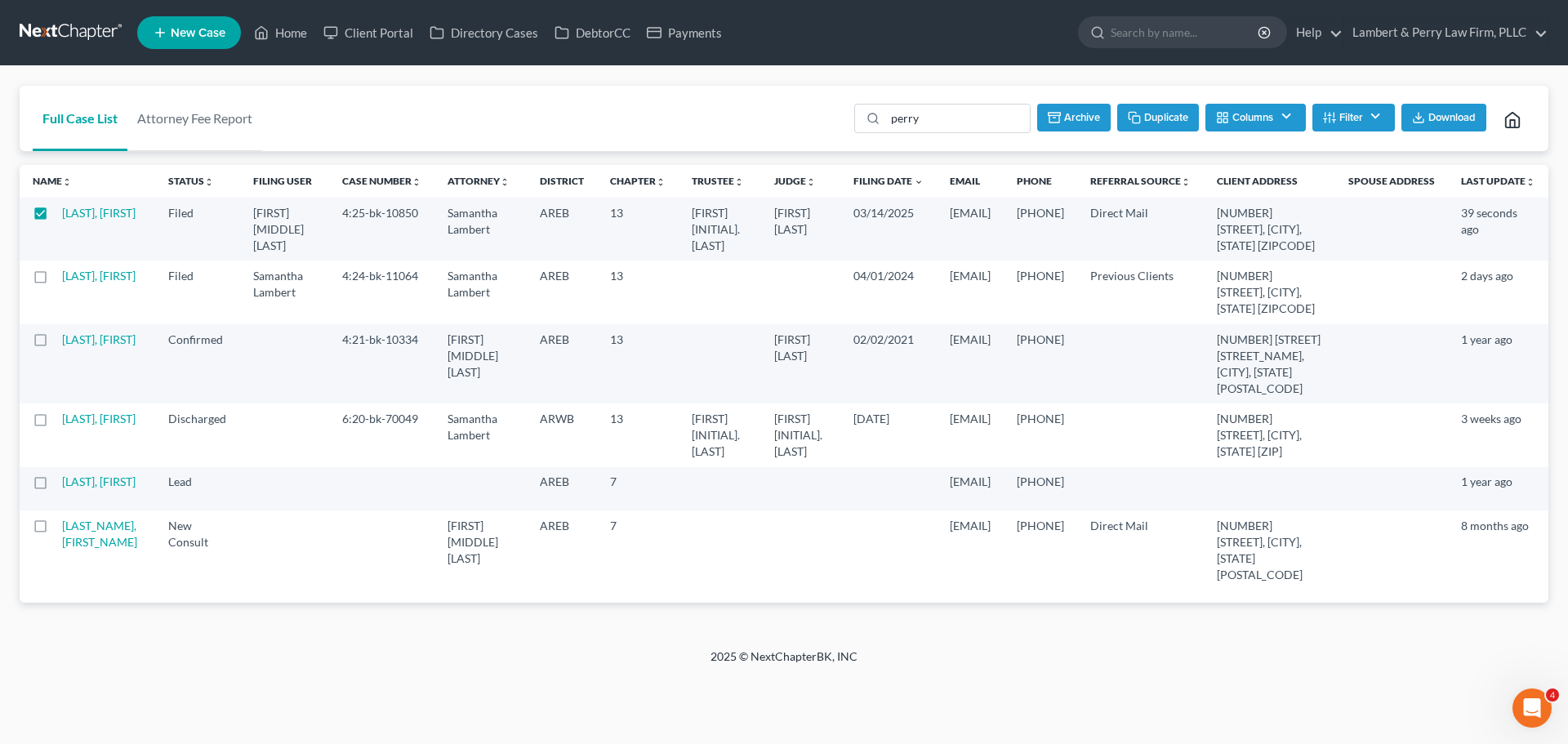 click on "Duplicate" at bounding box center [1158, 118] 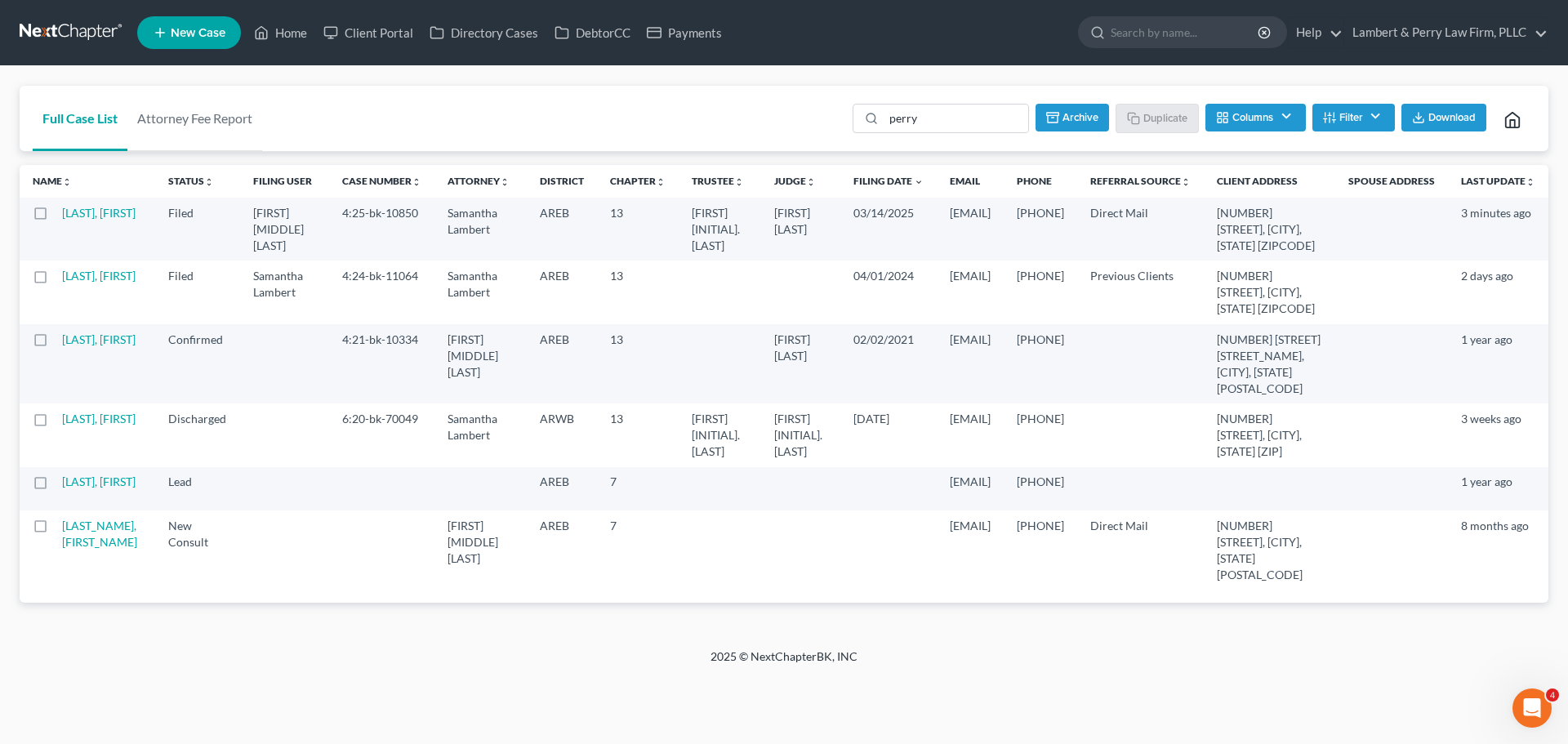 checkbox on "false" 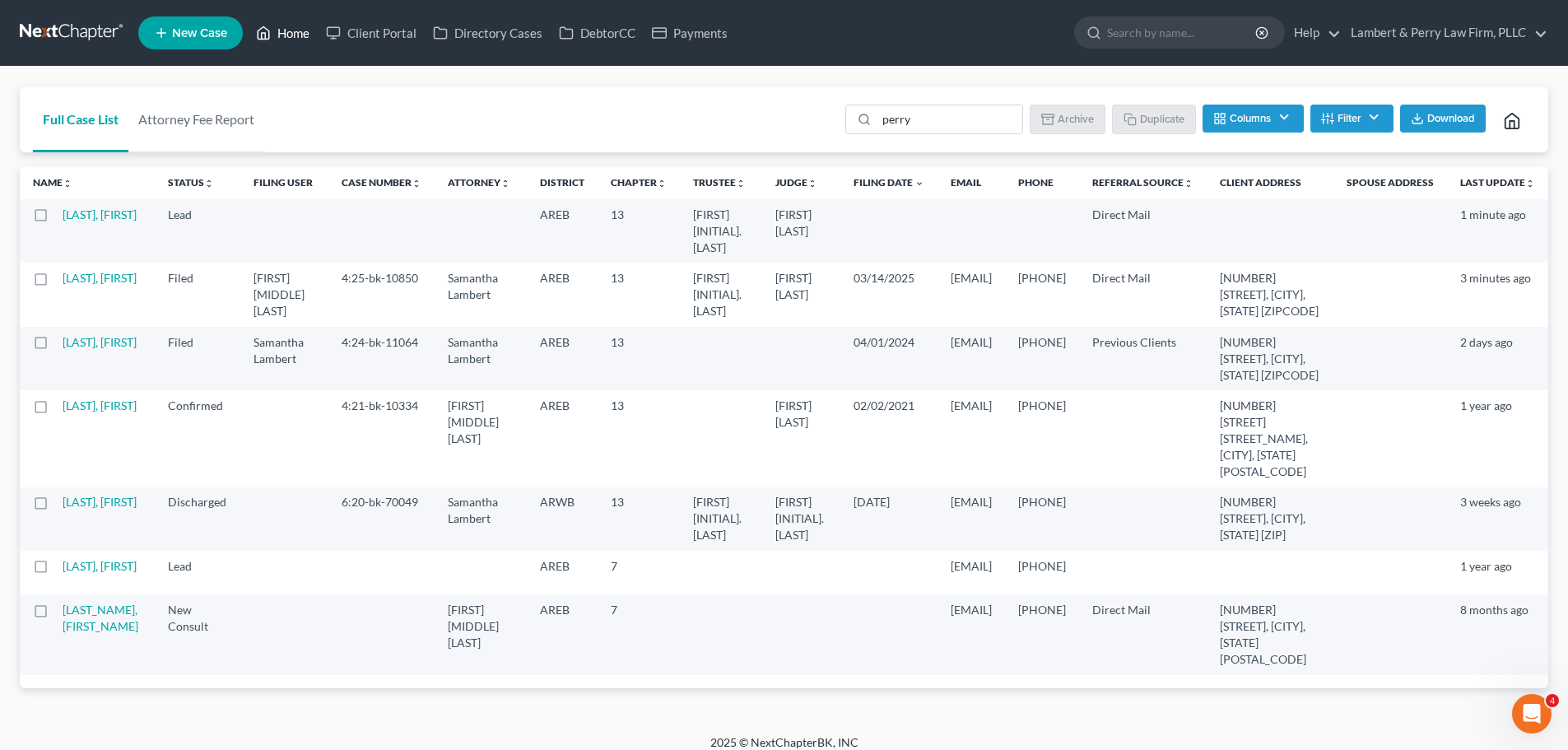click on "Home" at bounding box center [282, 33] 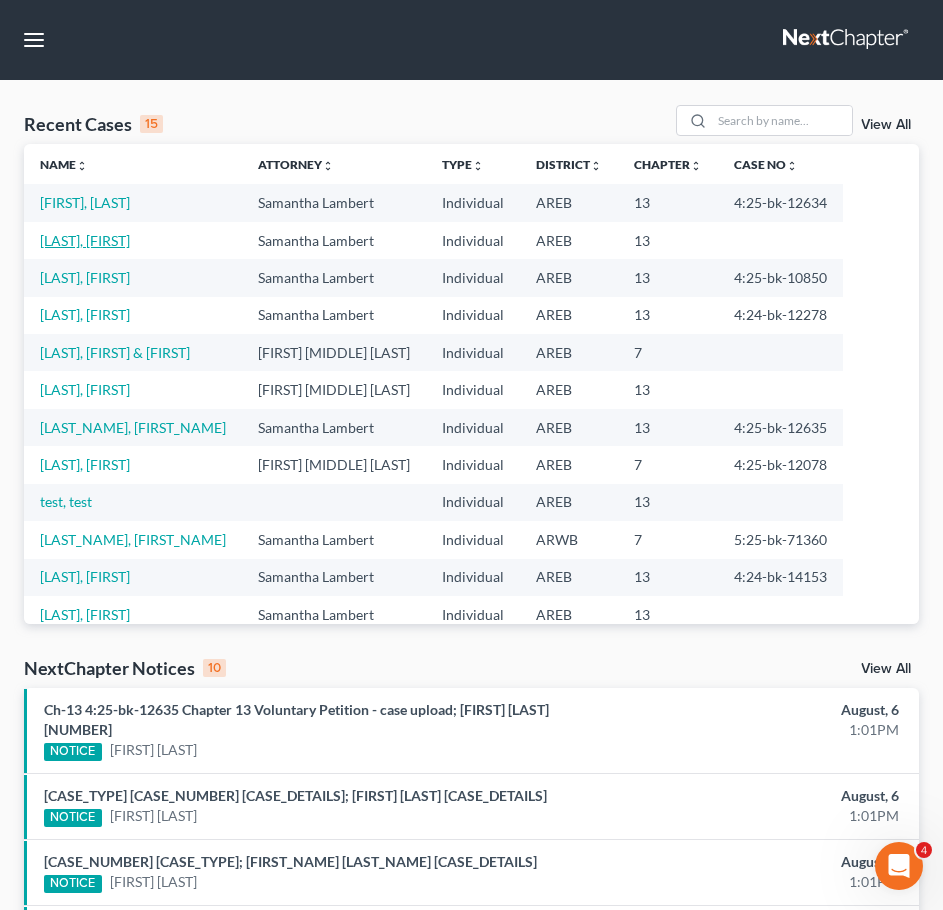 click on "Perry, Jacqueline" at bounding box center (85, 240) 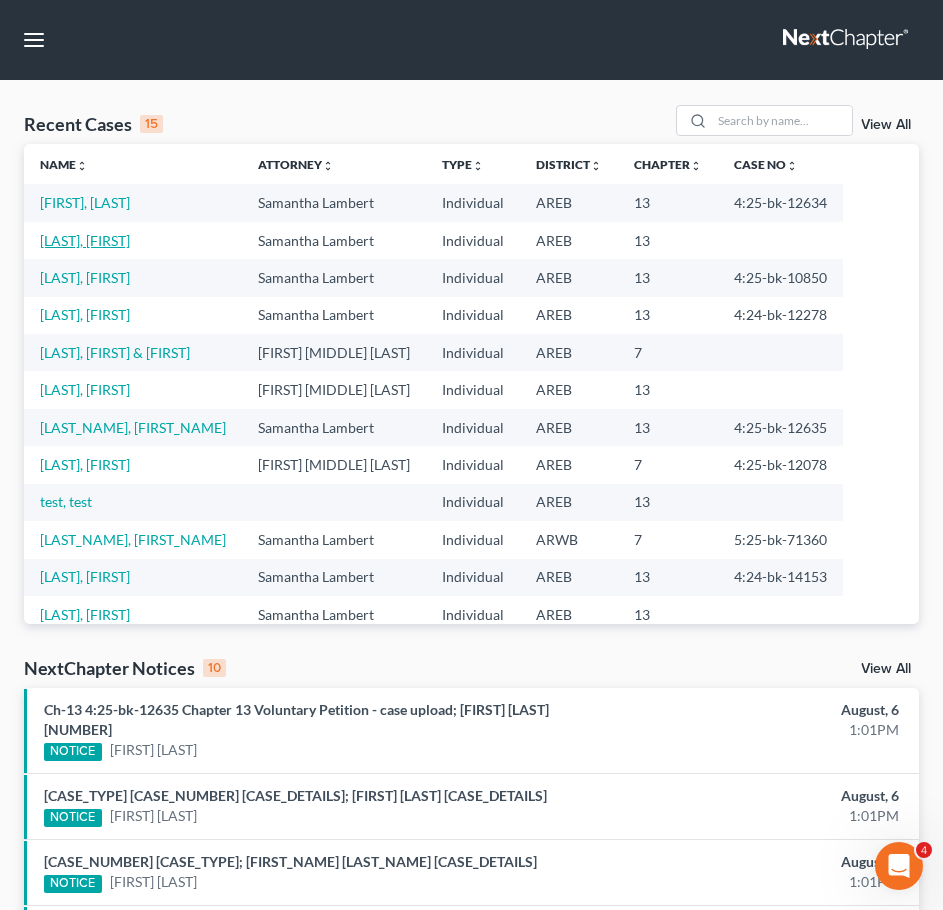 select on "2" 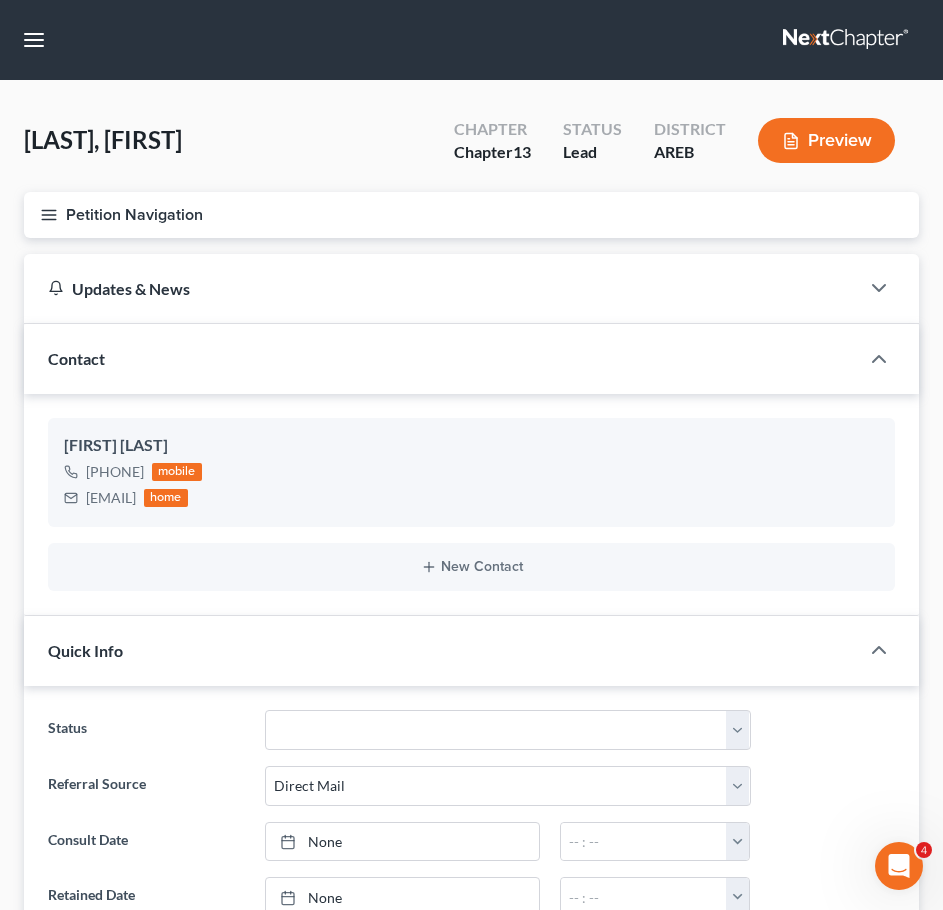 click 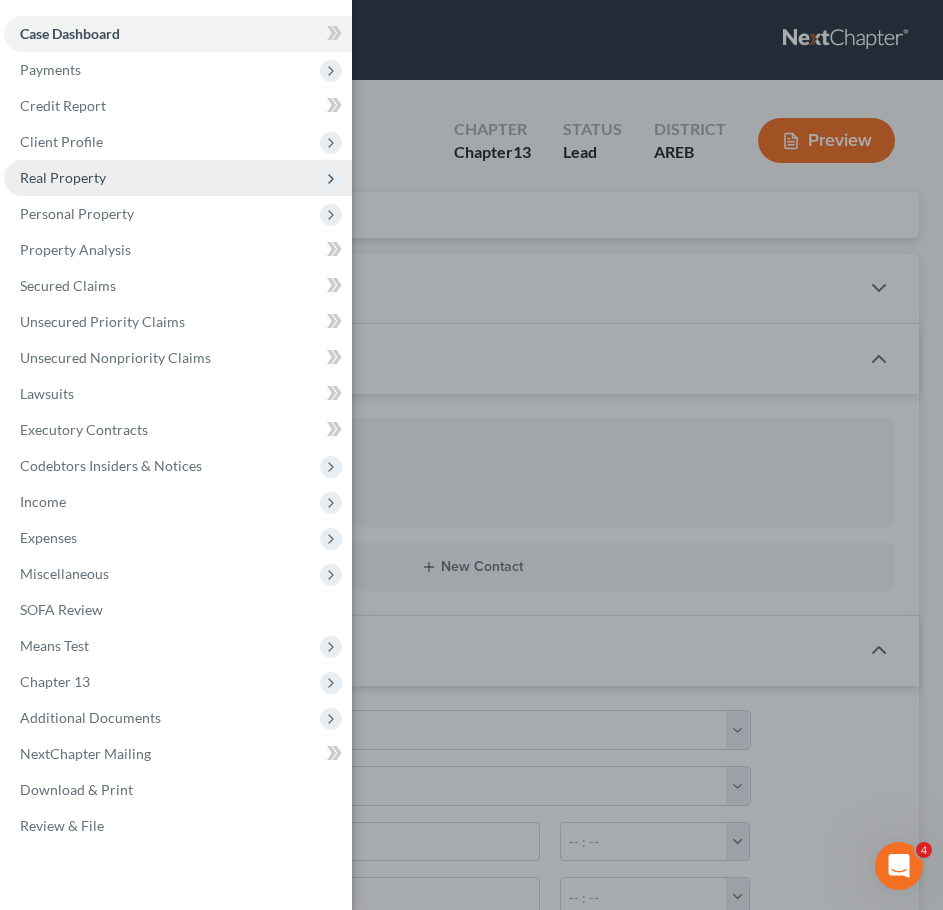 click on "Real Property" at bounding box center [178, 178] 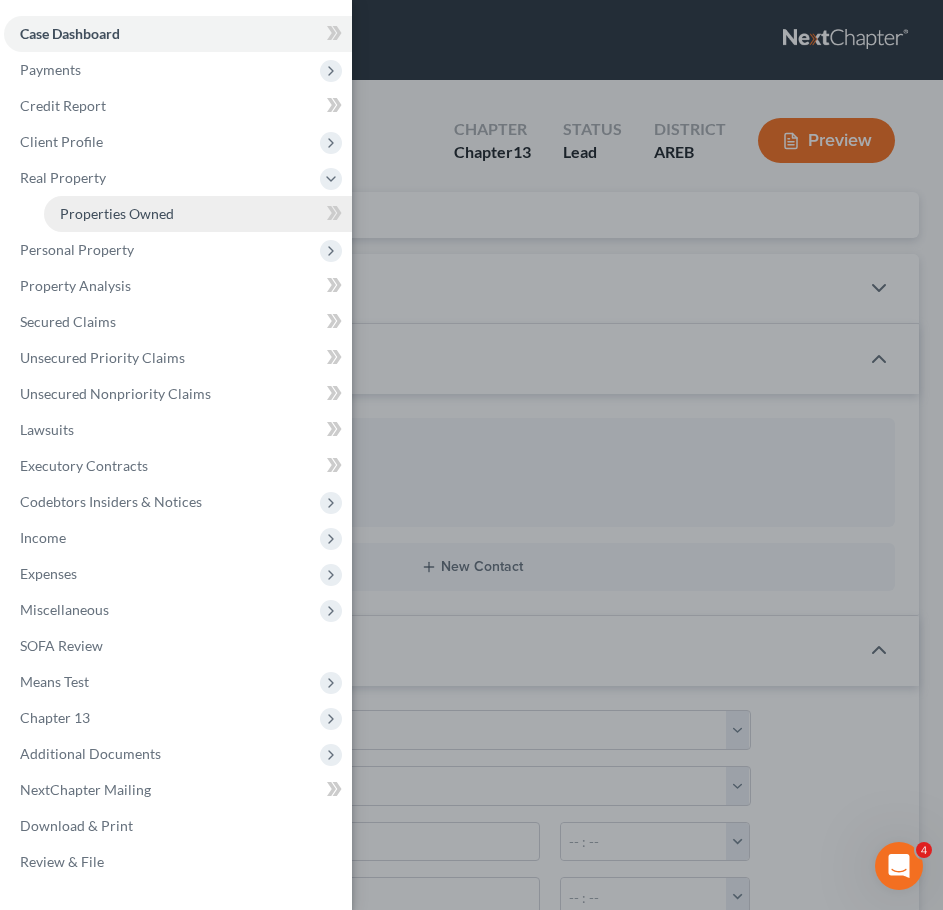 click on "Properties Owned" at bounding box center (117, 213) 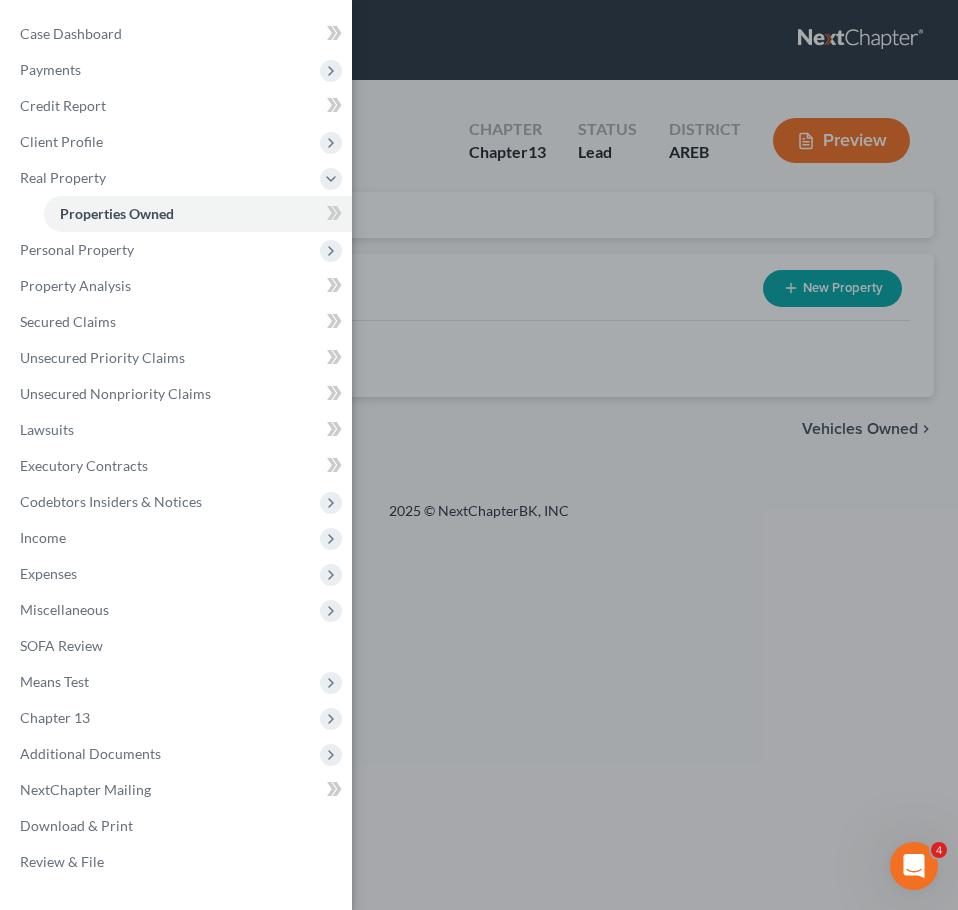 click on "Case Dashboard
Payments
Invoices
Payments
Payments
Credit Report
Client Profile" at bounding box center [479, 455] 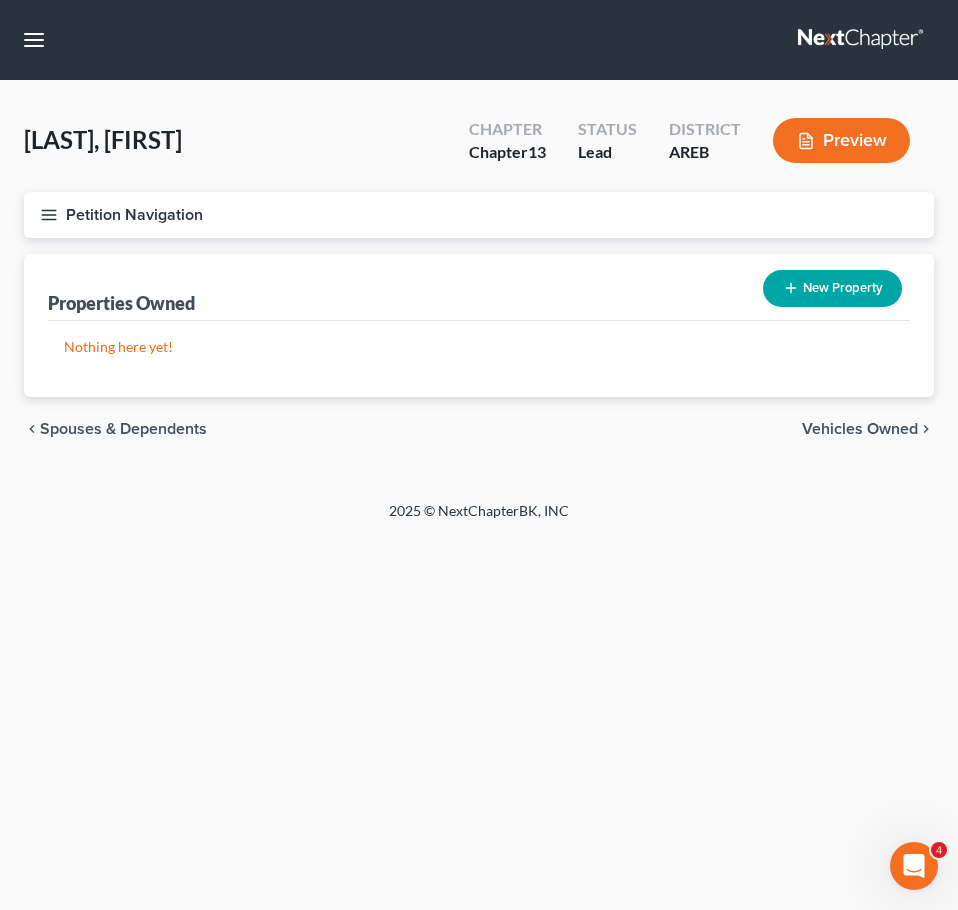click on "Vehicles Owned" at bounding box center (860, 429) 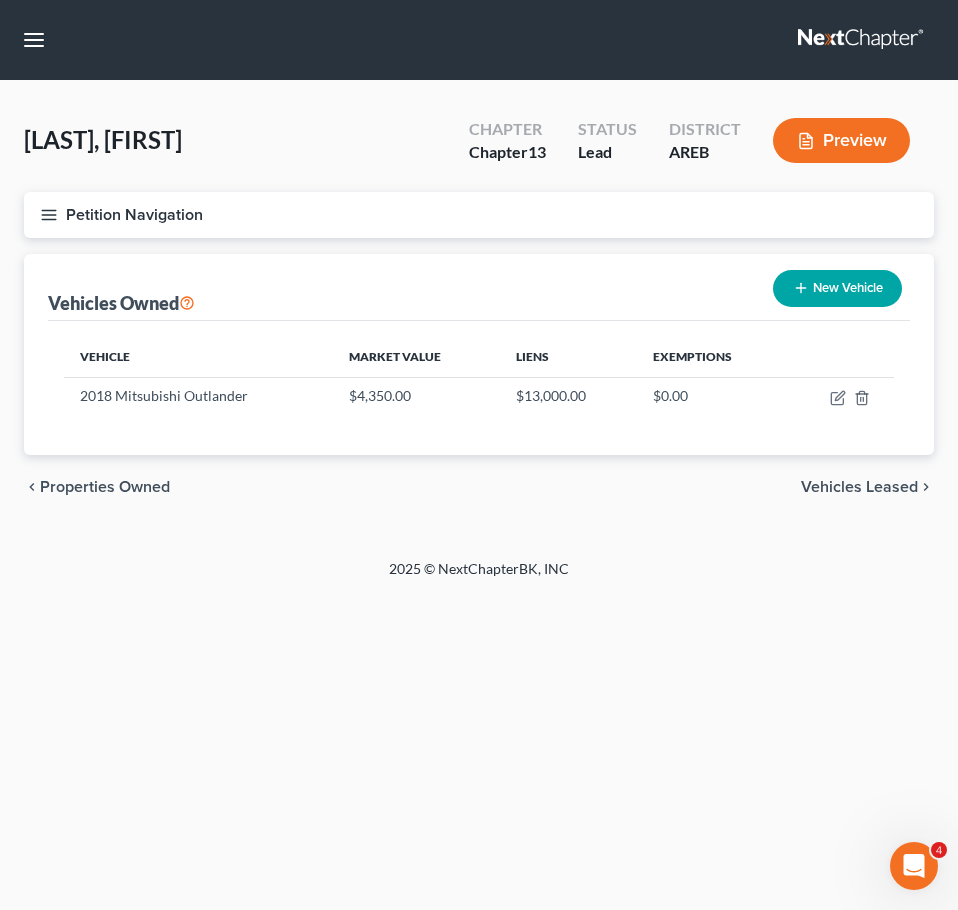 click on "Vehicles Leased" at bounding box center (859, 487) 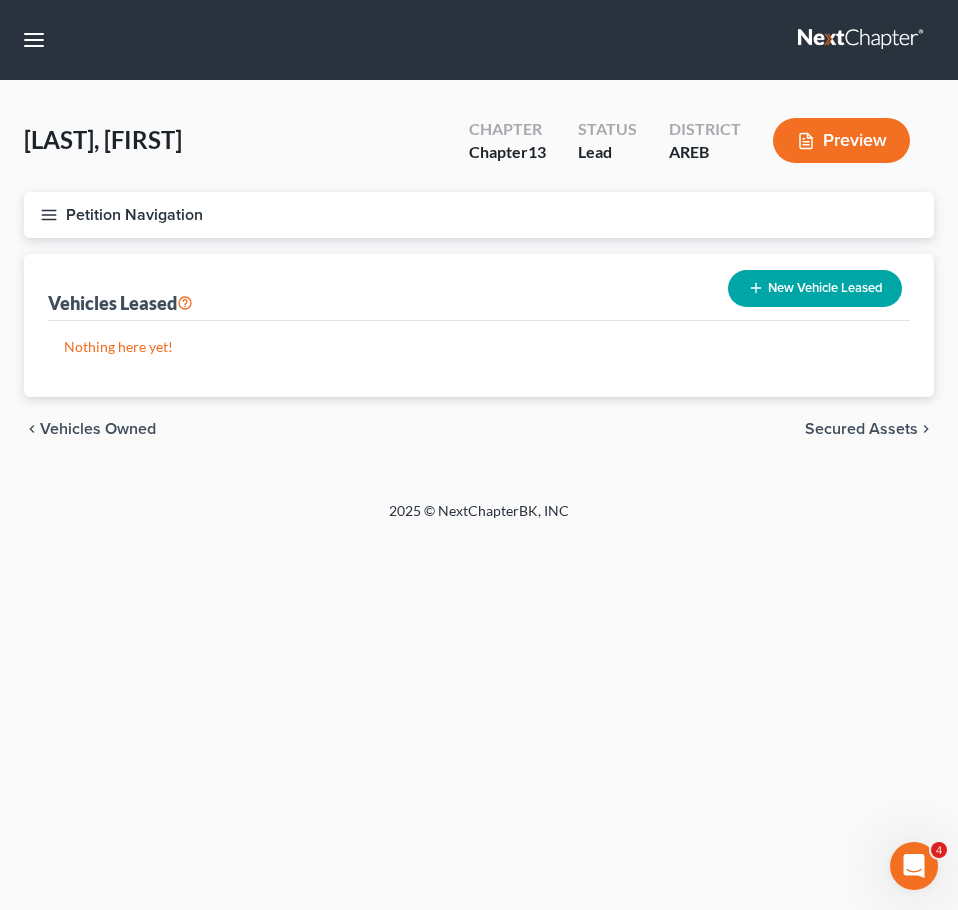 click on "Secured Assets" at bounding box center (861, 429) 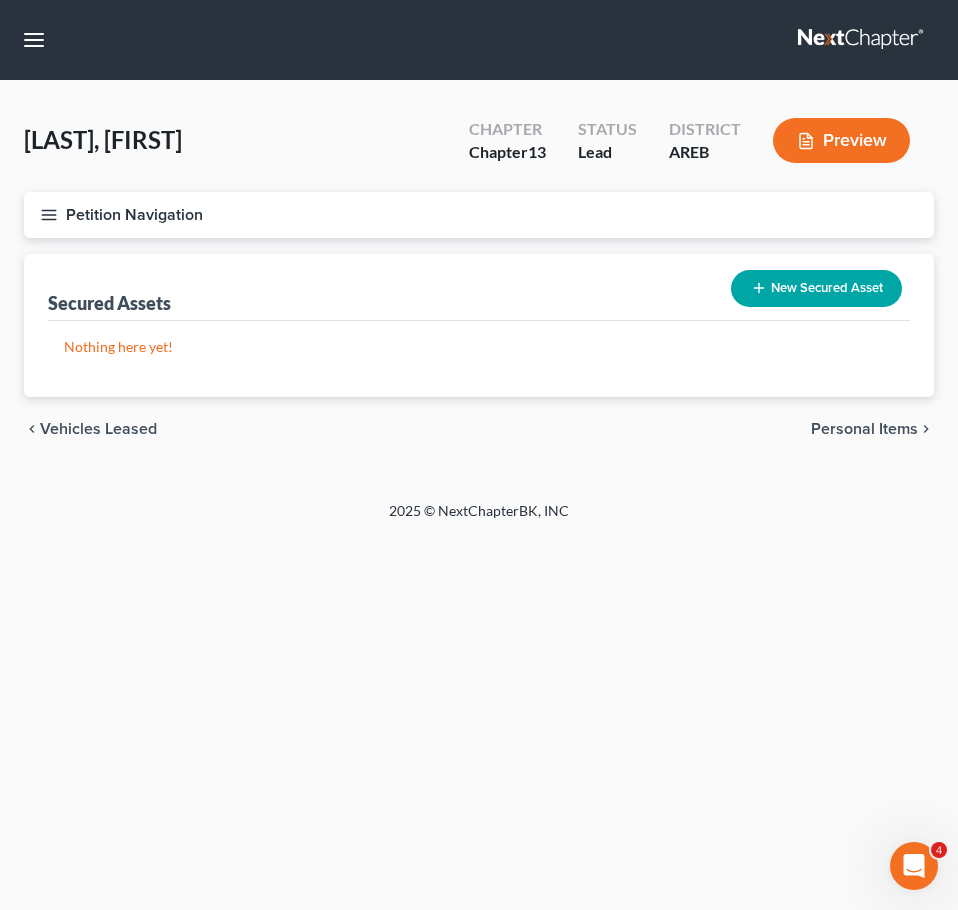 click on "Personal Items" at bounding box center [864, 429] 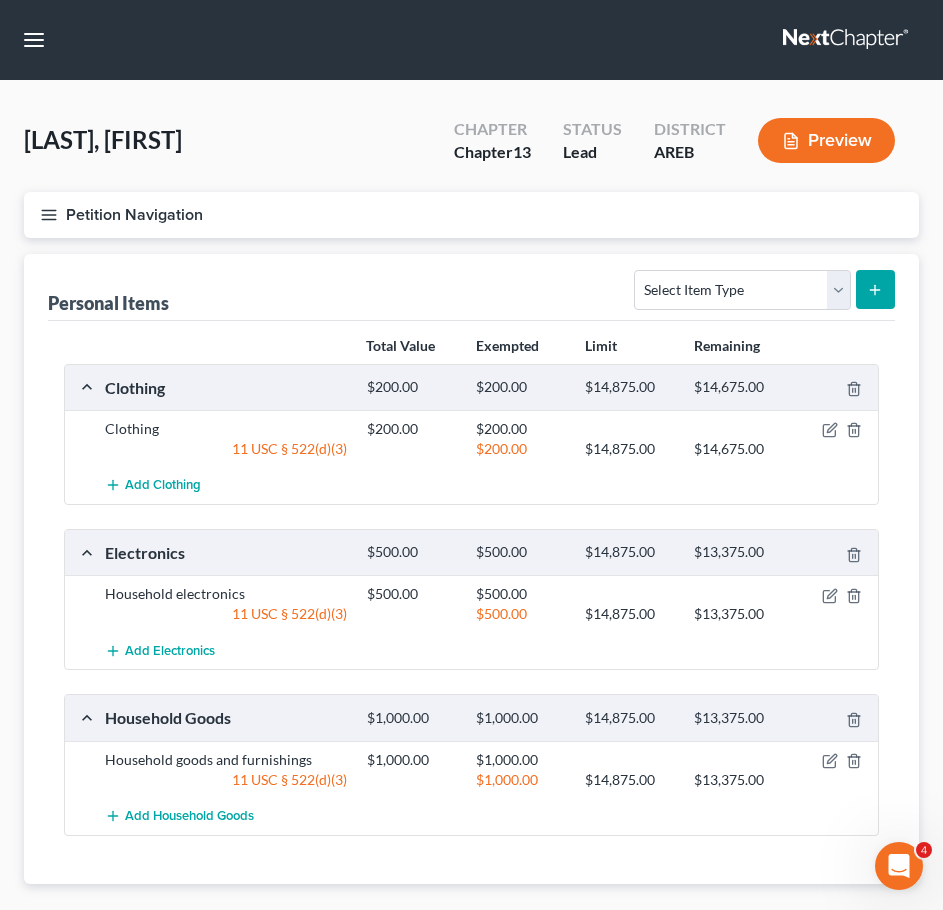 scroll, scrollTop: 114, scrollLeft: 0, axis: vertical 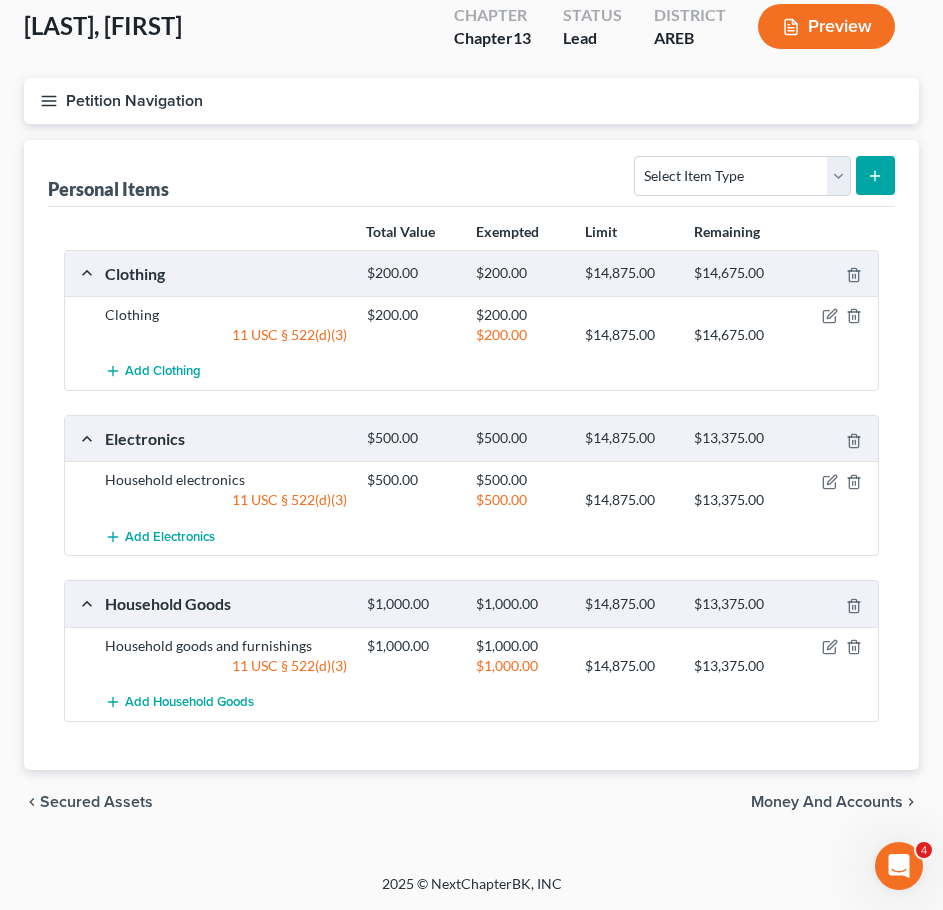 click on "Money and Accounts" at bounding box center (827, 802) 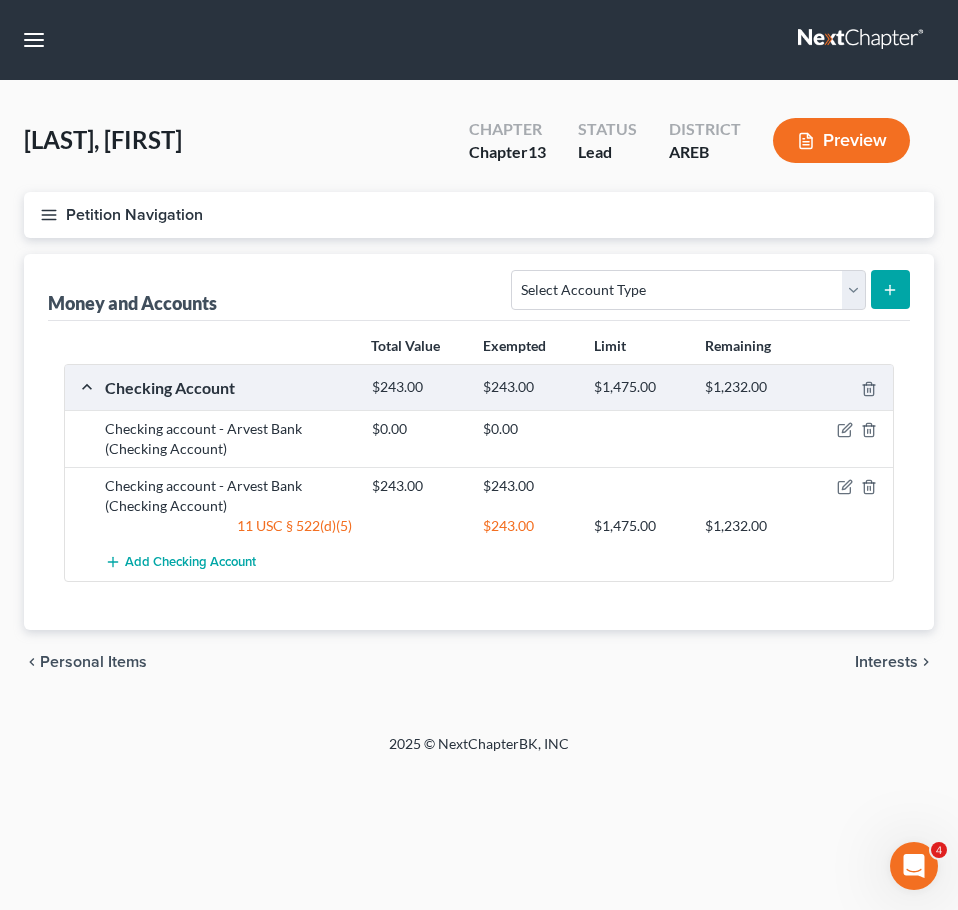 click on "chevron_left
Personal Items
Interests
chevron_right" at bounding box center [479, 662] 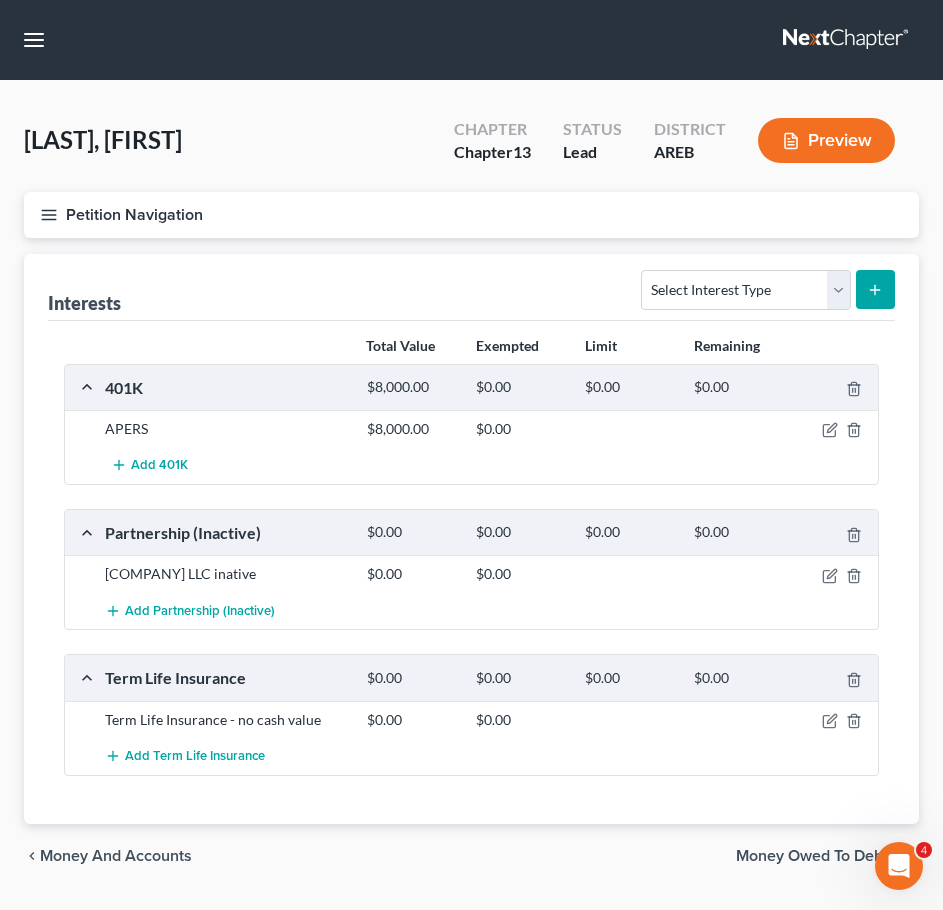 scroll, scrollTop: 54, scrollLeft: 0, axis: vertical 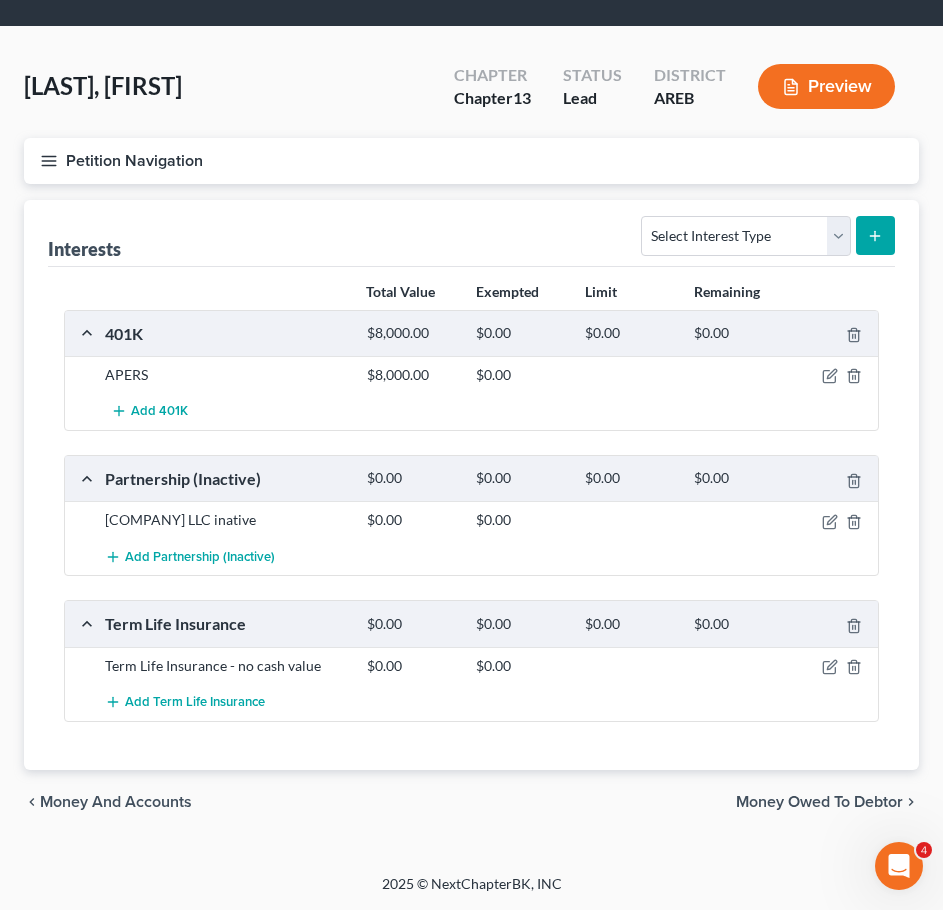 click on "Money Owed to Debtor" at bounding box center (819, 802) 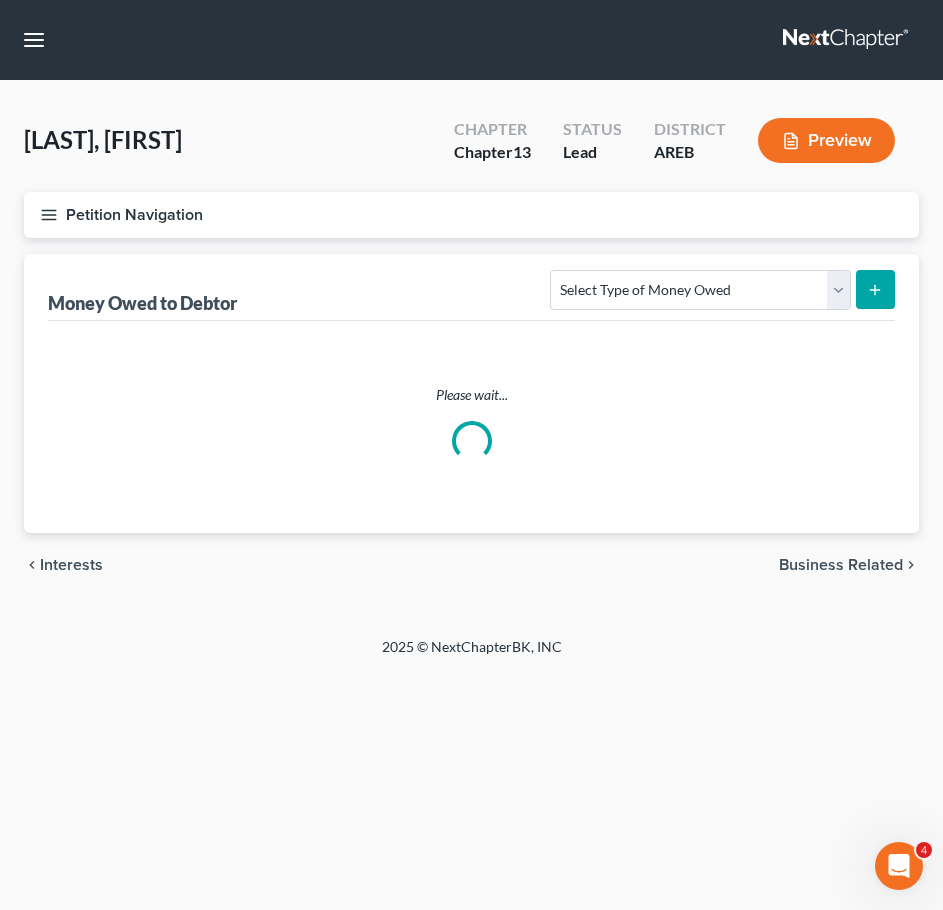 scroll, scrollTop: 0, scrollLeft: 0, axis: both 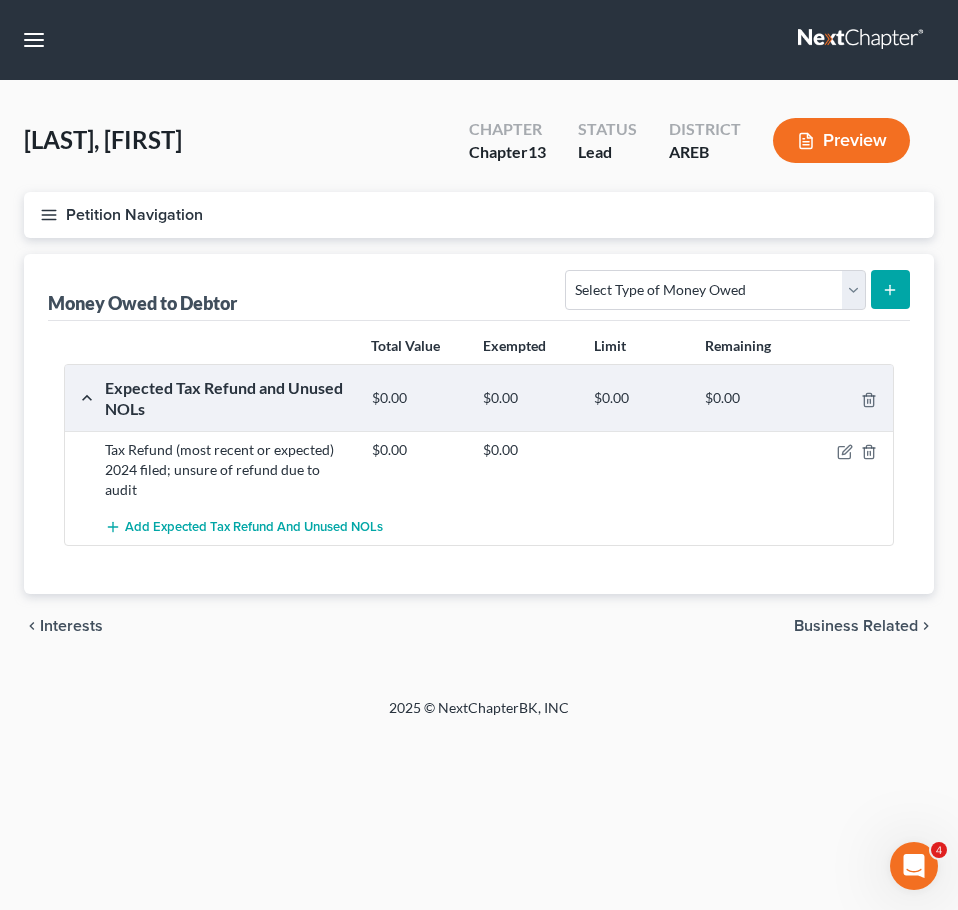 click on "Business Related" at bounding box center [856, 626] 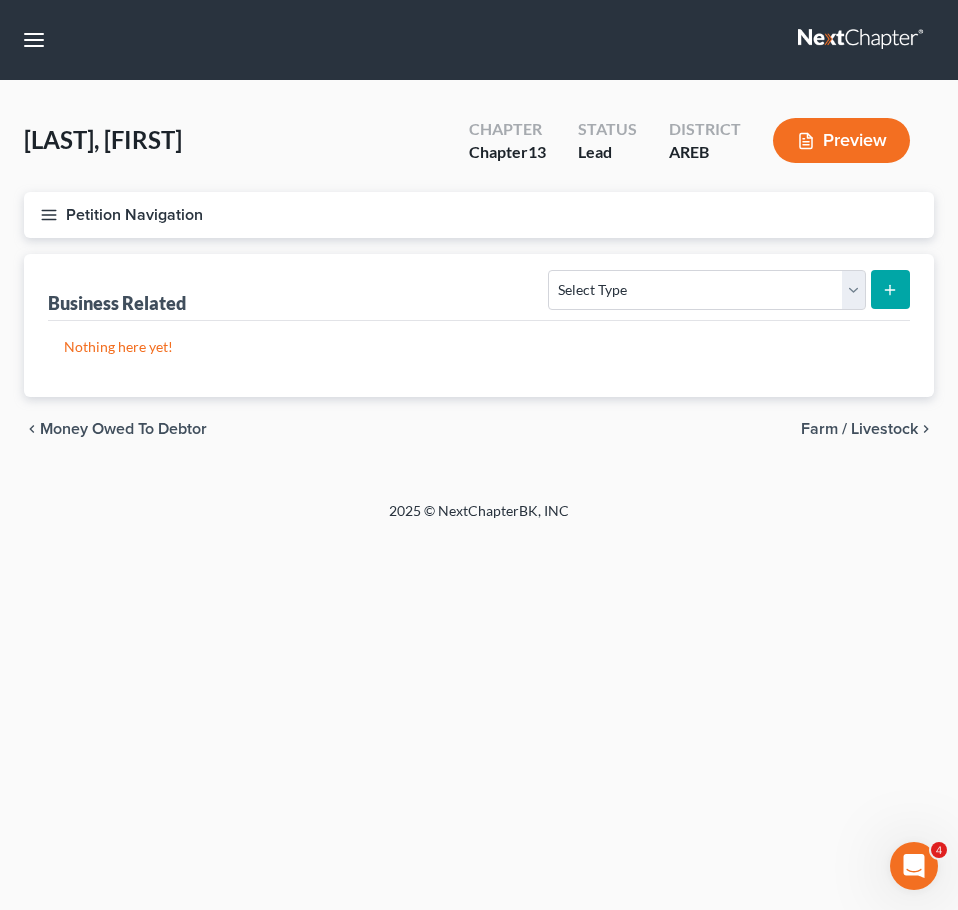 click on "Farm / Livestock" at bounding box center [859, 429] 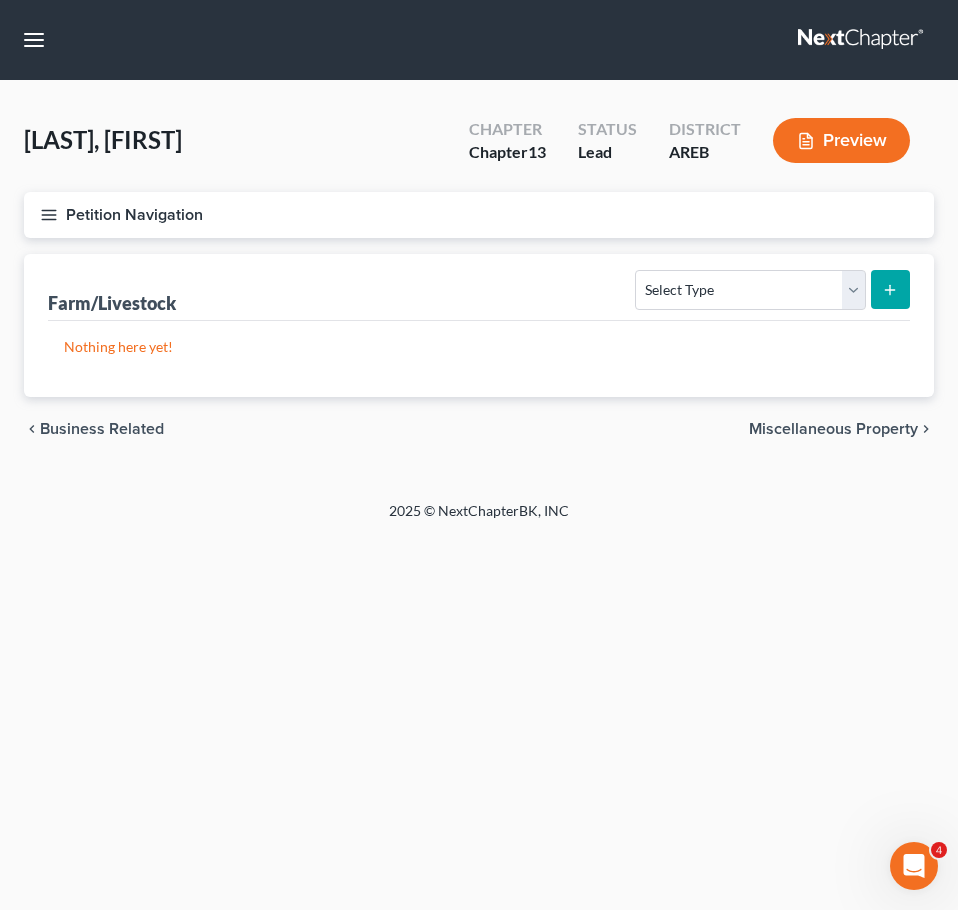 click on "Miscellaneous Property" at bounding box center (833, 429) 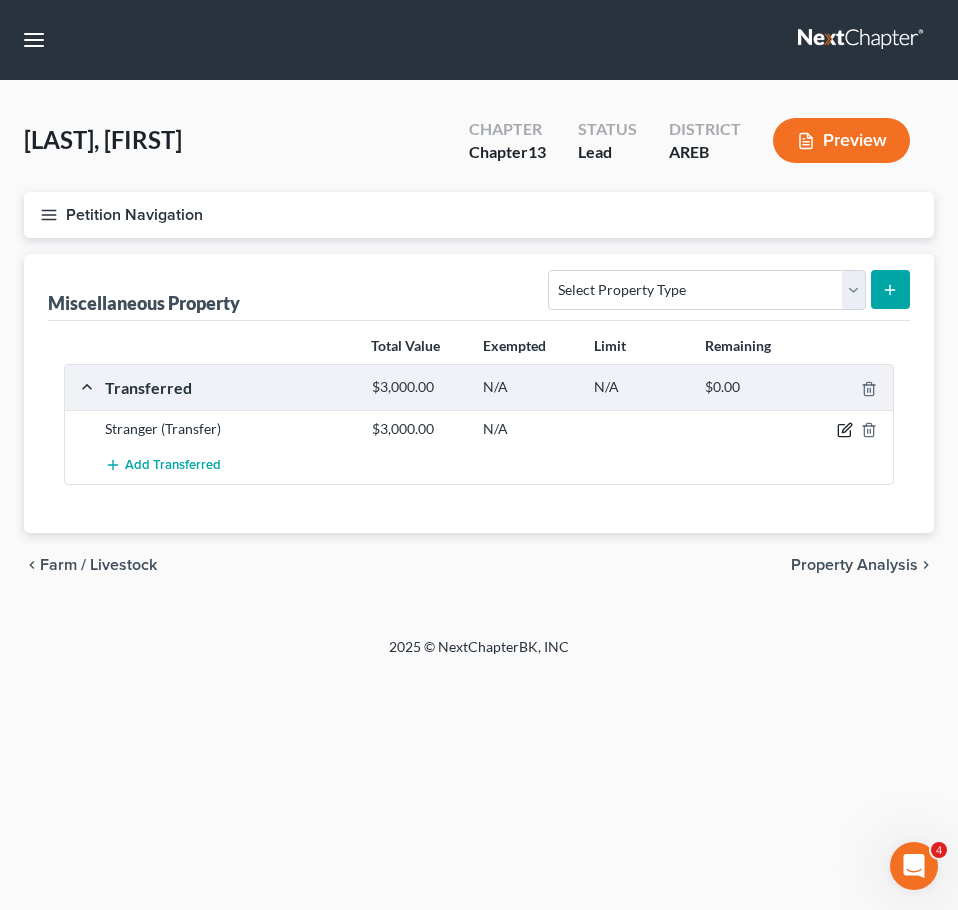click 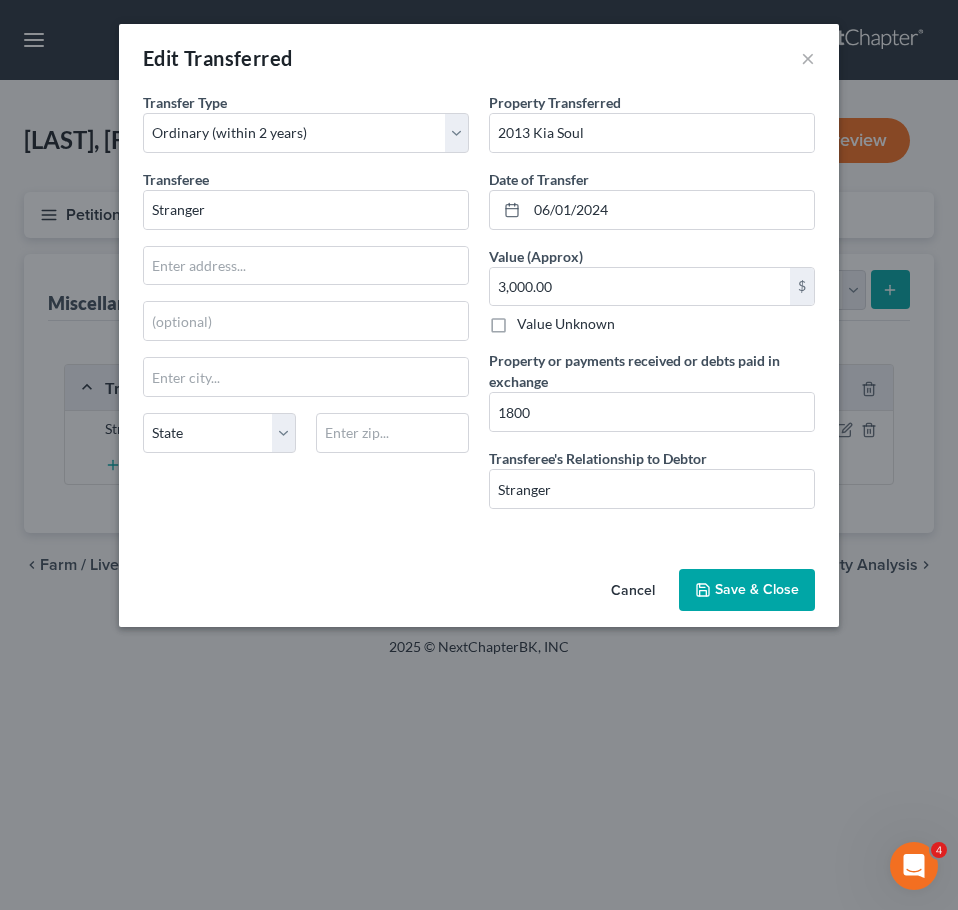 click on "Cancel" at bounding box center (633, 591) 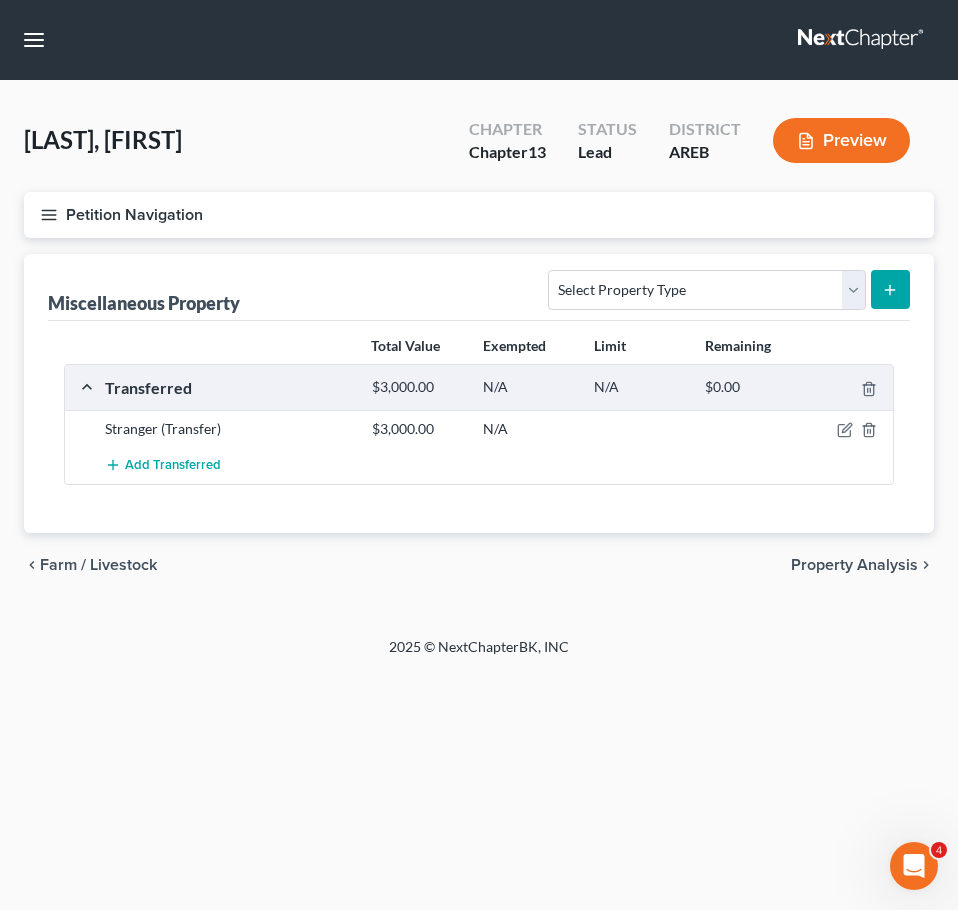 click on "Property Analysis" at bounding box center (854, 565) 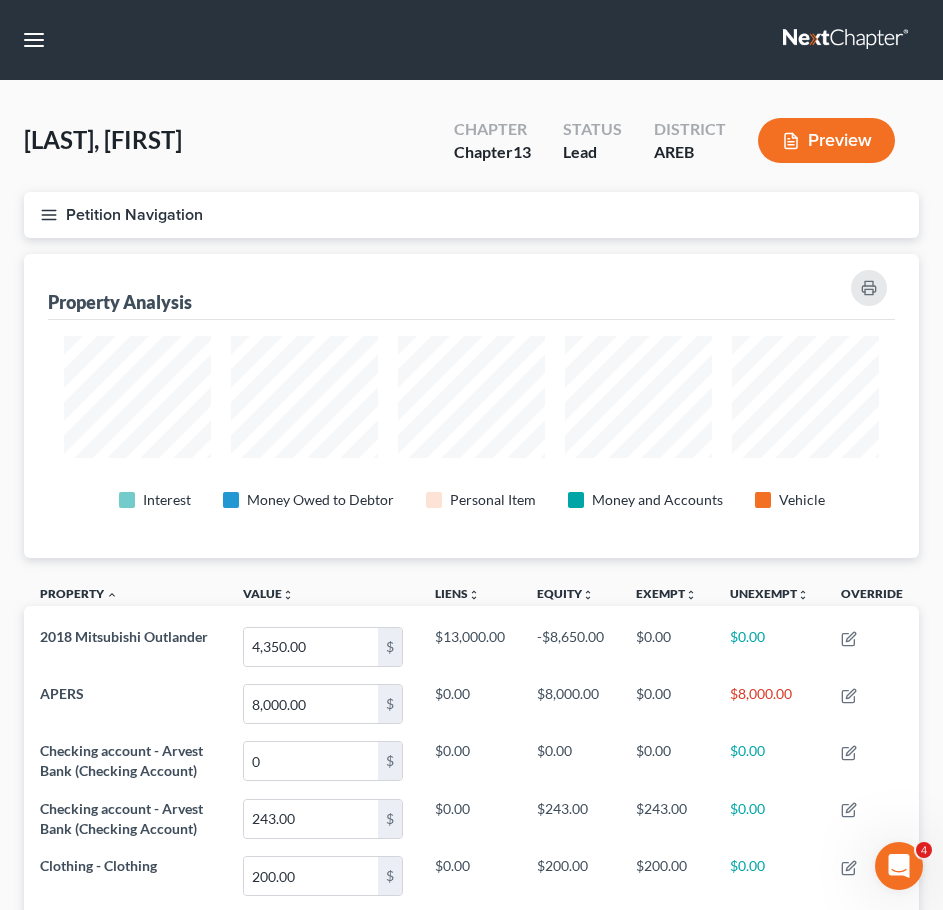 scroll, scrollTop: 999696, scrollLeft: 999105, axis: both 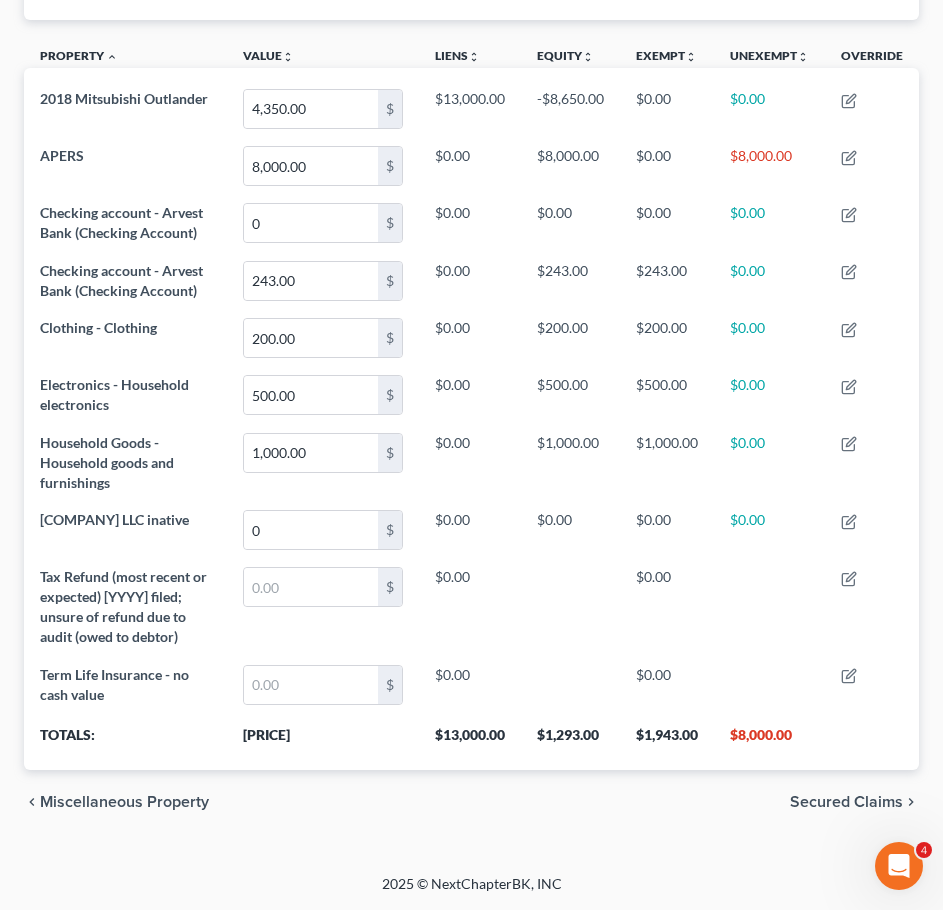 click on "Secured Claims" at bounding box center (846, 802) 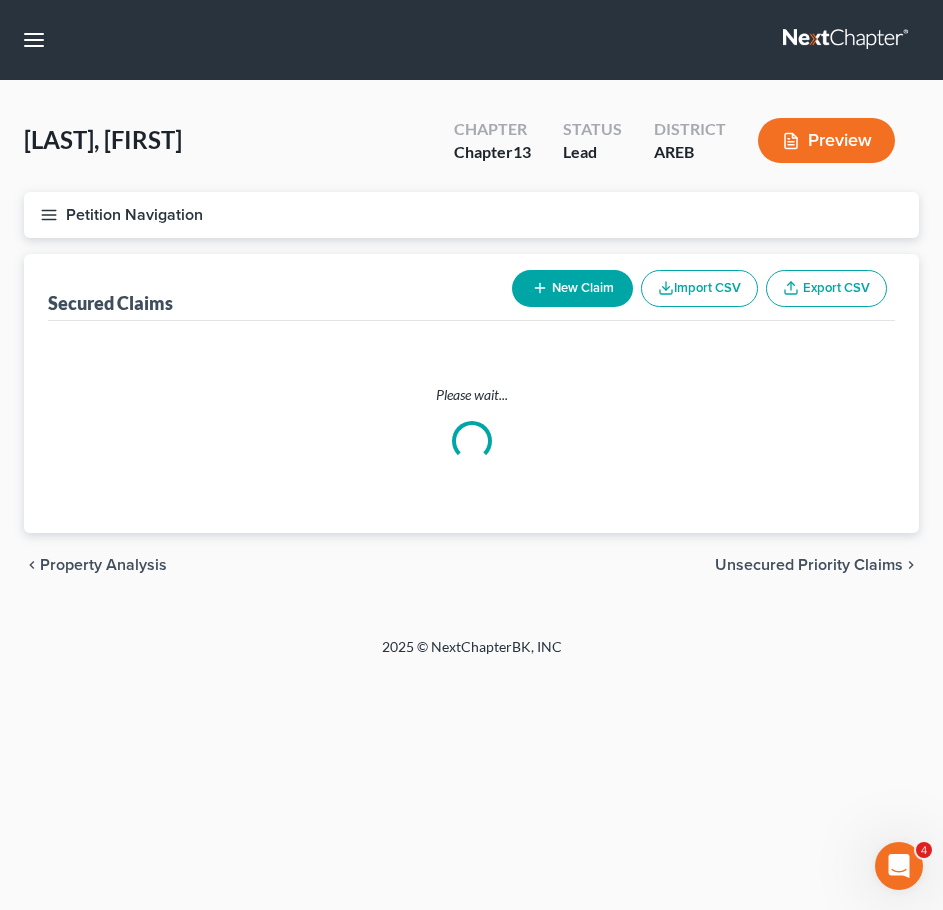 scroll, scrollTop: 0, scrollLeft: 0, axis: both 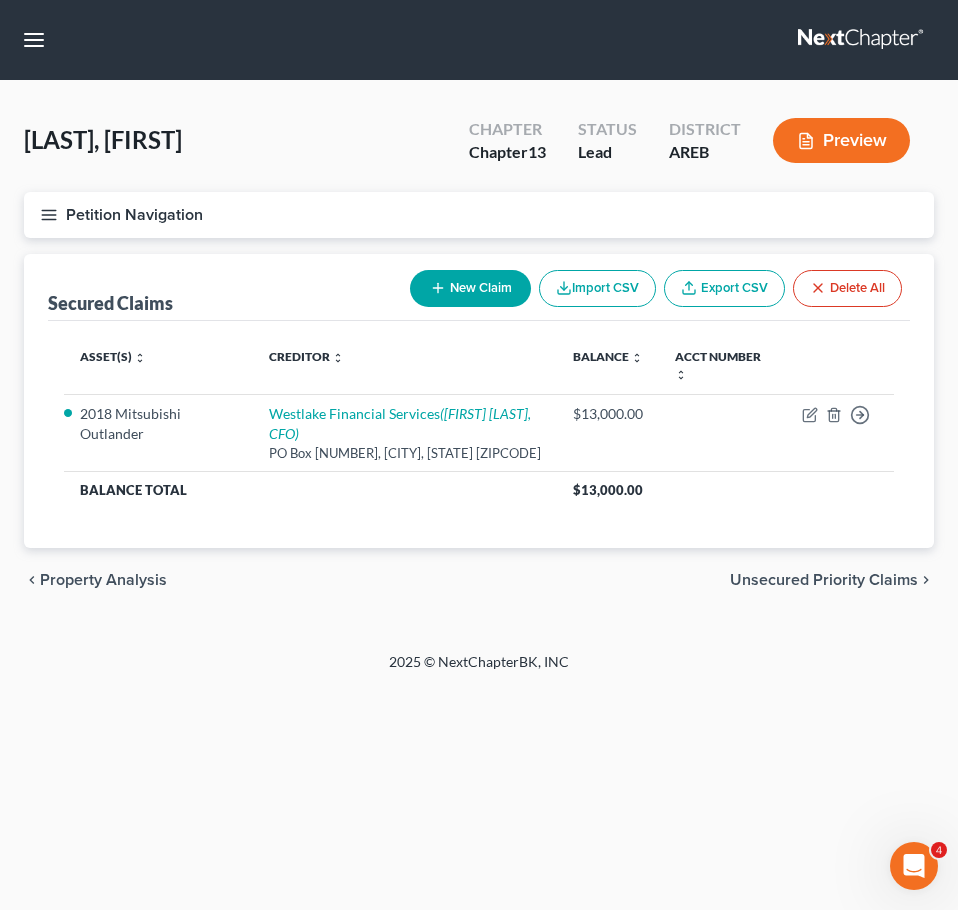 click on "Unsecured Priority Claims" at bounding box center [824, 580] 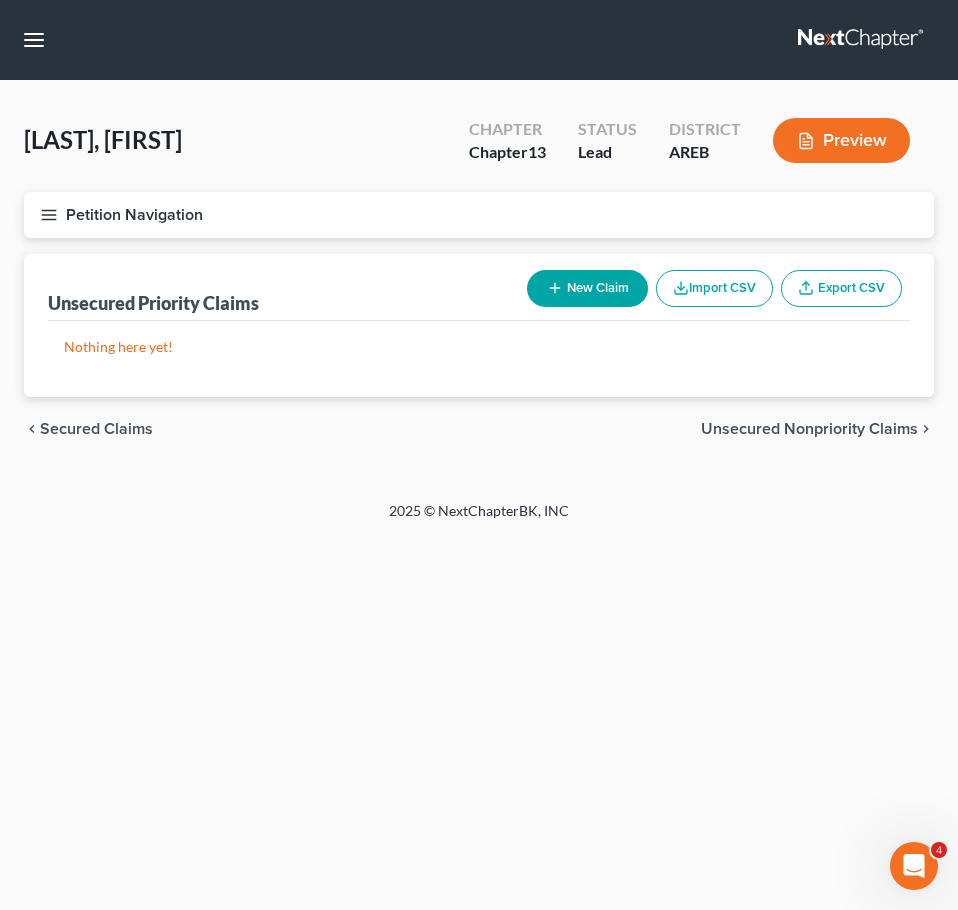 click on "Unsecured Nonpriority Claims" at bounding box center [809, 429] 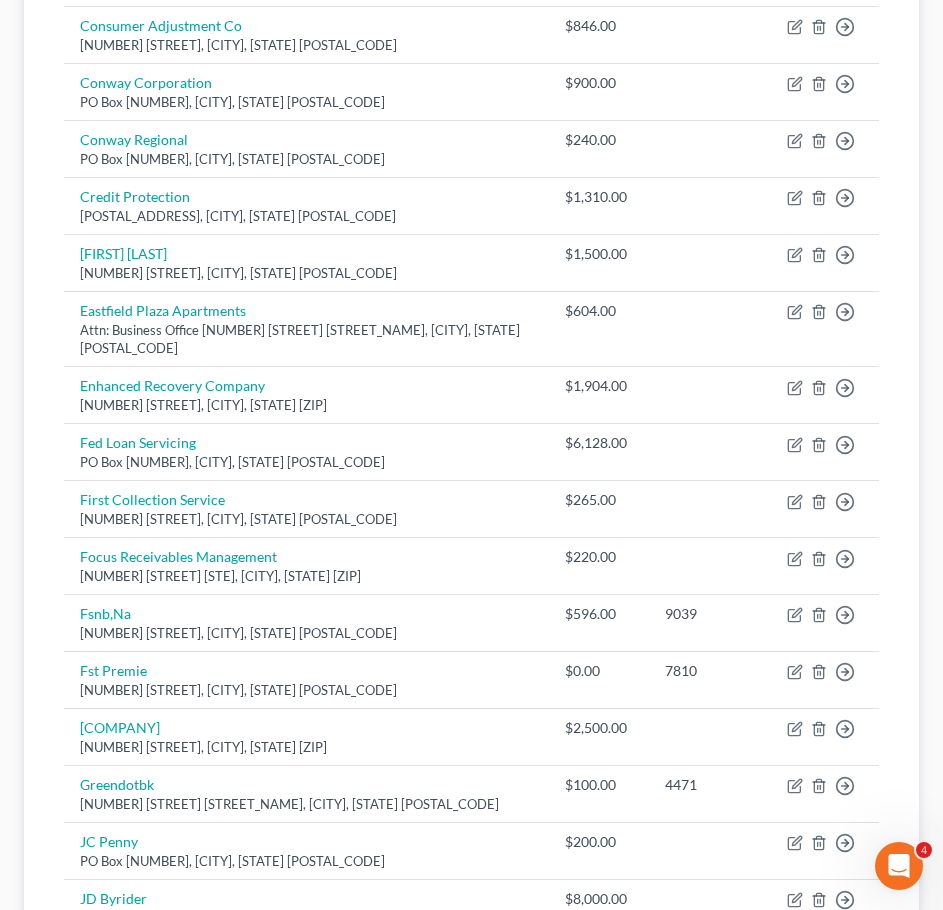 scroll, scrollTop: 1461, scrollLeft: 0, axis: vertical 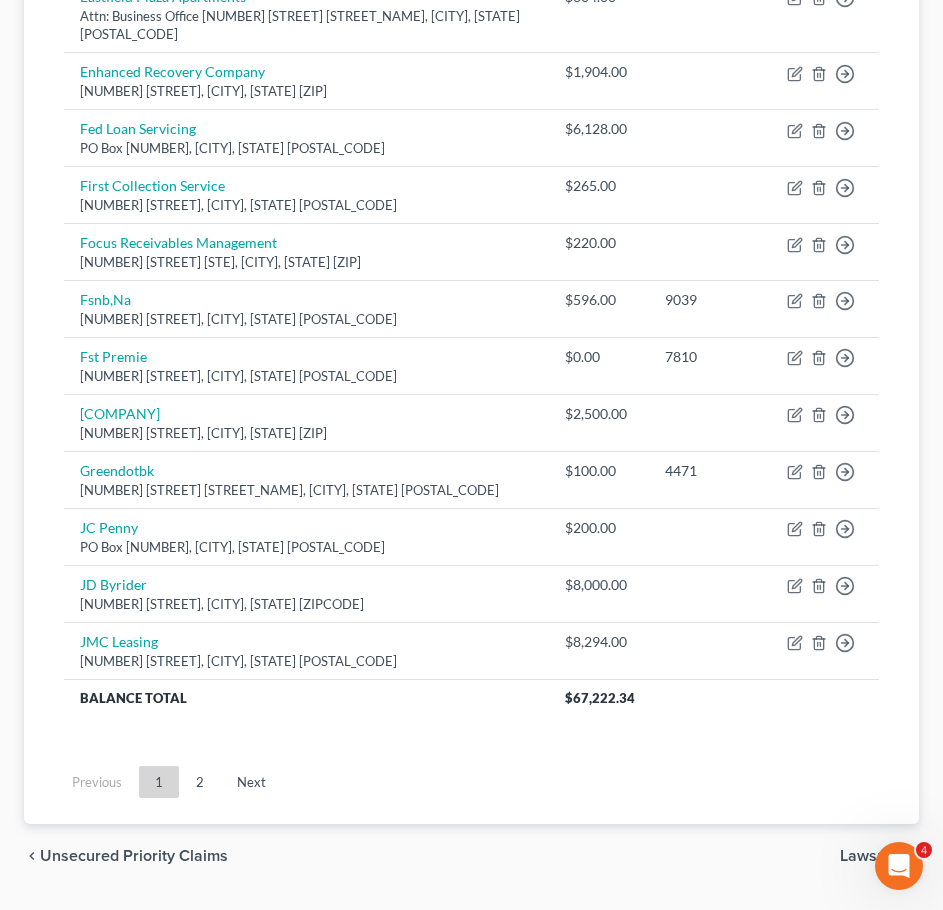 click on "Lawsuits" at bounding box center [871, 856] 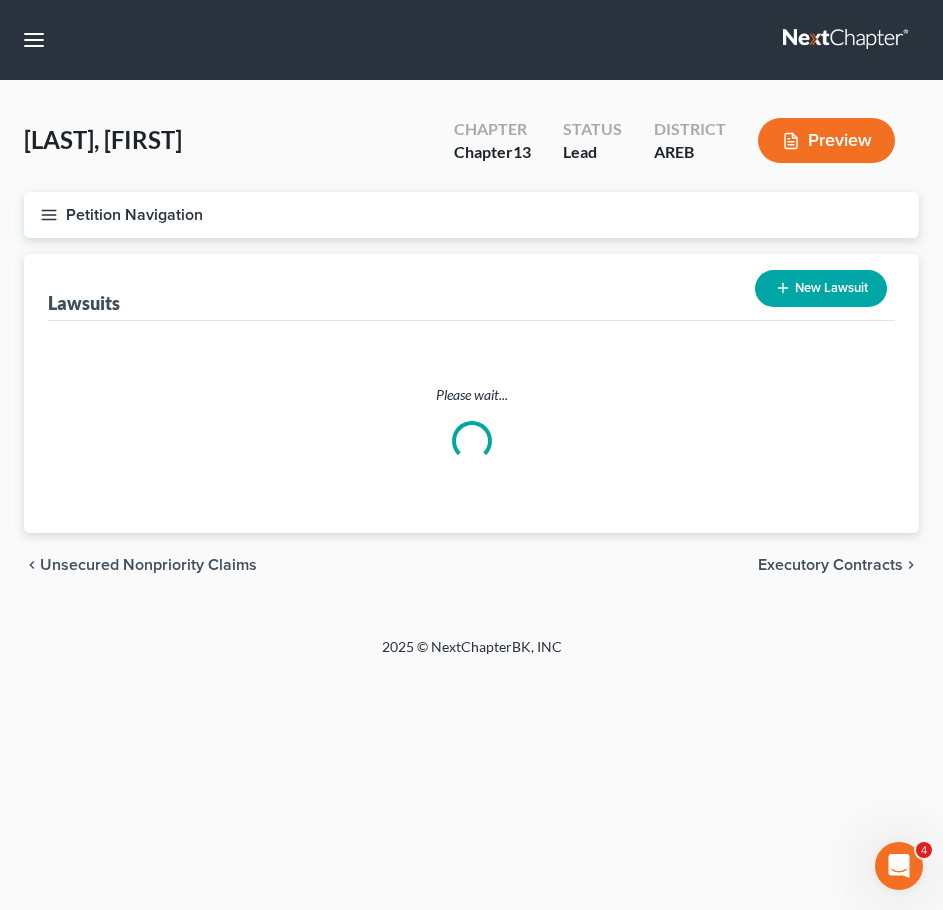 scroll, scrollTop: 0, scrollLeft: 0, axis: both 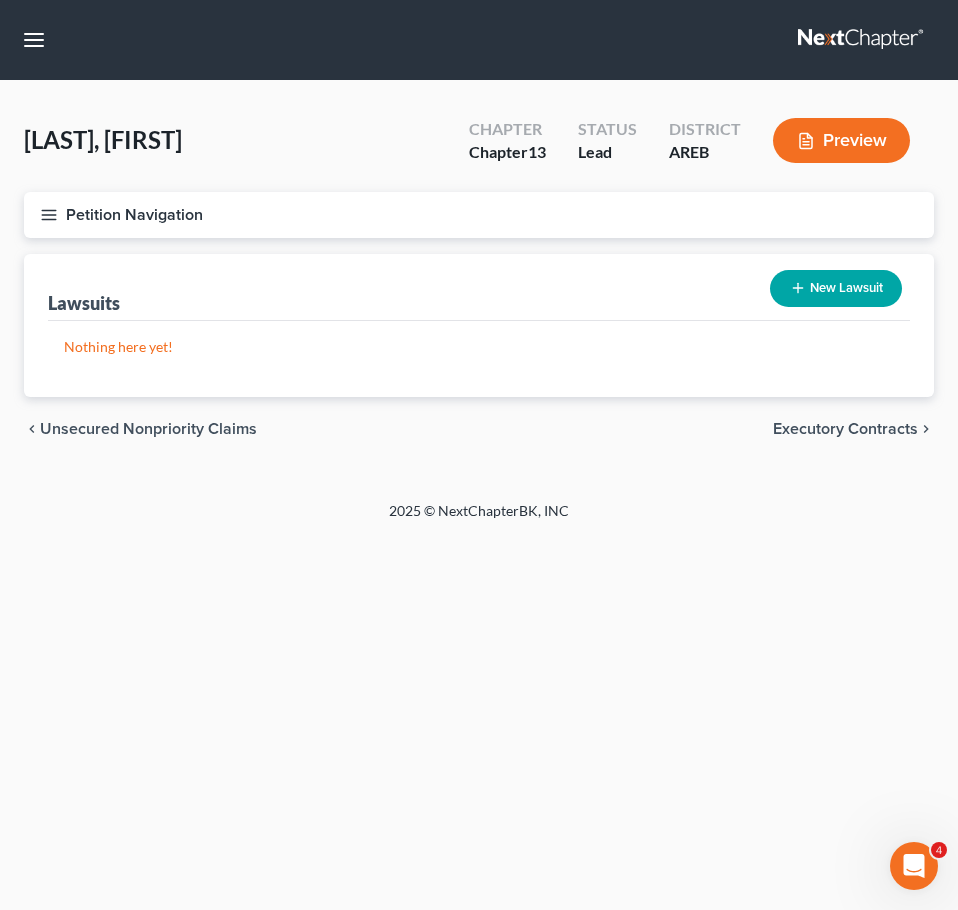 click on "chevron_left
Unsecured Nonpriority Claims
Executory Contracts
chevron_right" at bounding box center [479, 429] 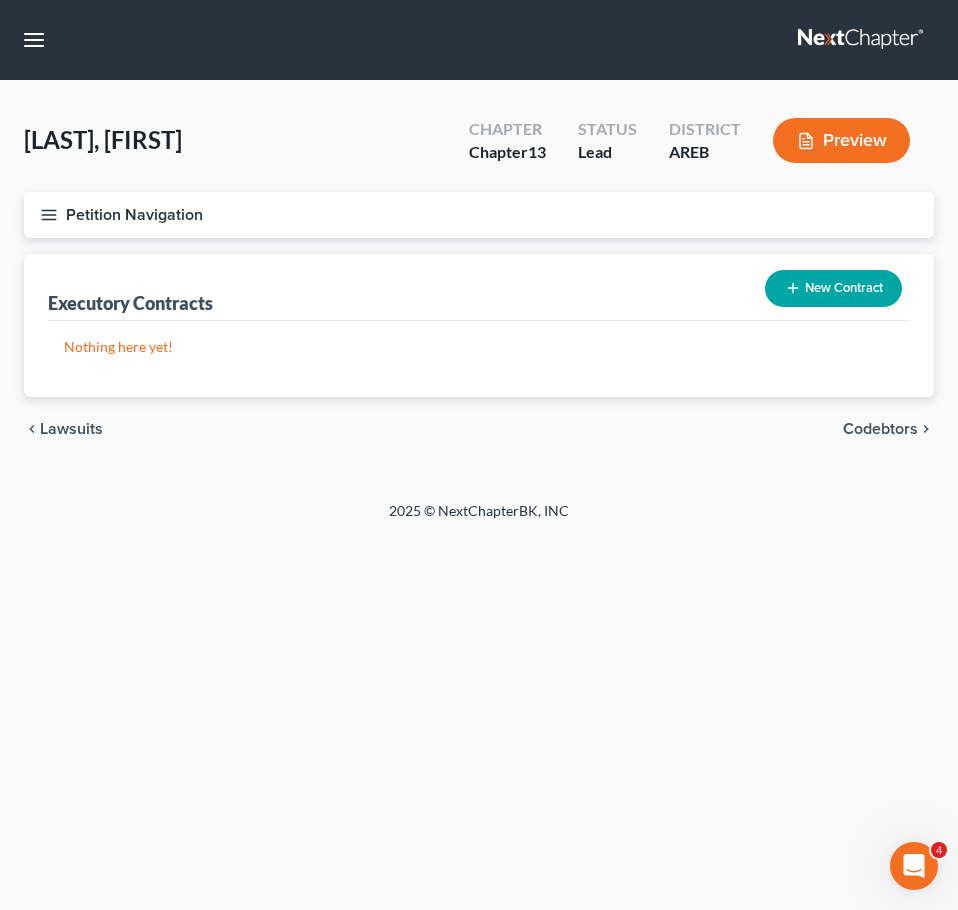 click on "Codebtors" at bounding box center [880, 429] 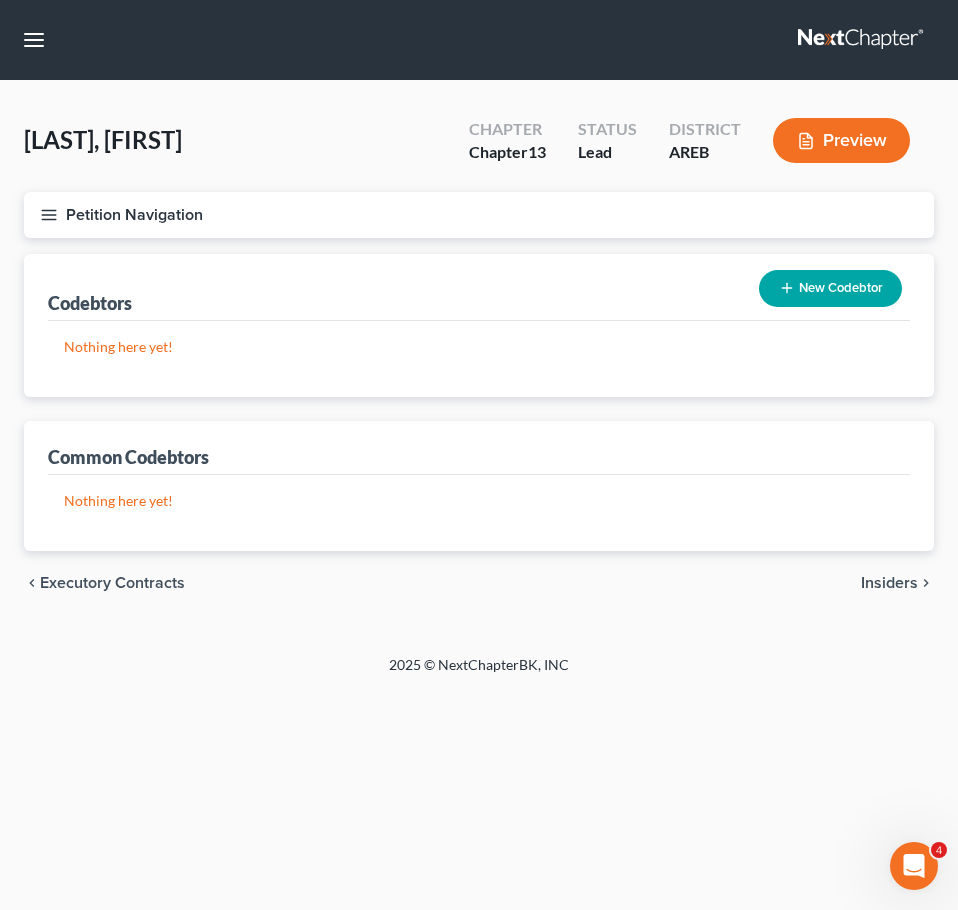 click on "Insiders" at bounding box center [889, 583] 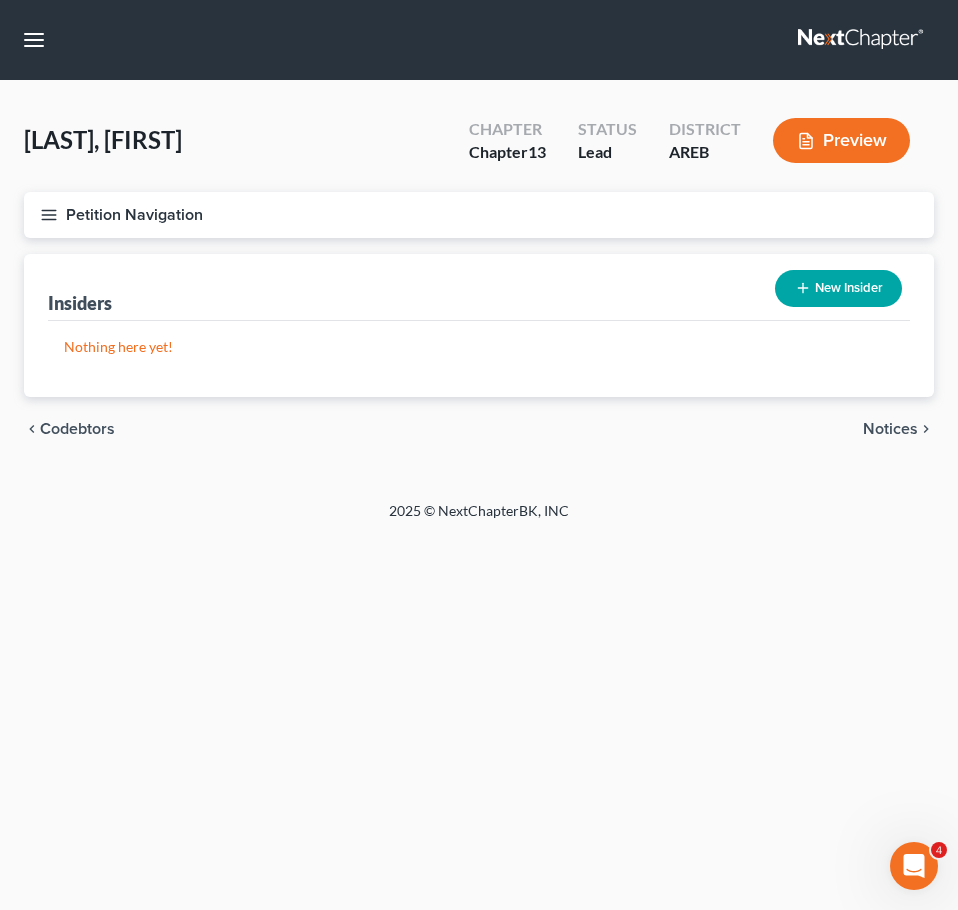 click on "Notices" at bounding box center (890, 429) 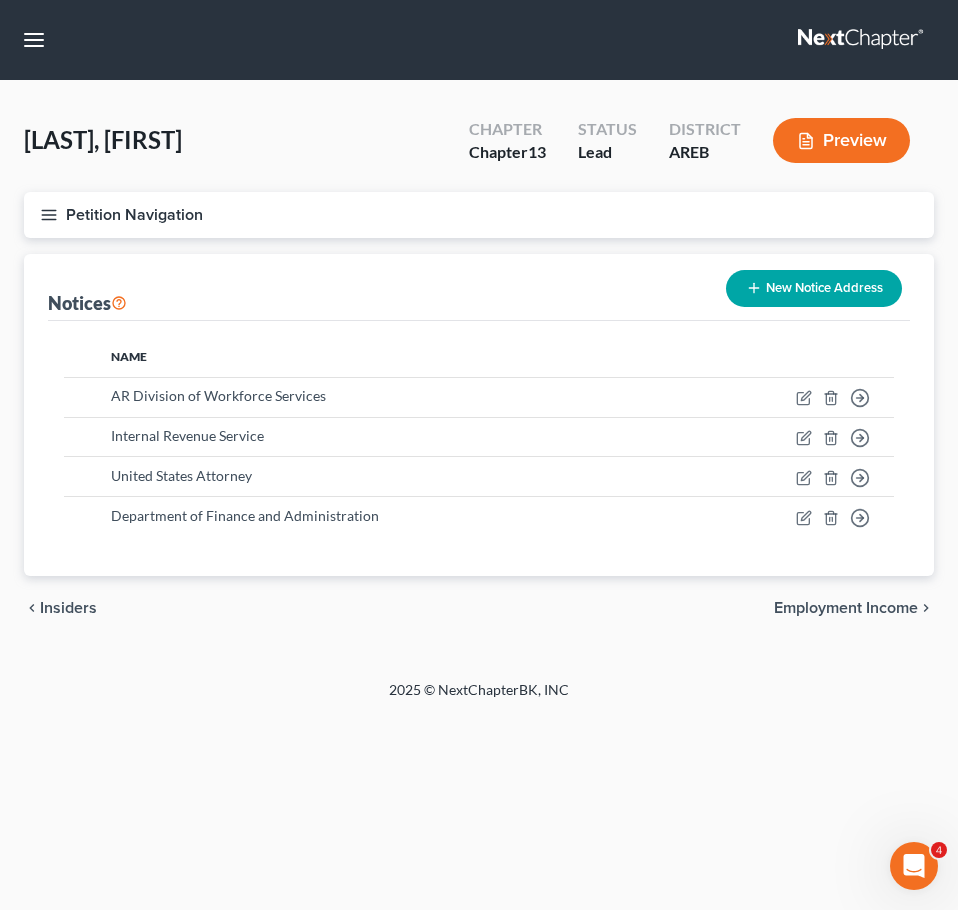click on "Employment Income" at bounding box center [846, 608] 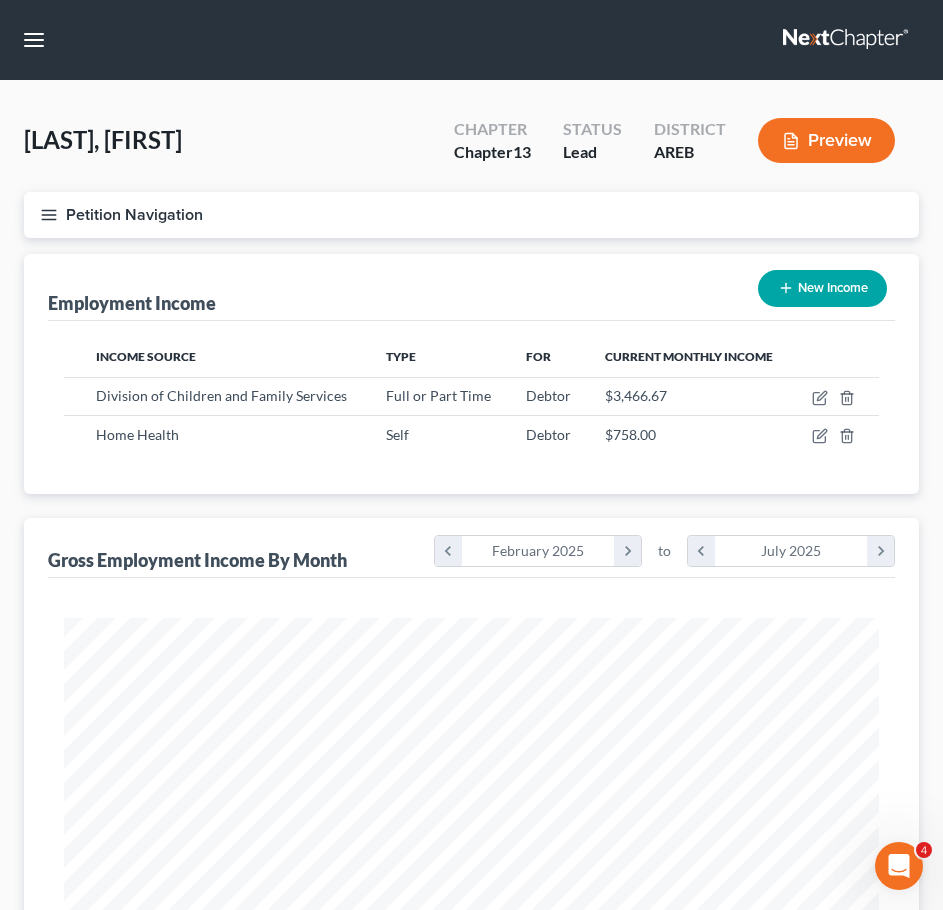 scroll, scrollTop: 999593, scrollLeft: 999145, axis: both 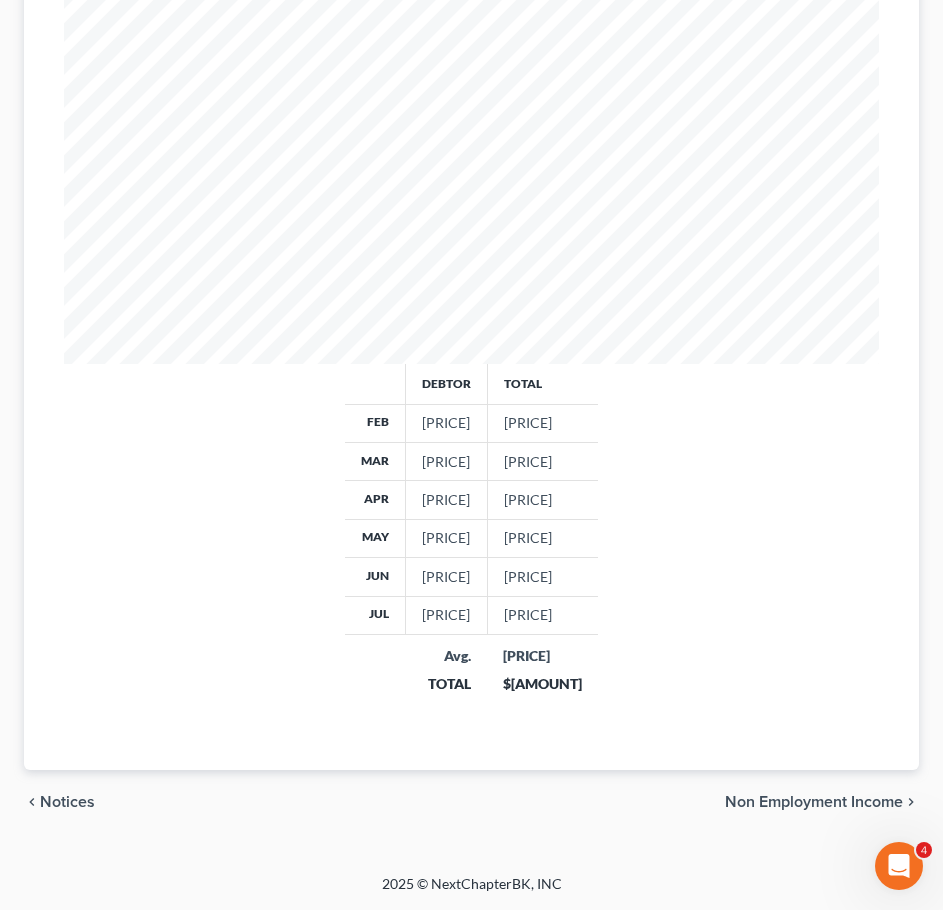 click on "Non Employment Income" at bounding box center (814, 802) 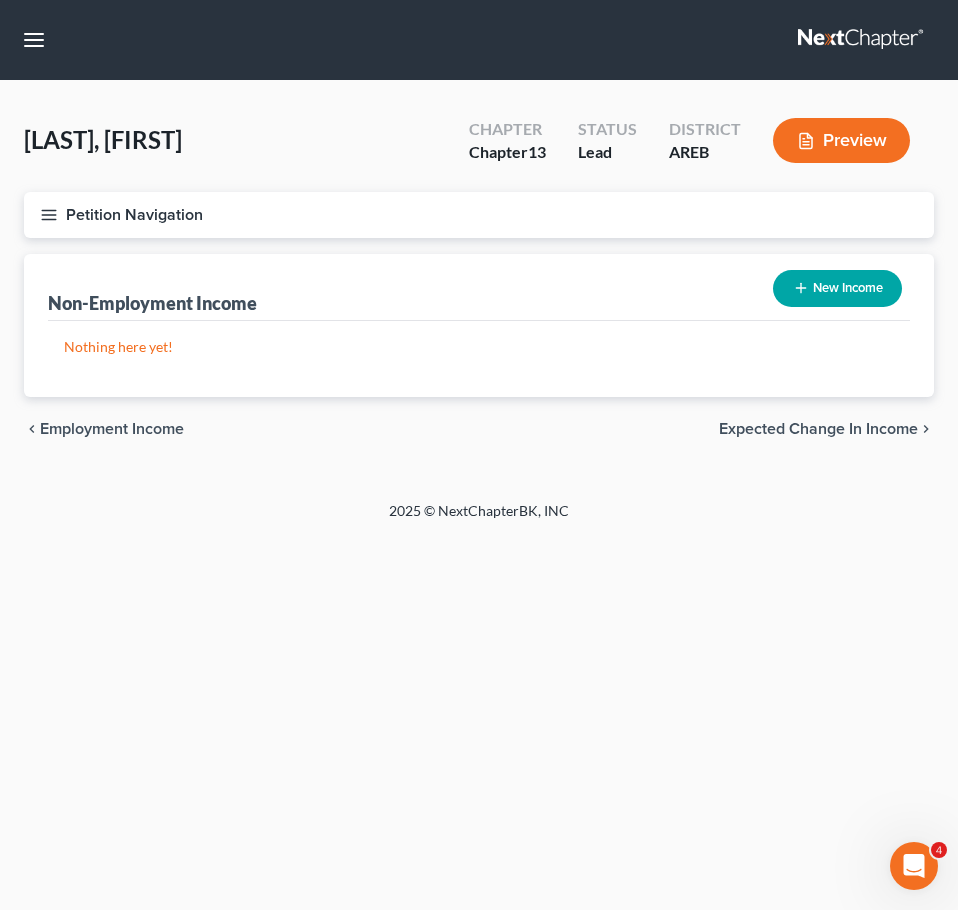 click on "Expected Change in Income" at bounding box center [818, 429] 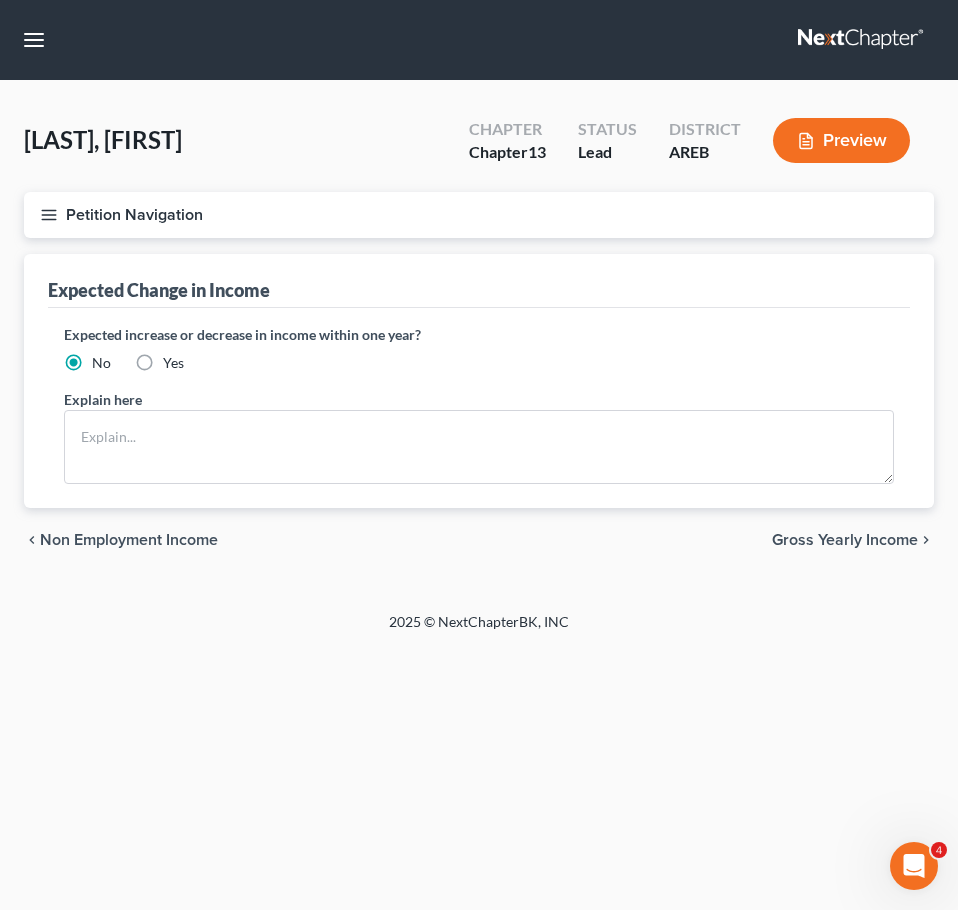 click on "Gross Yearly Income" at bounding box center [845, 540] 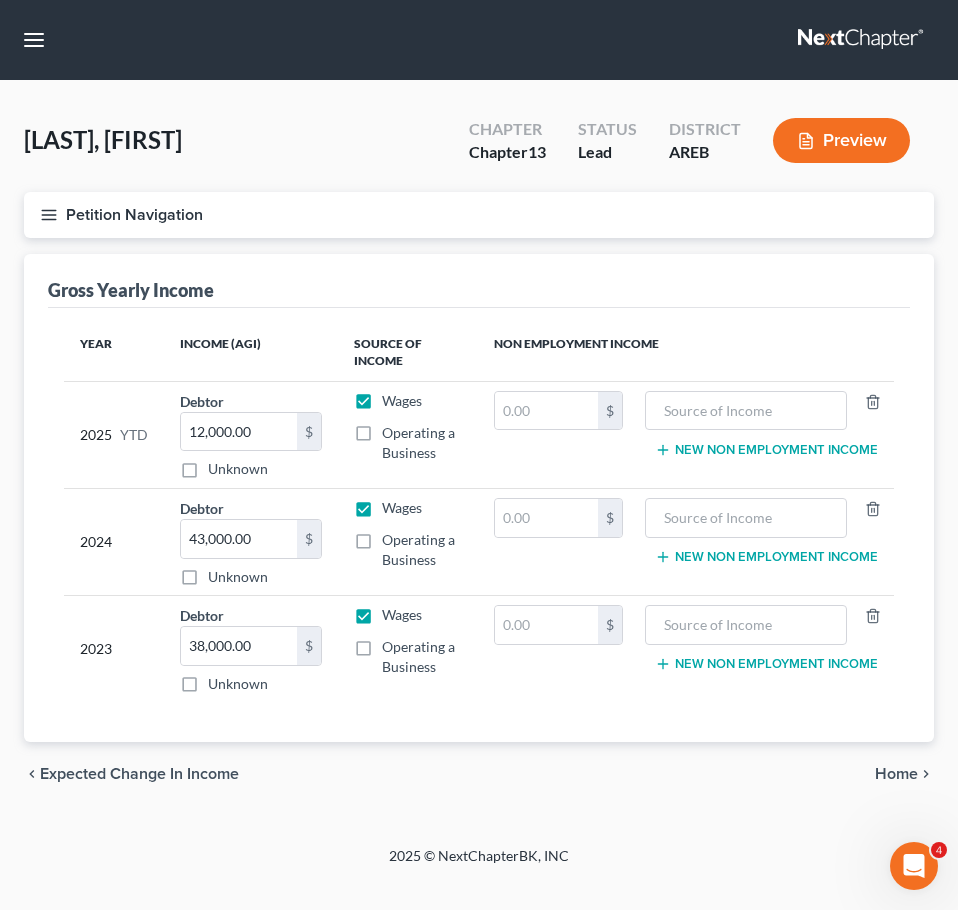 click on "Home" at bounding box center [896, 774] 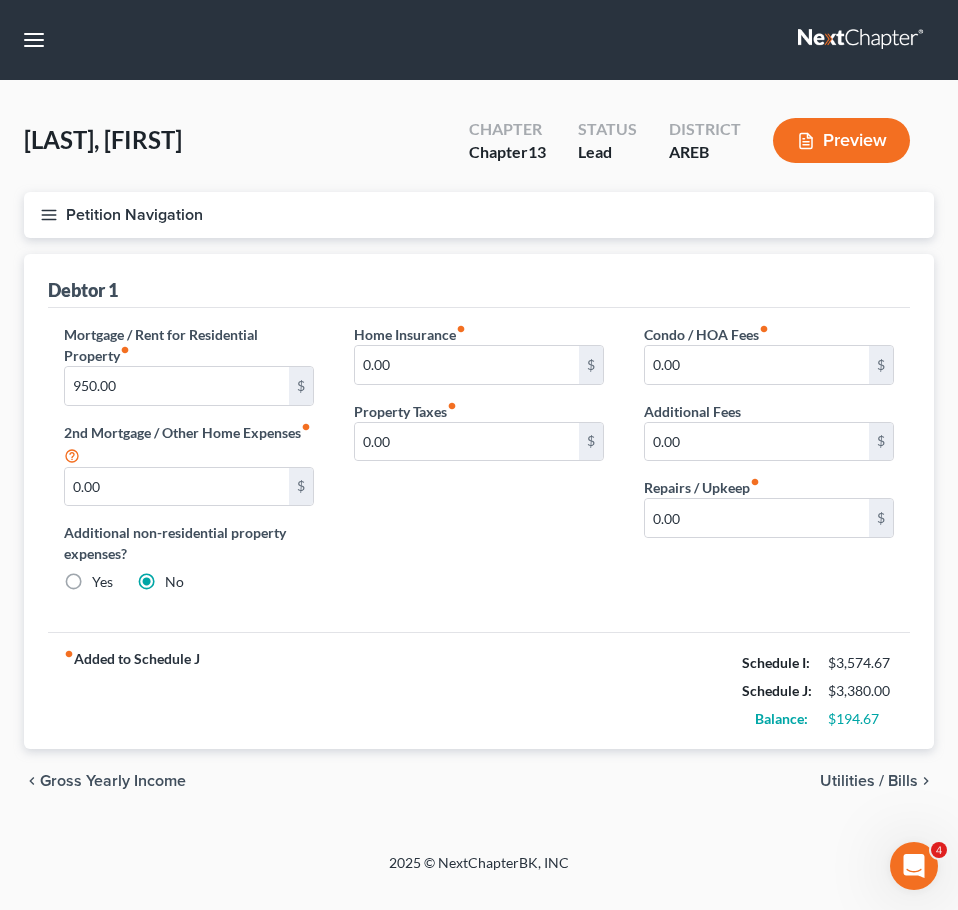 click on "Utilities / Bills" at bounding box center (869, 781) 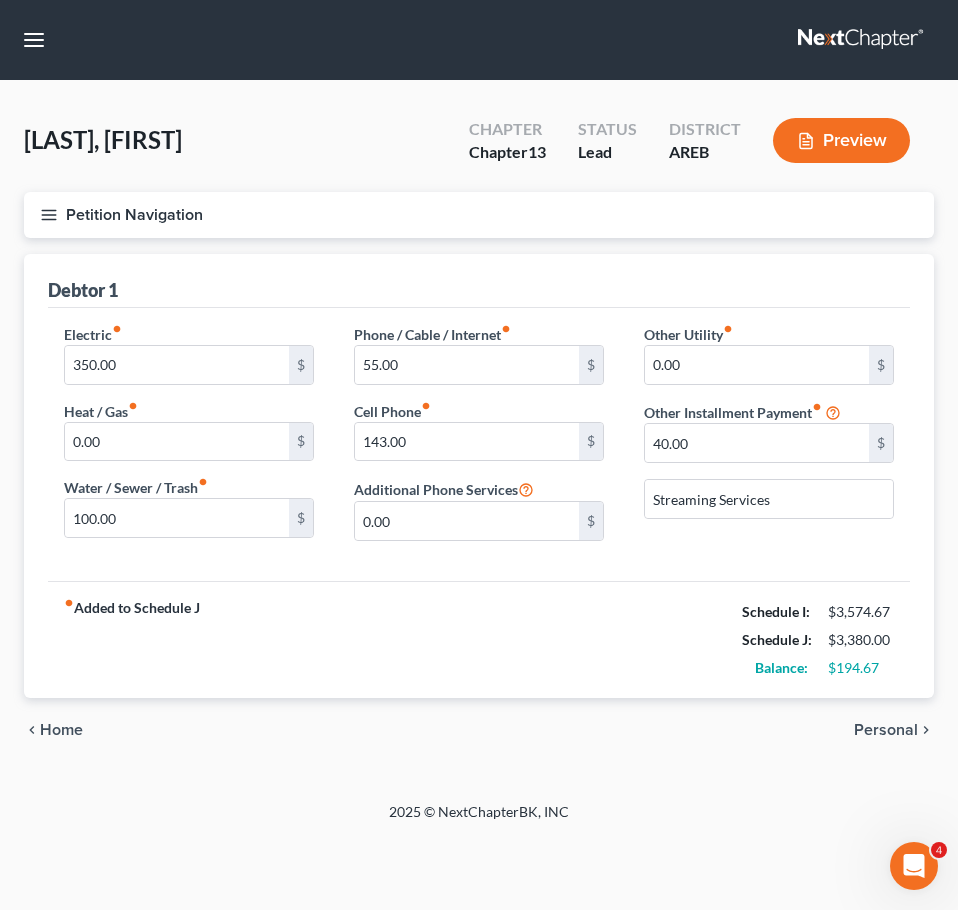 click on "Personal" at bounding box center [886, 730] 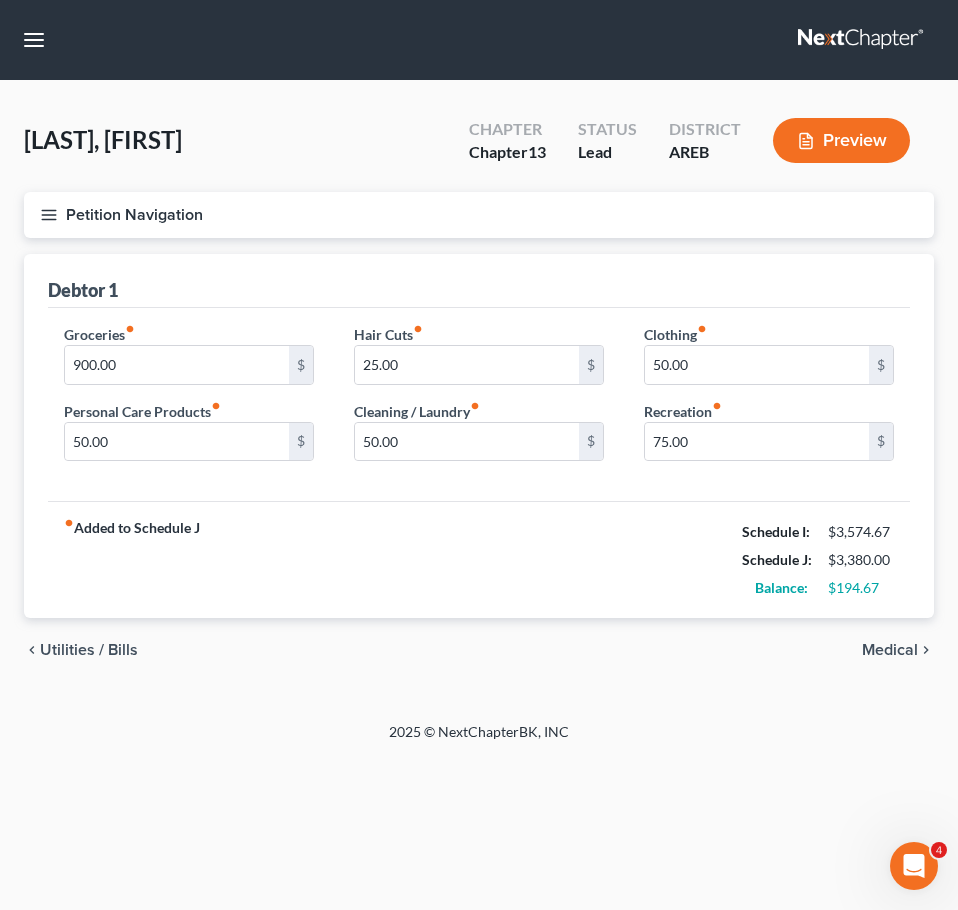 click on "Medical" at bounding box center (890, 650) 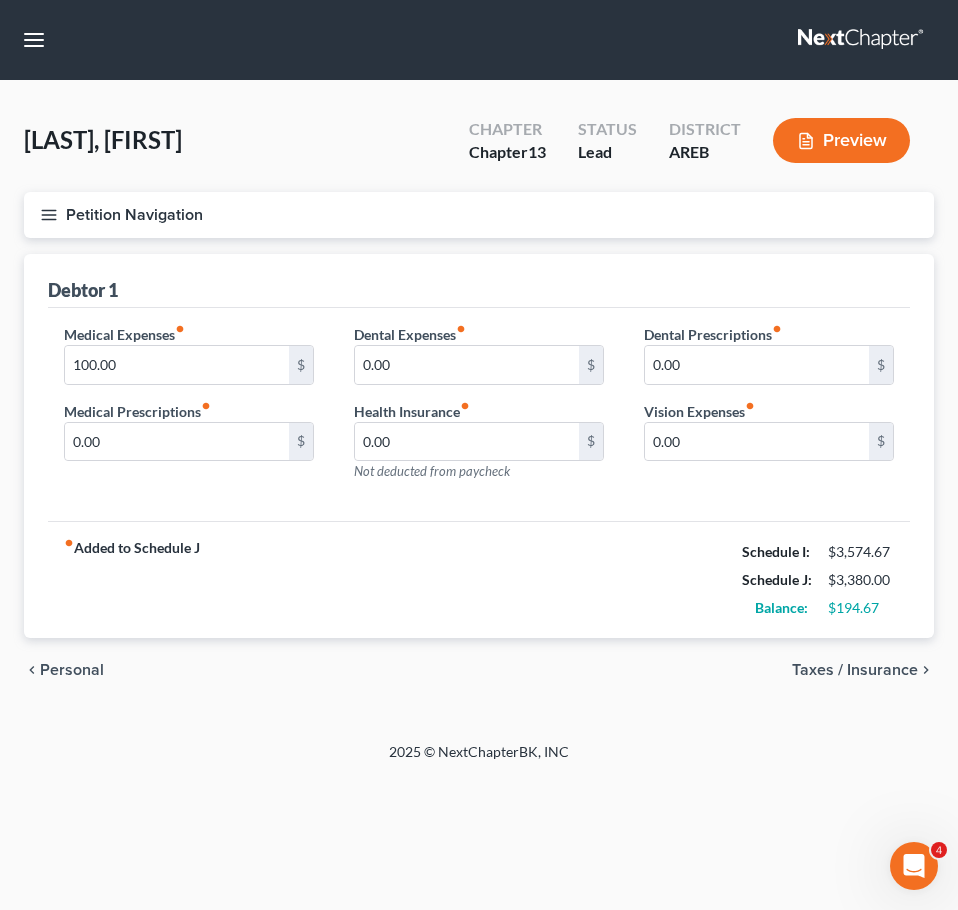 click on "Taxes / Insurance" at bounding box center [855, 670] 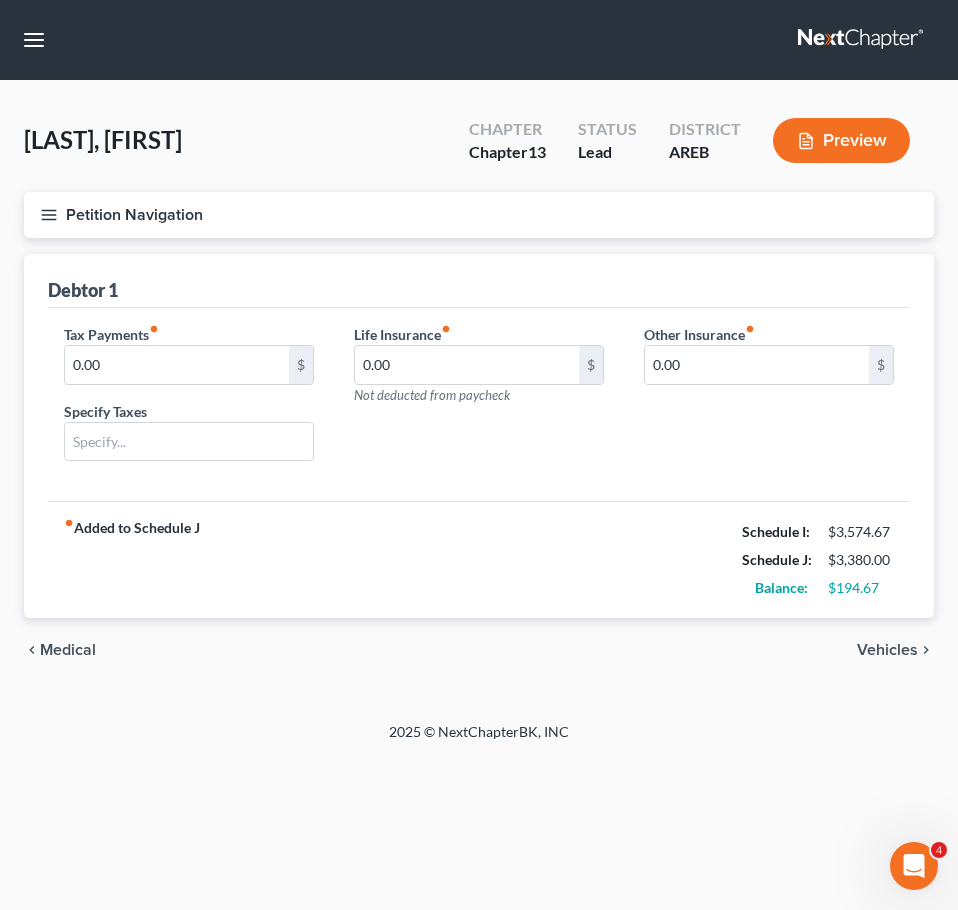 click on "Vehicles" at bounding box center (887, 650) 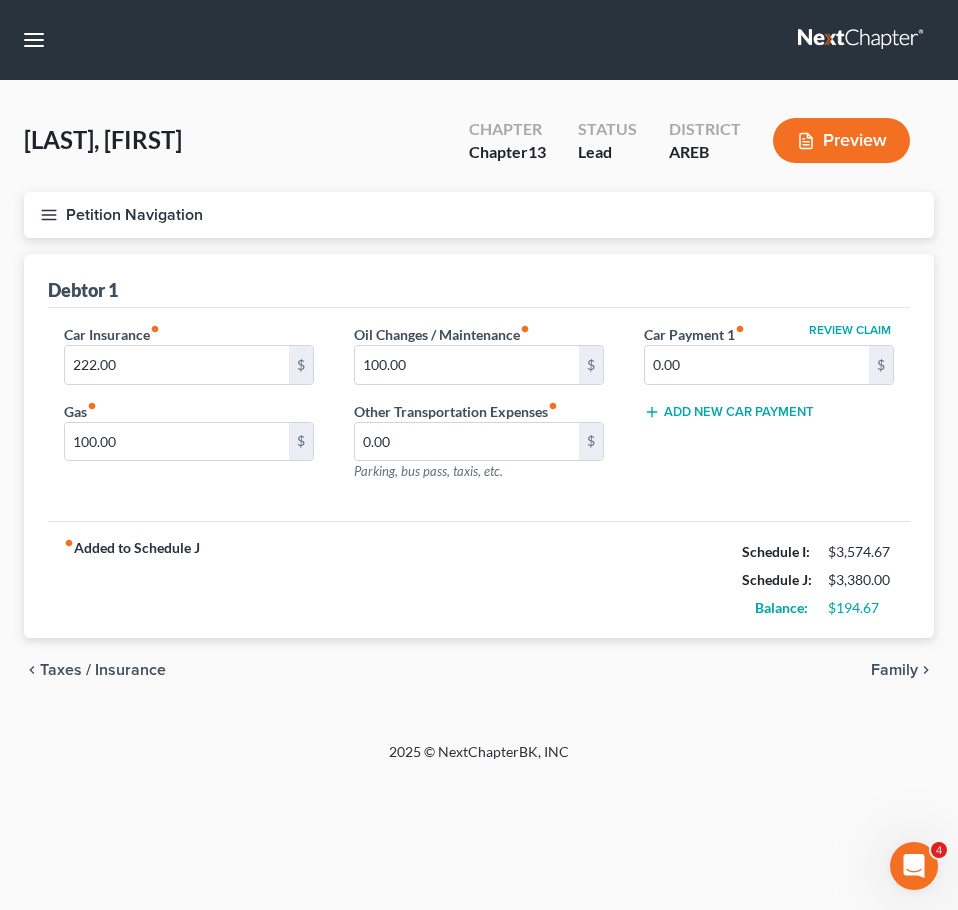 click on "Family" at bounding box center [894, 670] 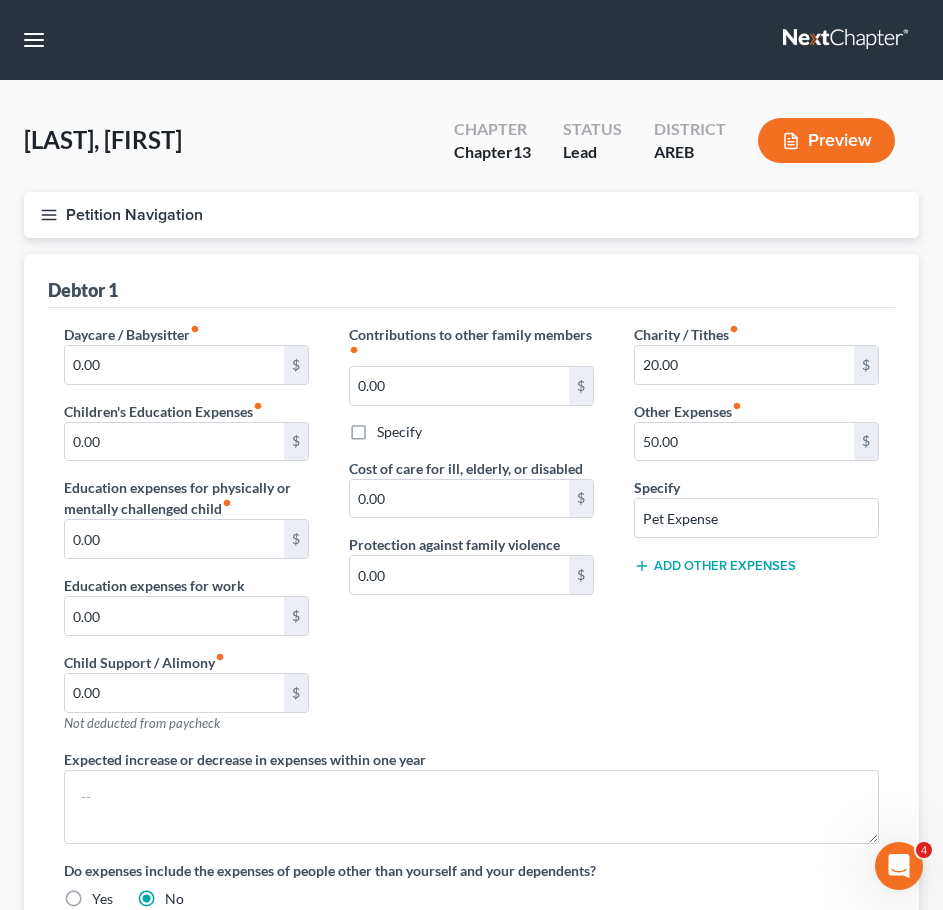 scroll, scrollTop: 296, scrollLeft: 0, axis: vertical 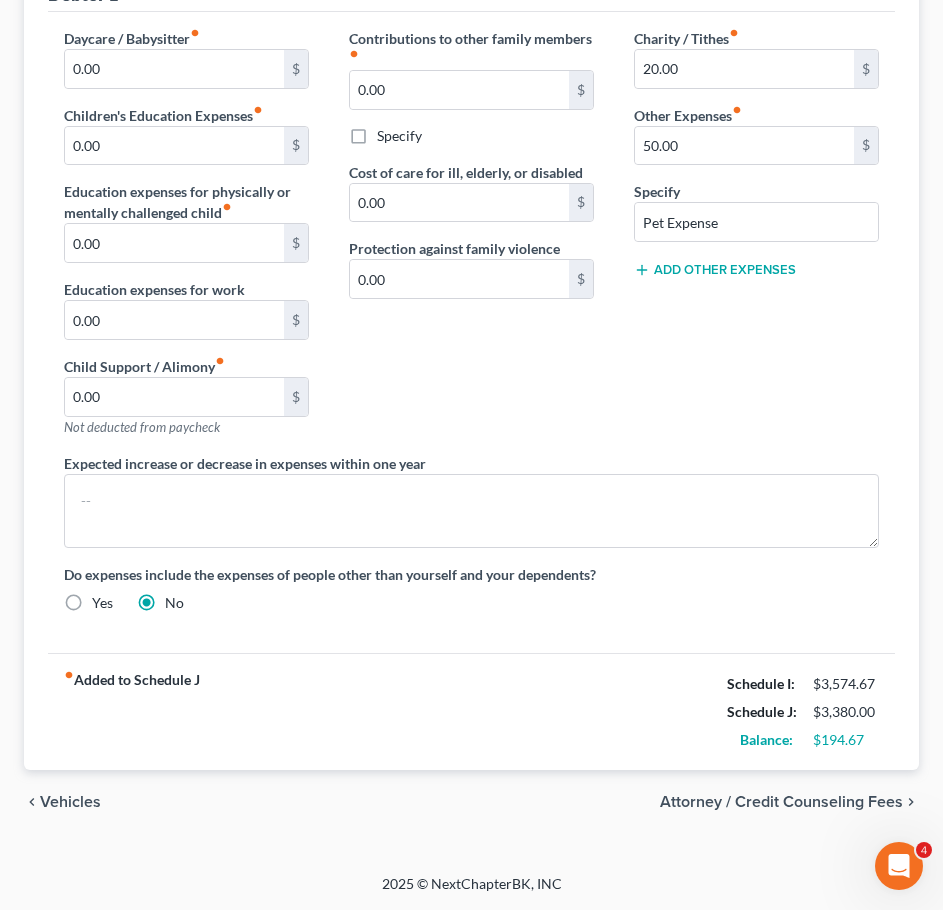 click on "Attorney / Credit Counseling Fees" at bounding box center (781, 802) 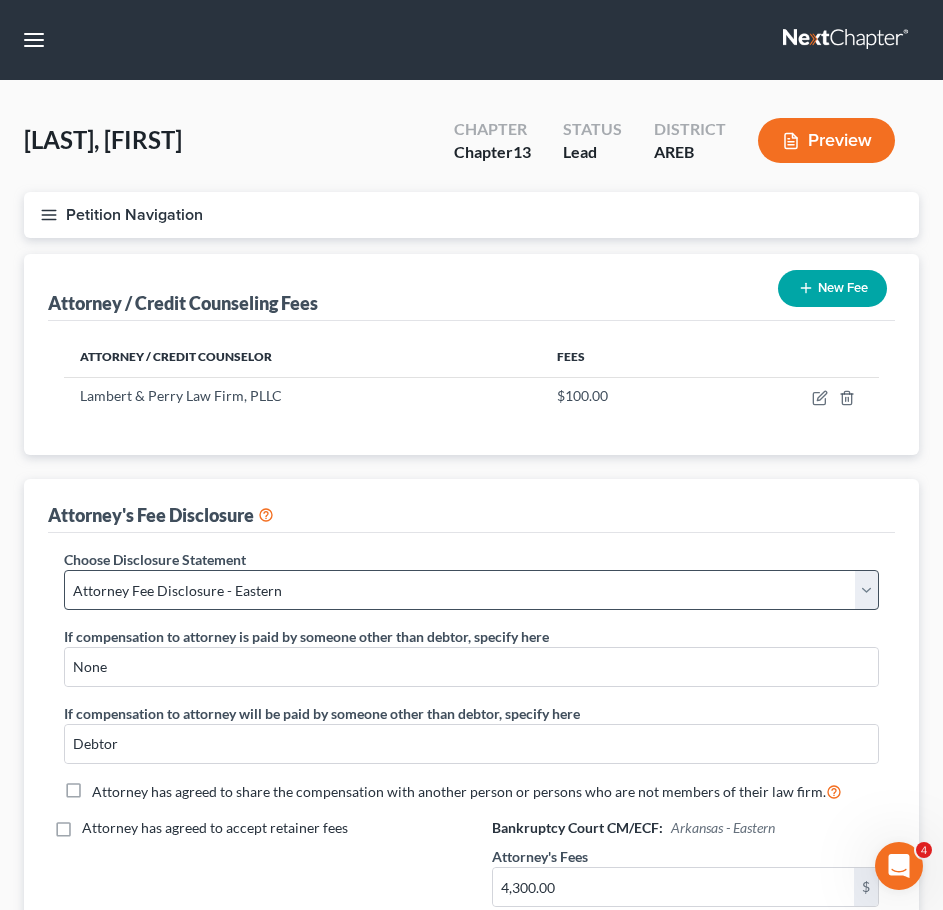 scroll, scrollTop: 331, scrollLeft: 0, axis: vertical 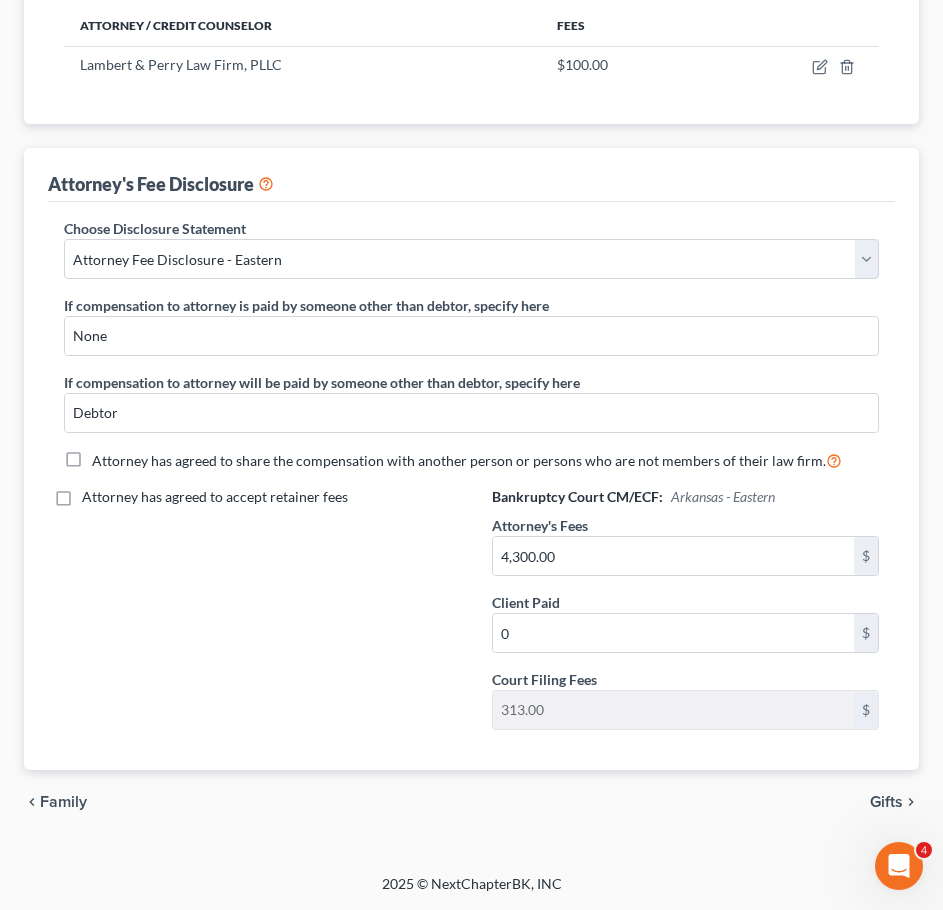 click on "Gifts" at bounding box center [886, 802] 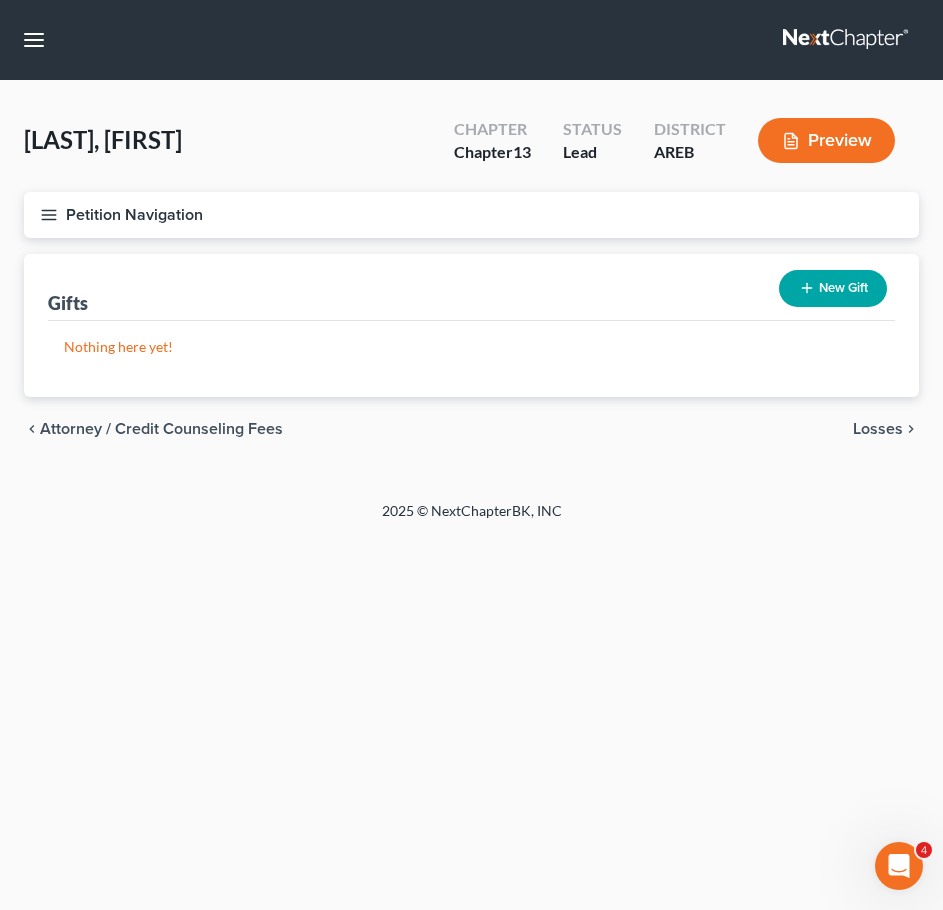 scroll, scrollTop: 0, scrollLeft: 0, axis: both 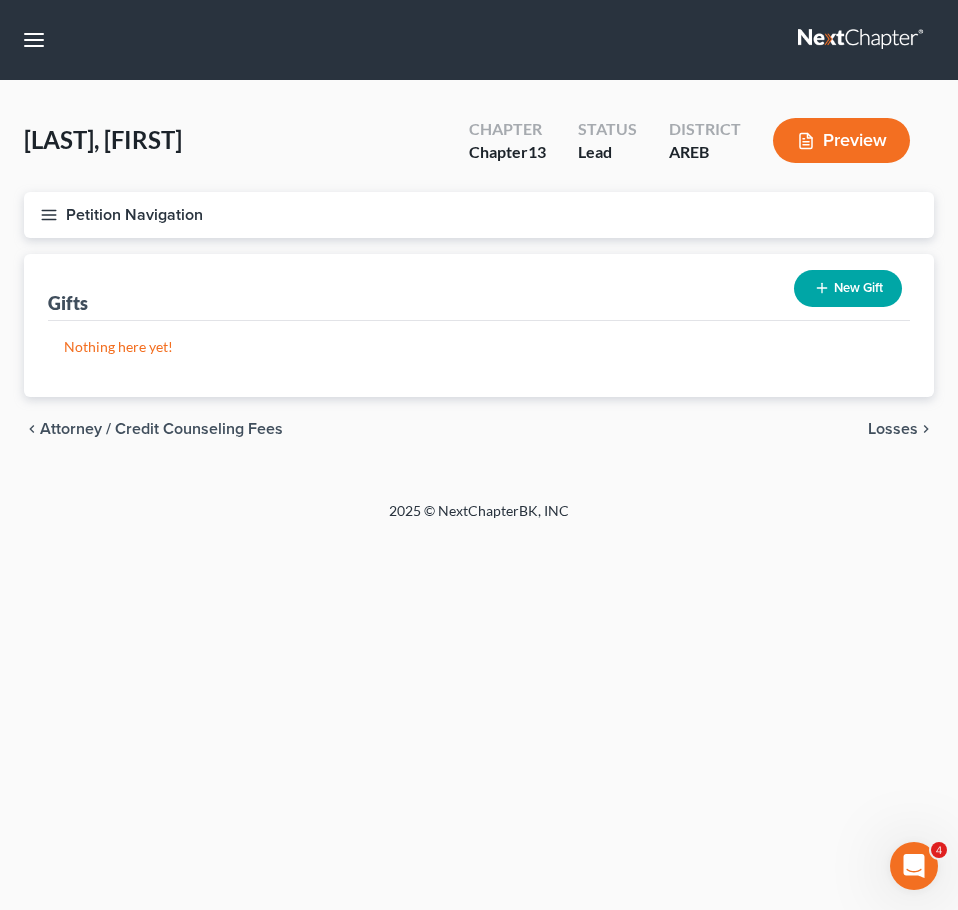 click on "Losses" at bounding box center (893, 429) 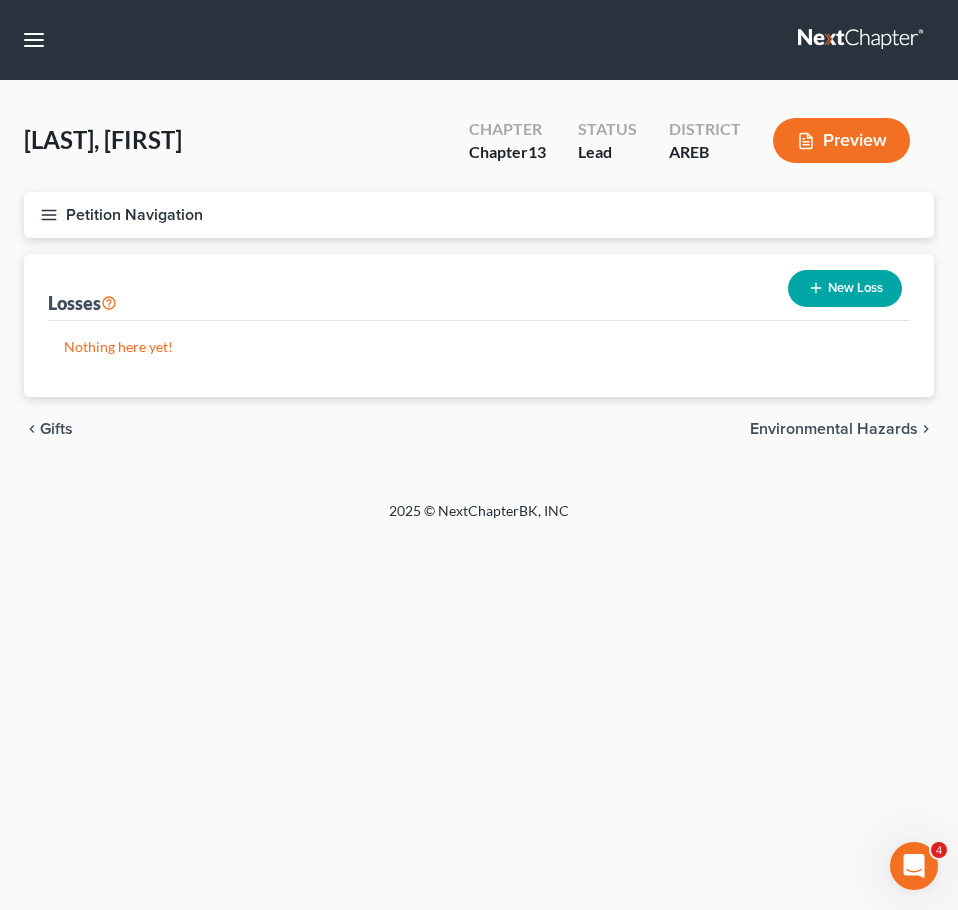 click on "Environmental Hazards" at bounding box center [834, 429] 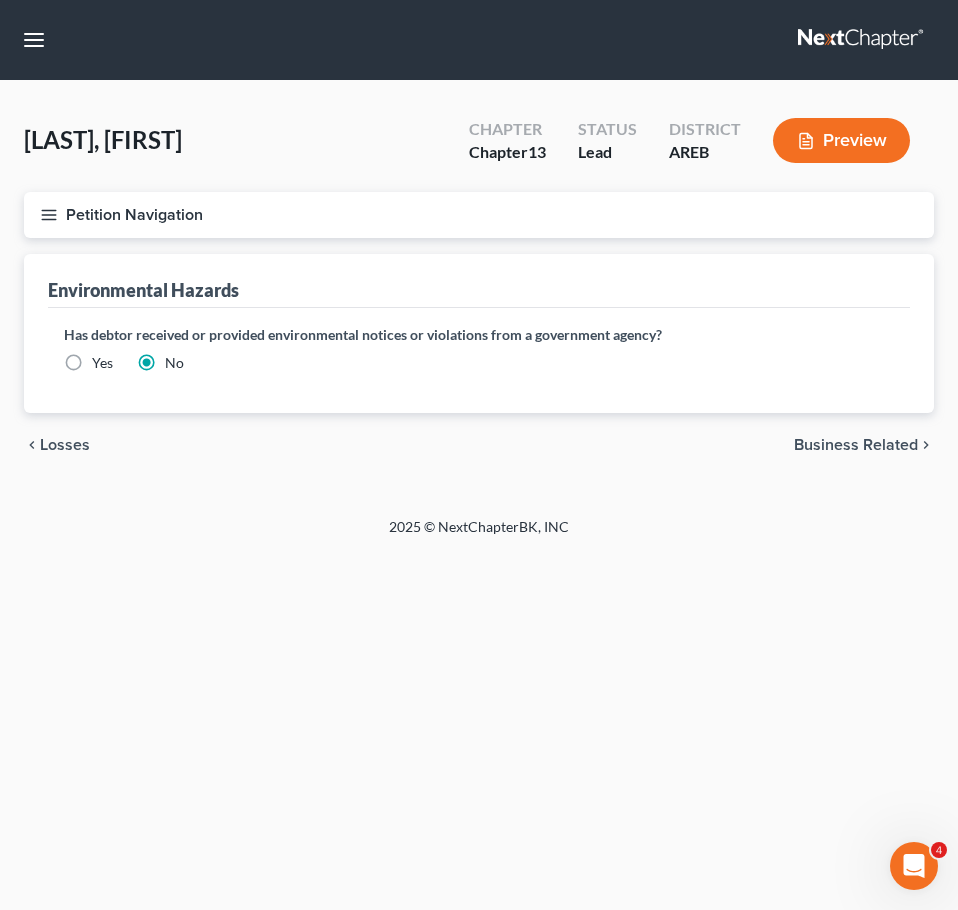 click on "Business Related" at bounding box center (856, 445) 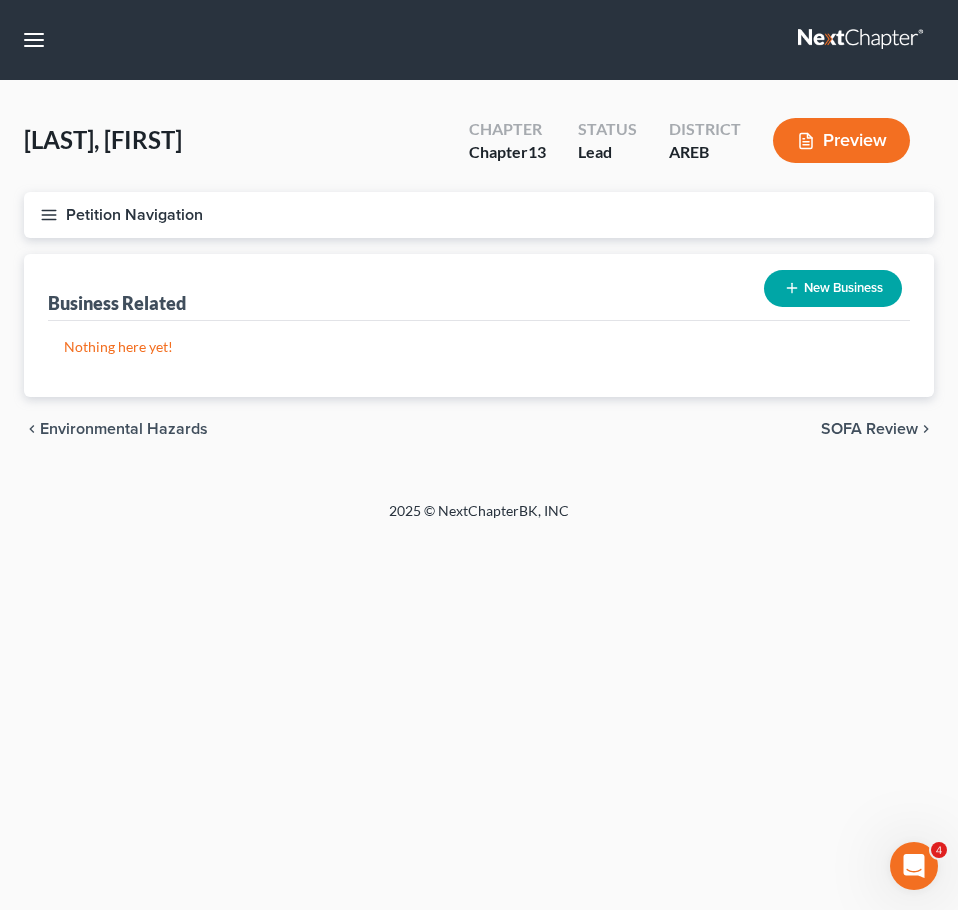 click on "SOFA Review" at bounding box center (869, 429) 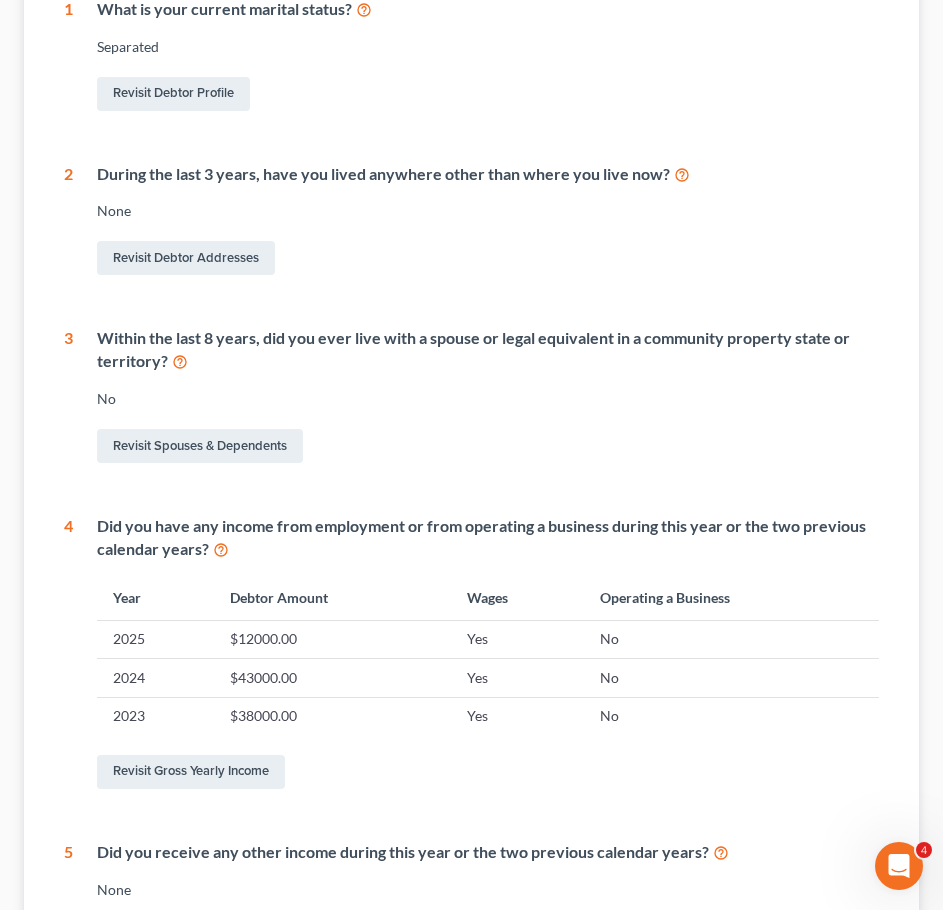 scroll, scrollTop: 702, scrollLeft: 0, axis: vertical 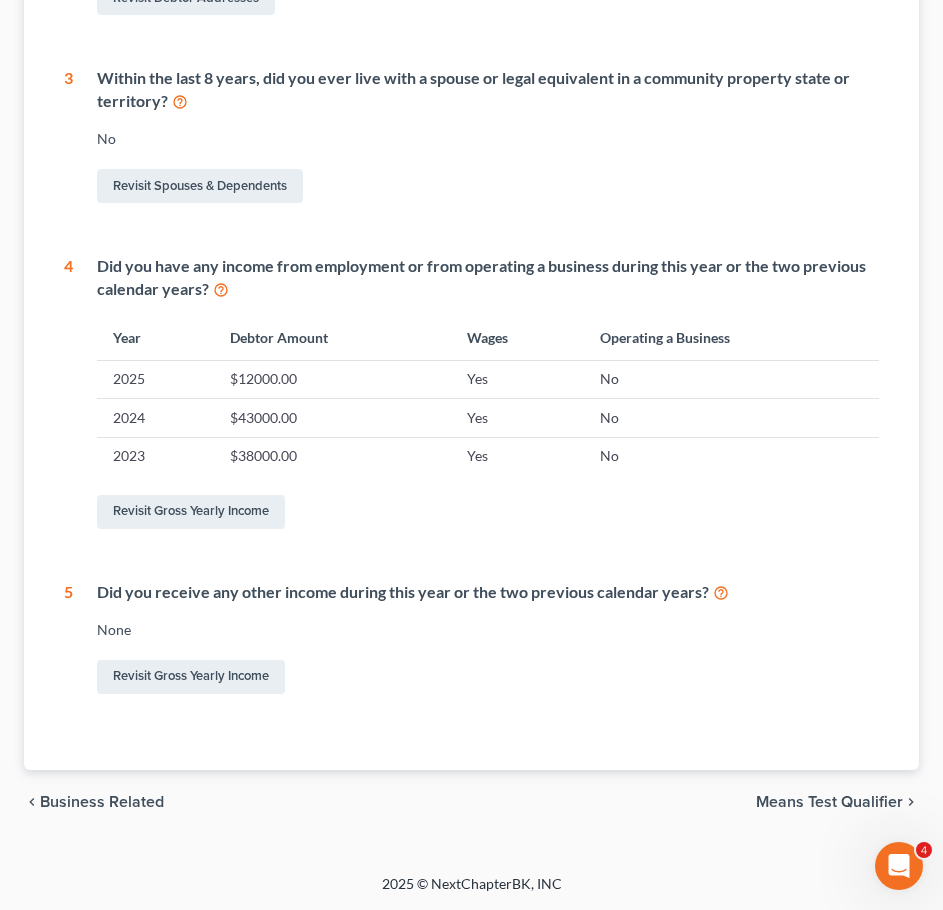 click on "chevron_left
Business Related
Means Test Qualifier
chevron_right" at bounding box center (471, 802) 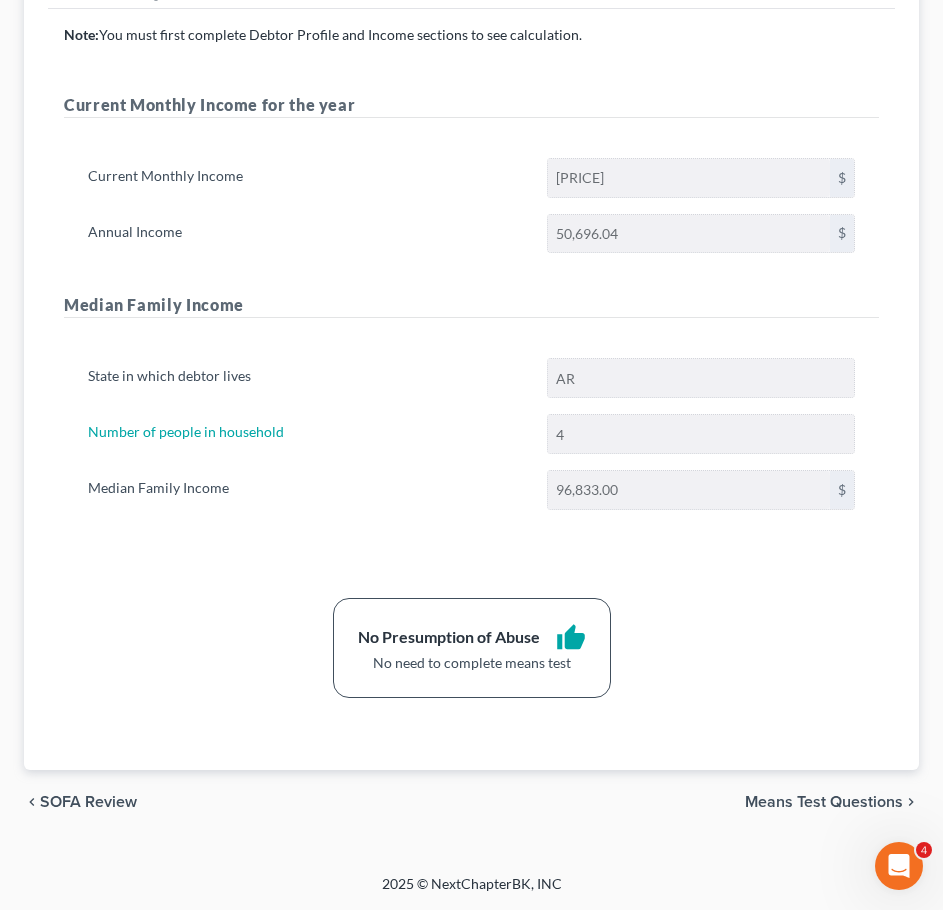 scroll, scrollTop: 0, scrollLeft: 0, axis: both 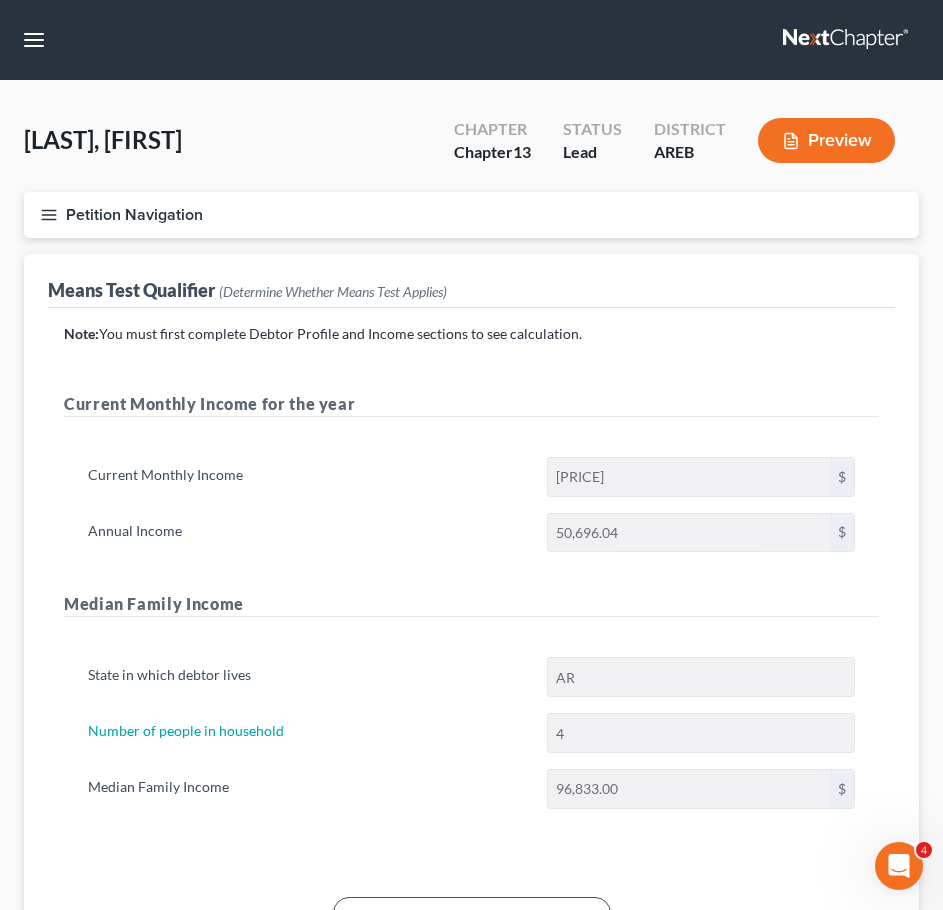 click 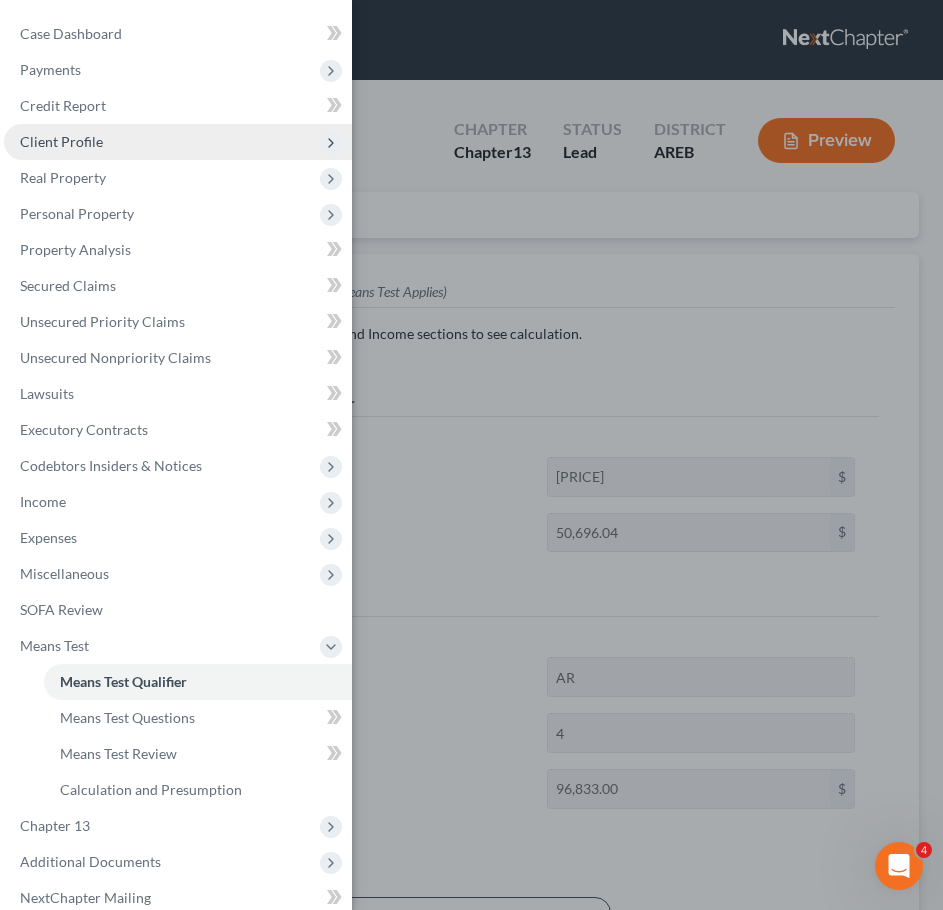 click on "Client Profile" at bounding box center (178, 142) 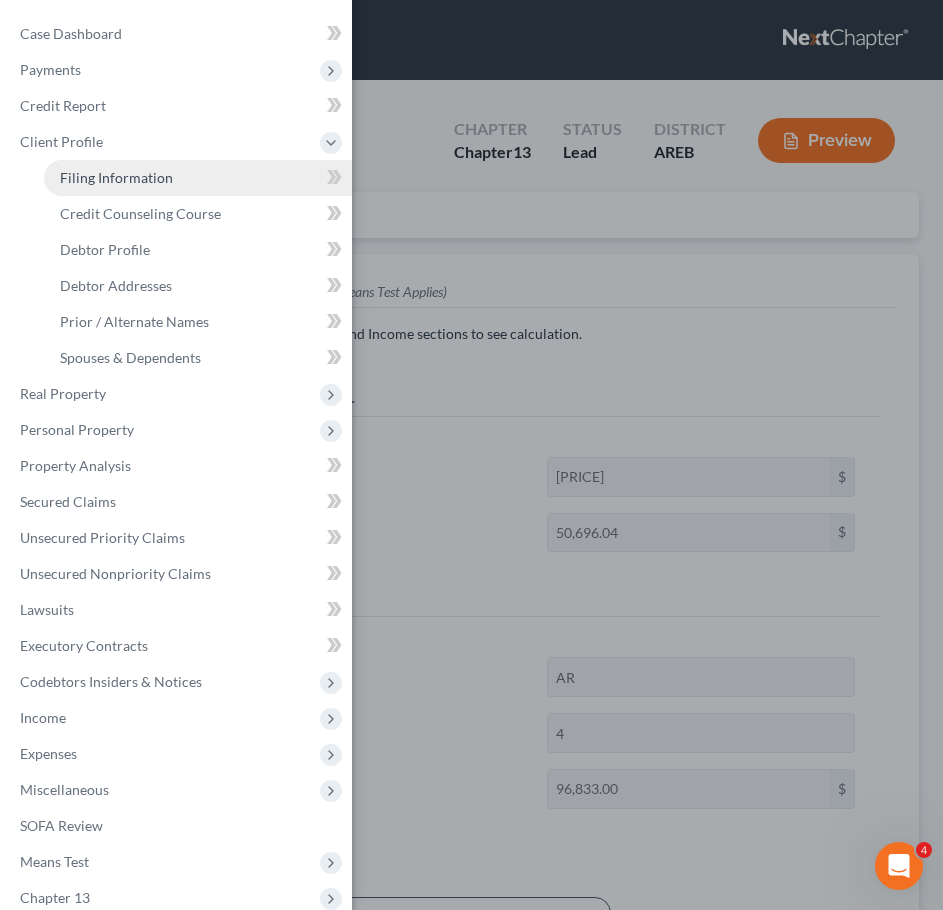 click on "Filing Information" at bounding box center [116, 177] 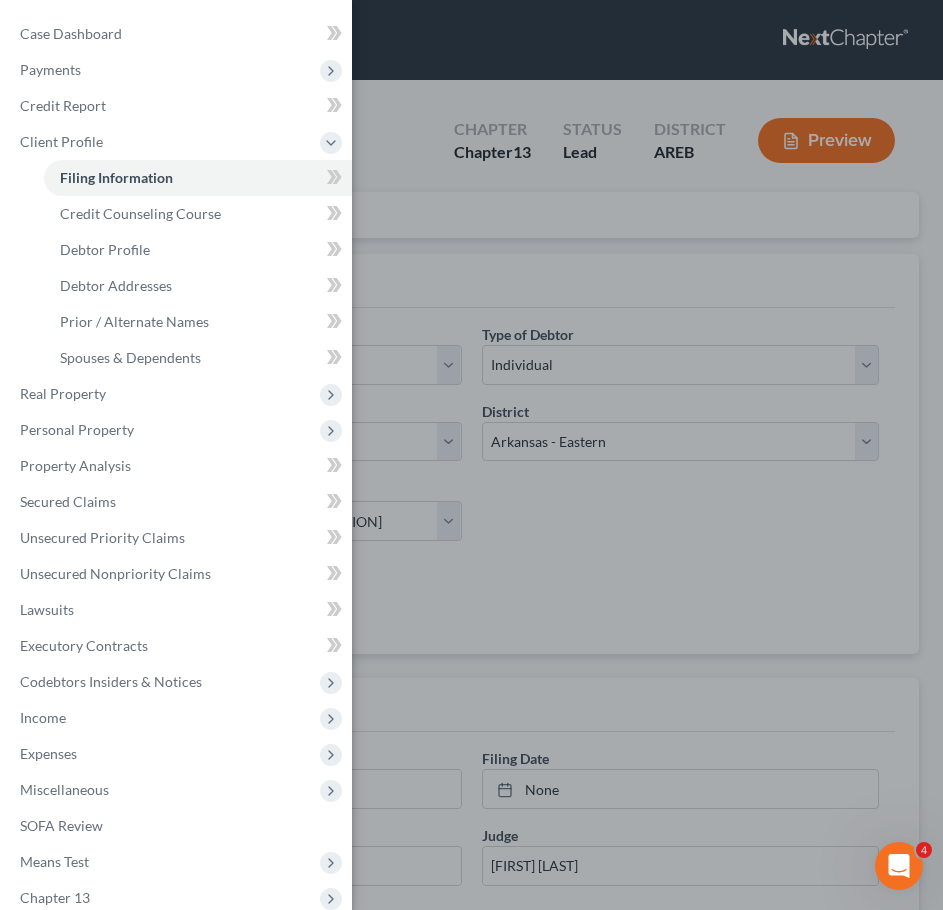 click on "Case Dashboard
Payments
Invoices
Payments
Payments
Credit Report
Client Profile" at bounding box center [471, 455] 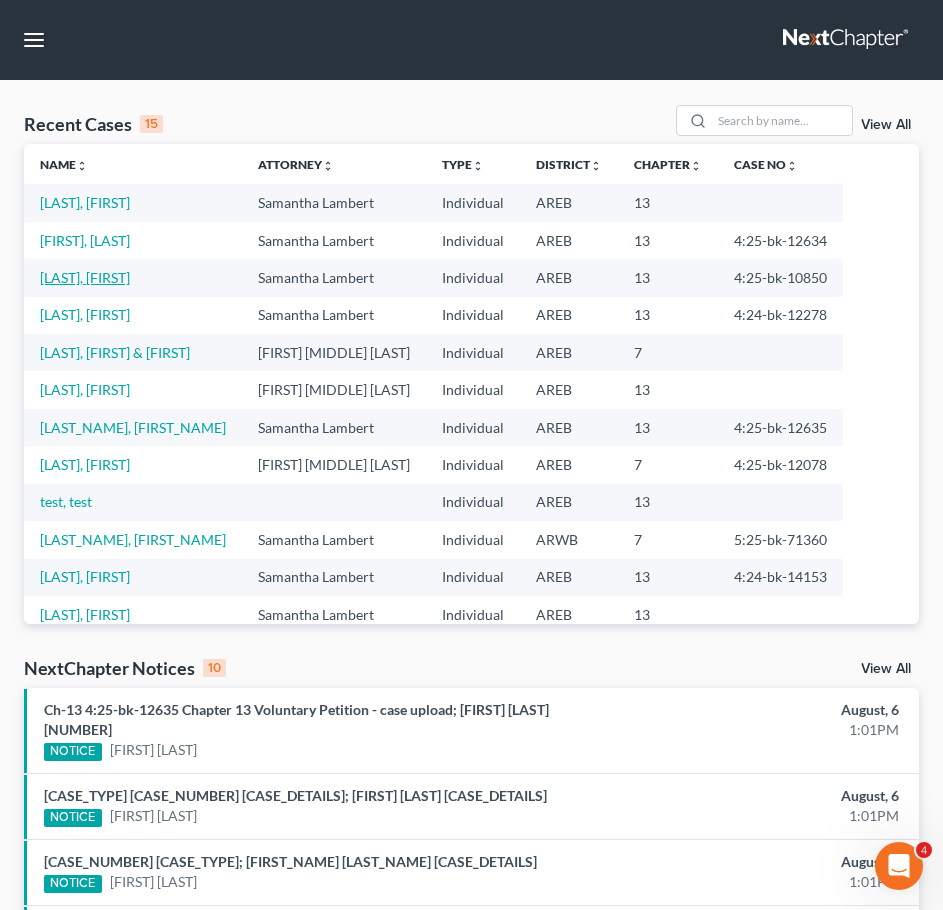 click on "Perry, Jacqueline" at bounding box center [85, 277] 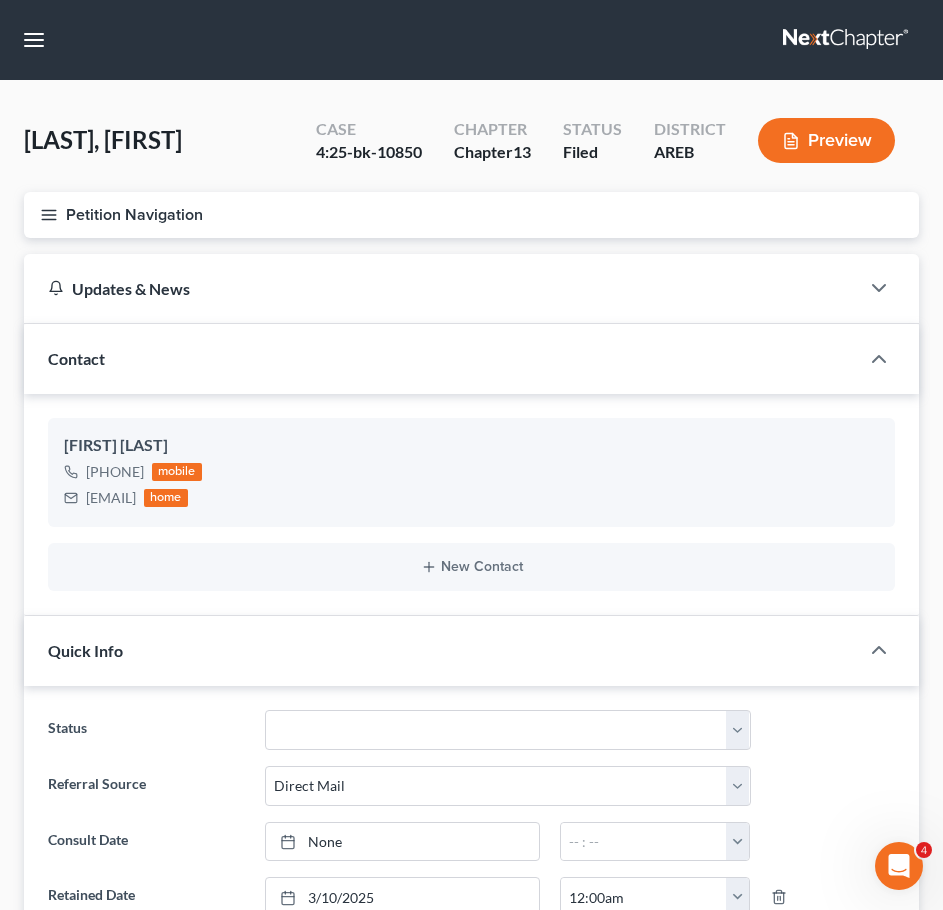 click on "Petition Navigation" at bounding box center (471, 215) 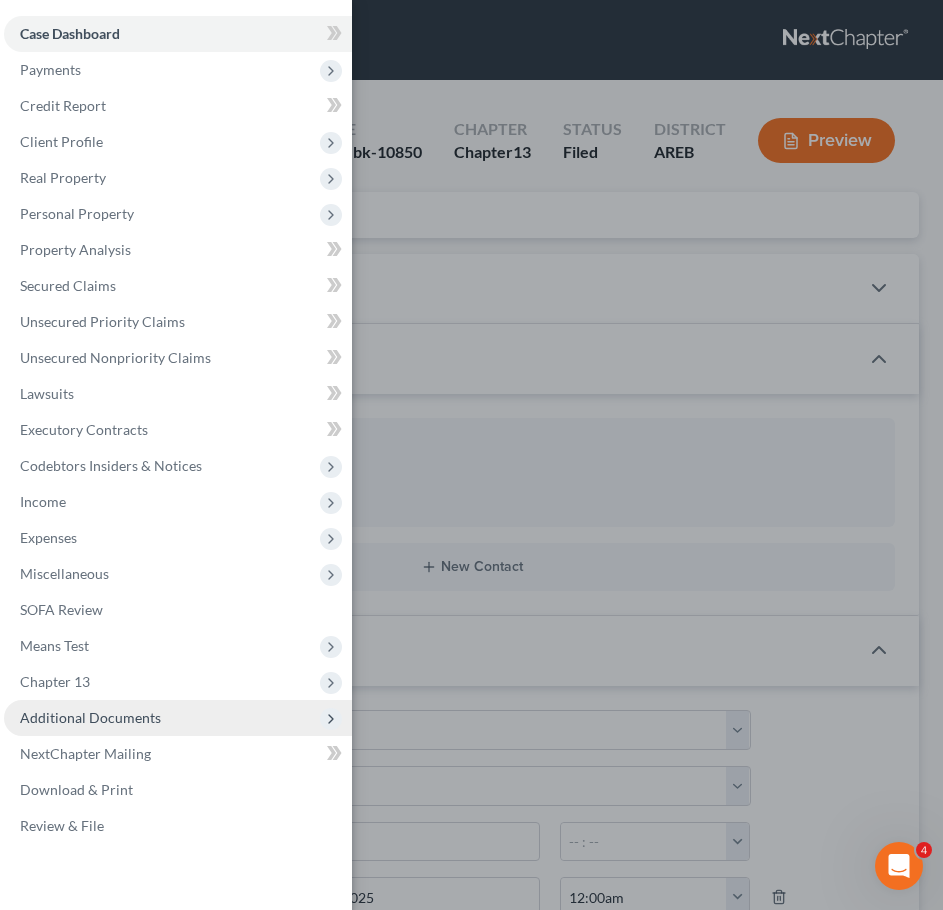 click on "Additional Documents" at bounding box center [178, 718] 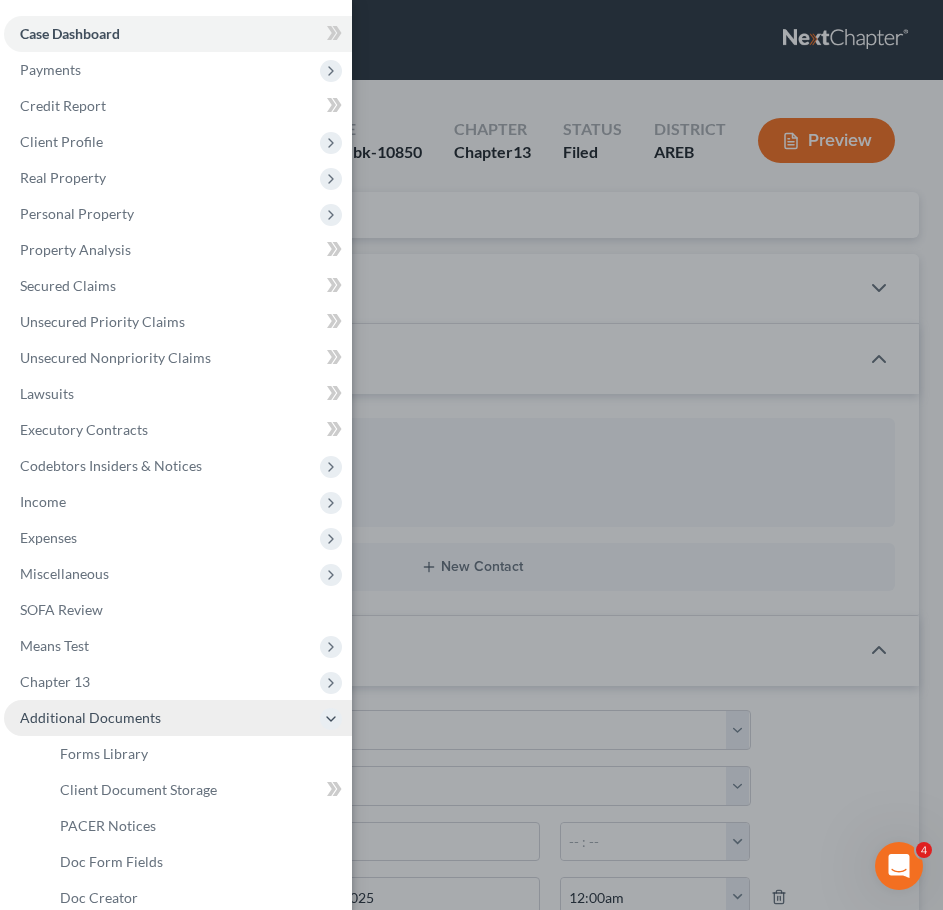 scroll, scrollTop: 345, scrollLeft: 0, axis: vertical 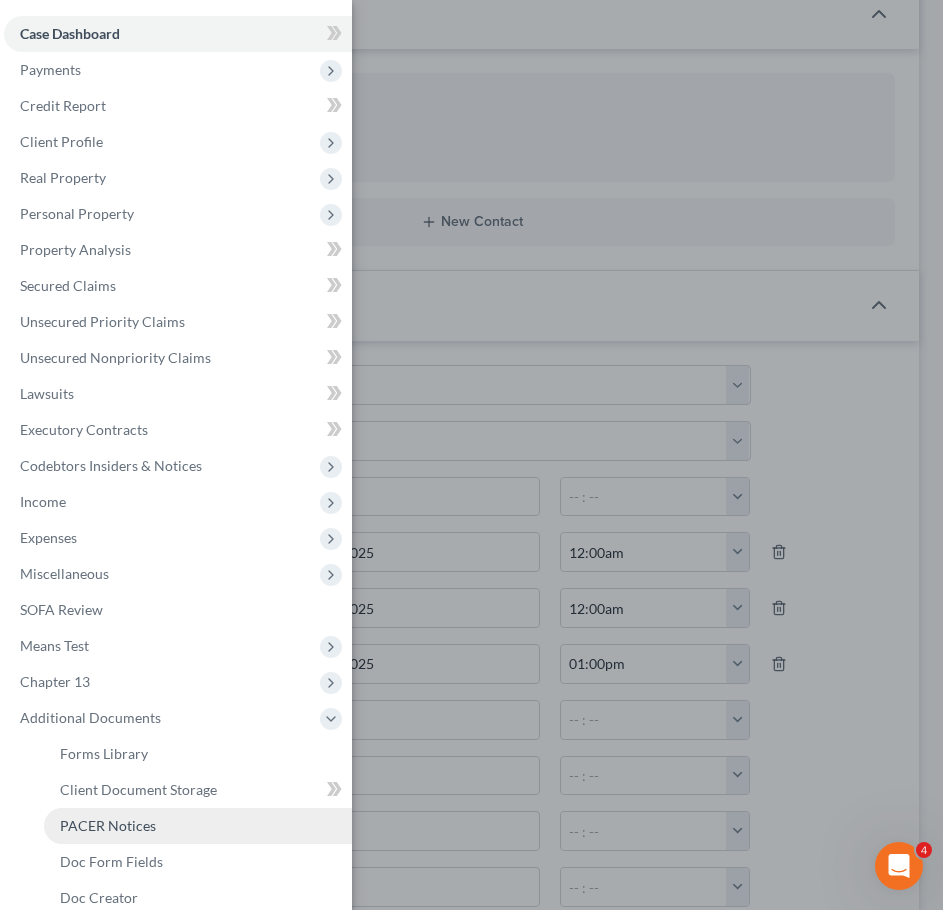 click on "PACER Notices" at bounding box center (108, 825) 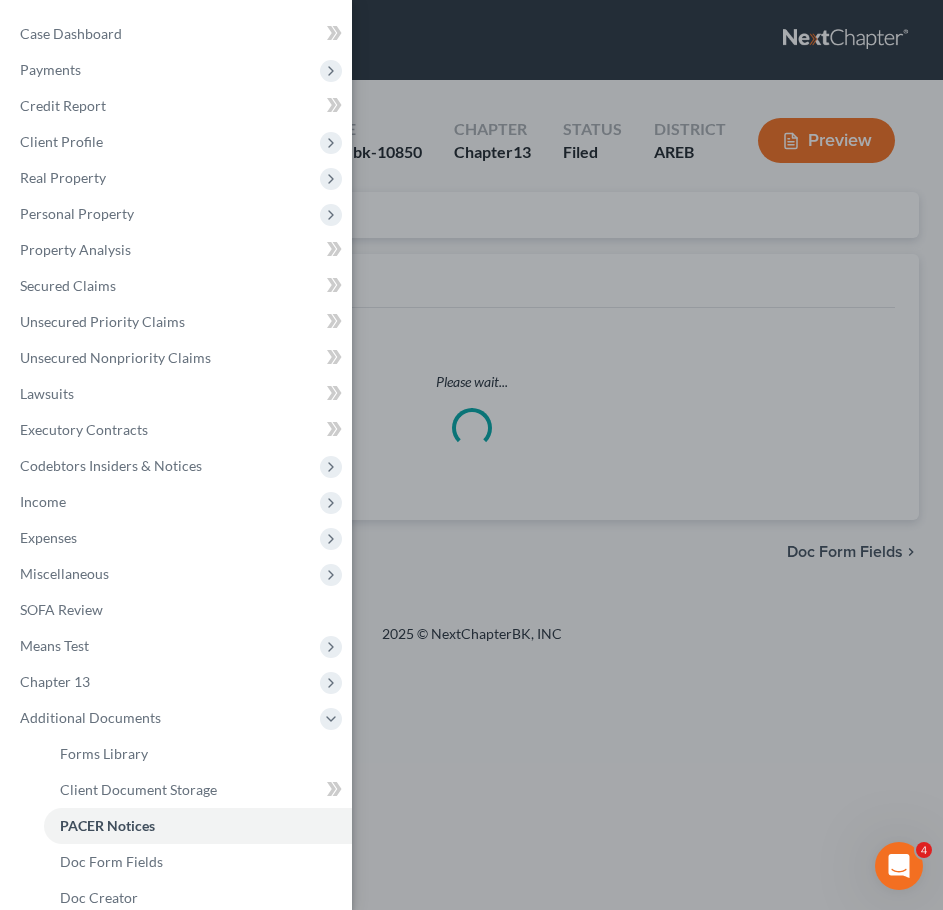scroll, scrollTop: 0, scrollLeft: 0, axis: both 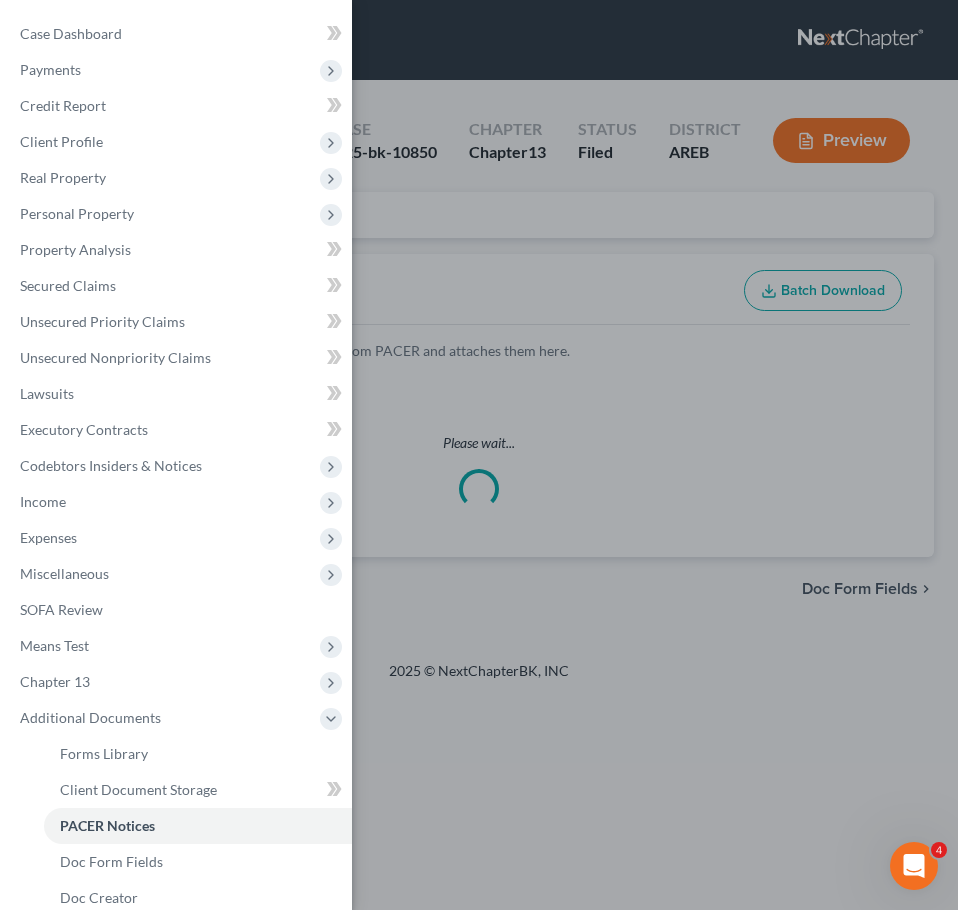 click on "Case Dashboard
Payments
Invoices
Payments
Payments
Credit Report
Client Profile" at bounding box center [479, 455] 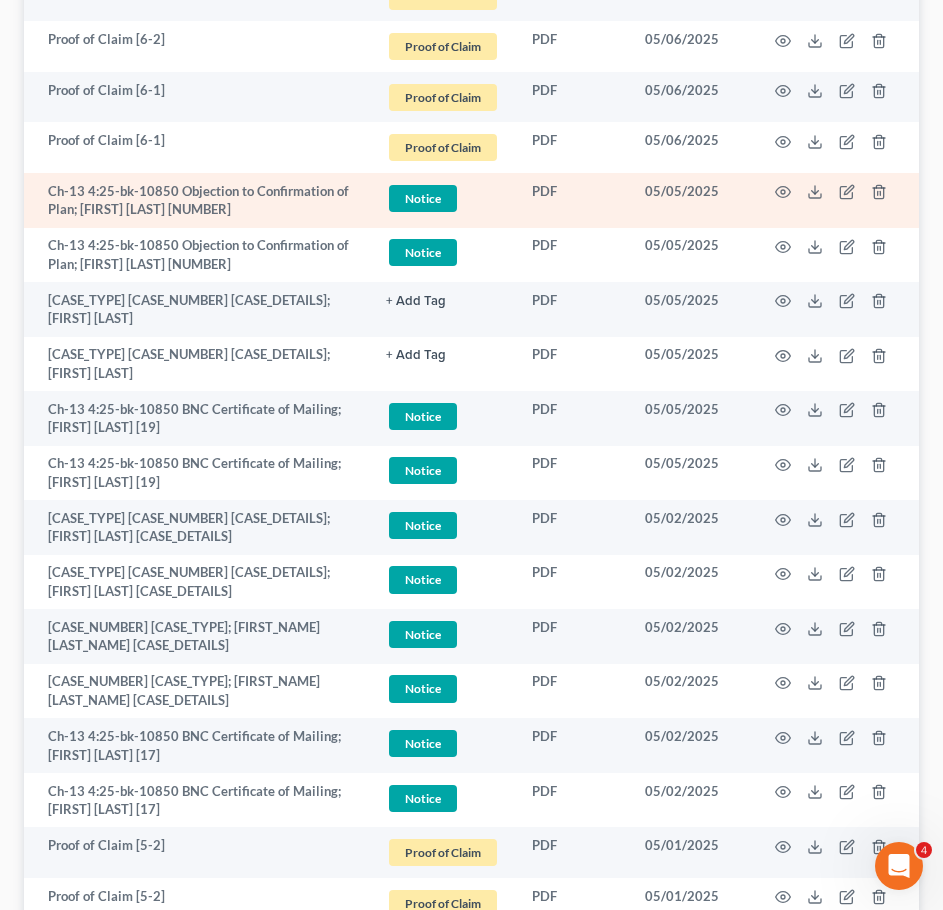 scroll, scrollTop: 2441, scrollLeft: 0, axis: vertical 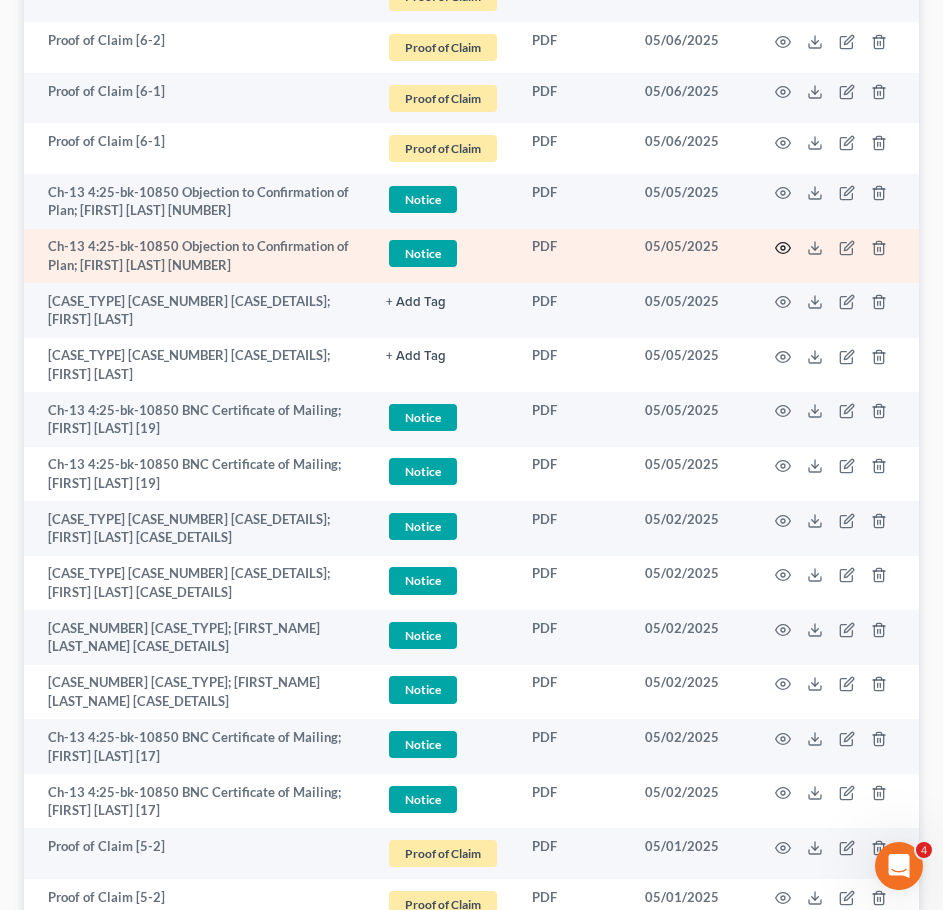 click 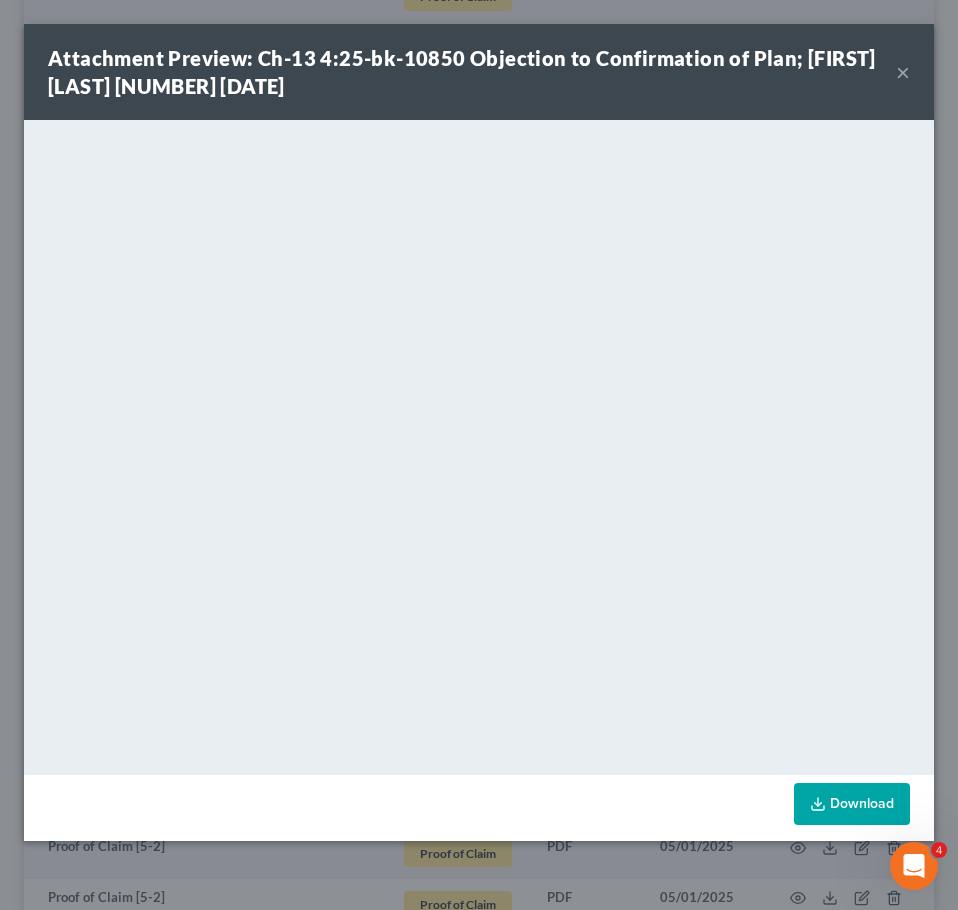 click on "×" at bounding box center (903, 72) 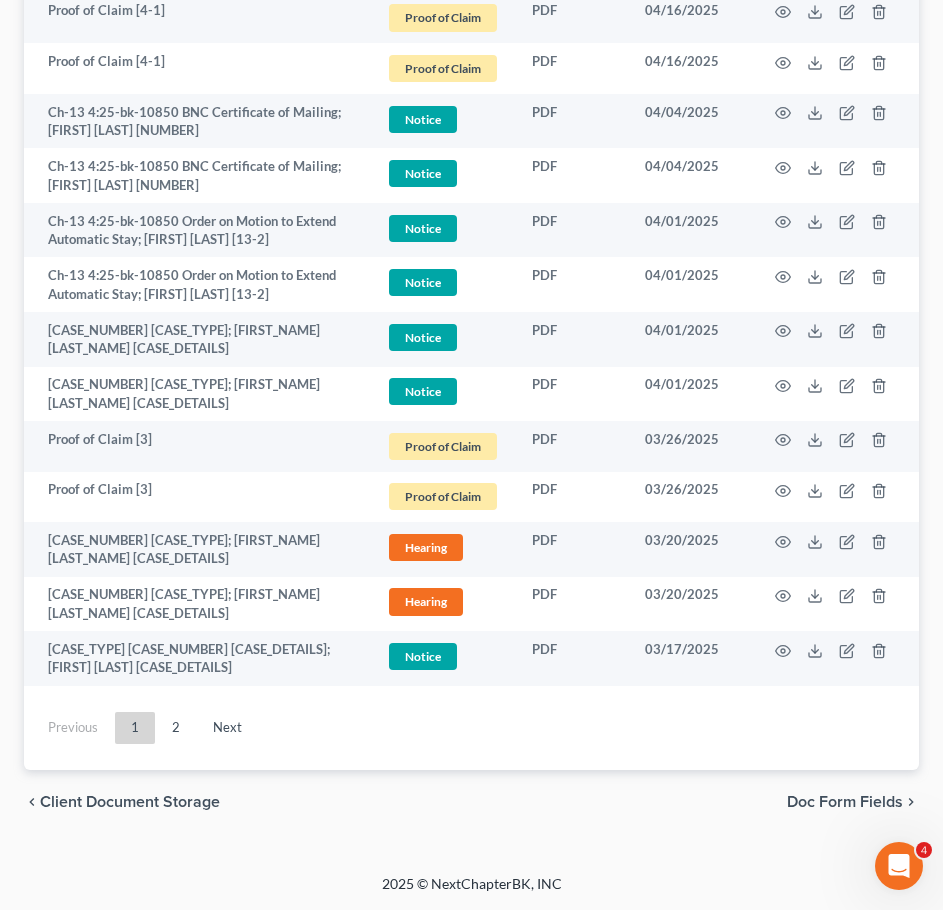 scroll, scrollTop: 3826, scrollLeft: 0, axis: vertical 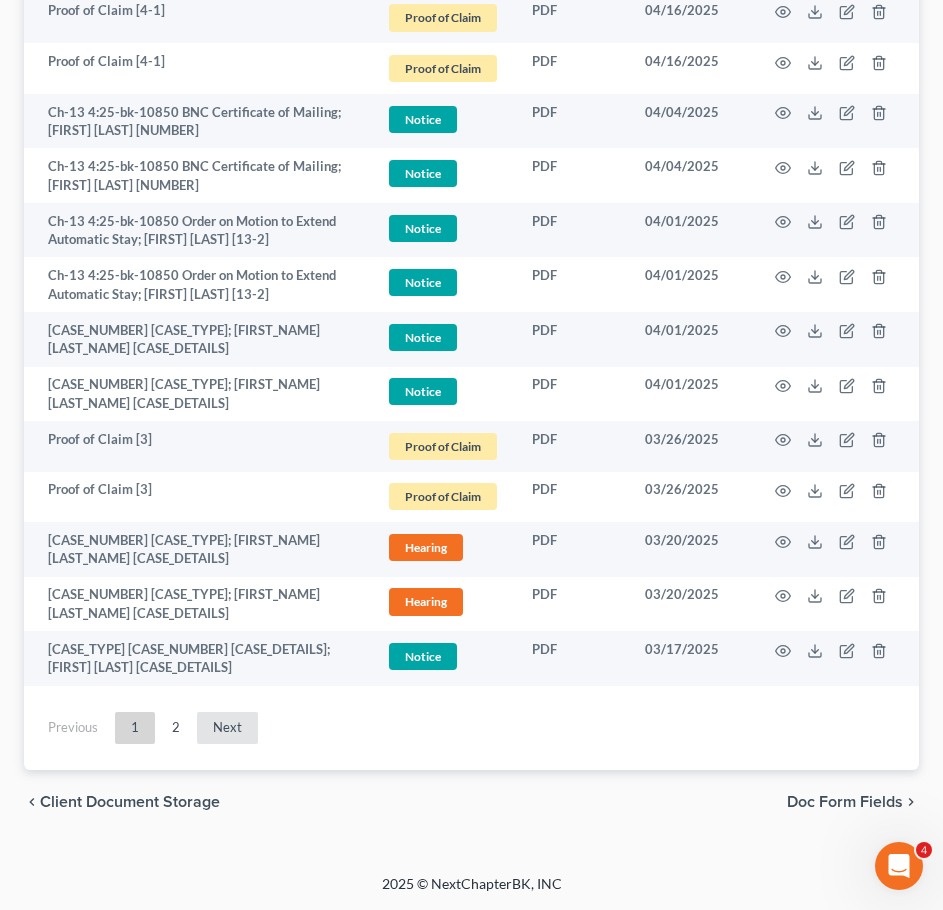 click on "Next" at bounding box center [227, 728] 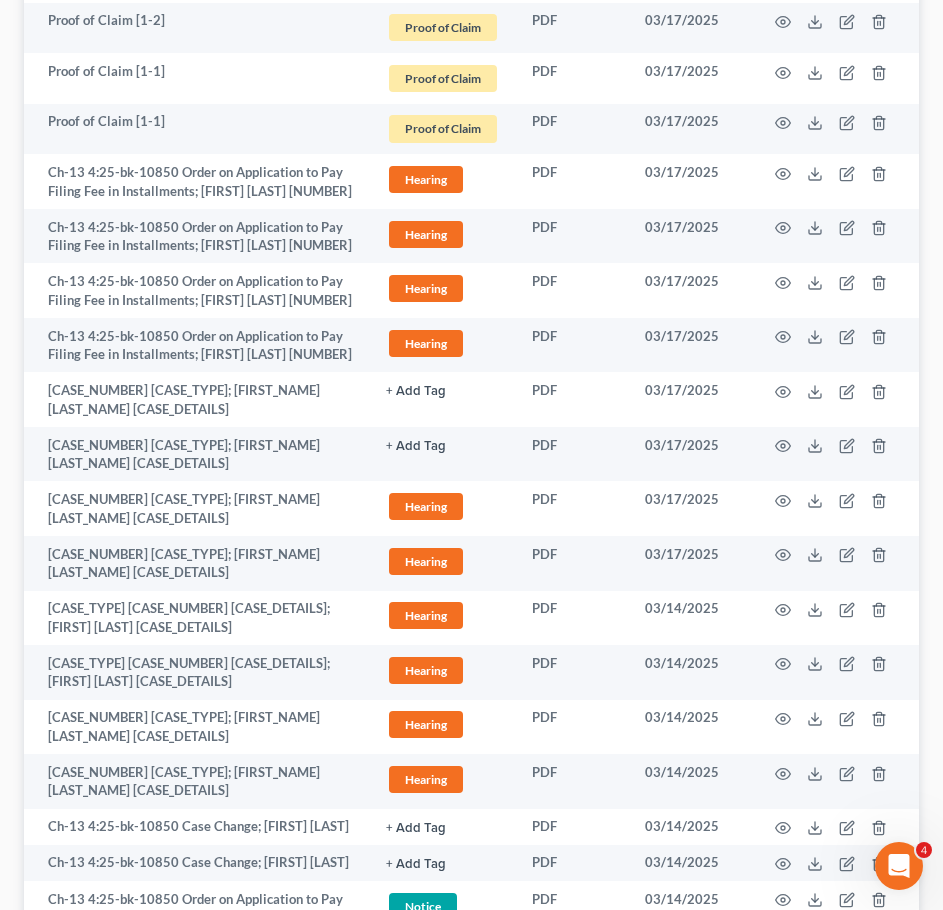 scroll, scrollTop: 825, scrollLeft: 0, axis: vertical 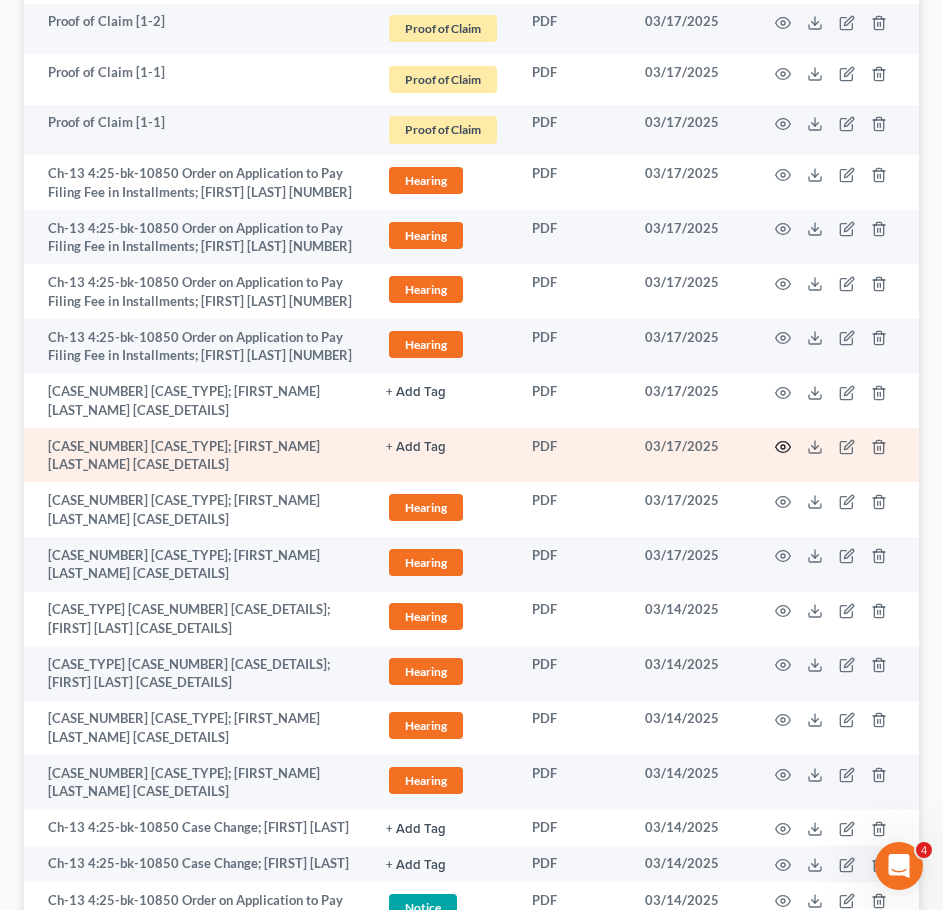 click 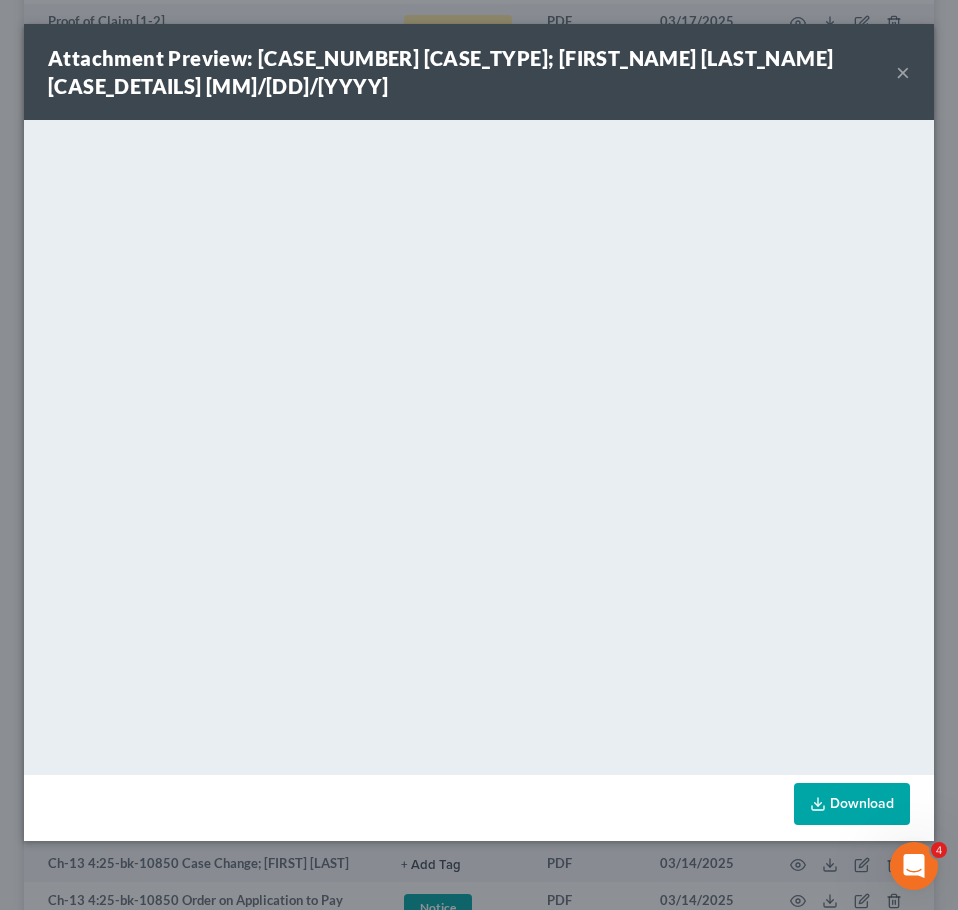 click on "×" at bounding box center [903, 72] 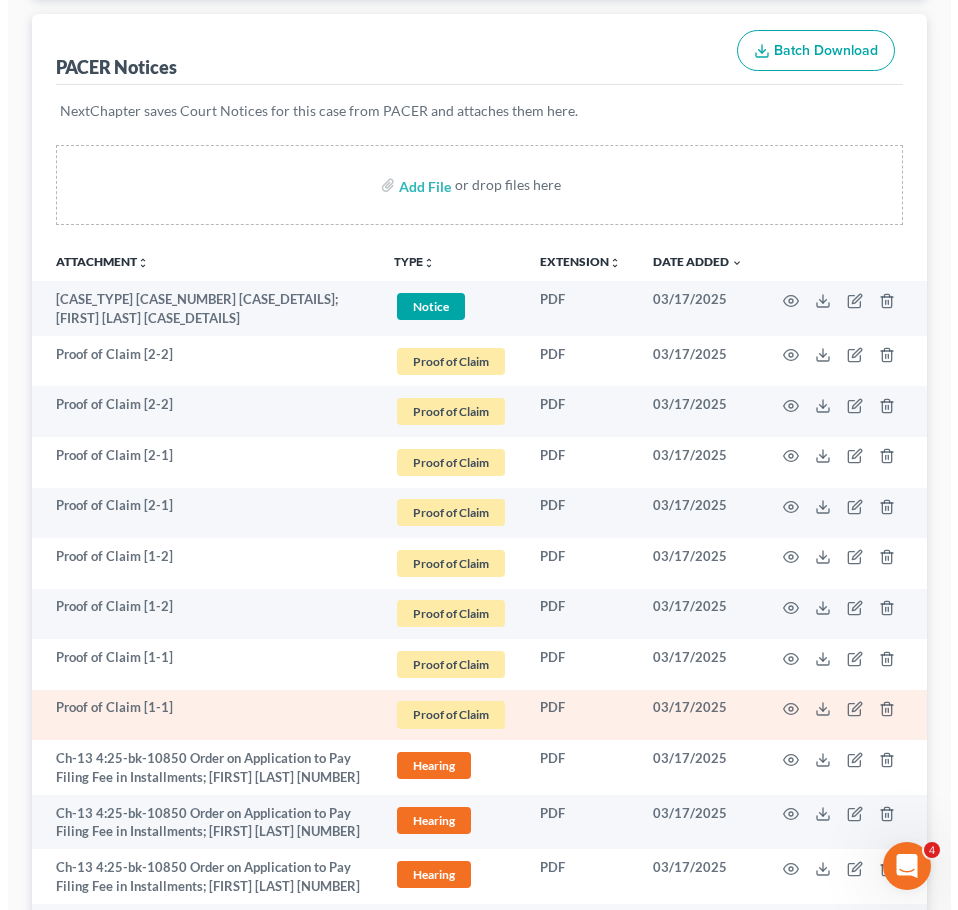 scroll, scrollTop: 0, scrollLeft: 0, axis: both 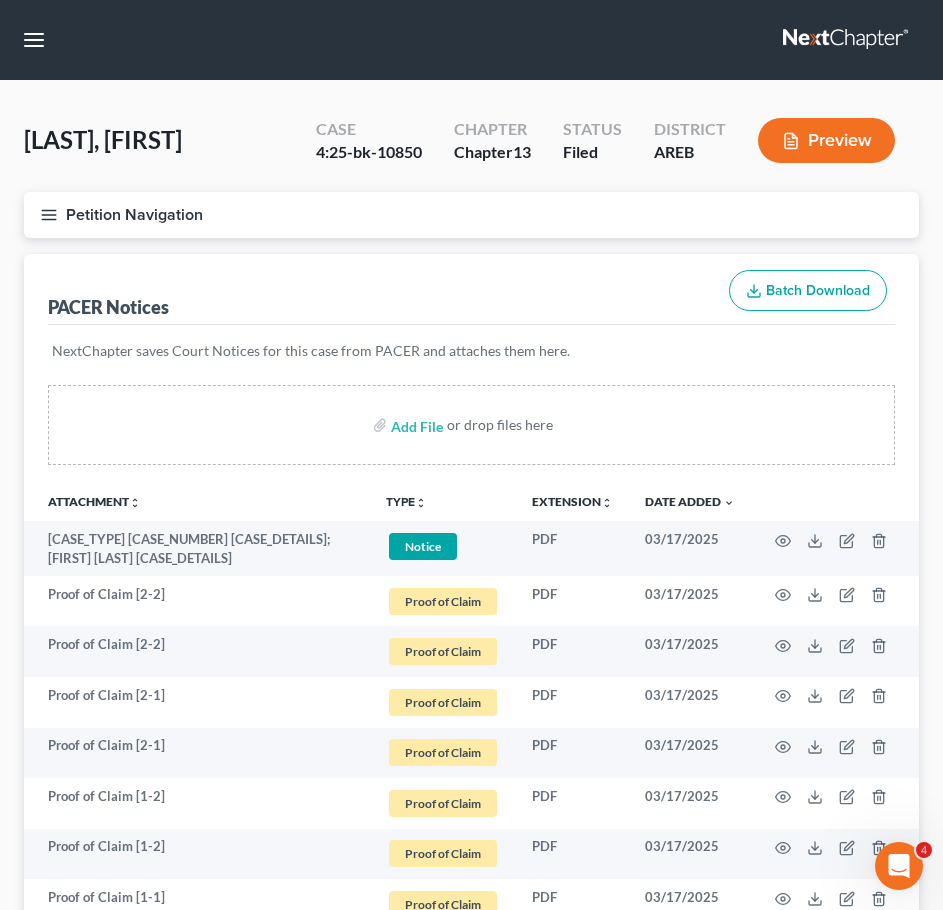 click on "Petition Navigation" at bounding box center (471, 215) 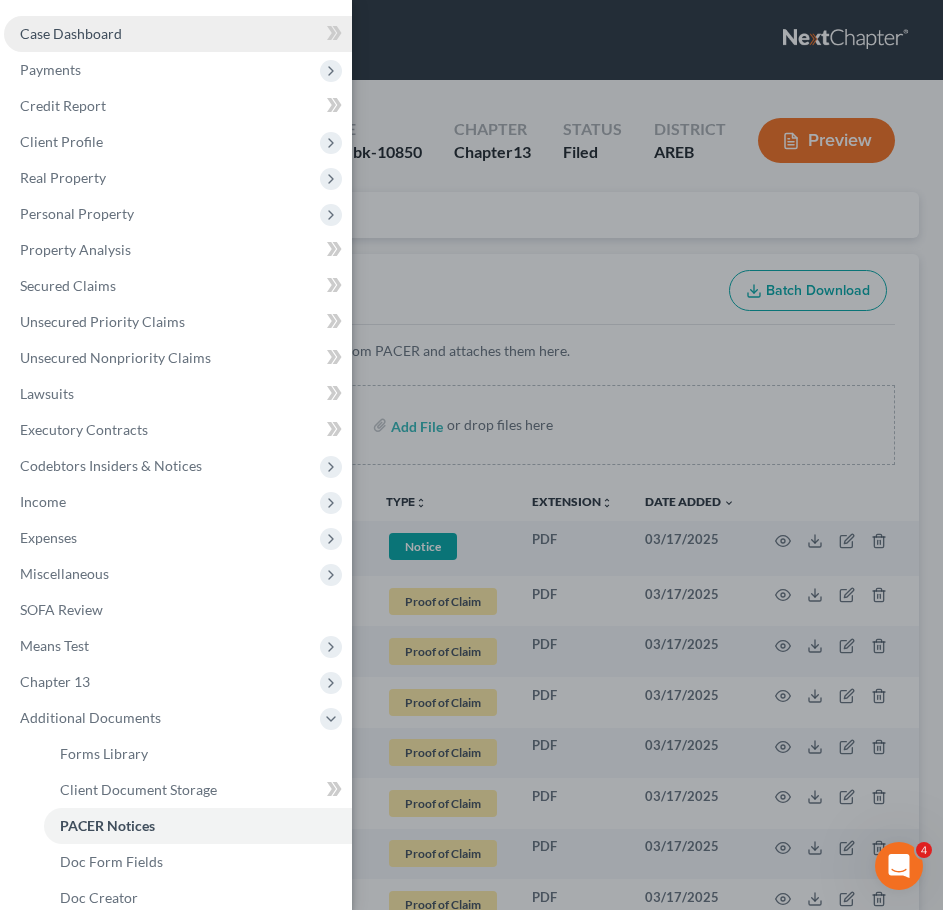 click on "Case Dashboard" at bounding box center (71, 33) 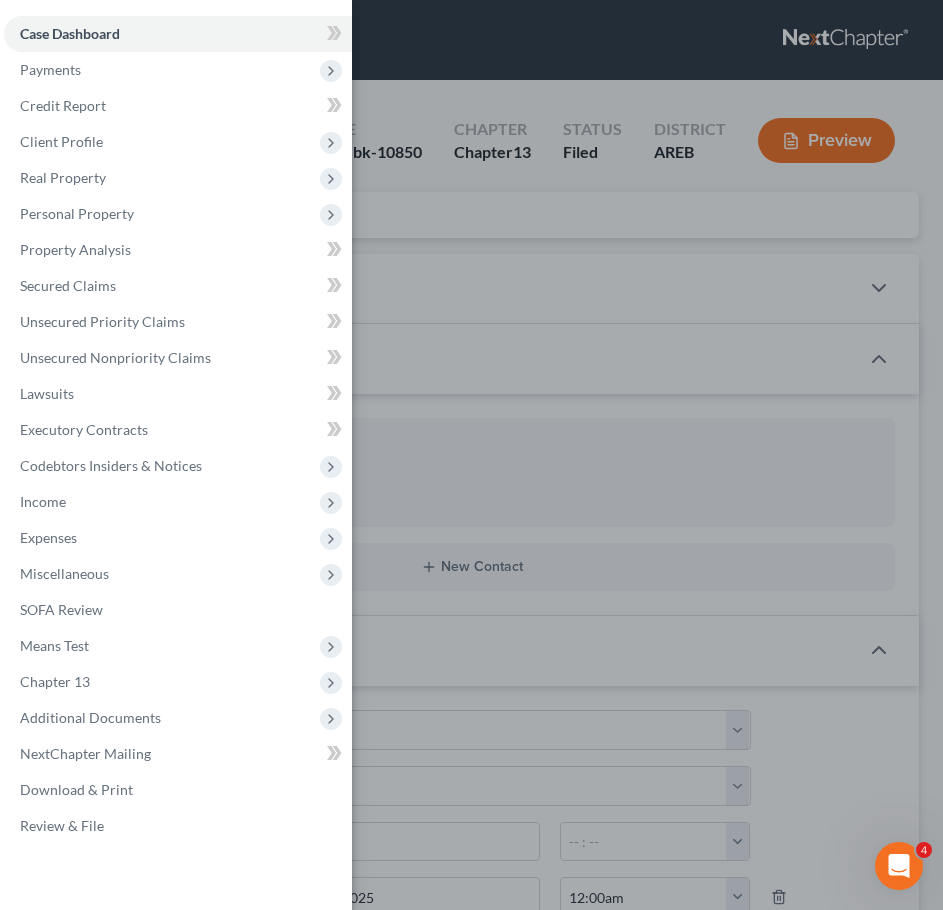 drag, startPoint x: 578, startPoint y: 249, endPoint x: 474, endPoint y: 155, distance: 140.1856 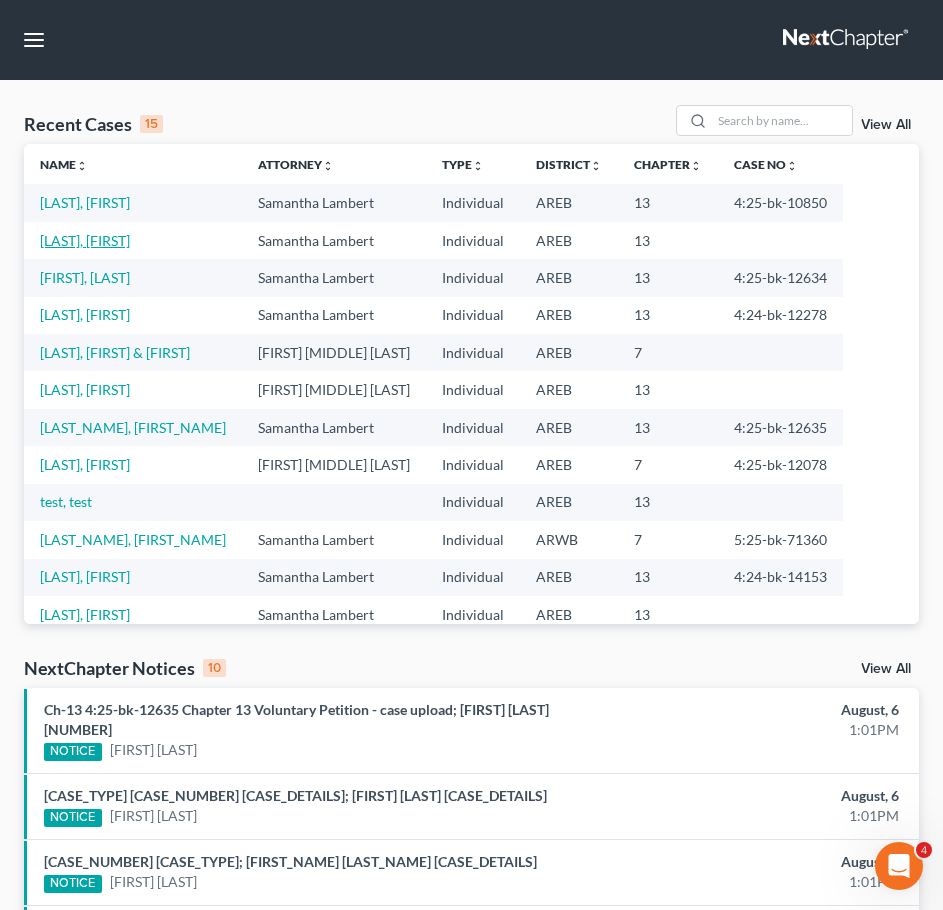click on "Perry, Jacqueline" at bounding box center (85, 240) 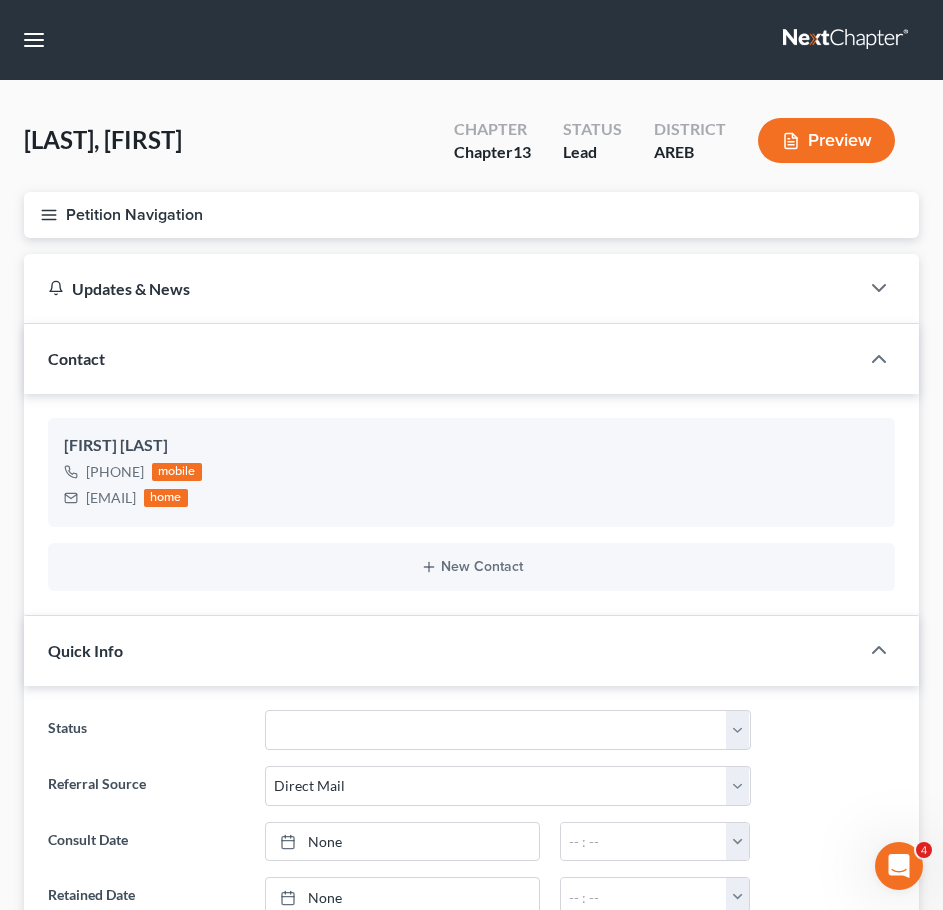 click on "Petition Navigation" at bounding box center (471, 215) 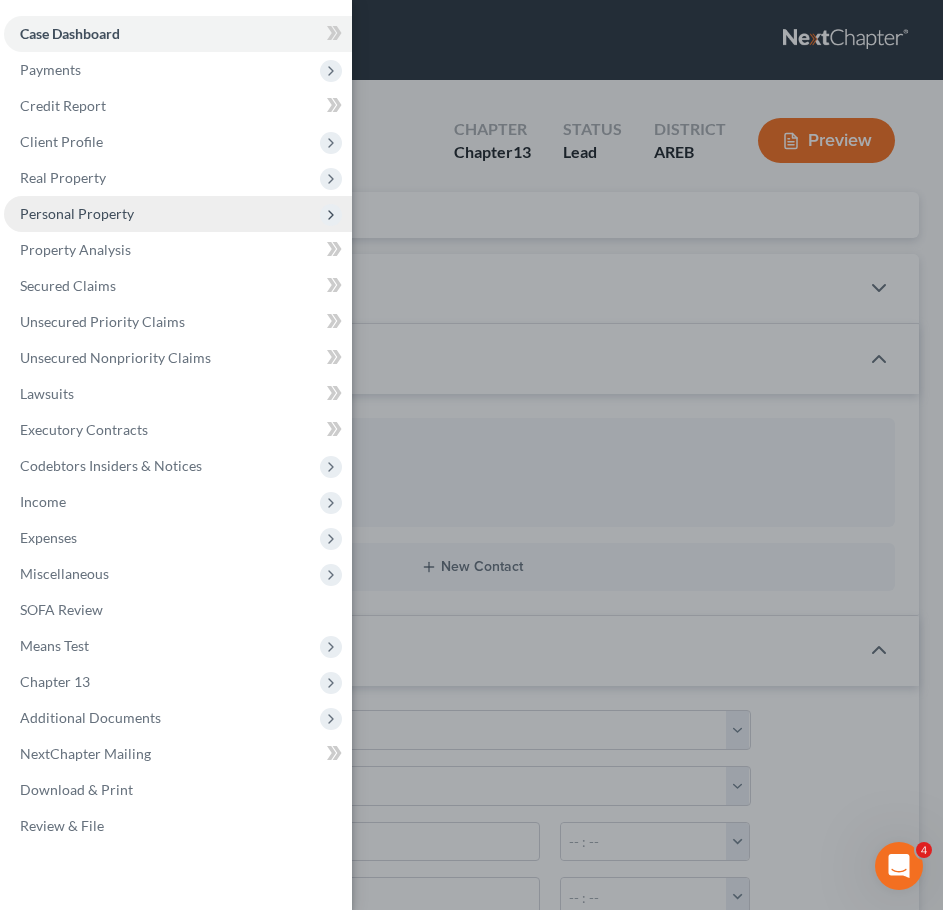 click on "Personal Property" at bounding box center [77, 213] 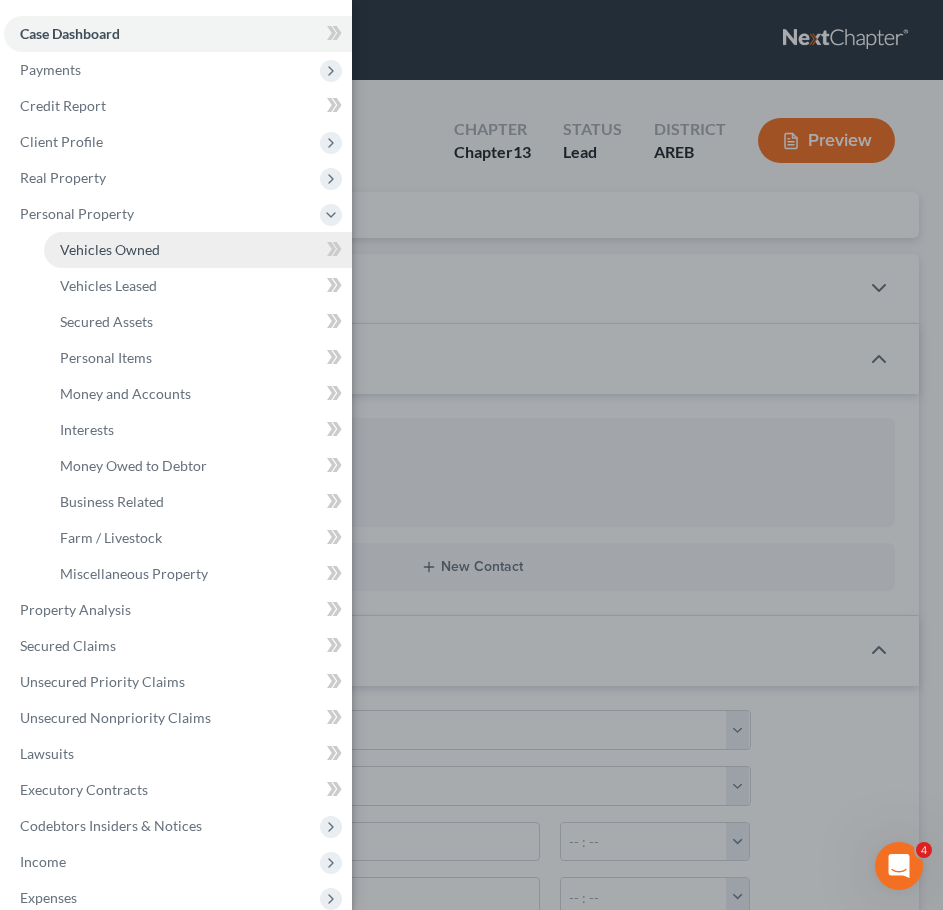 click on "Vehicles Owned" at bounding box center (198, 250) 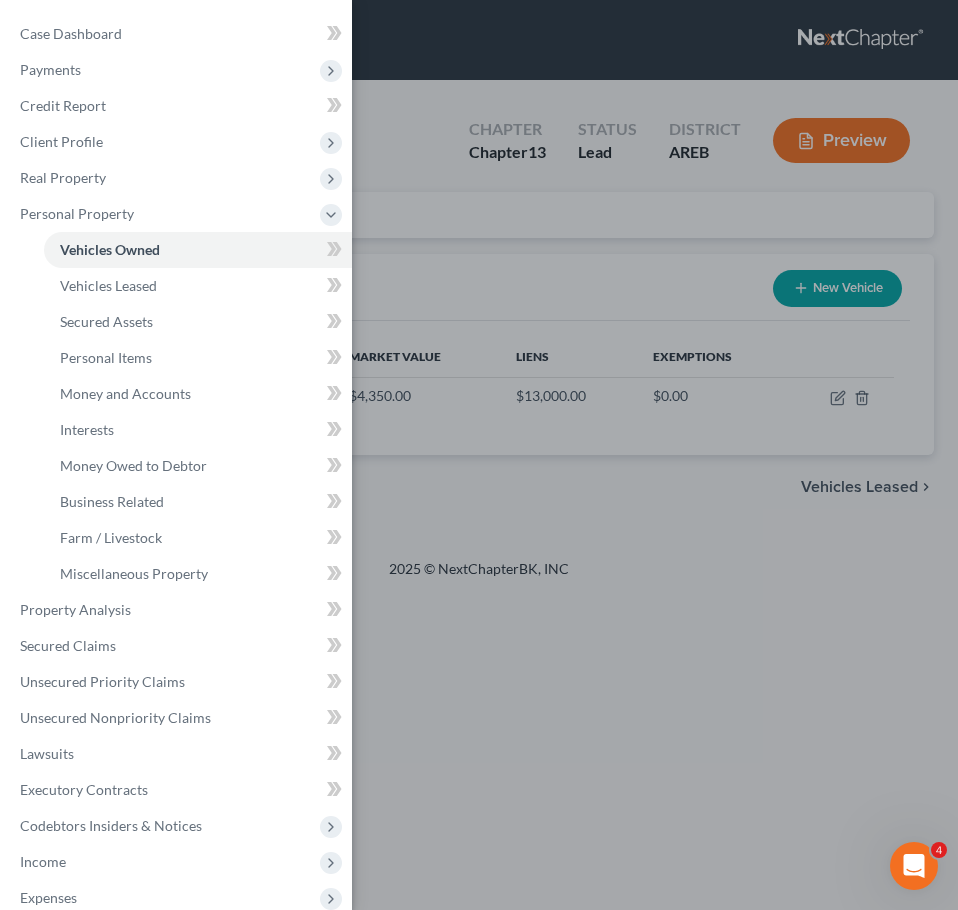 click on "Case Dashboard
Payments
Invoices
Payments
Payments
Credit Report
Client Profile" at bounding box center (479, 455) 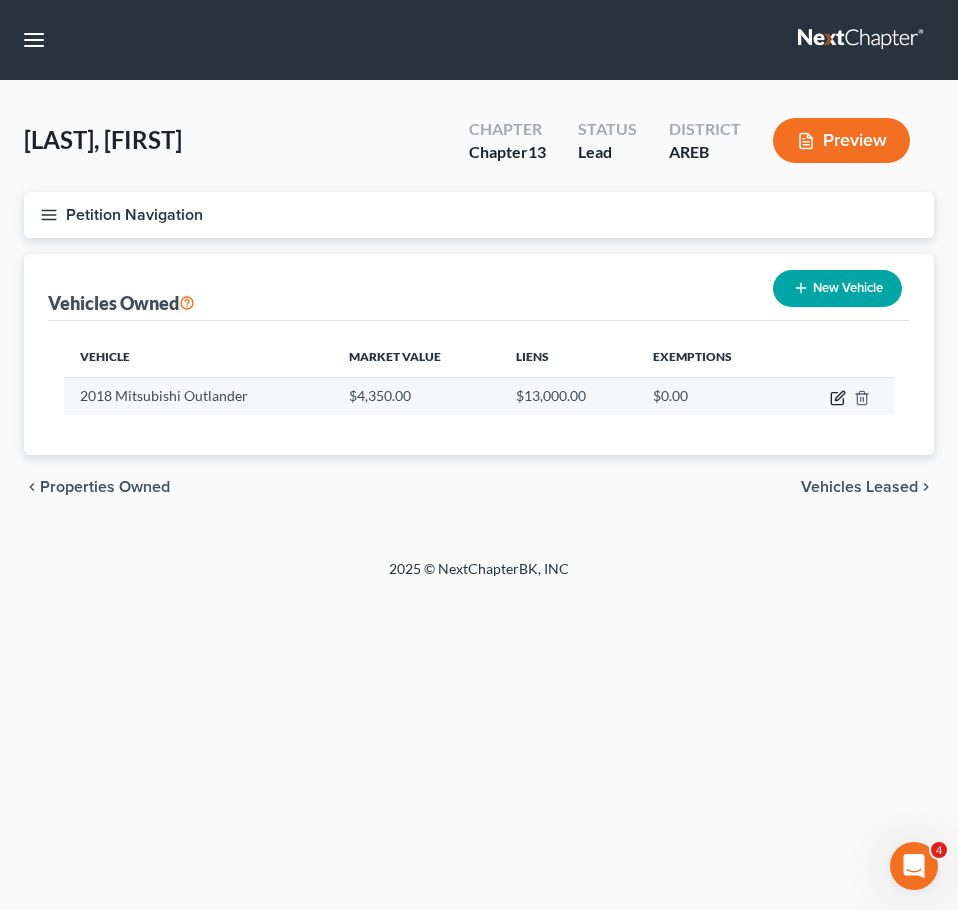 click 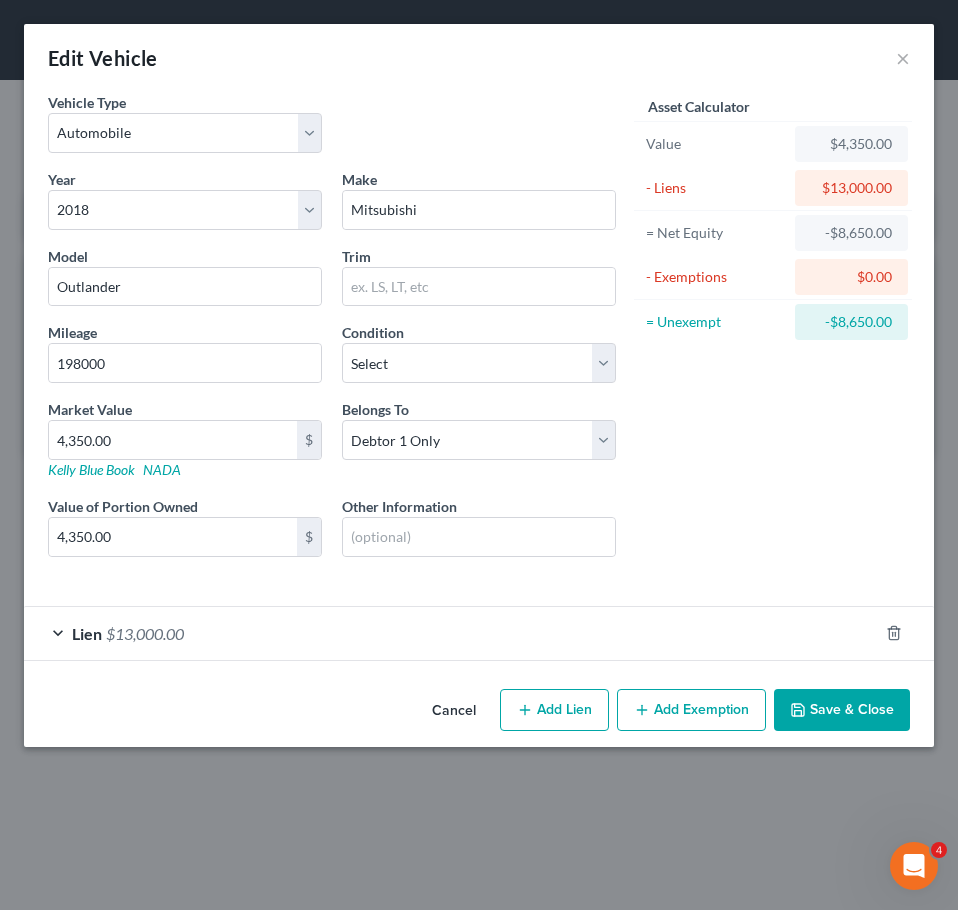 click on "Cancel" at bounding box center (454, 711) 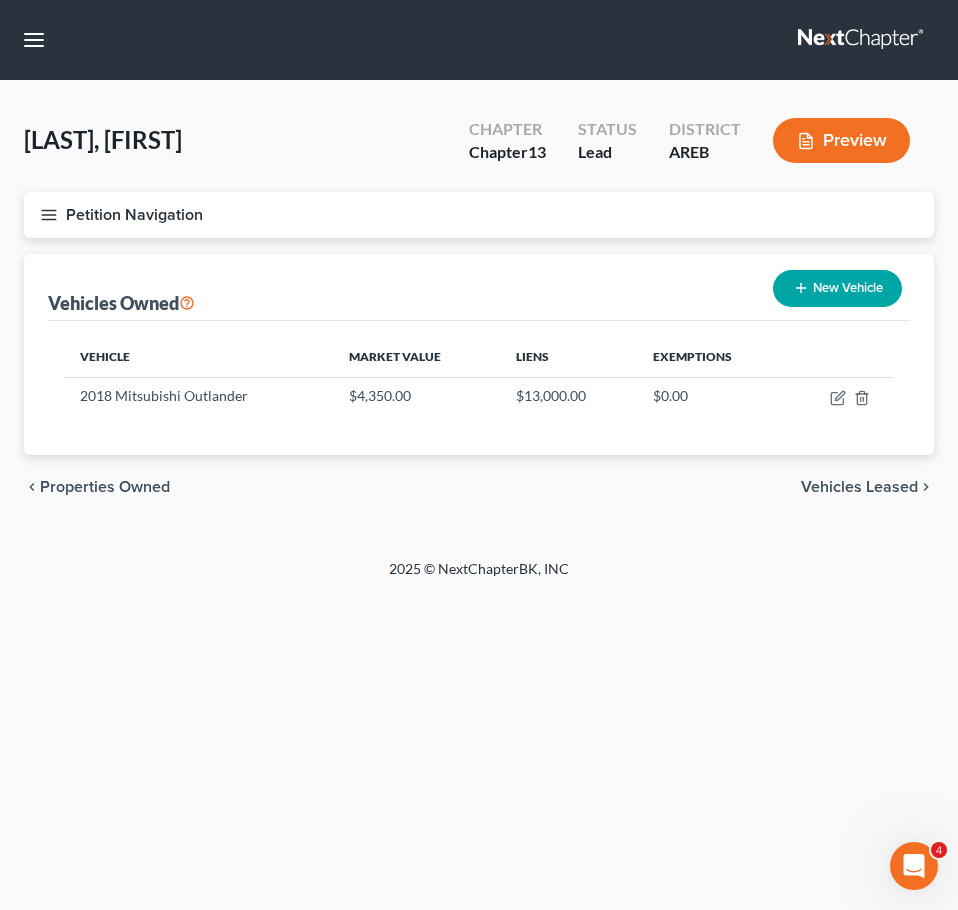 click 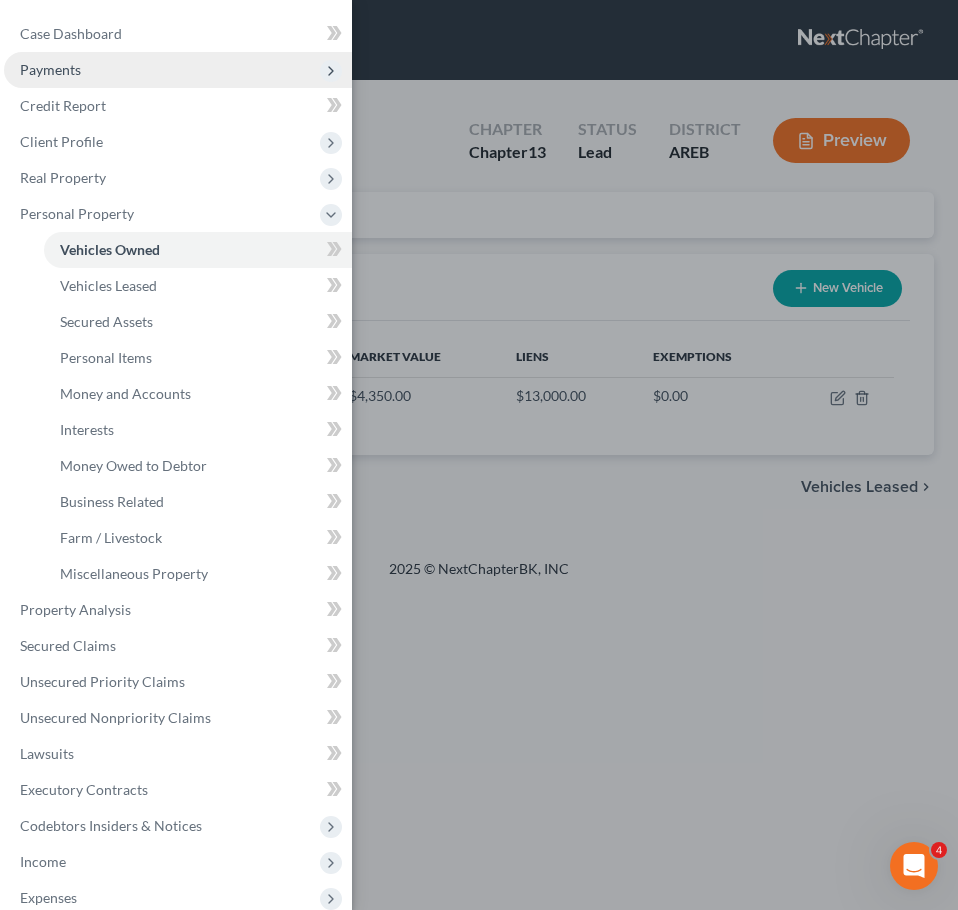 click on "Payments" at bounding box center [178, 70] 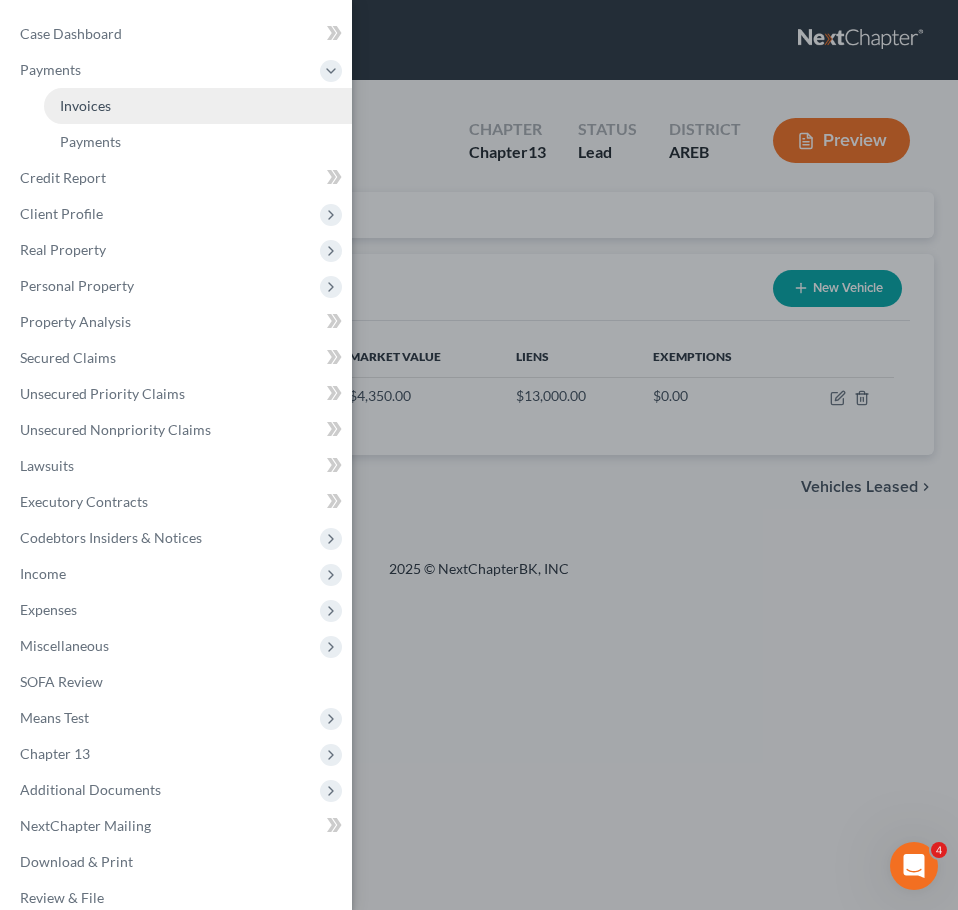 click on "Invoices" at bounding box center [198, 106] 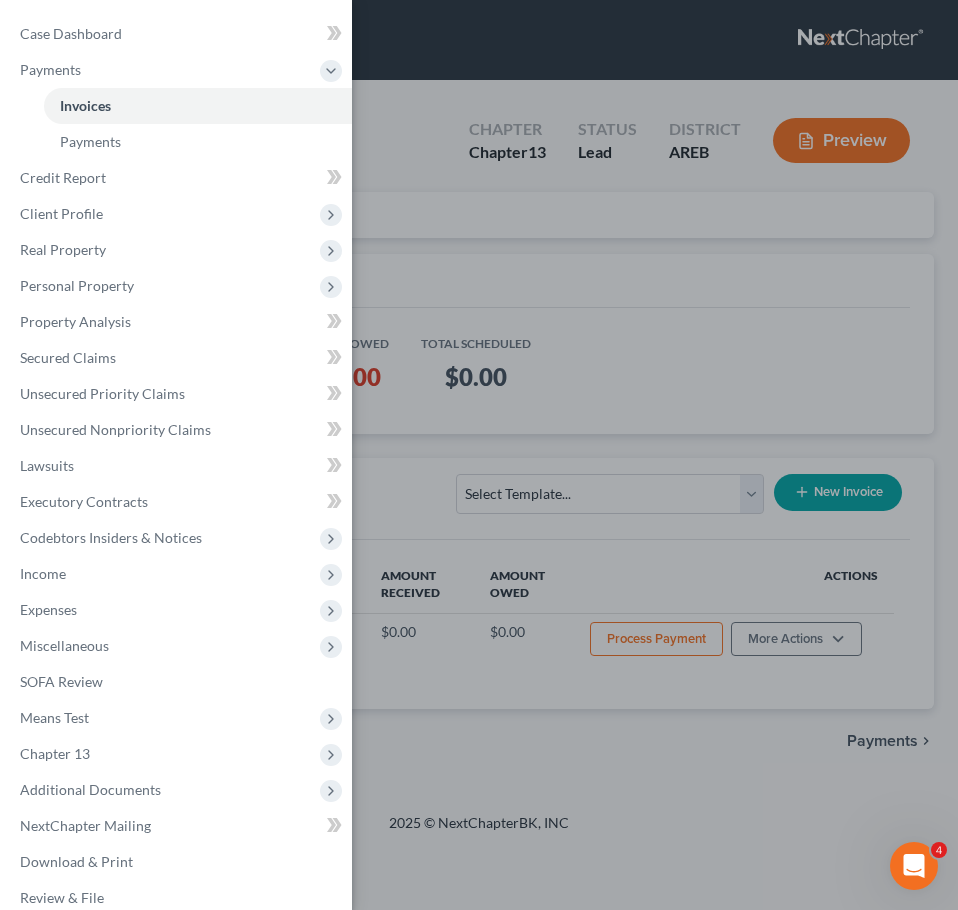 click on "Case Dashboard
Payments
Invoices
Payments
Payments
Credit Report
Client Profile" at bounding box center [479, 455] 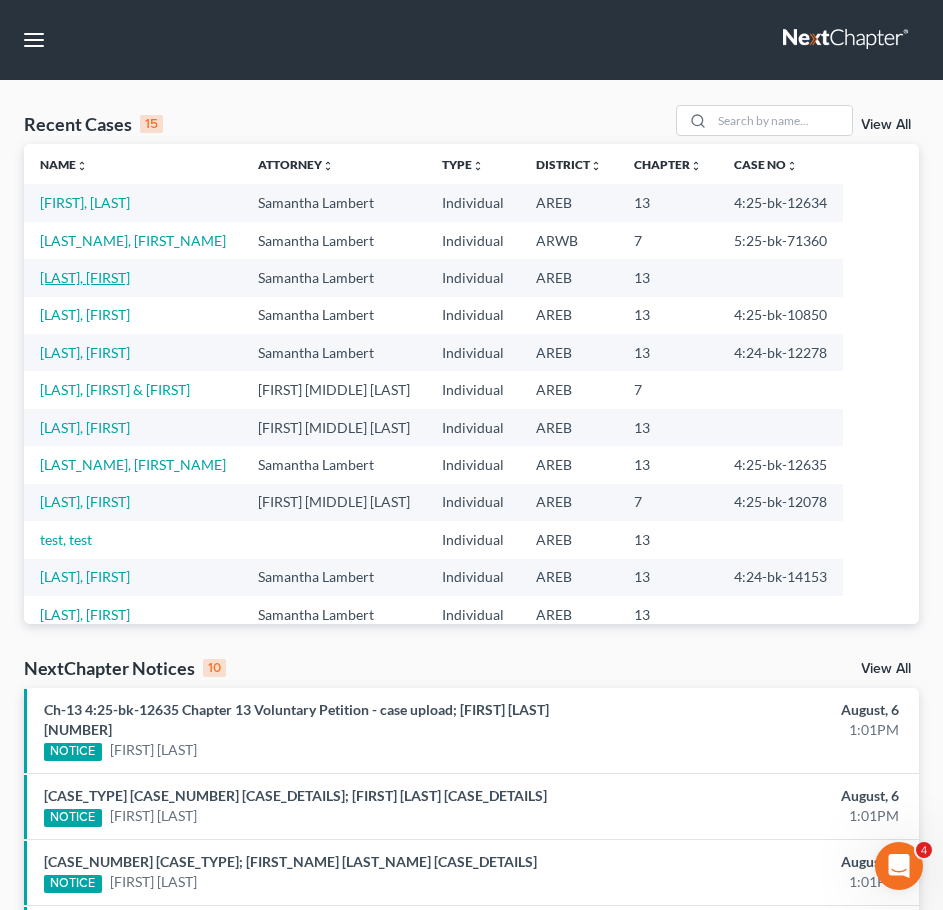 click on "Perry, Jacqueline" at bounding box center [85, 277] 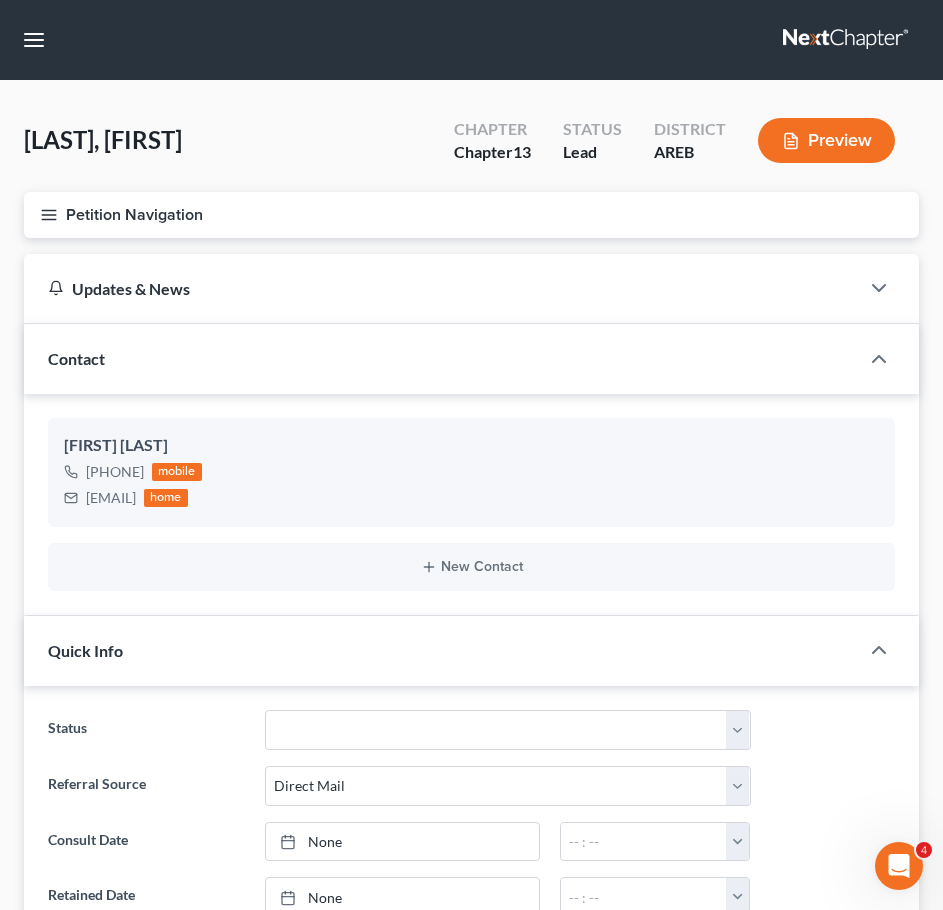 click on "Petition Navigation" at bounding box center [471, 215] 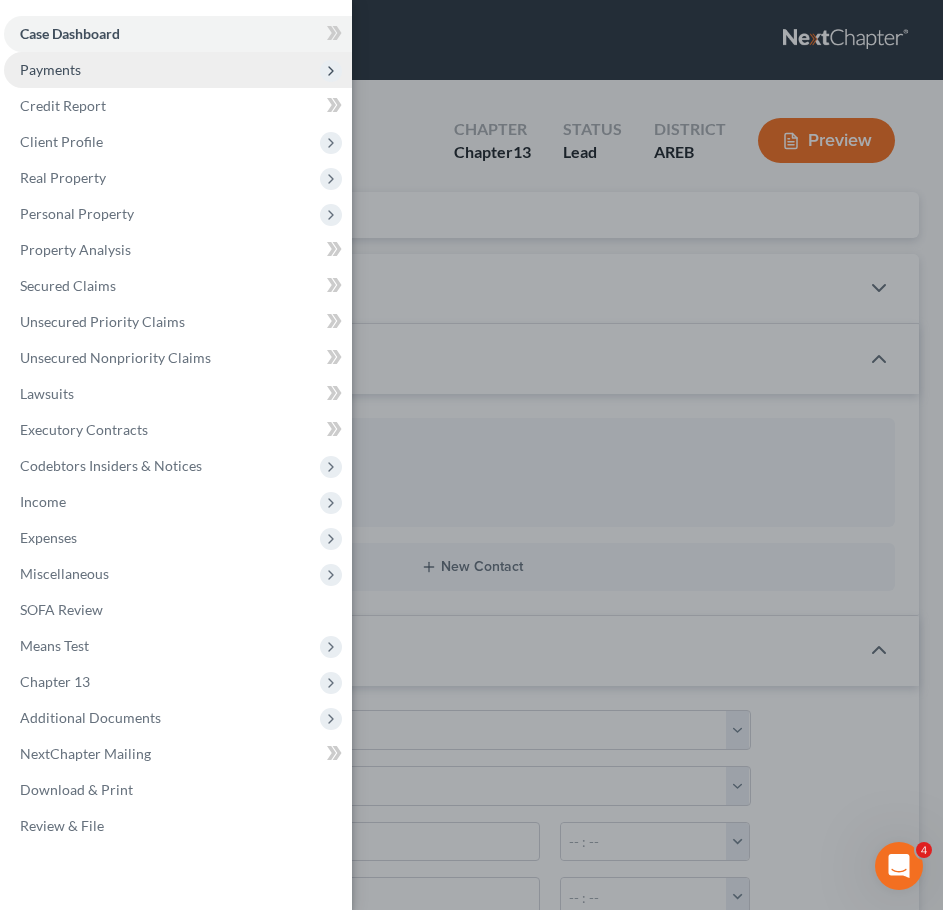 click on "Payments" at bounding box center (50, 69) 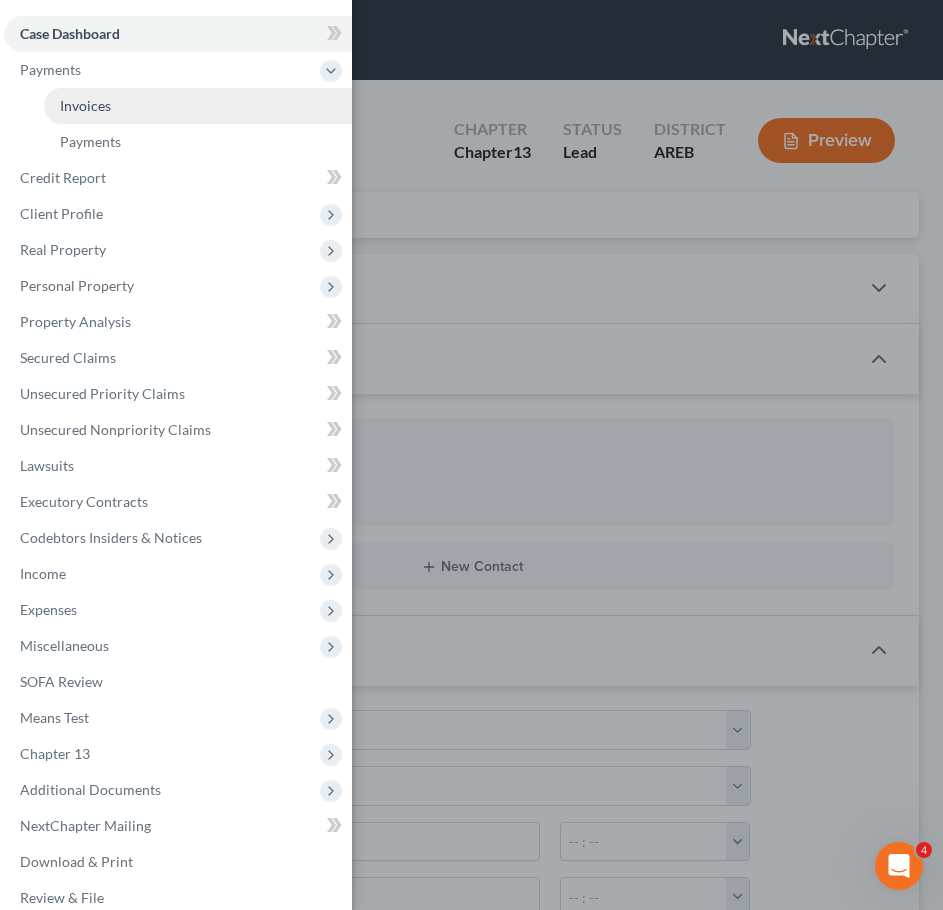 click on "Invoices" at bounding box center (198, 106) 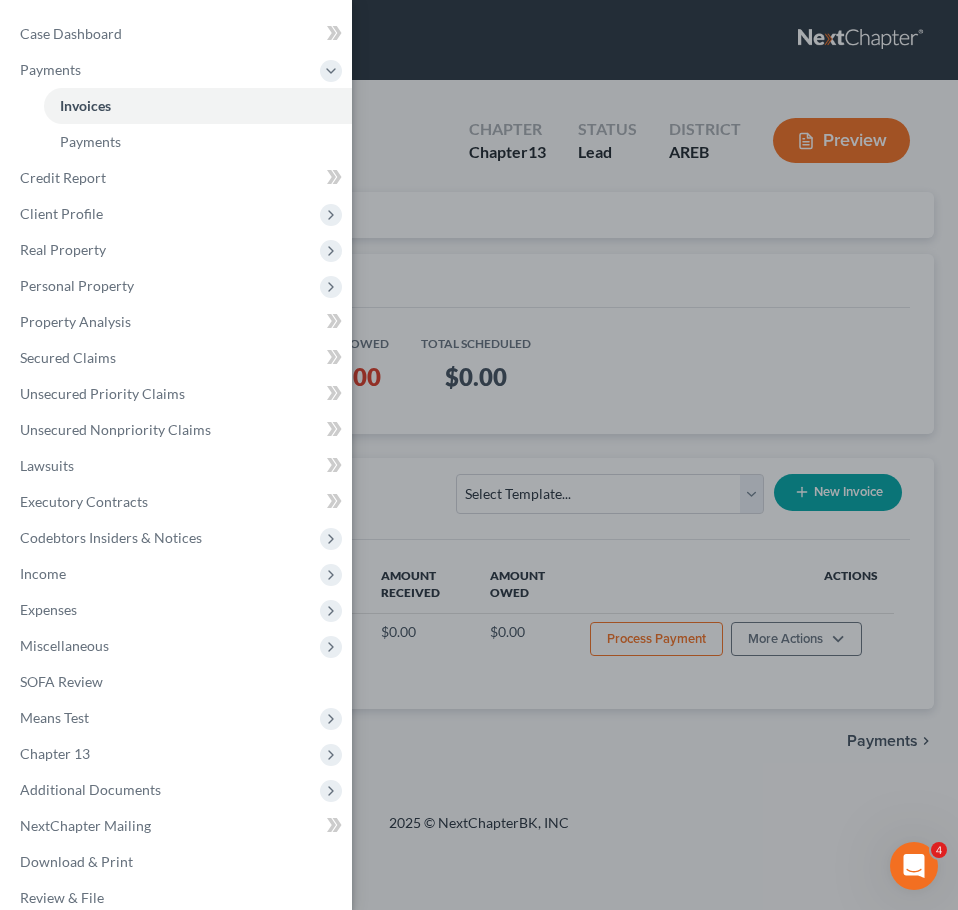 click on "Case Dashboard
Payments
Invoices
Payments
Payments
Credit Report
Client Profile" at bounding box center [479, 455] 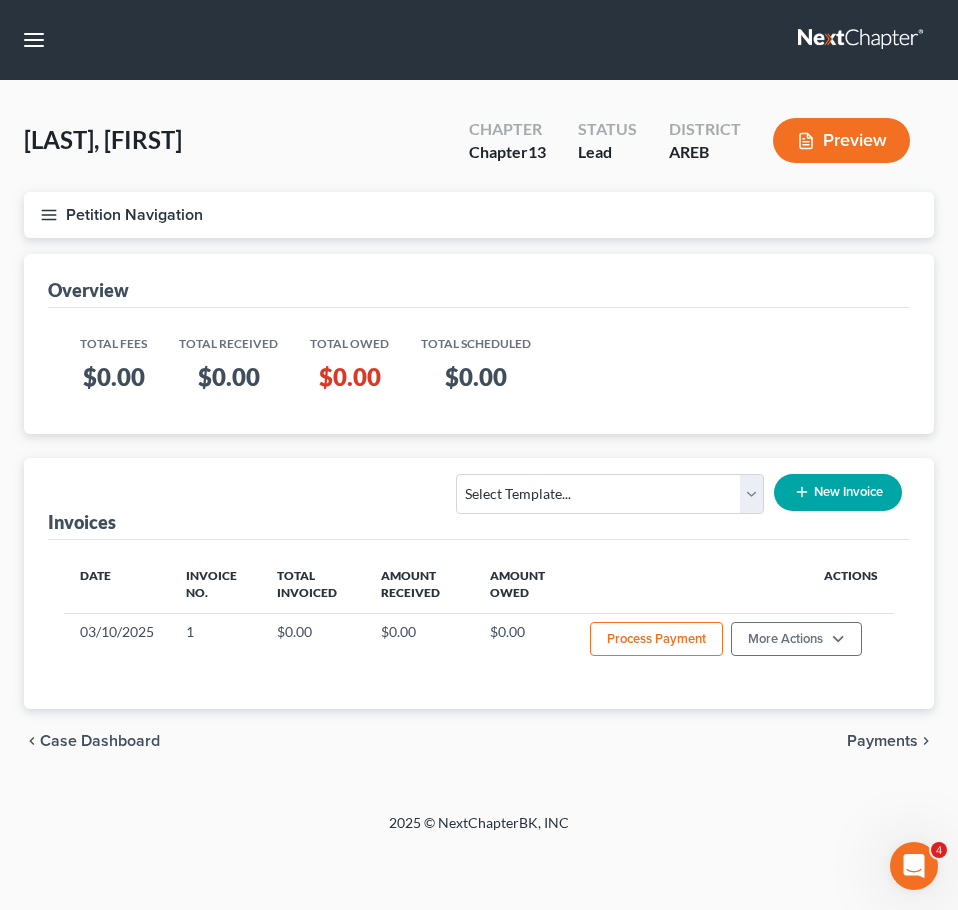 click on "Petition Navigation" at bounding box center (479, 215) 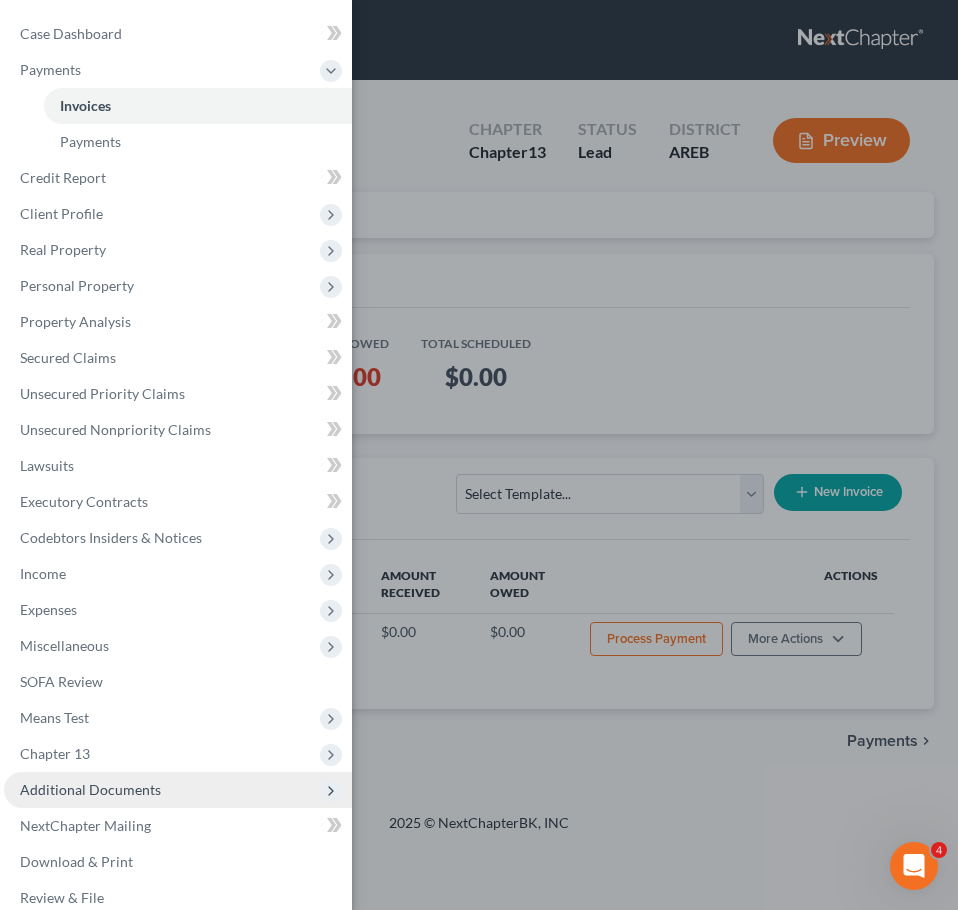 click on "Additional Documents" at bounding box center (178, 790) 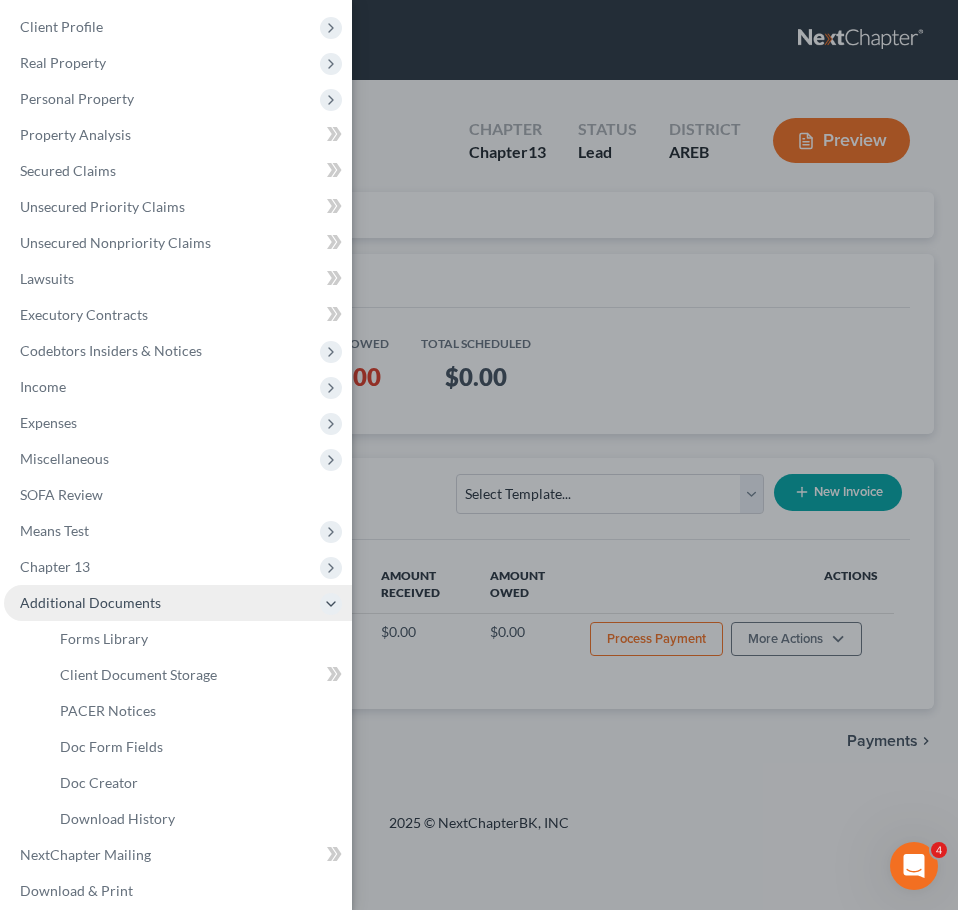 scroll, scrollTop: 116, scrollLeft: 0, axis: vertical 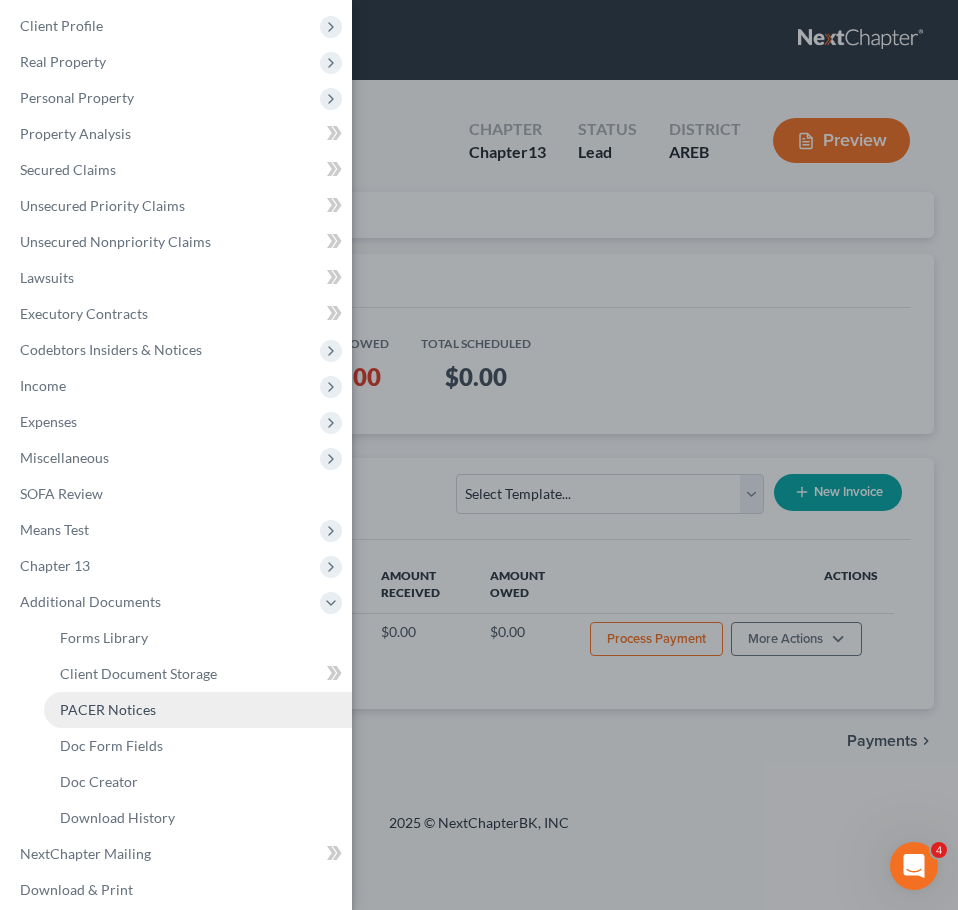 click on "PACER Notices" at bounding box center (108, 709) 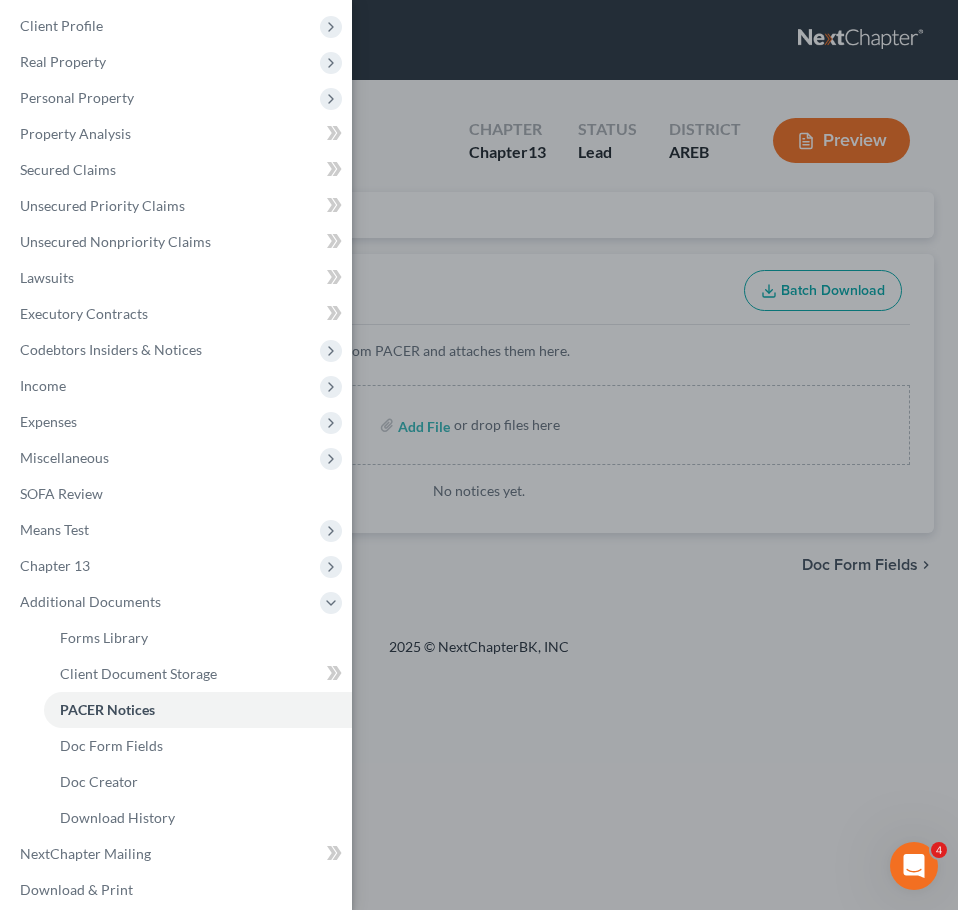 click on "Case Dashboard
Payments
Invoices
Payments
Payments
Credit Report
Client Profile" at bounding box center [479, 455] 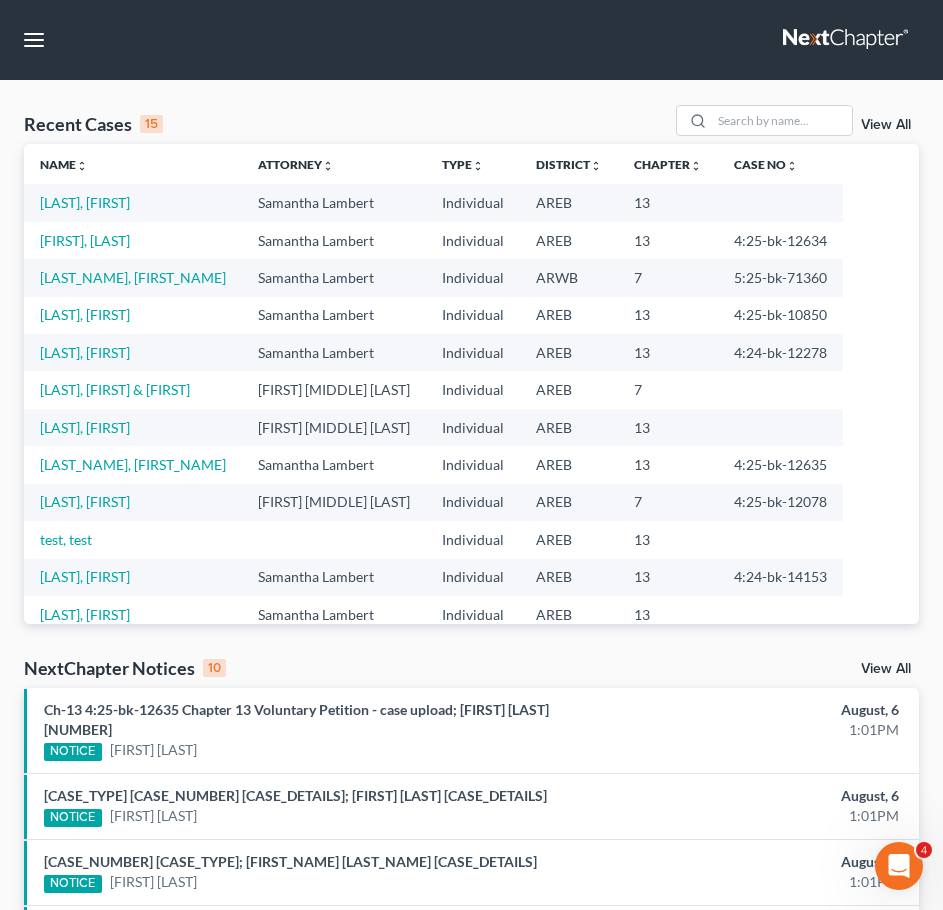 click on "Perry, Jacqueline" at bounding box center [133, 315] 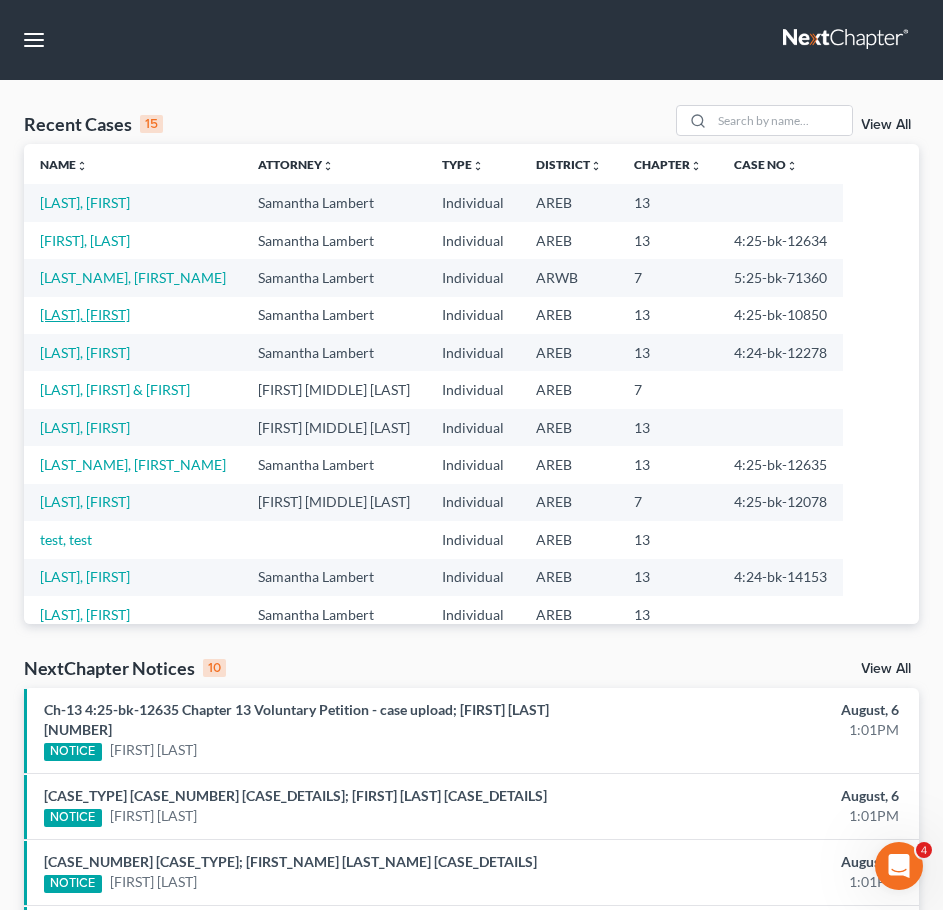 click on "Perry, Jacqueline" at bounding box center (85, 314) 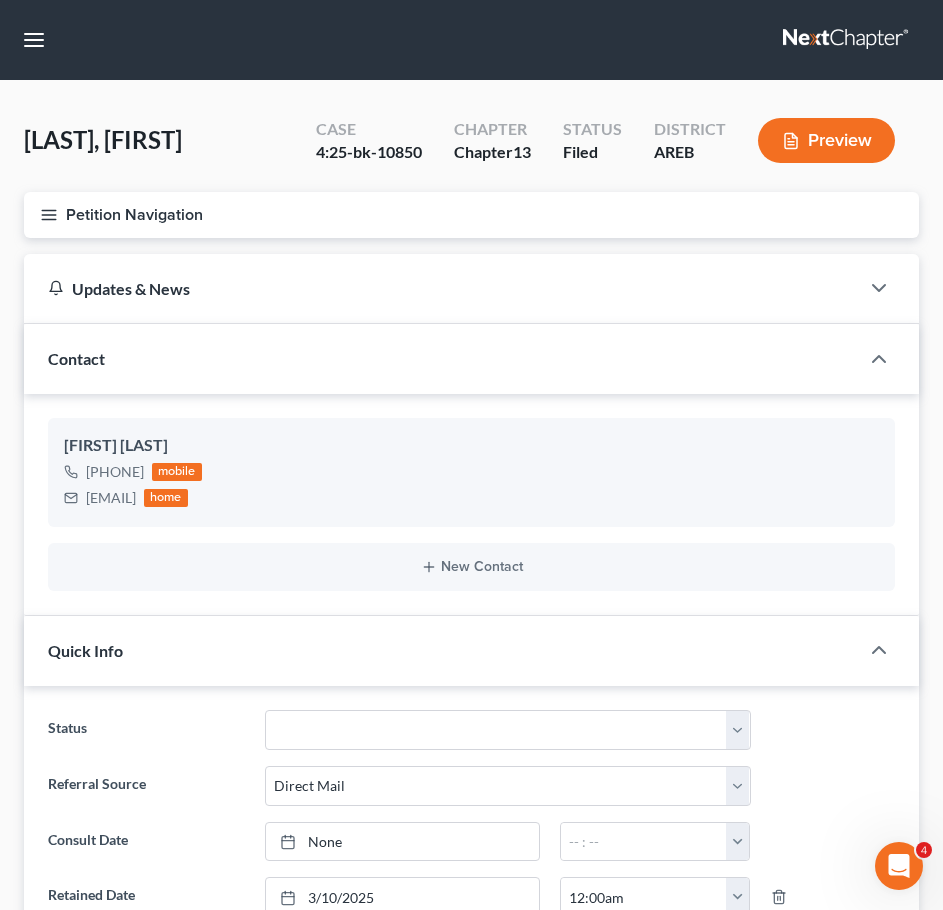 click 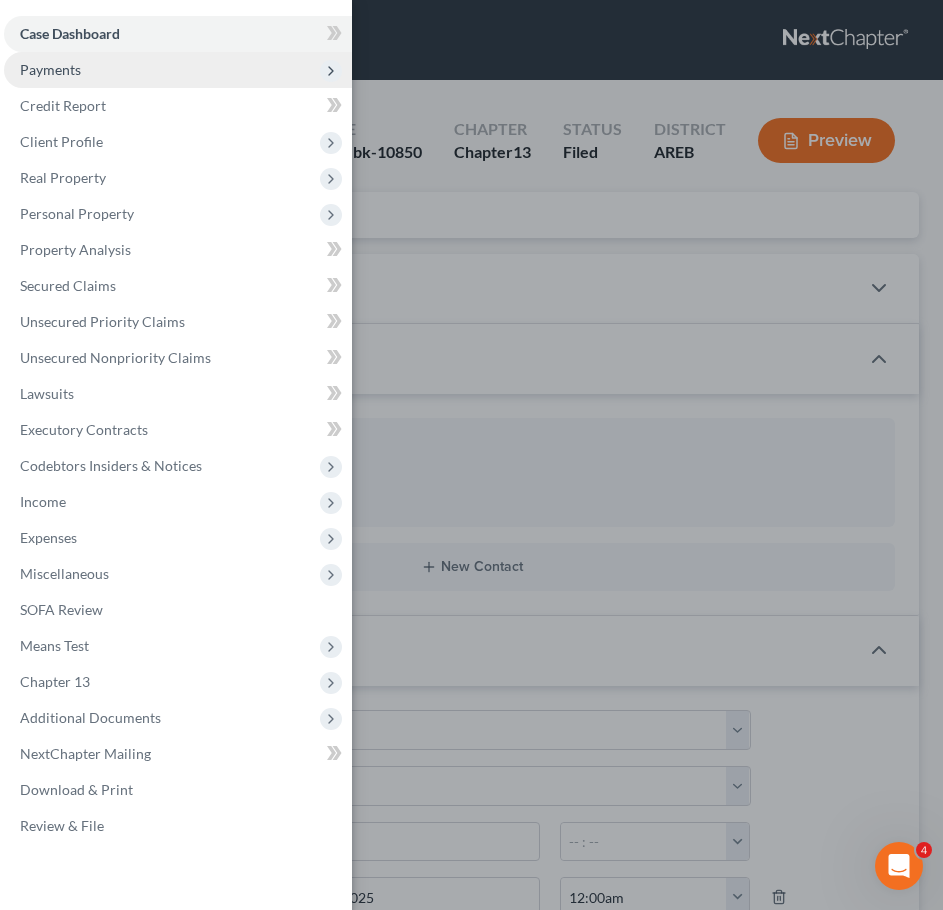 click on "Payments" at bounding box center (178, 70) 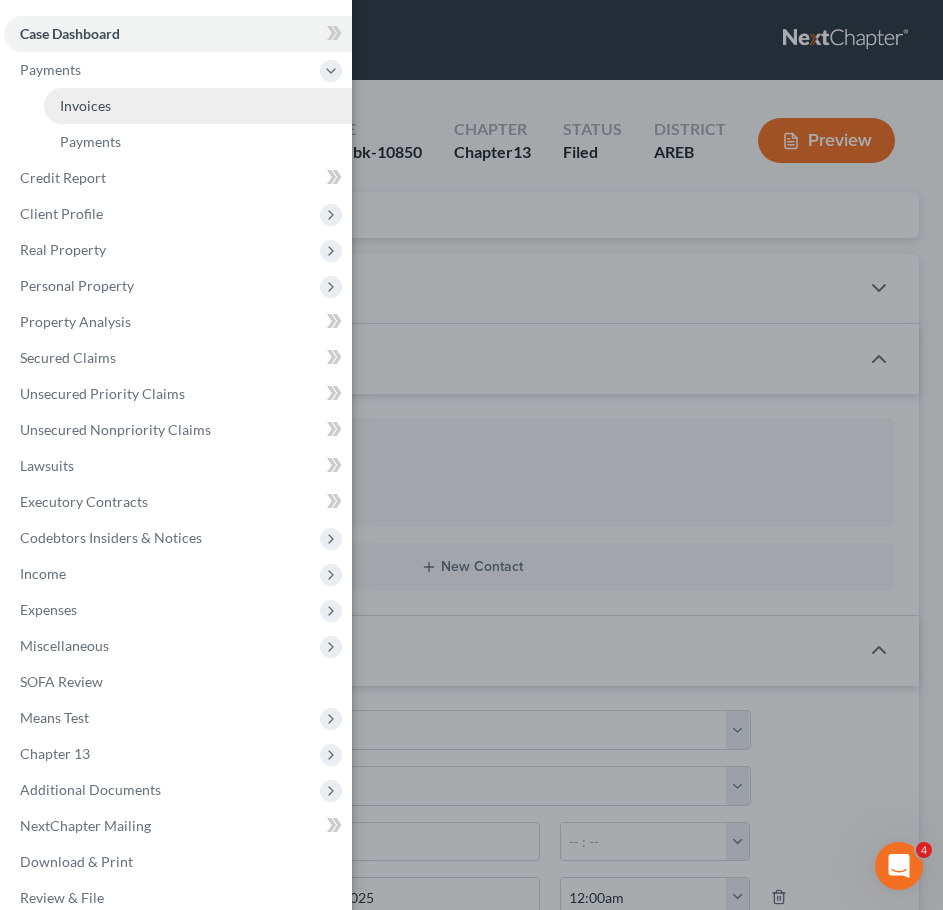 click on "Invoices" at bounding box center (198, 106) 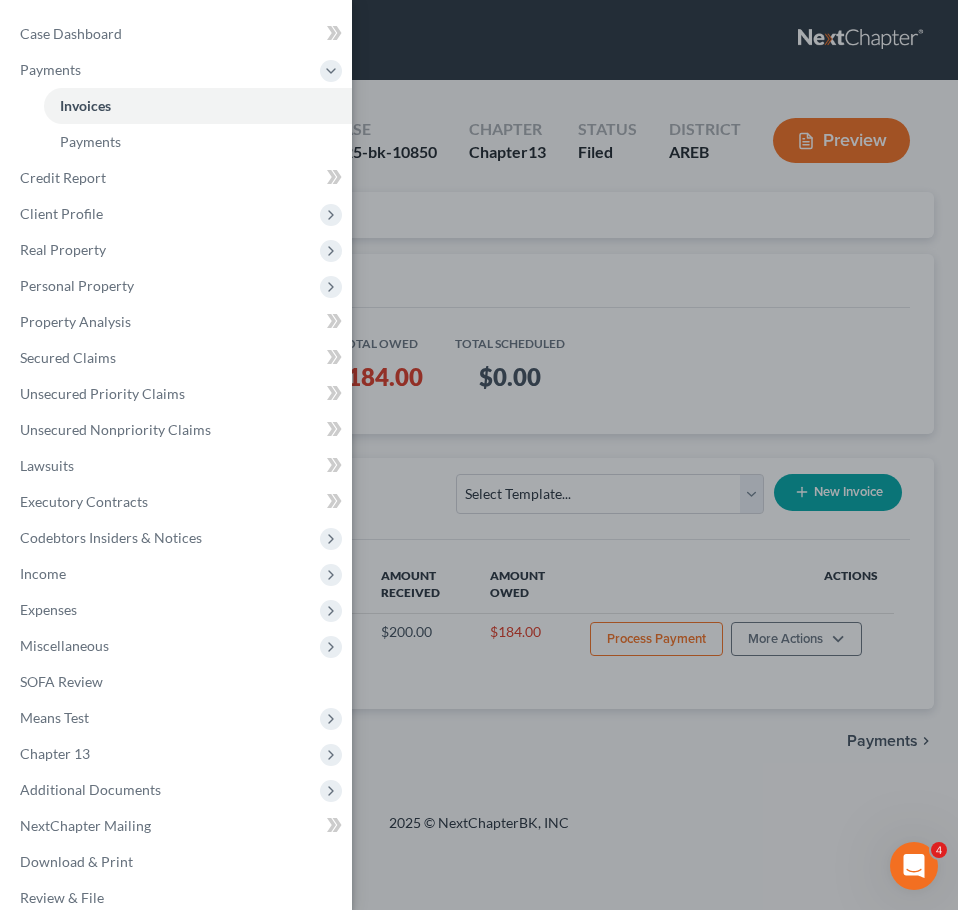 click on "Case Dashboard
Payments
Invoices
Payments
Payments
Credit Report
Client Profile" at bounding box center (479, 455) 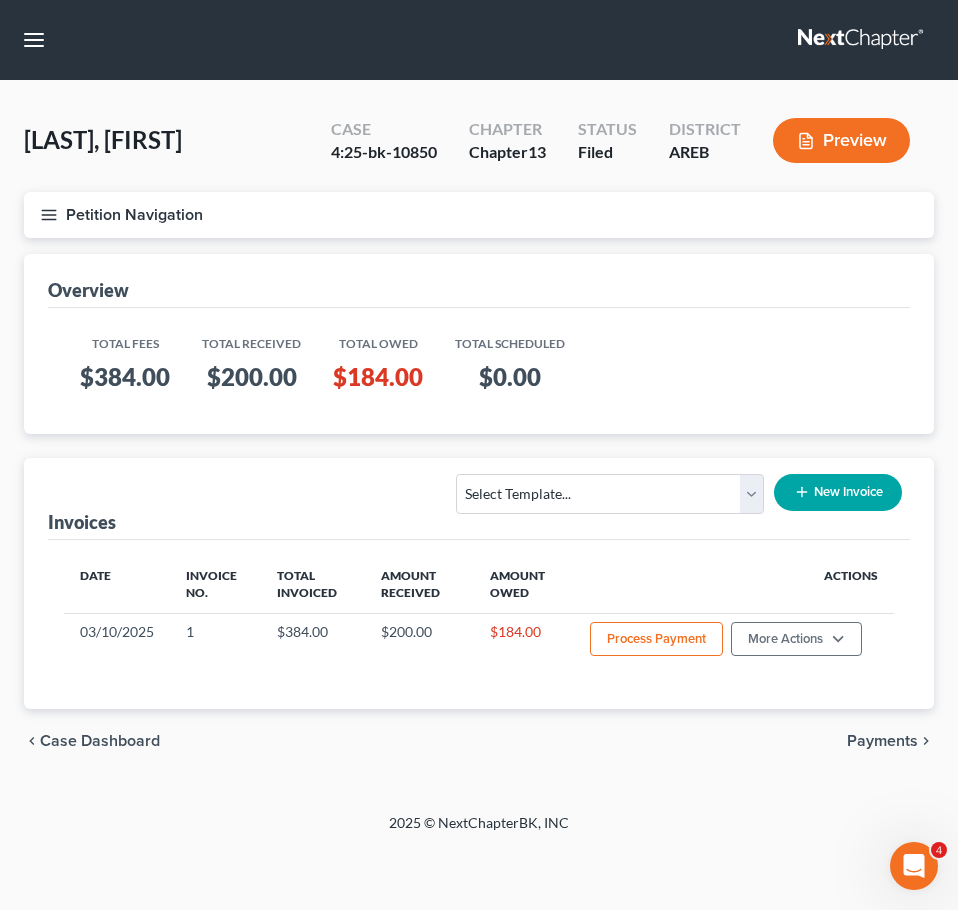 click on "$184.00" at bounding box center (378, 377) 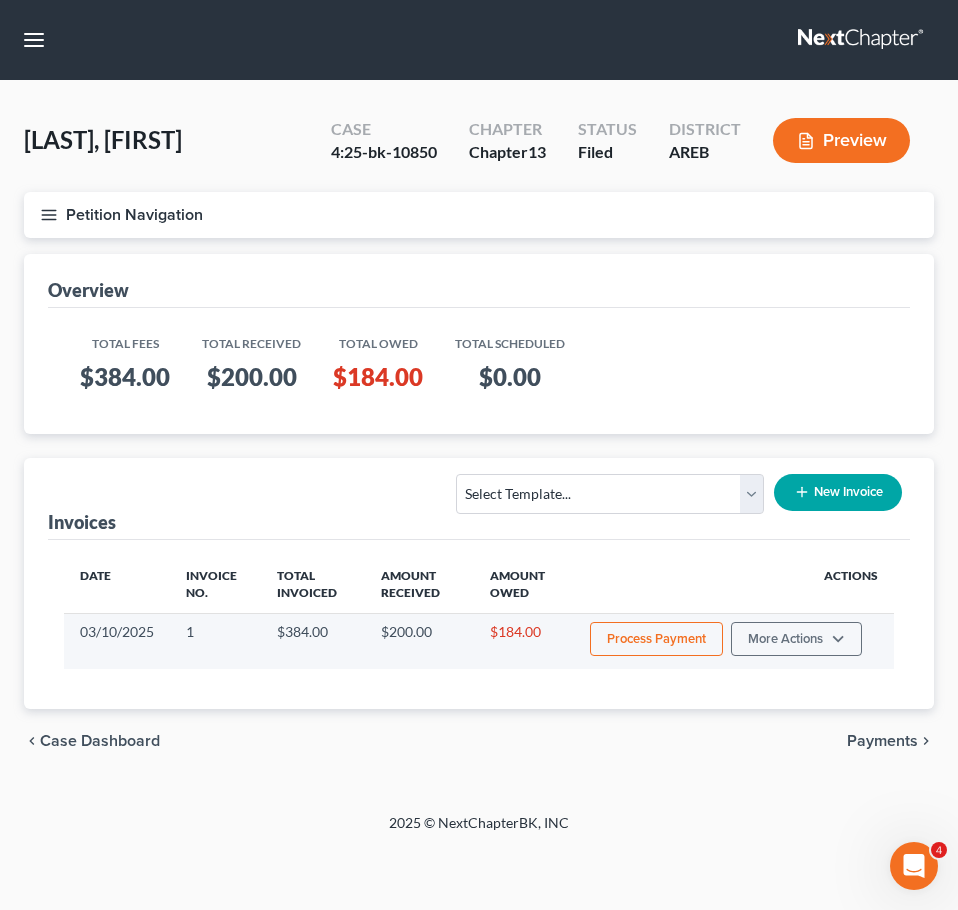 click on "Process Payment" at bounding box center [656, 639] 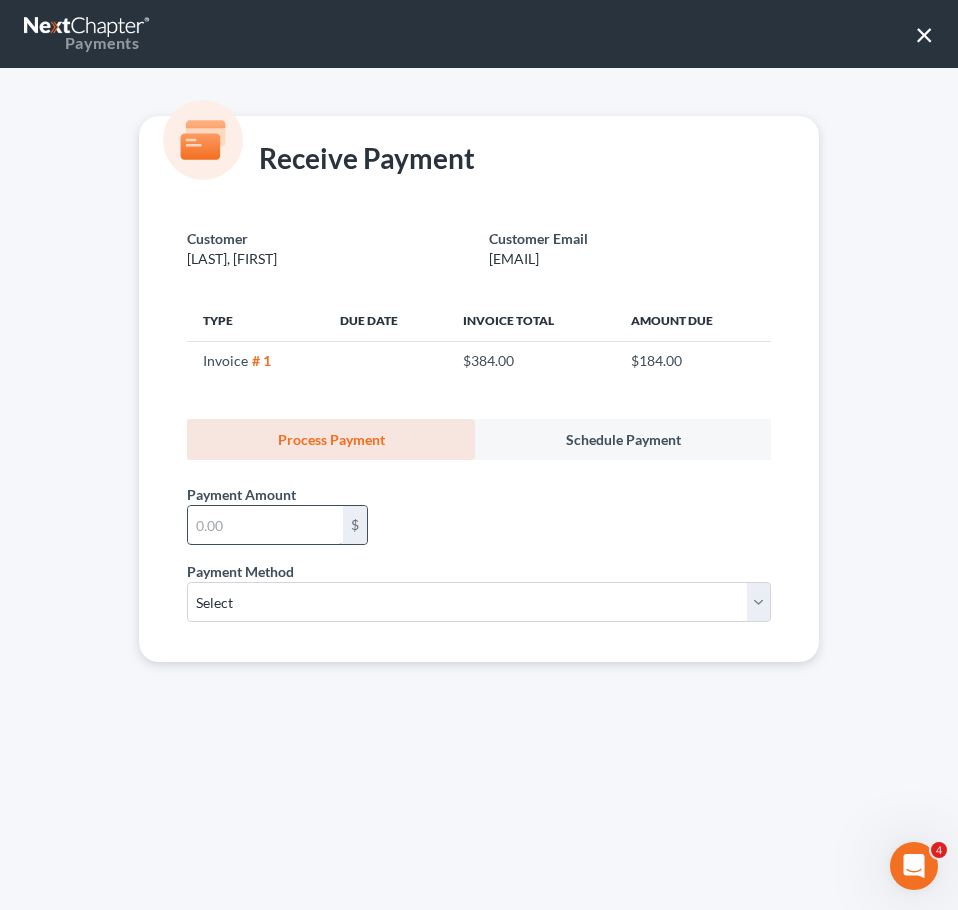 click at bounding box center [265, 525] 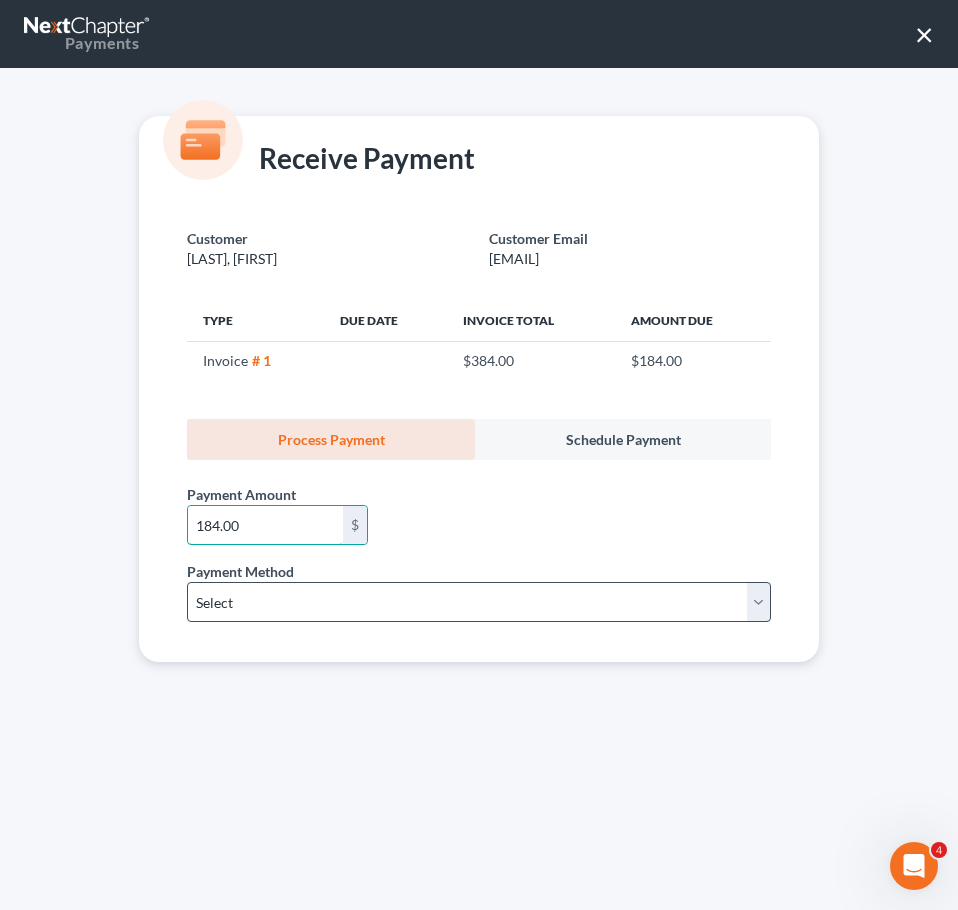 type on "184.00" 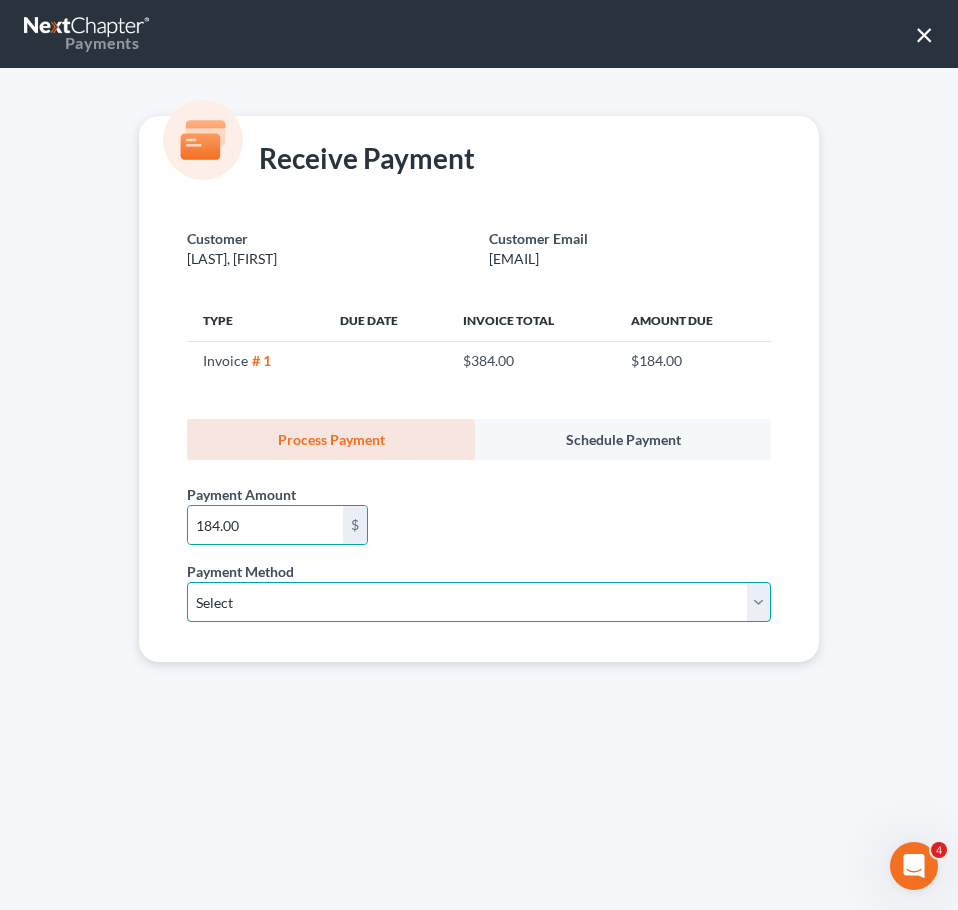 click on "Select ACH Credit Card" at bounding box center (479, 602) 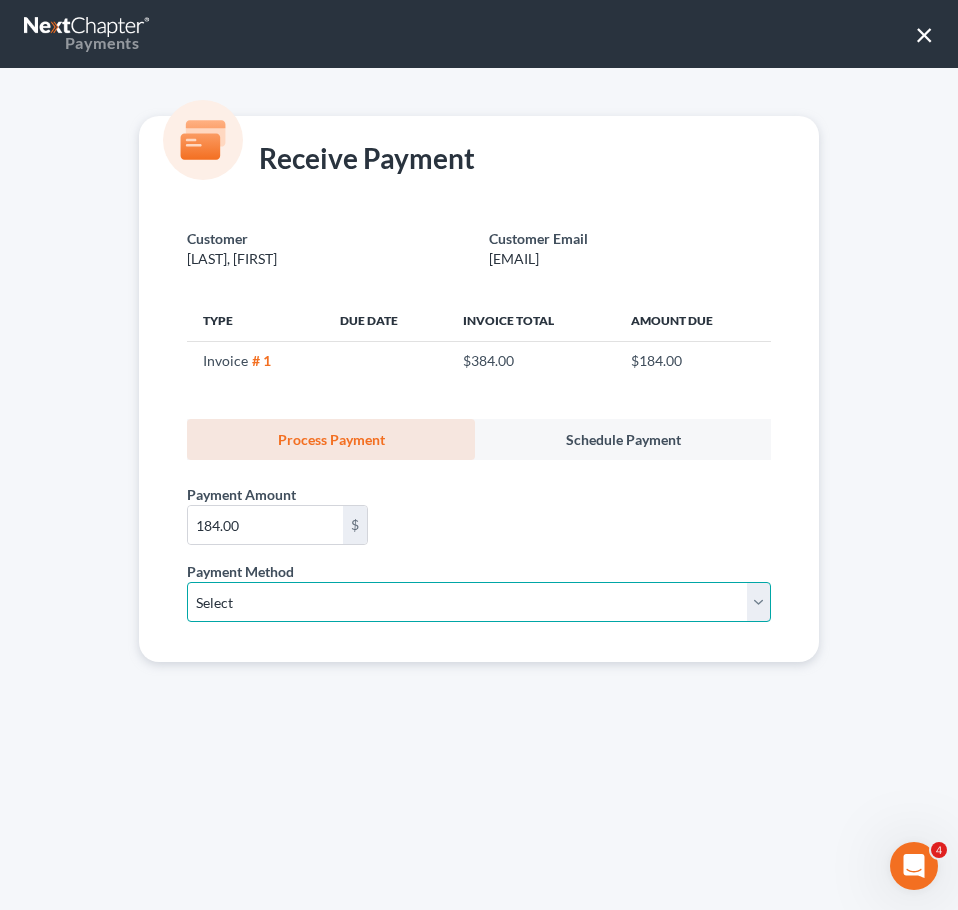 select on "1" 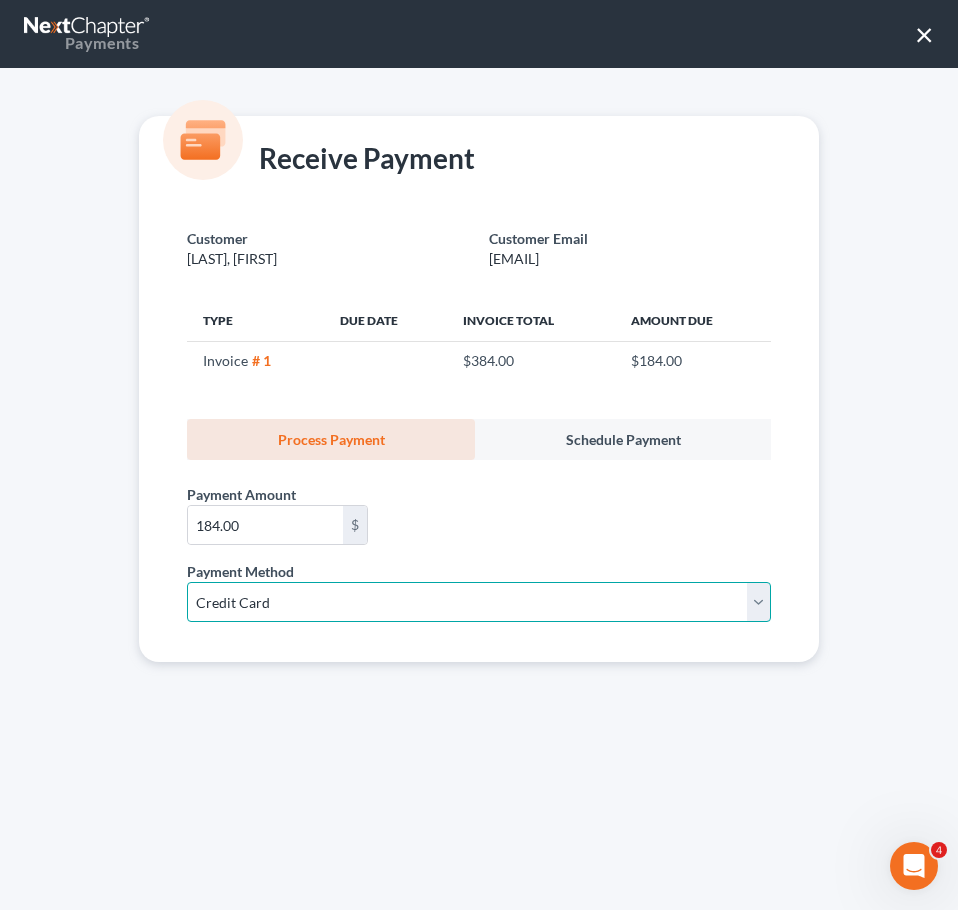 click on "Select ACH Credit Card" at bounding box center [479, 602] 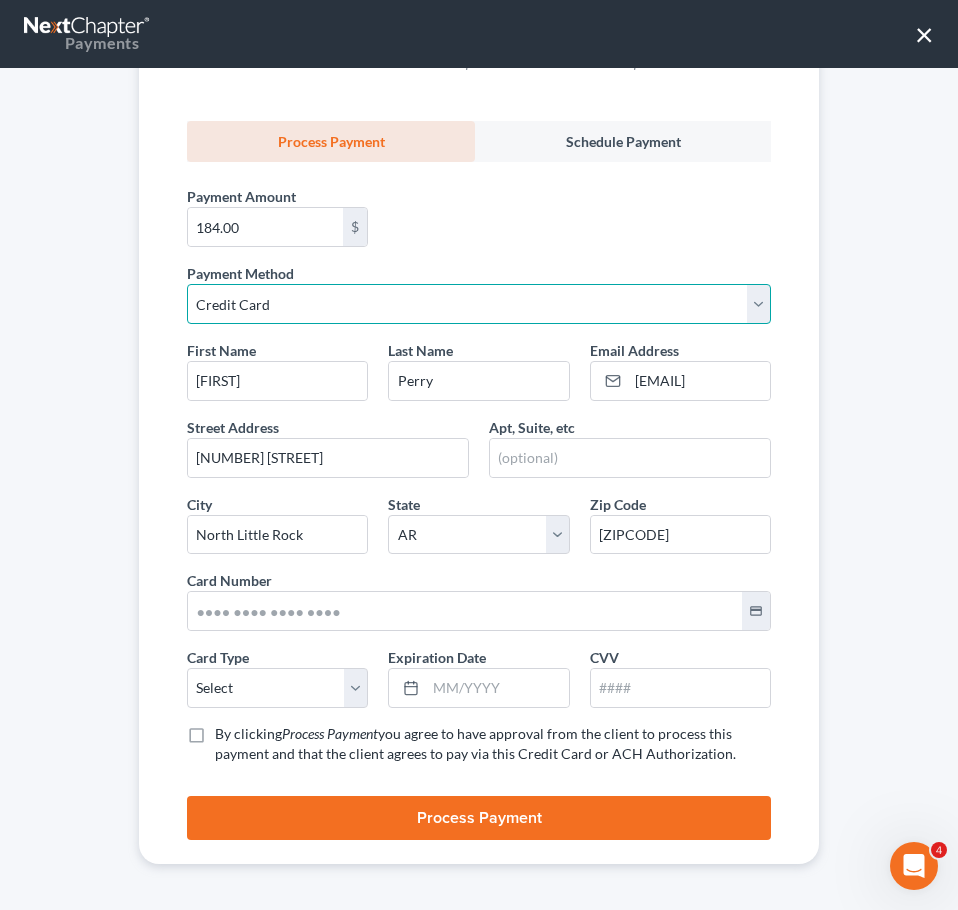 scroll, scrollTop: 300, scrollLeft: 0, axis: vertical 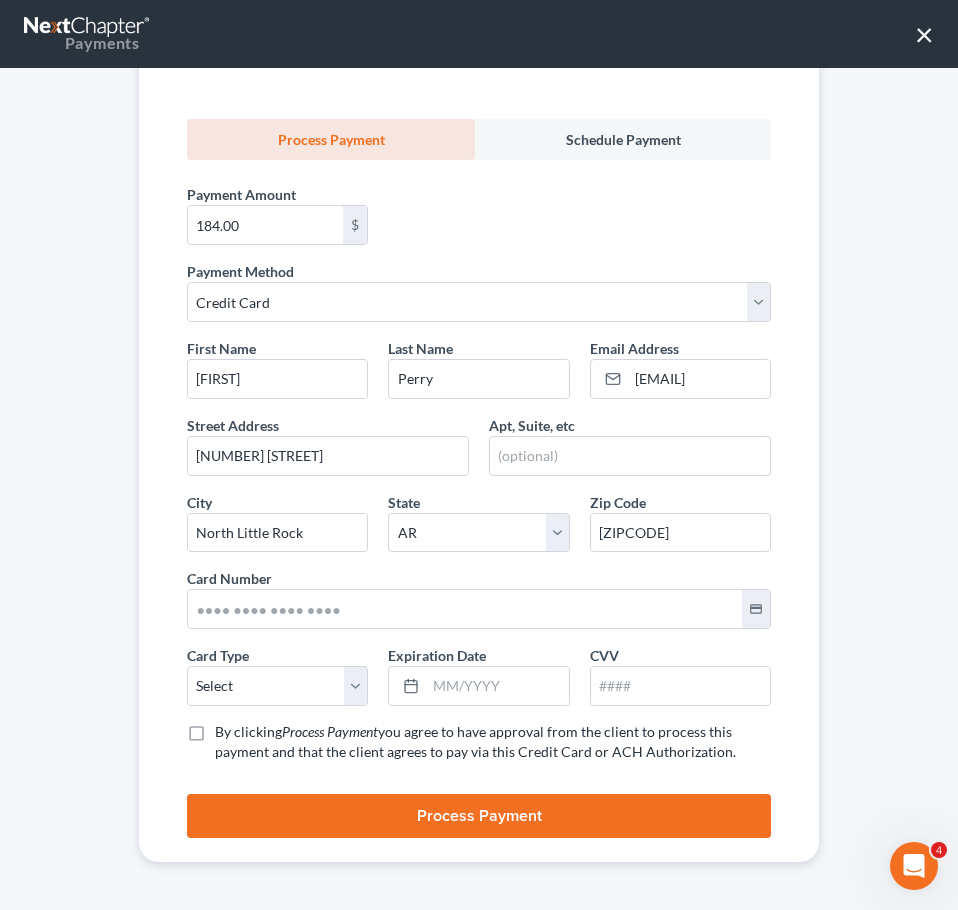 click on "By clicking  Process Payment  you agree to have approval from the client to process this payment and that the client agrees to pay via this Credit Card or ACH Authorization.
*" at bounding box center (493, 742) 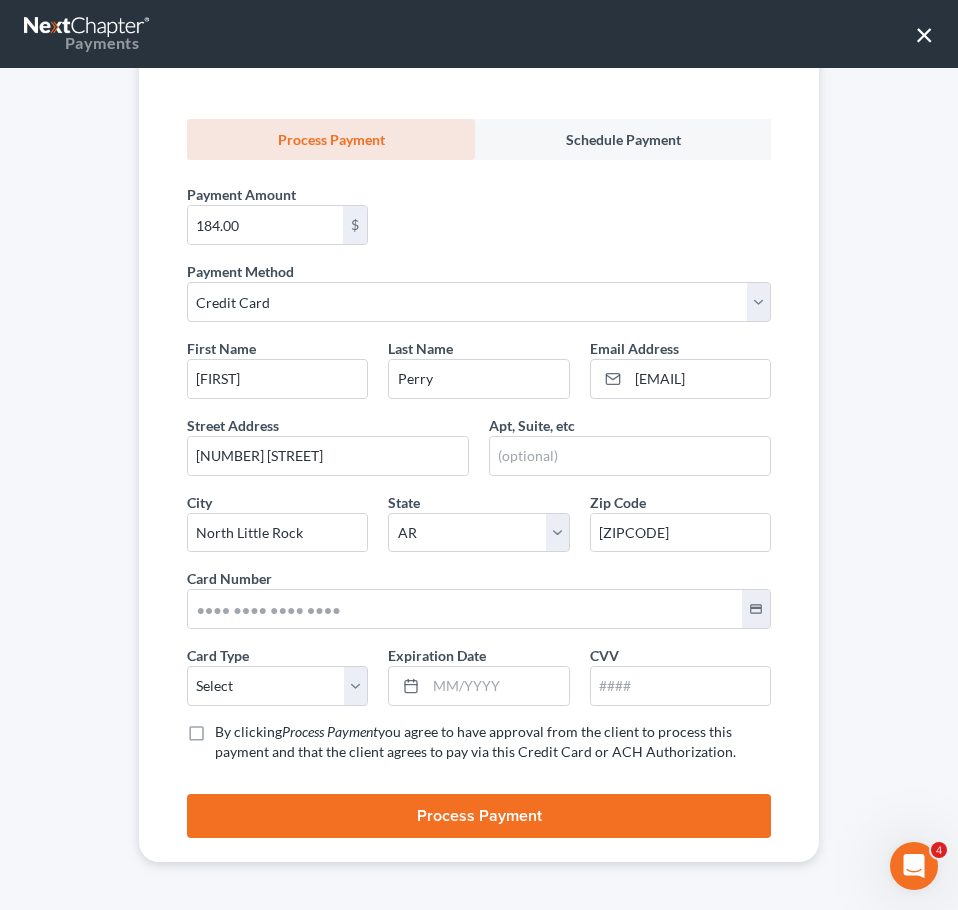 click on "By clicking  Process Payment  you agree to have approval from the client to process this payment and that the client agrees to pay via this Credit Card or ACH Authorization.
*" at bounding box center [229, 728] 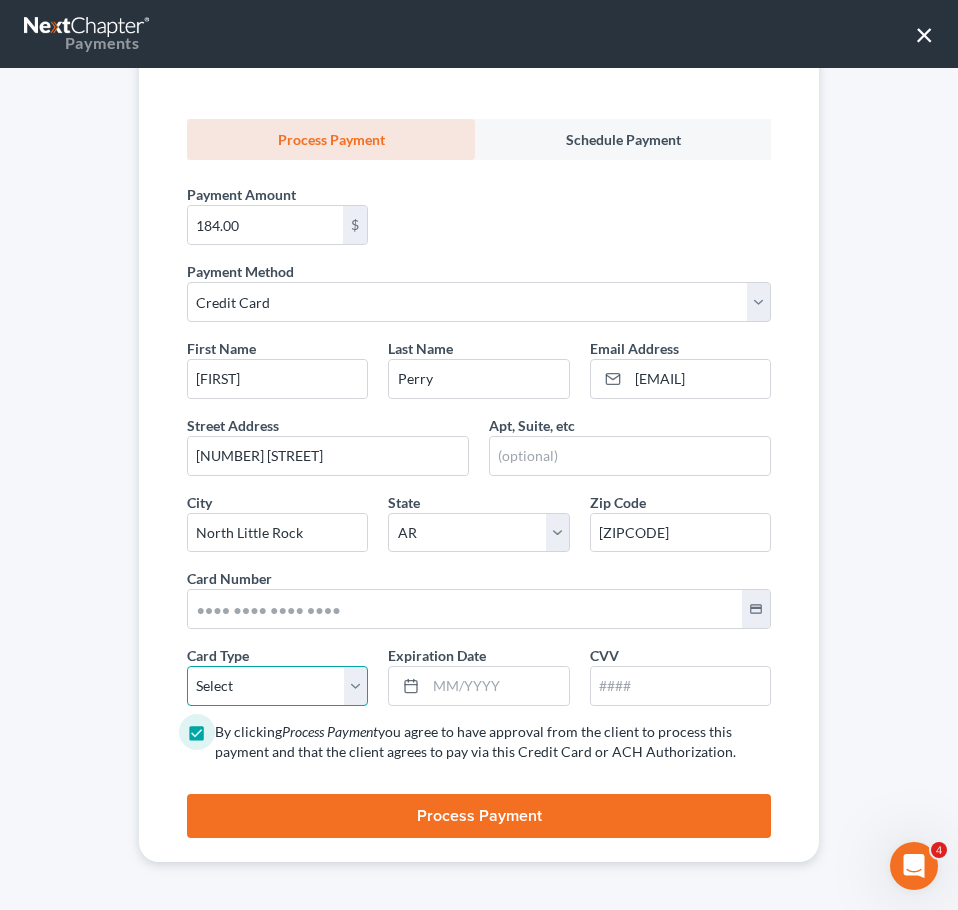 click on "Select Visa MasterCard Discover American Express" at bounding box center [277, 686] 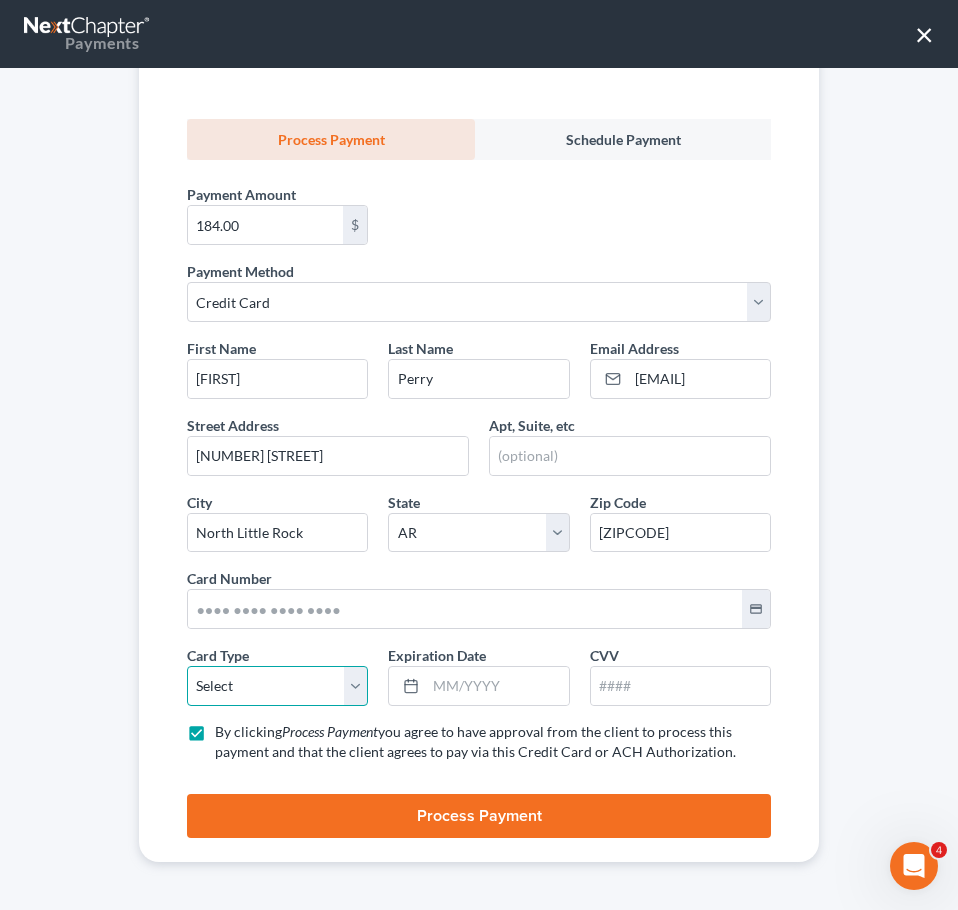 select on "0" 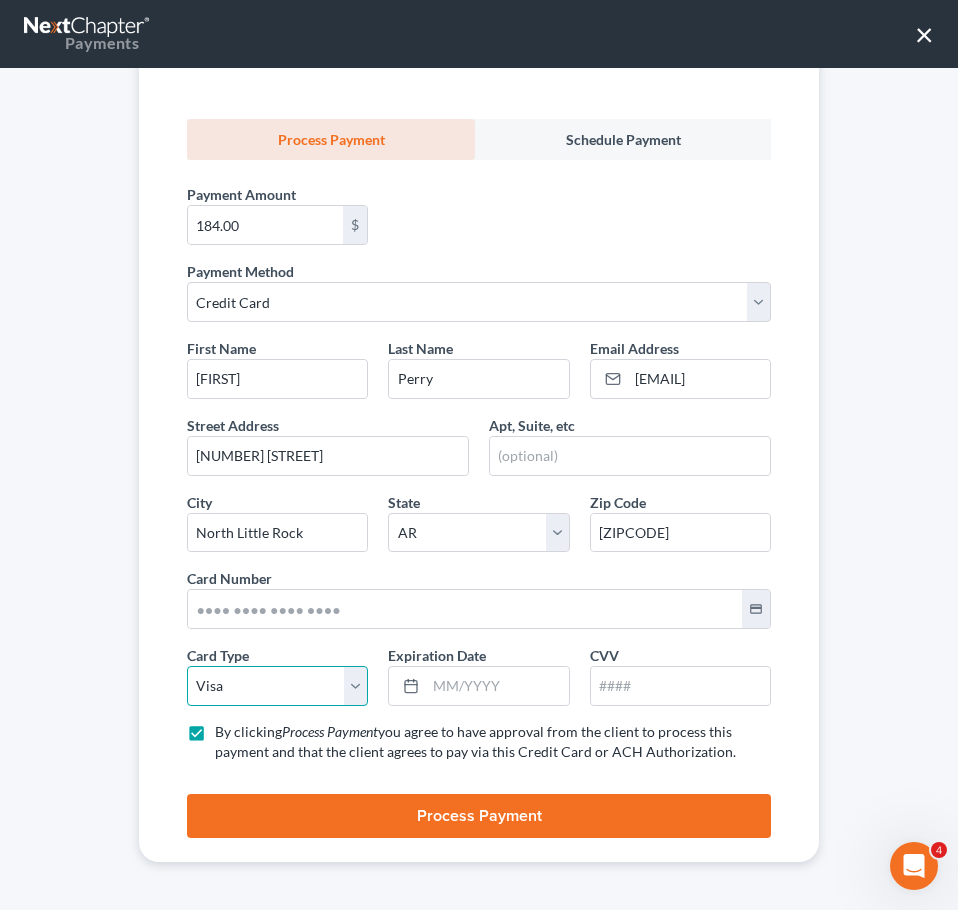 click on "Select Visa MasterCard Discover American Express" at bounding box center (277, 686) 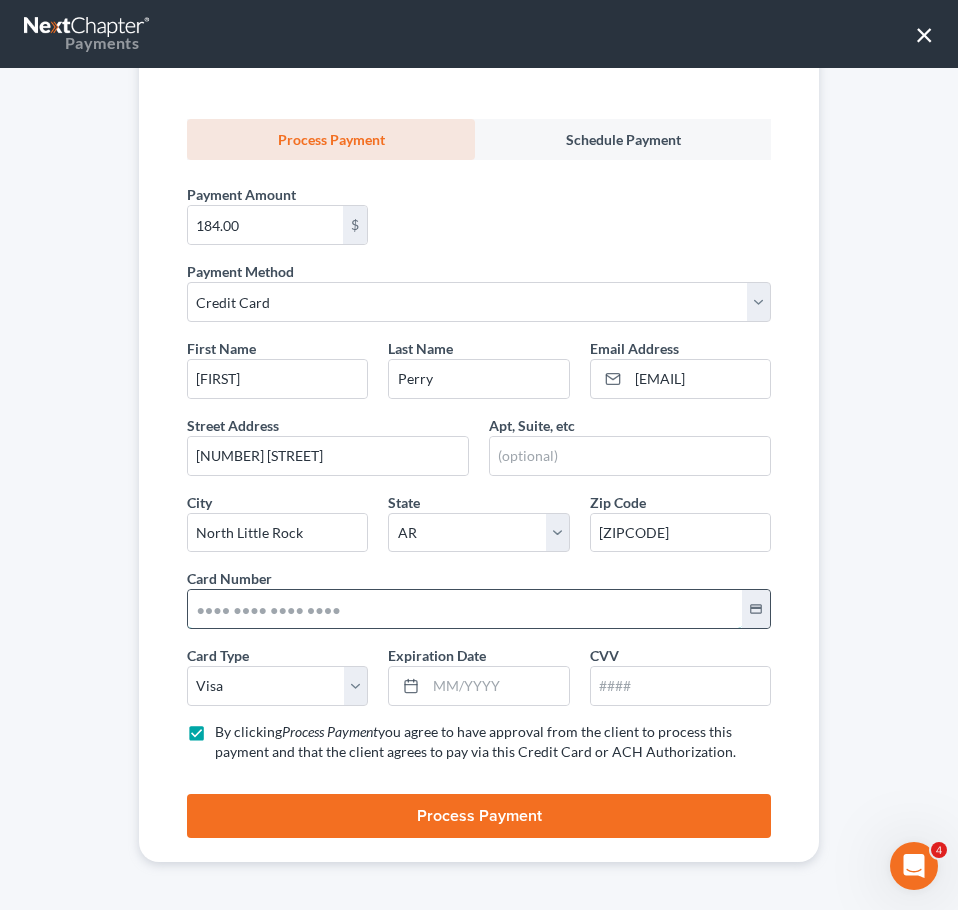 click at bounding box center [465, 609] 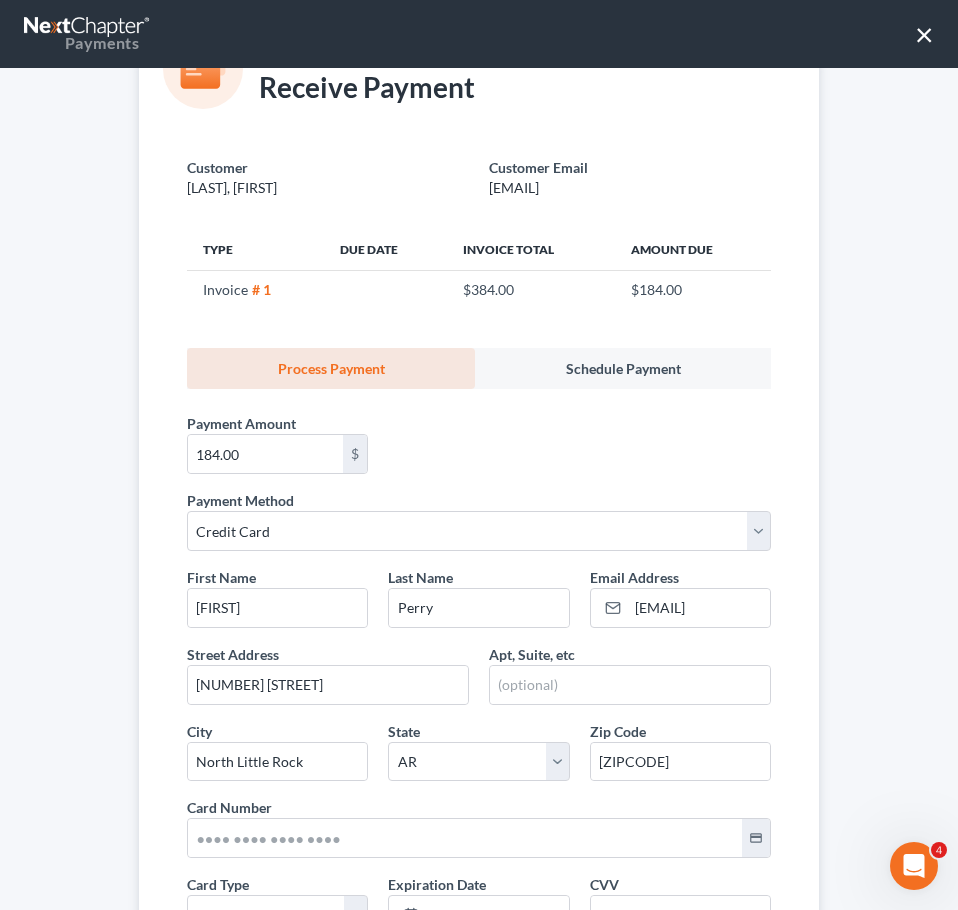 scroll, scrollTop: 70, scrollLeft: 0, axis: vertical 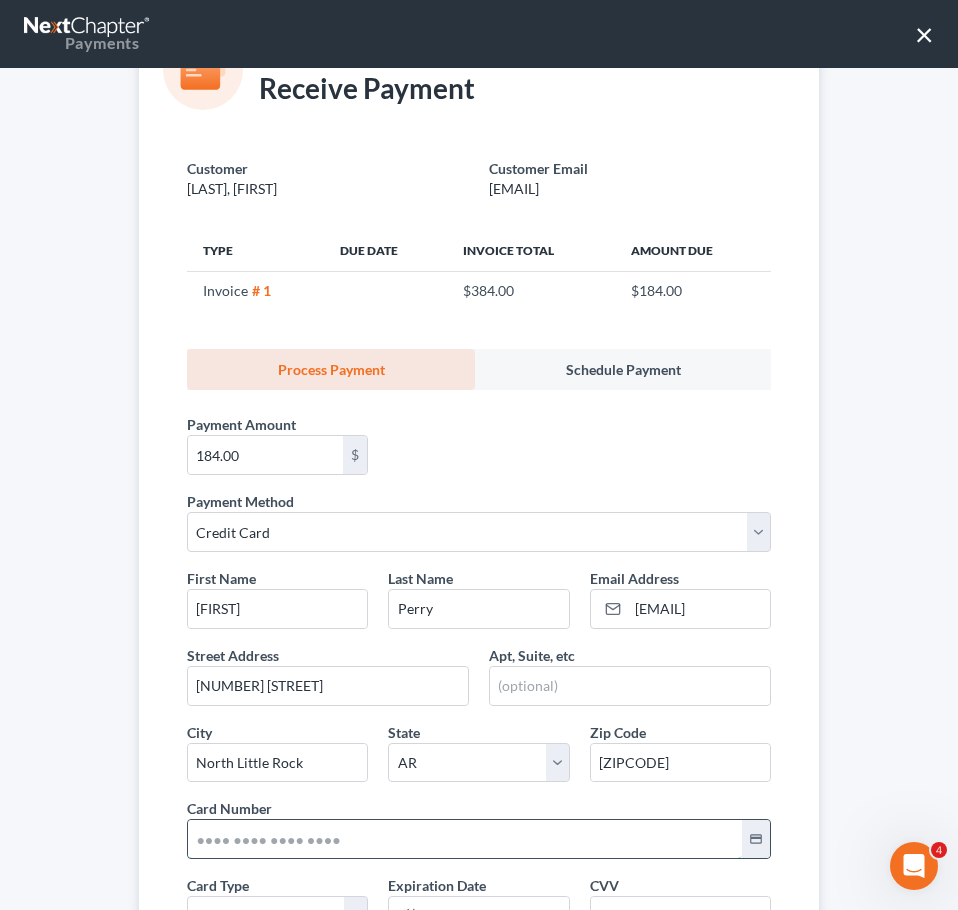 click at bounding box center [465, 839] 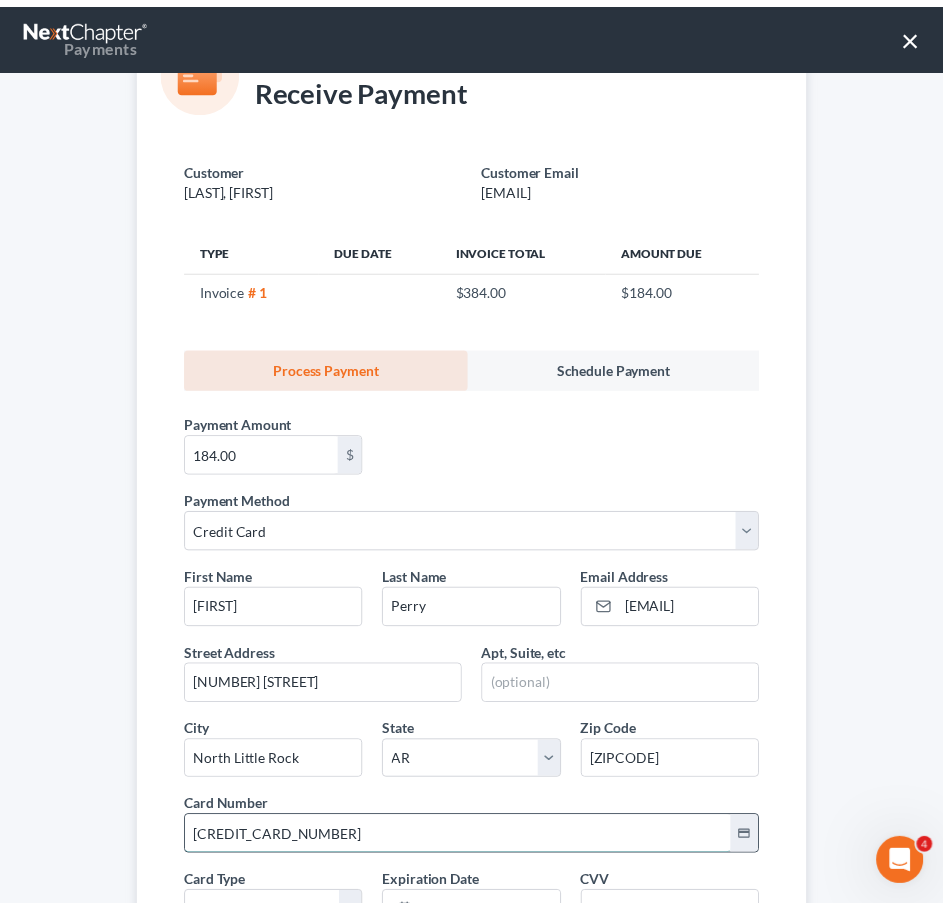 scroll, scrollTop: 300, scrollLeft: 0, axis: vertical 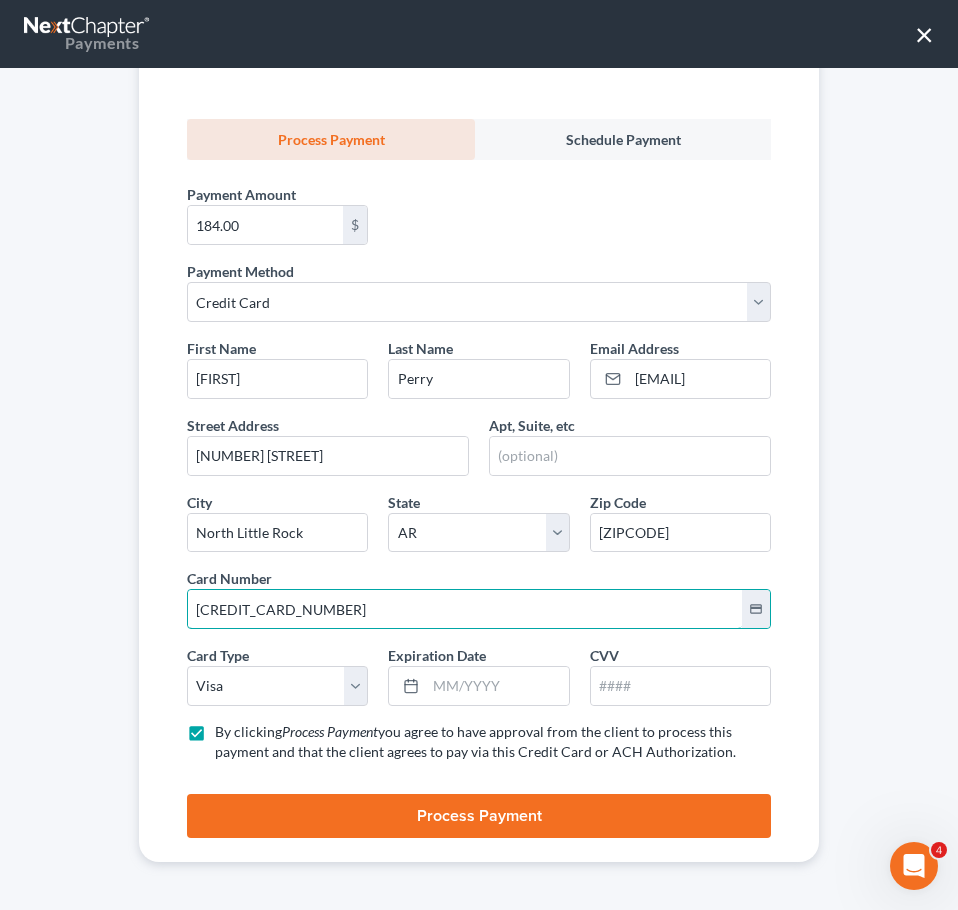 type on "4031 6302 5832 4010" 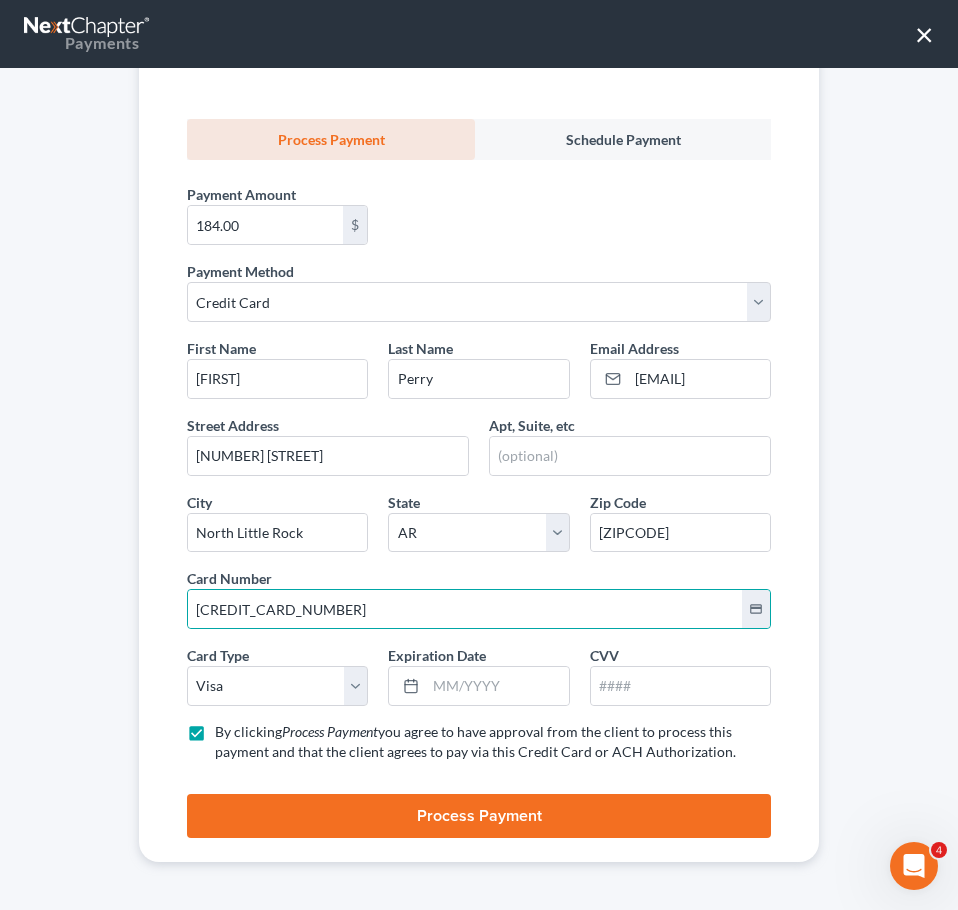 click on "Receive Payment Customer Perry, Jacqueline Customer Email jacqthomas3590@gmail.com Type Due Date Invoice Total Amount Due Invoice # 1 $384.00 $184.00
Process Payment
Schedule Payment
Payment Amount
*
184.00 $
Payment Method
*
Select ACH Credit Card
First Name
*
Jacqueline
Last Name
*
Perry
Email Address
*
jacqthomas3590@gmail.com
Street Address
*
1806 W 16th St
Apt, Suite, etc
*
City
*
North Little Rock
State
*
State AL AK AR AZ CA CO CT DE DC FL GA GU HI ID IL IN IA KS KY LA ME MD MA MI MN MS MO MT NC ND NE NV NH NJ NM NY OH OK OR PA PR RI SC SD TN TX UT VI VA VT WA WV WI WY
Zip Code
*
72144
Card Number
*
4031 6302 5832 4010 credit_card
Card Type
*
Select Visa MasterCard Discover American Express
Expiration Date
*
CVV
*
By clicking  Process Payment
*" at bounding box center (479, 339) 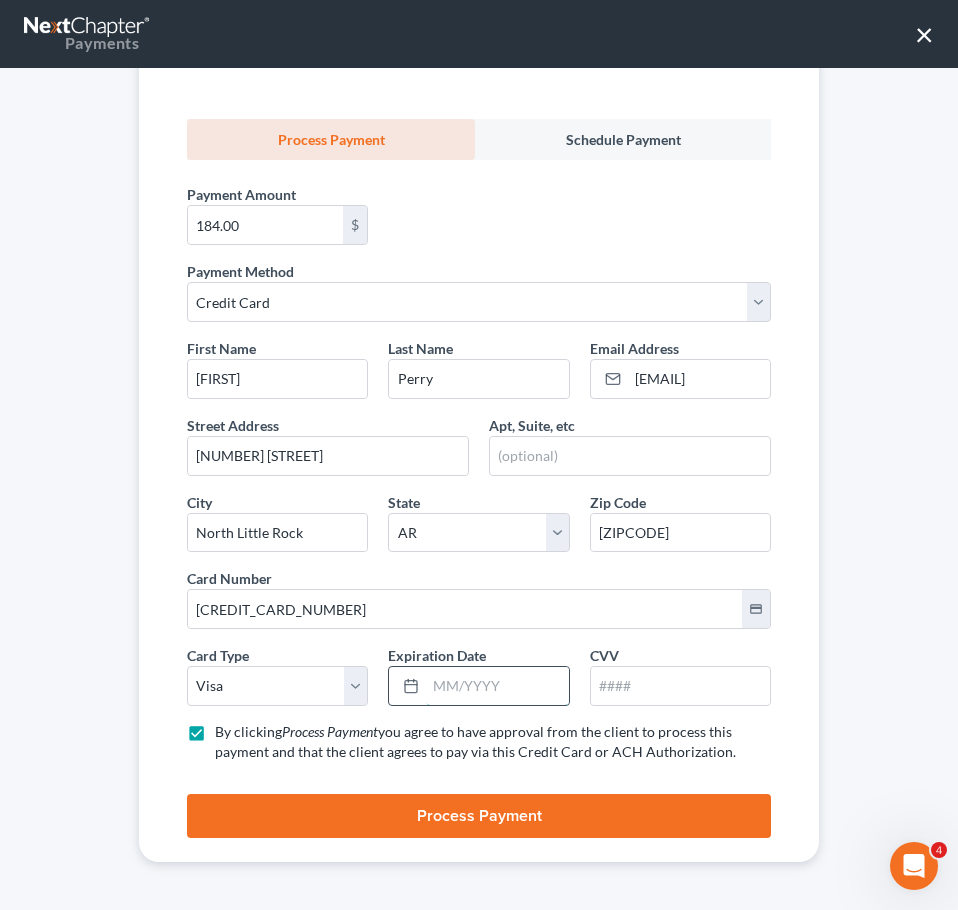 click at bounding box center (497, 686) 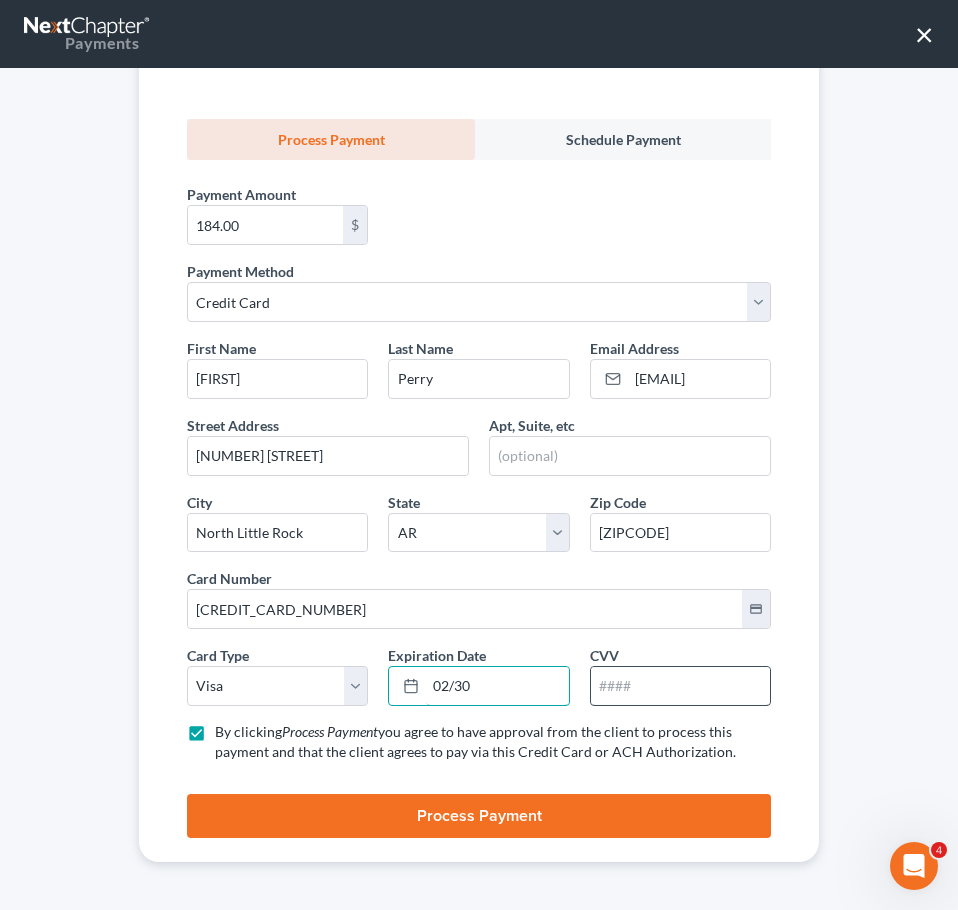 type on "02/30" 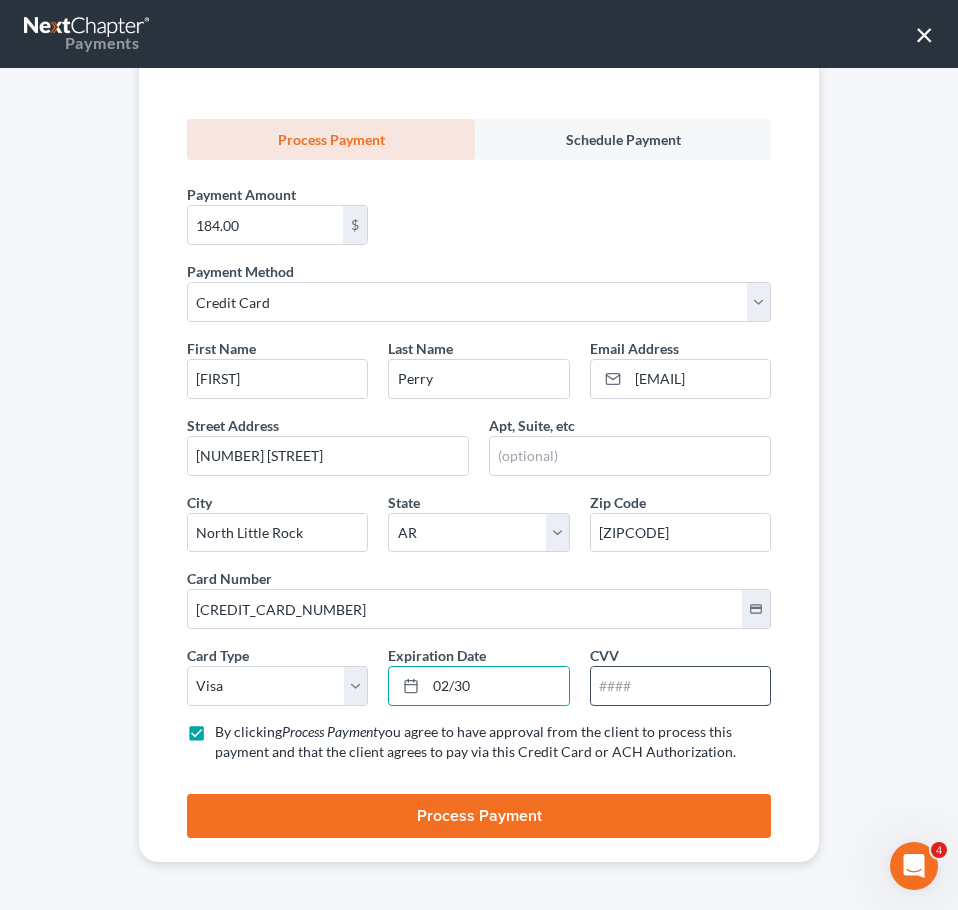 click at bounding box center [680, 686] 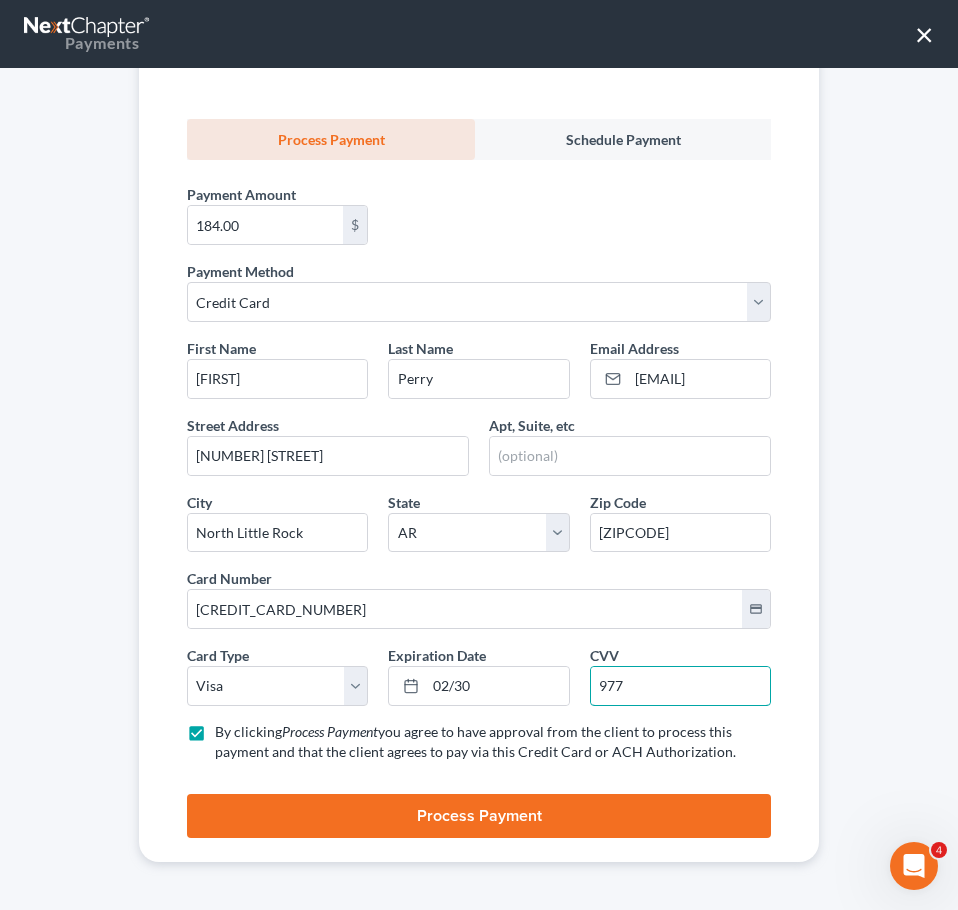type on "977" 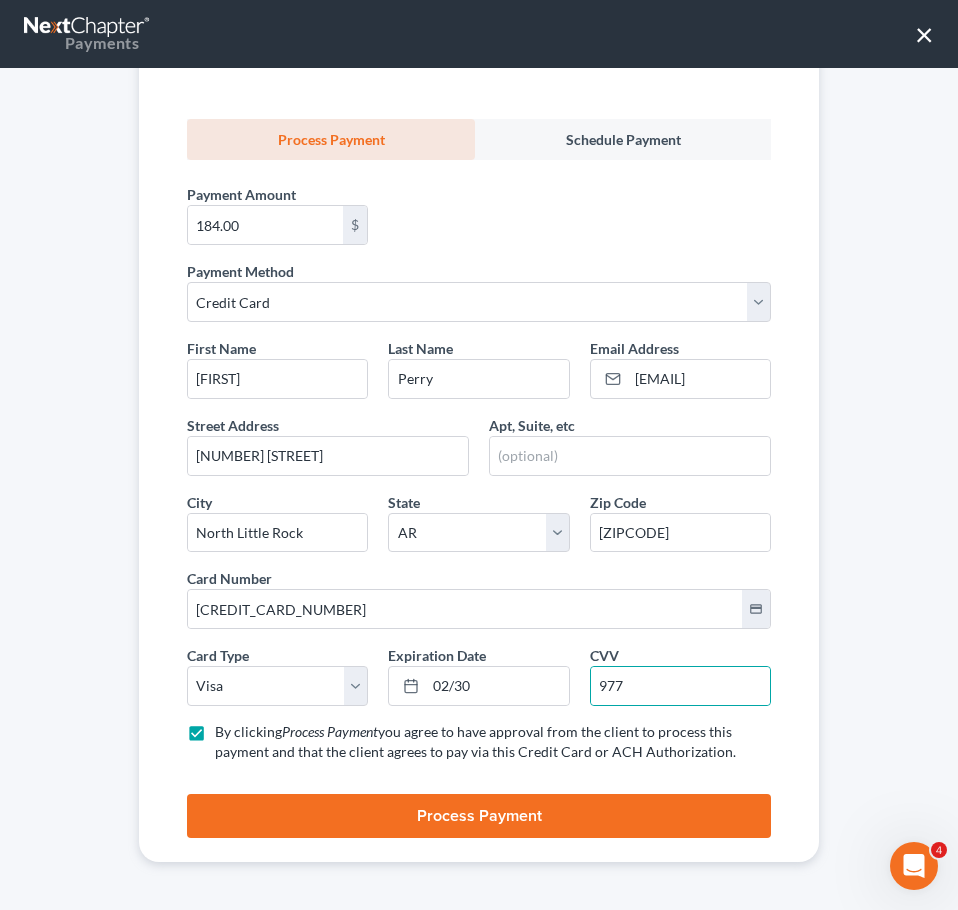 click on "Process Payment" at bounding box center [479, 816] 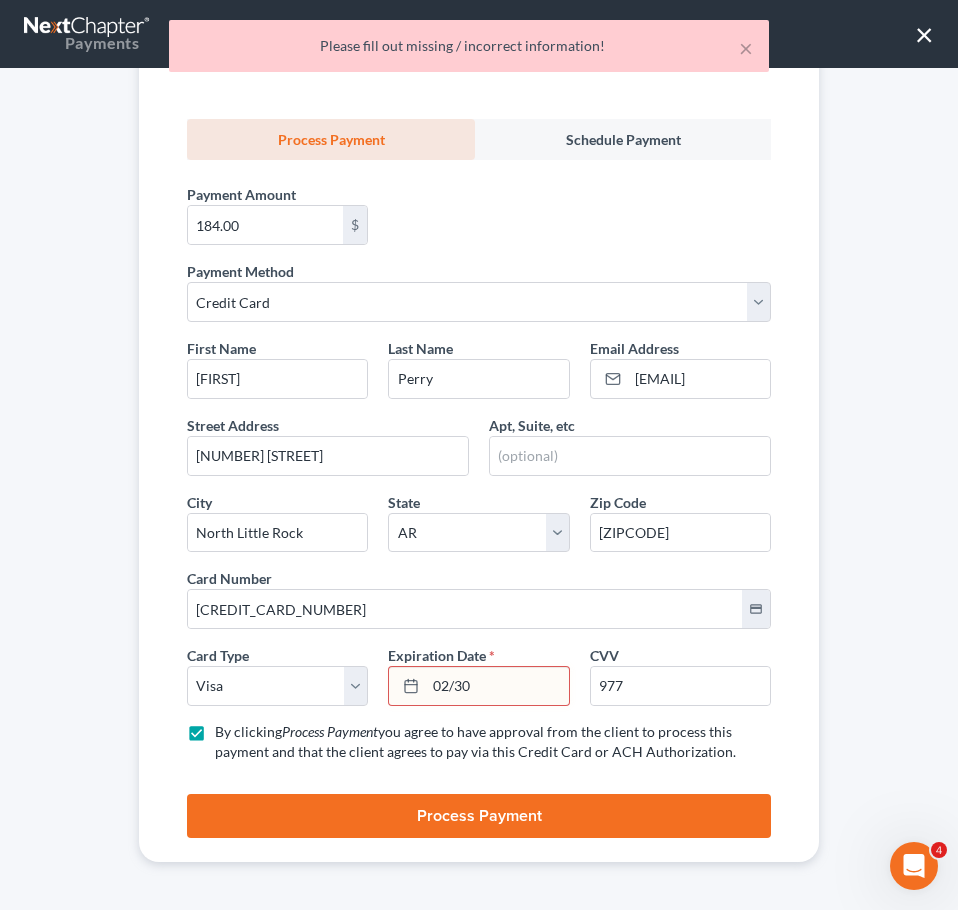 click on "First Name
*
Jacqueline
Last Name
*
Perry
Email Address
*
jacqthomas3590@gmail.com
Street Address
*
1806 W 16th St
Apt, Suite, etc
*
City
*
North Little Rock
State
*
State AL AK AR AZ CA CO CT DE DC FL GA GU HI ID IL IN IA KS KY LA ME MD MA MI MN MS MO MT NC ND NE NV NH NJ NM NY OH OK OR PA PR RI SC SD TN TX UT VI VA VT WA WV WI WY
Zip Code
*
72144
Card Number
*
4031 6302 5832 4010 credit_card
Card Type
*
Select Visa MasterCard Discover American Express
Expiration Date
*
02/30
CVV
*
977
By clicking  Process Payment  you agree to have approval from the client to process this payment and that the client agrees to pay via this Credit Card or ACH Authorization.
*" at bounding box center (479, 558) 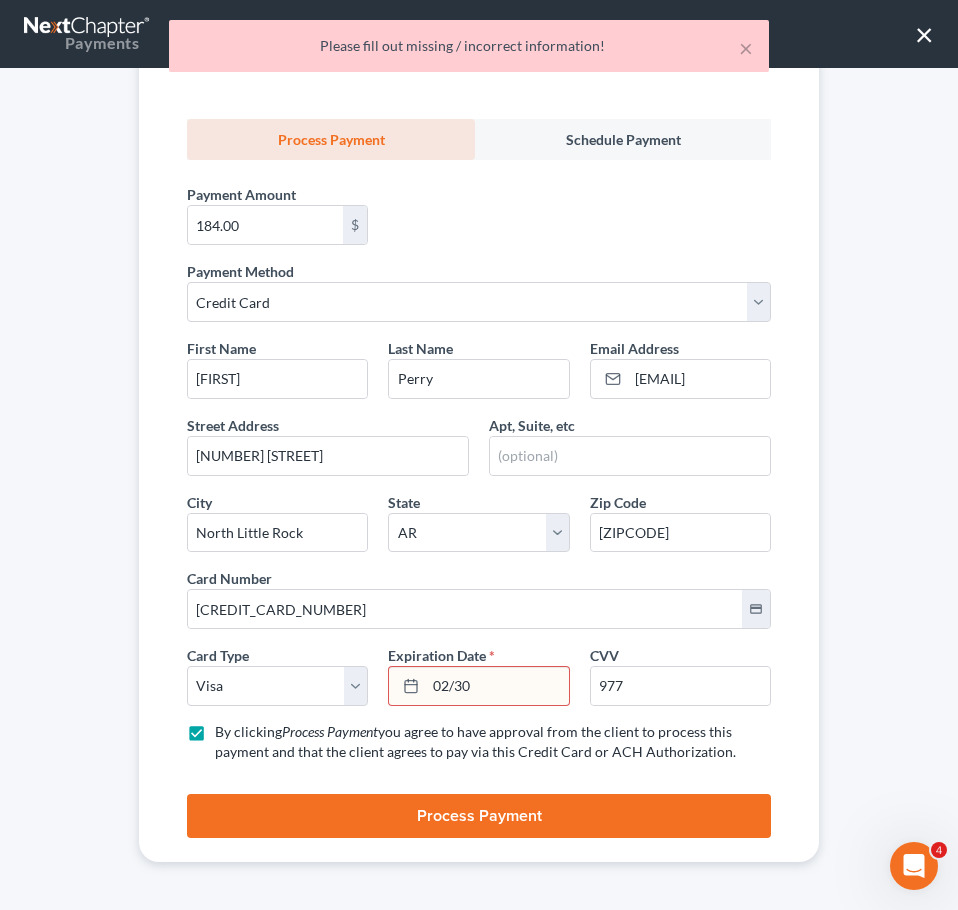 click on "02/30" at bounding box center (497, 686) 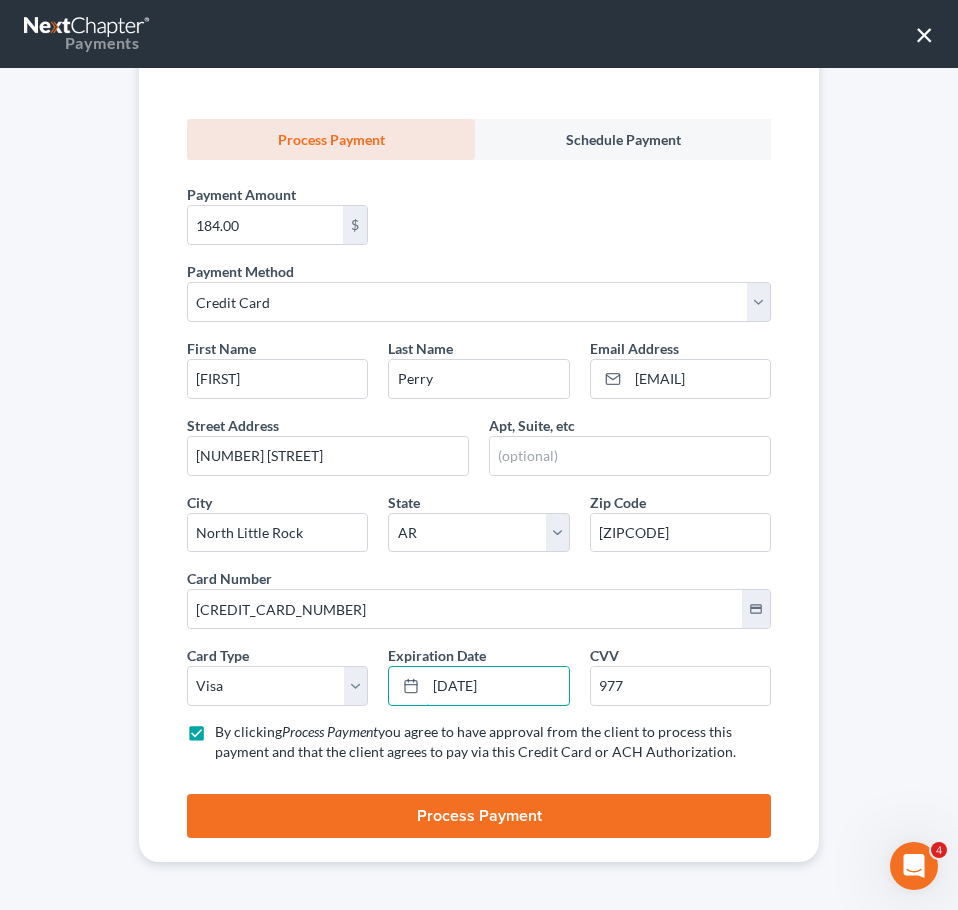 type on "02/2030" 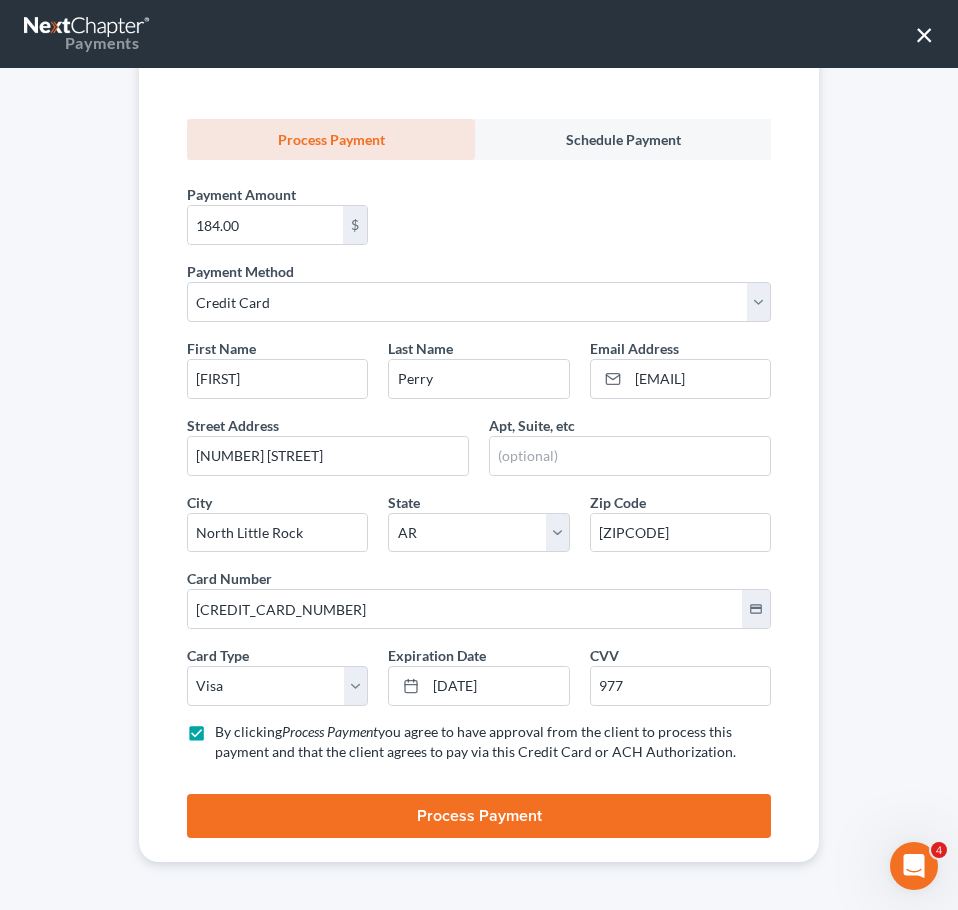 click on "Process Payment" at bounding box center [479, 816] 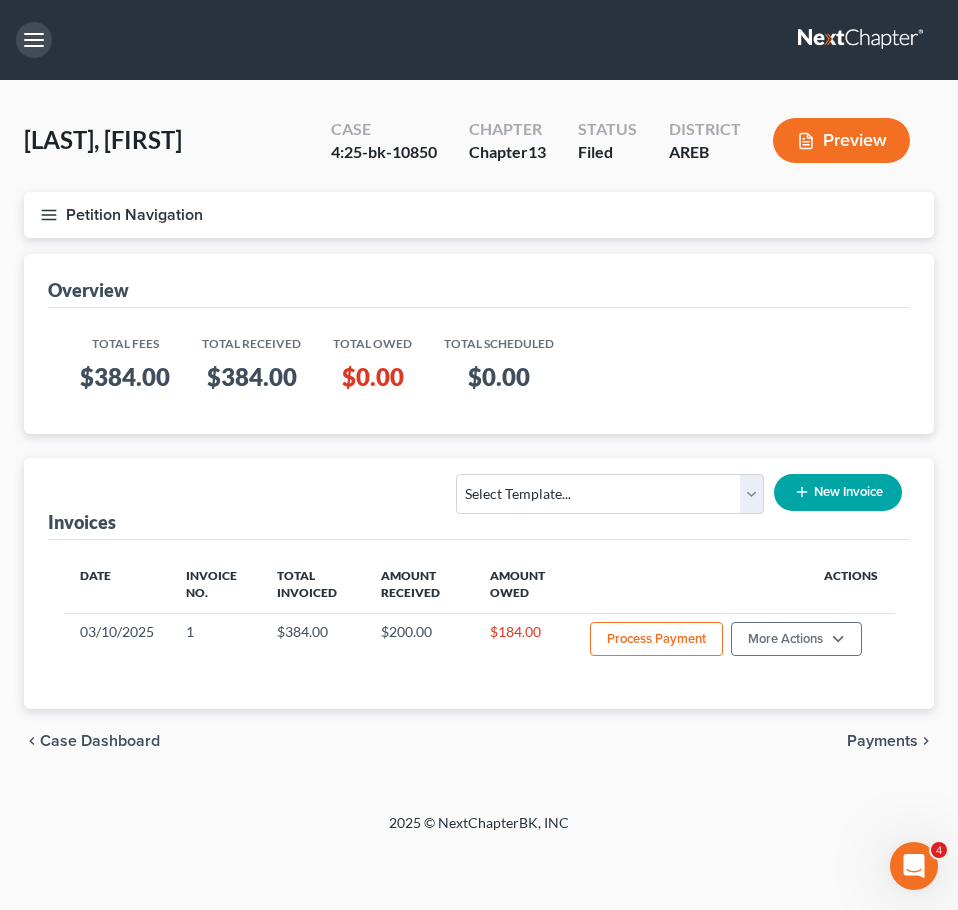click at bounding box center [34, 40] 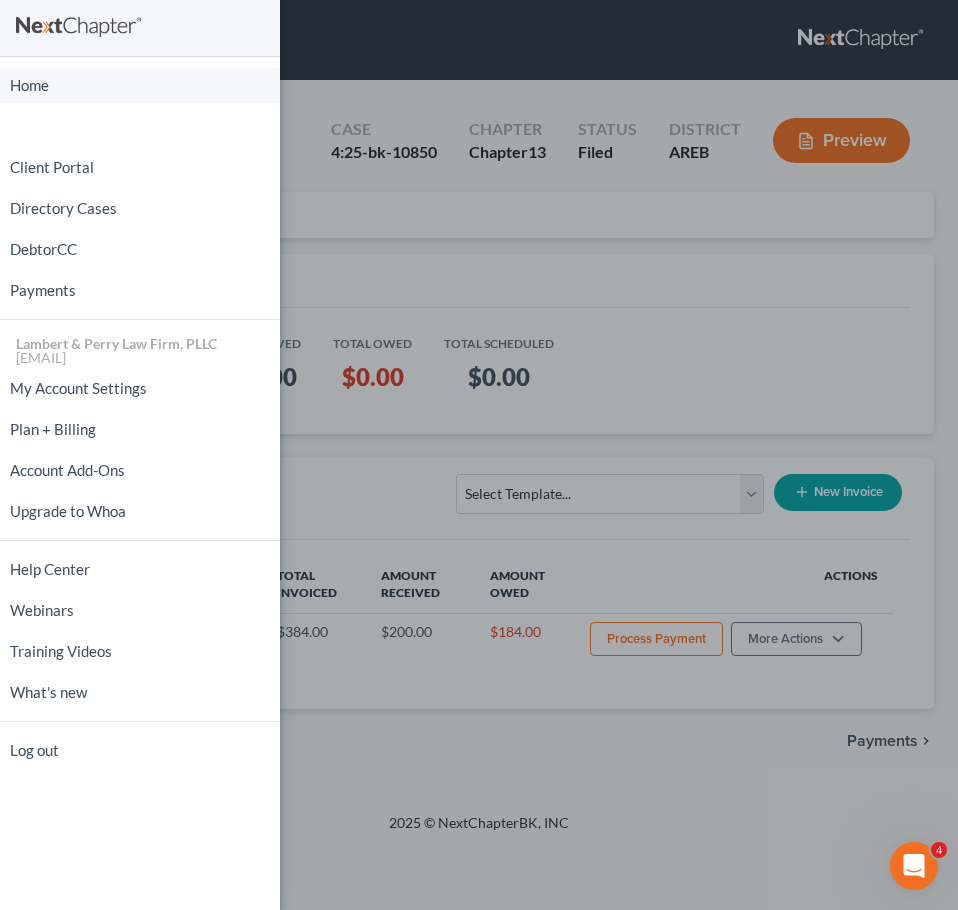 click on "Home" at bounding box center (140, 85) 